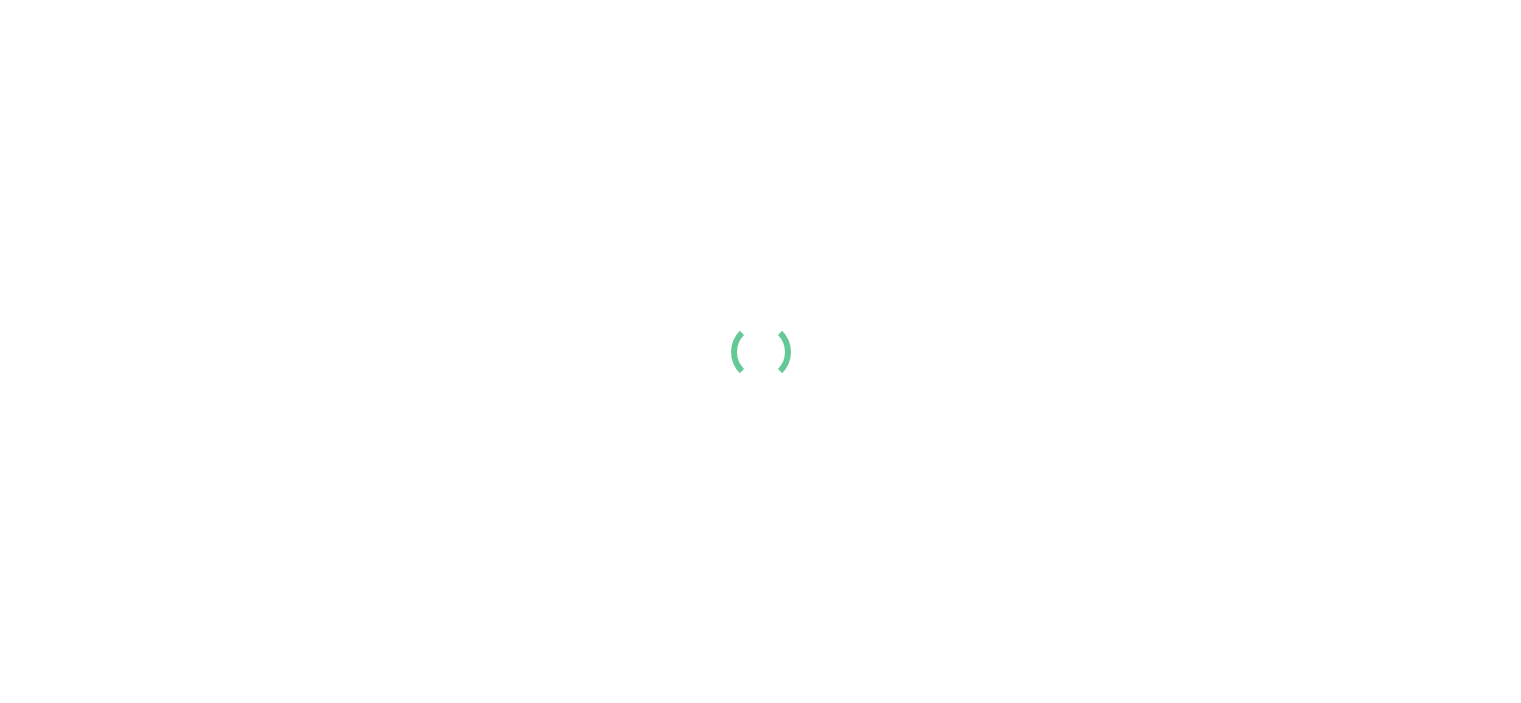scroll, scrollTop: 0, scrollLeft: 0, axis: both 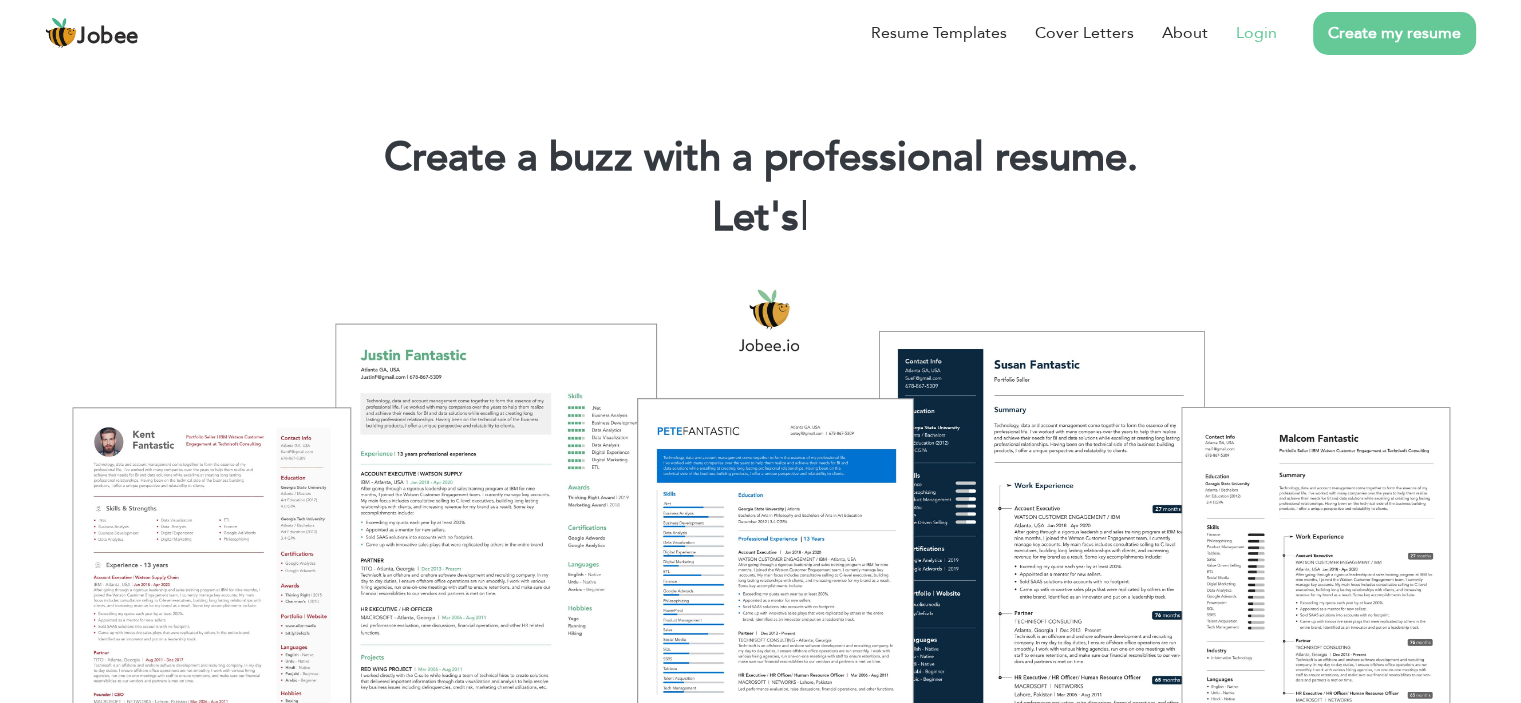 click on "Login" at bounding box center (1256, 33) 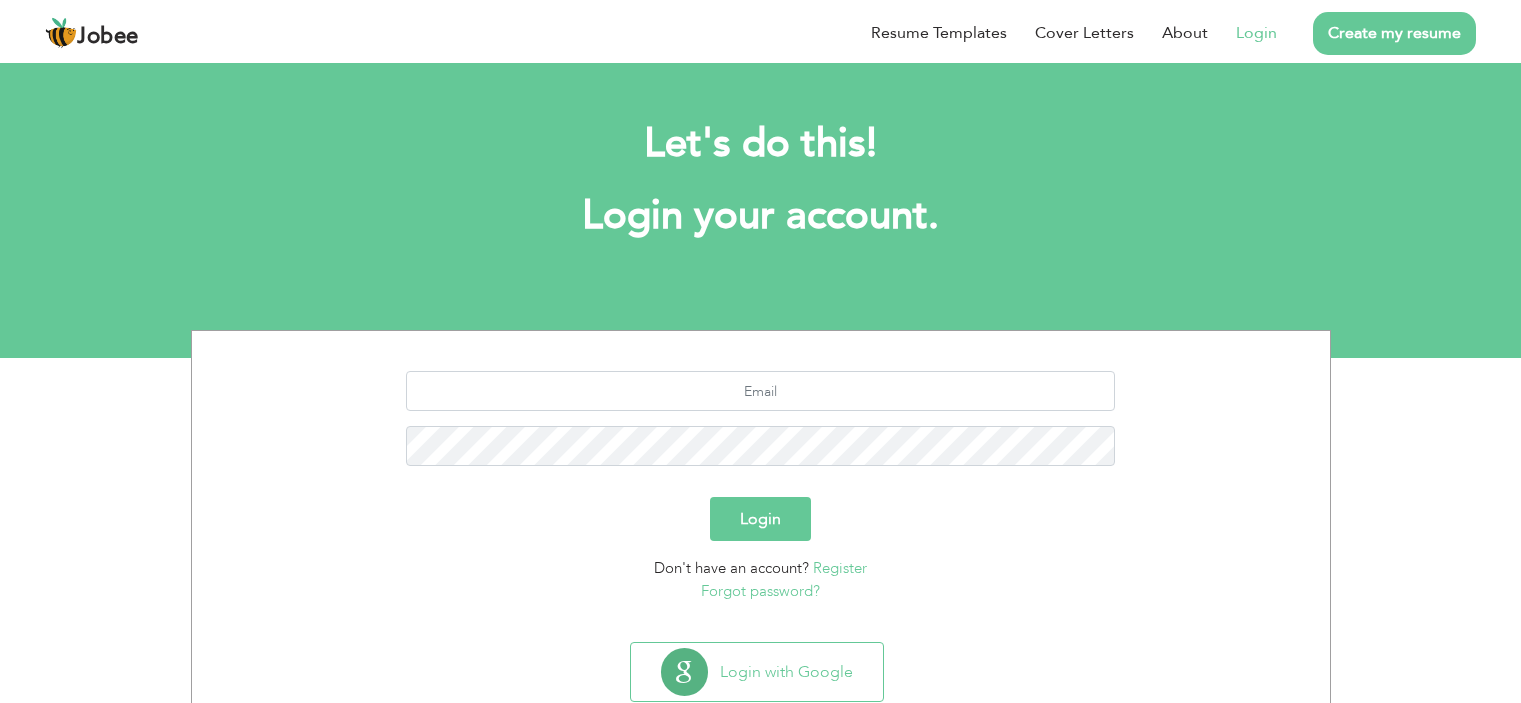 scroll, scrollTop: 0, scrollLeft: 0, axis: both 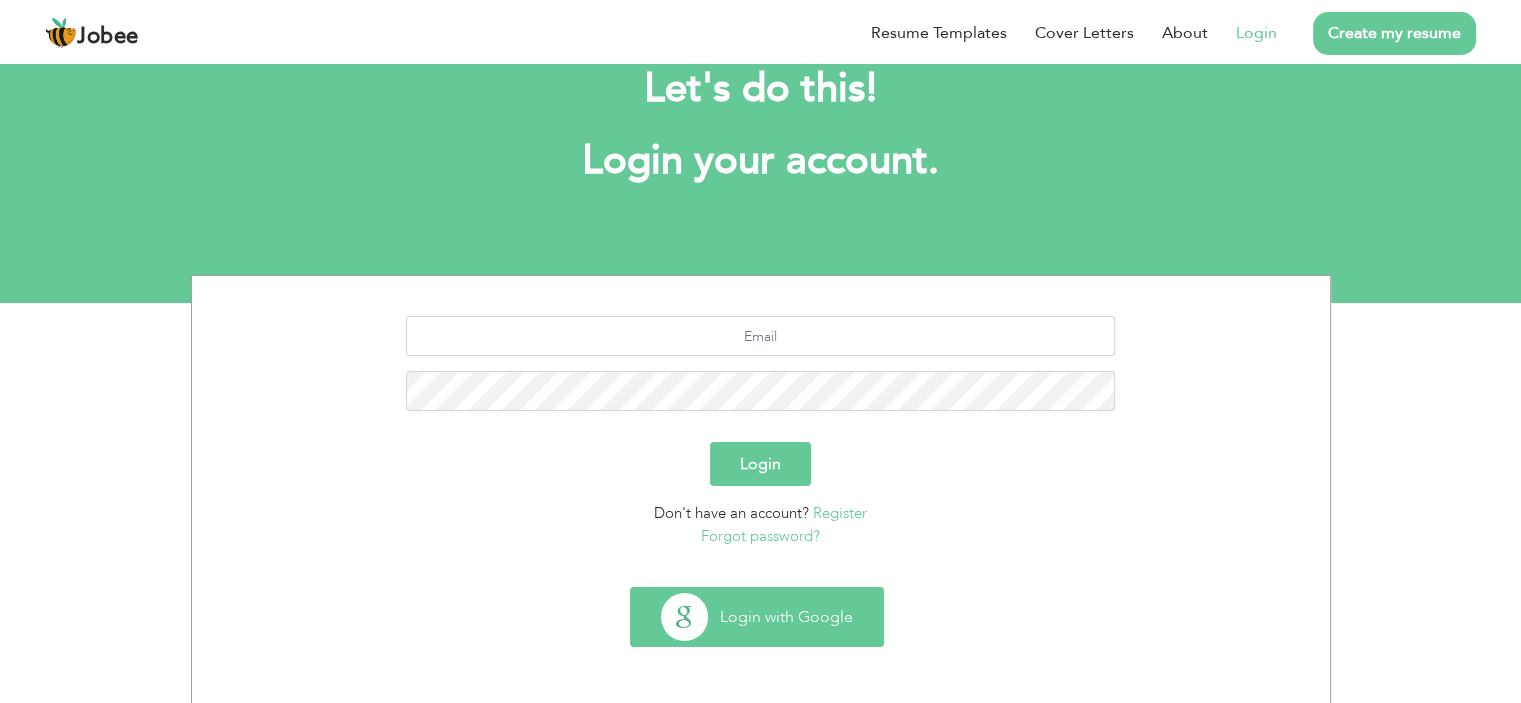click on "Login with Google" at bounding box center (757, 617) 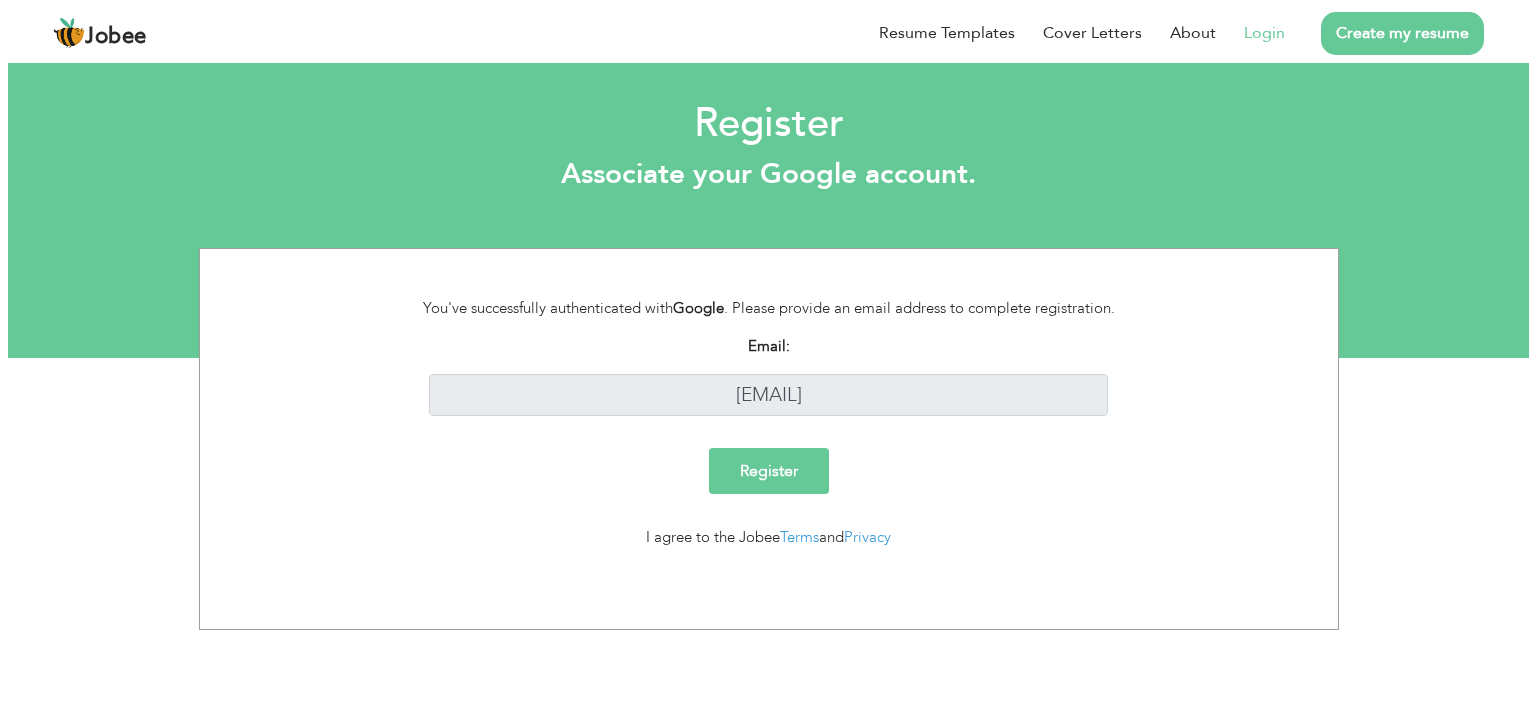 scroll, scrollTop: 0, scrollLeft: 0, axis: both 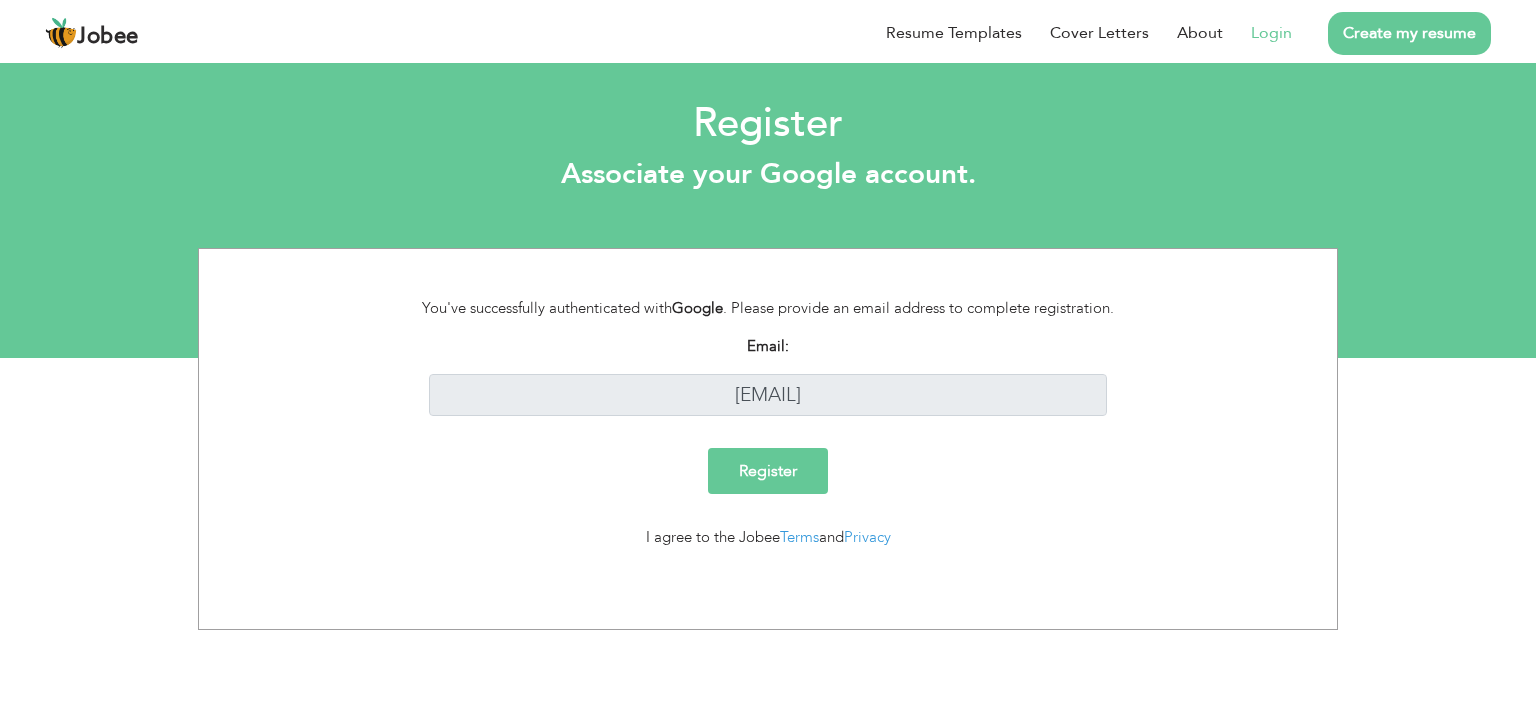 click on "Register" at bounding box center (768, 471) 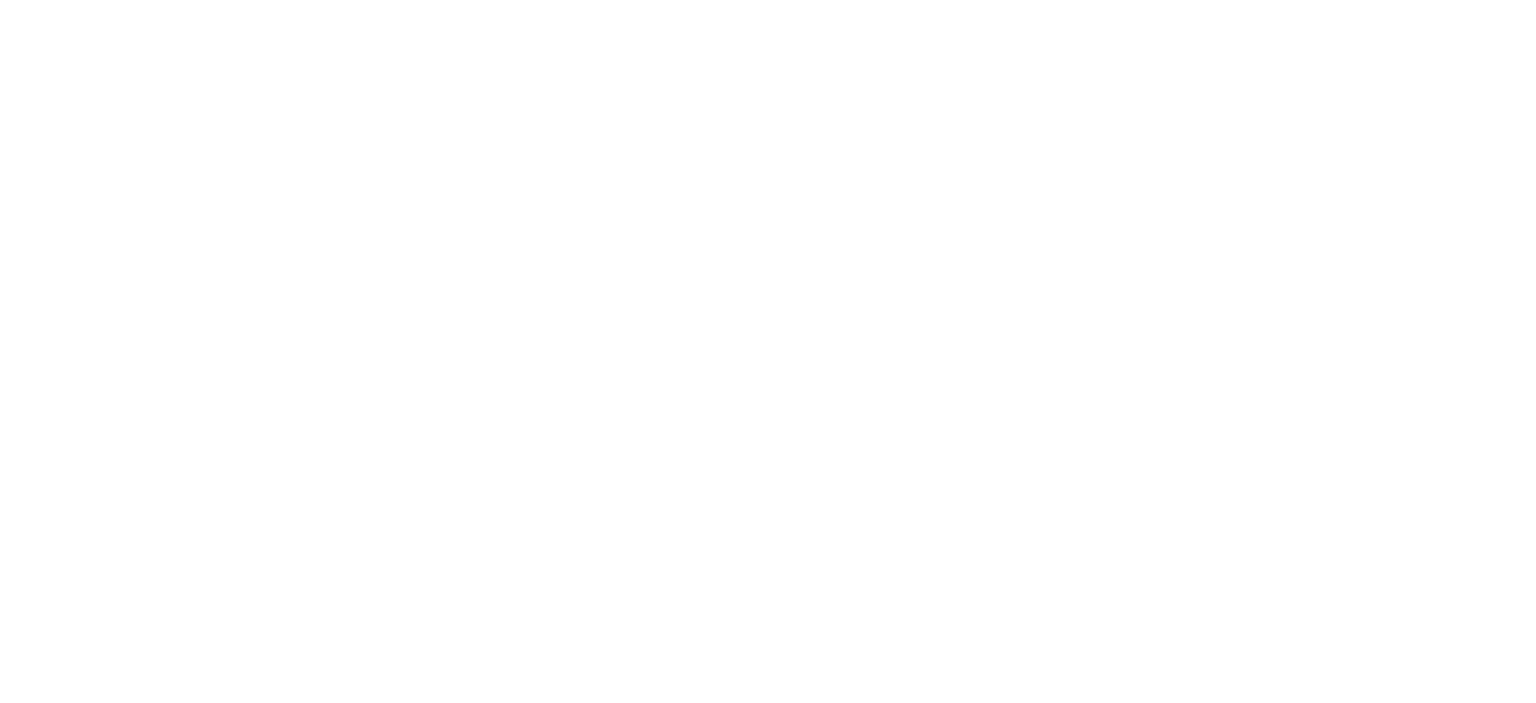 scroll, scrollTop: 0, scrollLeft: 0, axis: both 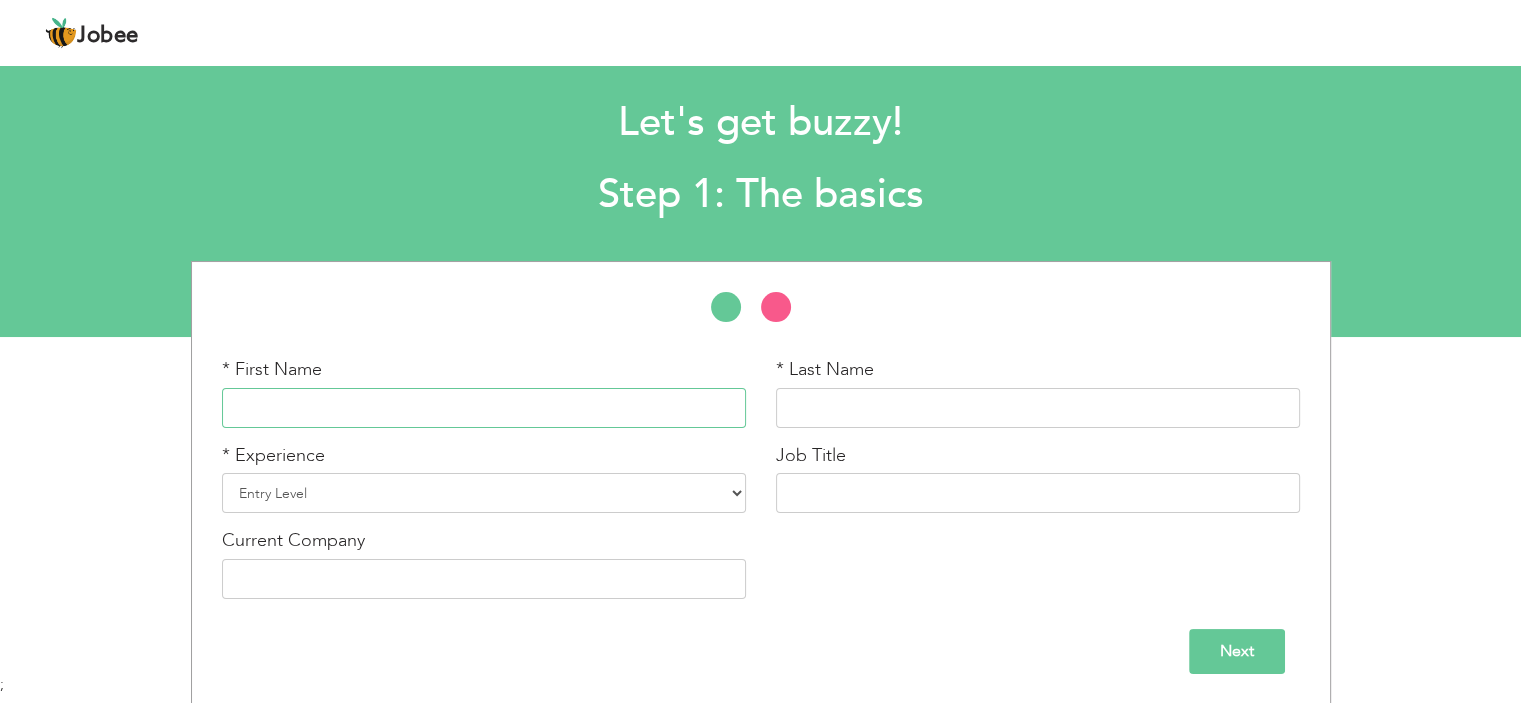 click at bounding box center (484, 408) 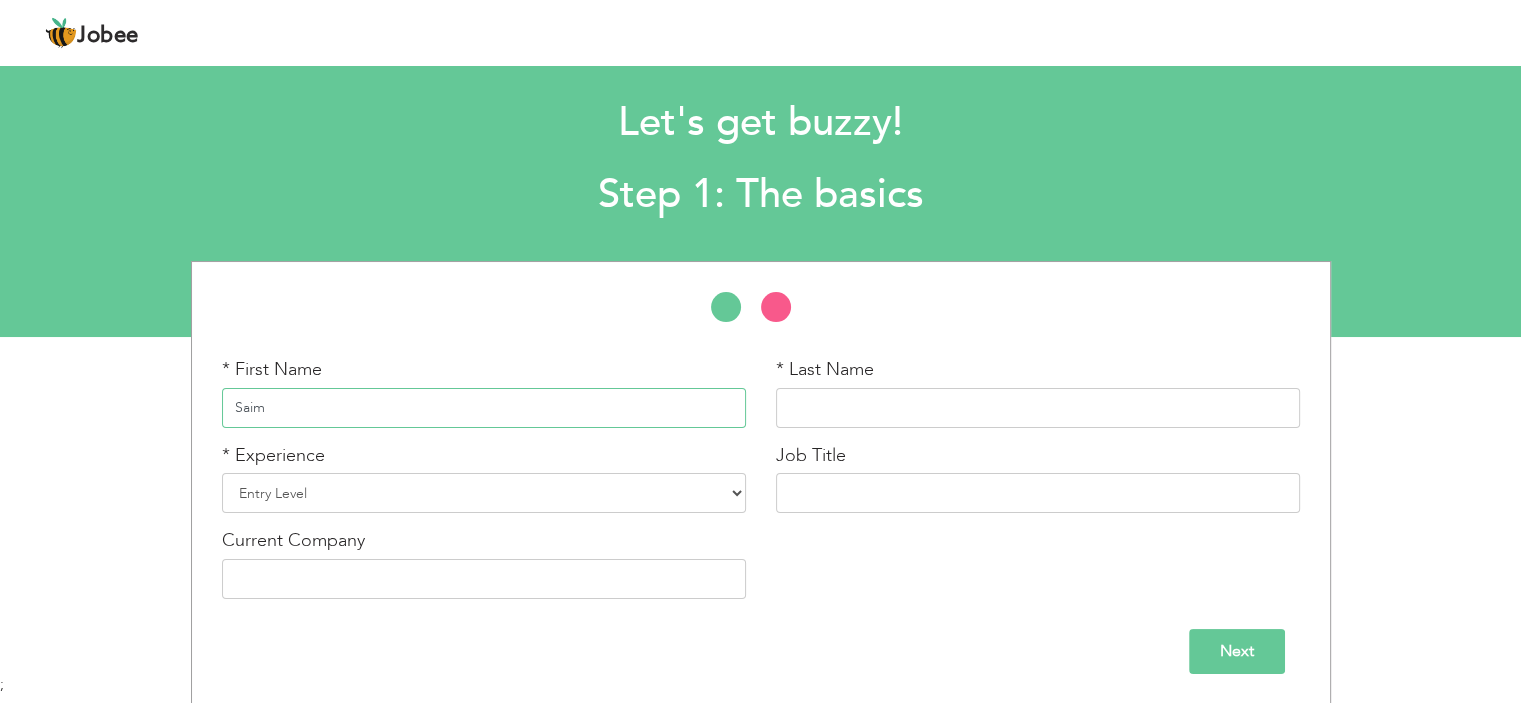 type on "Saim" 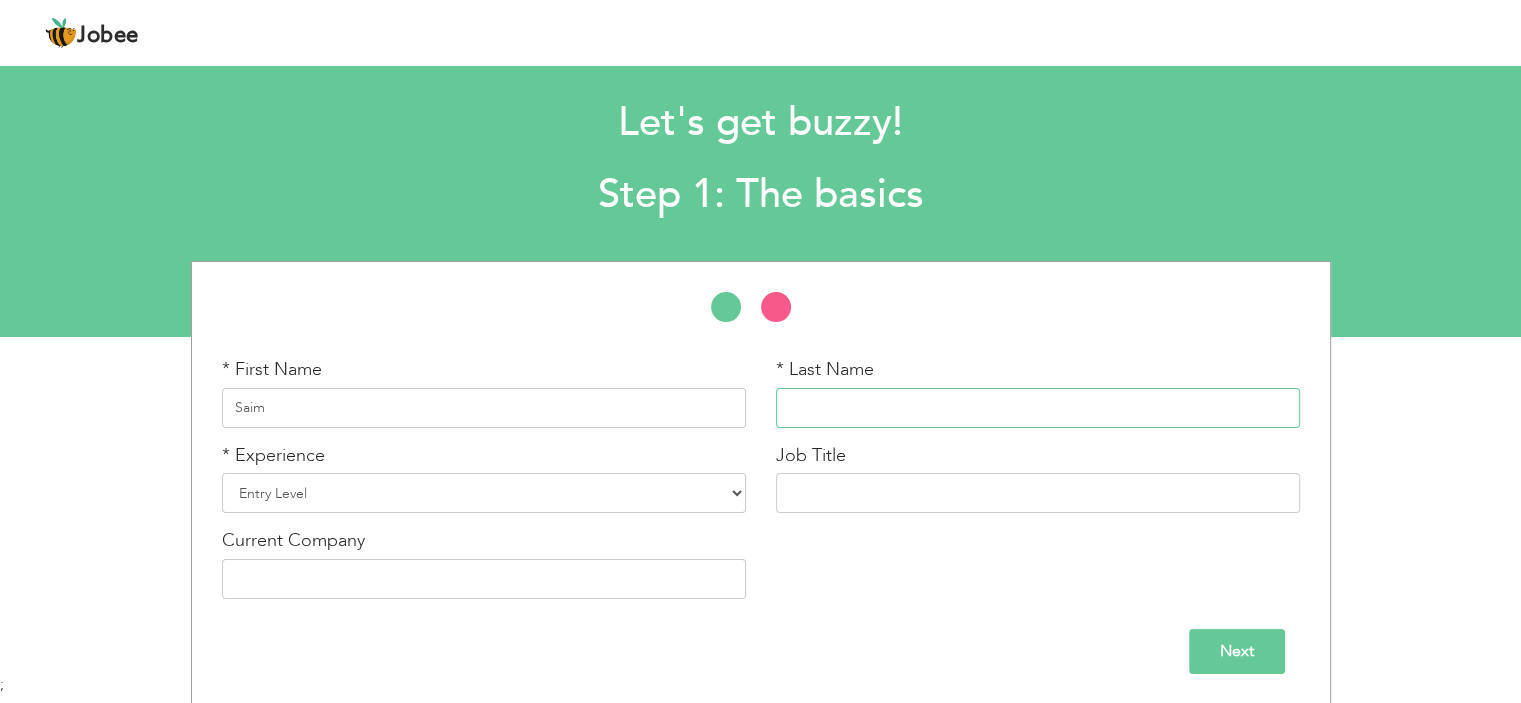 click at bounding box center (1038, 408) 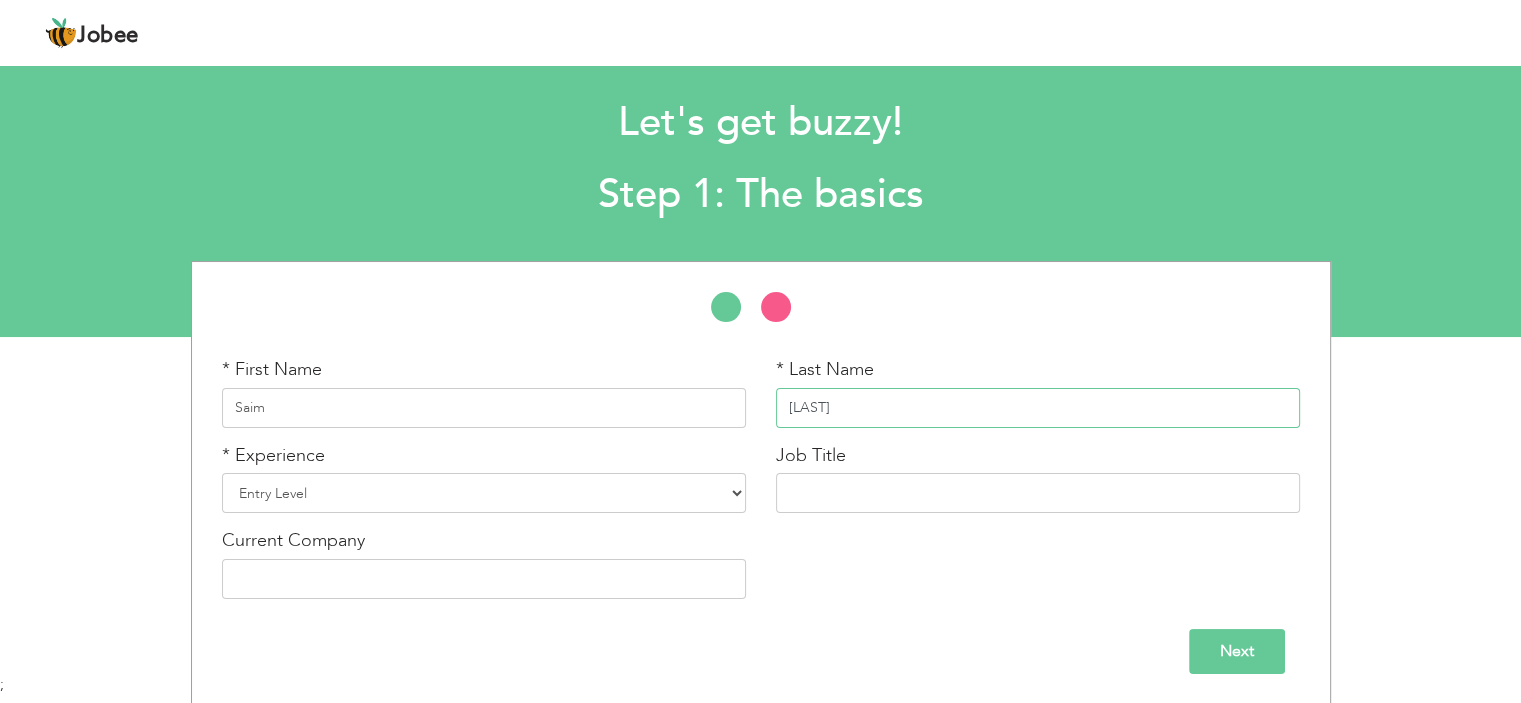 type on "Saleem" 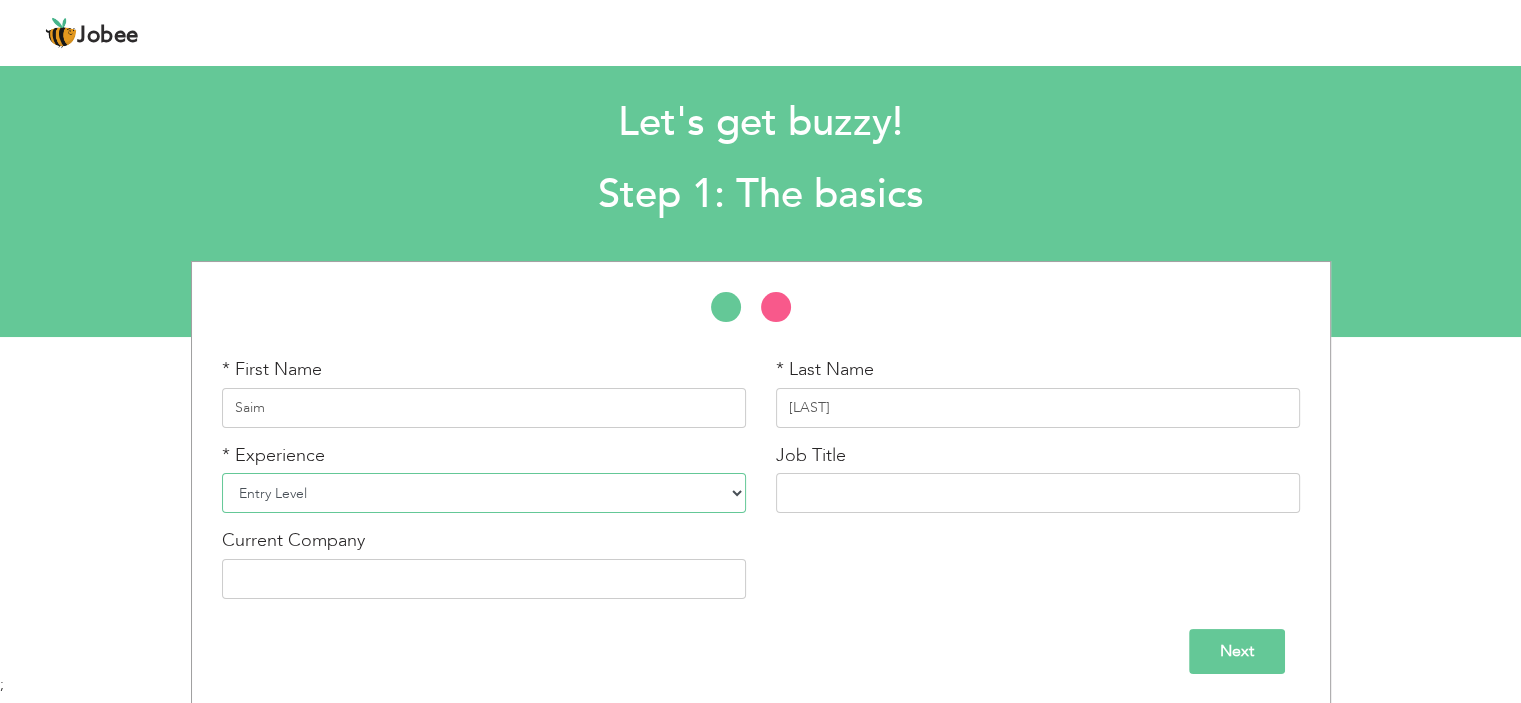 click on "Entry Level
Less than 1 Year
1 Year
2 Years
3 Years
4 Years
5 Years
6 Years
7 Years
8 Years
9 Years
10 Years
11 Years
12 Years
13 Years
14 Years
15 Years
16 Years
17 Years
18 Years
19 Years
20 Years
21 Years
22 Years
23 Years
24 Years
25 Years
26 Years
27 Years
28 Years
29 Years
30 Years
31 Years
32 Years
33 Years
34 Years
35 Years
More than 35 Years" at bounding box center (484, 493) 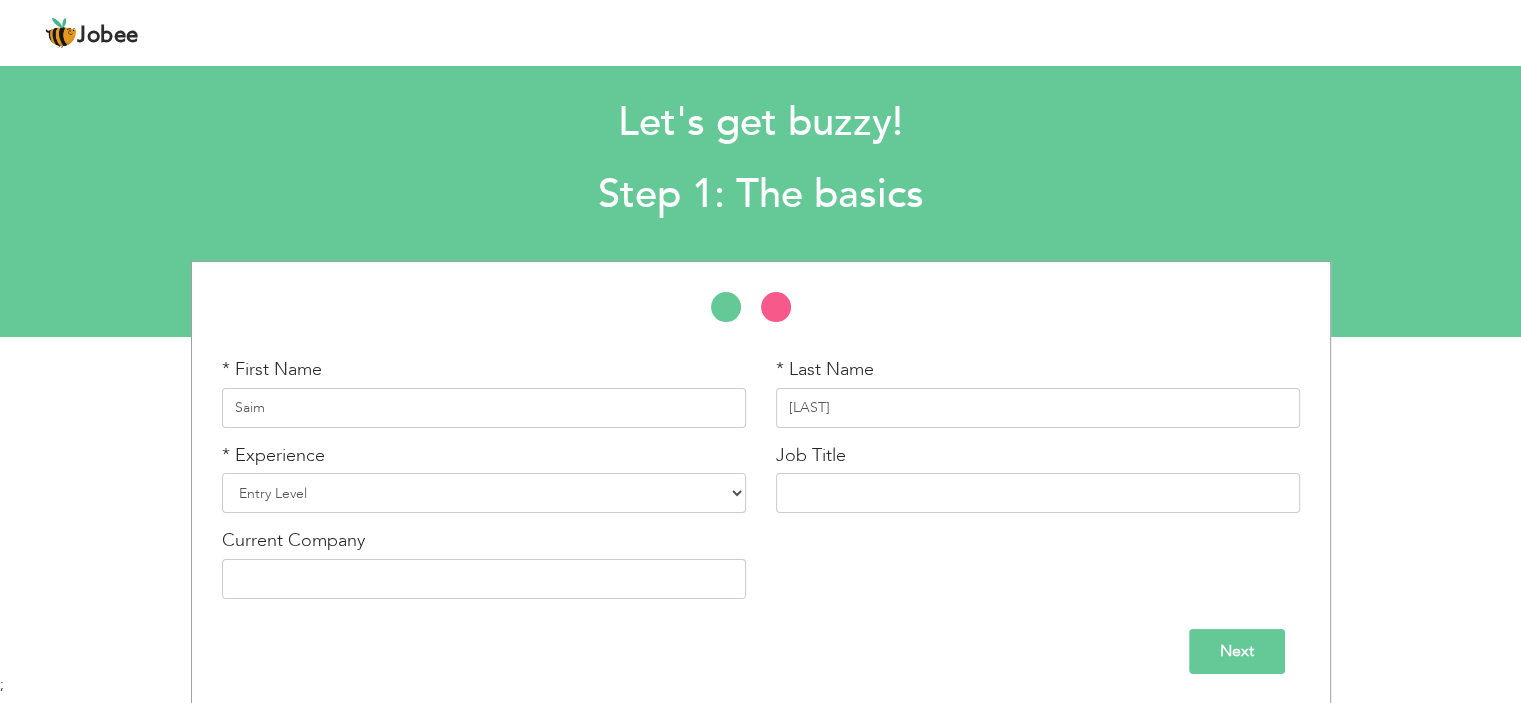 click on "* Experience
Entry Level
Less than 1 Year
1 Year
2 Years
3 Years
4 Years
5 Years
6 Years
7 Years
8 Years
9 Years
10 Years
11 Years
12 Years
13 Years
14 Years
15 Years
16 Years
17 Years
18 Years
19 Years
20 Years
21 Years
22 Years
23 Years
24 Years
25 Years
26 Years
27 Years
28 Years
29 Years
30 Years
31 Years
32 Years
33 Years
34 Years
35 Years
More than 35 Years" at bounding box center [484, 486] 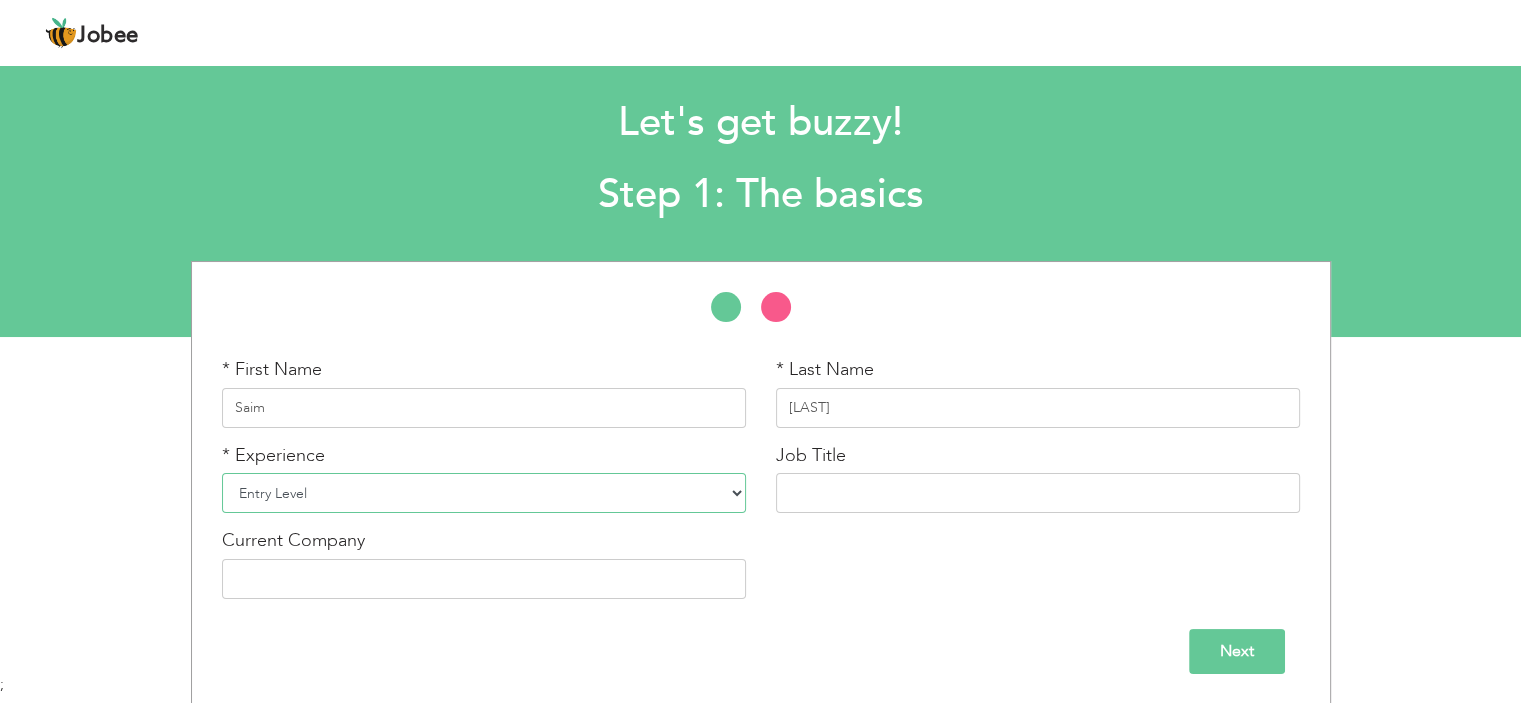 click on "Entry Level
Less than 1 Year
1 Year
2 Years
3 Years
4 Years
5 Years
6 Years
7 Years
8 Years
9 Years
10 Years
11 Years
12 Years
13 Years
14 Years
15 Years
16 Years
17 Years
18 Years
19 Years
20 Years
21 Years
22 Years
23 Years
24 Years
25 Years
26 Years
27 Years
28 Years
29 Years
30 Years
31 Years
32 Years
33 Years
34 Years
35 Years
More than 35 Years" at bounding box center (484, 493) 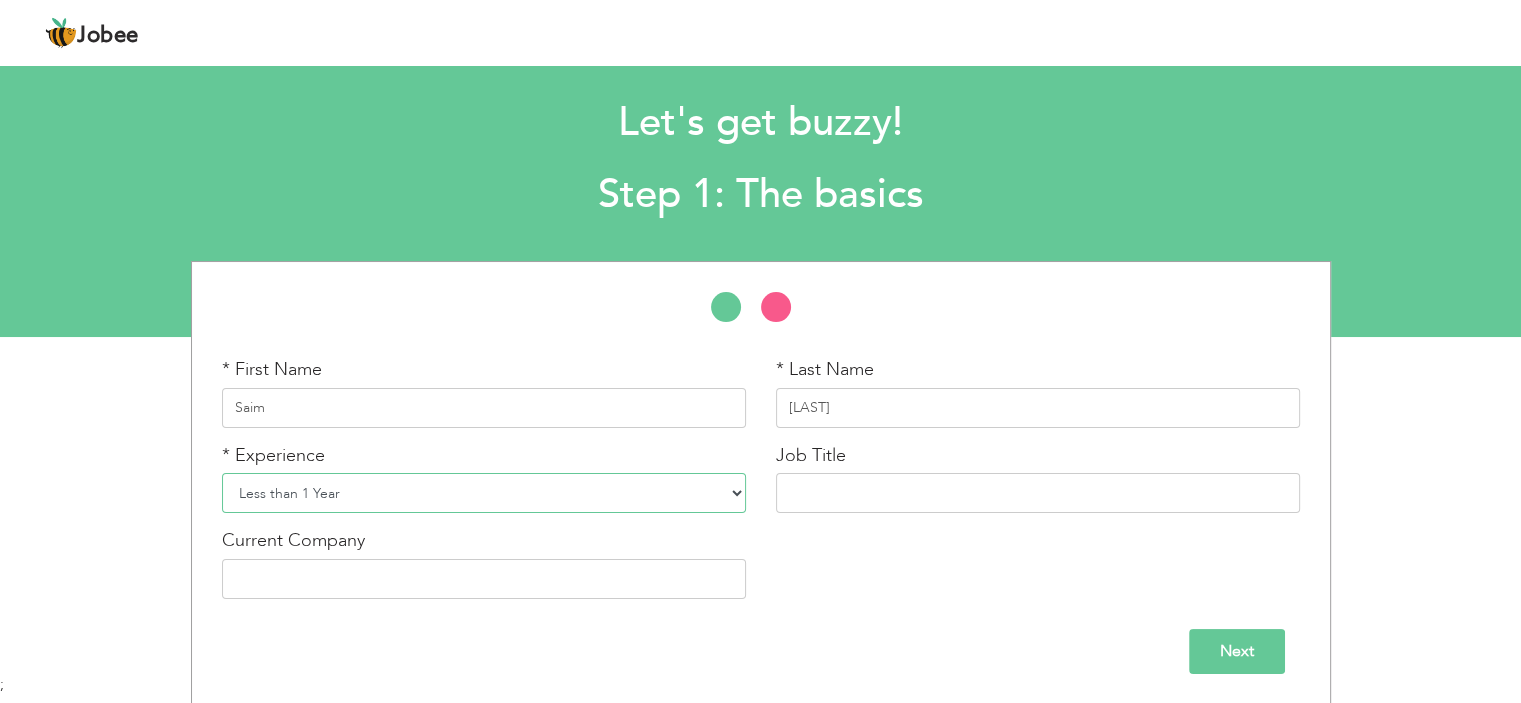 click on "Entry Level
Less than 1 Year
1 Year
2 Years
3 Years
4 Years
5 Years
6 Years
7 Years
8 Years
9 Years
10 Years
11 Years
12 Years
13 Years
14 Years
15 Years
16 Years
17 Years
18 Years
19 Years
20 Years
21 Years
22 Years
23 Years
24 Years
25 Years
26 Years
27 Years
28 Years
29 Years
30 Years
31 Years
32 Years
33 Years
34 Years
35 Years
More than 35 Years" at bounding box center [484, 493] 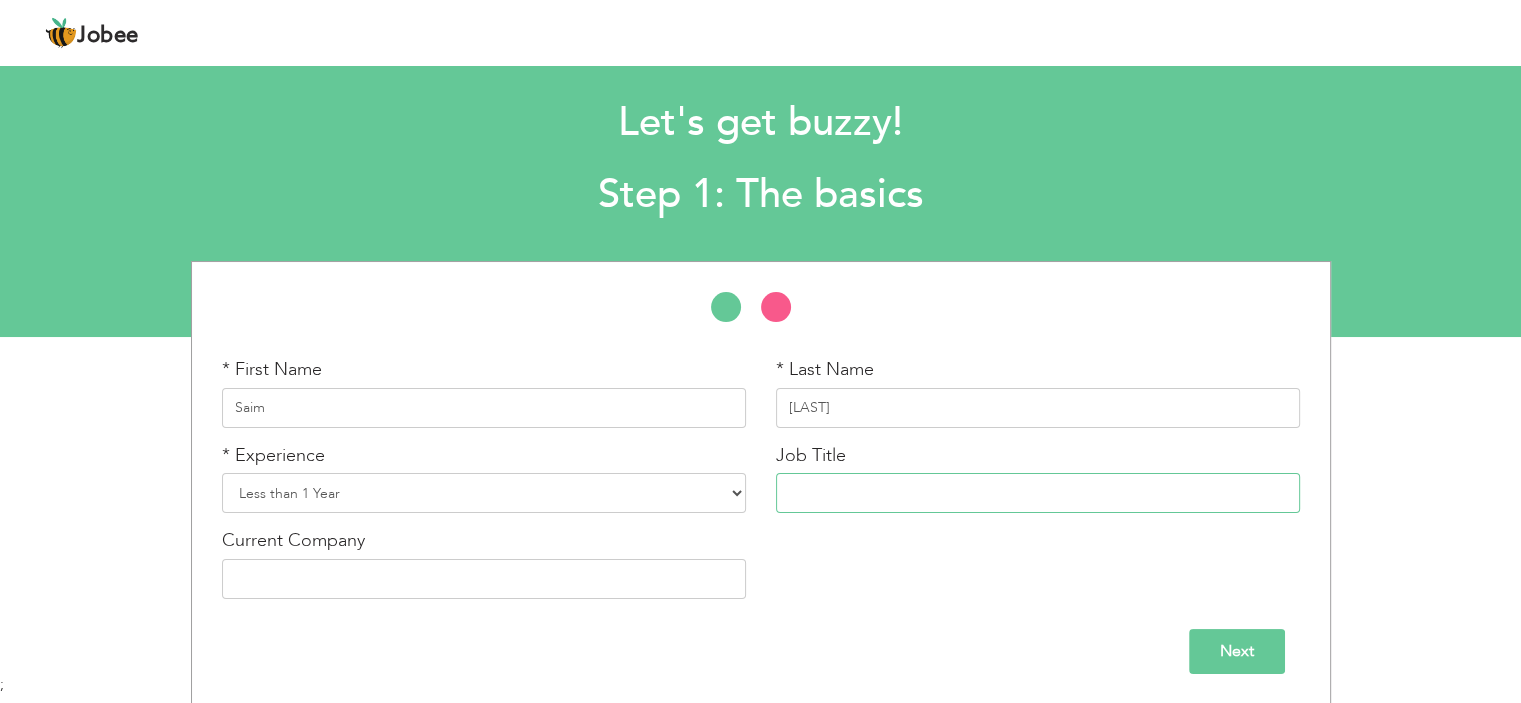 click at bounding box center (1038, 493) 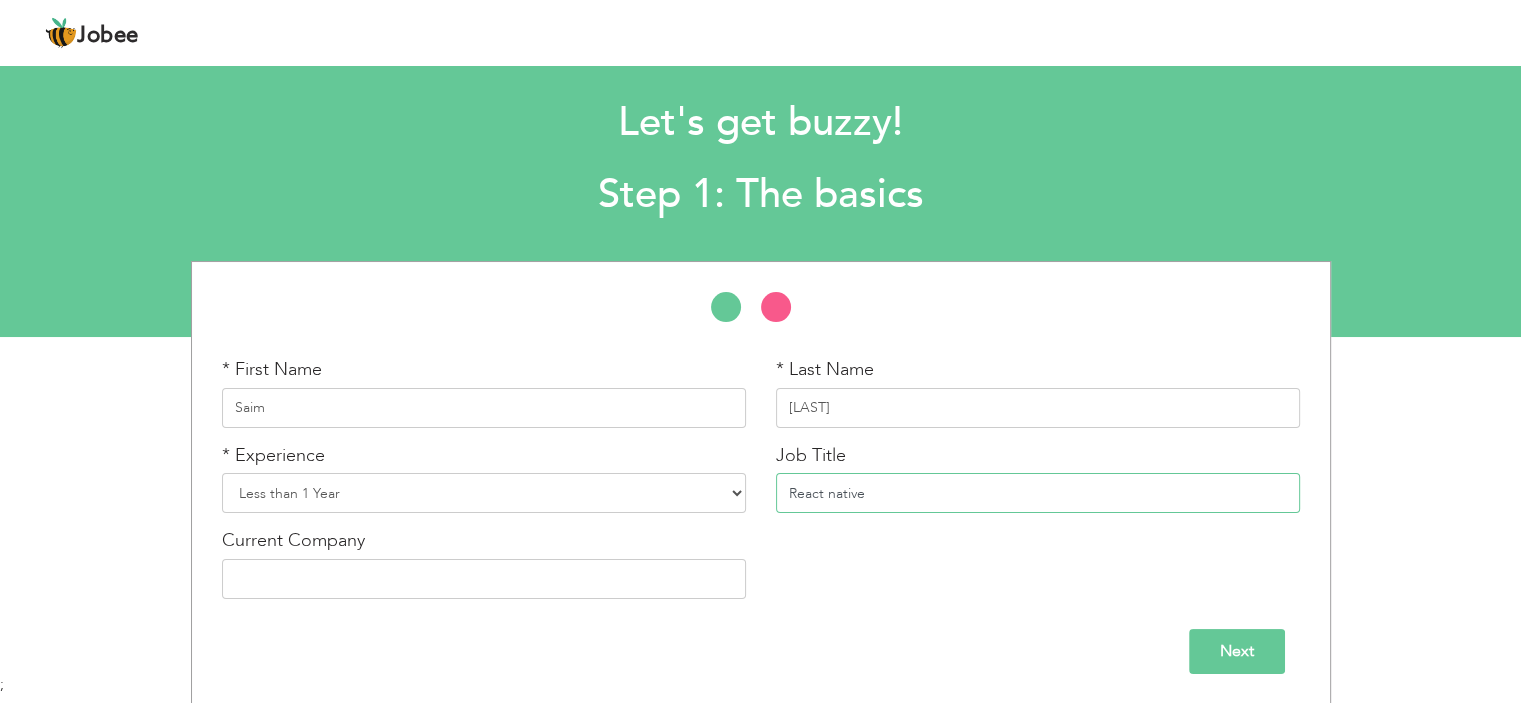 click on "React native" at bounding box center [1038, 493] 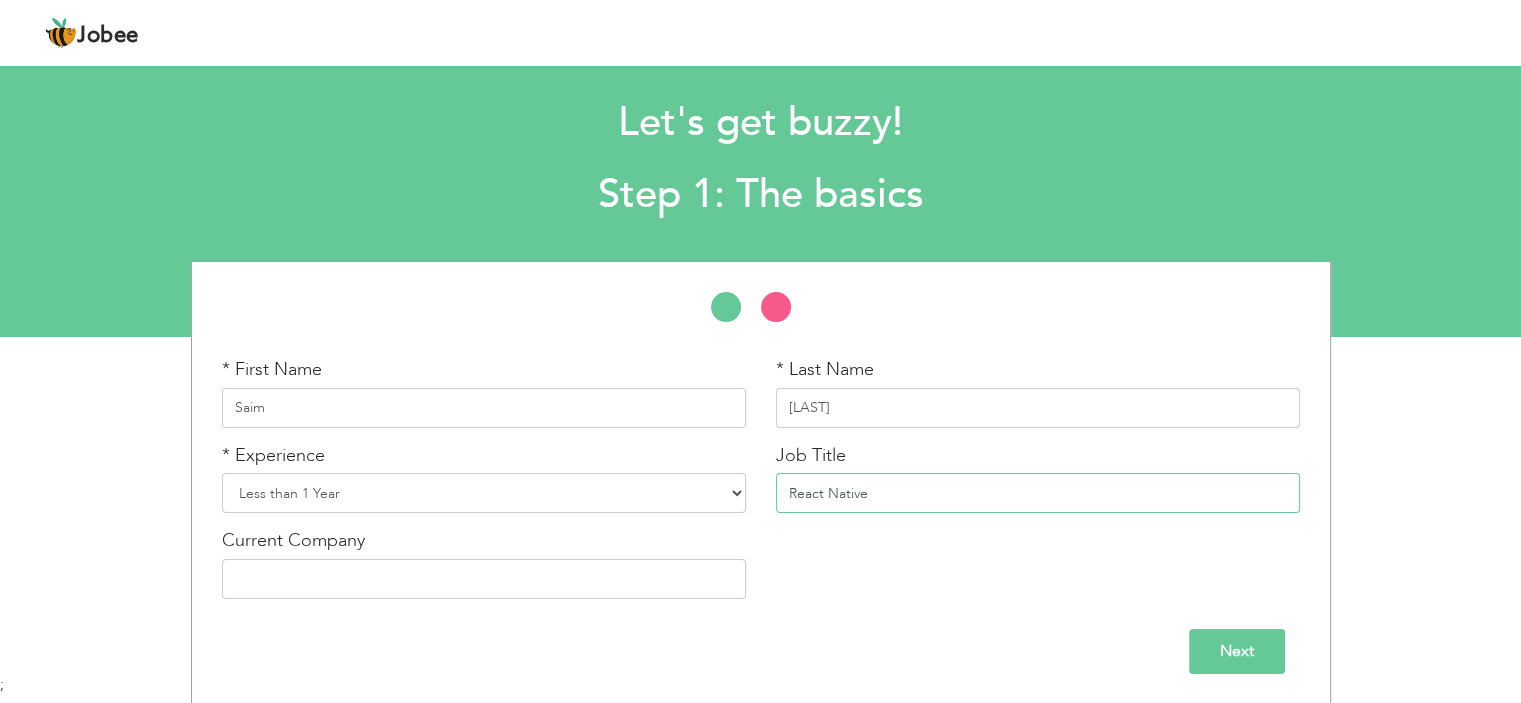 type on "React Native" 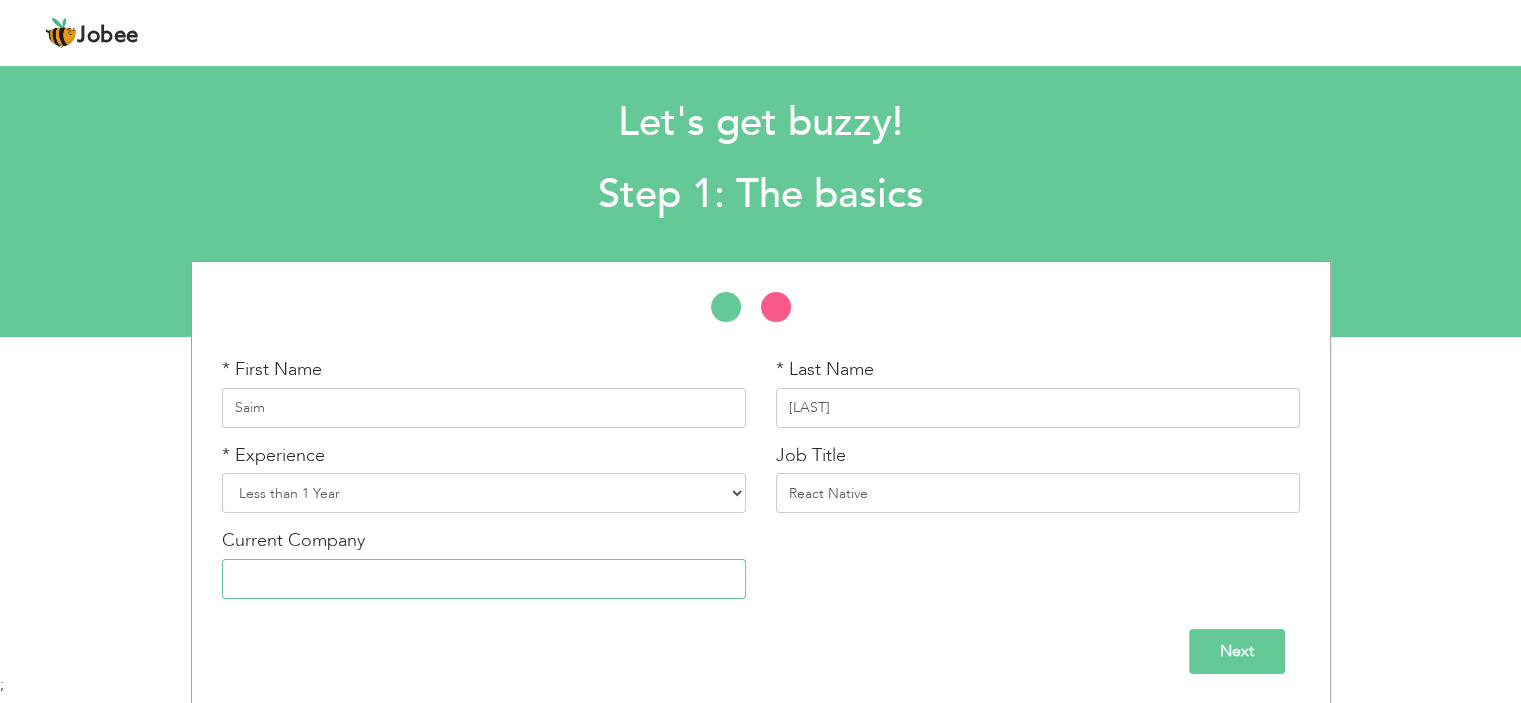 click at bounding box center [484, 579] 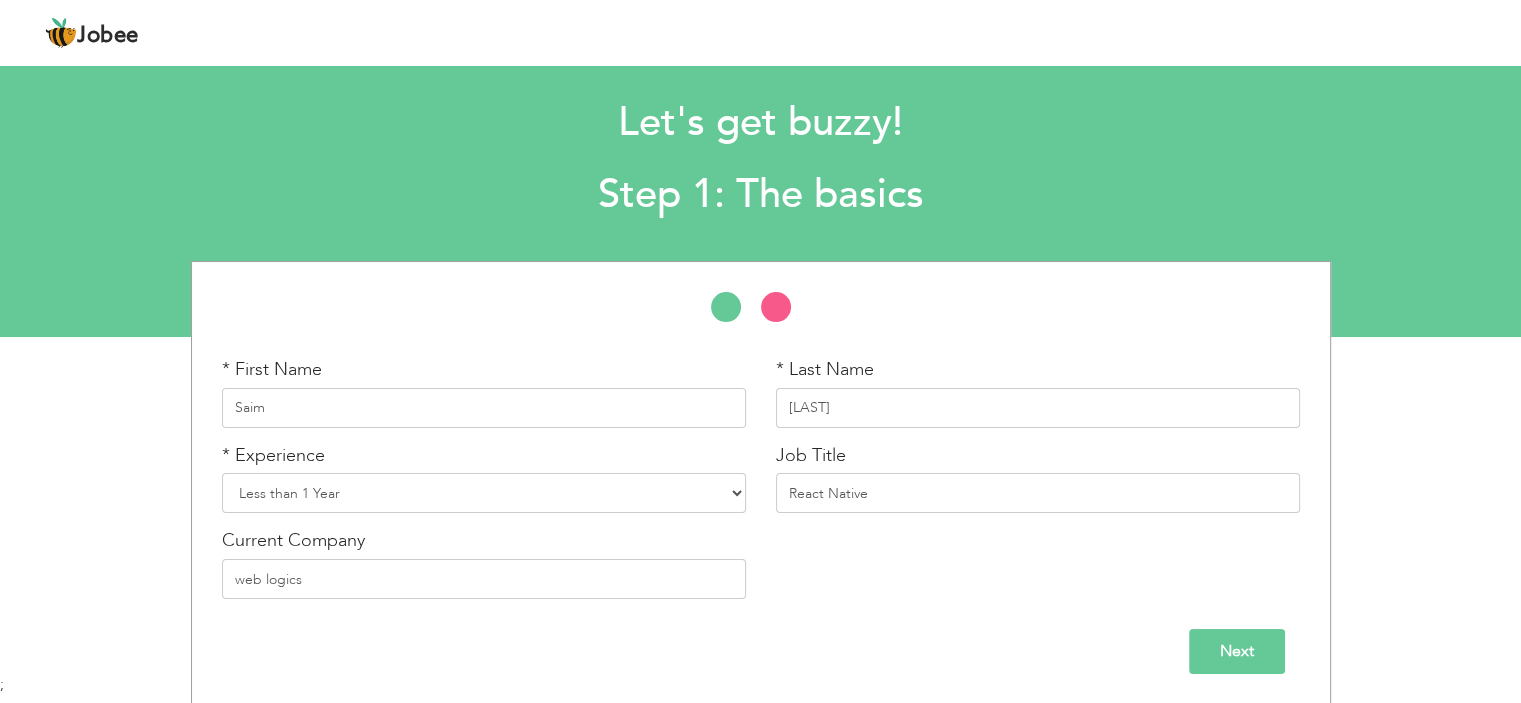 click on "Next" at bounding box center [1237, 651] 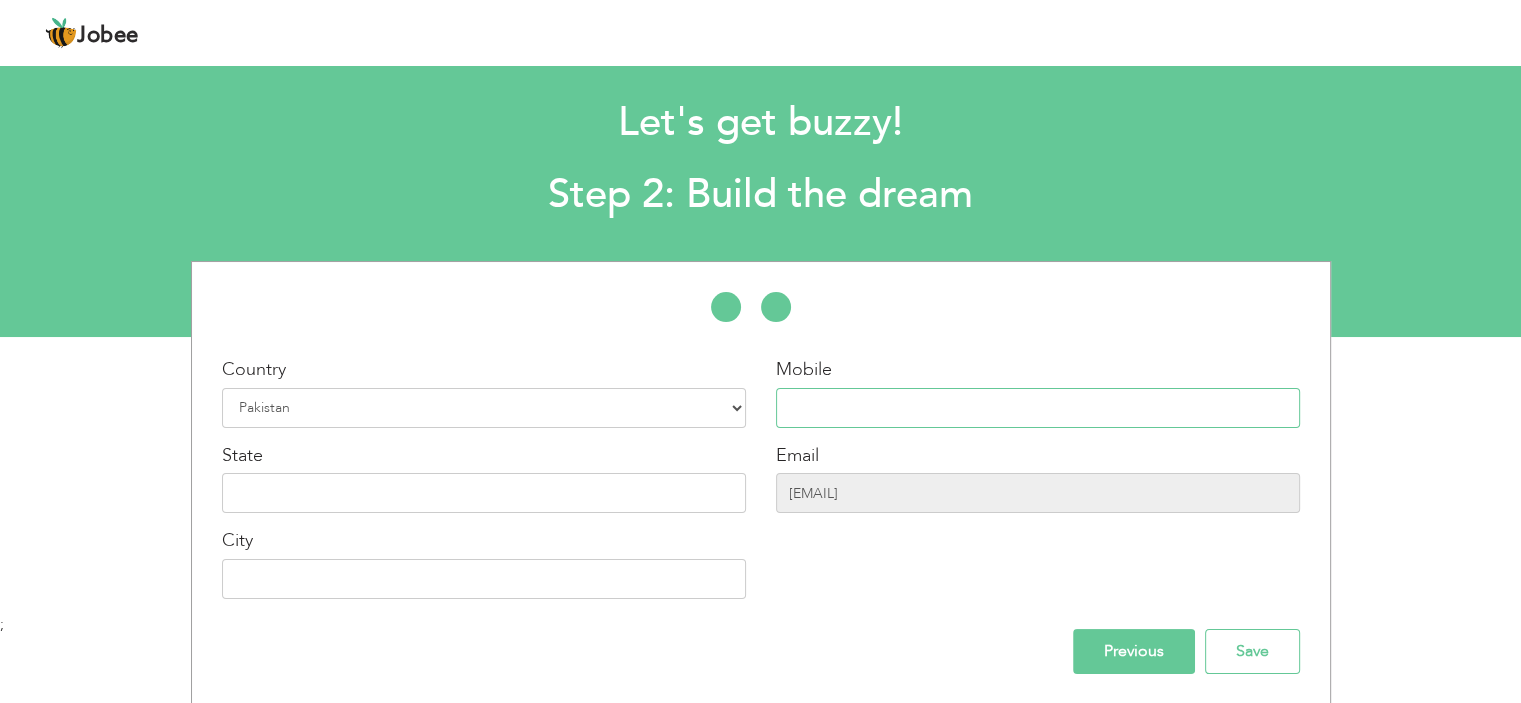 click at bounding box center [1038, 408] 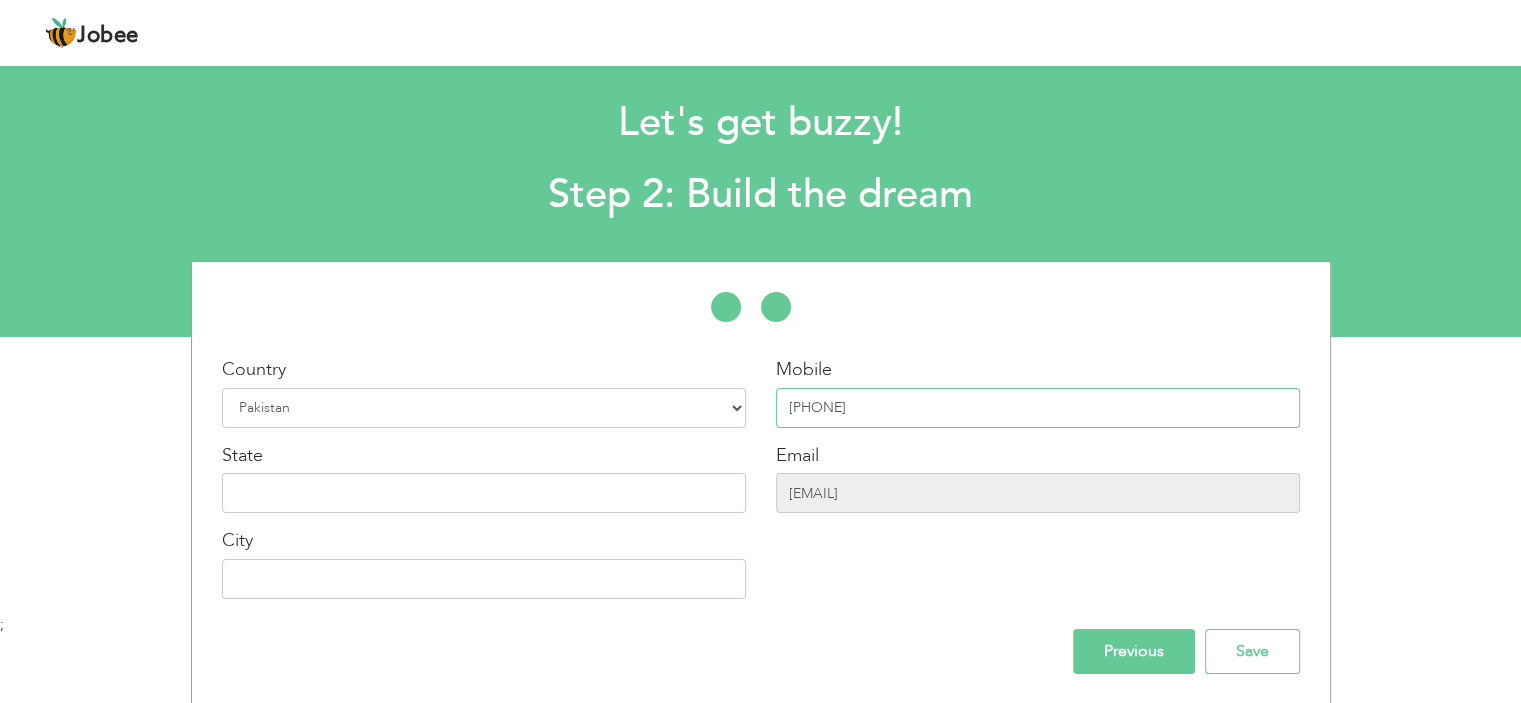 type on "03115400745" 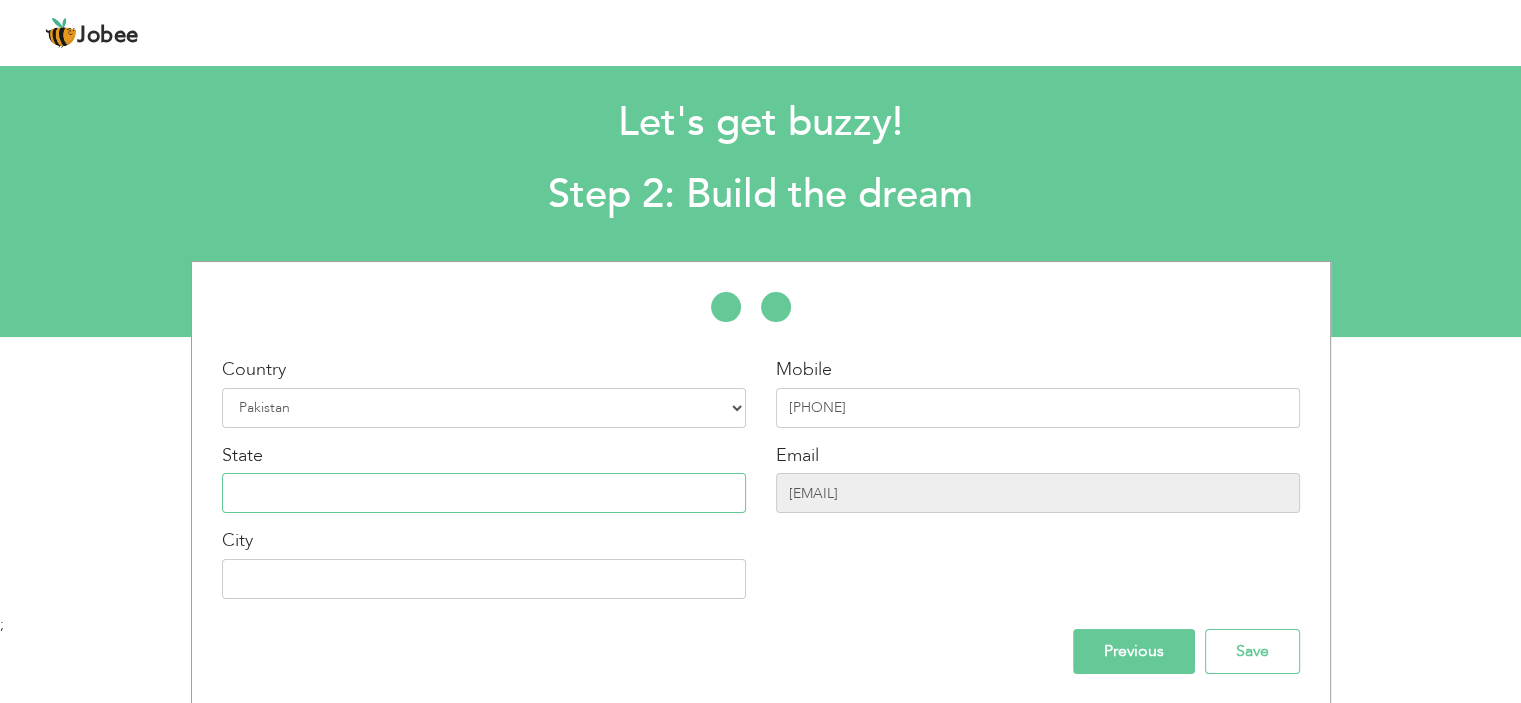 click at bounding box center (484, 493) 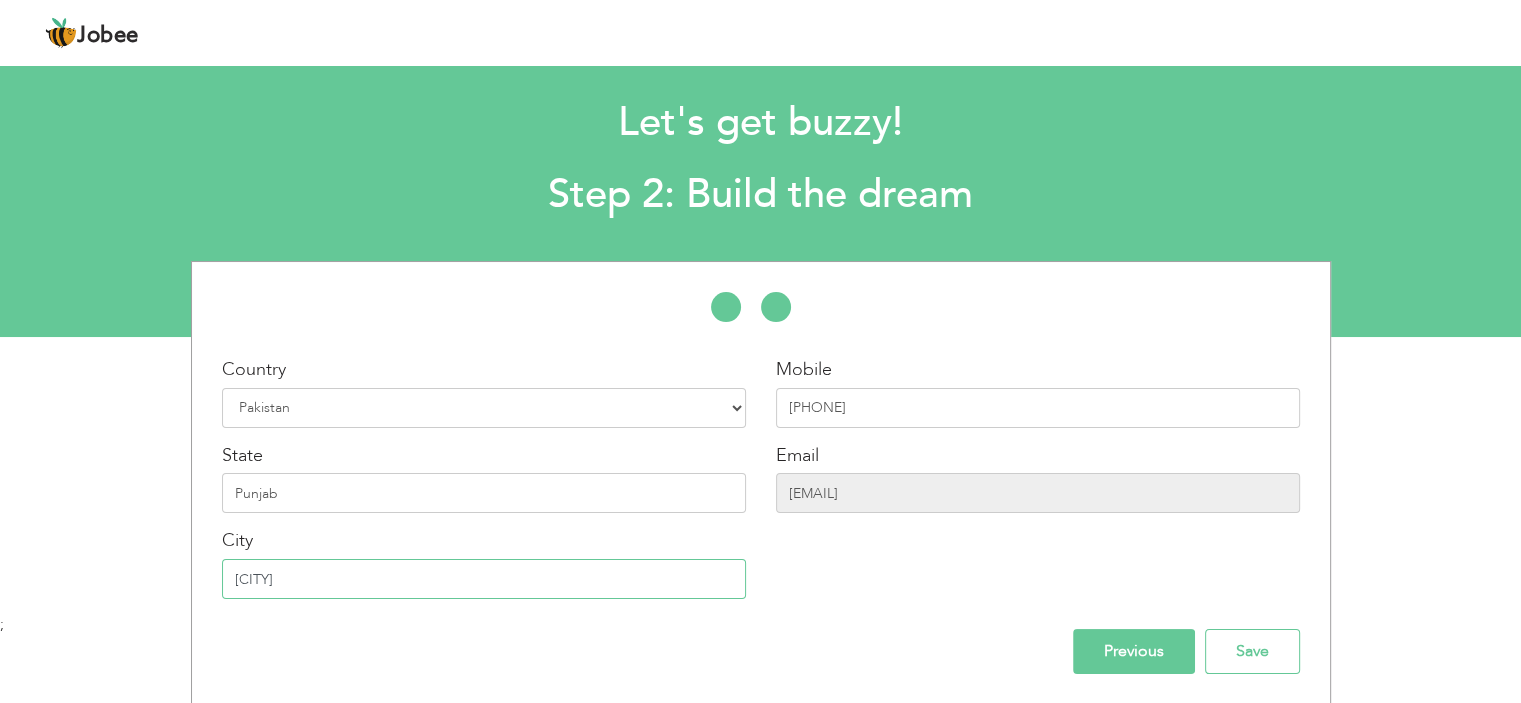 click on "[CITY]" at bounding box center (484, 579) 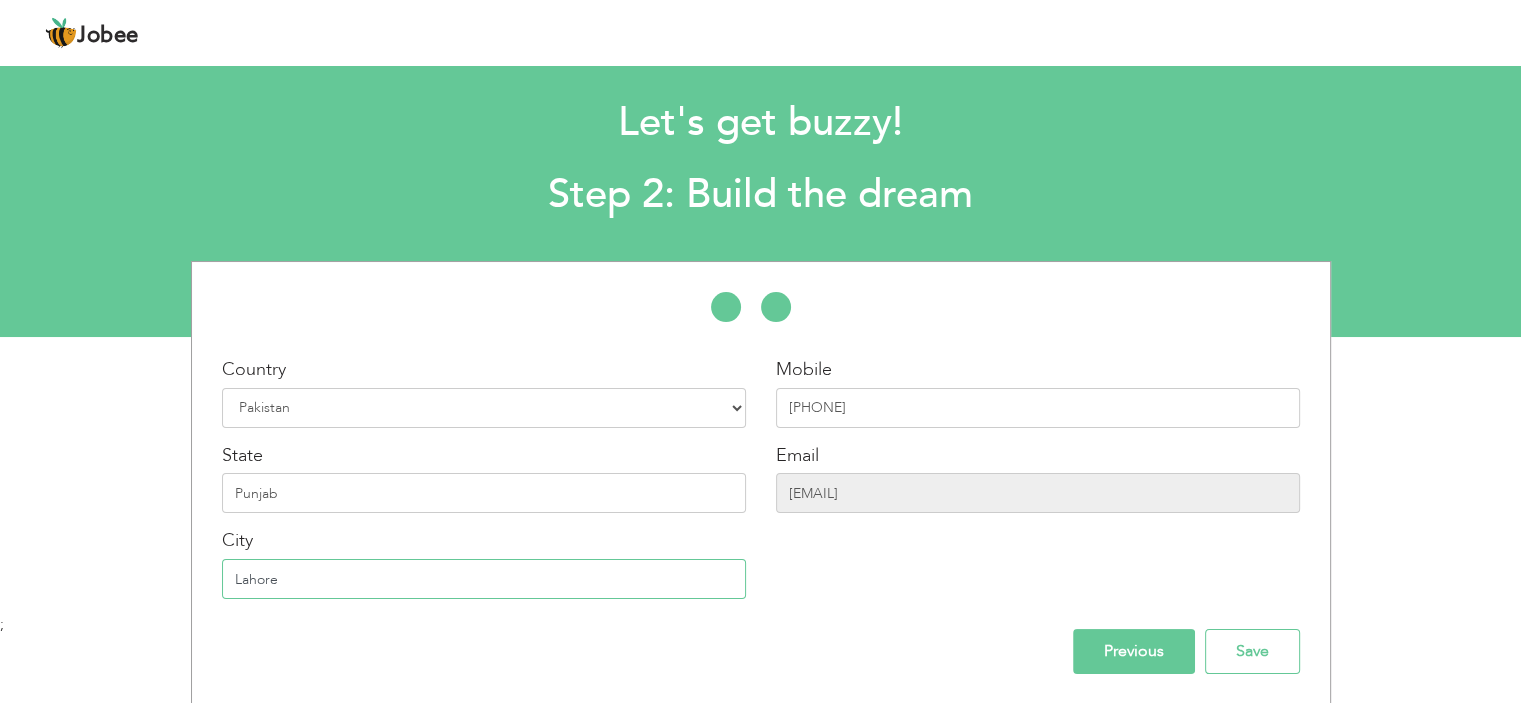 type on "Lahore" 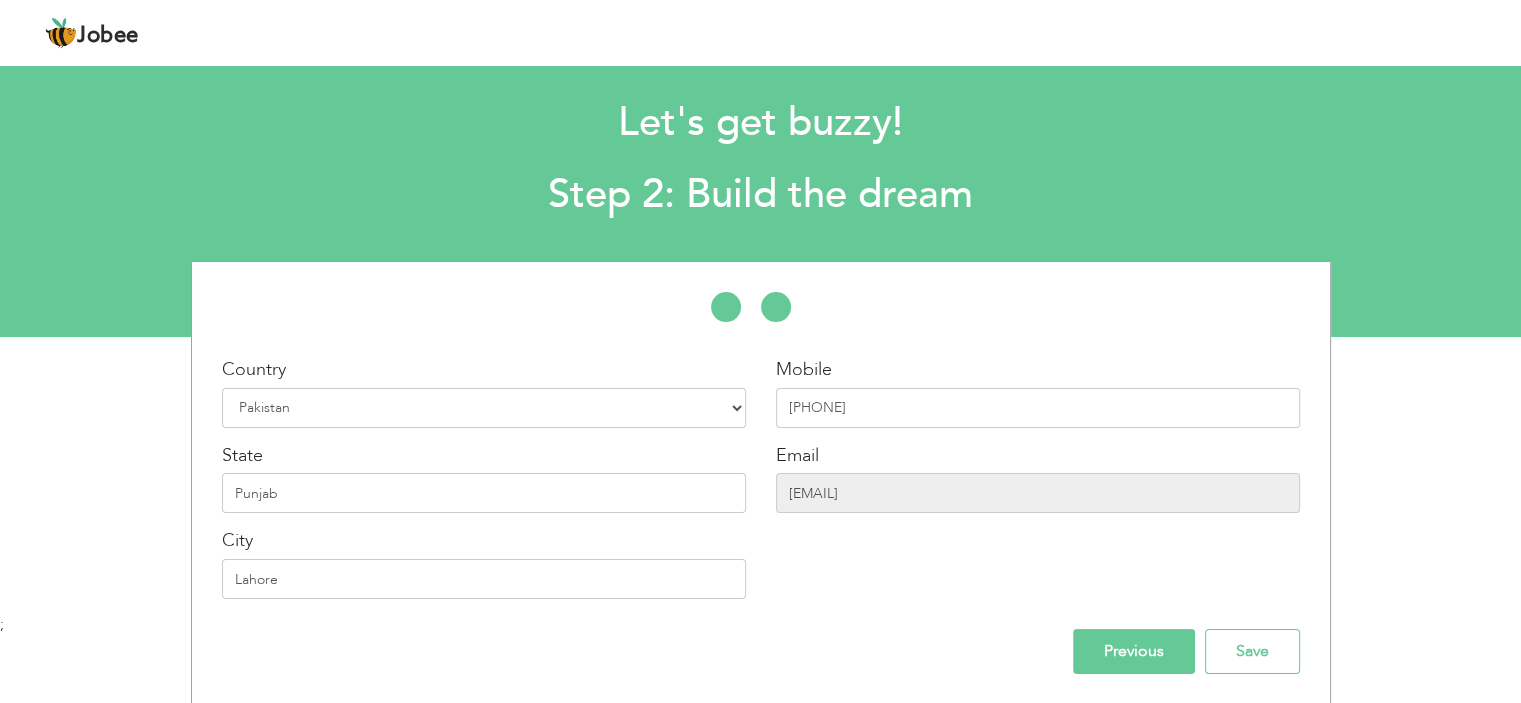 click on "jansaim00@gmail.com" at bounding box center [1038, 493] 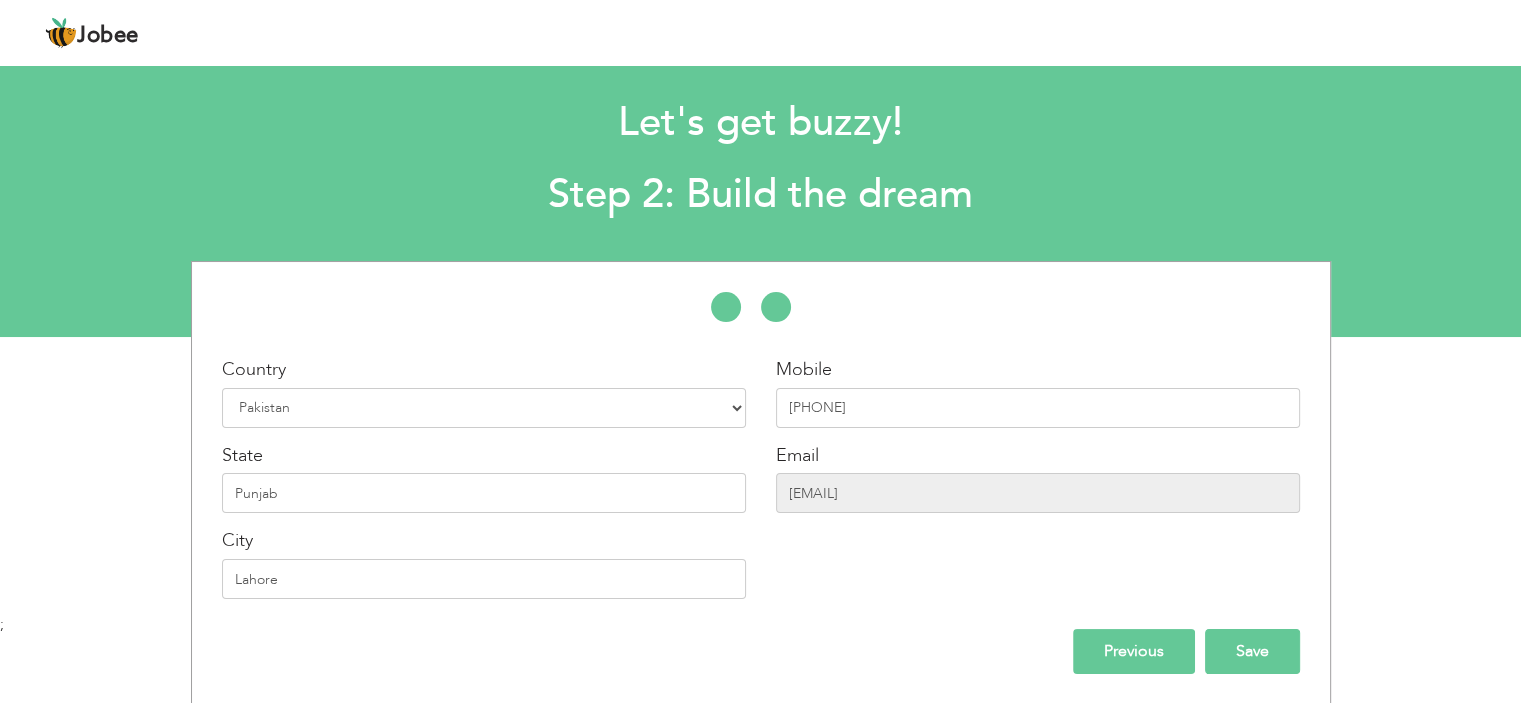 click on "Save" at bounding box center (1252, 651) 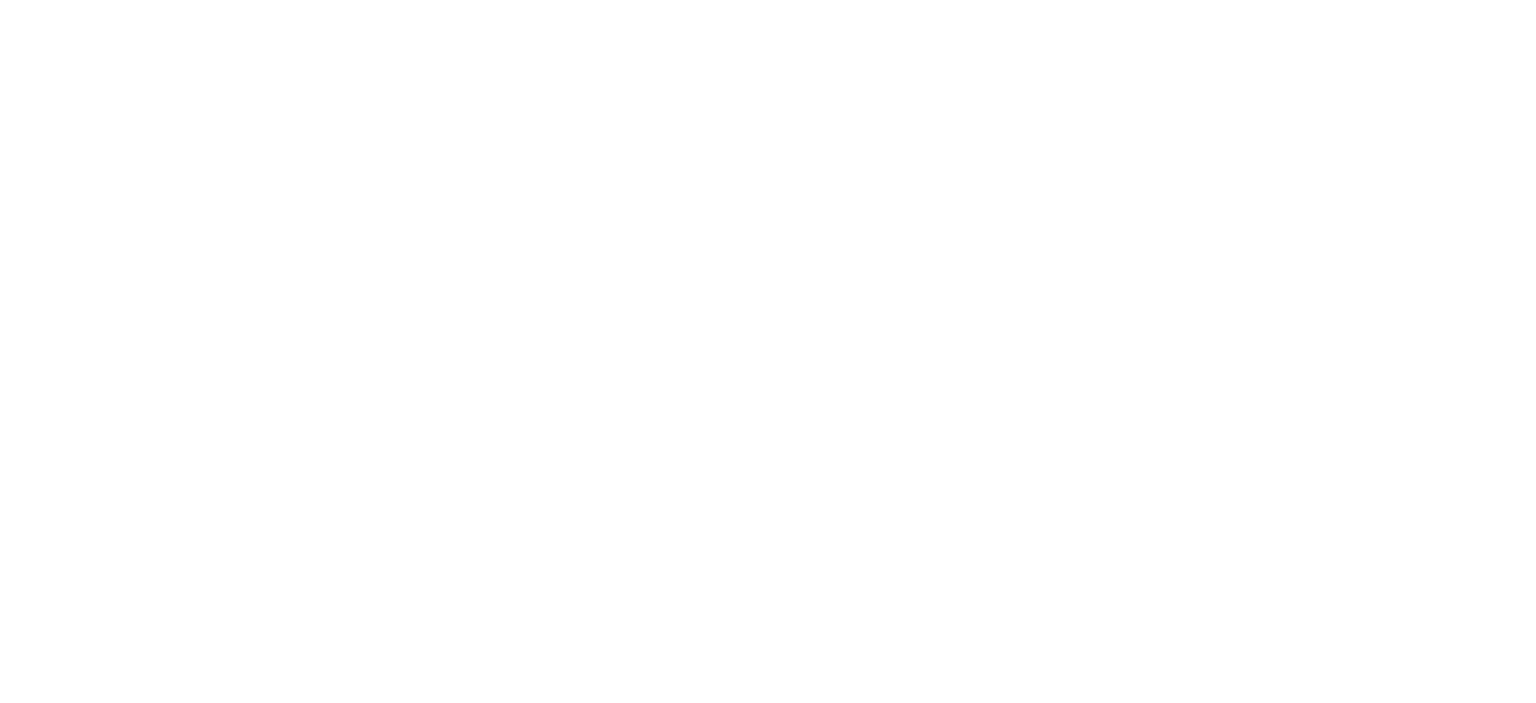 scroll, scrollTop: 0, scrollLeft: 0, axis: both 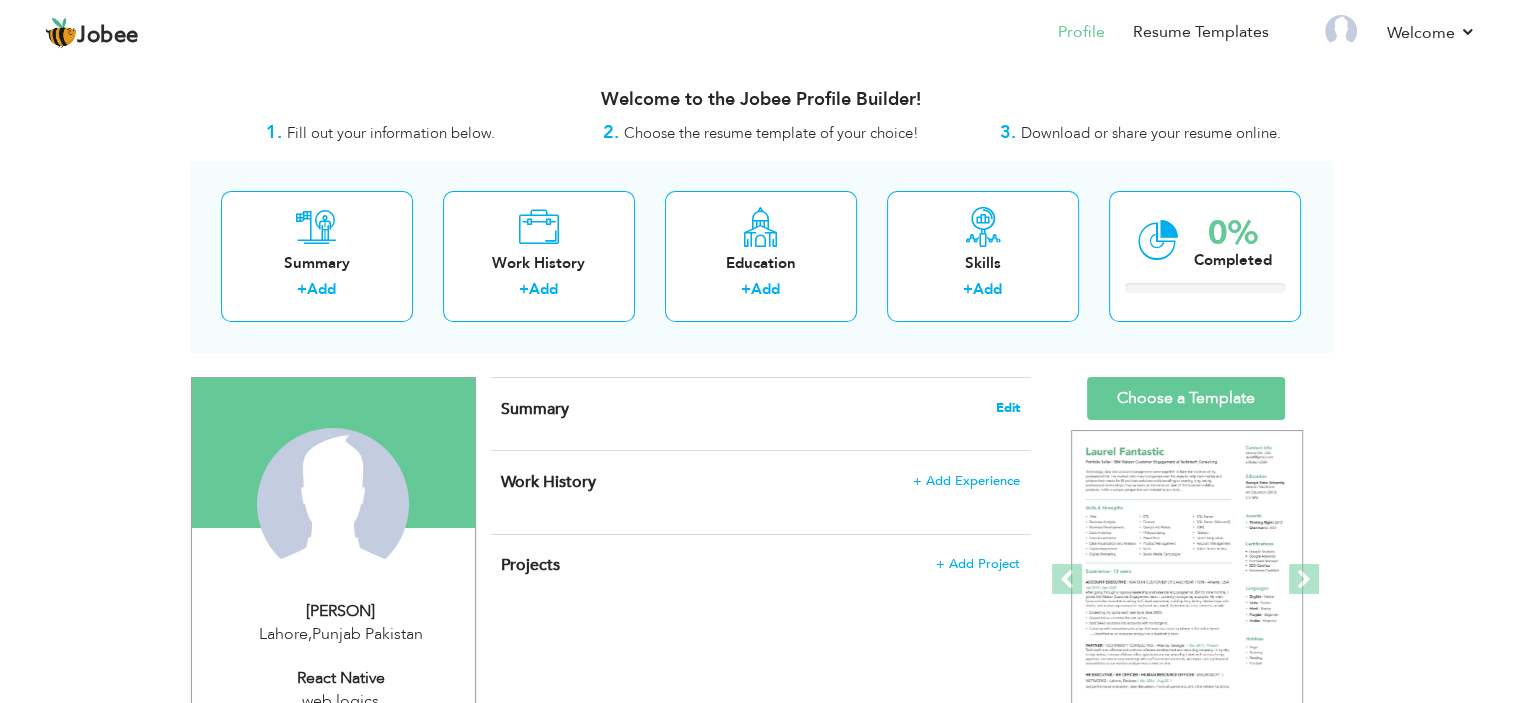 click on "Edit" at bounding box center [1008, 408] 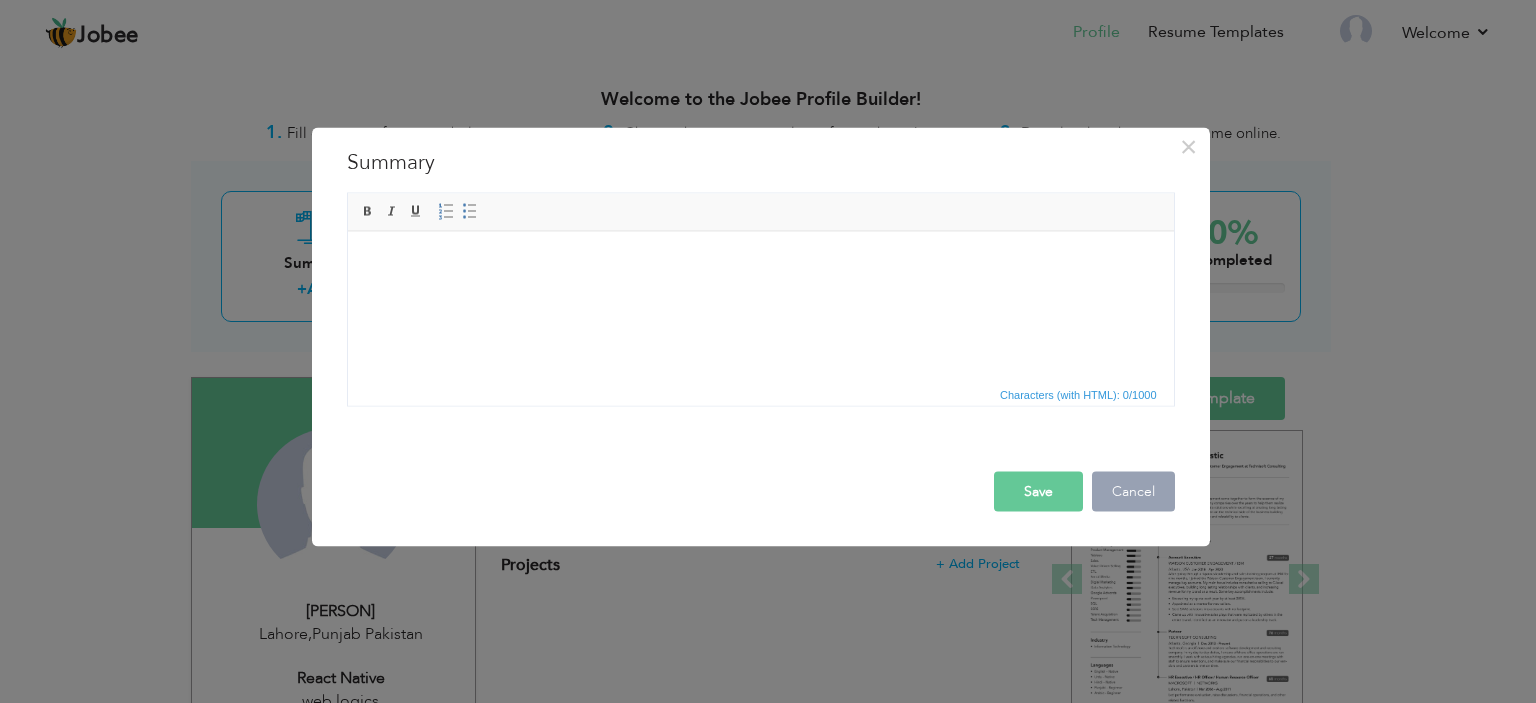 click on "Cancel" at bounding box center (1133, 491) 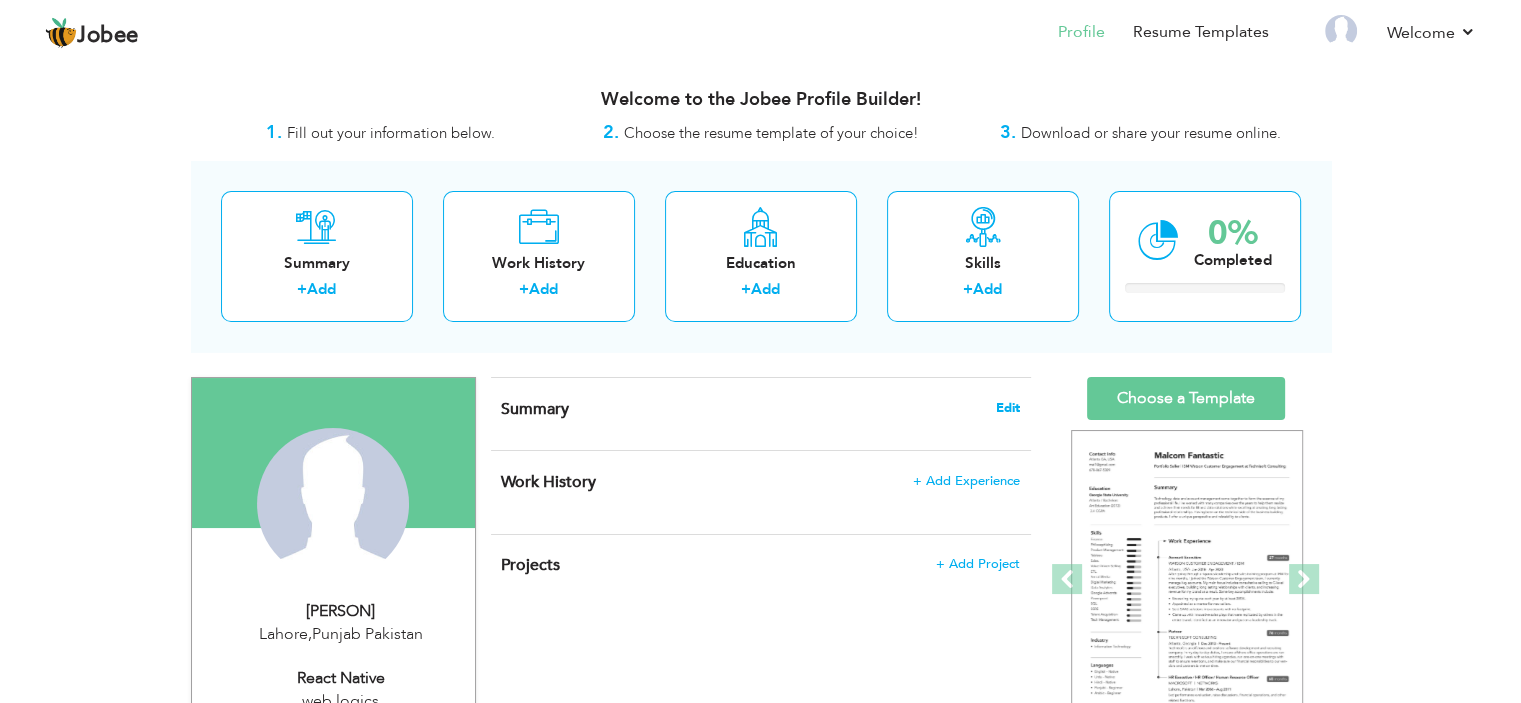 click on "Edit" at bounding box center [1008, 408] 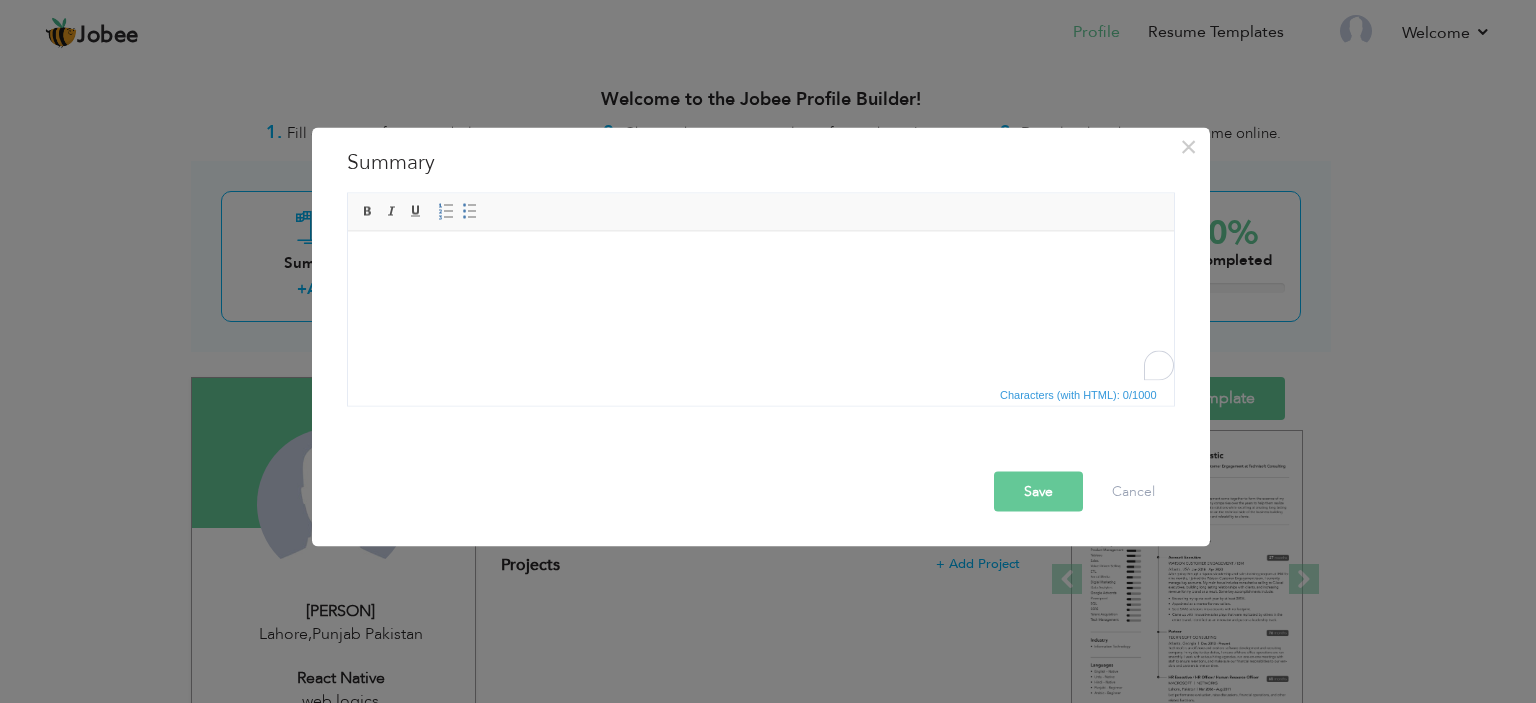 click at bounding box center [760, 261] 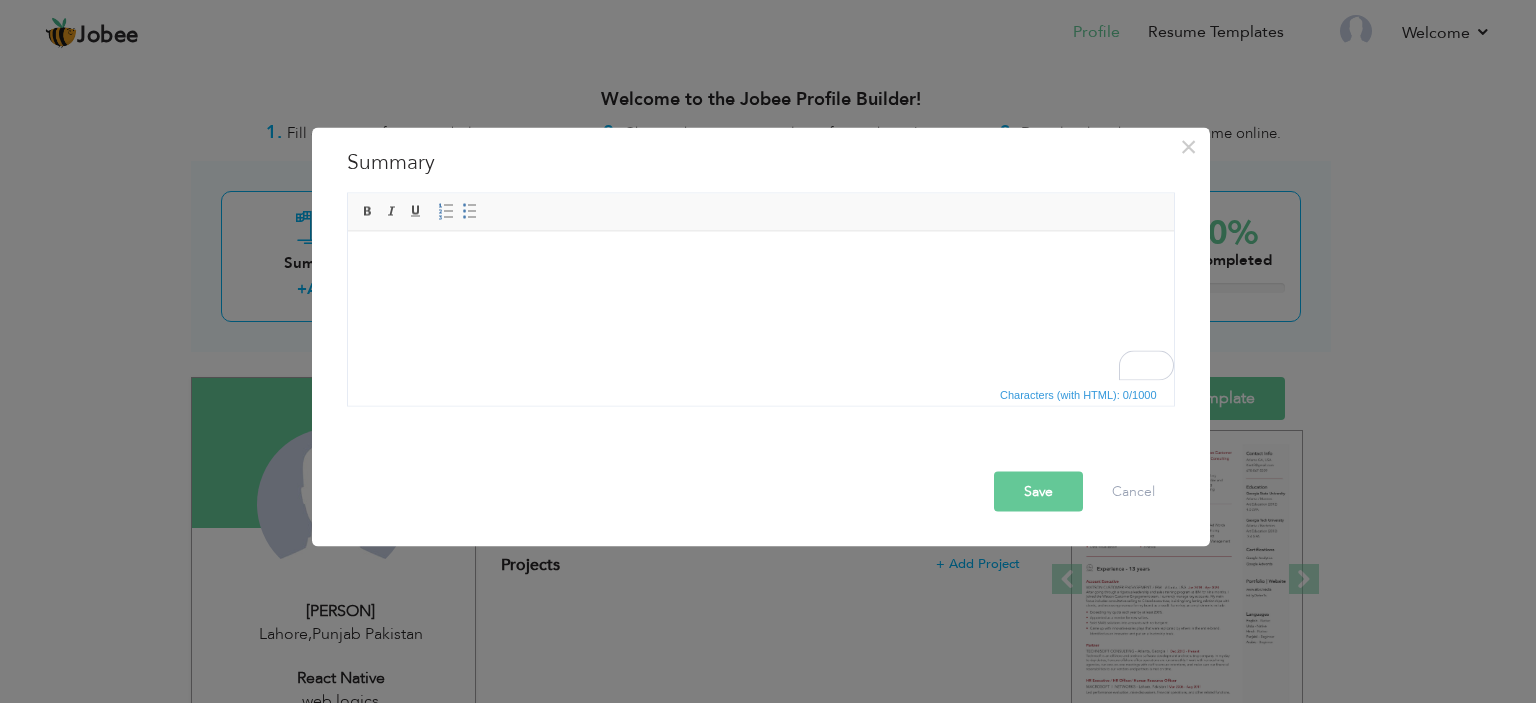 click at bounding box center (760, 261) 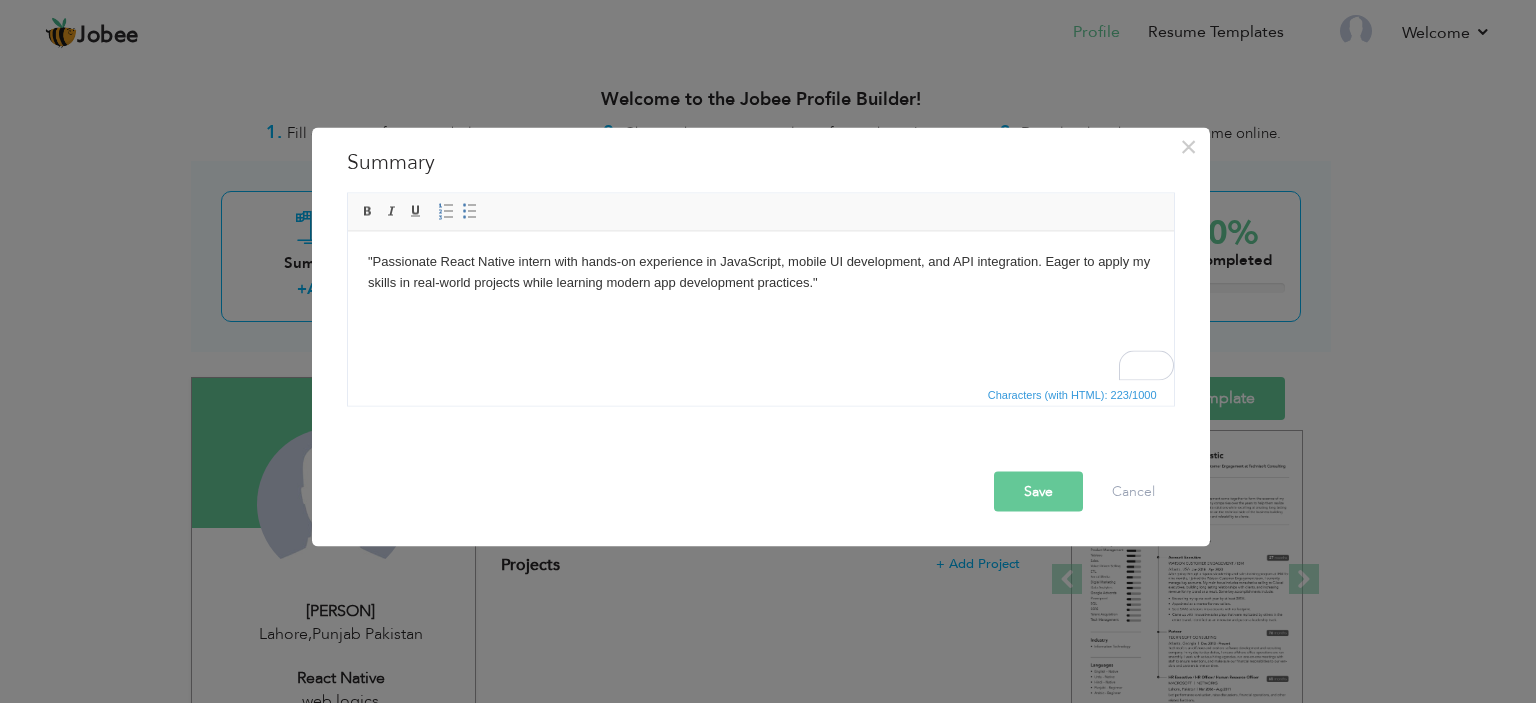 type 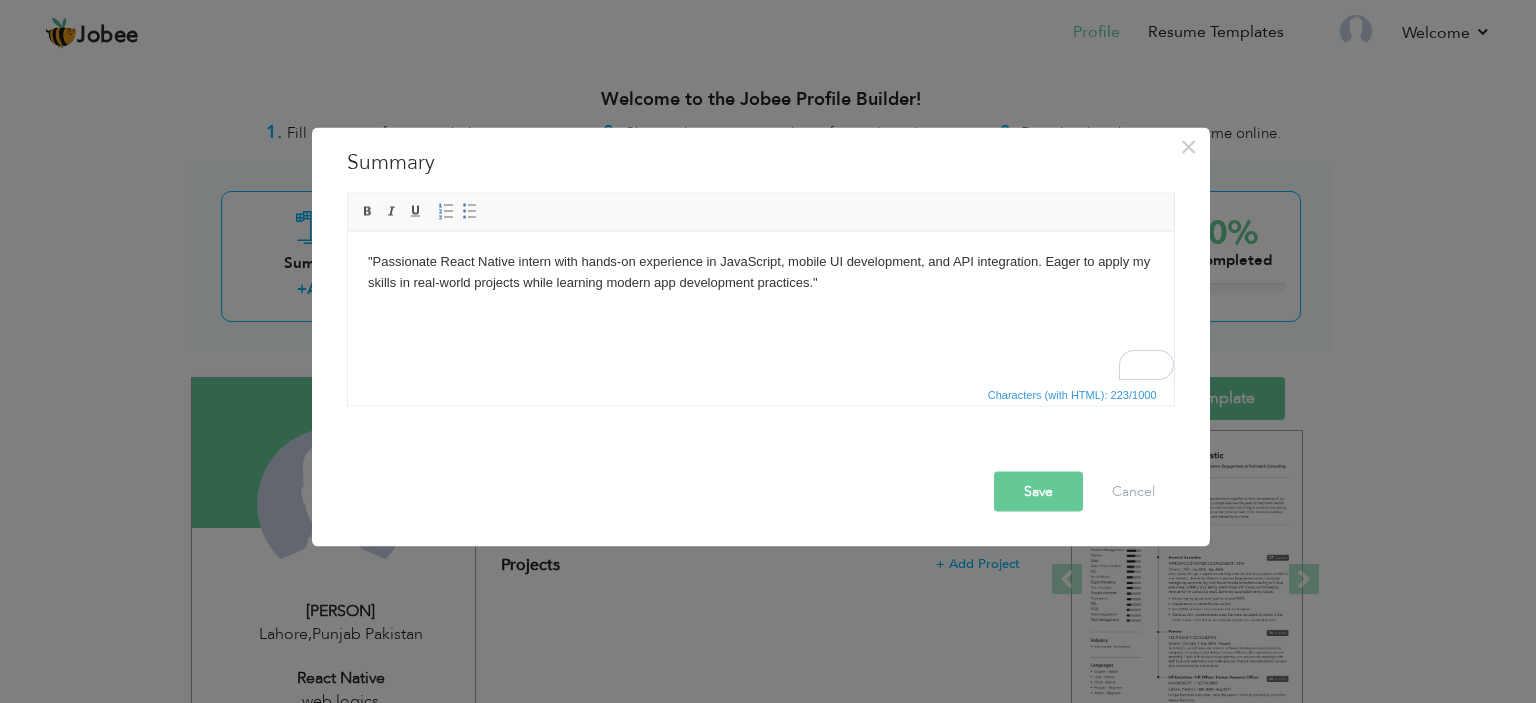 drag, startPoint x: 375, startPoint y: 254, endPoint x: 403, endPoint y: 286, distance: 42.520584 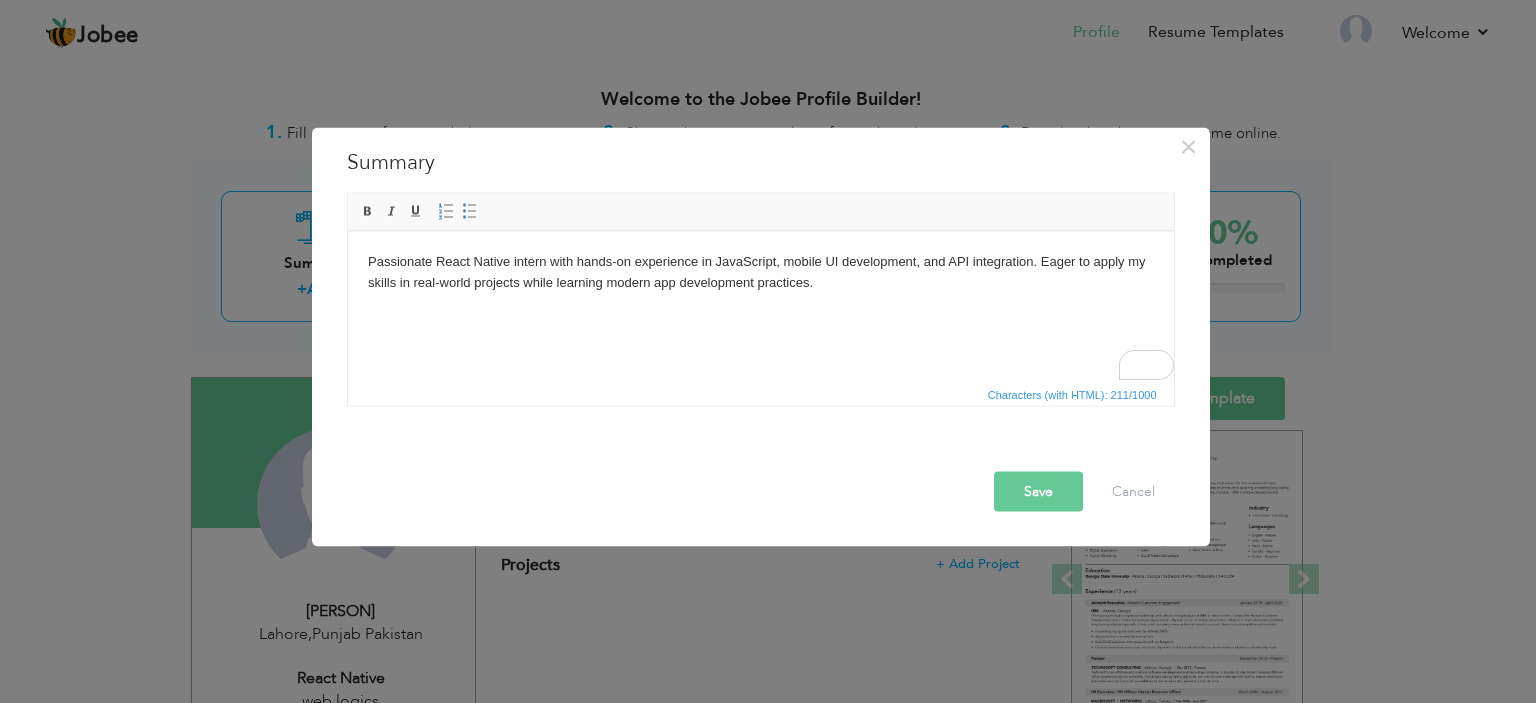 click on "Save" at bounding box center [1038, 491] 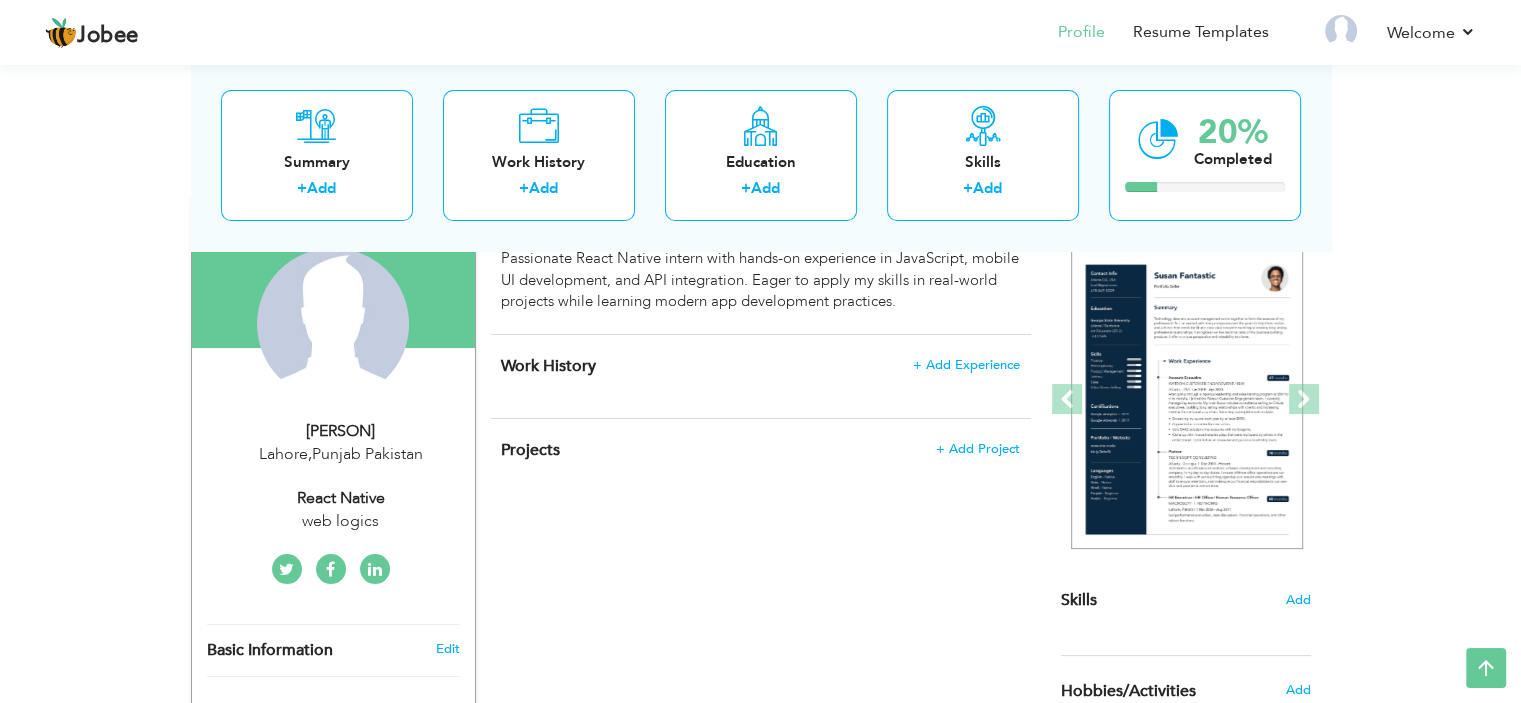 scroll, scrollTop: 166, scrollLeft: 0, axis: vertical 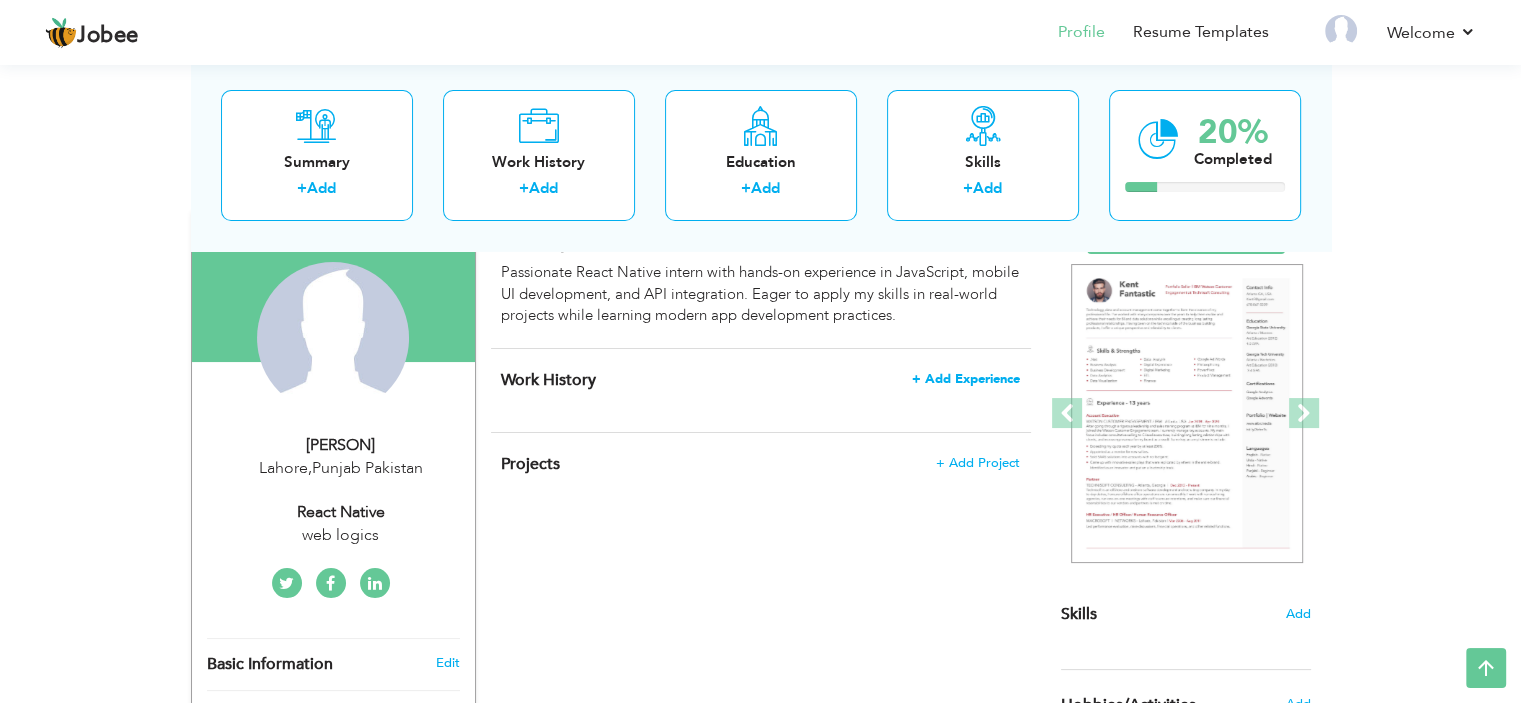 click on "+ Add Experience" at bounding box center (966, 379) 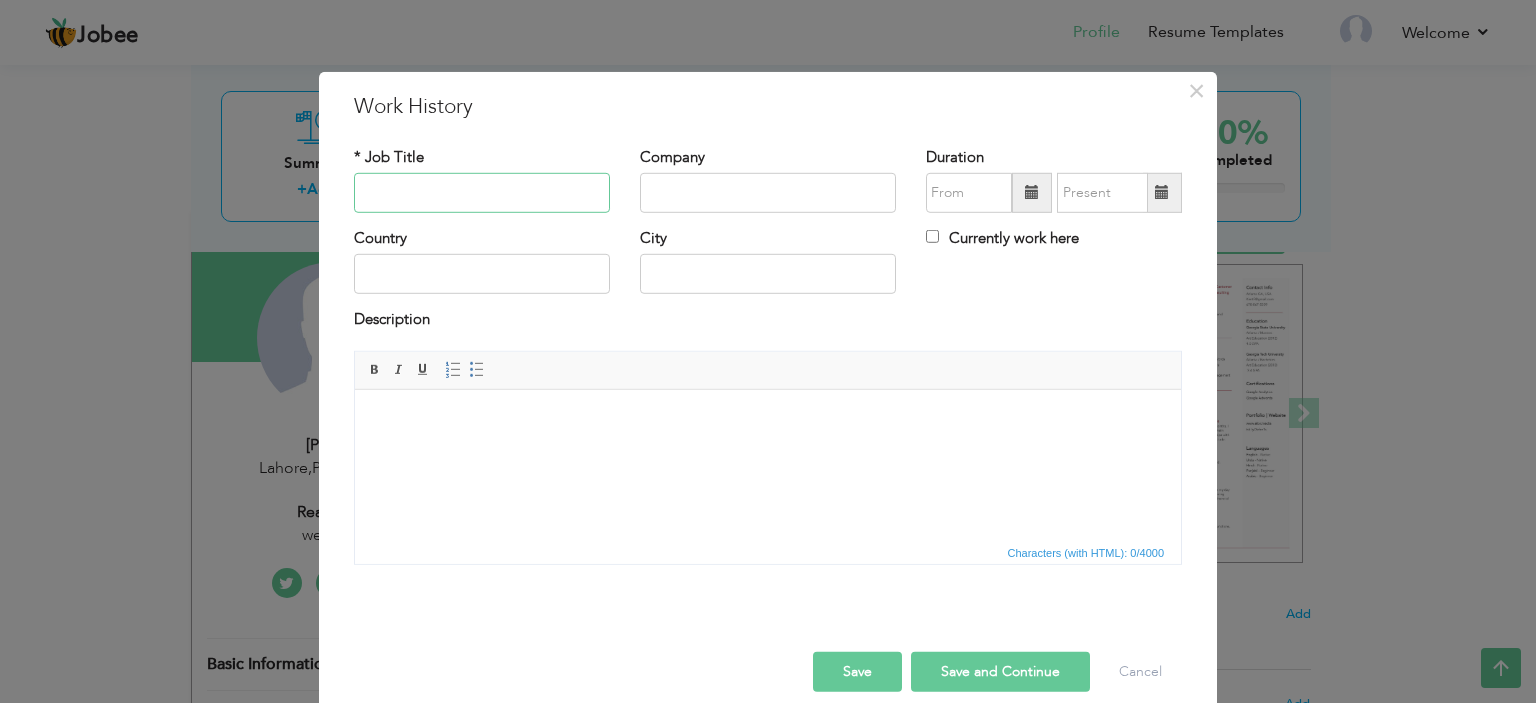 click at bounding box center (482, 193) 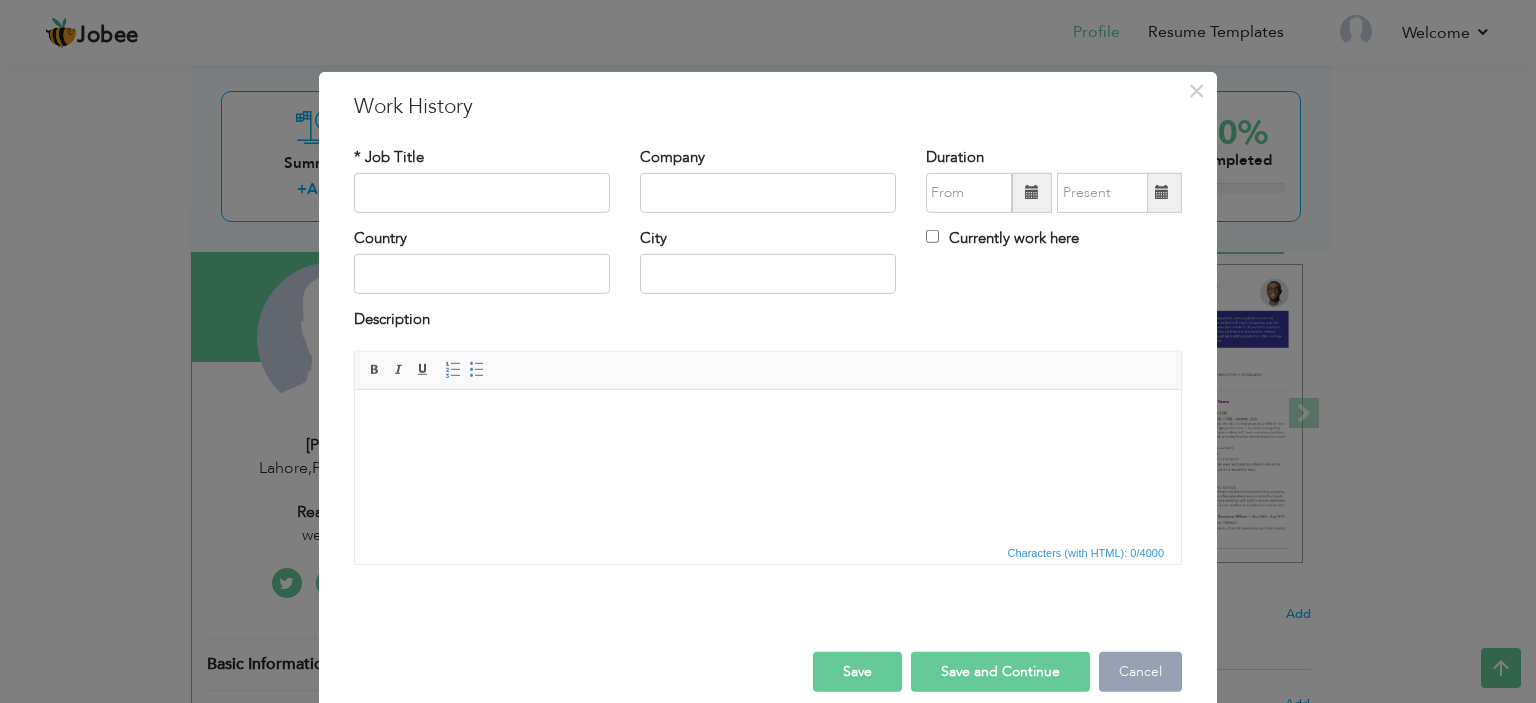 click on "Cancel" at bounding box center [1140, 672] 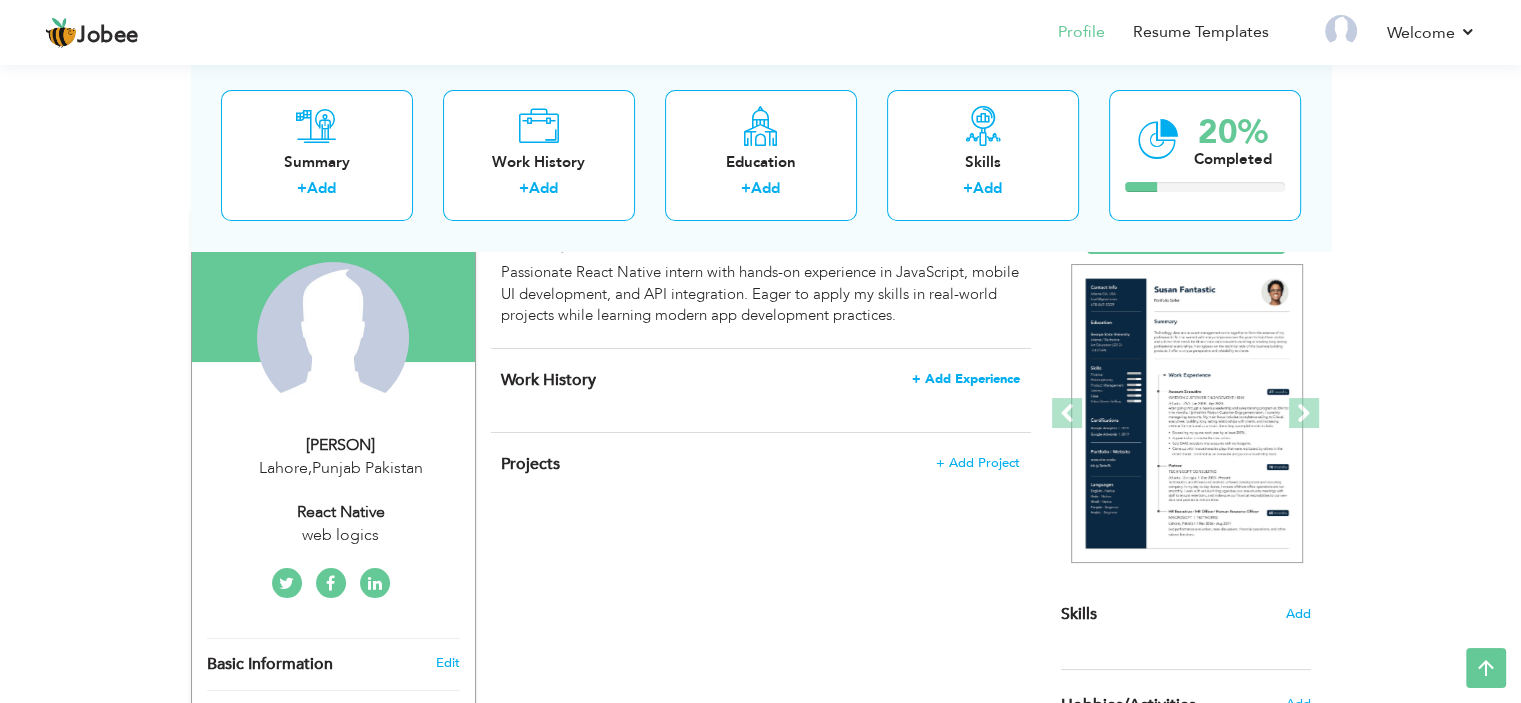 click on "+ Add Experience" at bounding box center [966, 379] 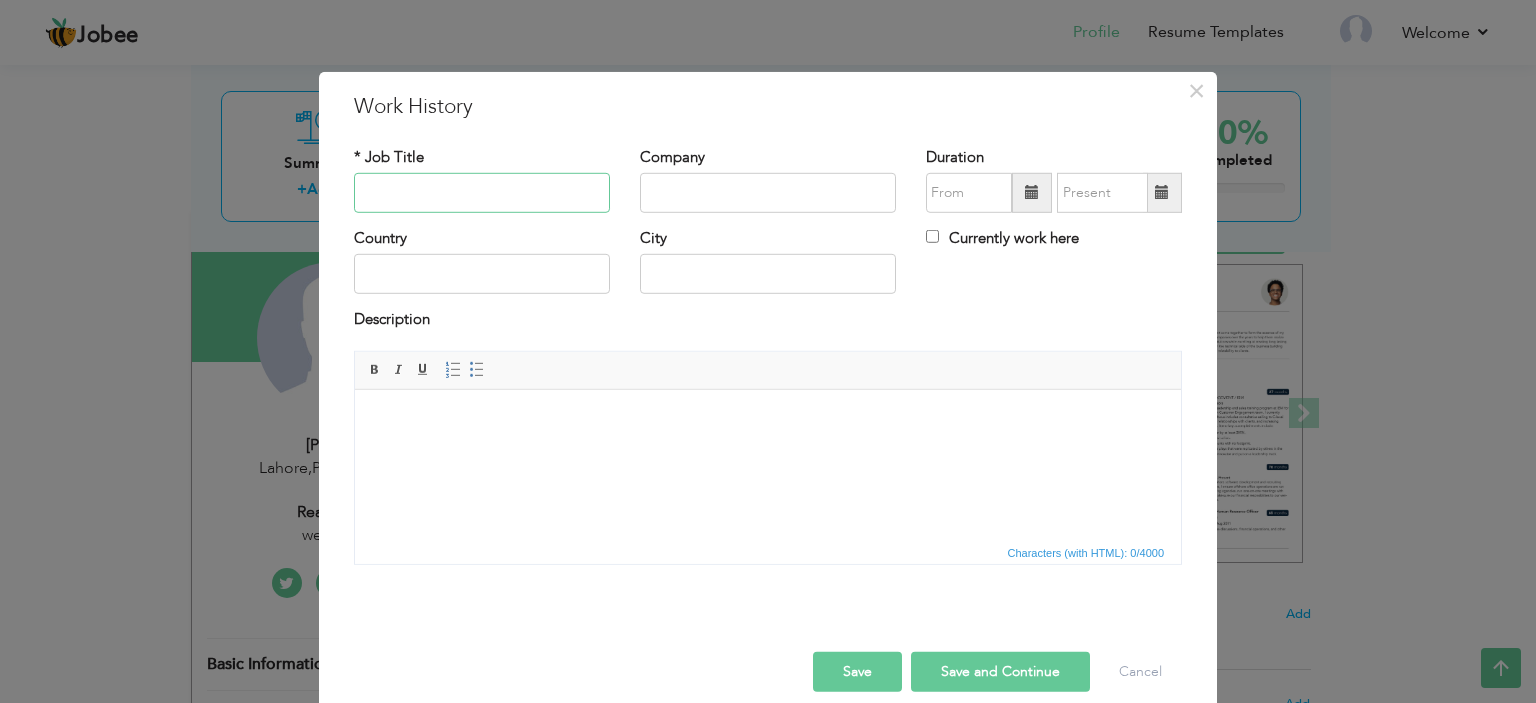 click at bounding box center (482, 193) 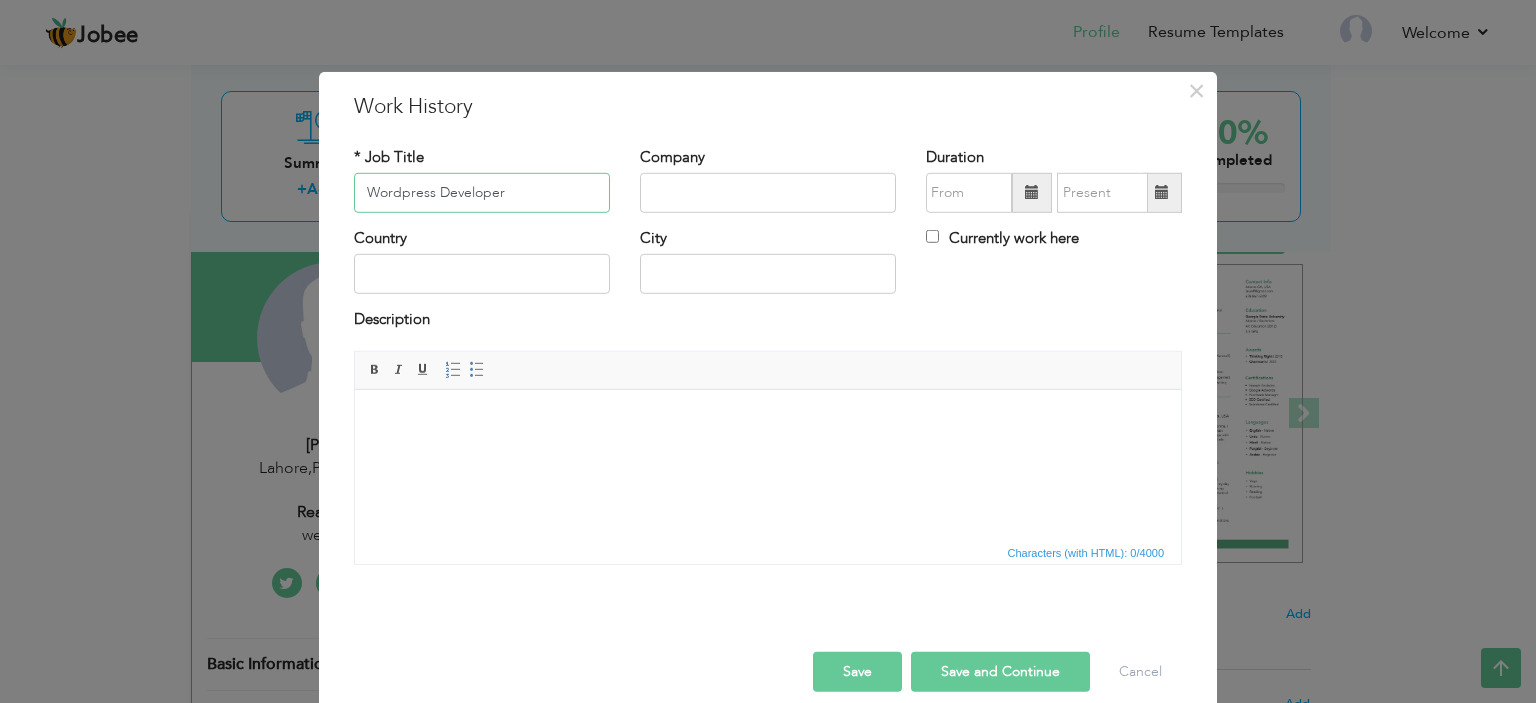 type on "Wordpress Developer" 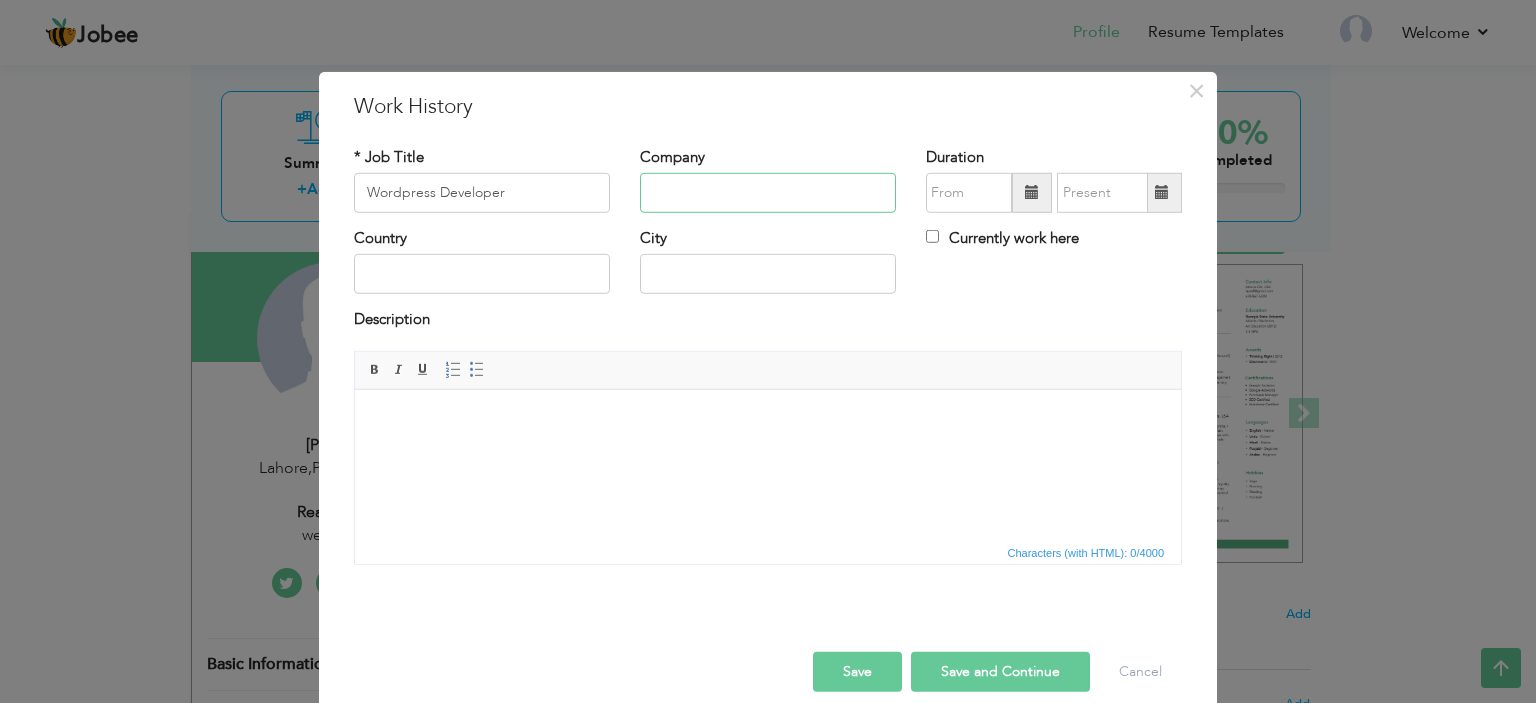 click at bounding box center (768, 193) 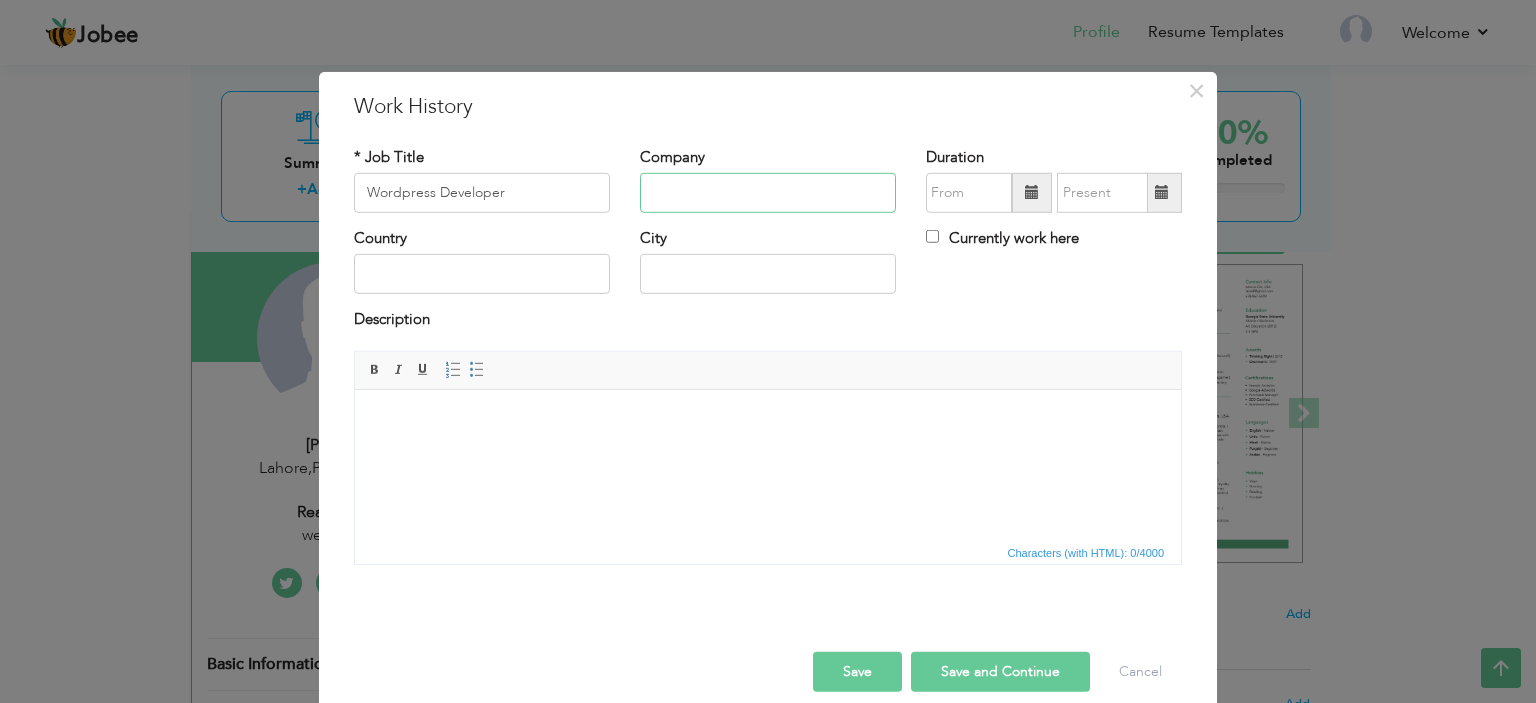 type on "web logics" 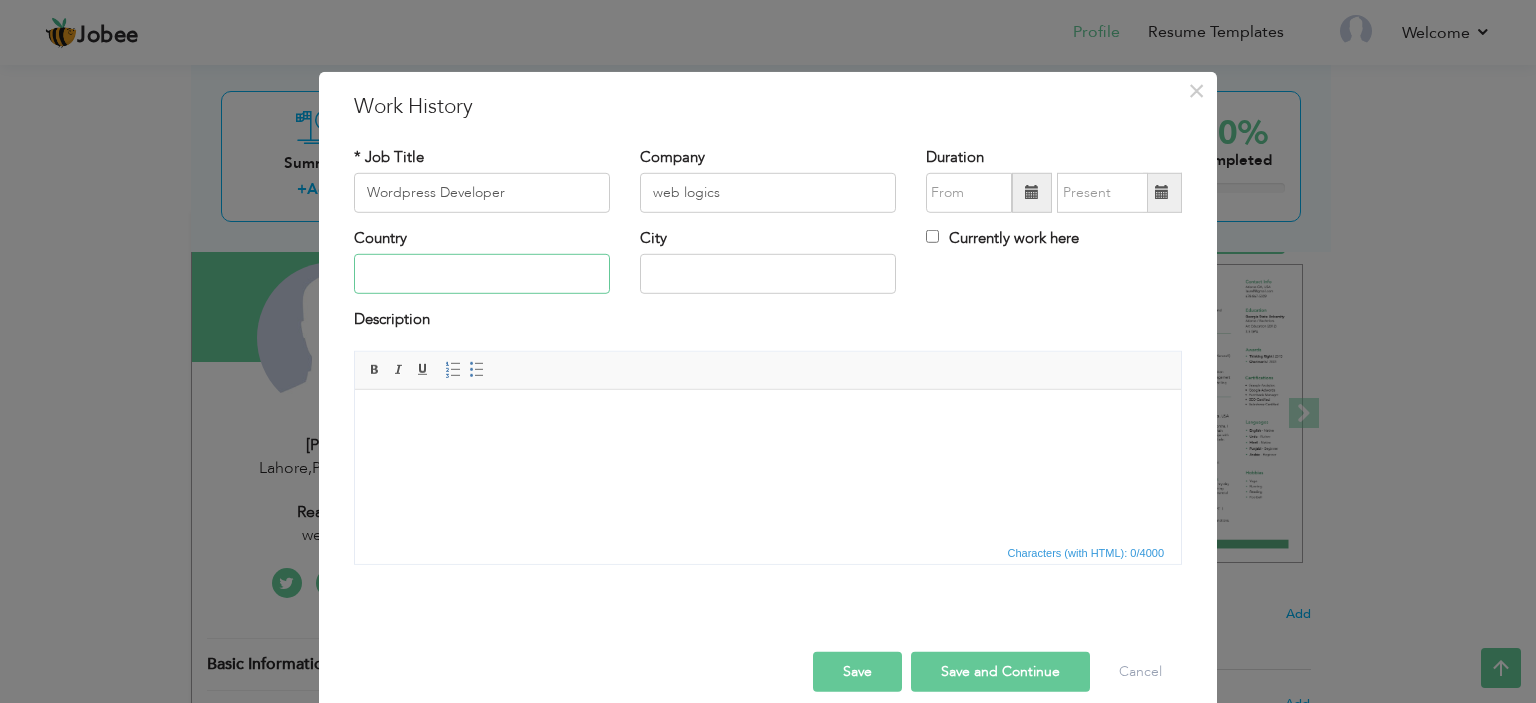 type on "Pakistan" 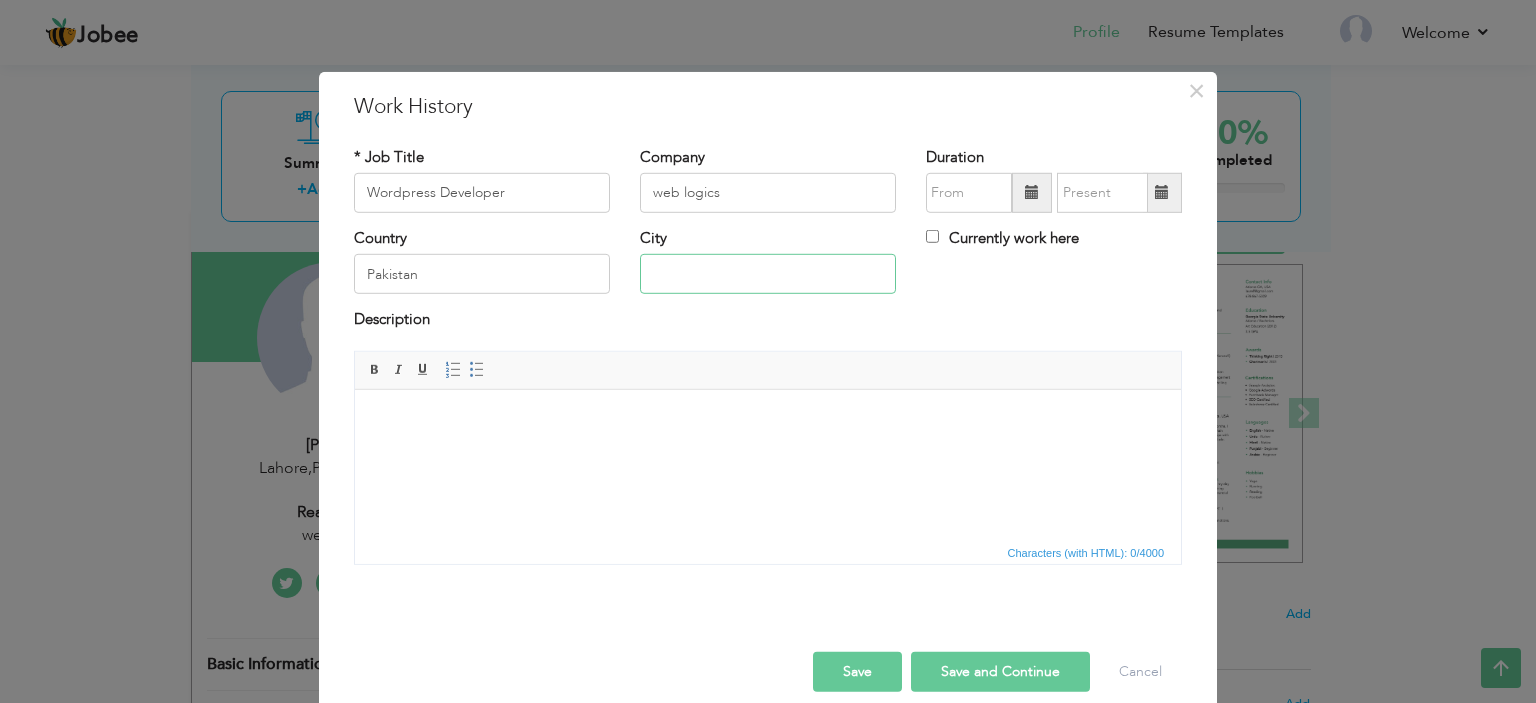 type on "Lahore" 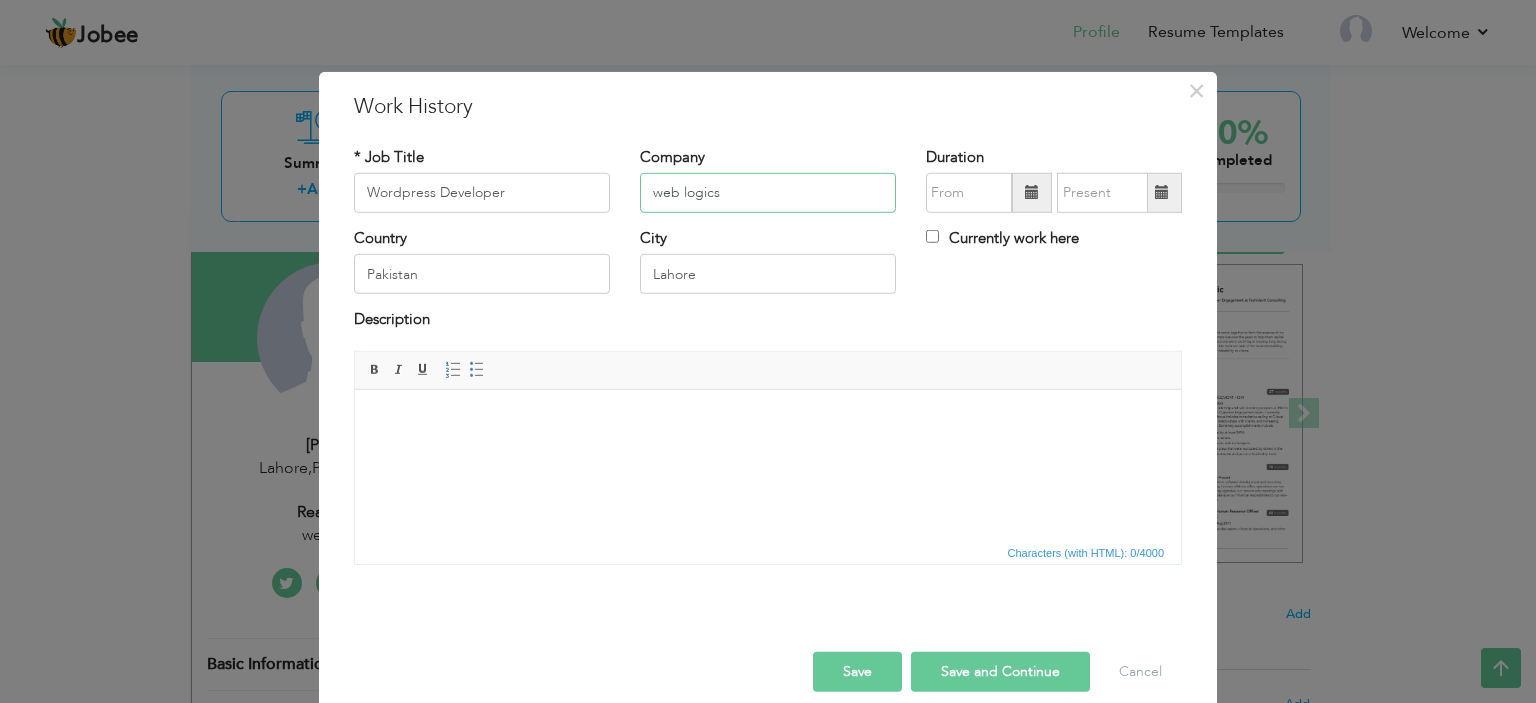click on "web logics" at bounding box center [768, 193] 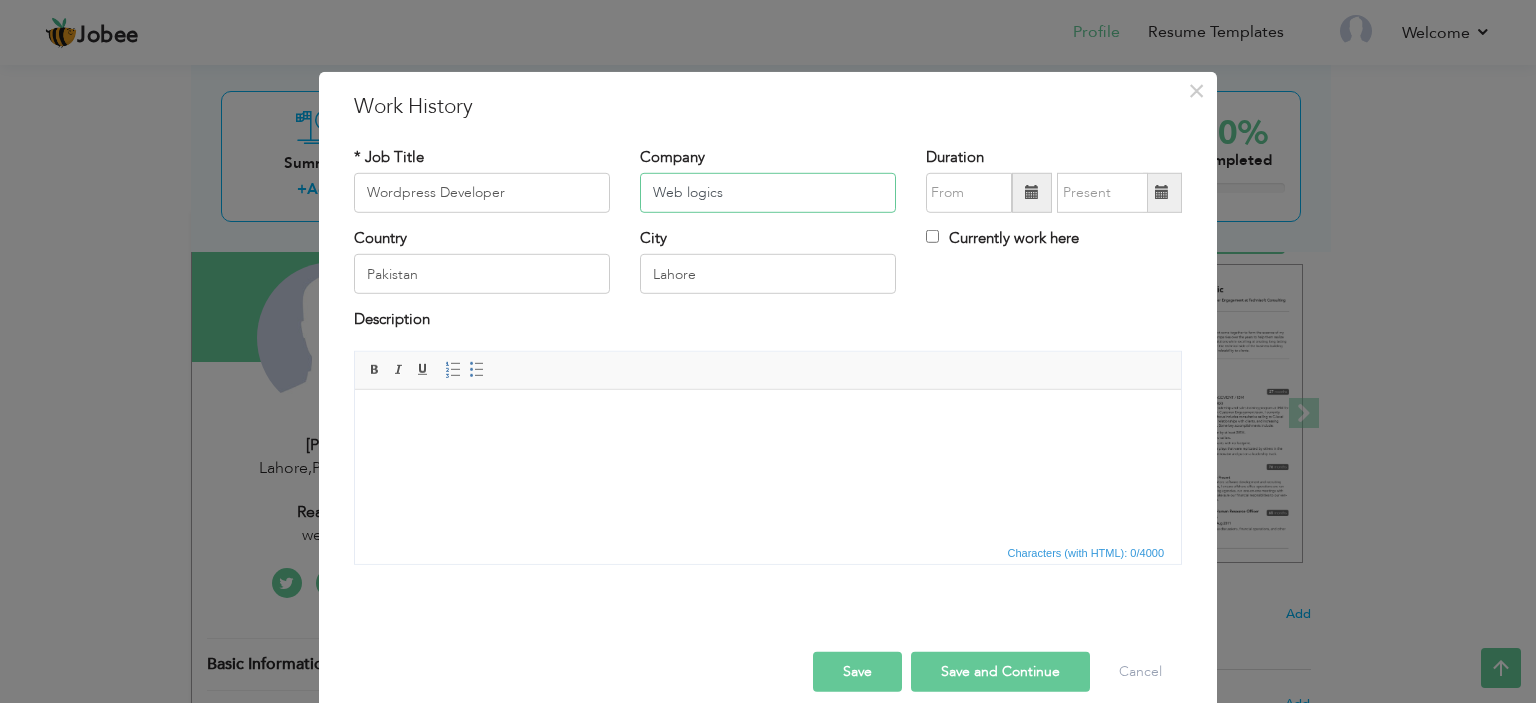 click on "Web logics" at bounding box center [768, 193] 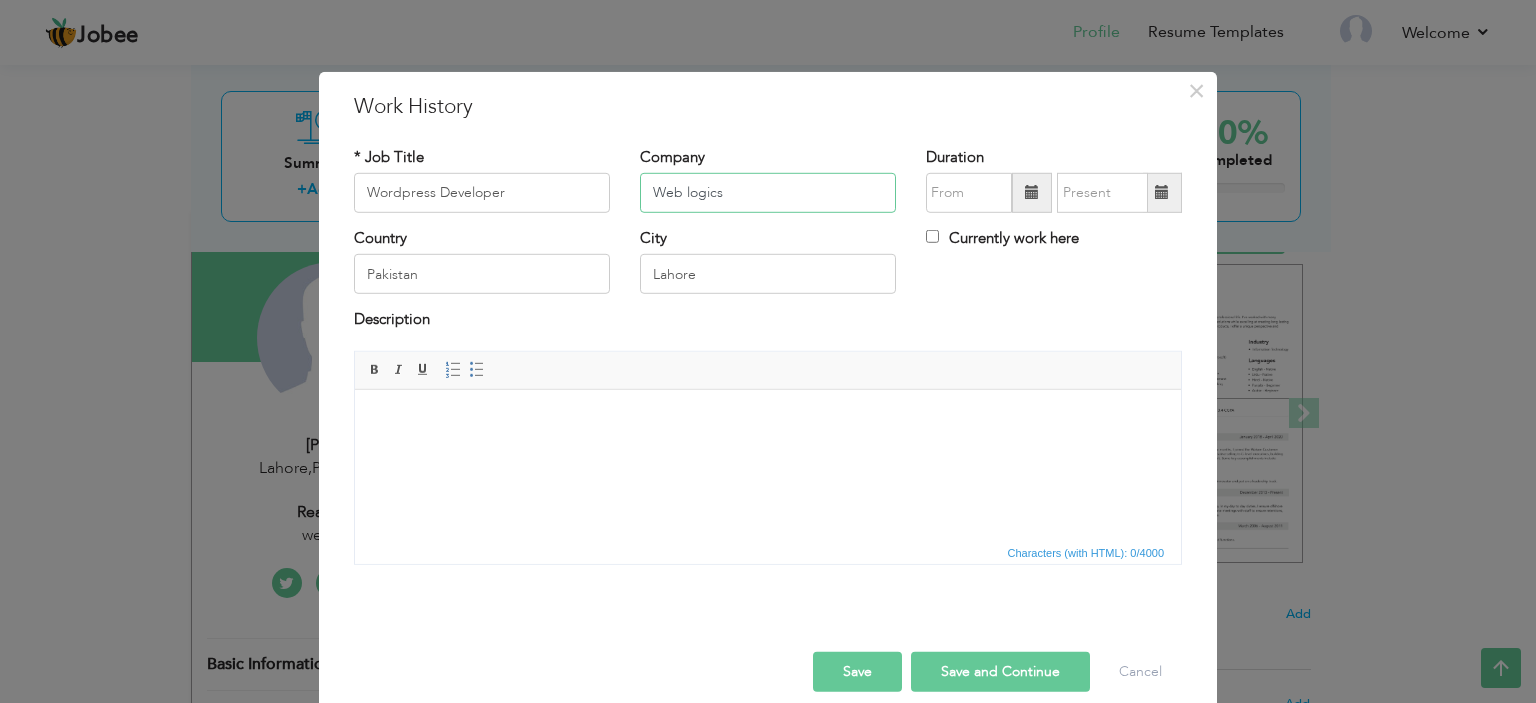 click on "Web logics" at bounding box center [768, 193] 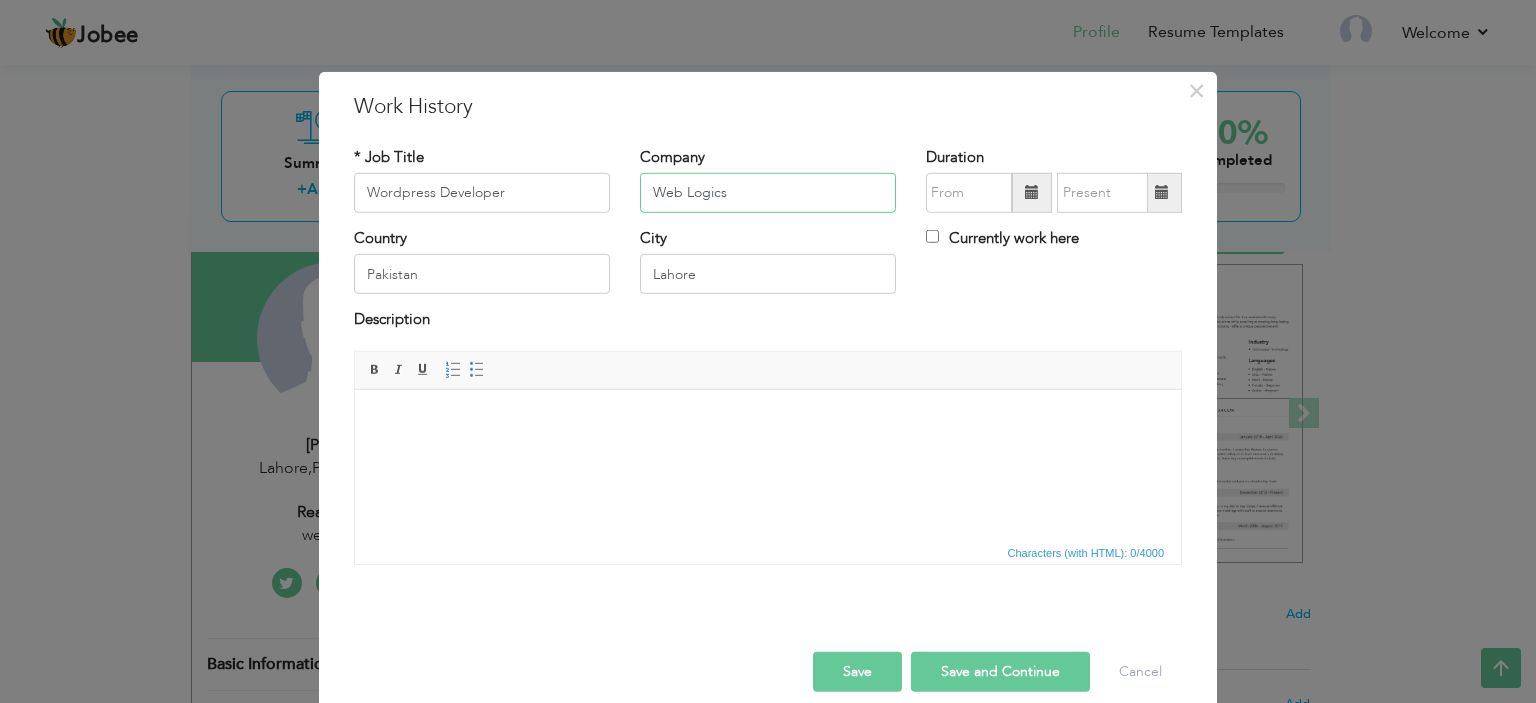 type on "Web Logics" 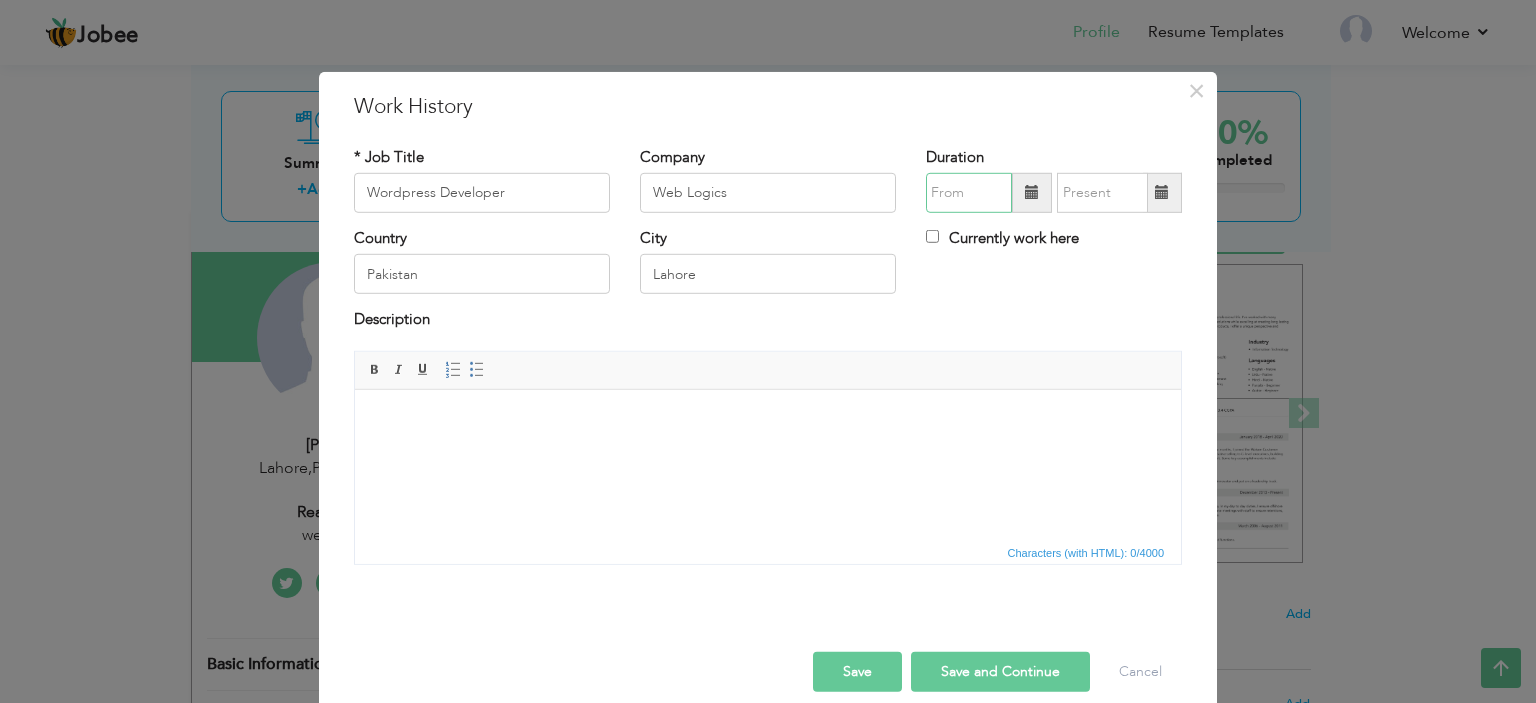 click at bounding box center (969, 193) 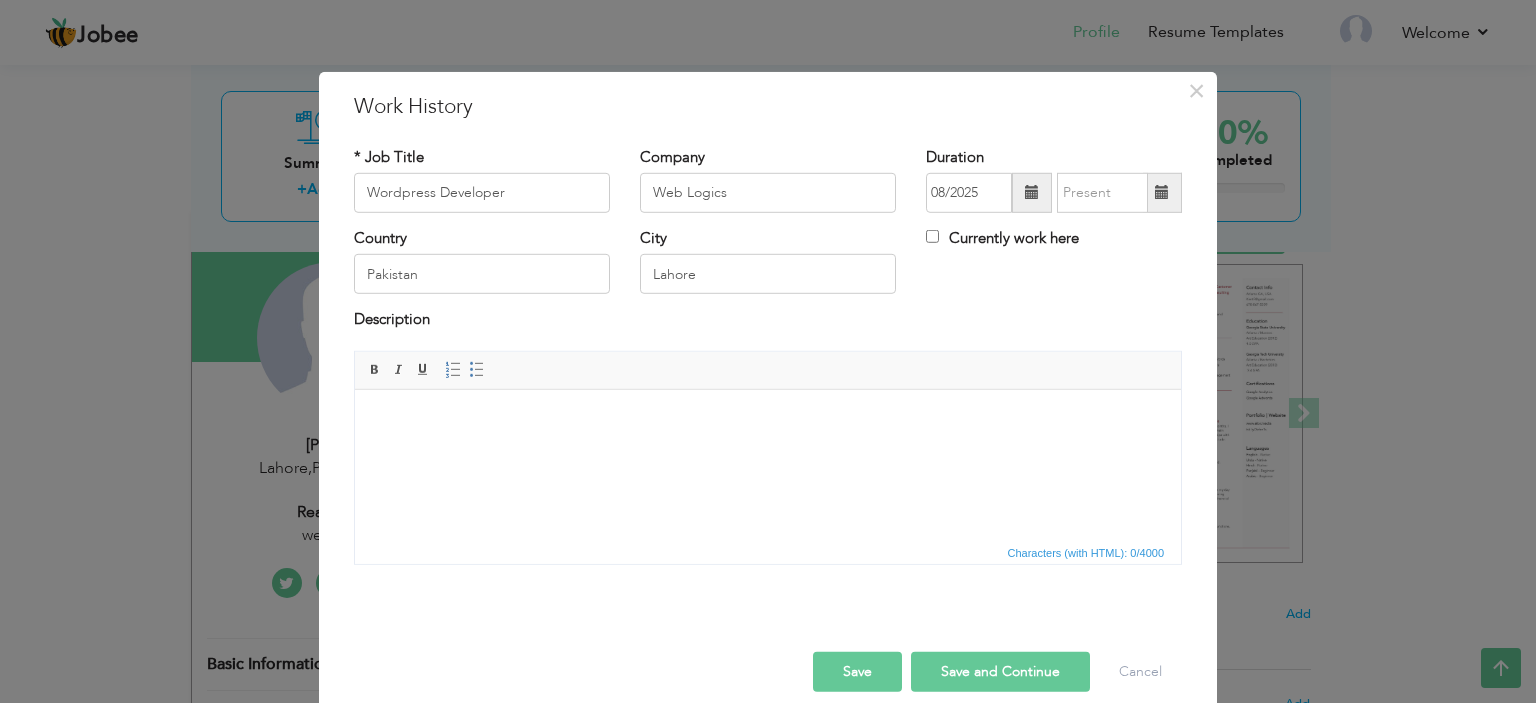 click at bounding box center [1032, 192] 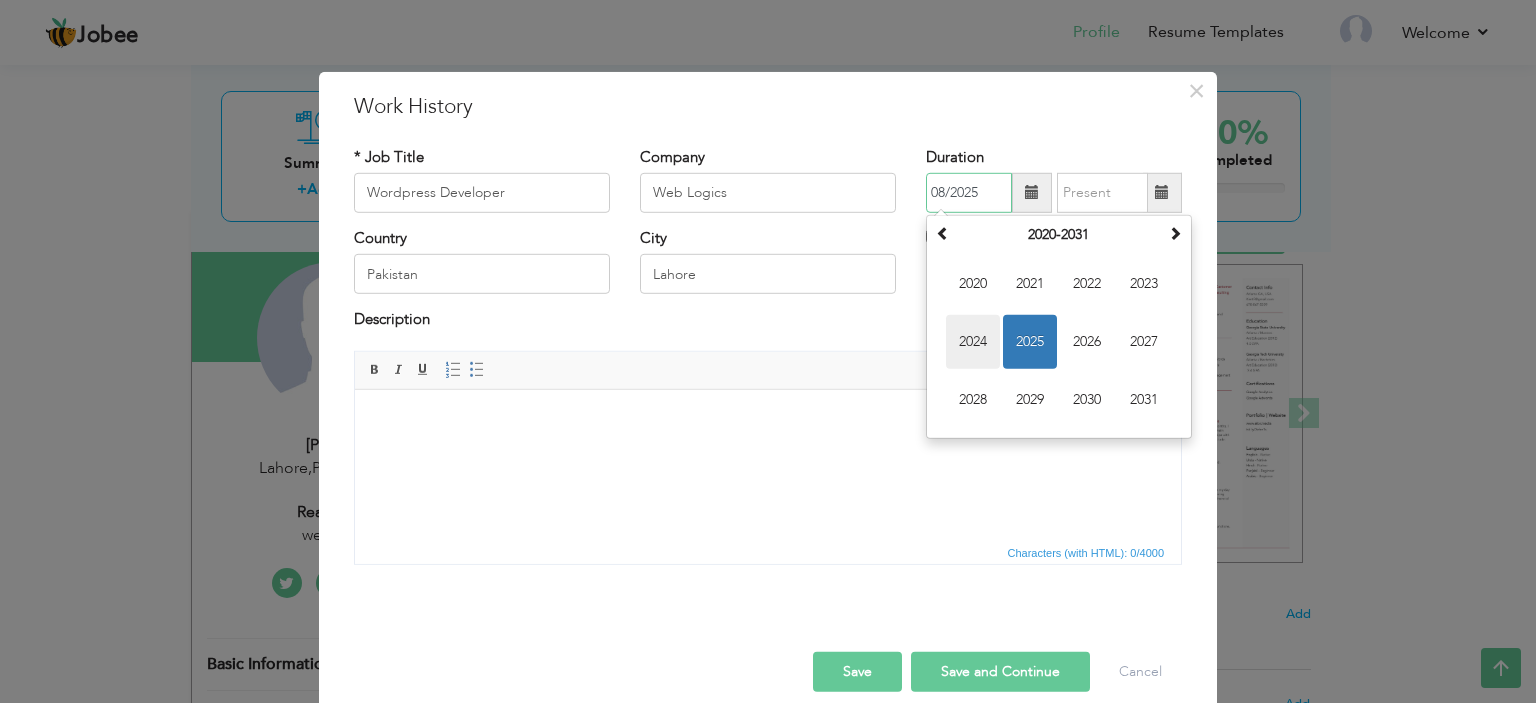 click on "2024" at bounding box center [973, 342] 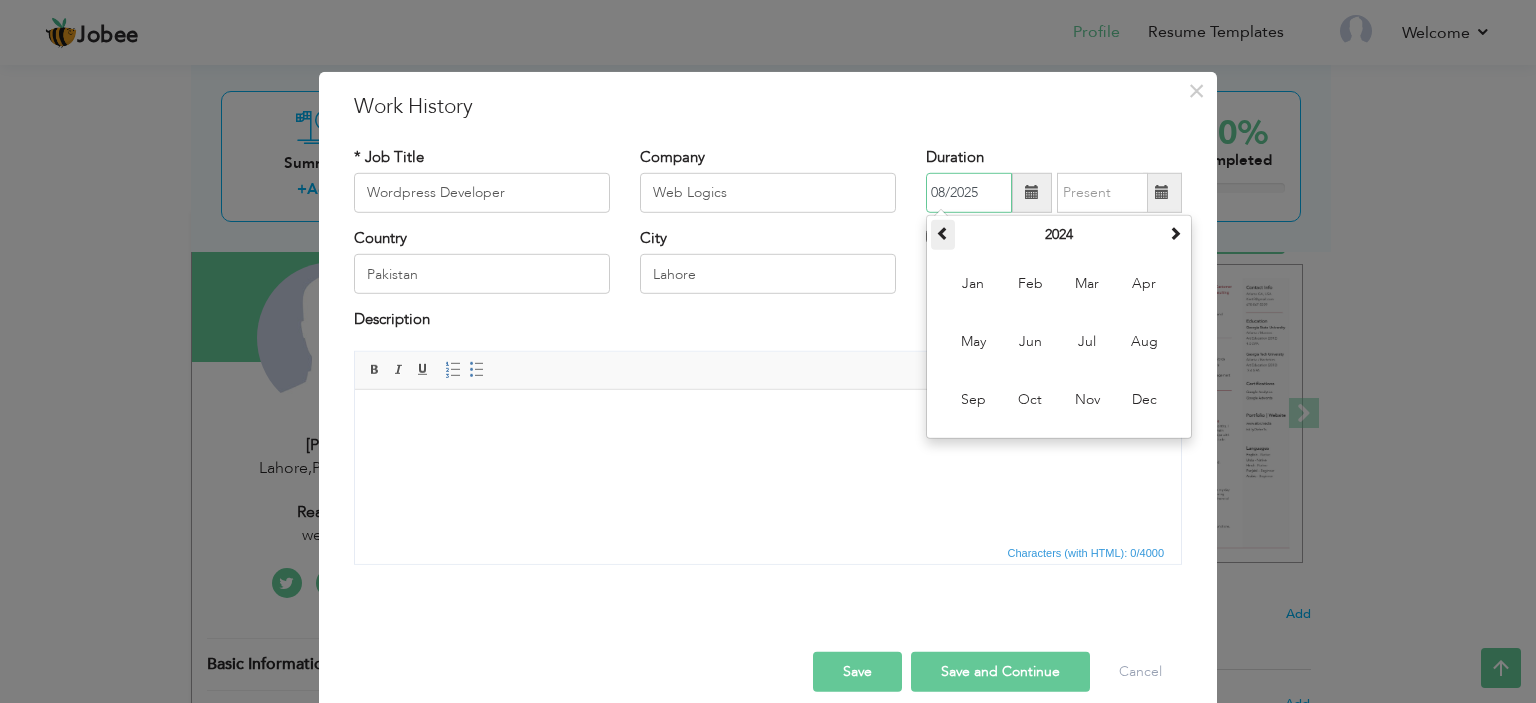 click at bounding box center (943, 233) 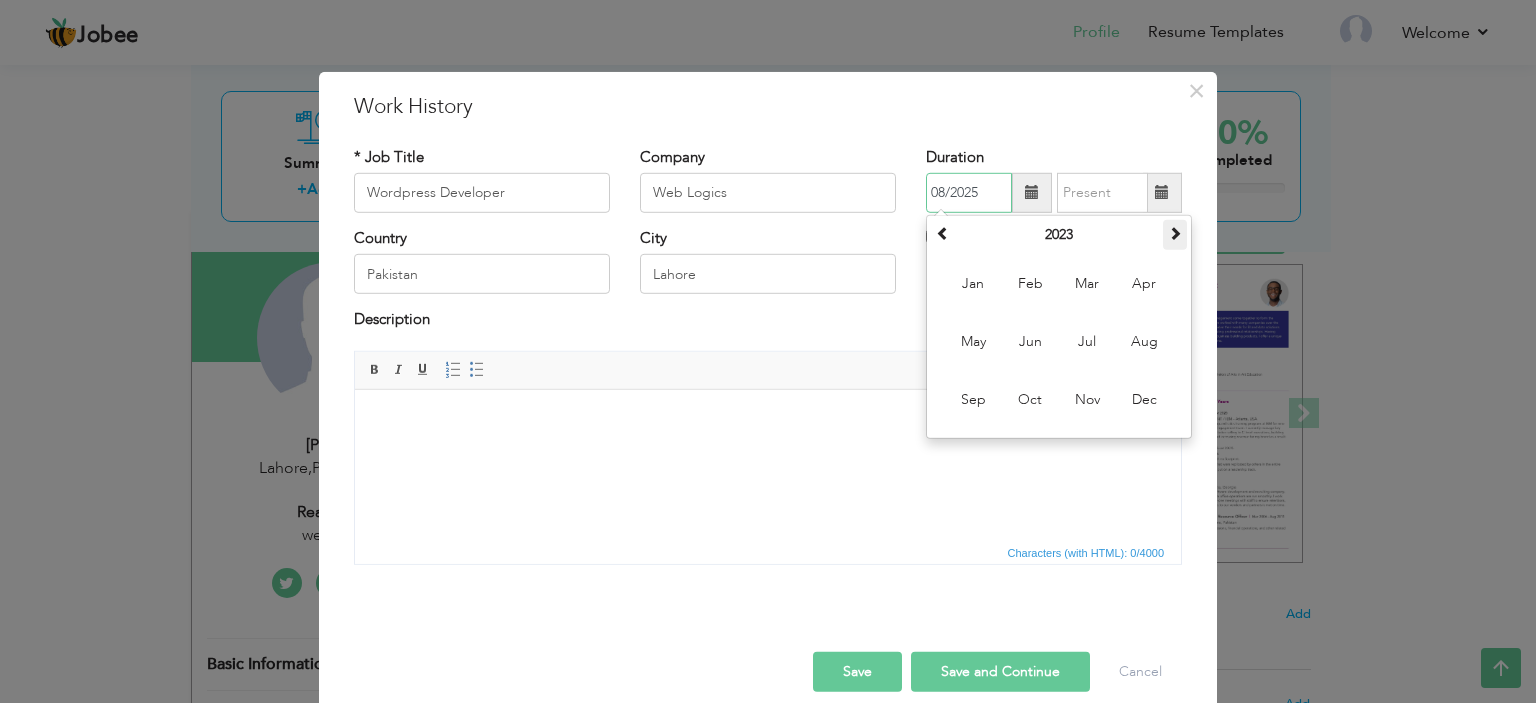 click at bounding box center (1175, 235) 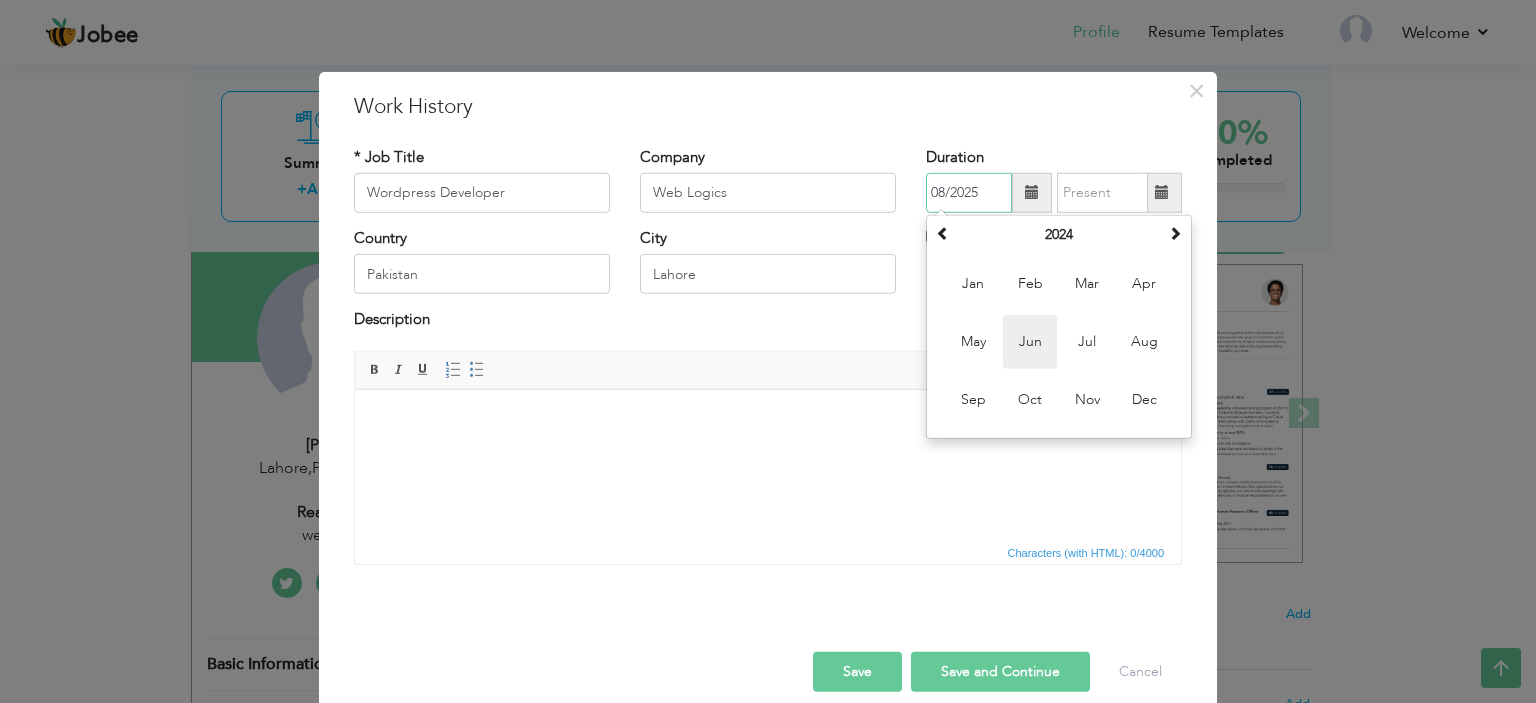 click on "Jun" at bounding box center (1030, 342) 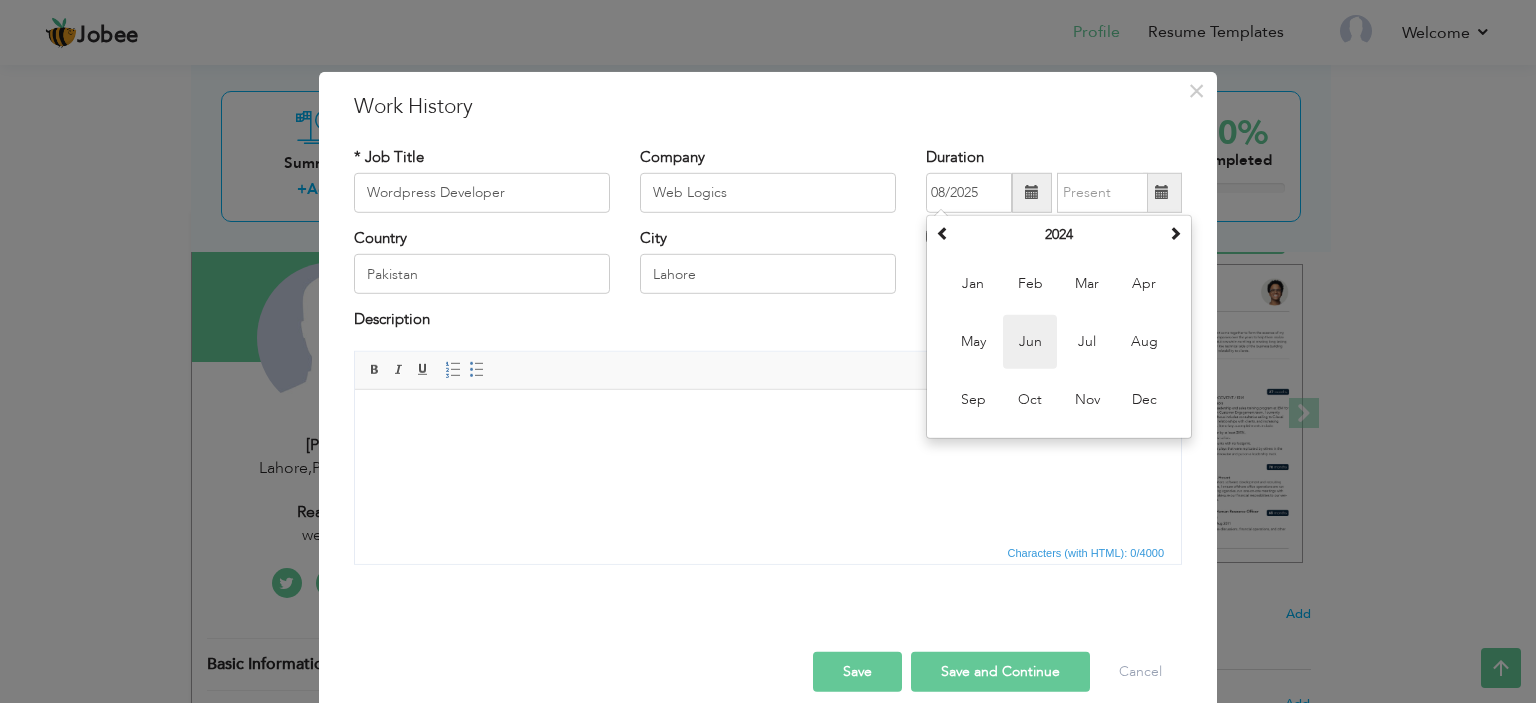 type on "06/2024" 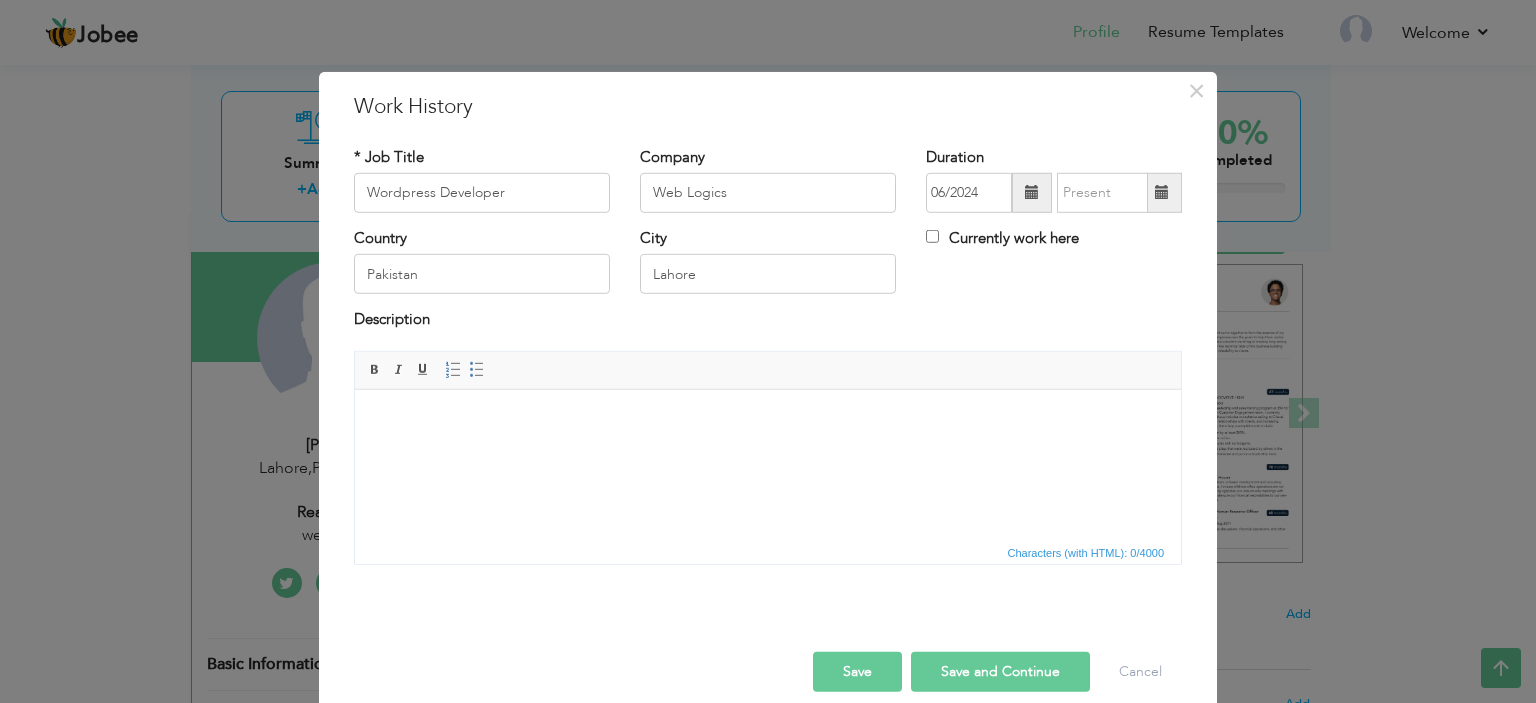 click at bounding box center (1162, 193) 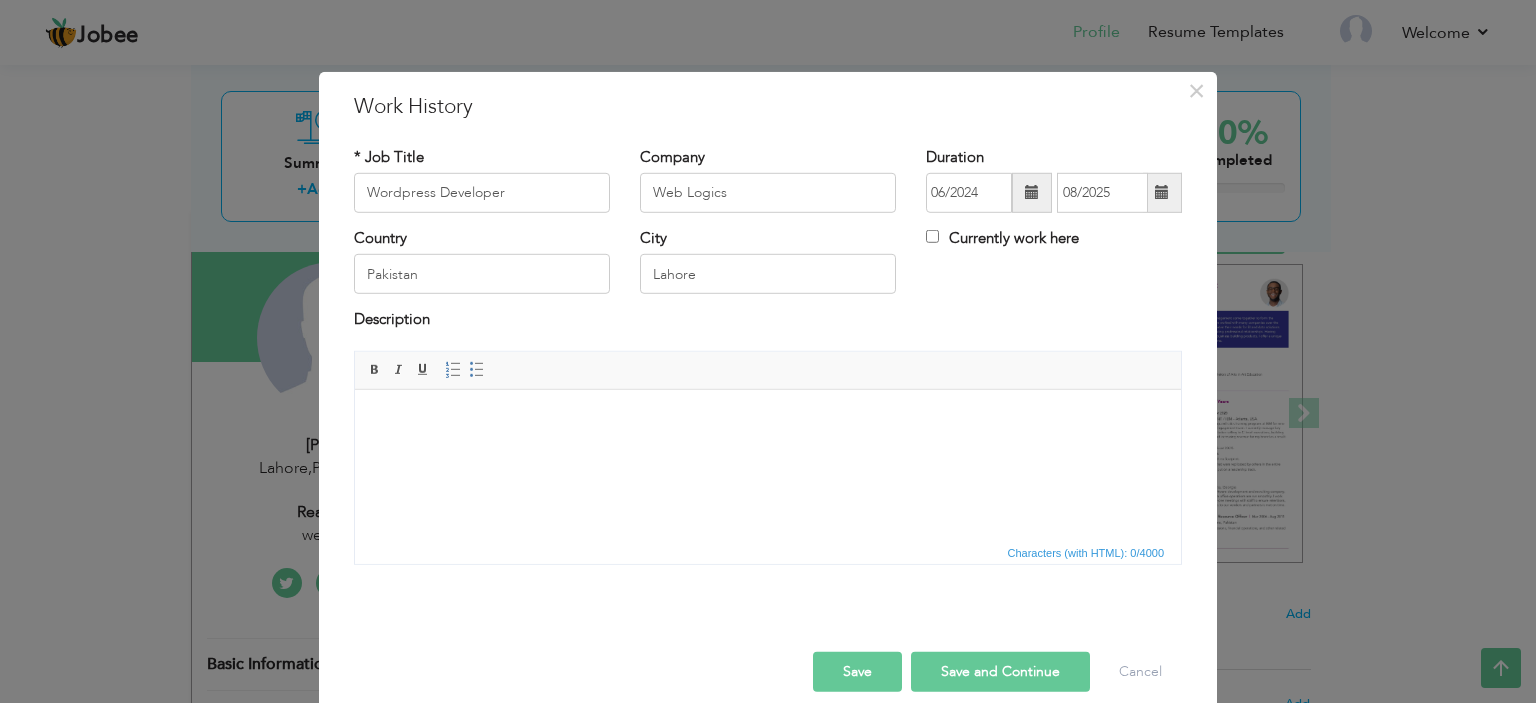 click at bounding box center [1032, 193] 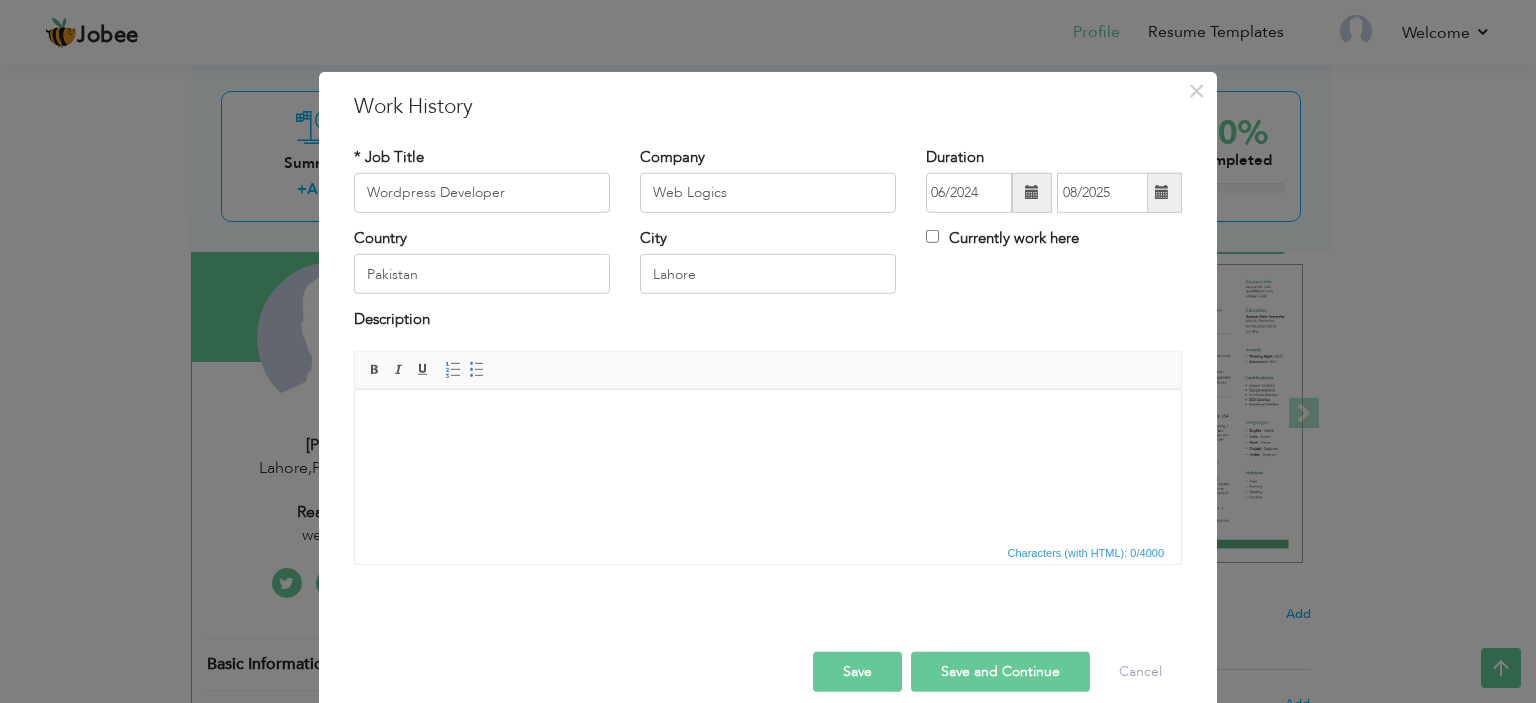 click at bounding box center [1162, 193] 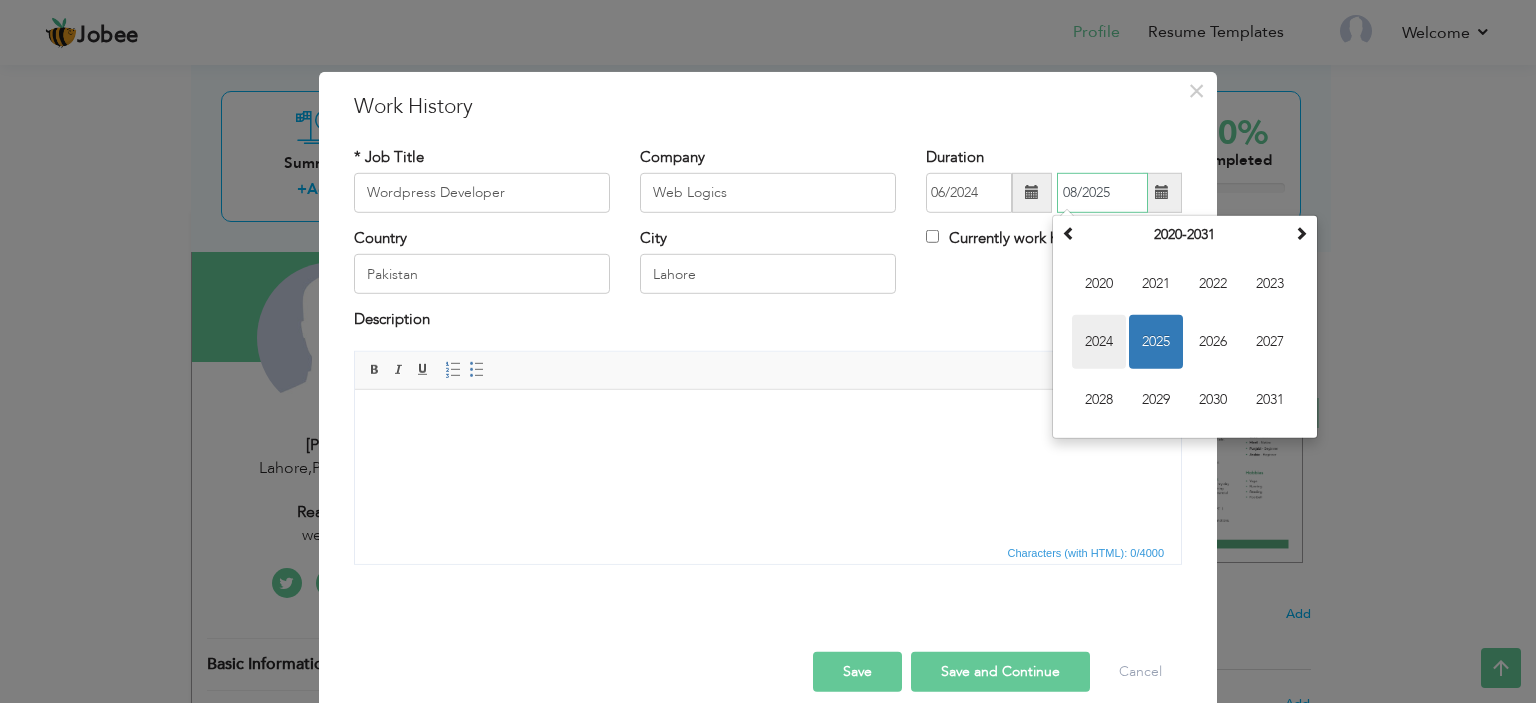 click on "2024" at bounding box center (1099, 342) 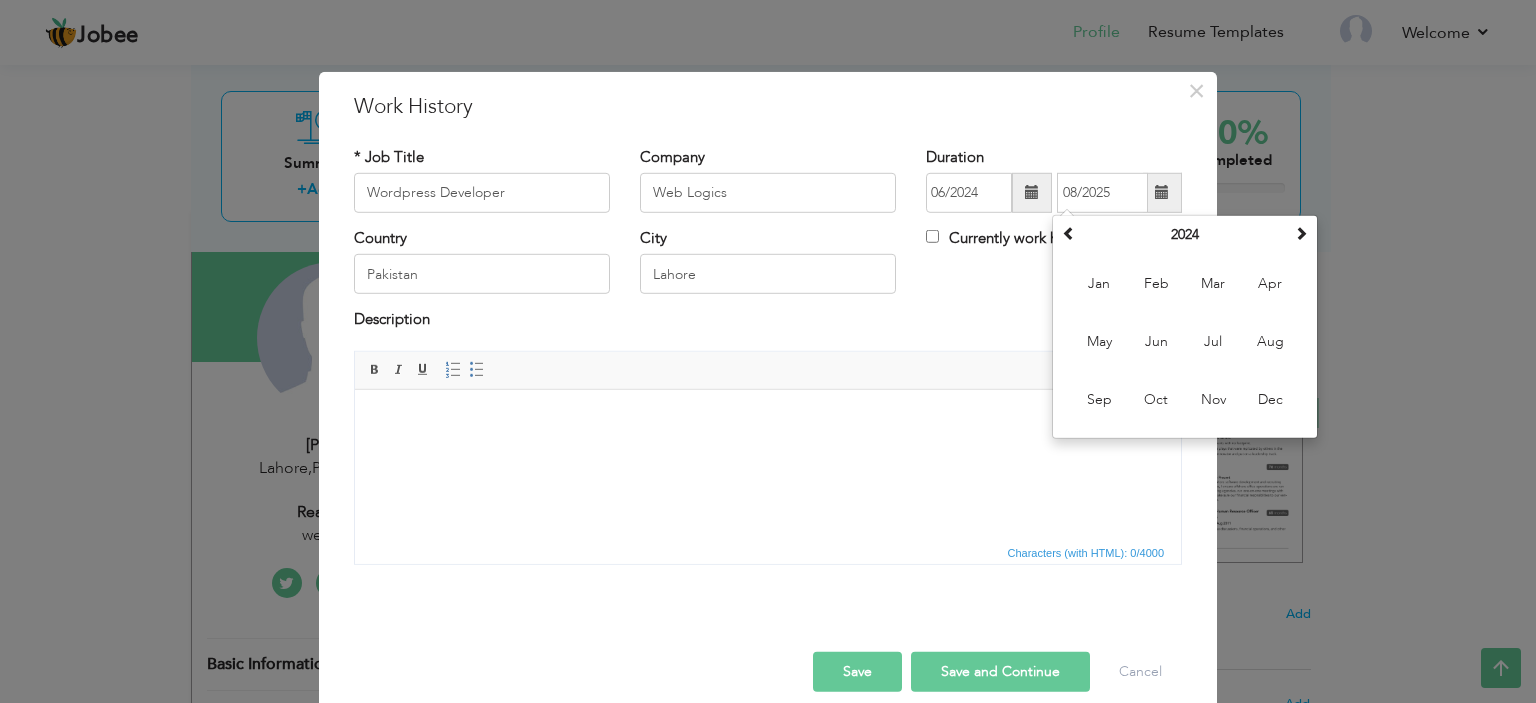 click on "Country
Pakistan
City
Lahore
Currently work here" at bounding box center (768, 268) 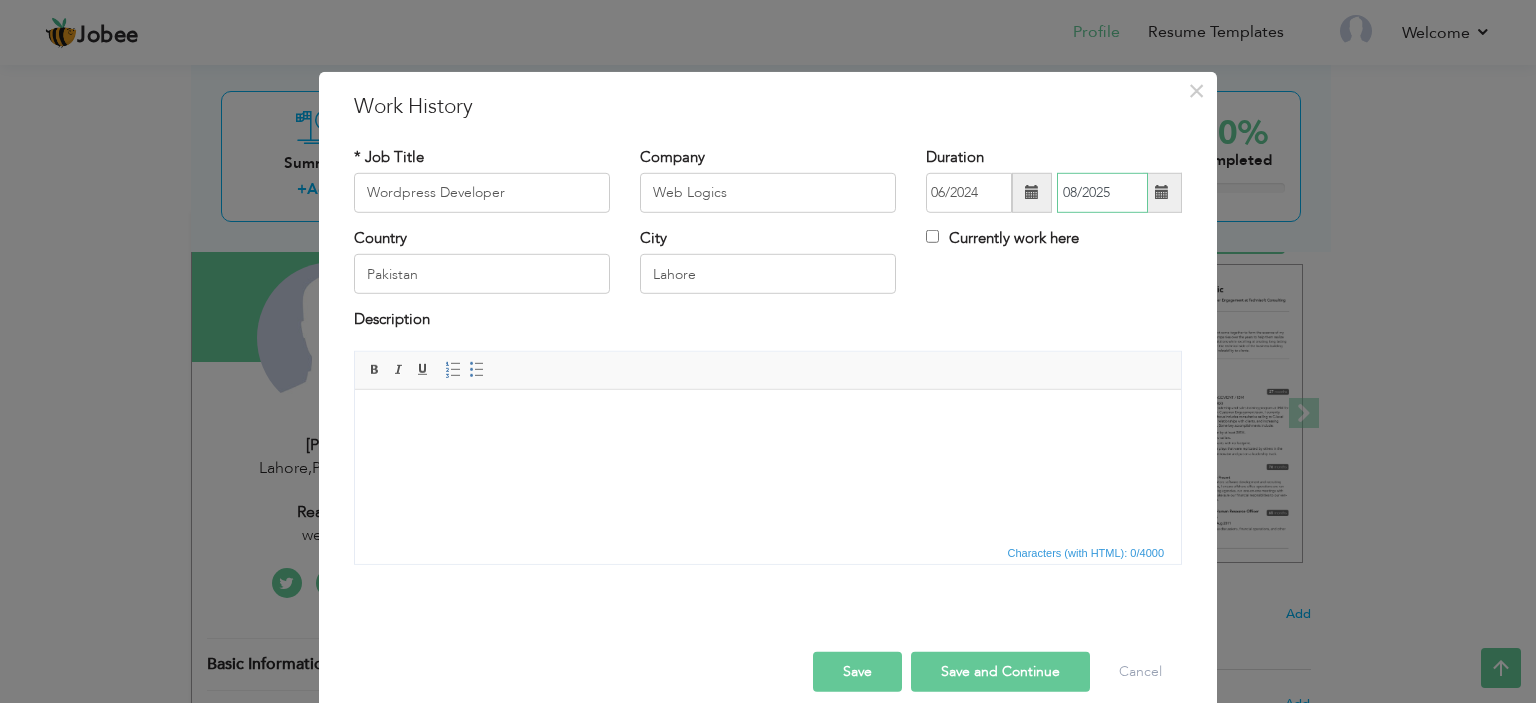 click on "08/2025" at bounding box center (1102, 193) 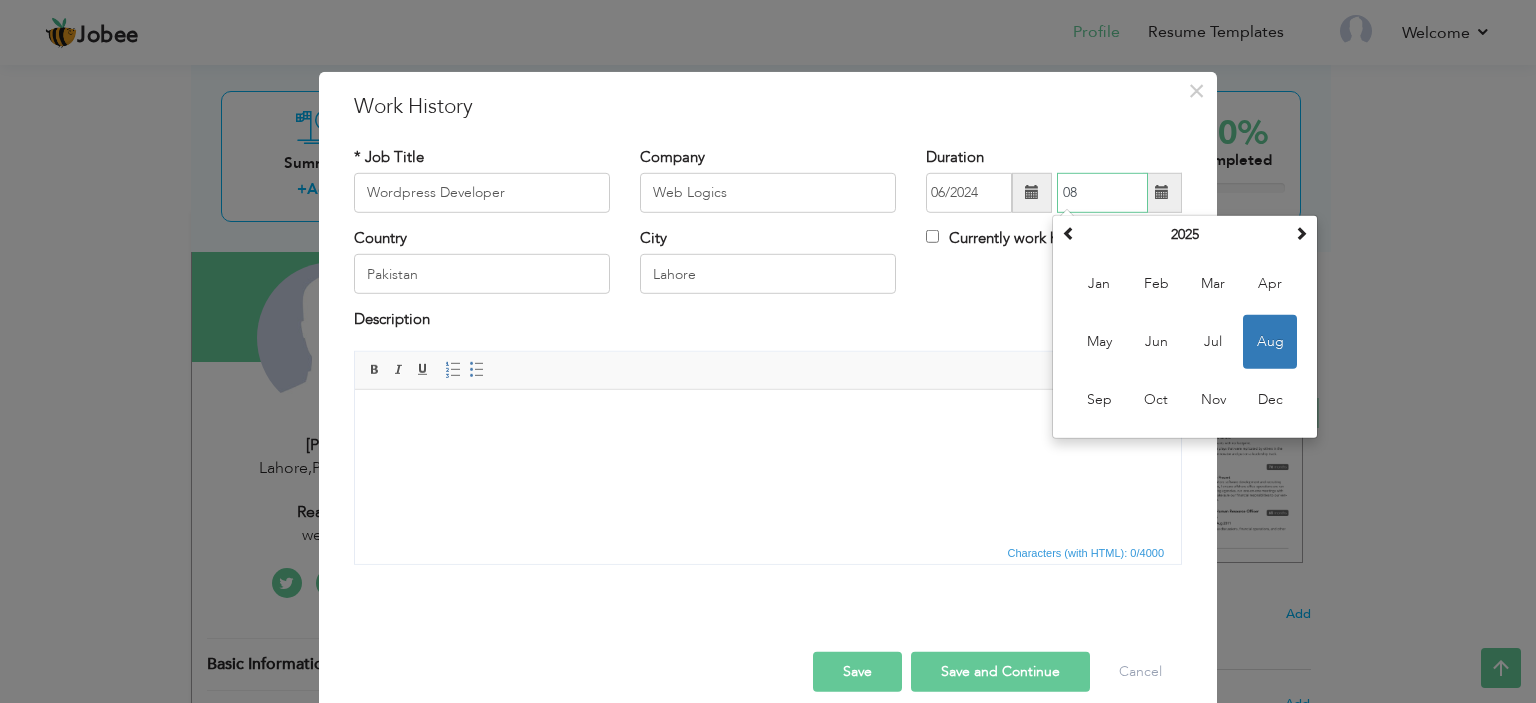 type on "0" 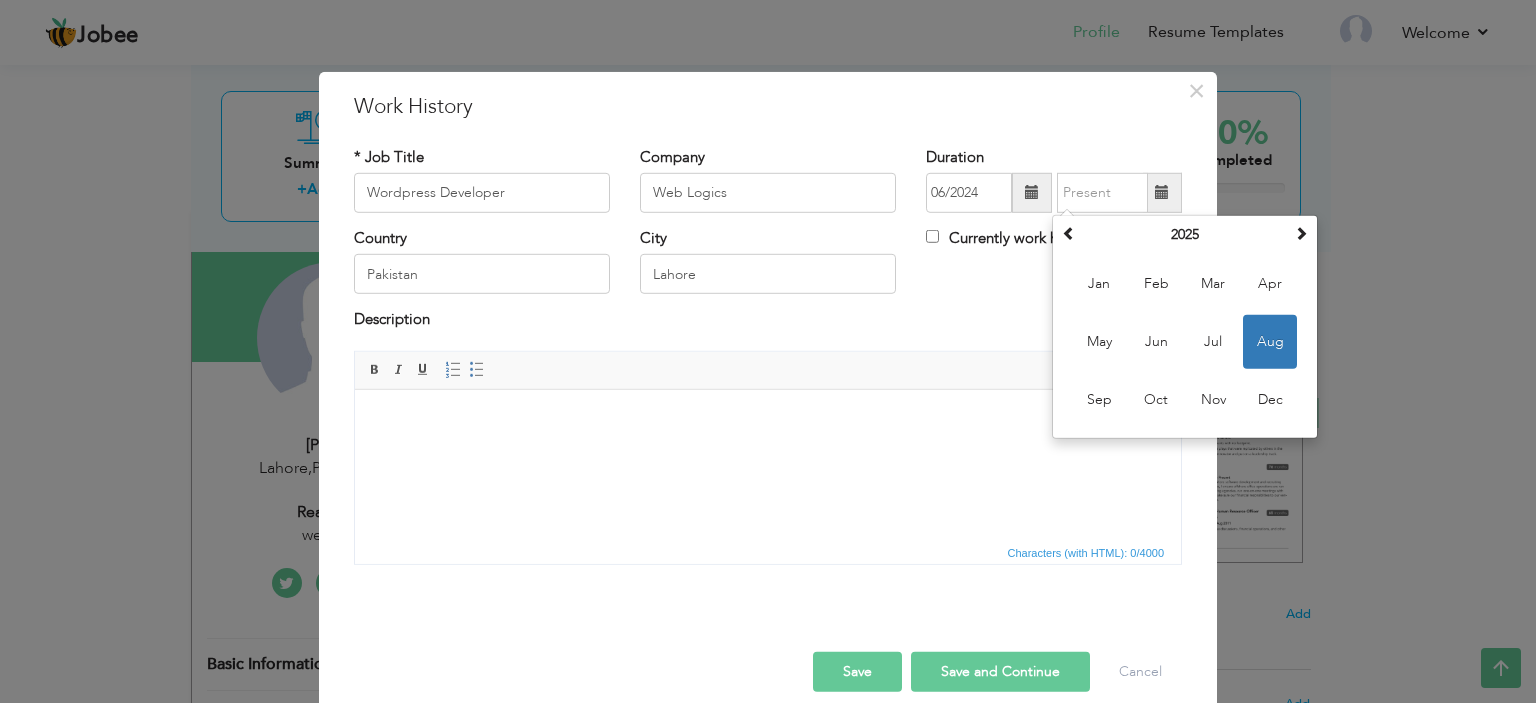 click at bounding box center (1032, 193) 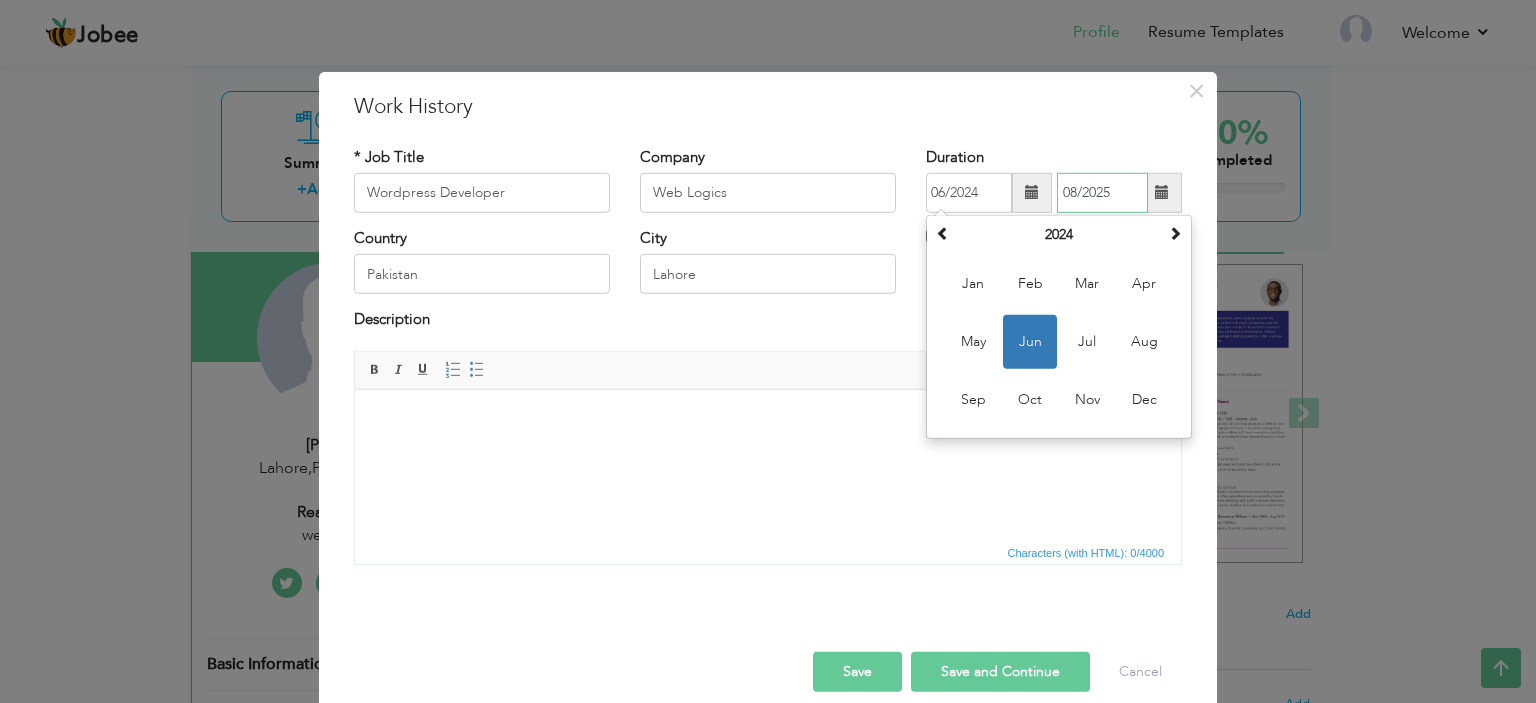 click on "08/2025" at bounding box center [1102, 193] 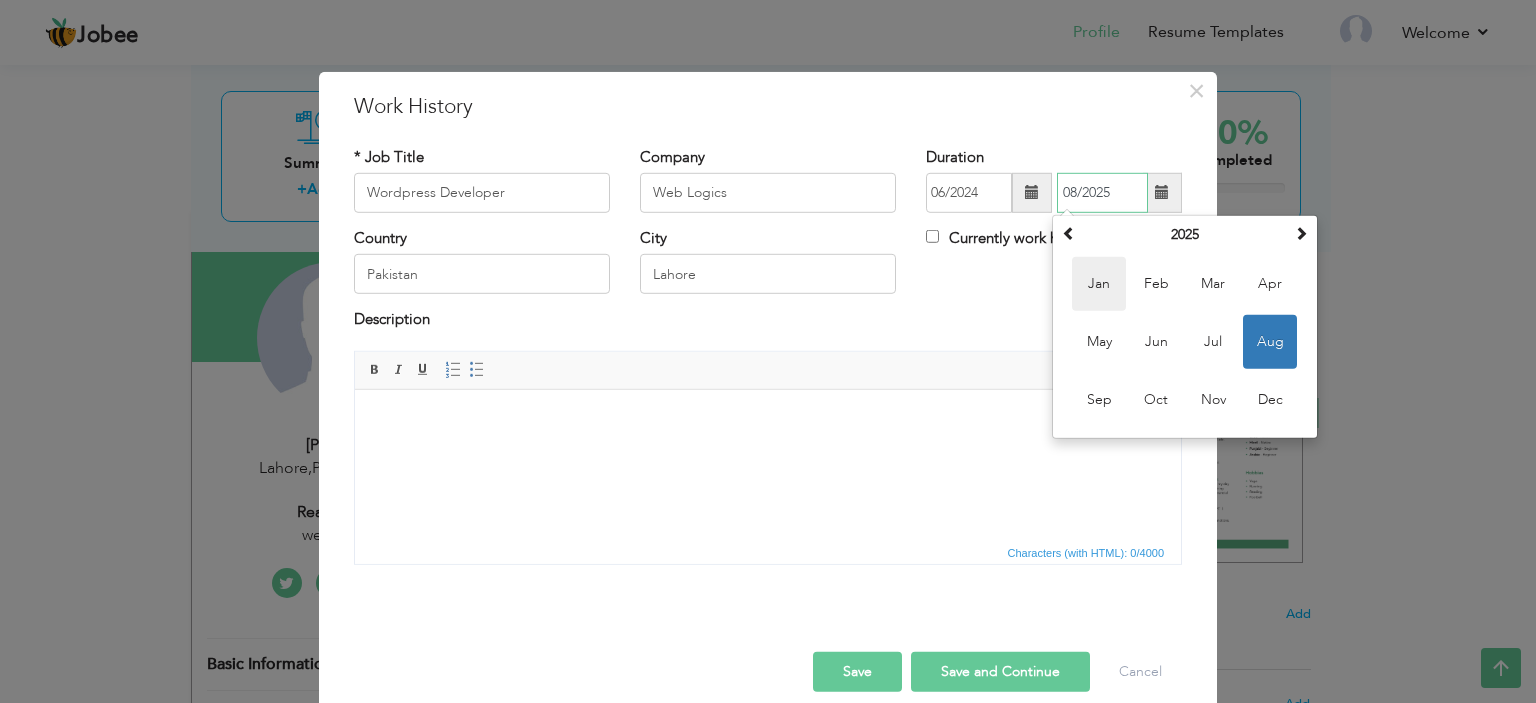 click on "Jan" at bounding box center [1099, 284] 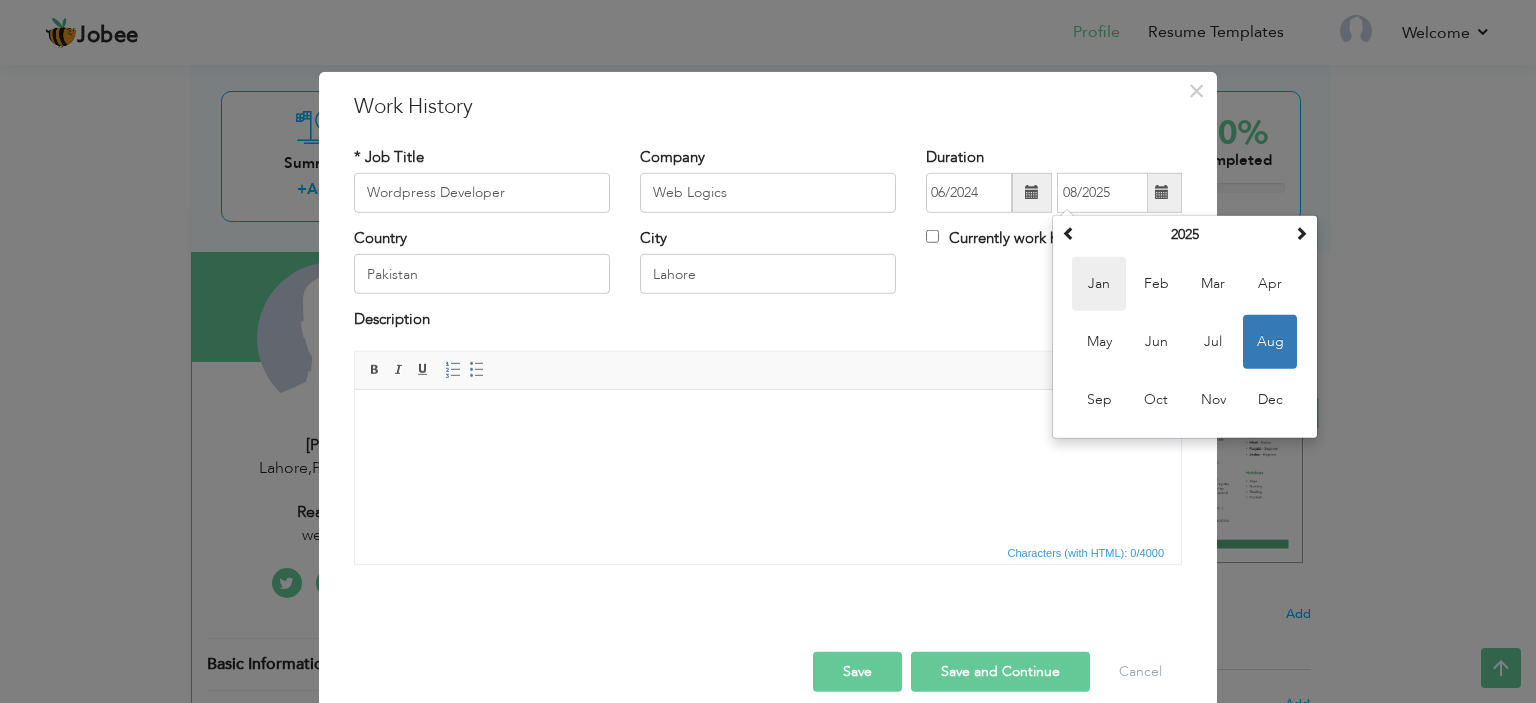 type on "01/2025" 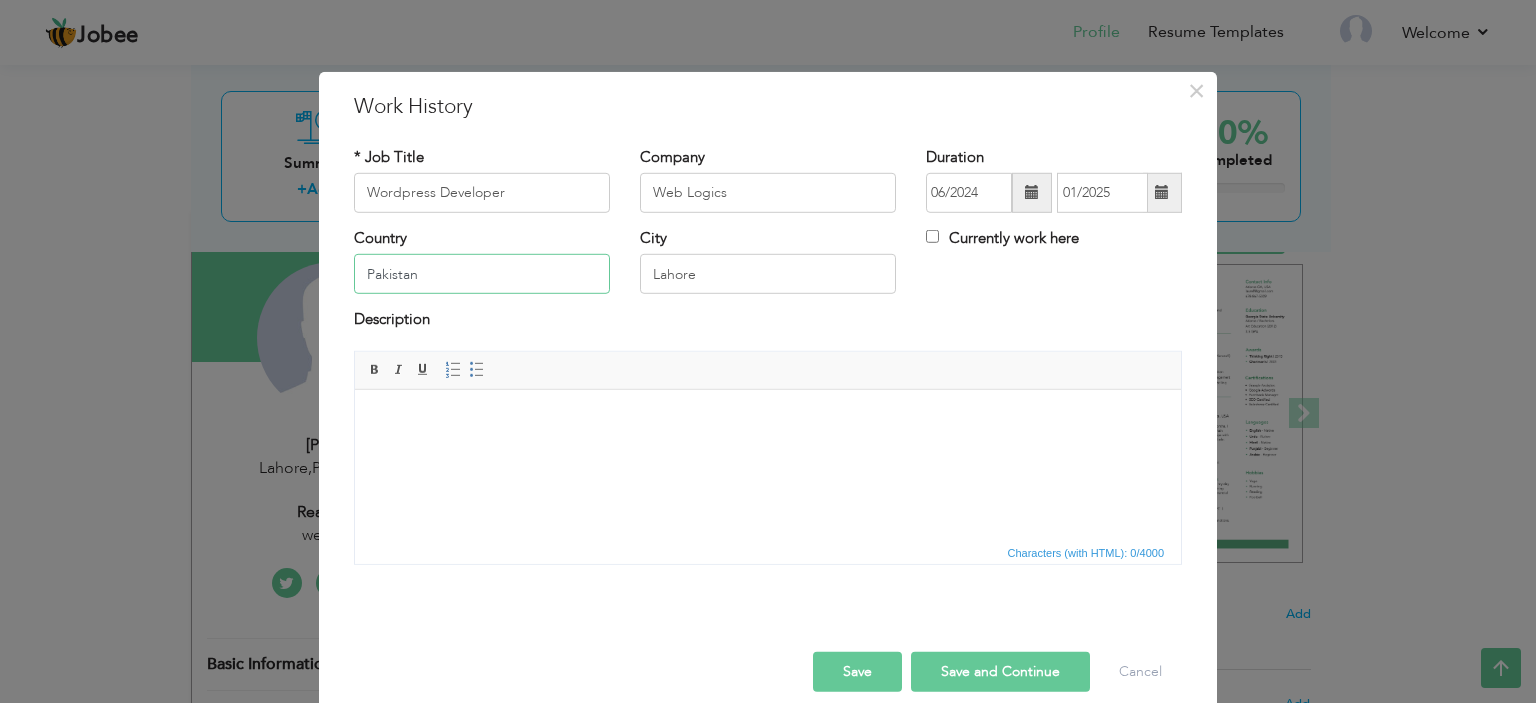 click on "Pakistan" at bounding box center [482, 274] 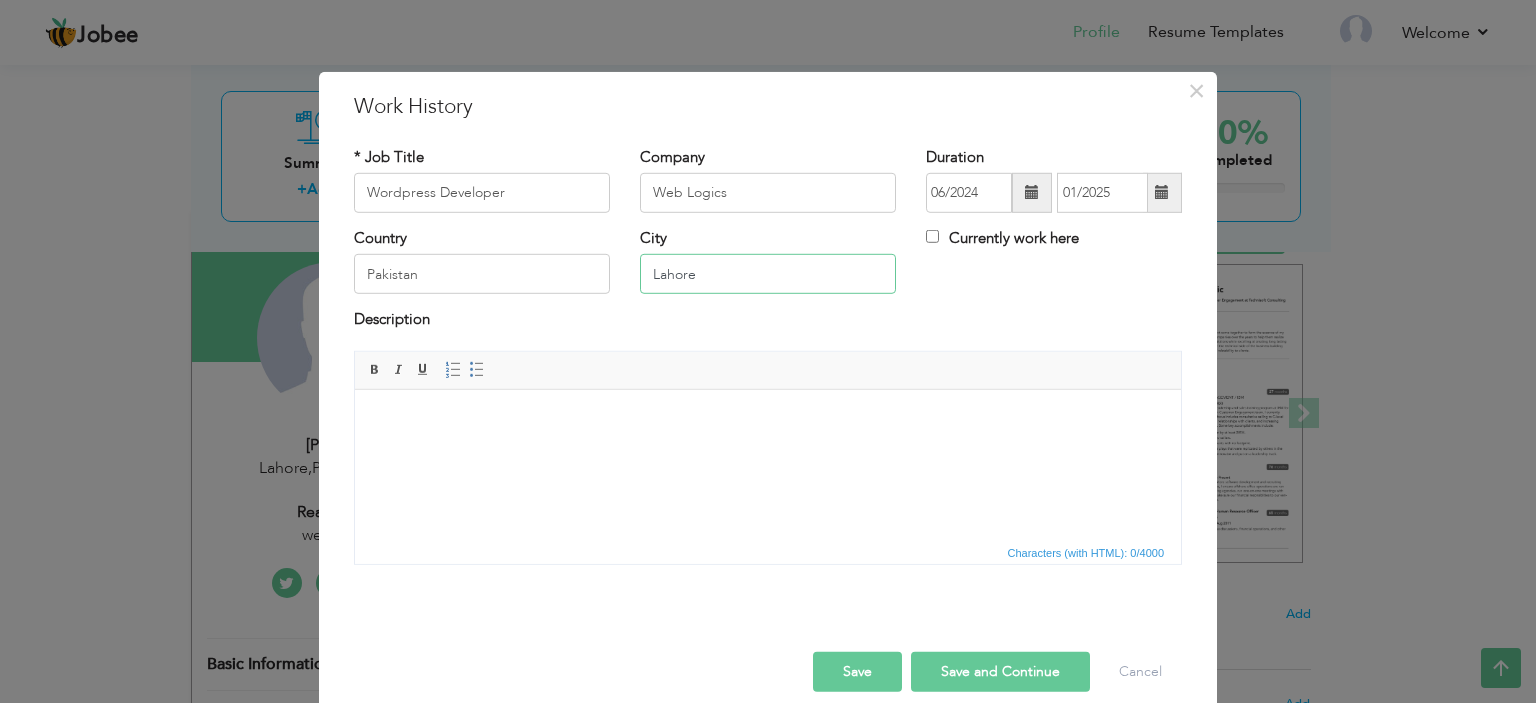click on "Lahore" at bounding box center [768, 274] 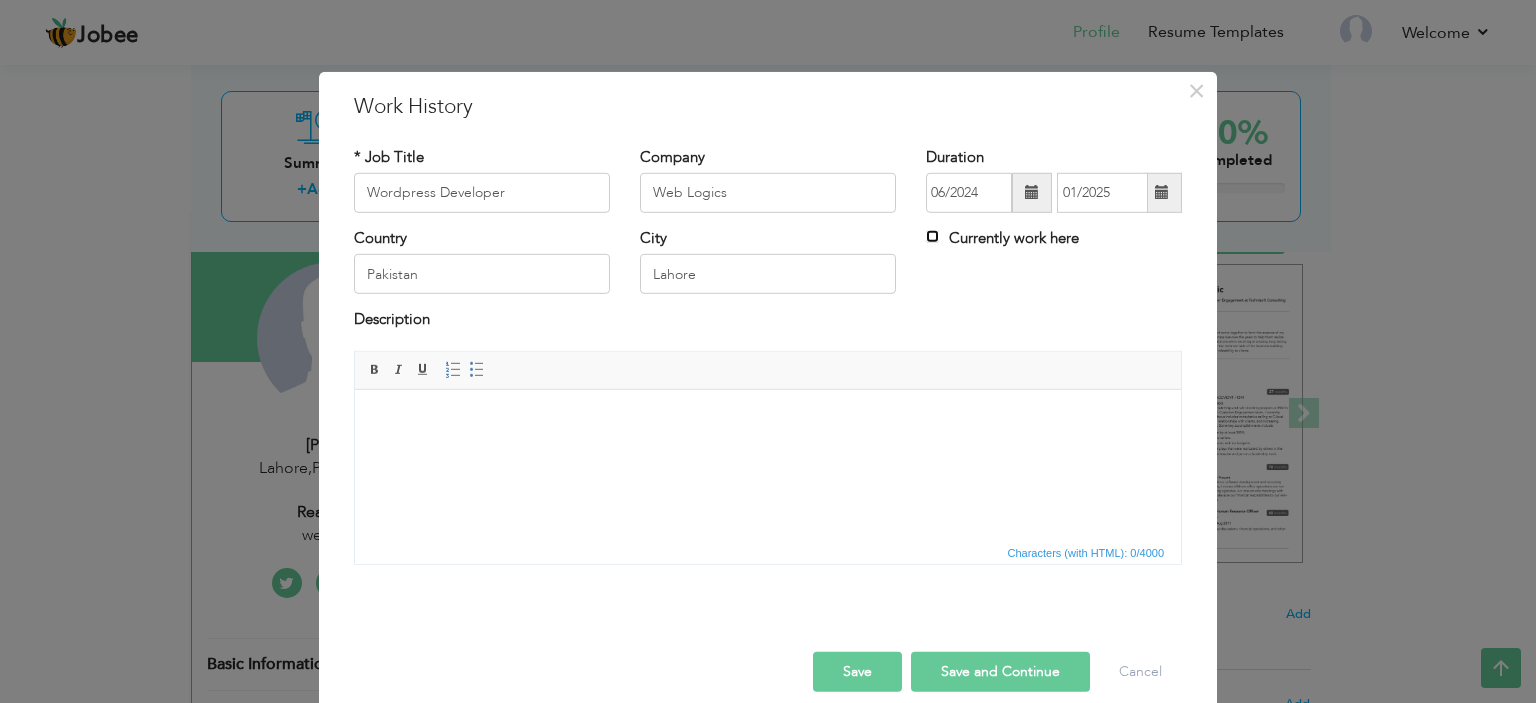 click on "Currently work here" at bounding box center [932, 236] 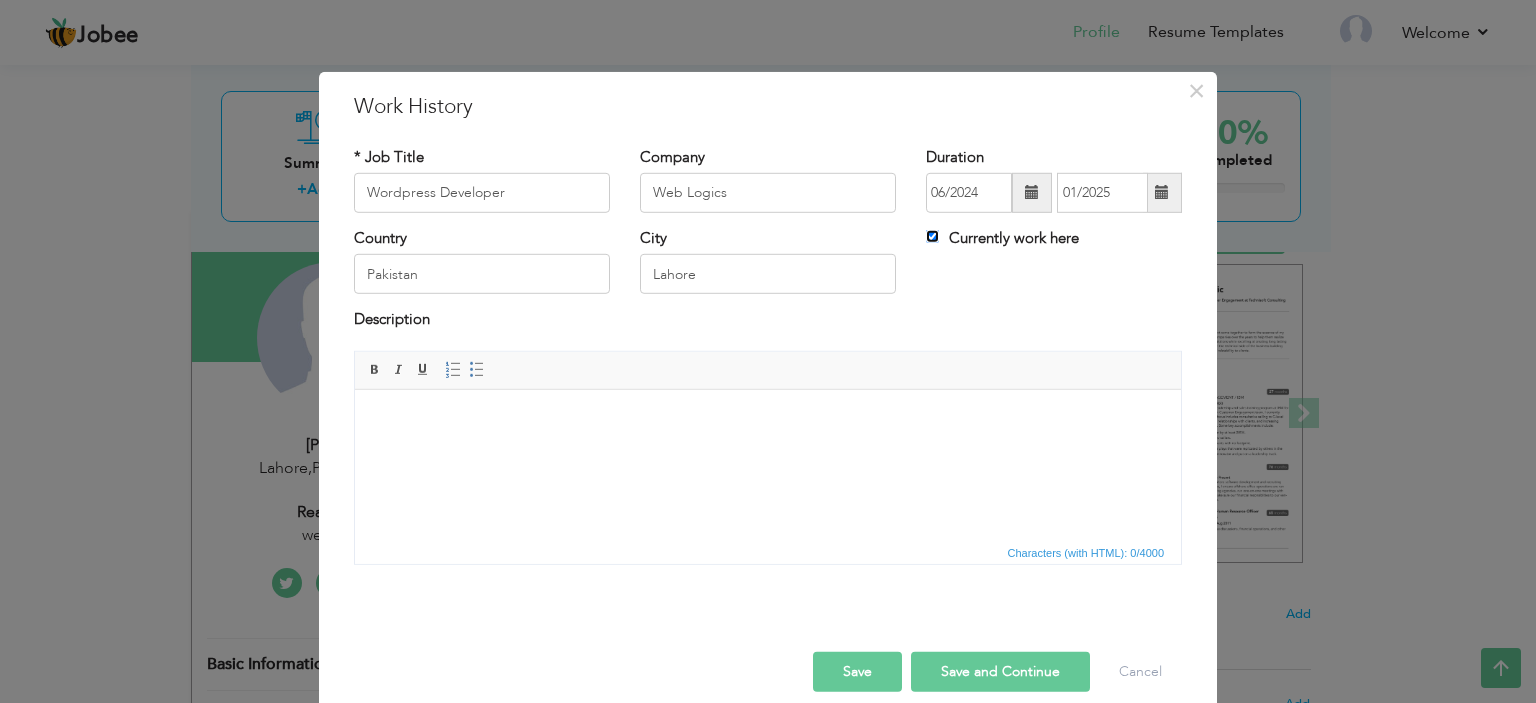 type 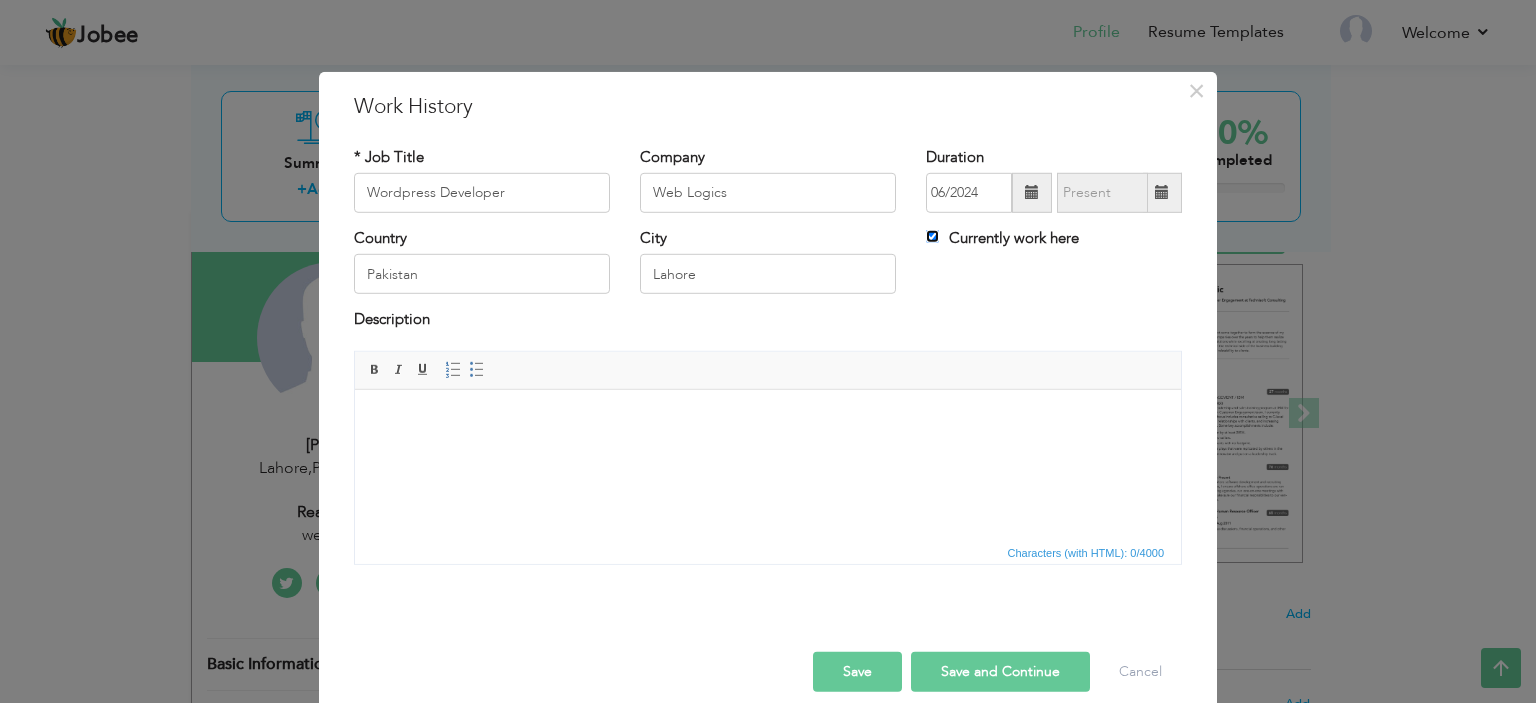 click on "Currently work here" at bounding box center [932, 236] 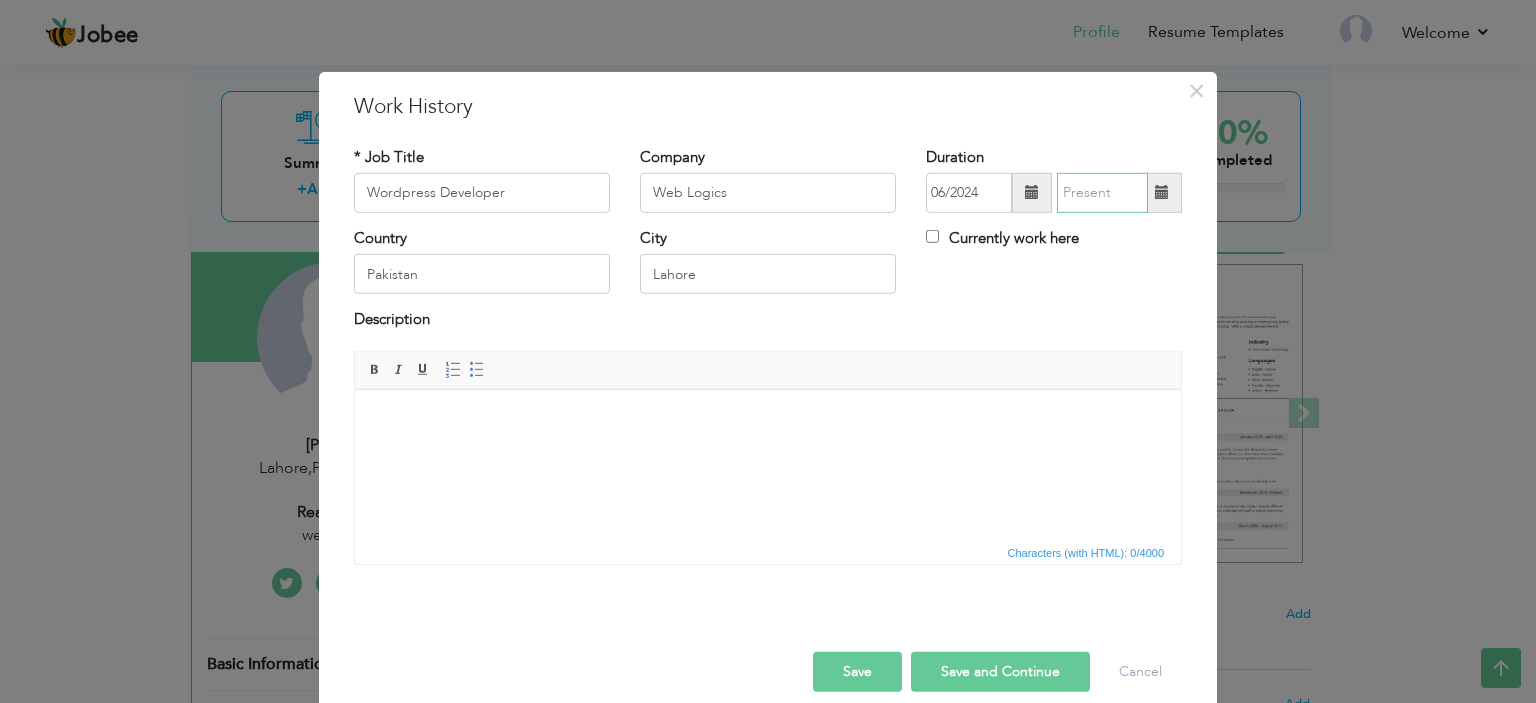 click at bounding box center (1102, 193) 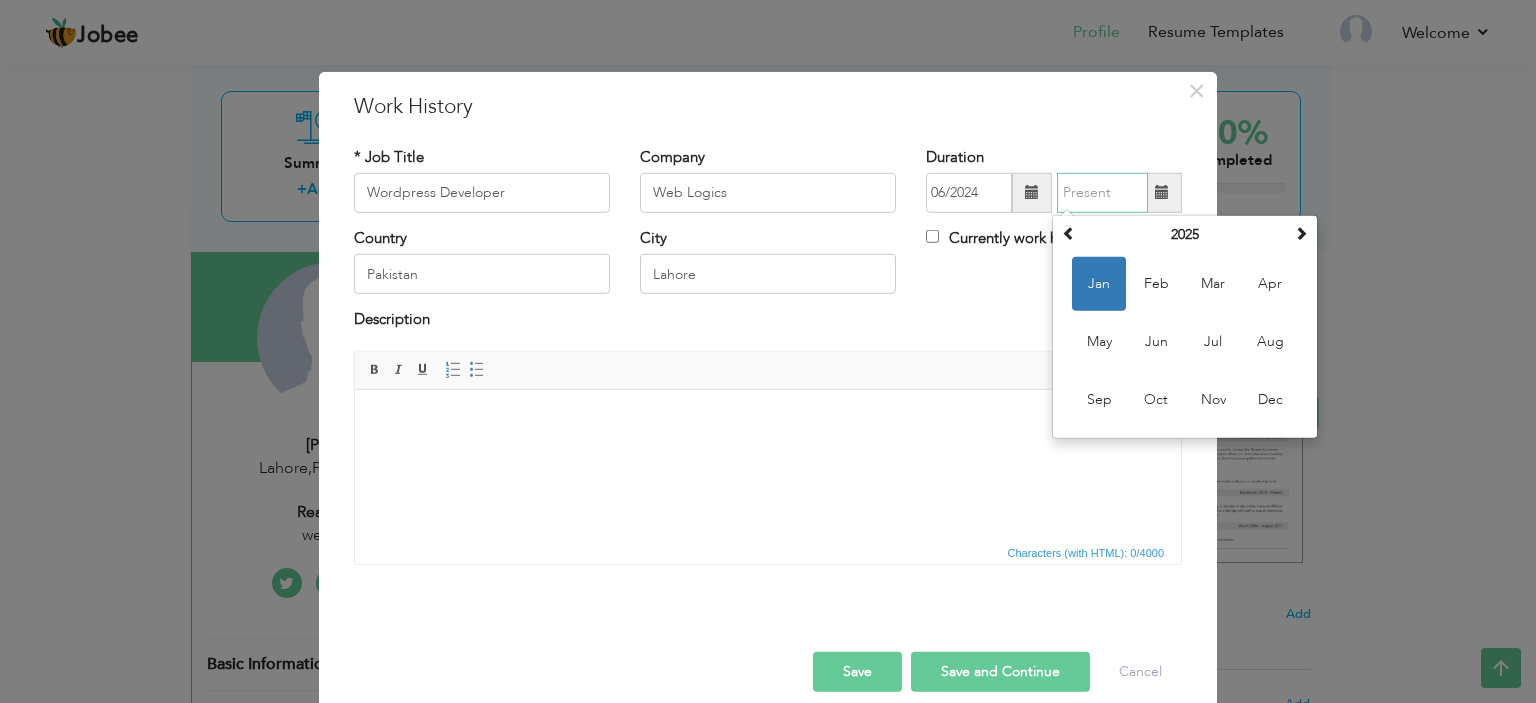 click on "Jan" at bounding box center [1099, 284] 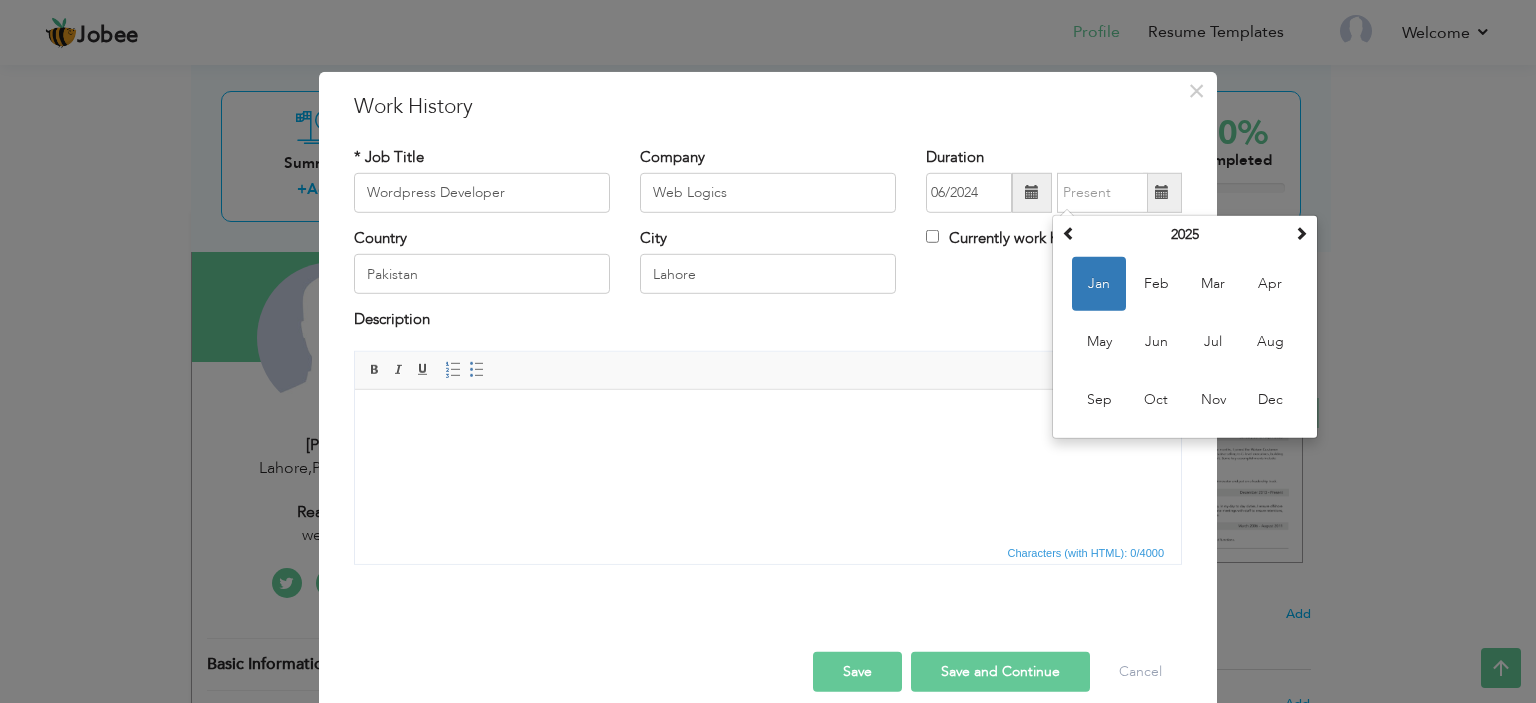 type on "01/2025" 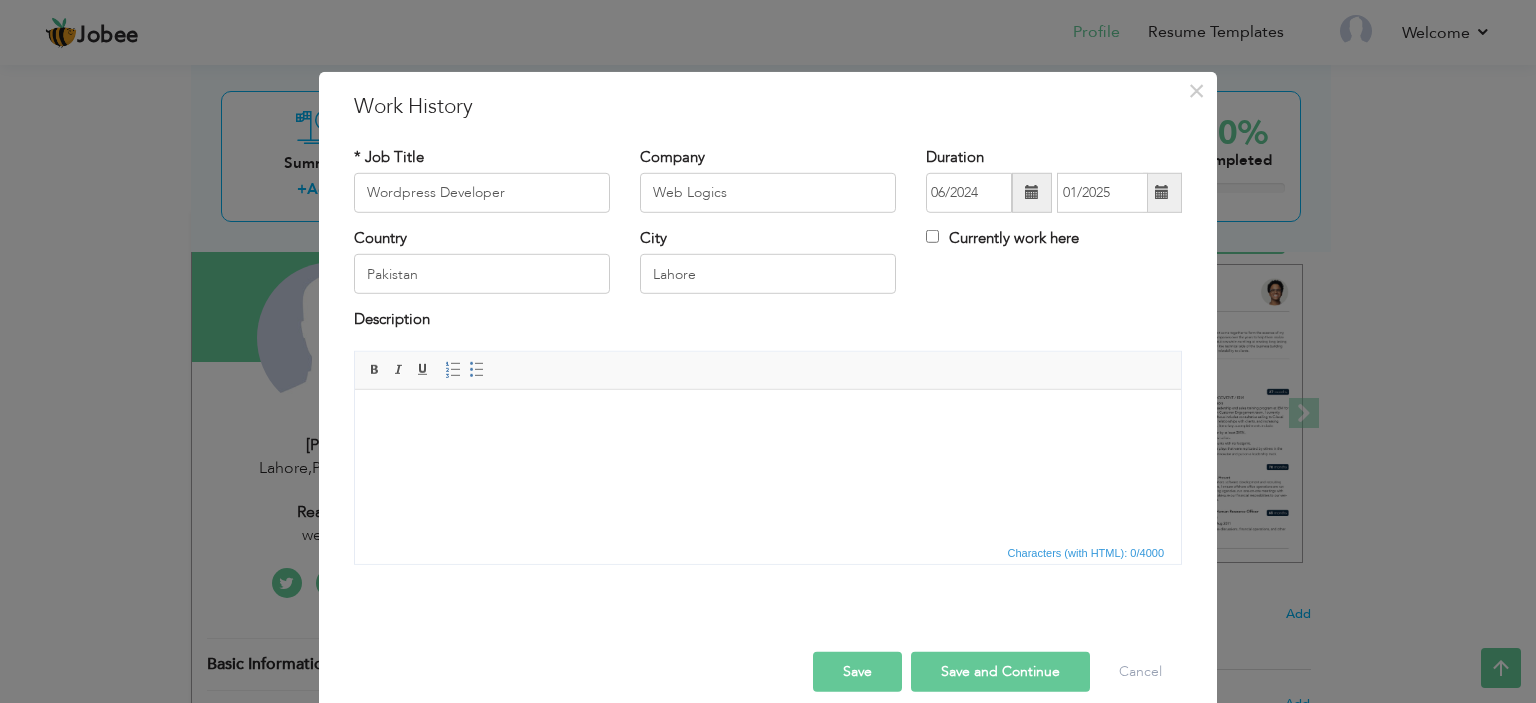 click at bounding box center (768, 419) 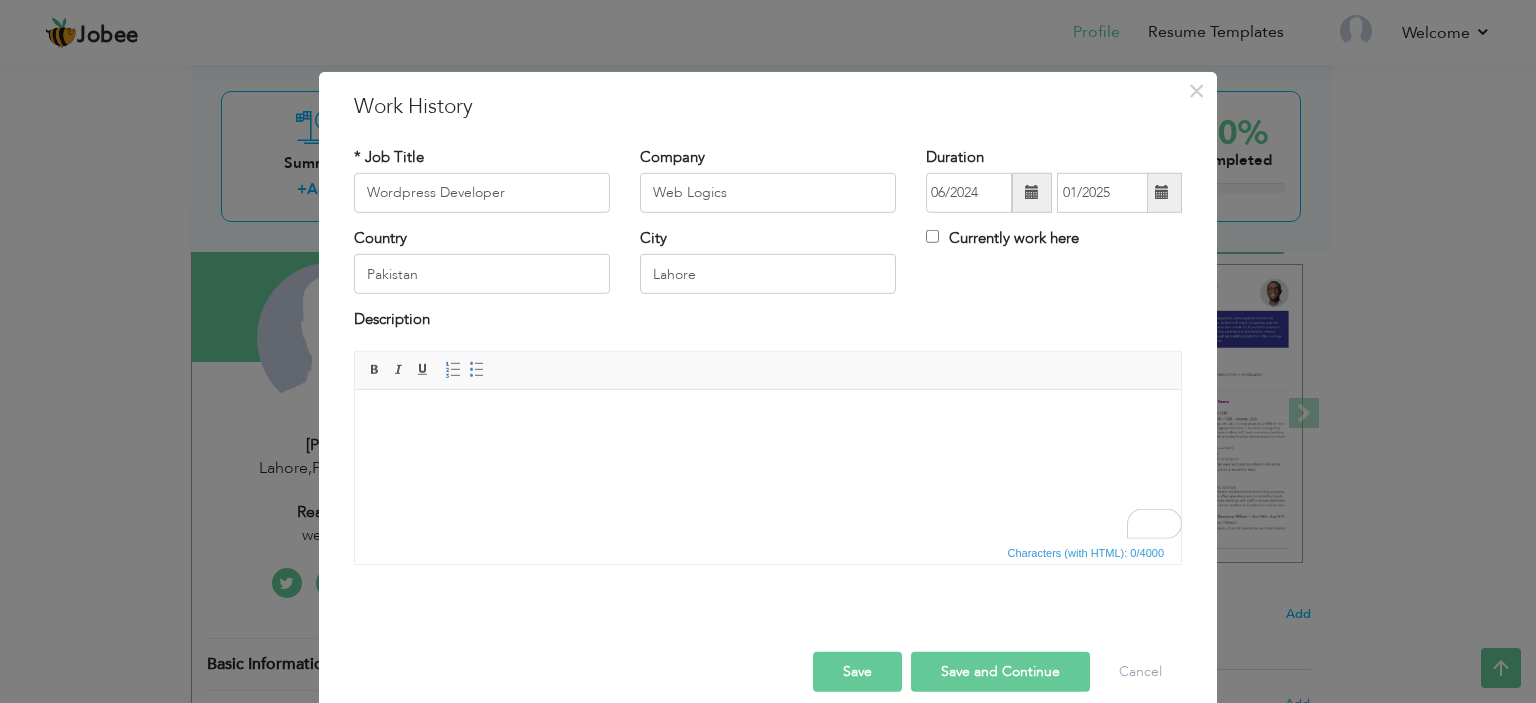 click at bounding box center [768, 419] 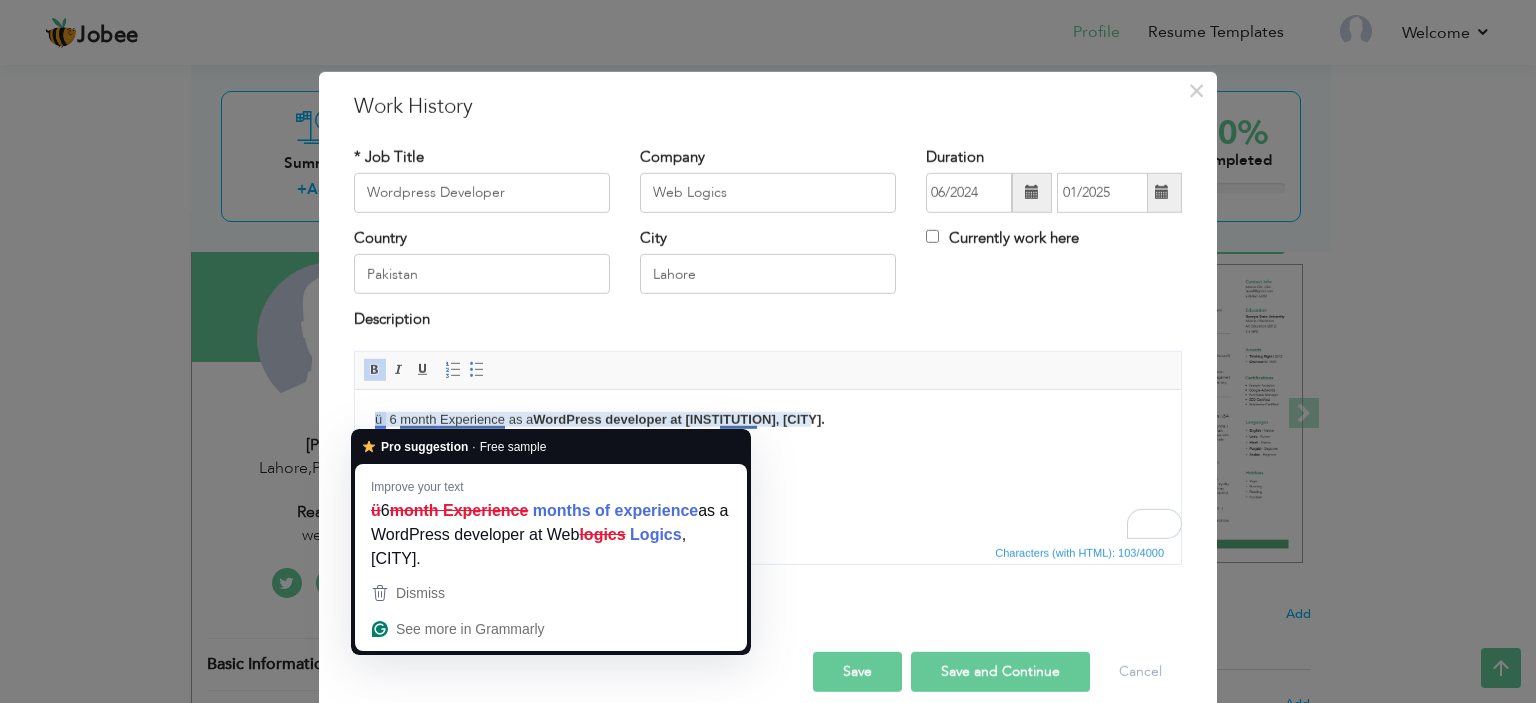 click on "ü  6 month Experience as a  WordPress developer at Web logics, Lahore." at bounding box center [768, 419] 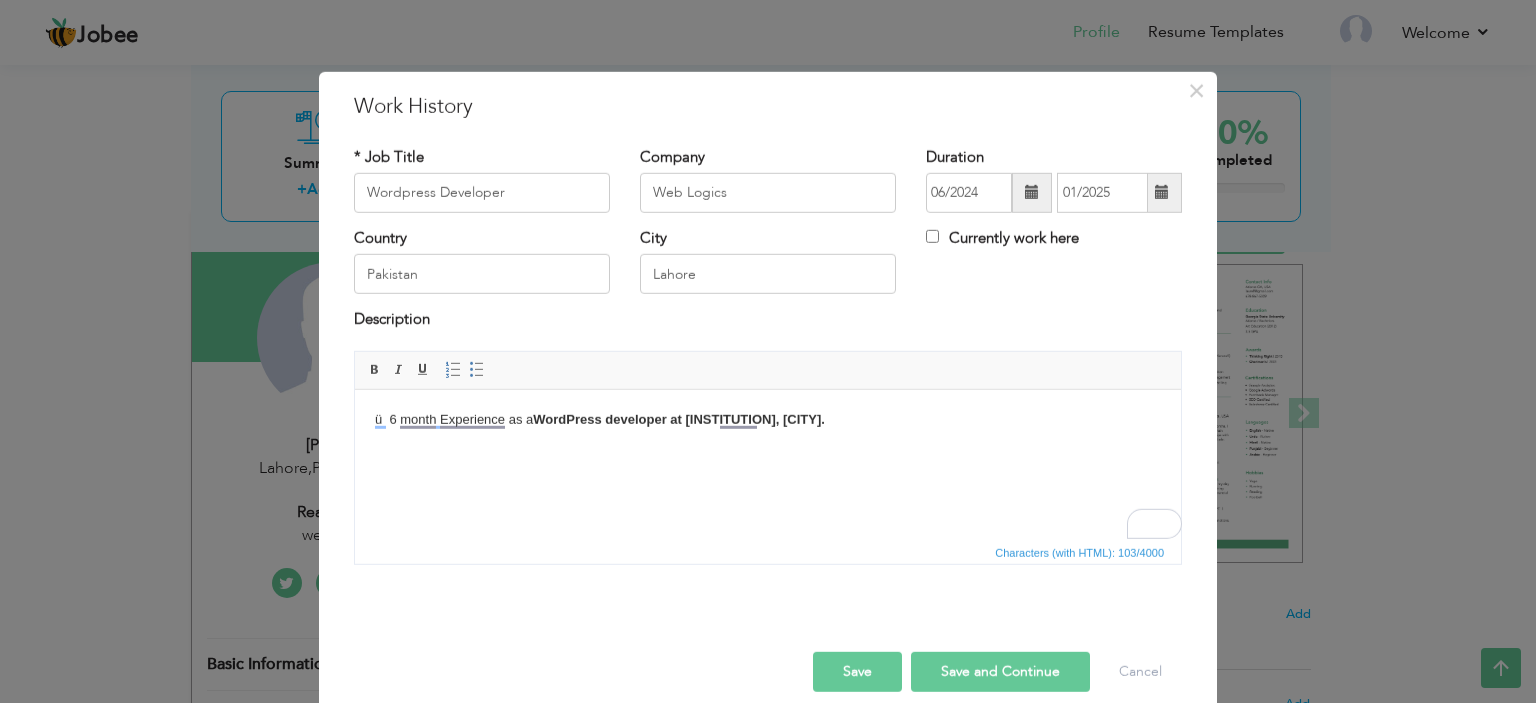 type 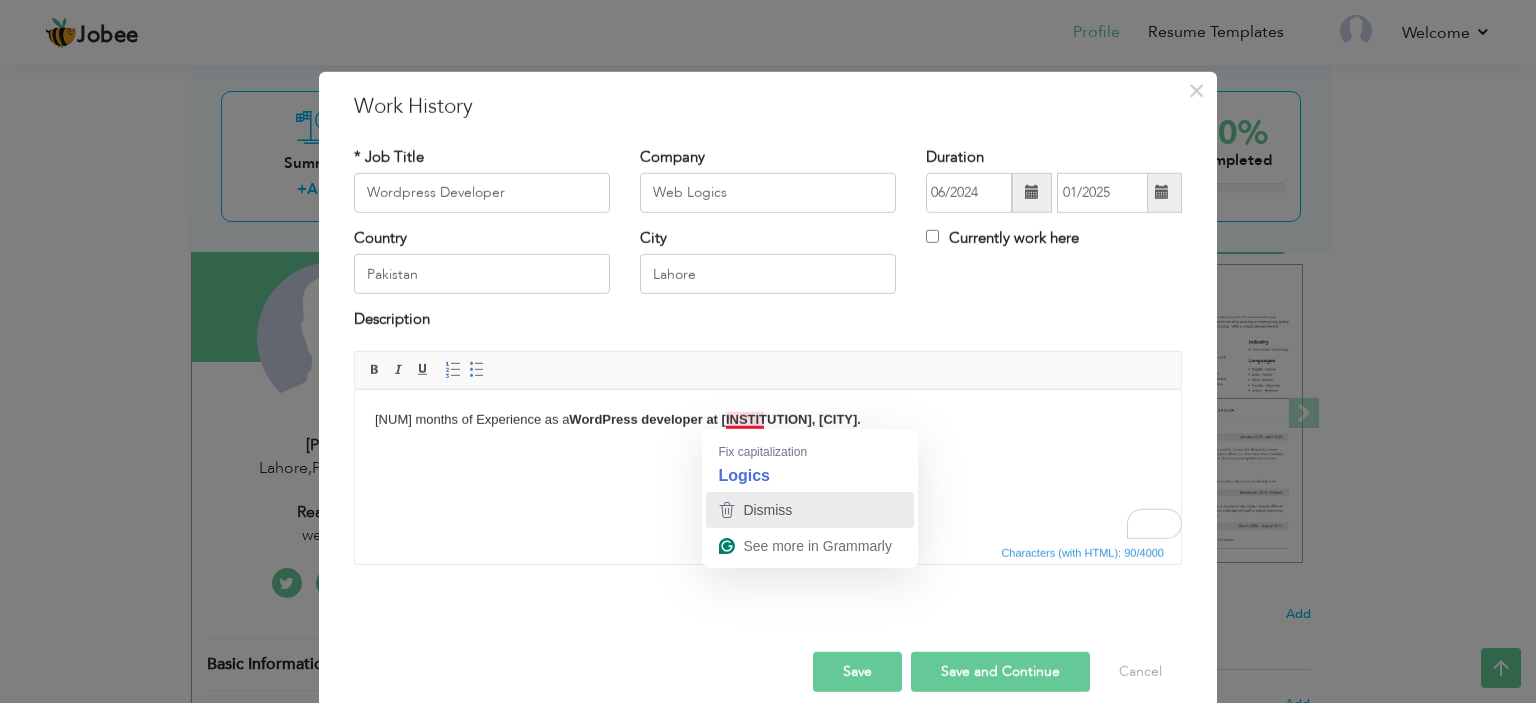 click on "Dismiss" at bounding box center [810, 510] 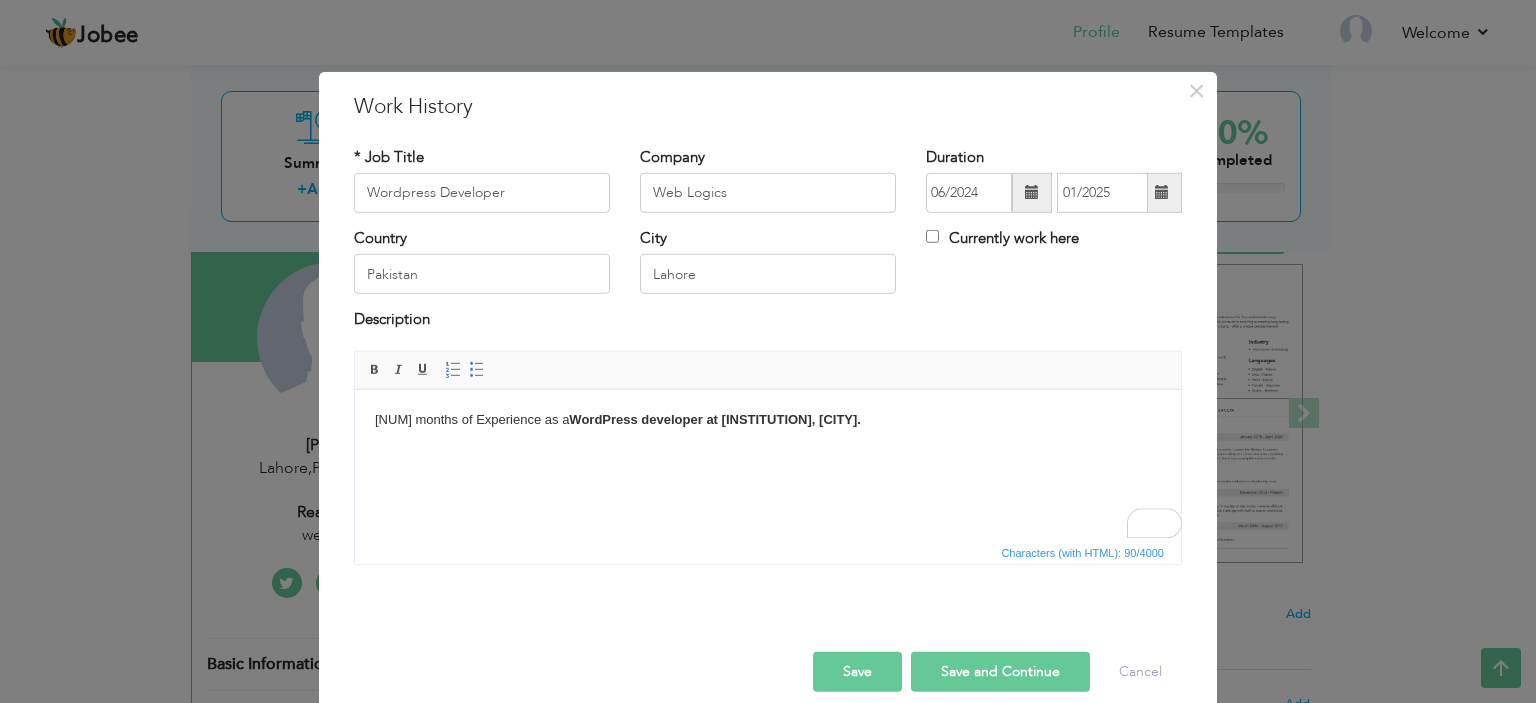 click on "WordPress developer at Web logics, Lahore." at bounding box center (715, 418) 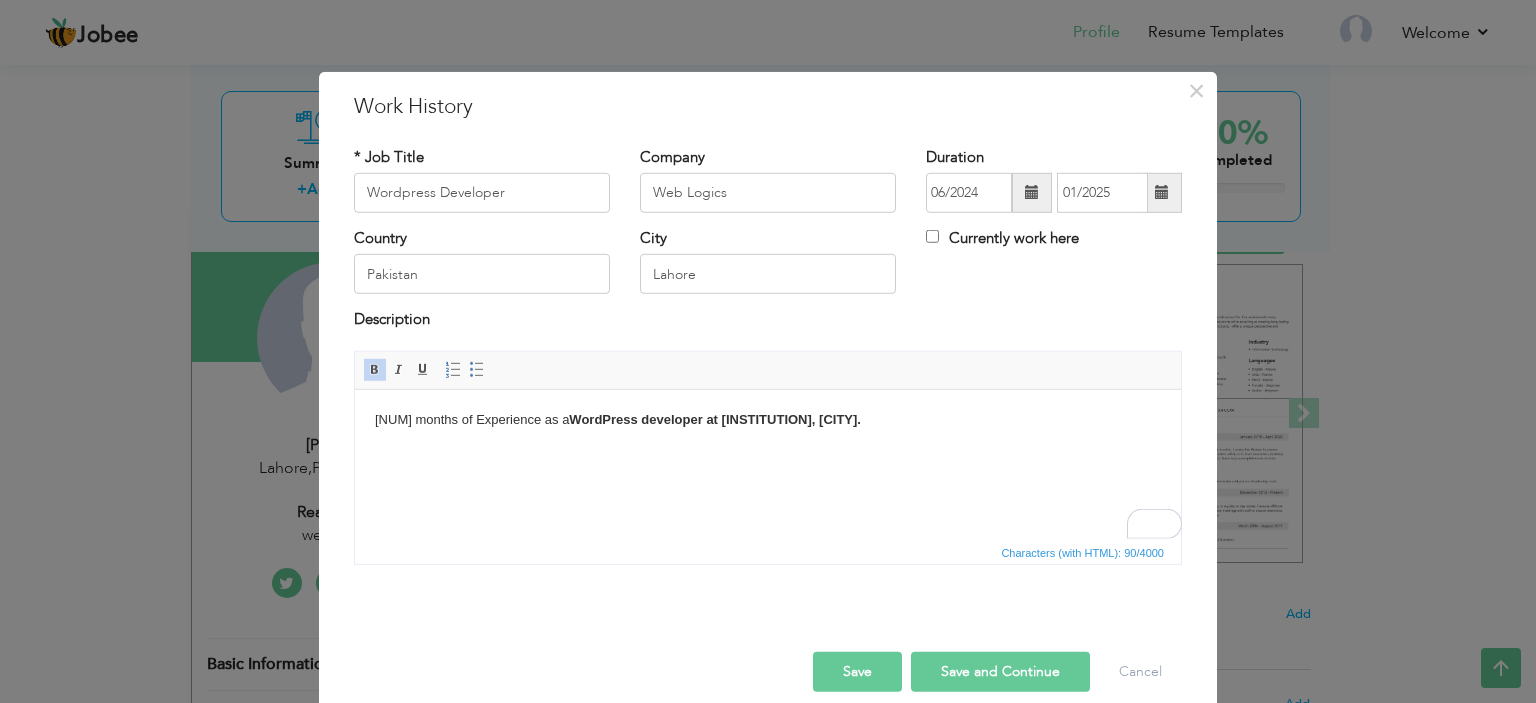 click on "6 months of Experience as a  WordPress developer at Web logics, Lahore." at bounding box center [768, 419] 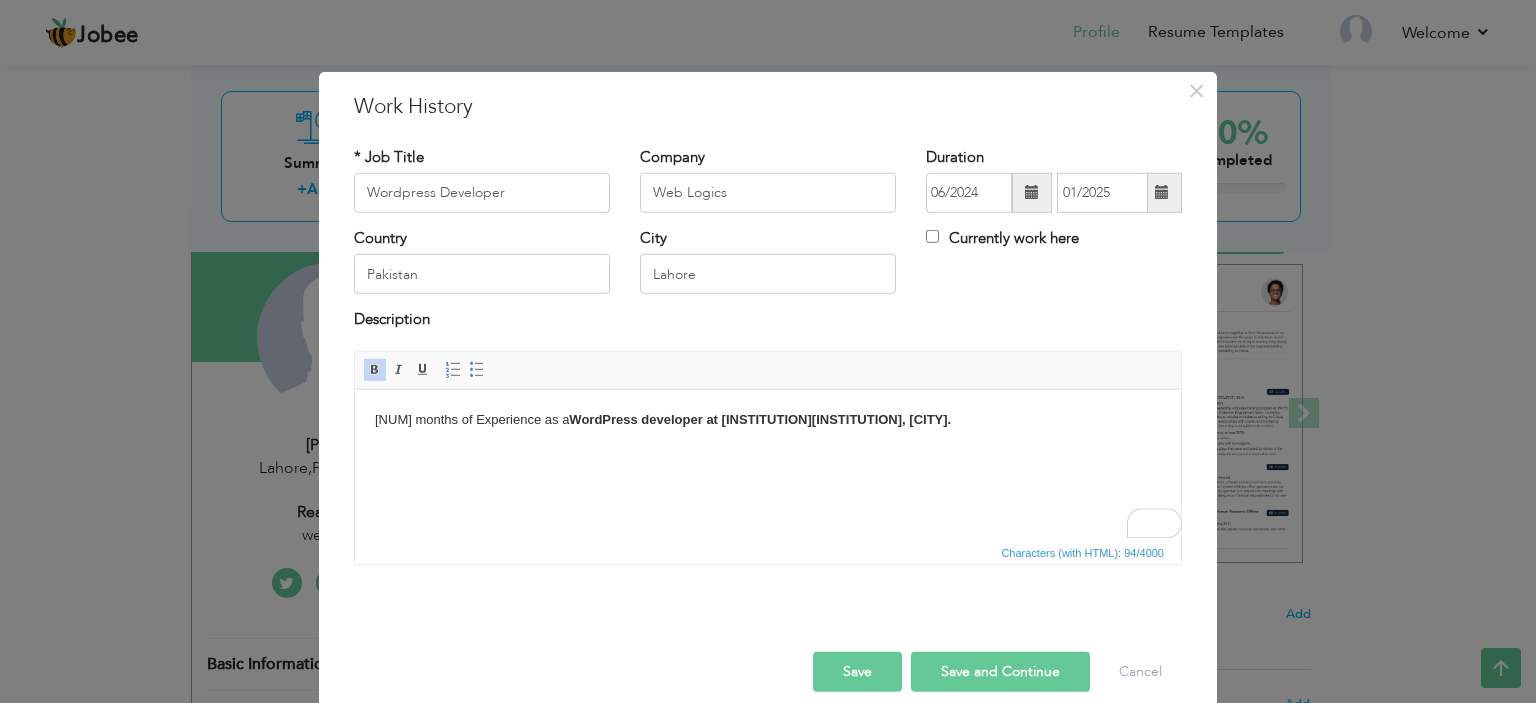 click on "6 months of Experience as a  WordPress developer at Web L ogics, Lahore." at bounding box center [768, 419] 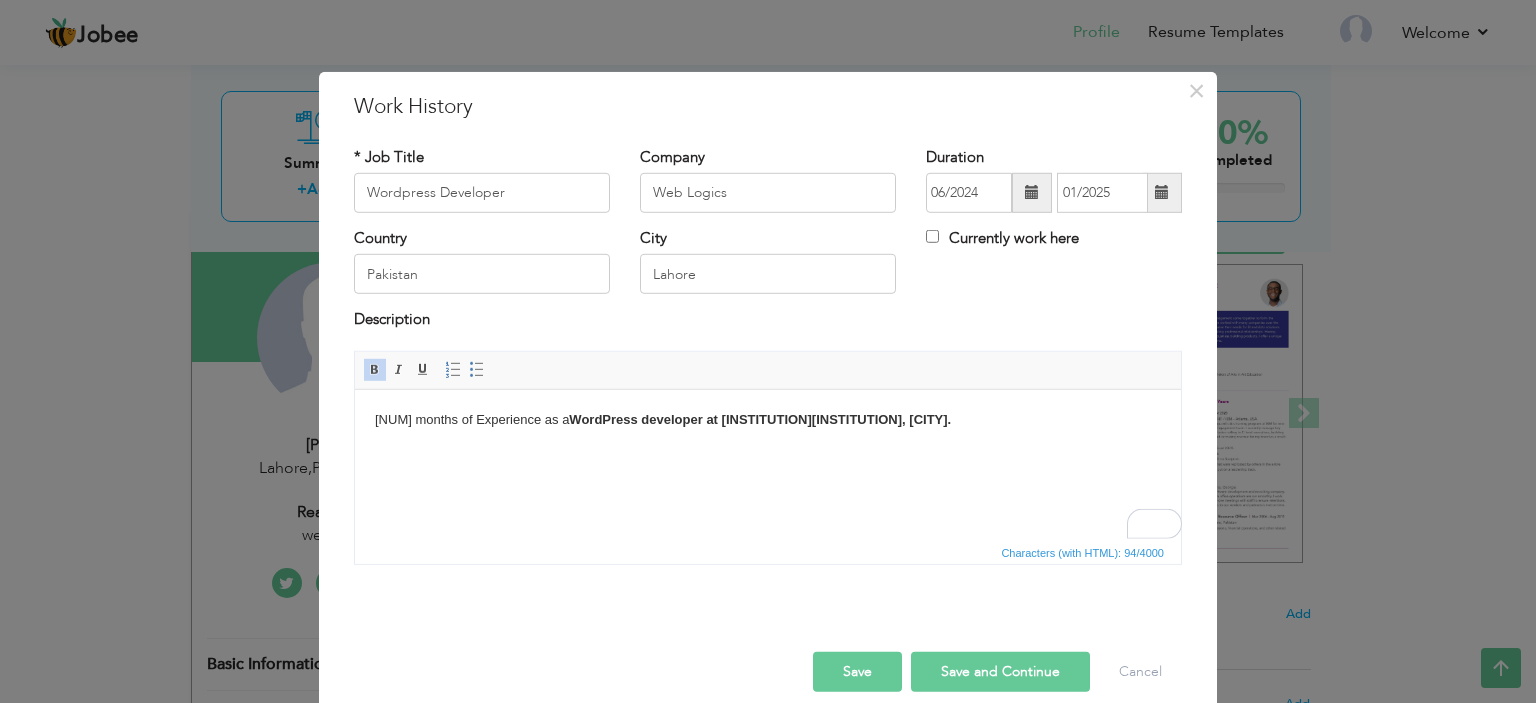 click on "6 months of Experience as a  WordPress developer at Web L ogics, Lahore." at bounding box center [768, 419] 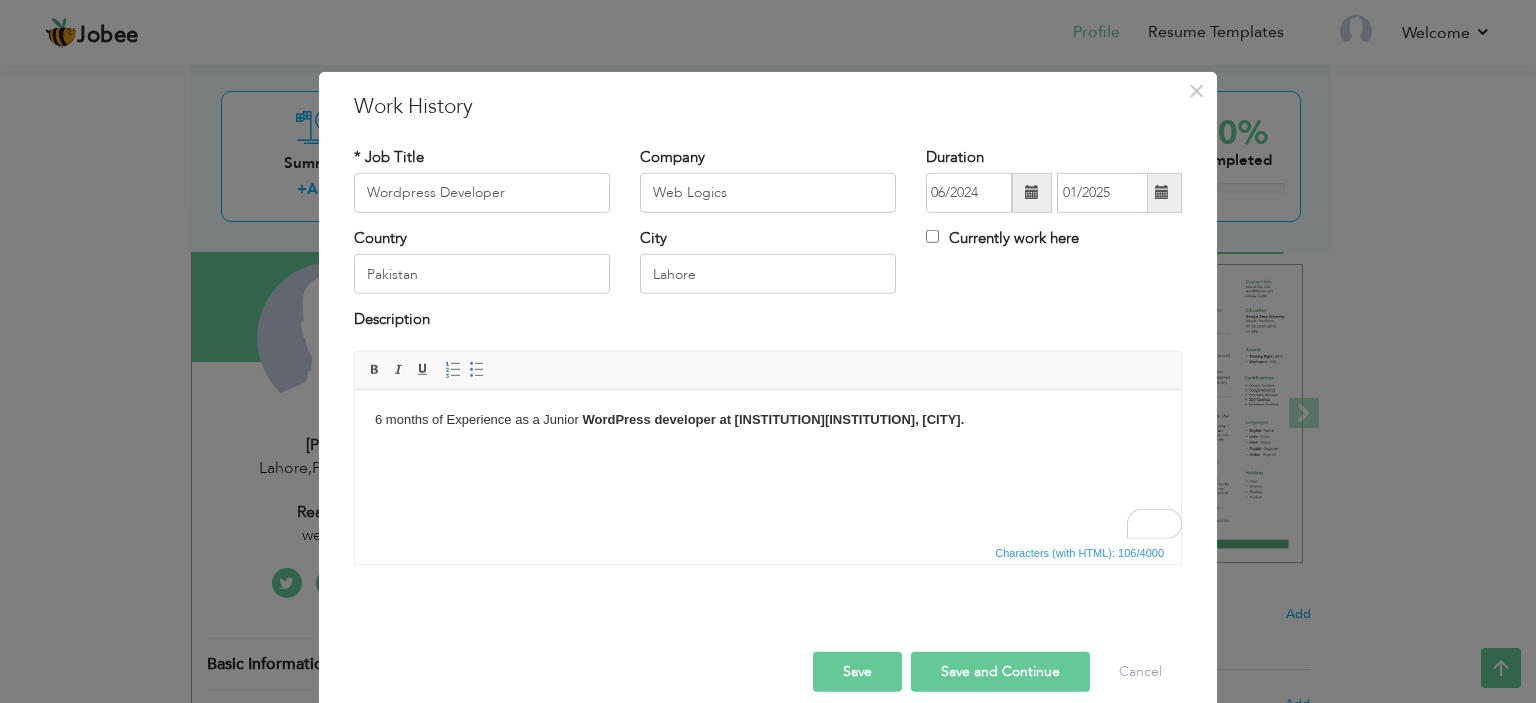 click on "Save and Continue" at bounding box center [1000, 672] 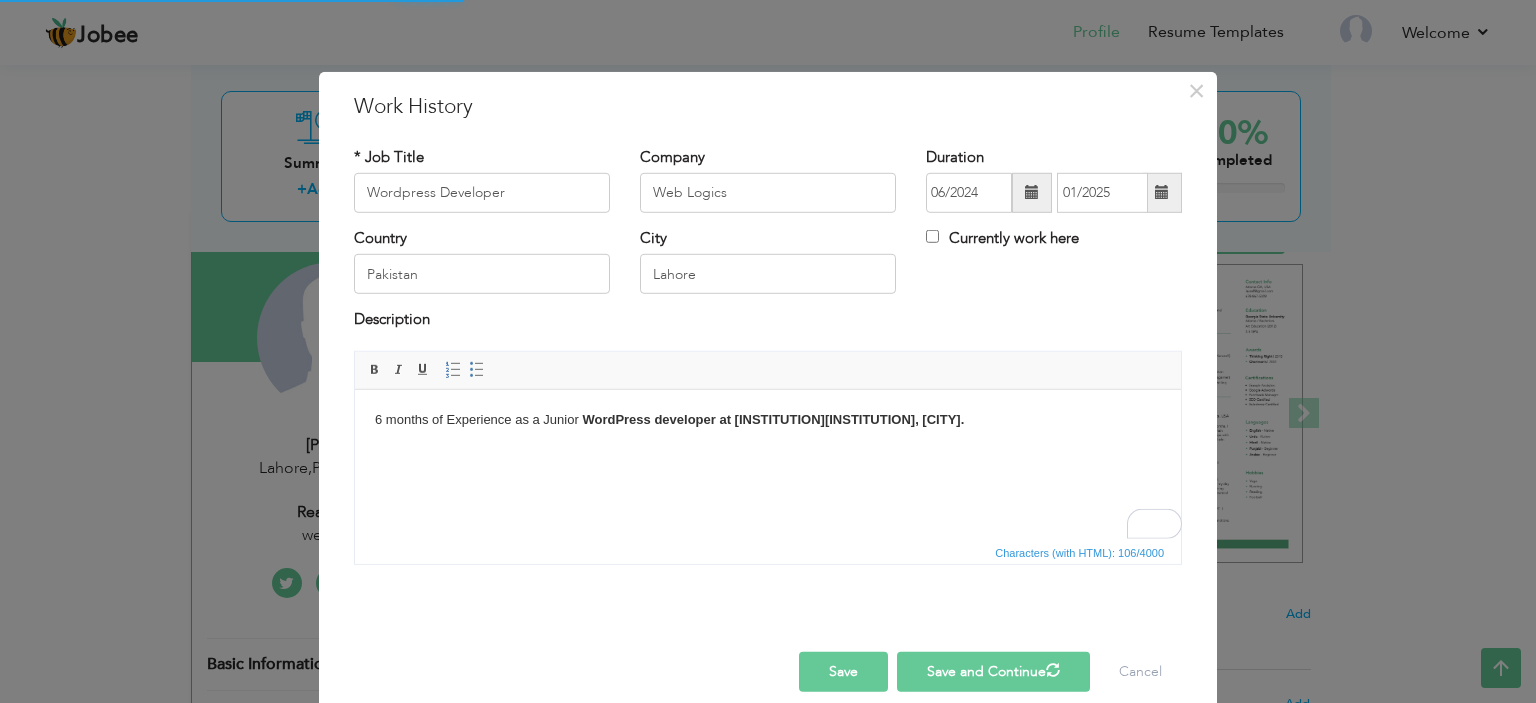type 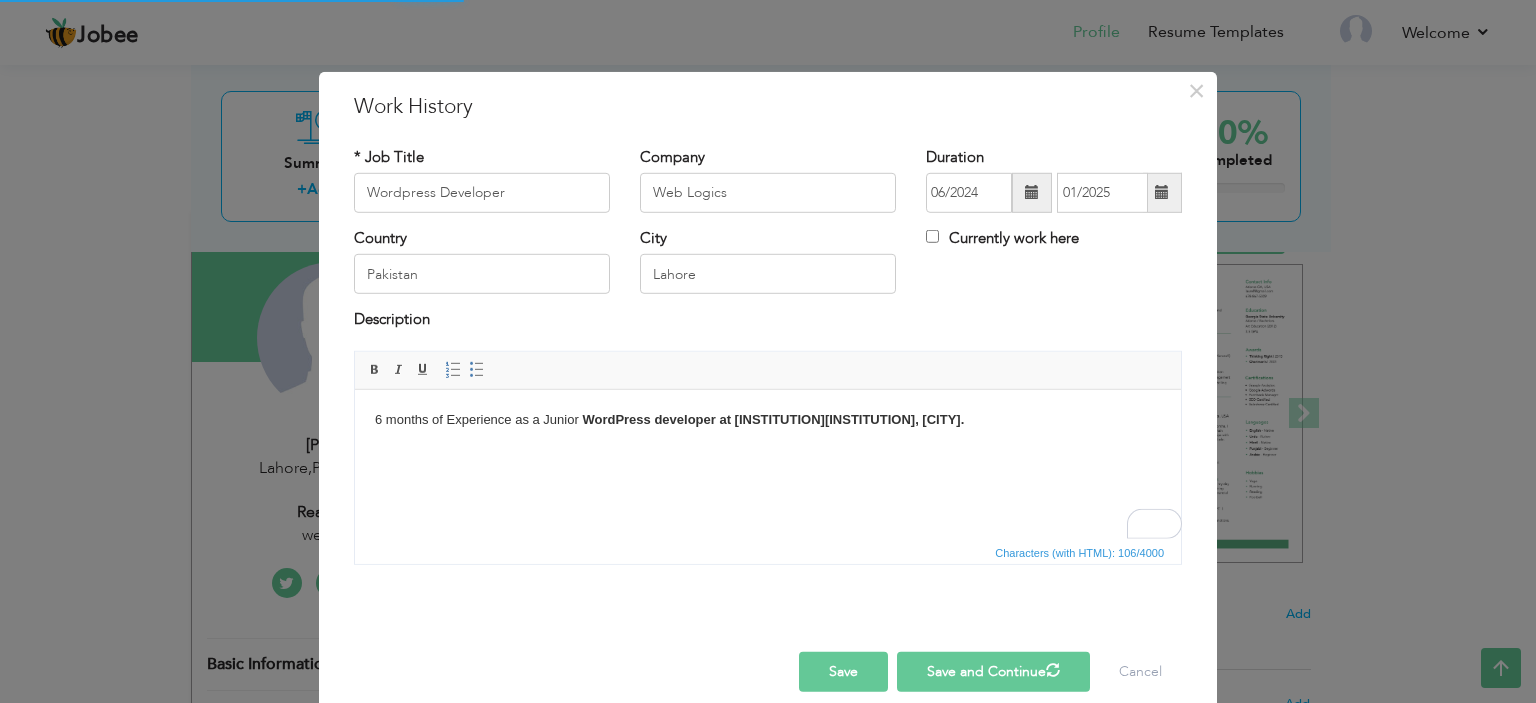 type 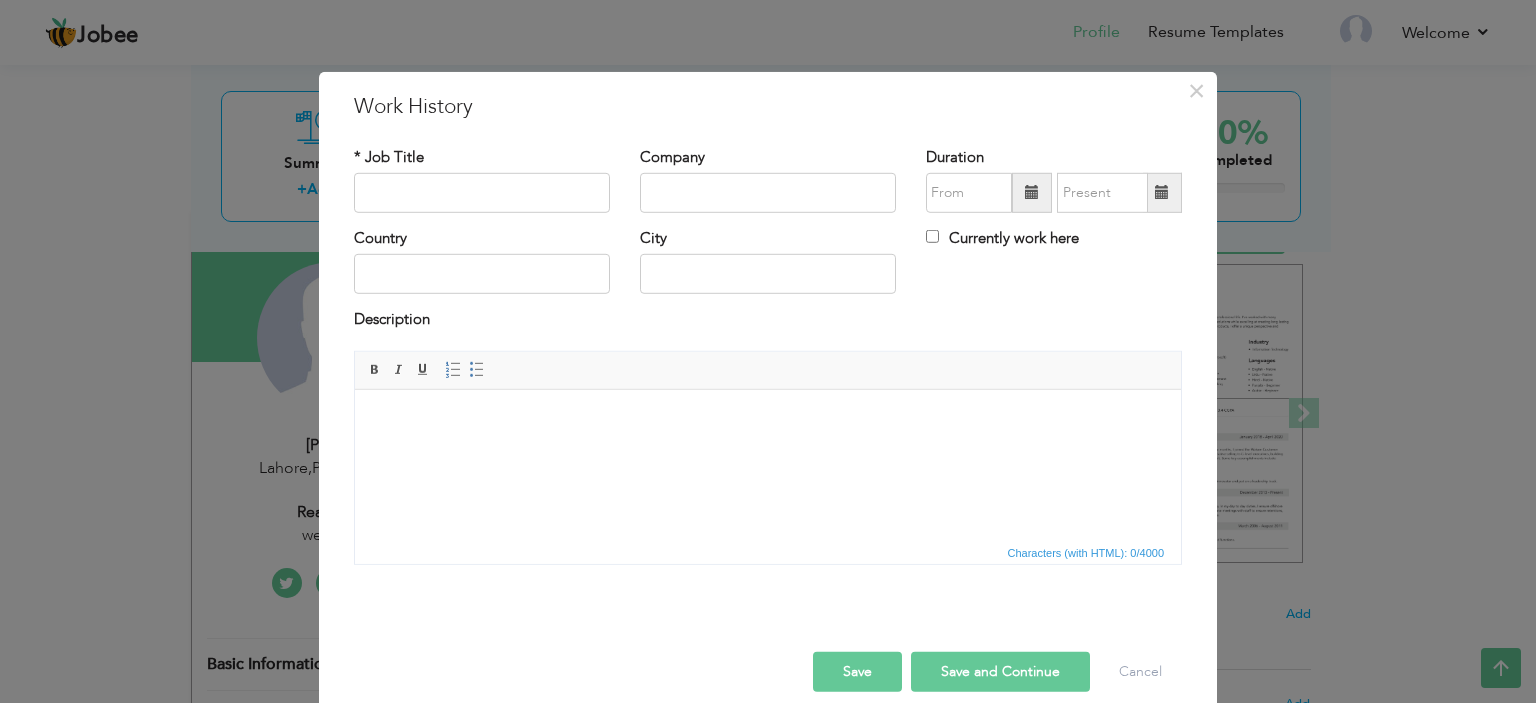 drag, startPoint x: 1140, startPoint y: 98, endPoint x: 1157, endPoint y: 287, distance: 189.76302 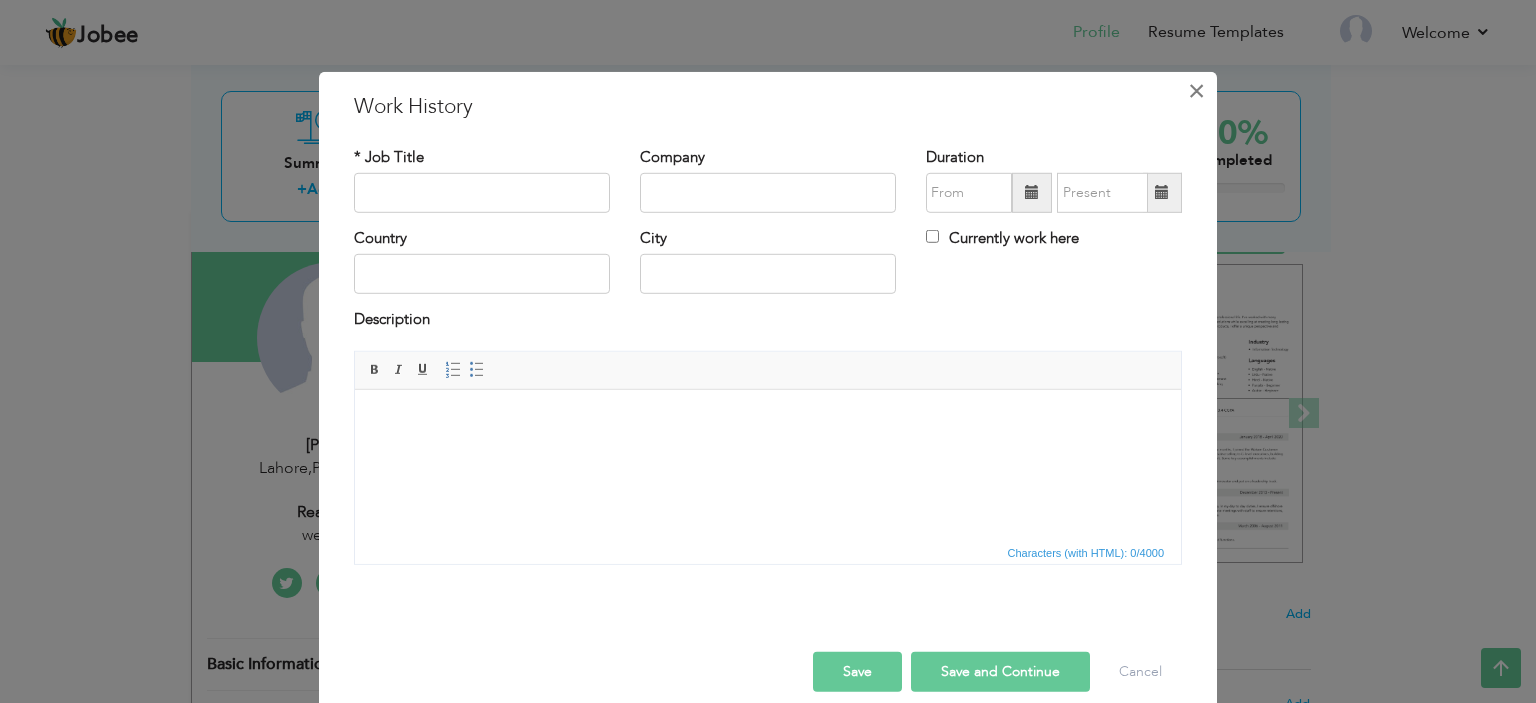 click on "×" at bounding box center (1196, 90) 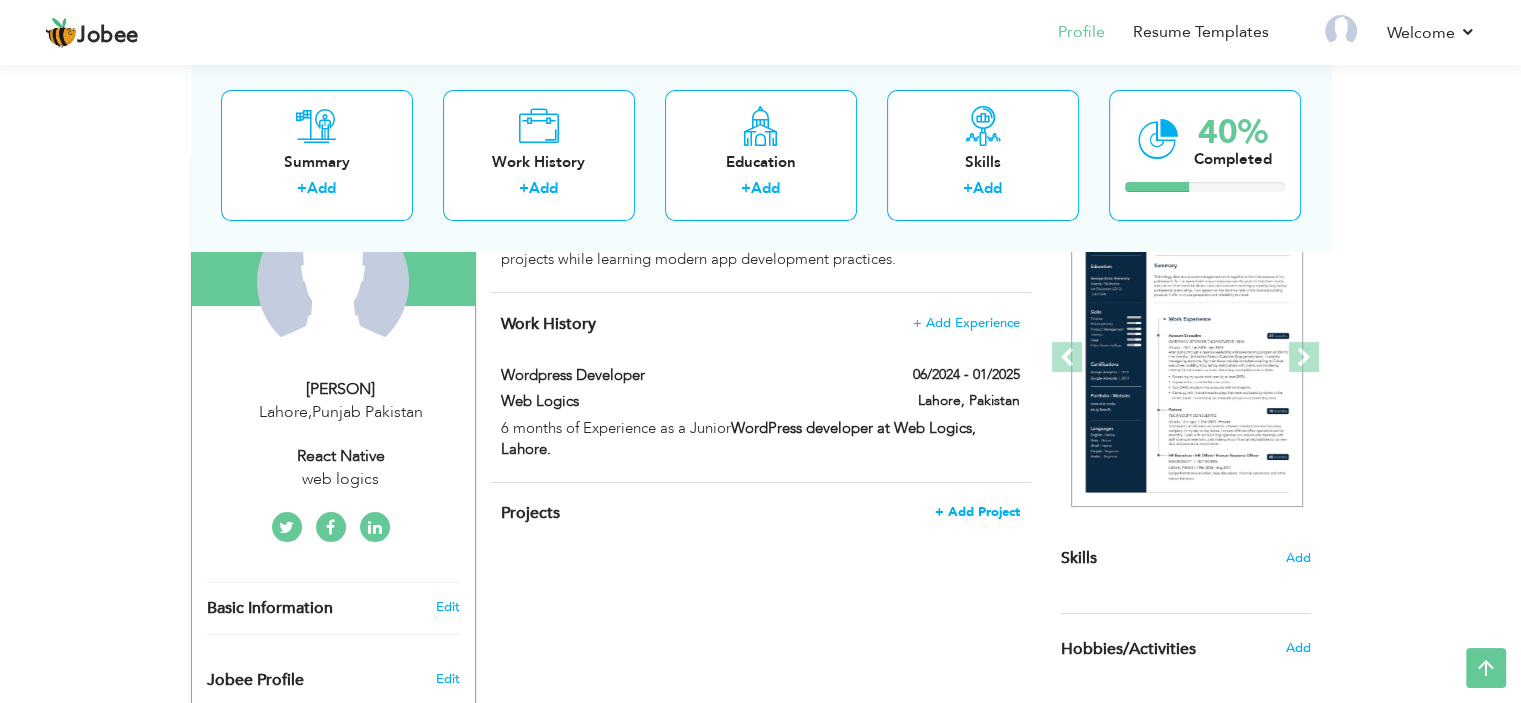 scroll, scrollTop: 139, scrollLeft: 0, axis: vertical 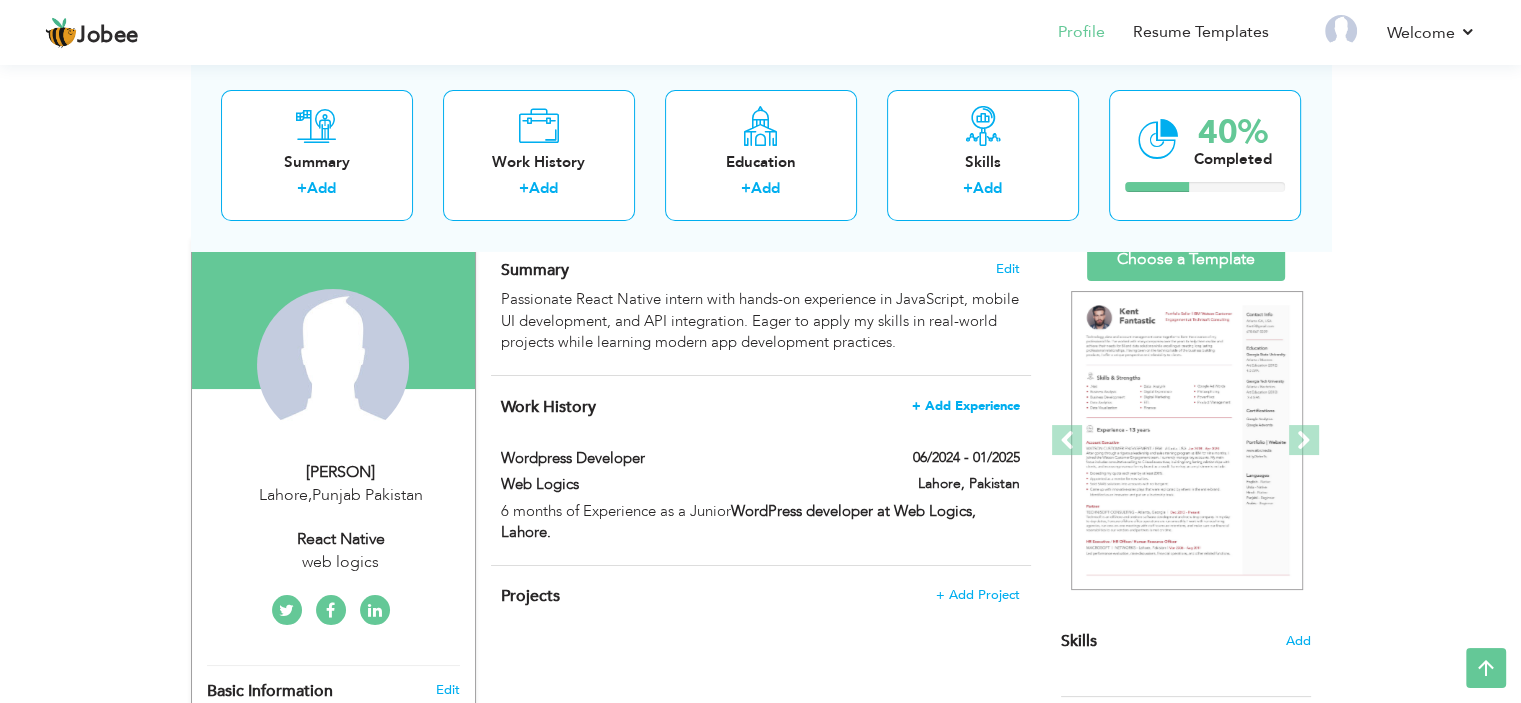 click on "+ Add Experience" at bounding box center (966, 406) 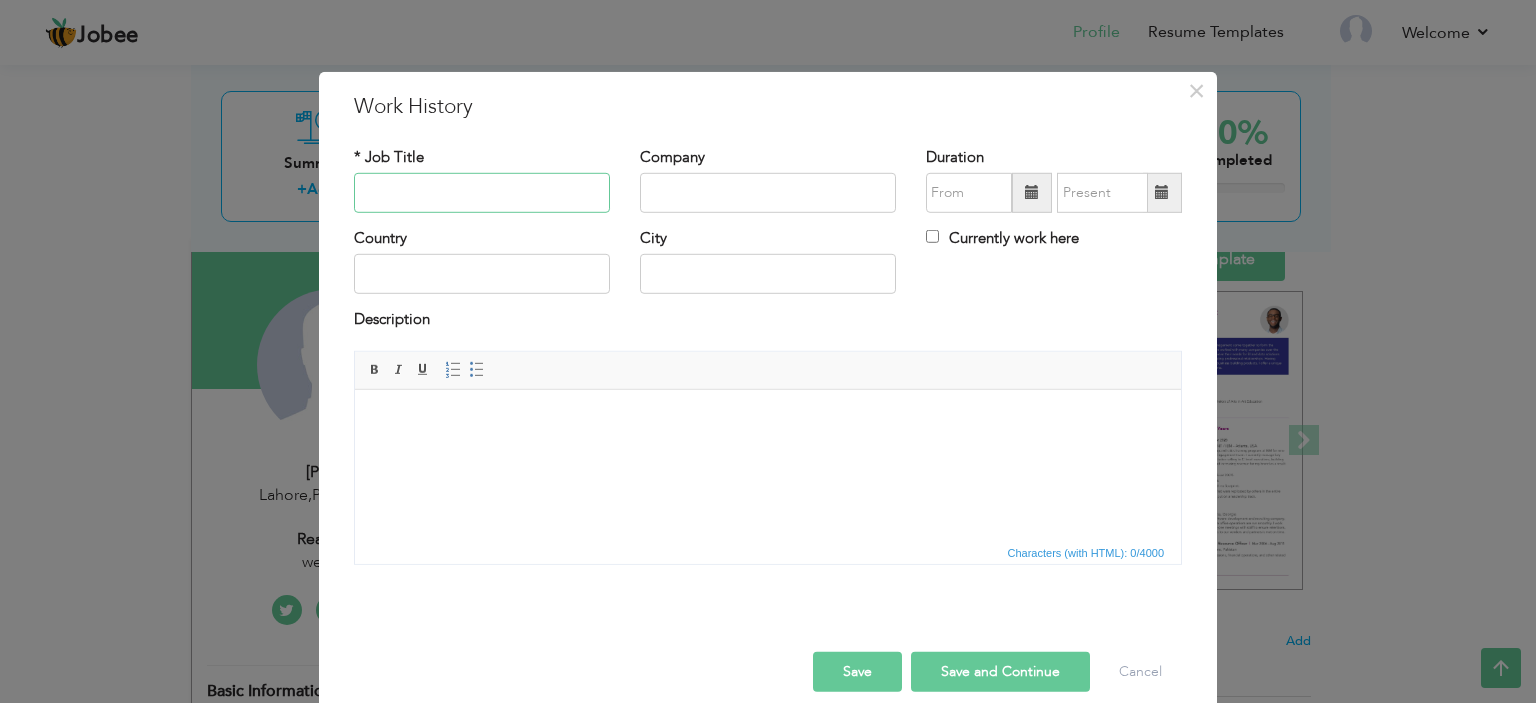 click at bounding box center (482, 193) 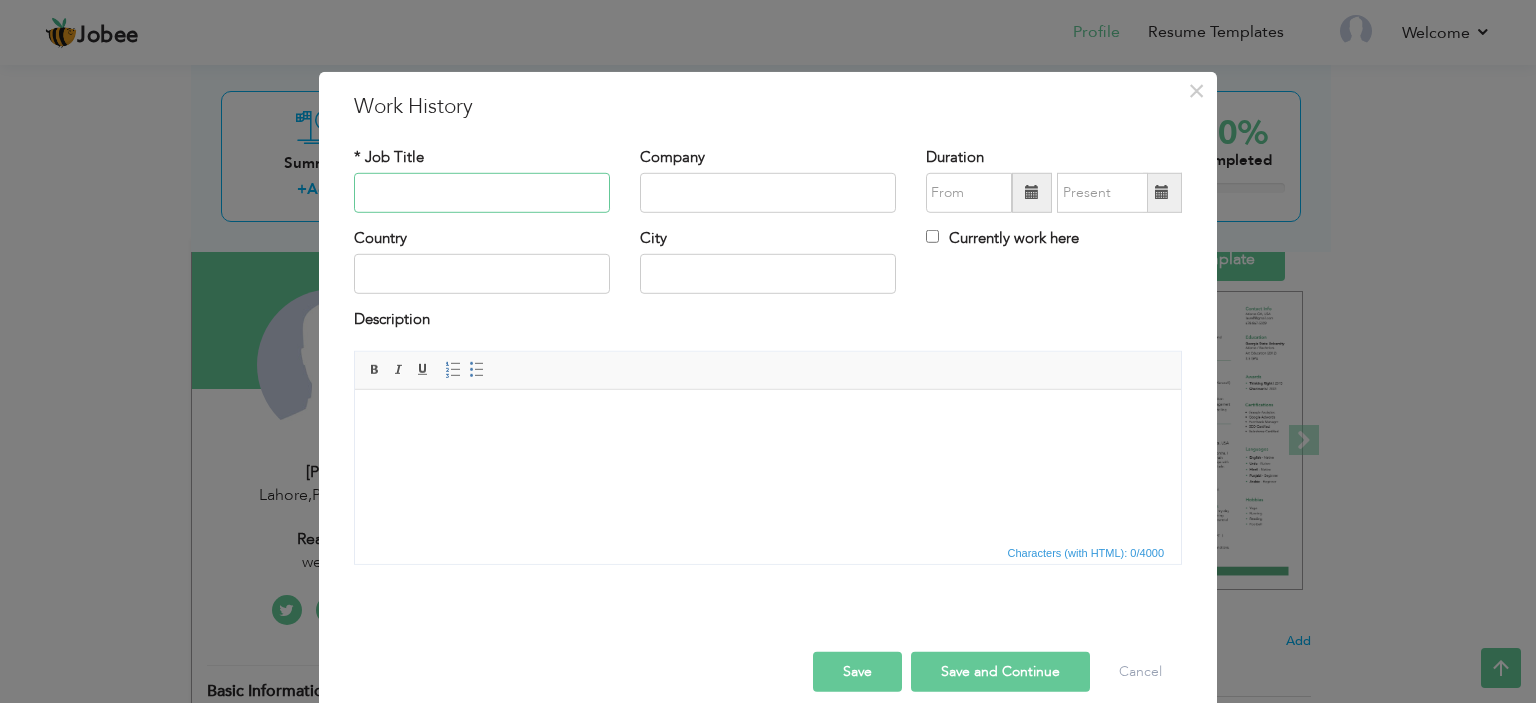 type on "M" 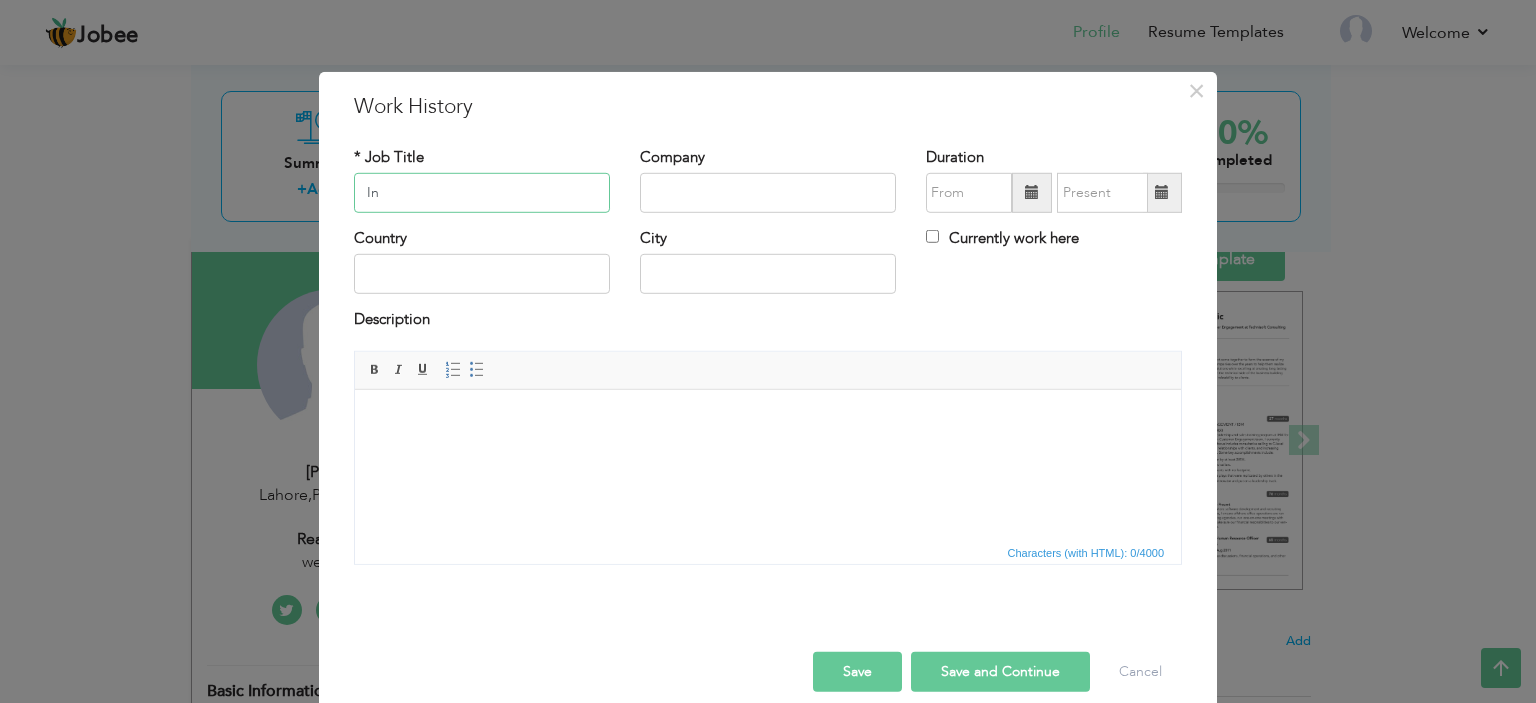 type on "I" 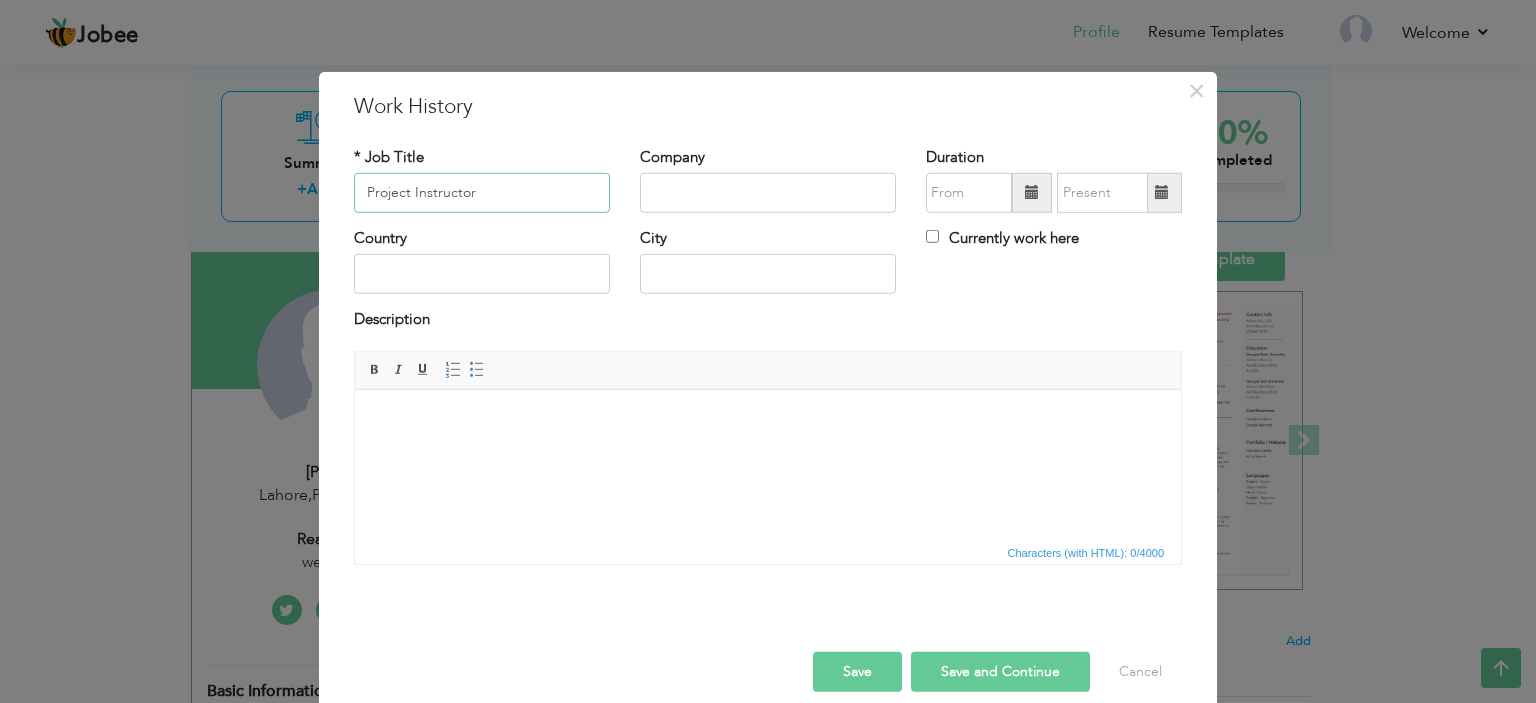 type on "Project Instructor" 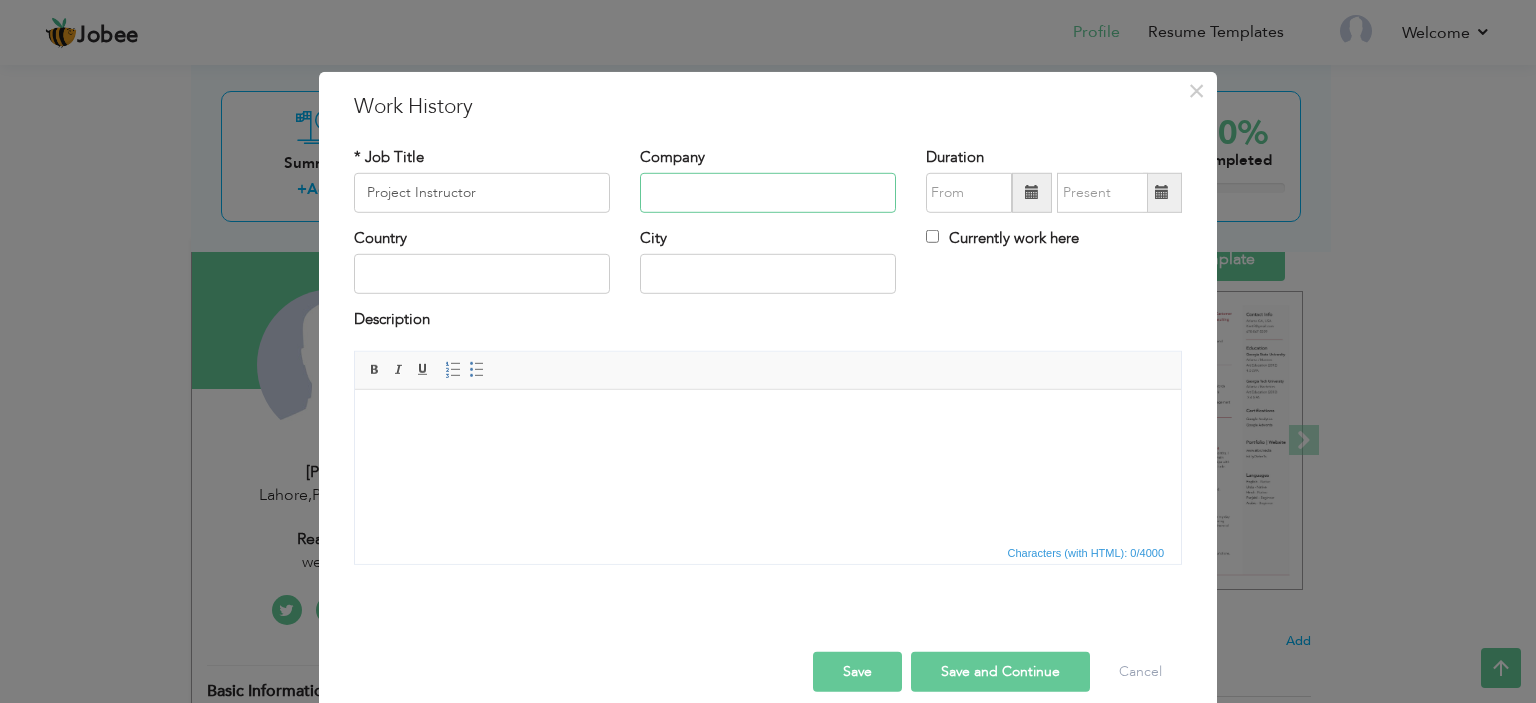click at bounding box center (768, 193) 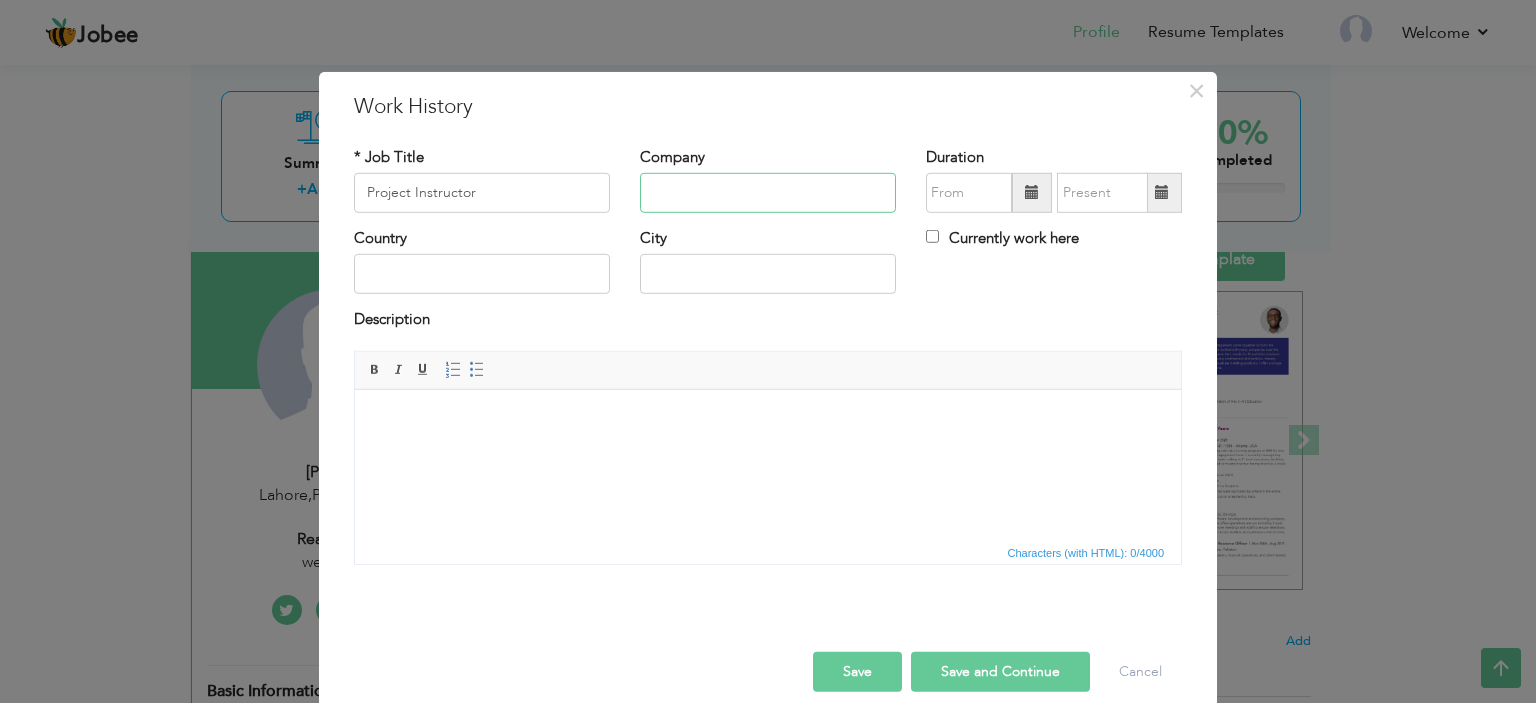 click at bounding box center [768, 193] 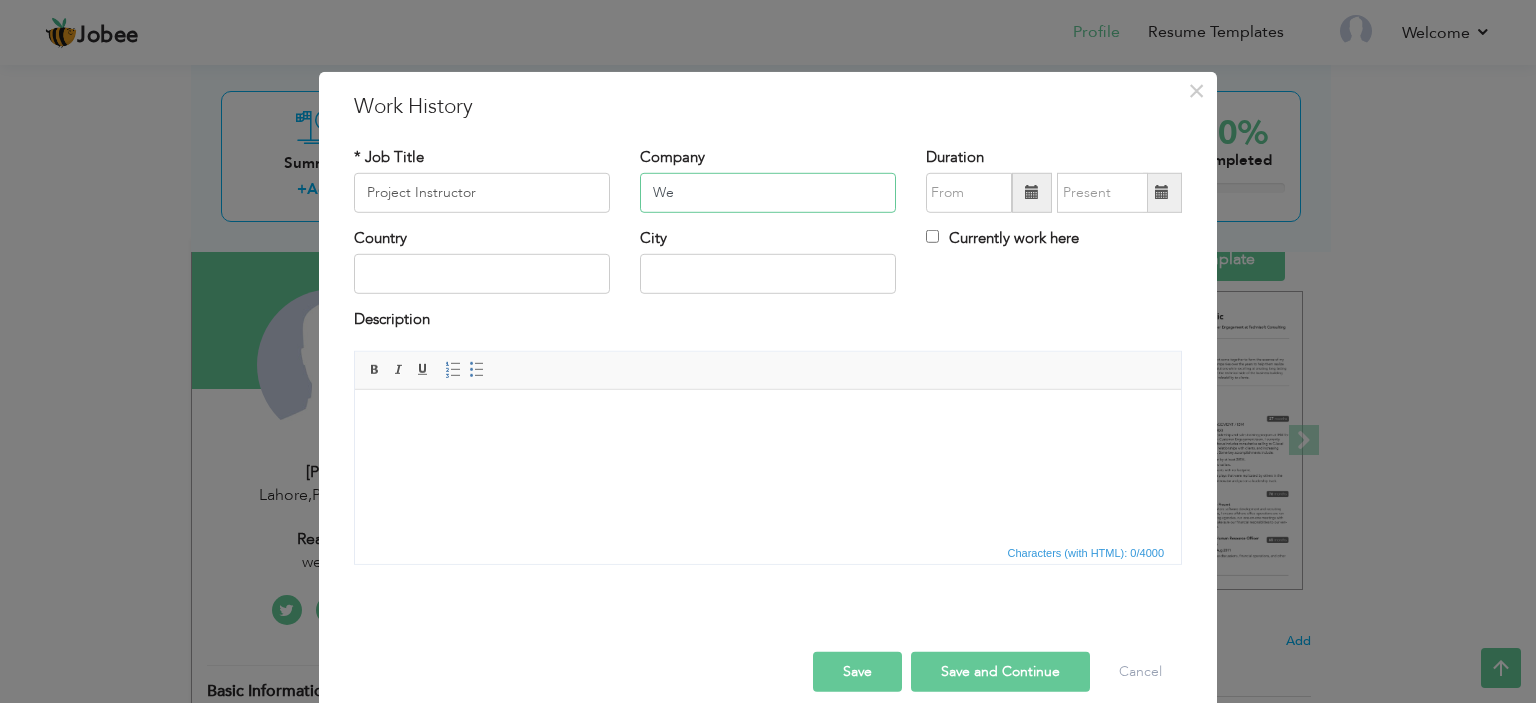 type on "W" 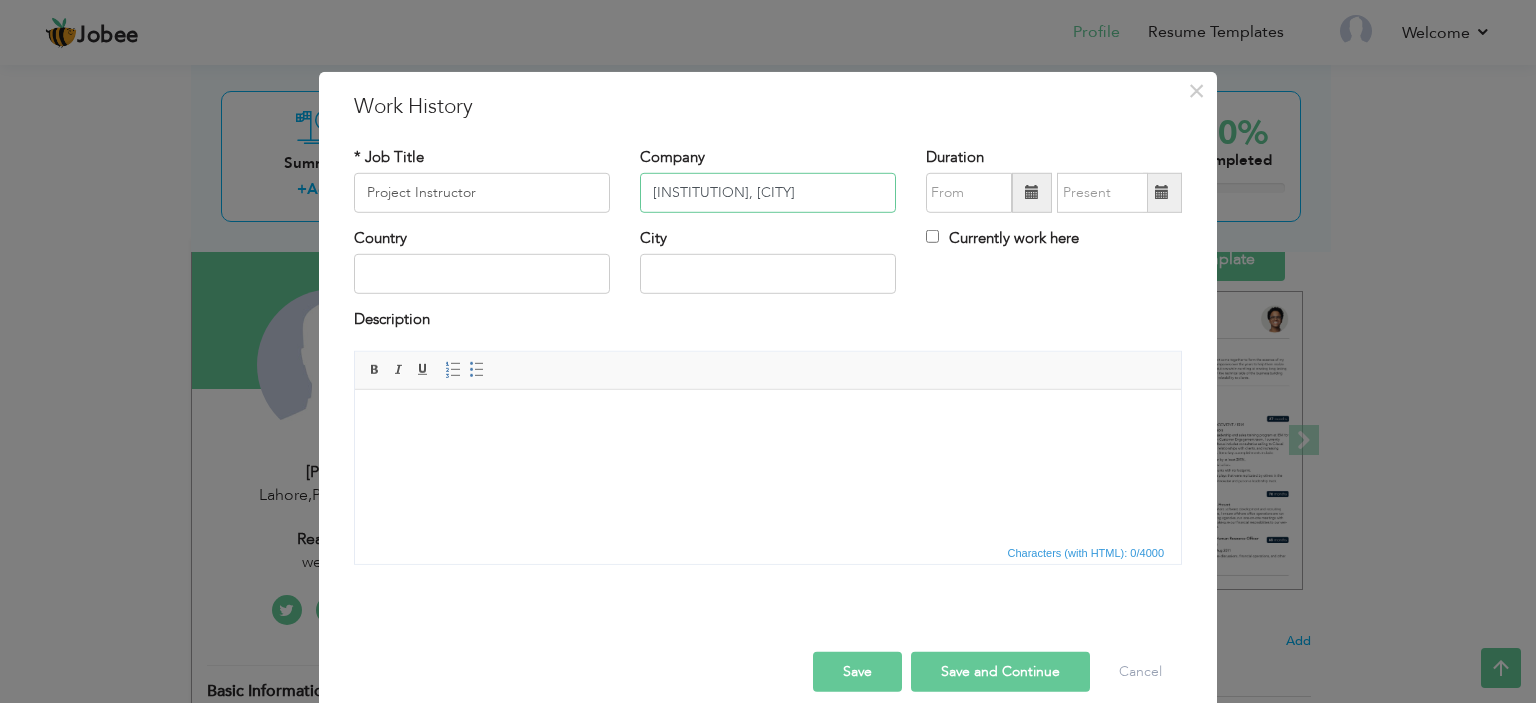 type on "CTTC,[CITY]" 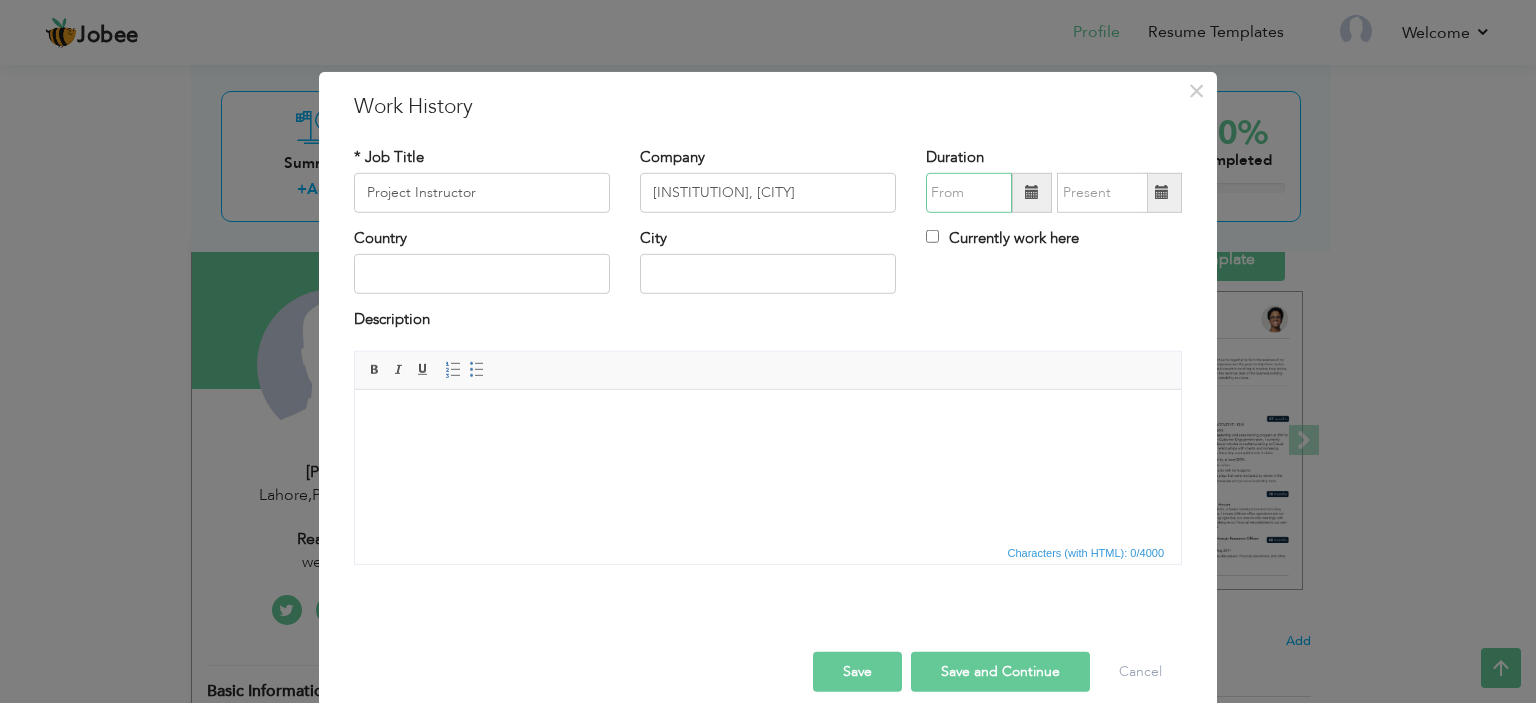 click at bounding box center [969, 193] 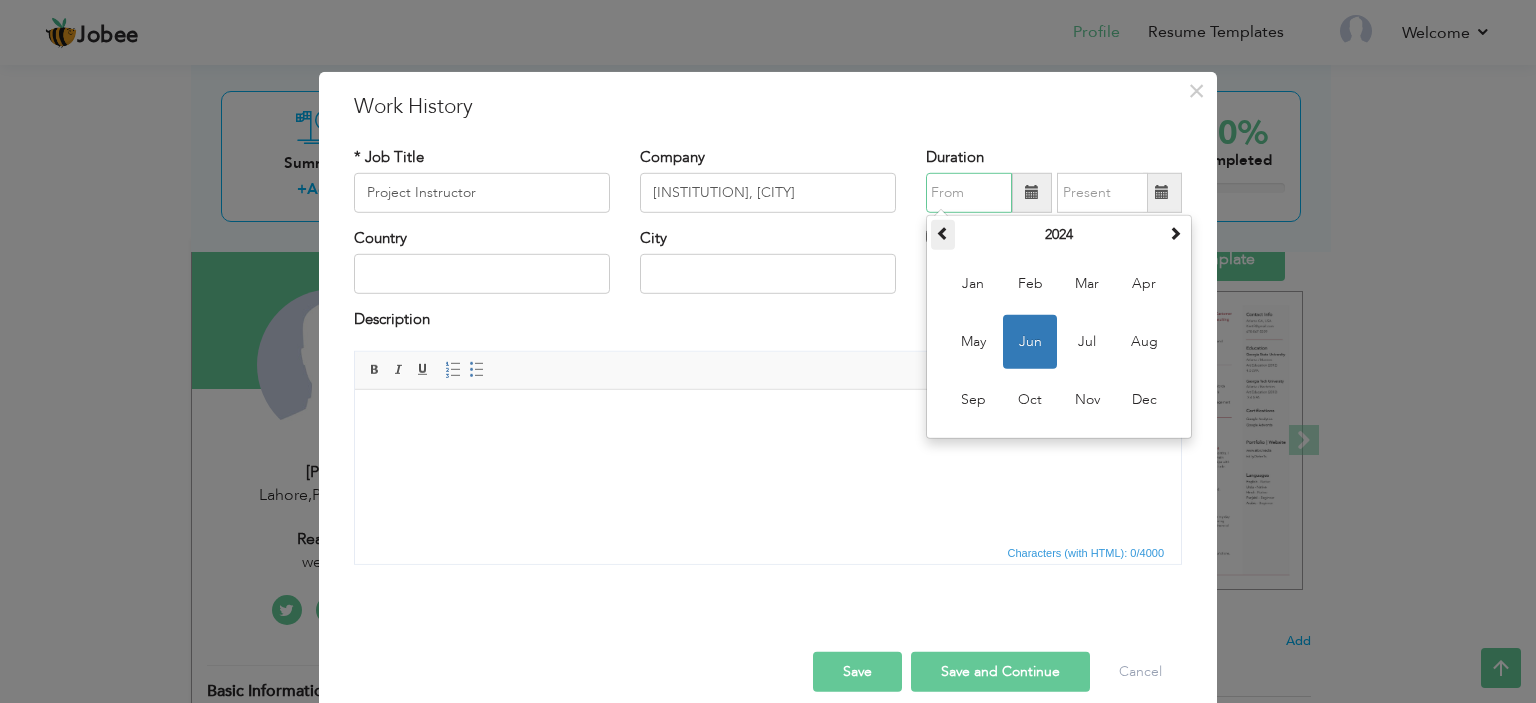 click at bounding box center (943, 233) 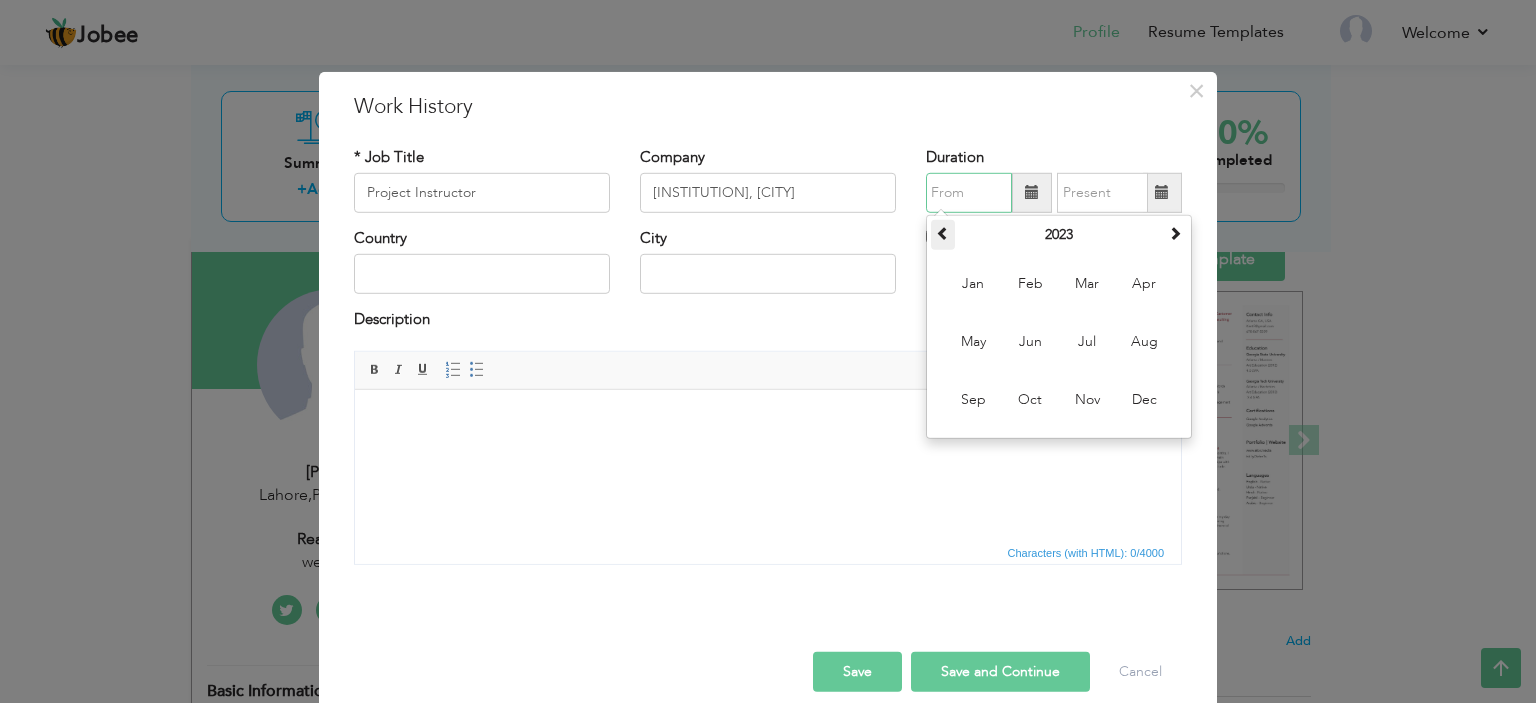 click at bounding box center [943, 233] 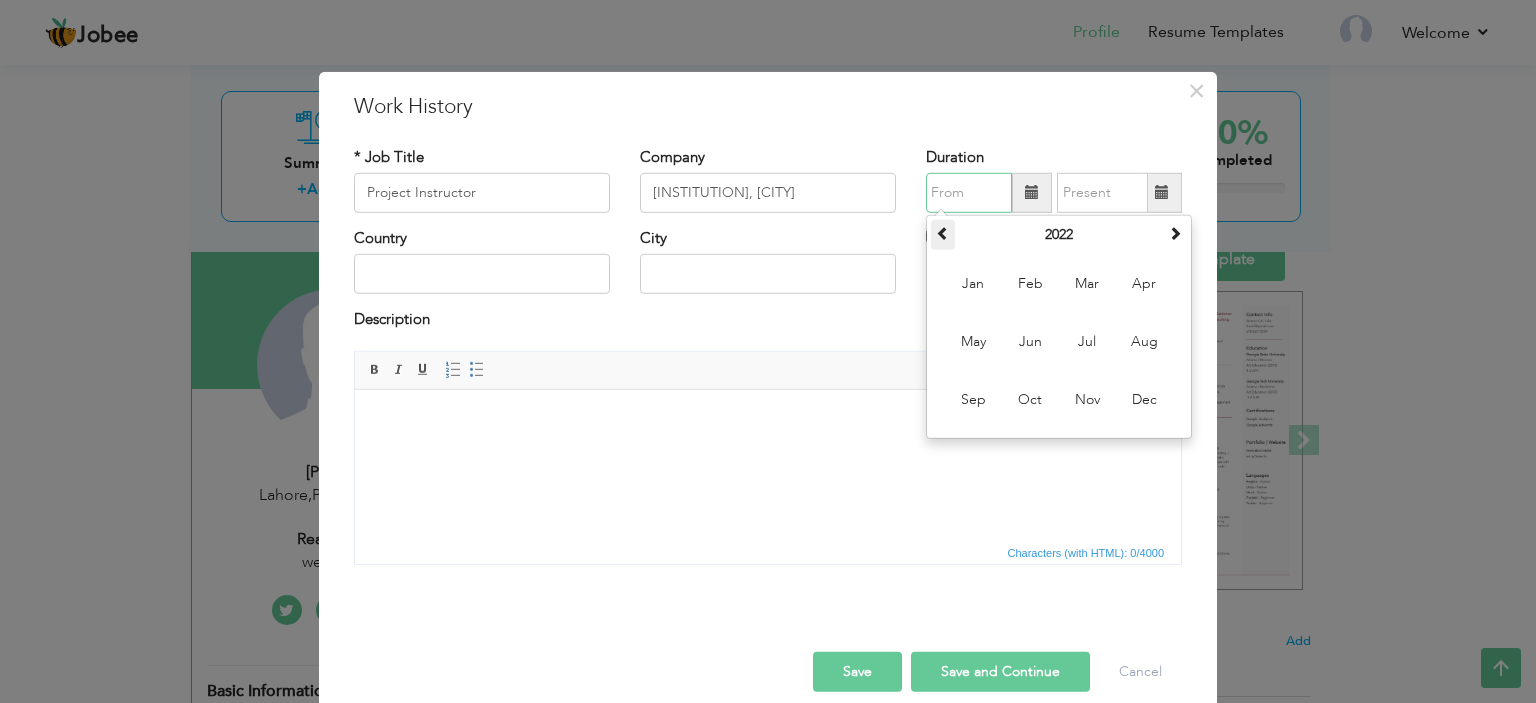 click at bounding box center (943, 233) 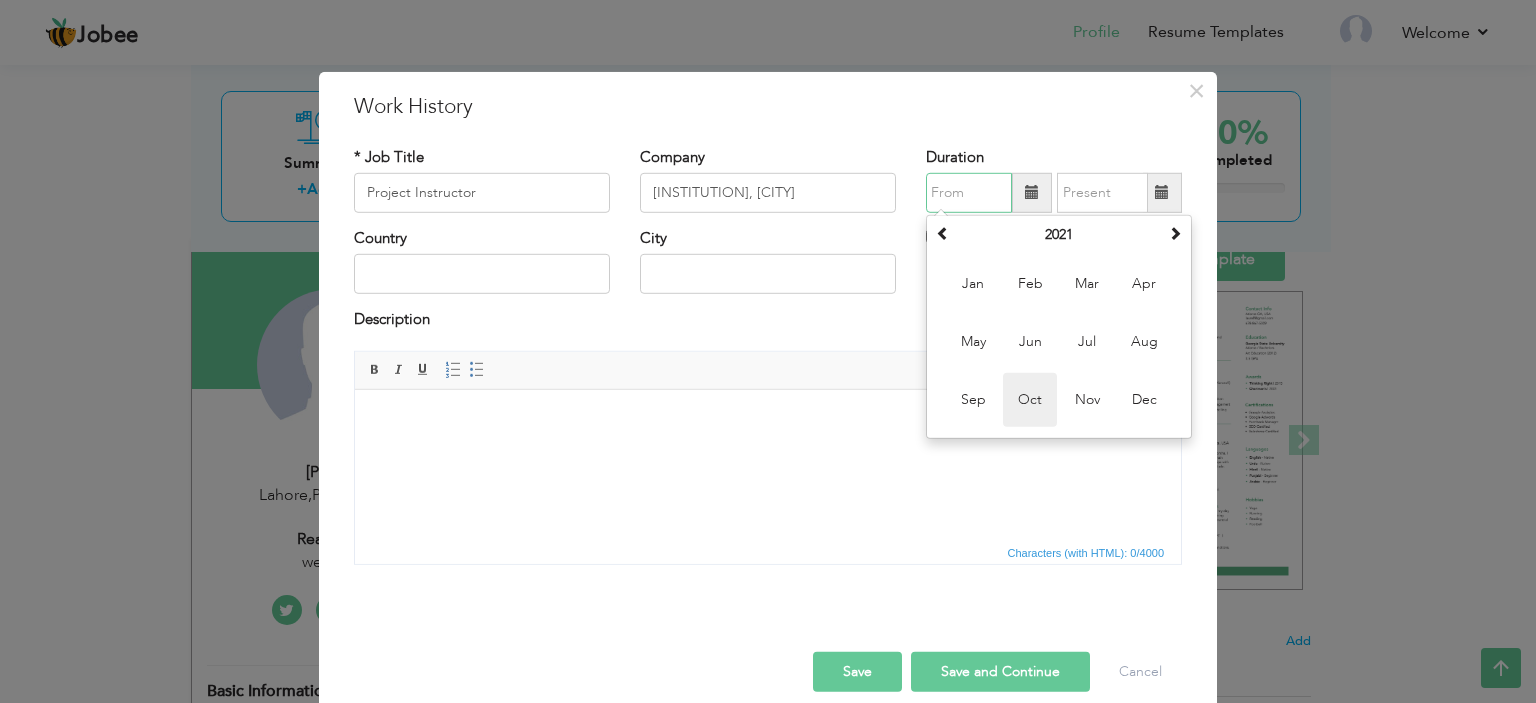 click on "Oct" at bounding box center [1030, 400] 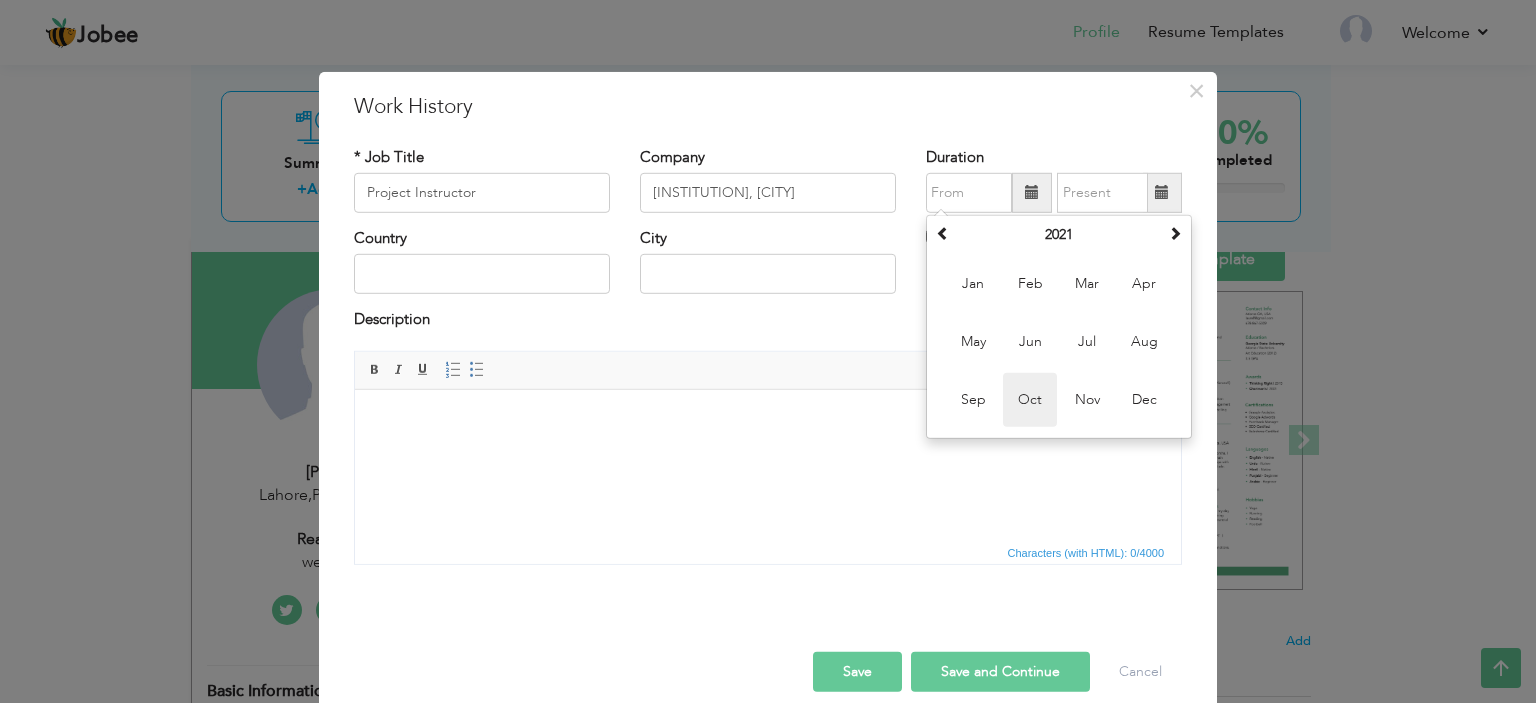 type on "10/2021" 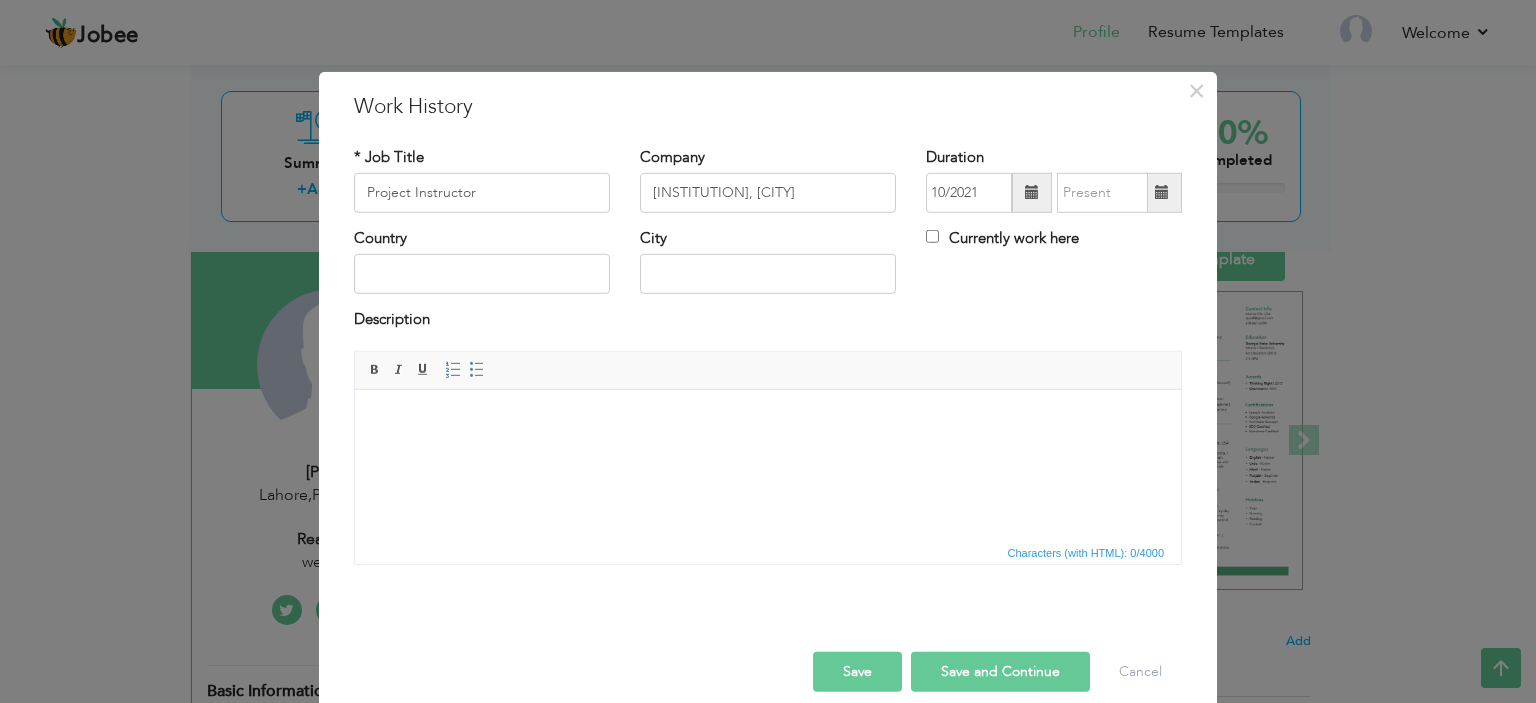 click at bounding box center [1162, 192] 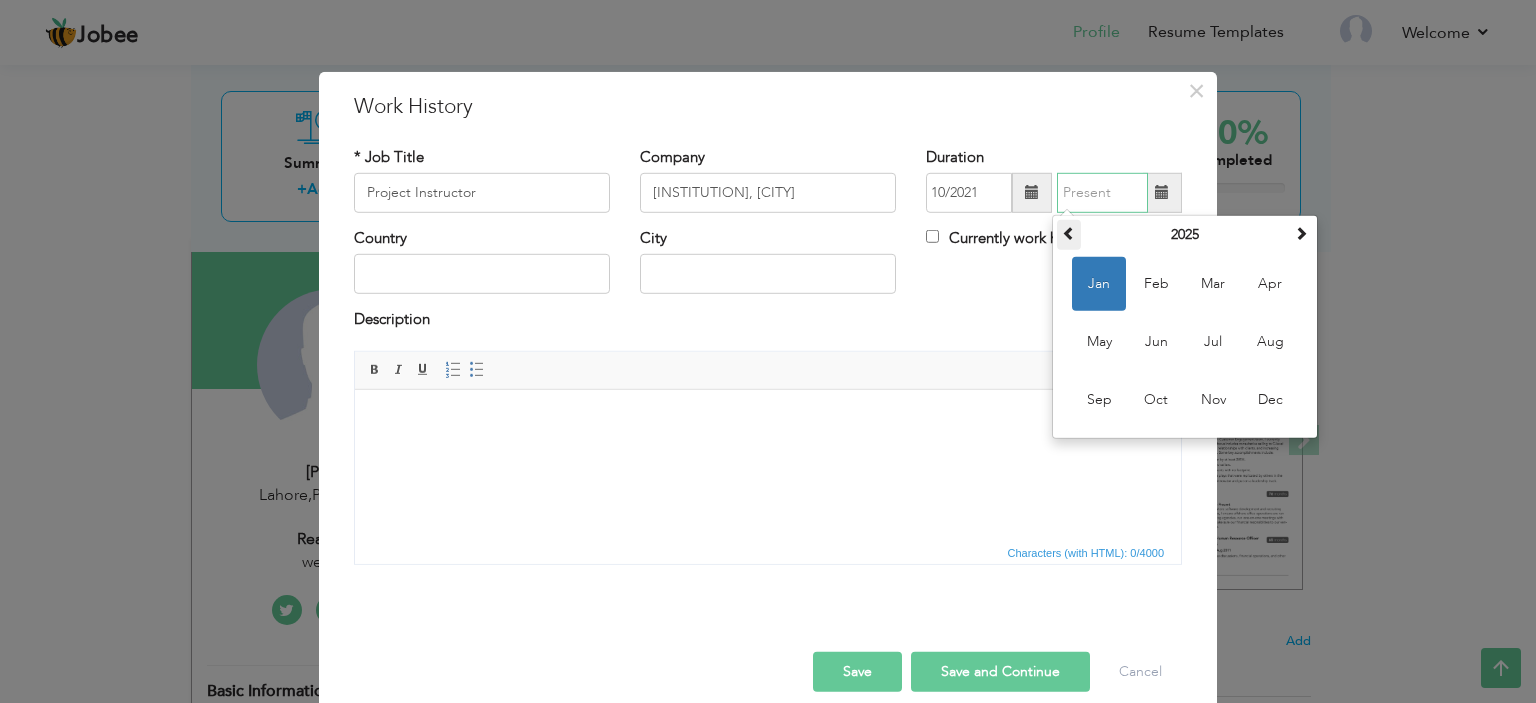 click at bounding box center (1069, 233) 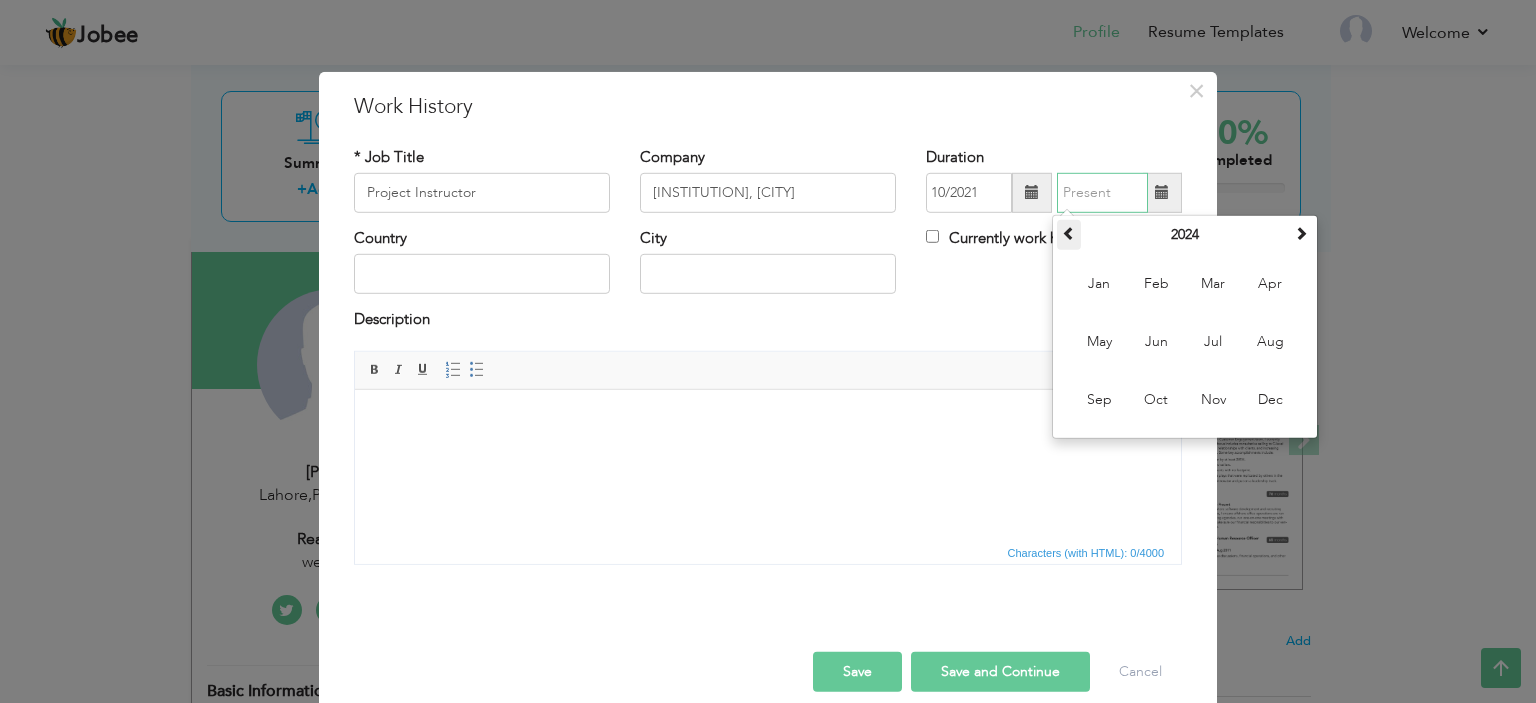 click at bounding box center [1069, 233] 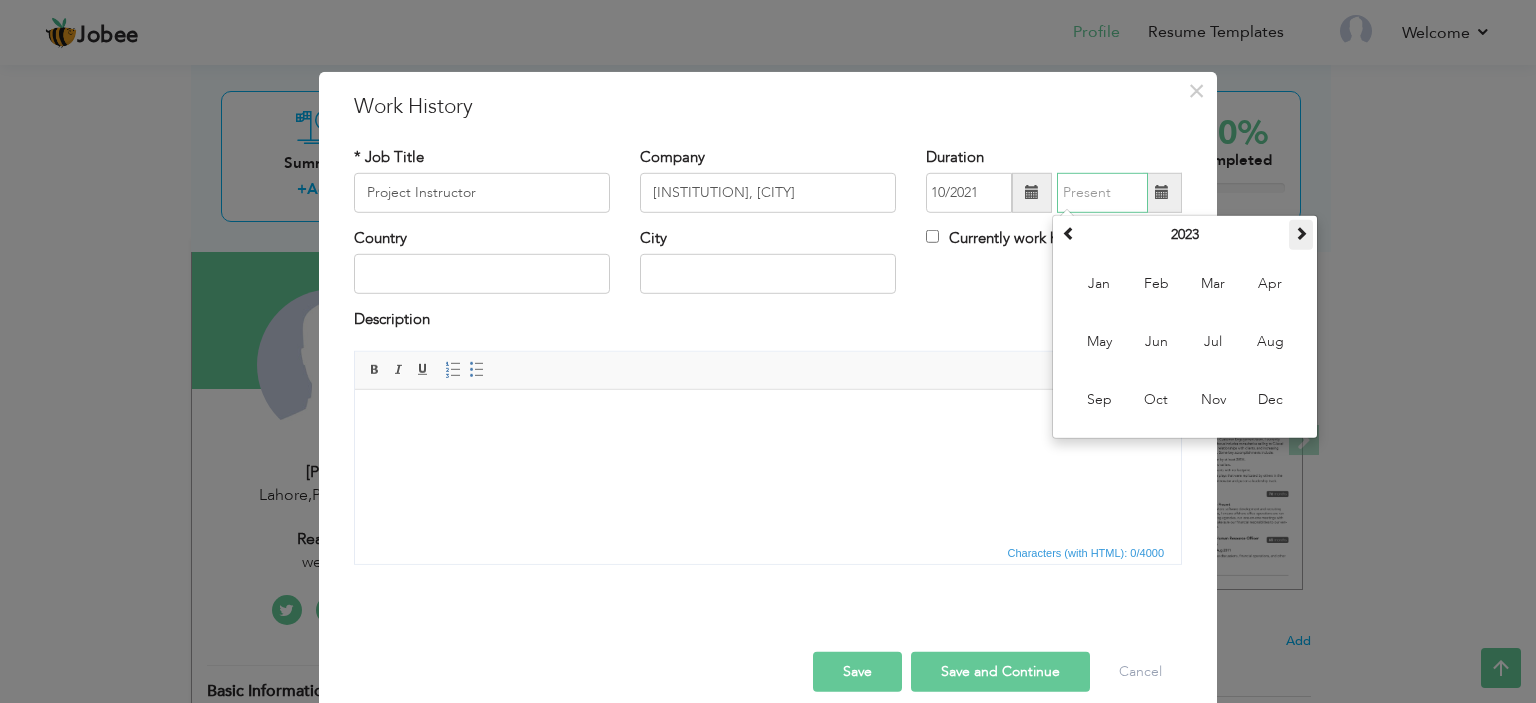 click at bounding box center [1301, 233] 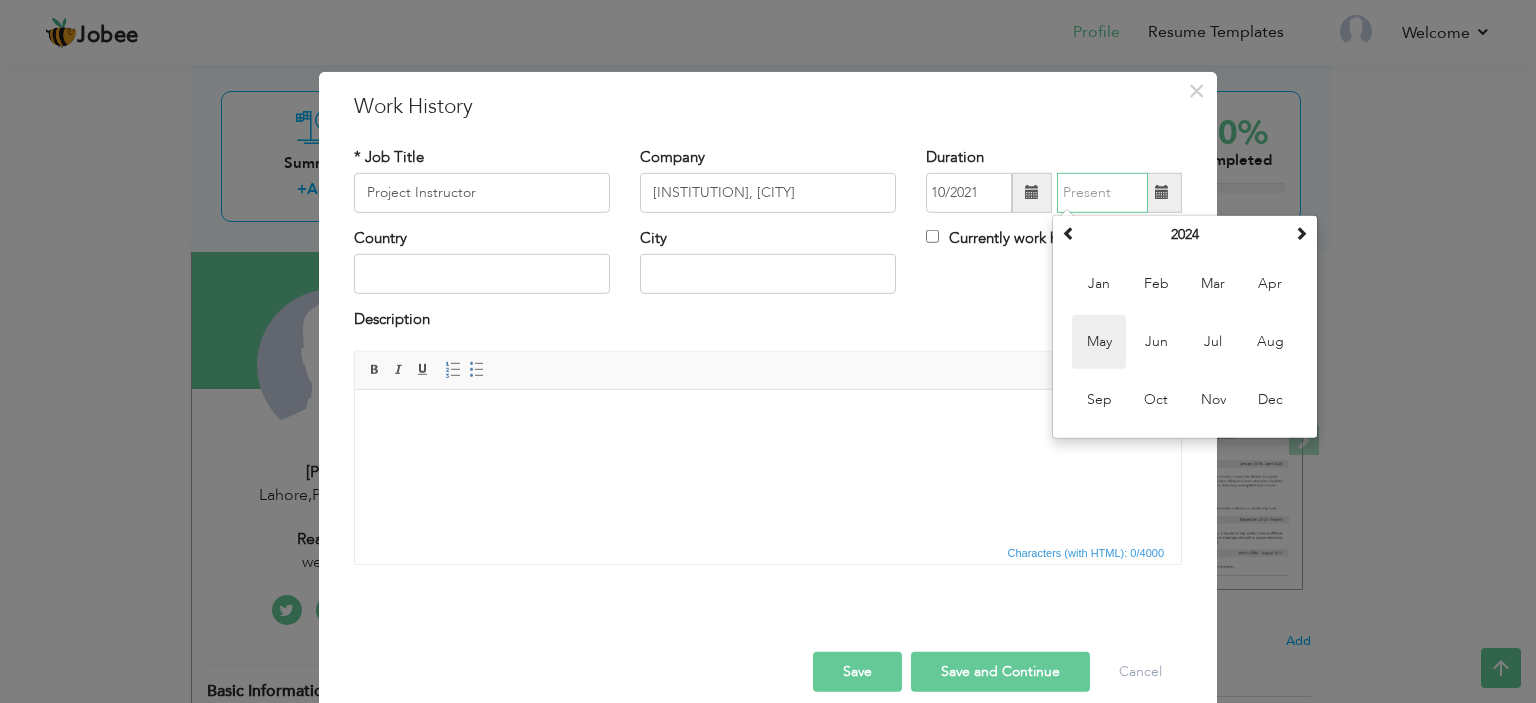 click on "May" at bounding box center [1099, 342] 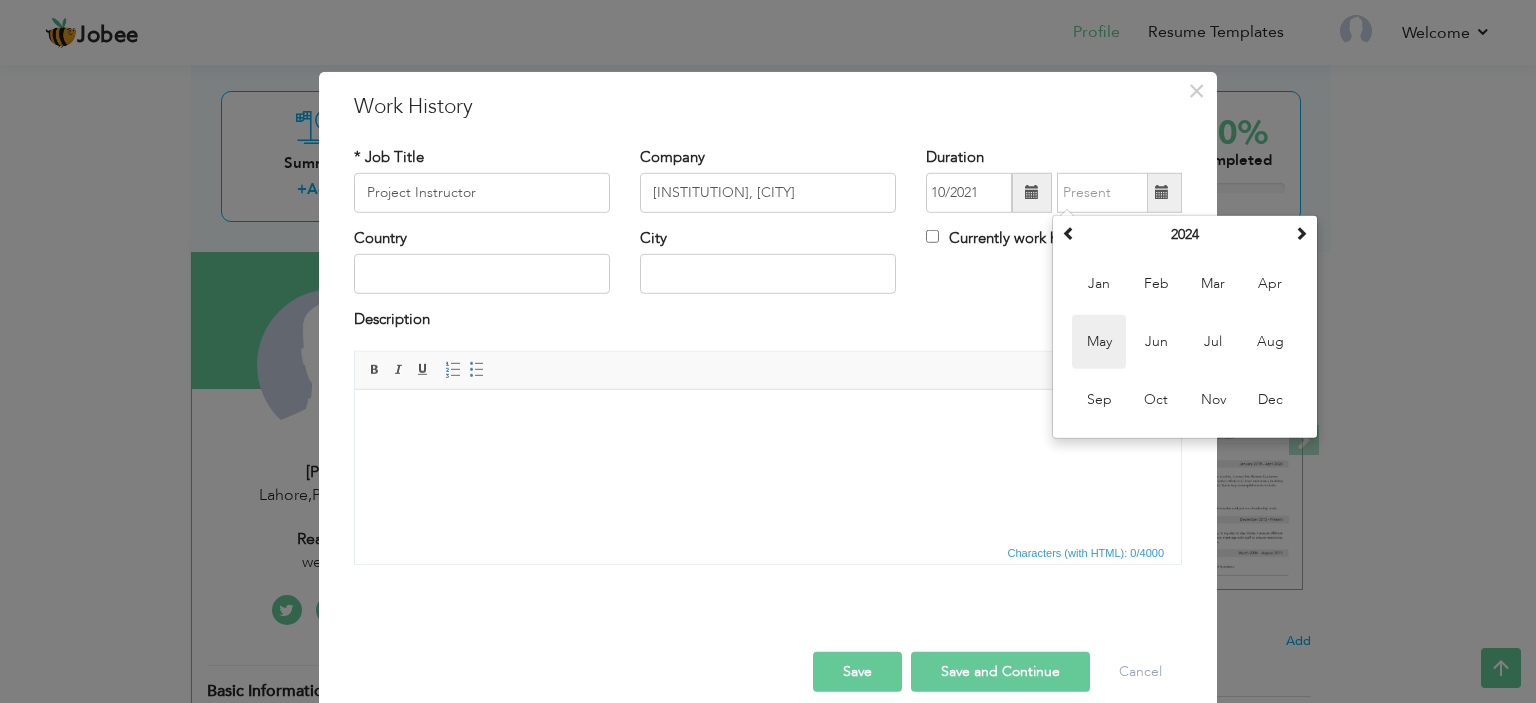 type on "05/2024" 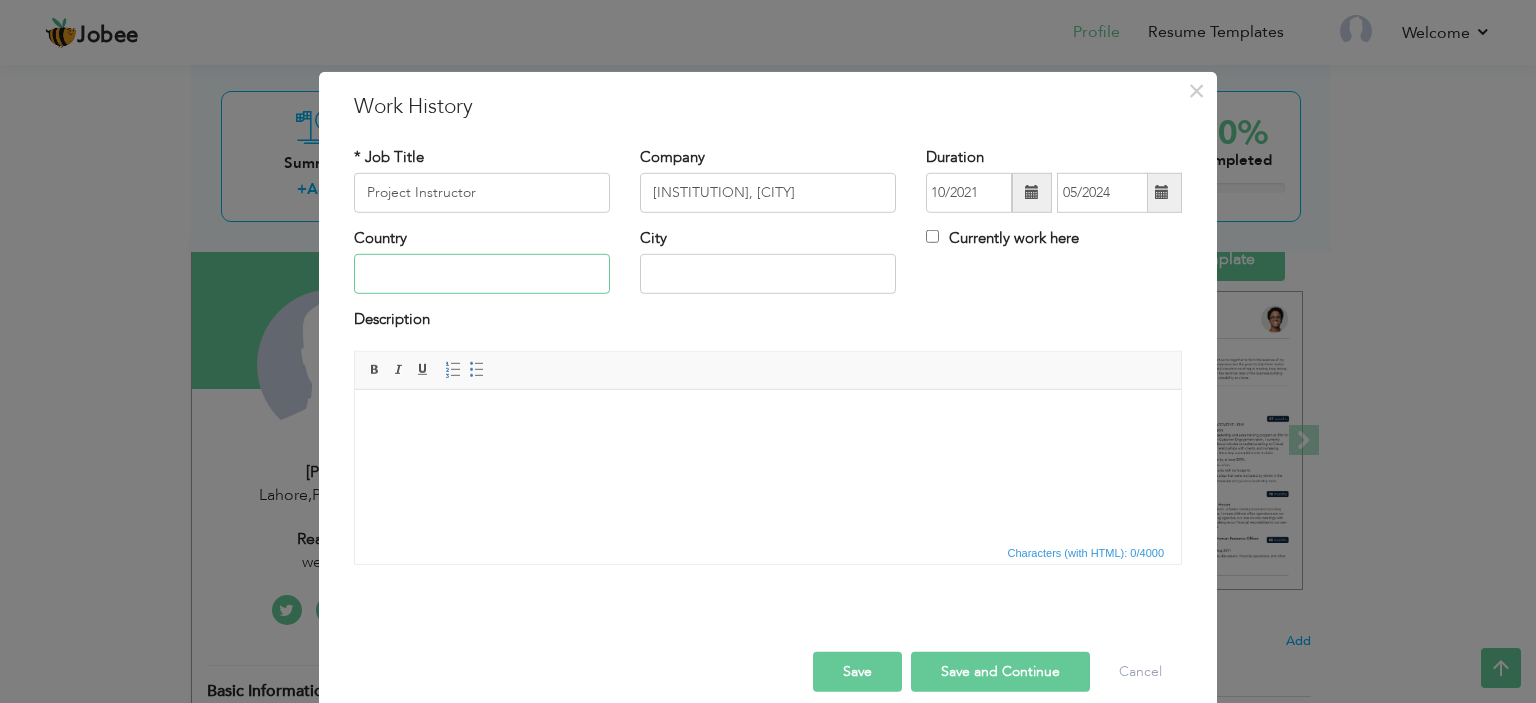 click at bounding box center (482, 274) 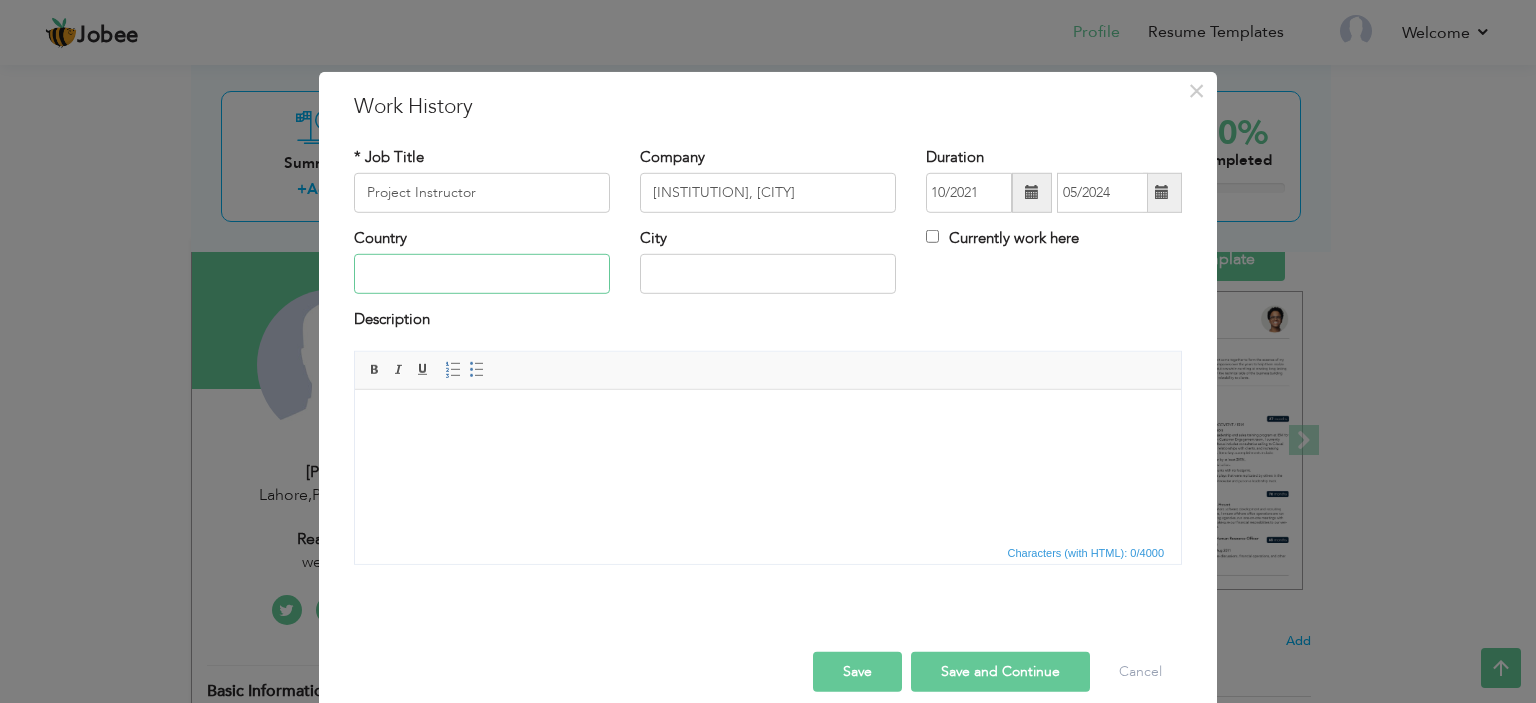 type on "Pakistan" 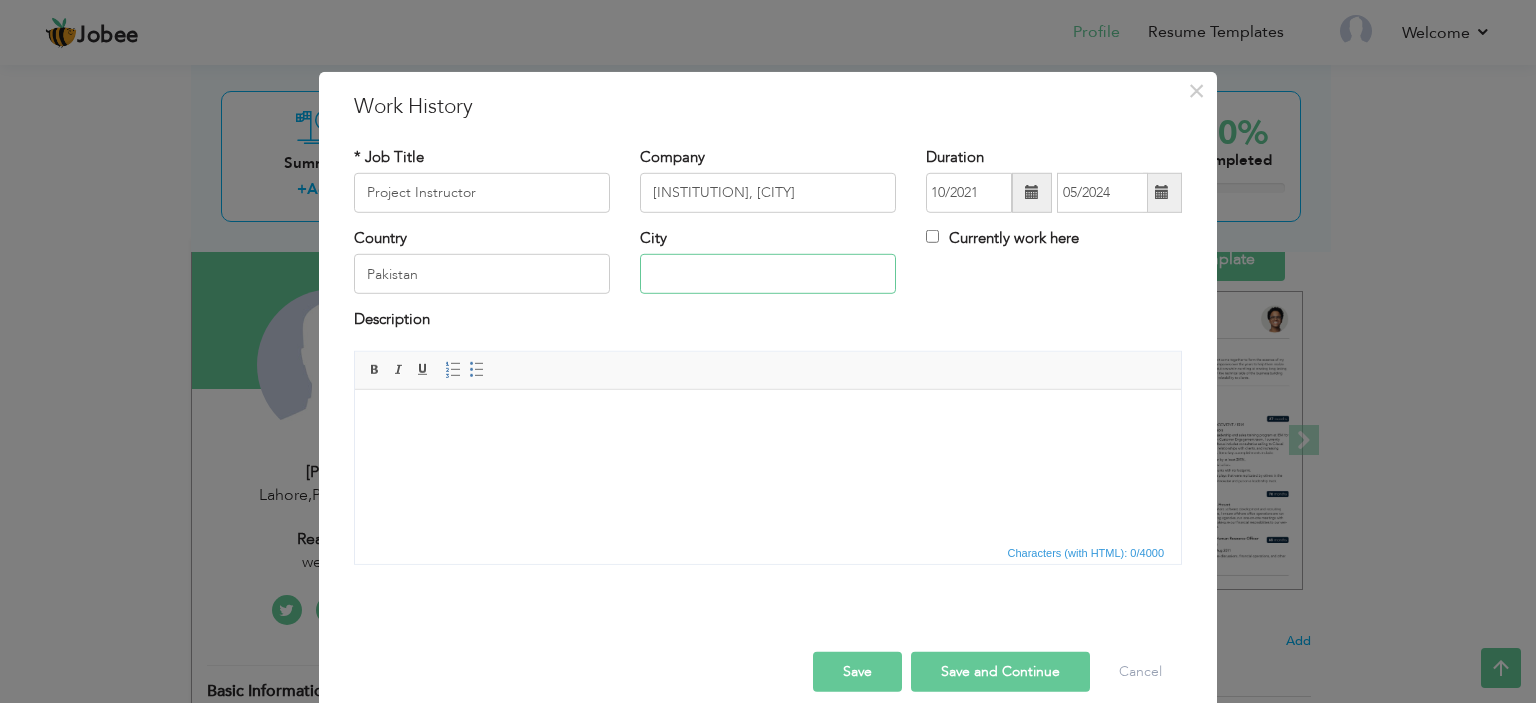 type on "gujranwala" 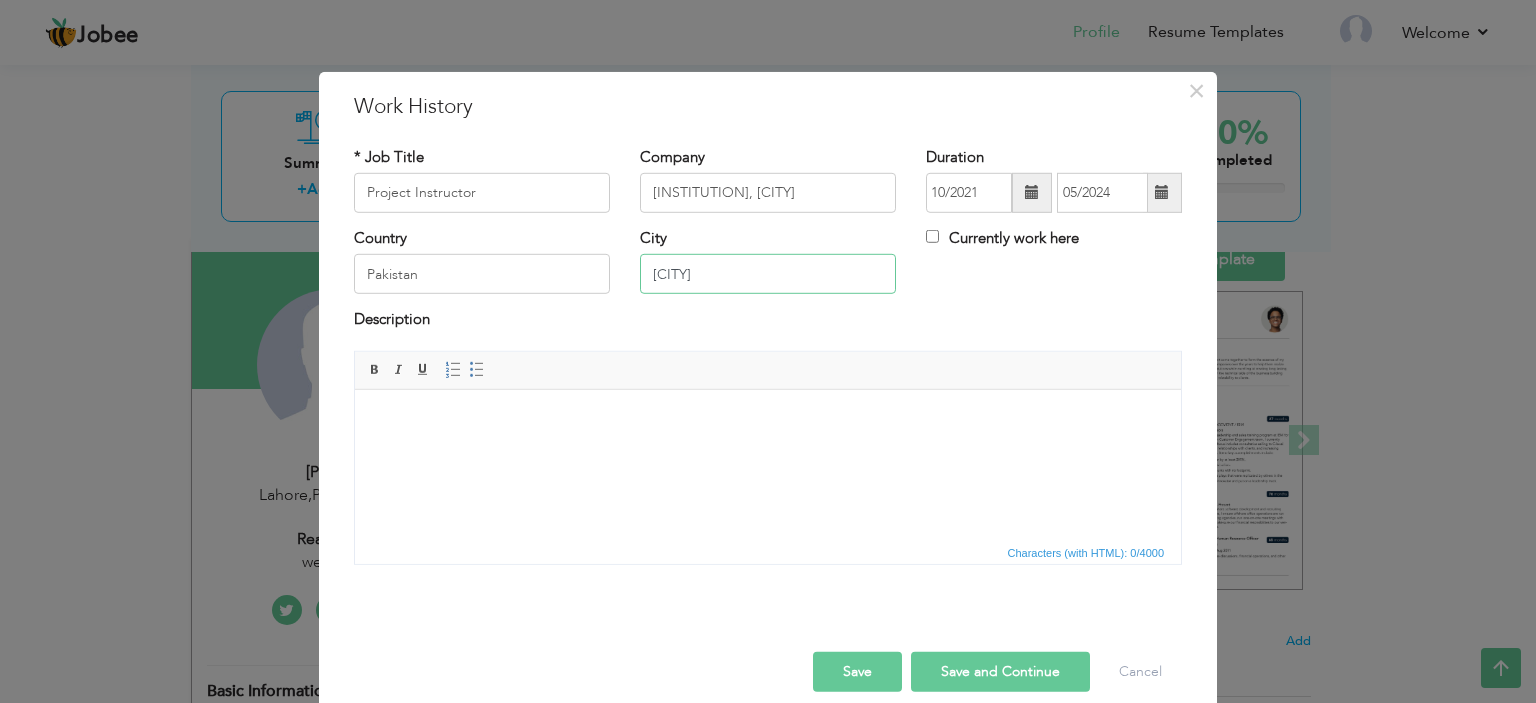 drag, startPoint x: 716, startPoint y: 272, endPoint x: 616, endPoint y: 274, distance: 100.02 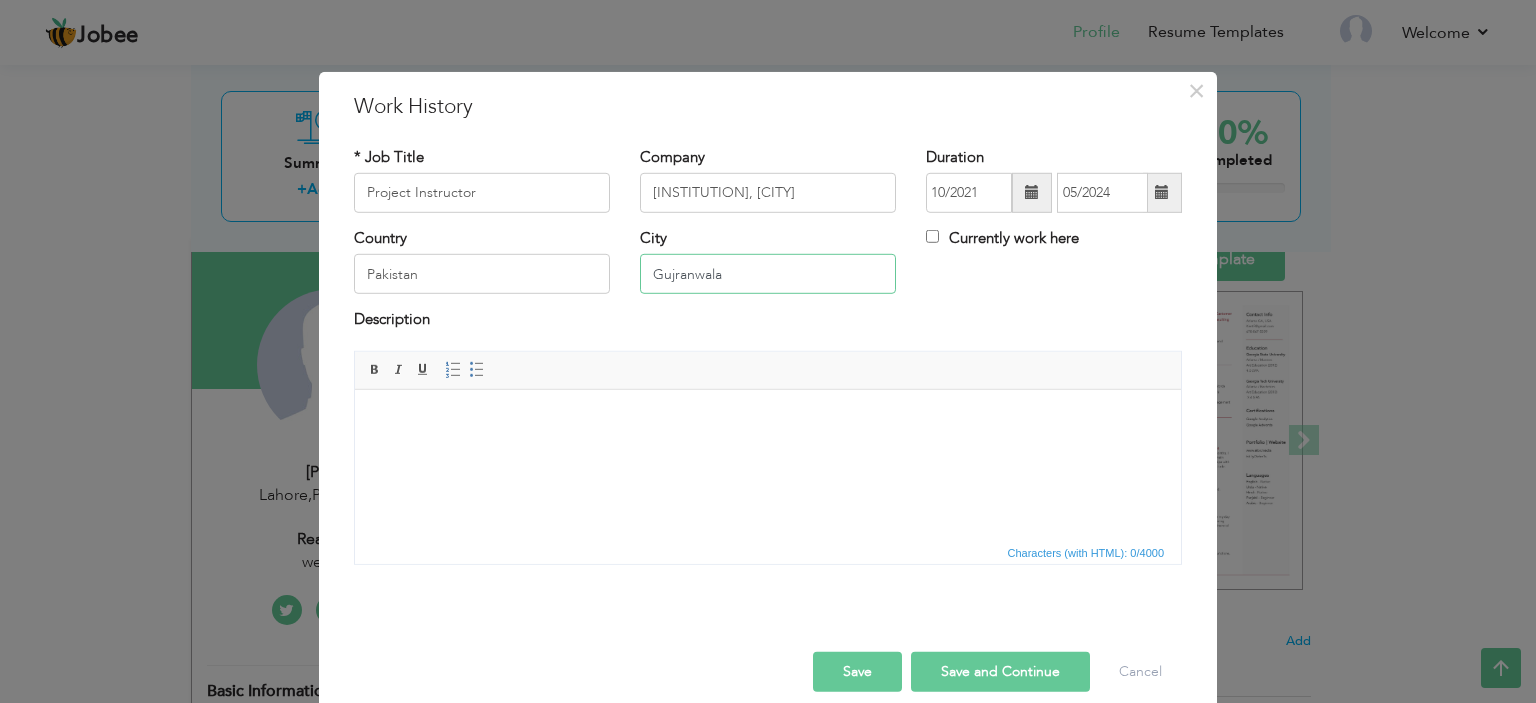 type on "Gujranwala" 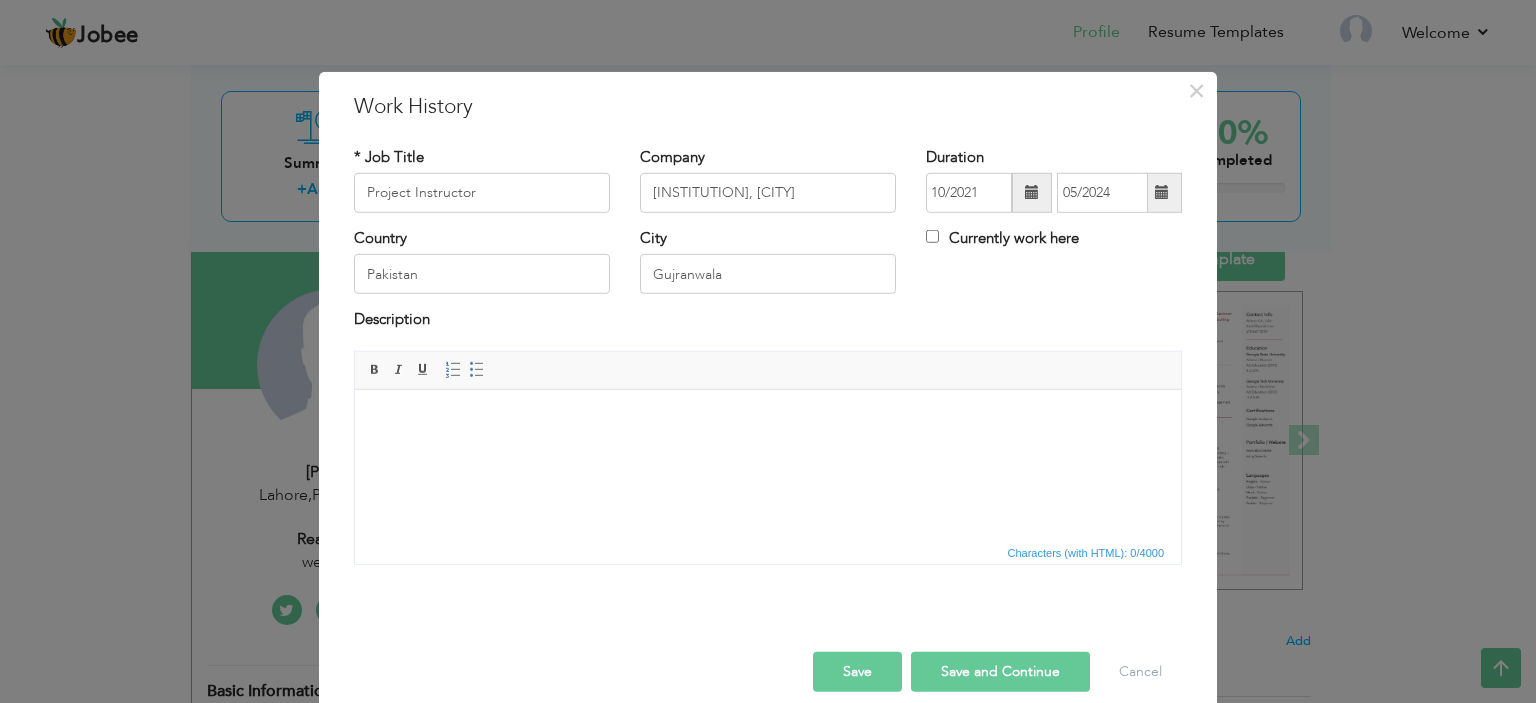 click at bounding box center (768, 419) 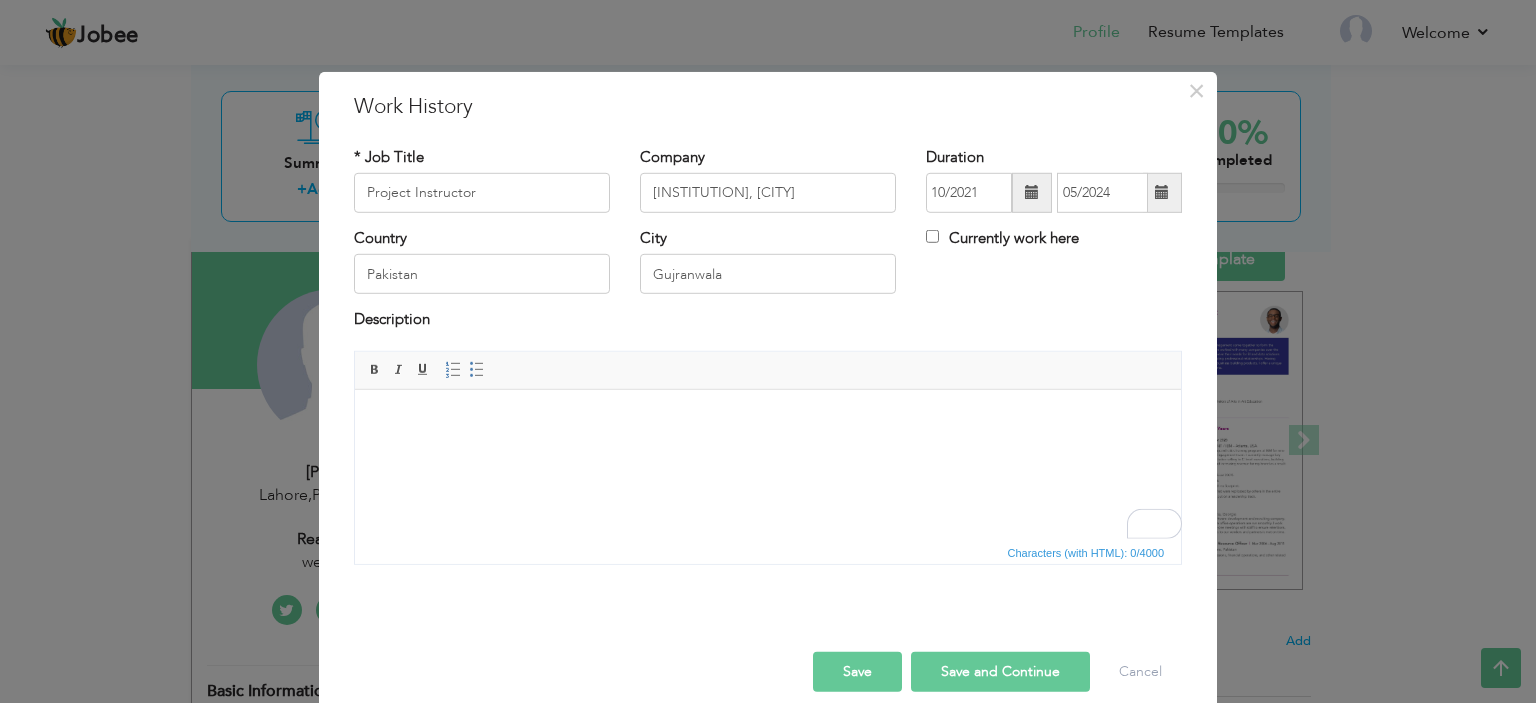 click at bounding box center [768, 419] 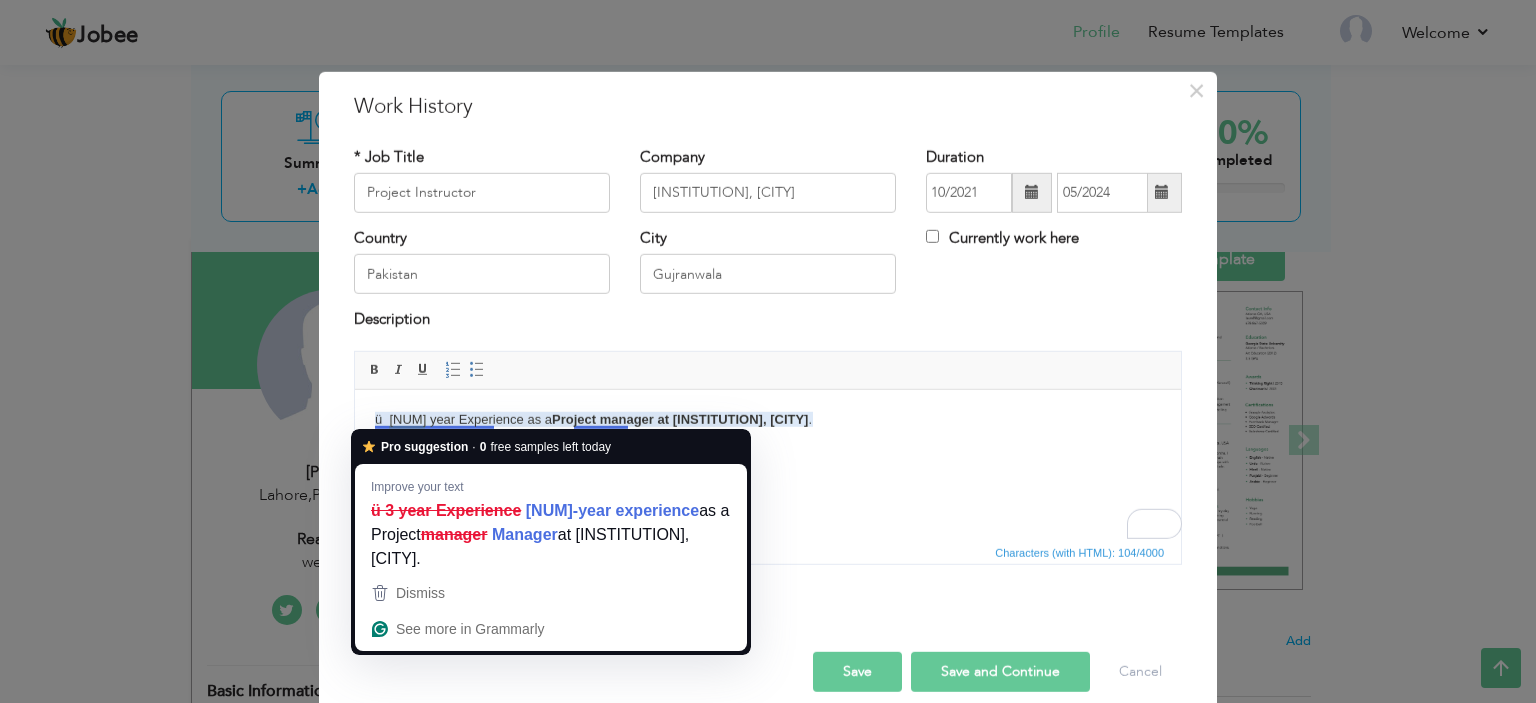 click on "ü  3 year Experience as a  Project manager at CTTC College, Gujranwala ." at bounding box center (768, 419) 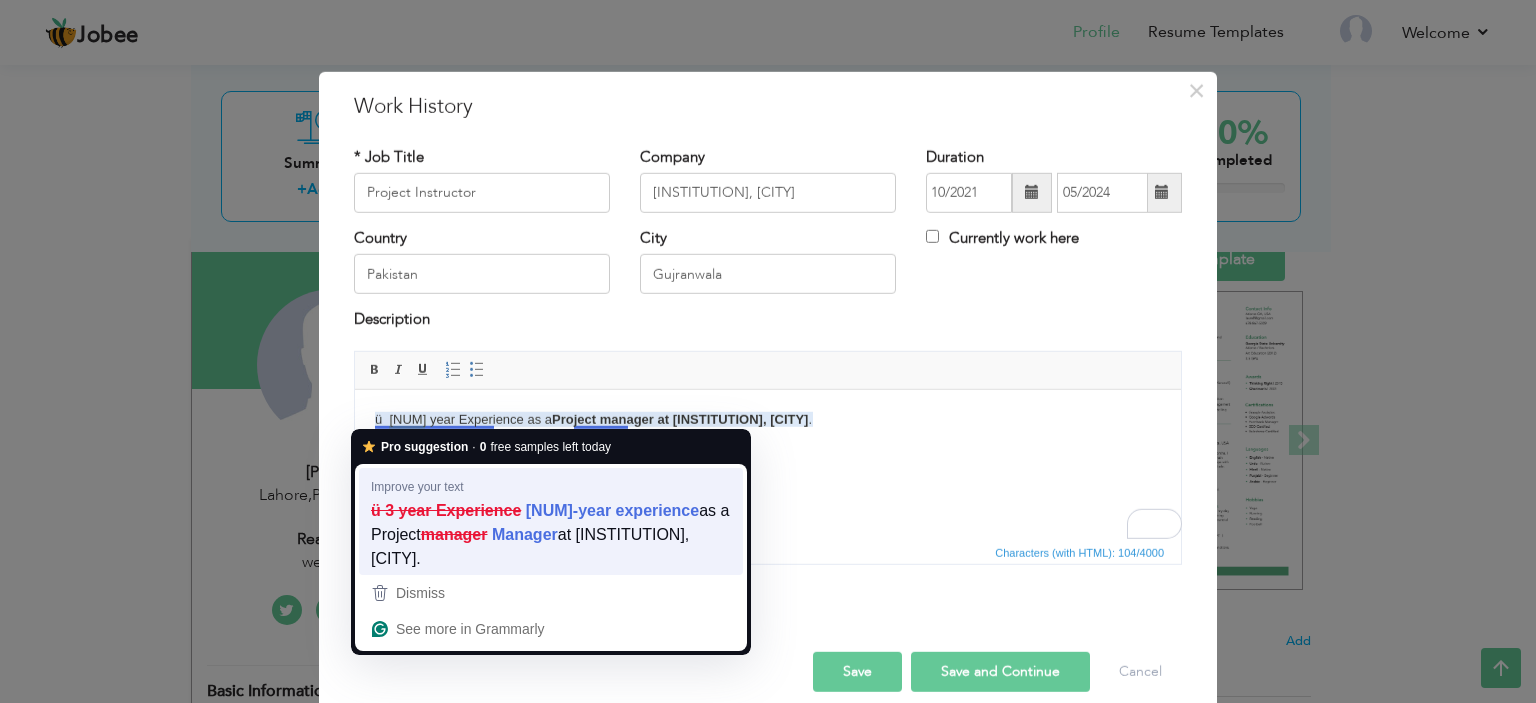 type 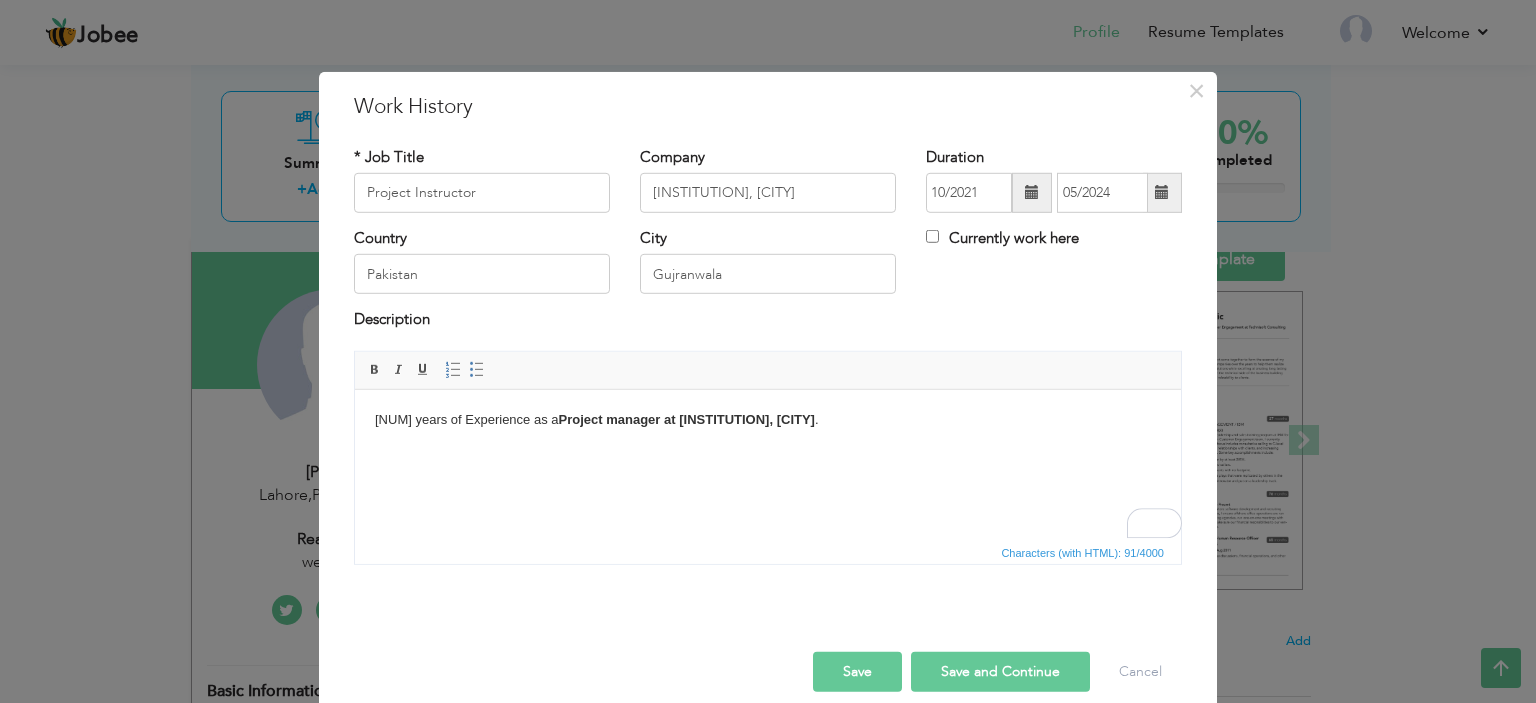 click on "3 years of Experience as a  Project manager at CTTC College, Gujranwala ." at bounding box center (768, 419) 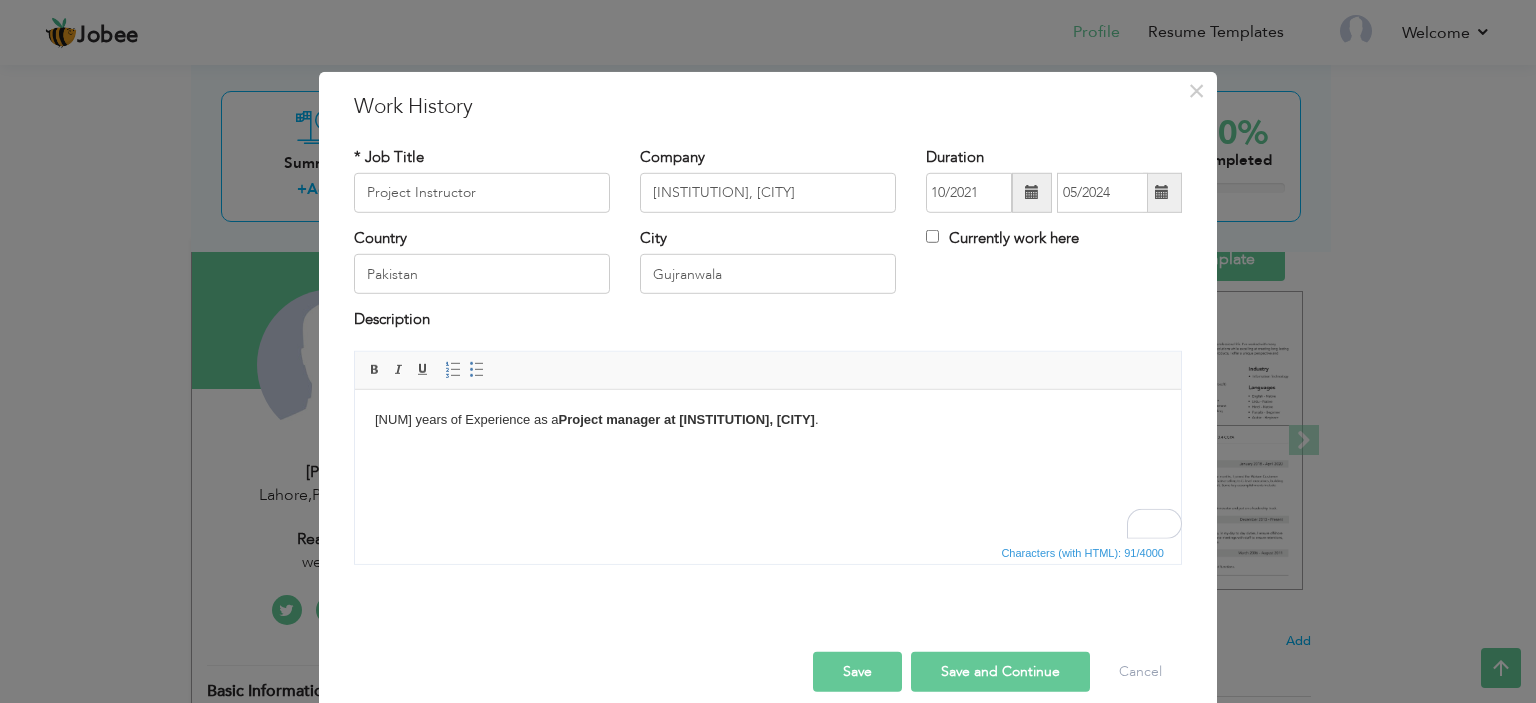 click on "Save and Continue" at bounding box center [1000, 672] 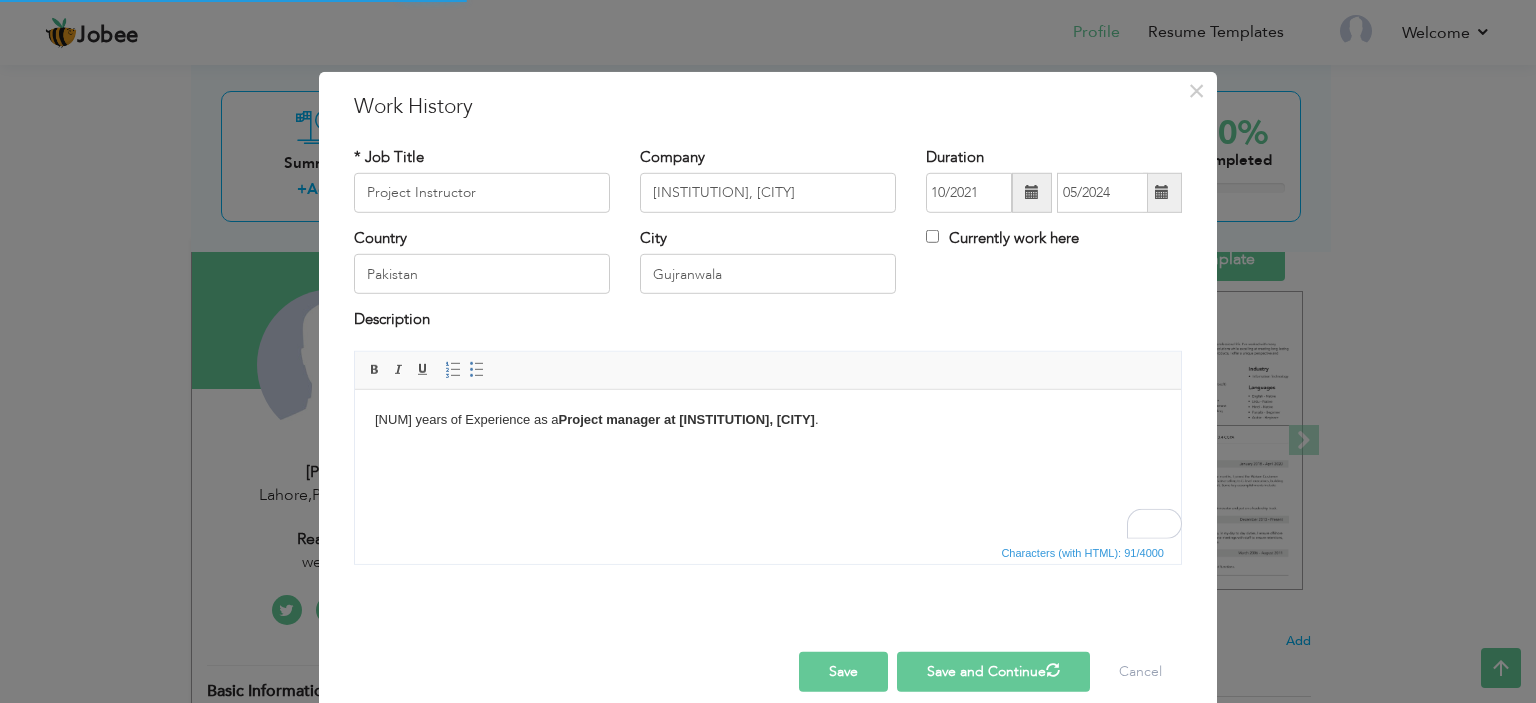 type 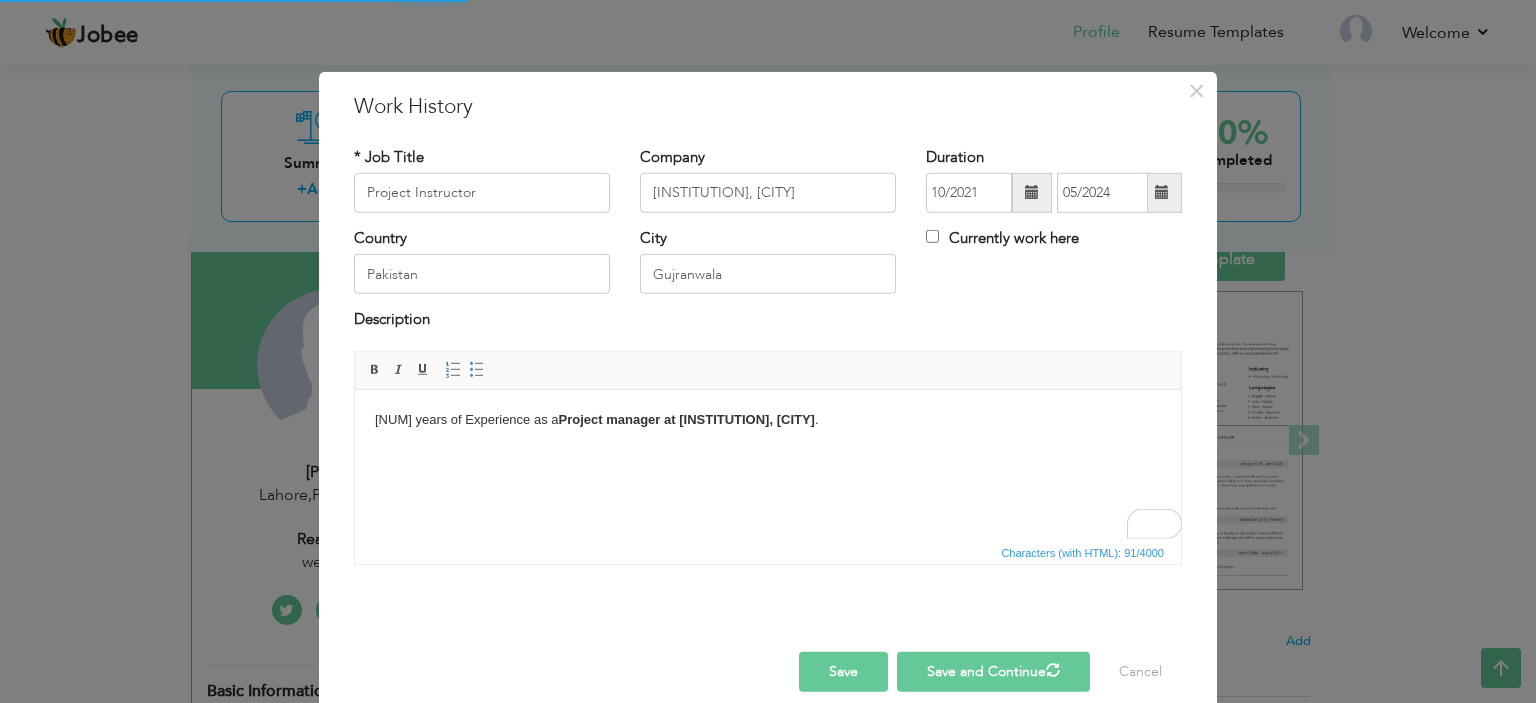type 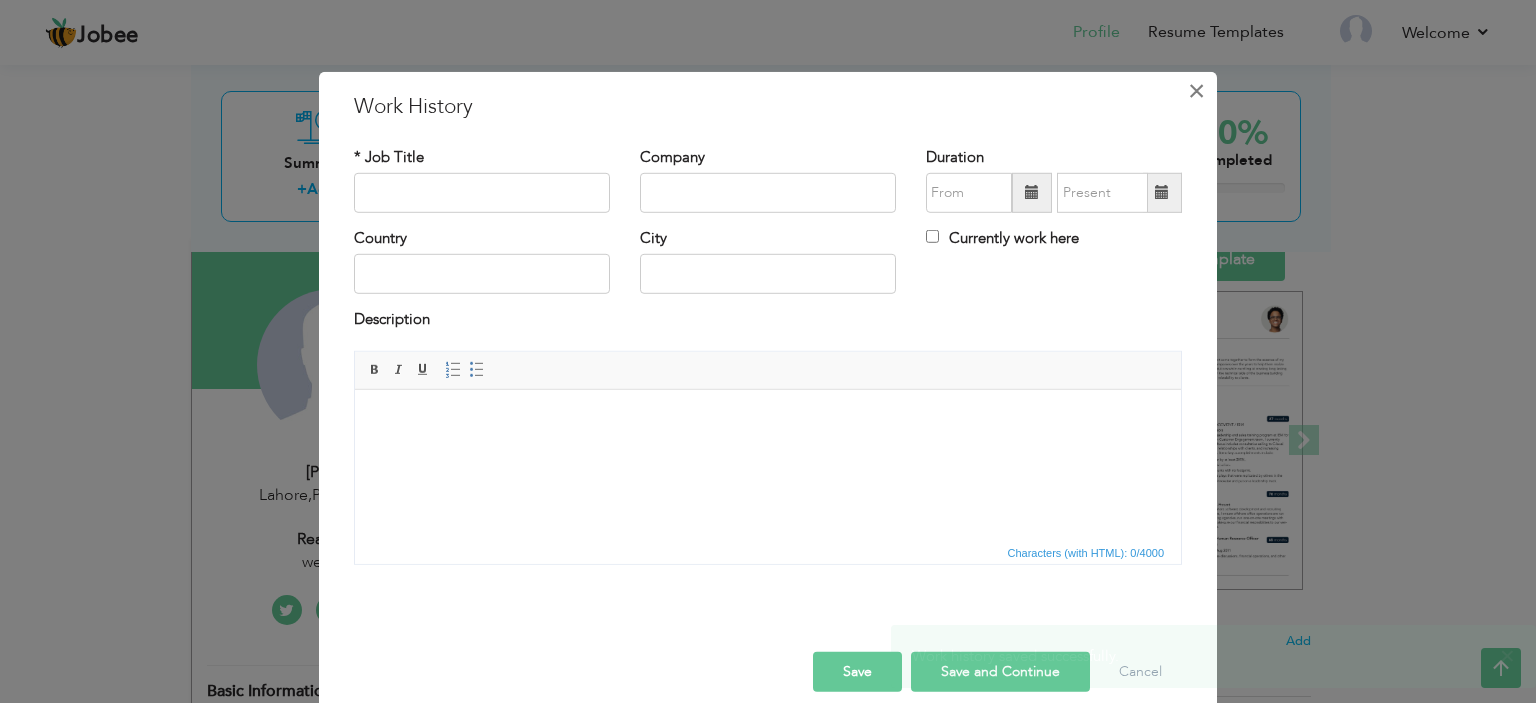 type 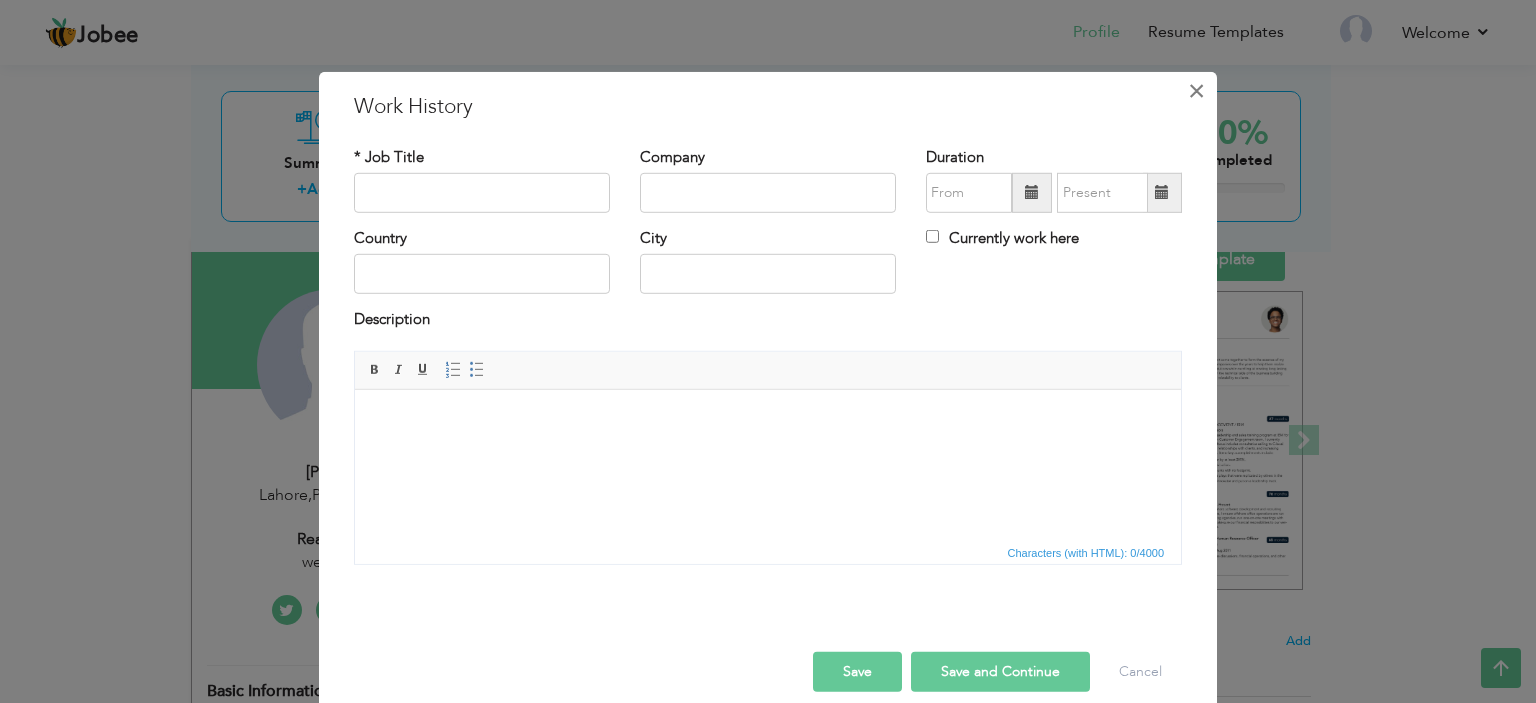 click on "×" at bounding box center (1196, 90) 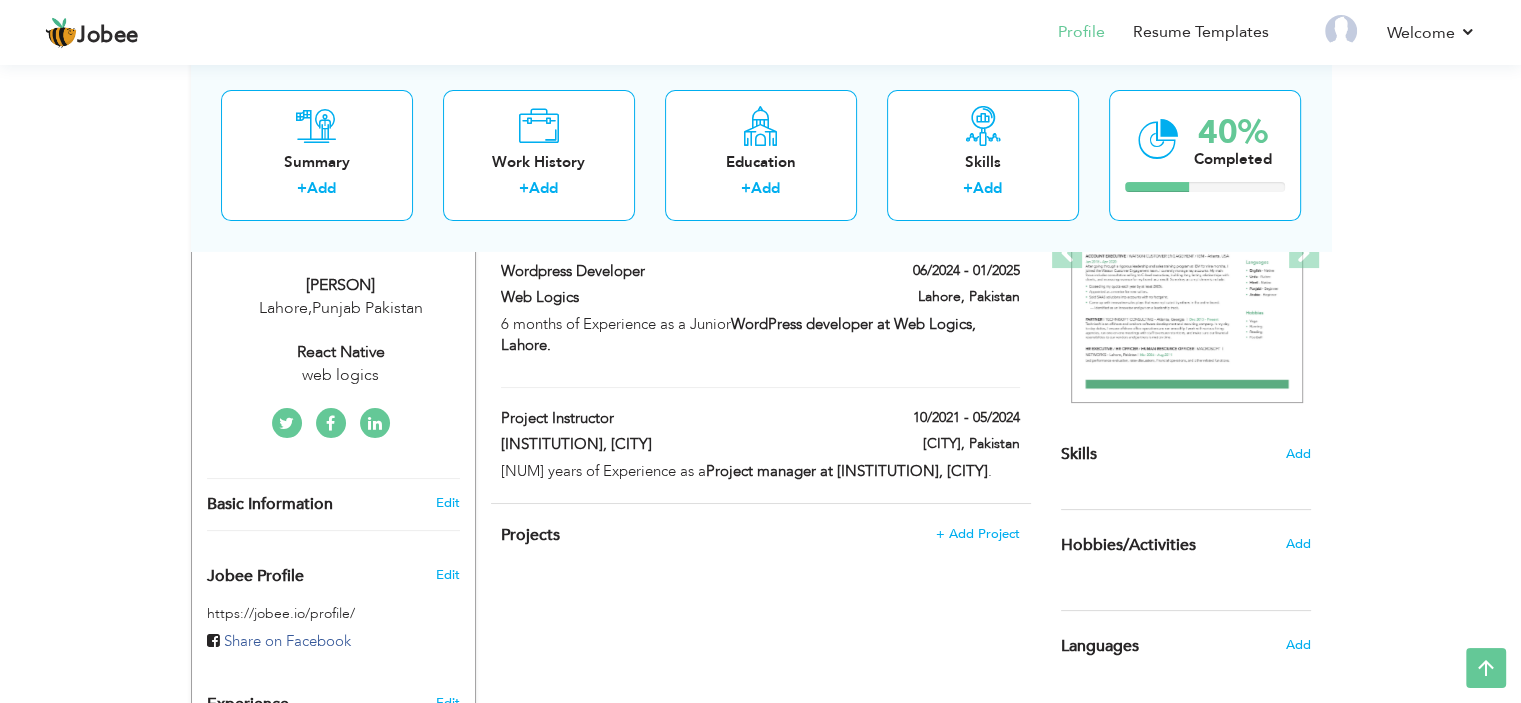 scroll, scrollTop: 305, scrollLeft: 0, axis: vertical 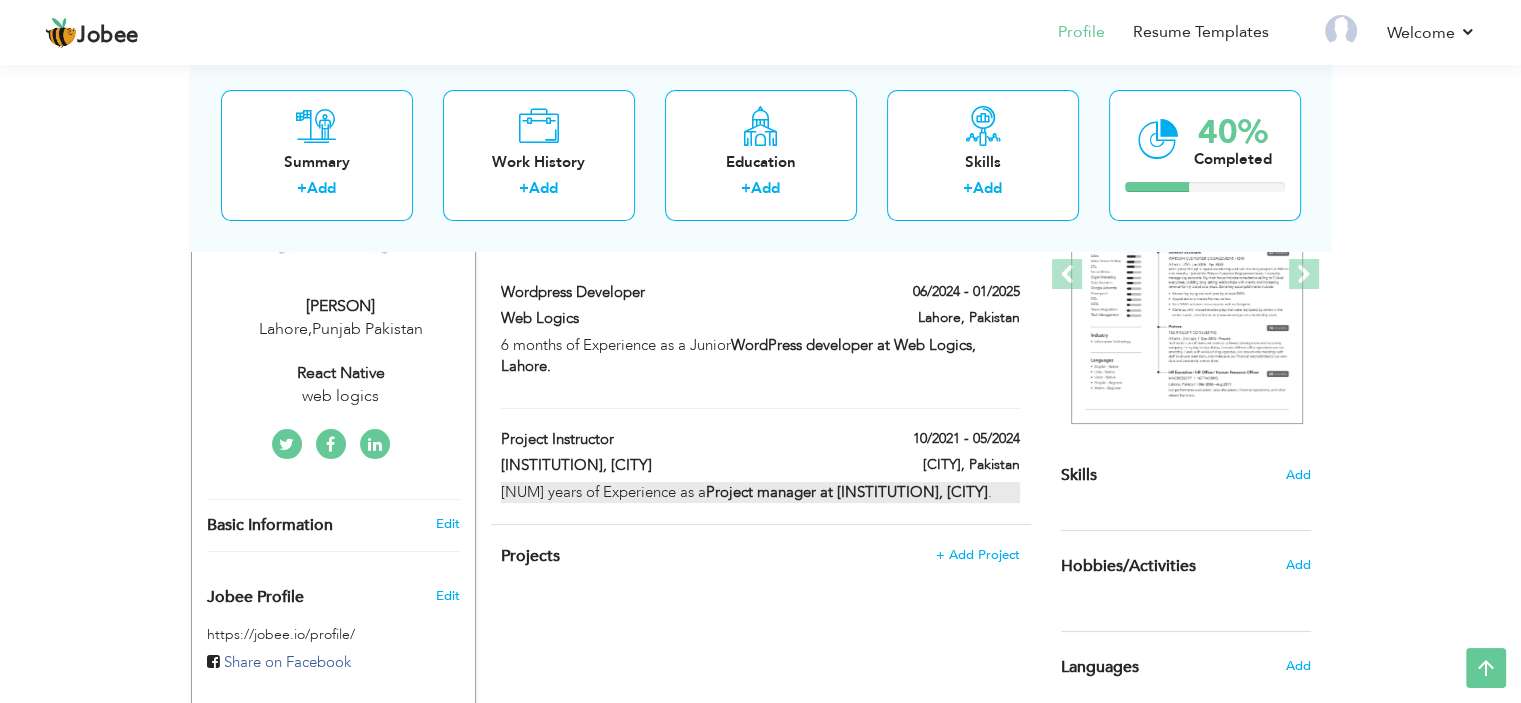 click on "3 years of Experience as a  Project manager at CTTC College, Gujranwala ." at bounding box center (760, 492) 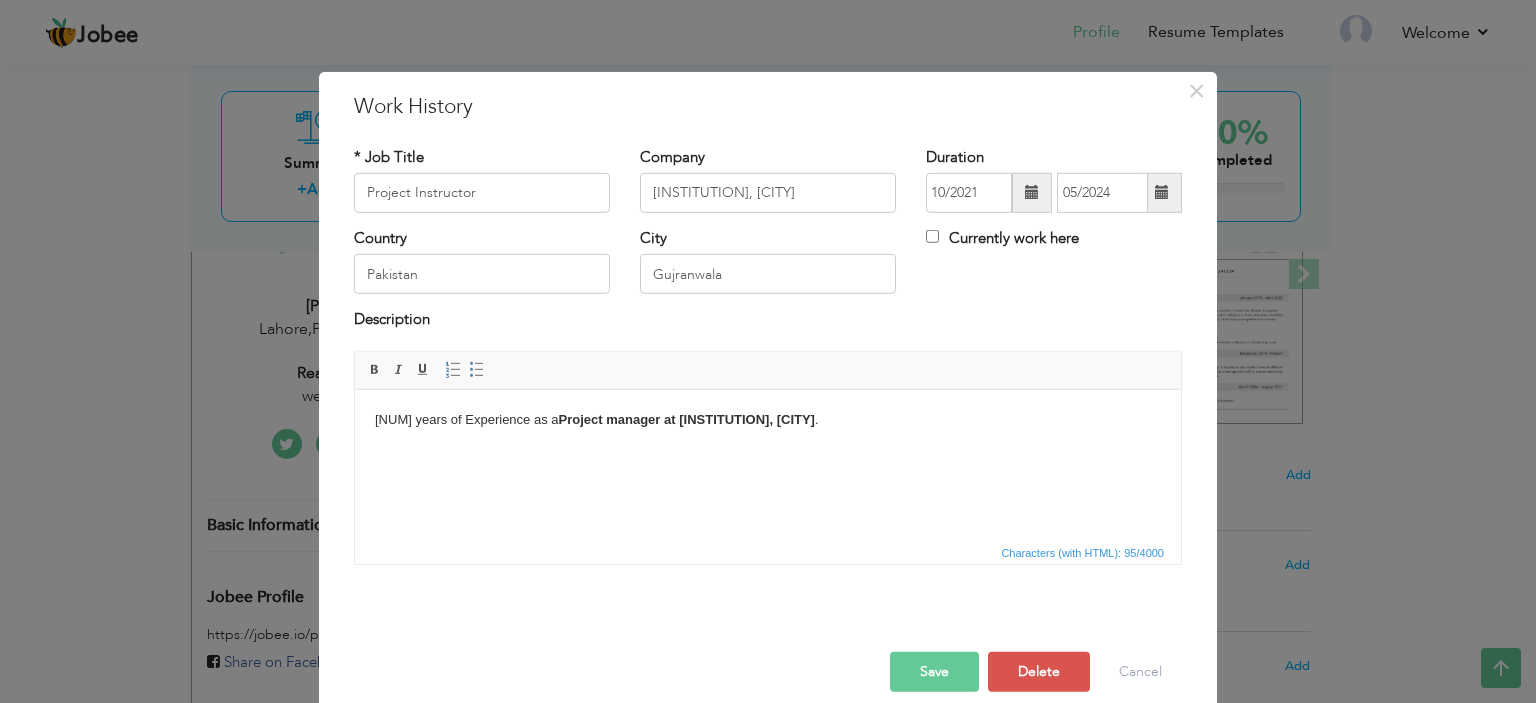 click on "3 years of Experience as a  Project manager at CTTC College, Gujranwala ." at bounding box center [768, 419] 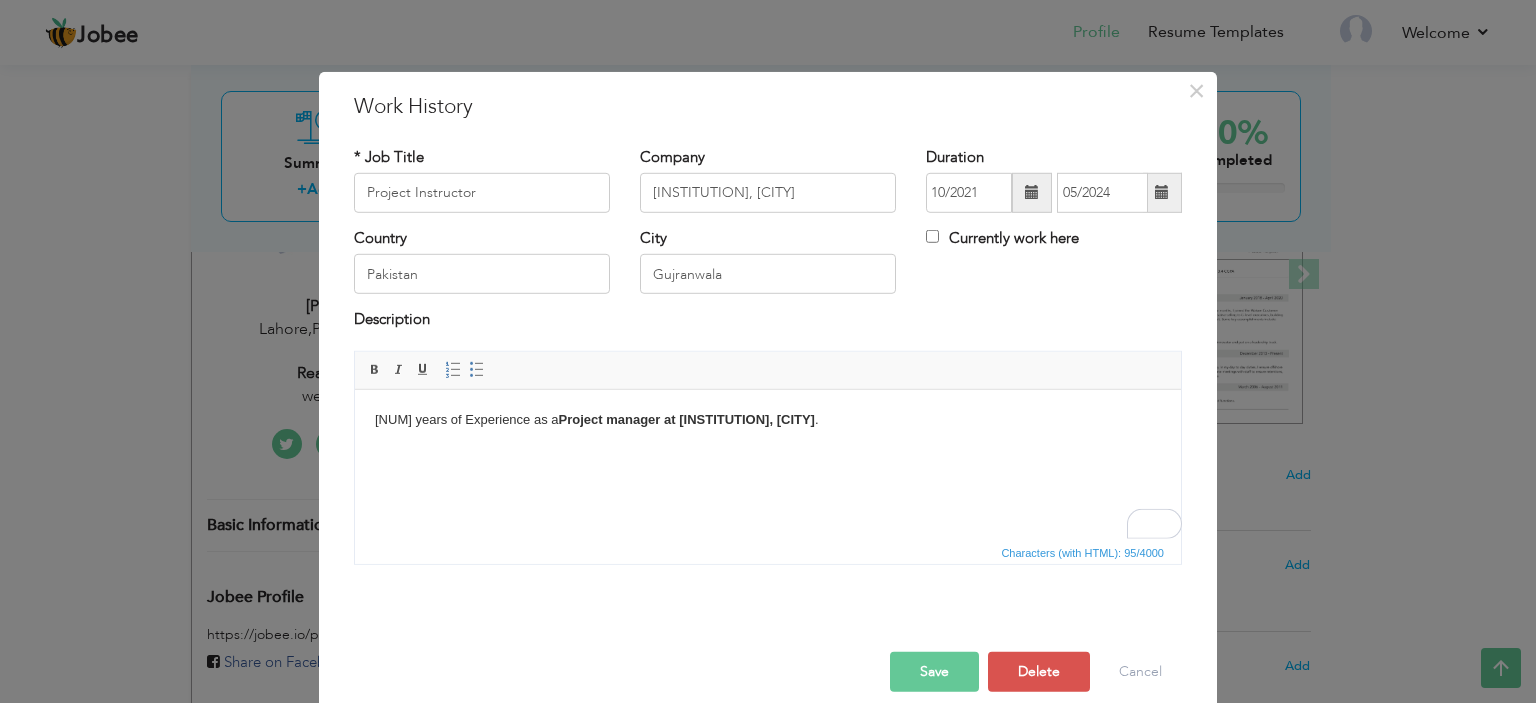 click on "Project manager at CTTC College, Gujranwala" at bounding box center [687, 418] 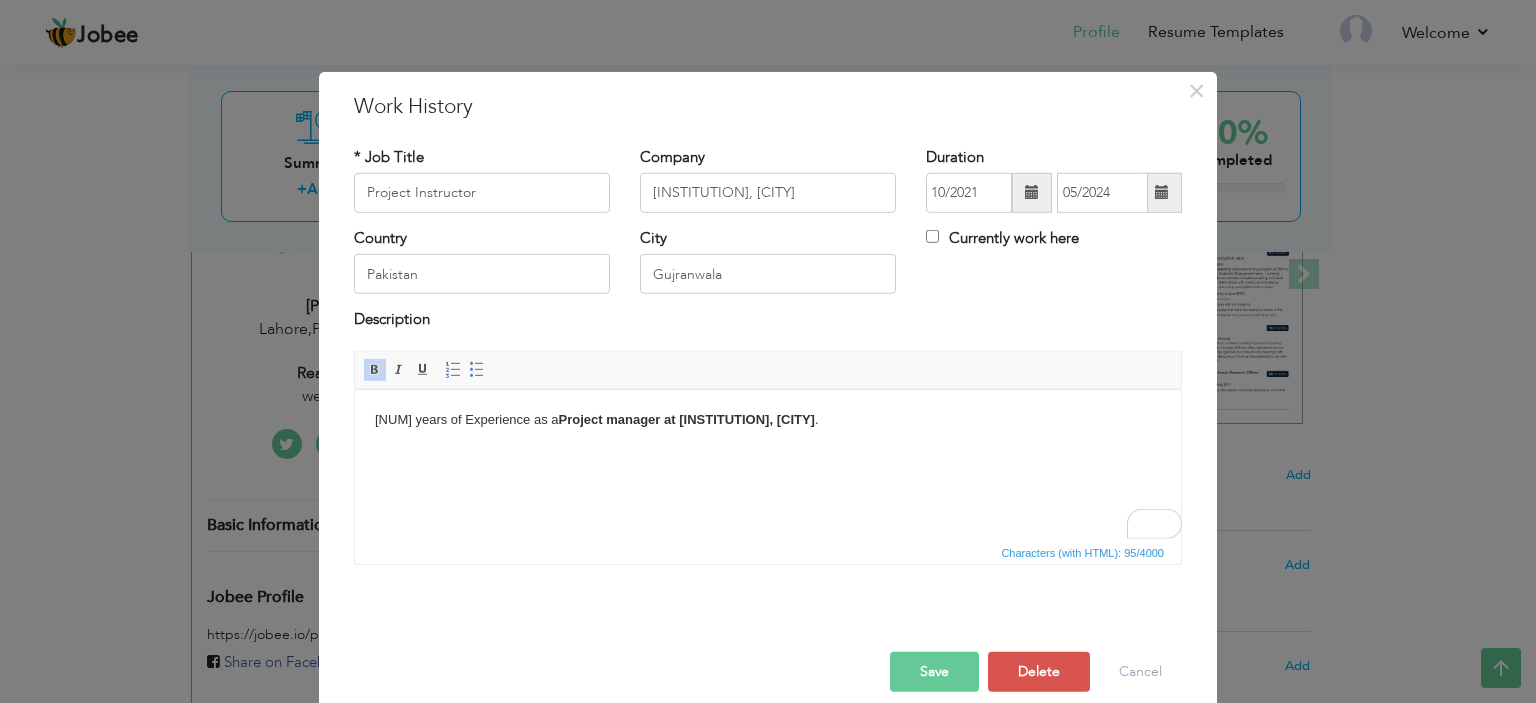 type 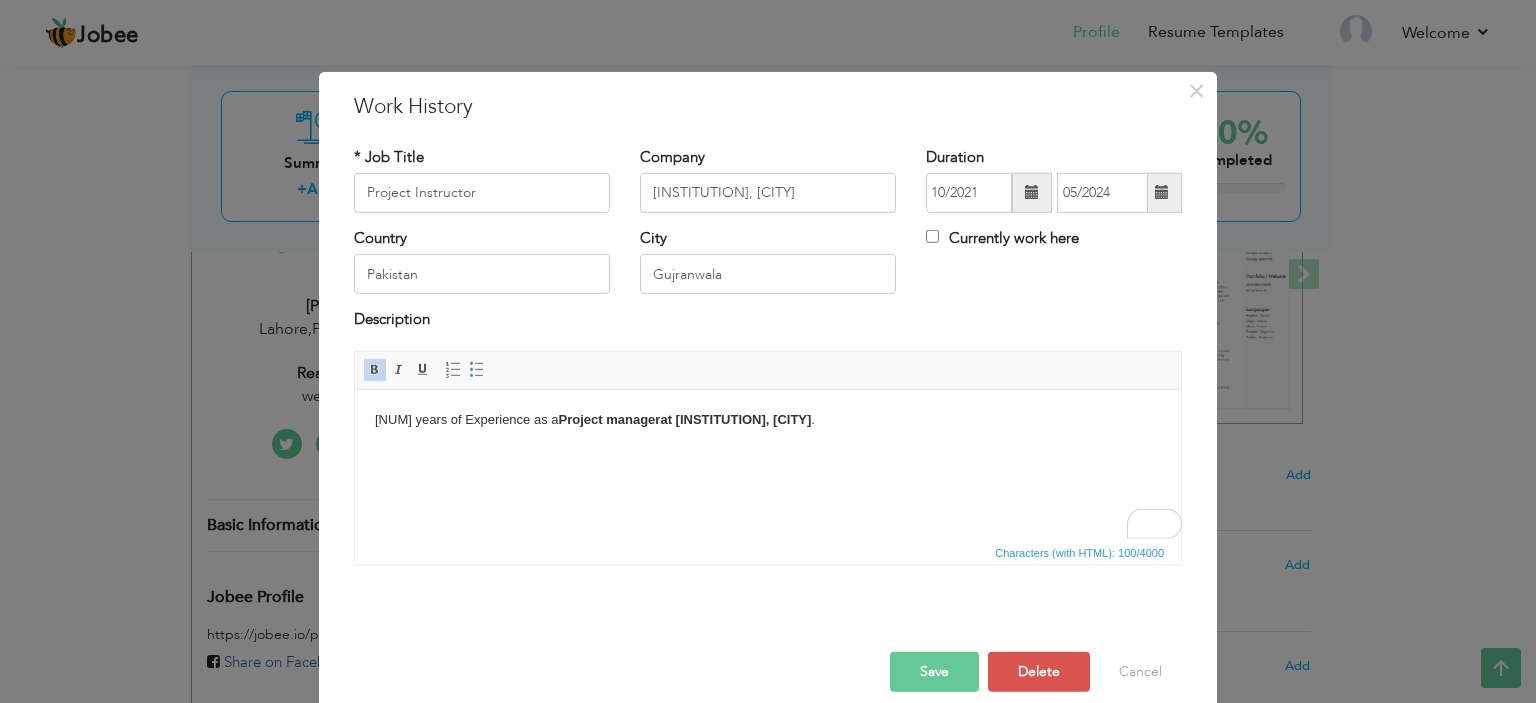 click on "Project manager  at CTTC College, Gujranwala" at bounding box center (685, 418) 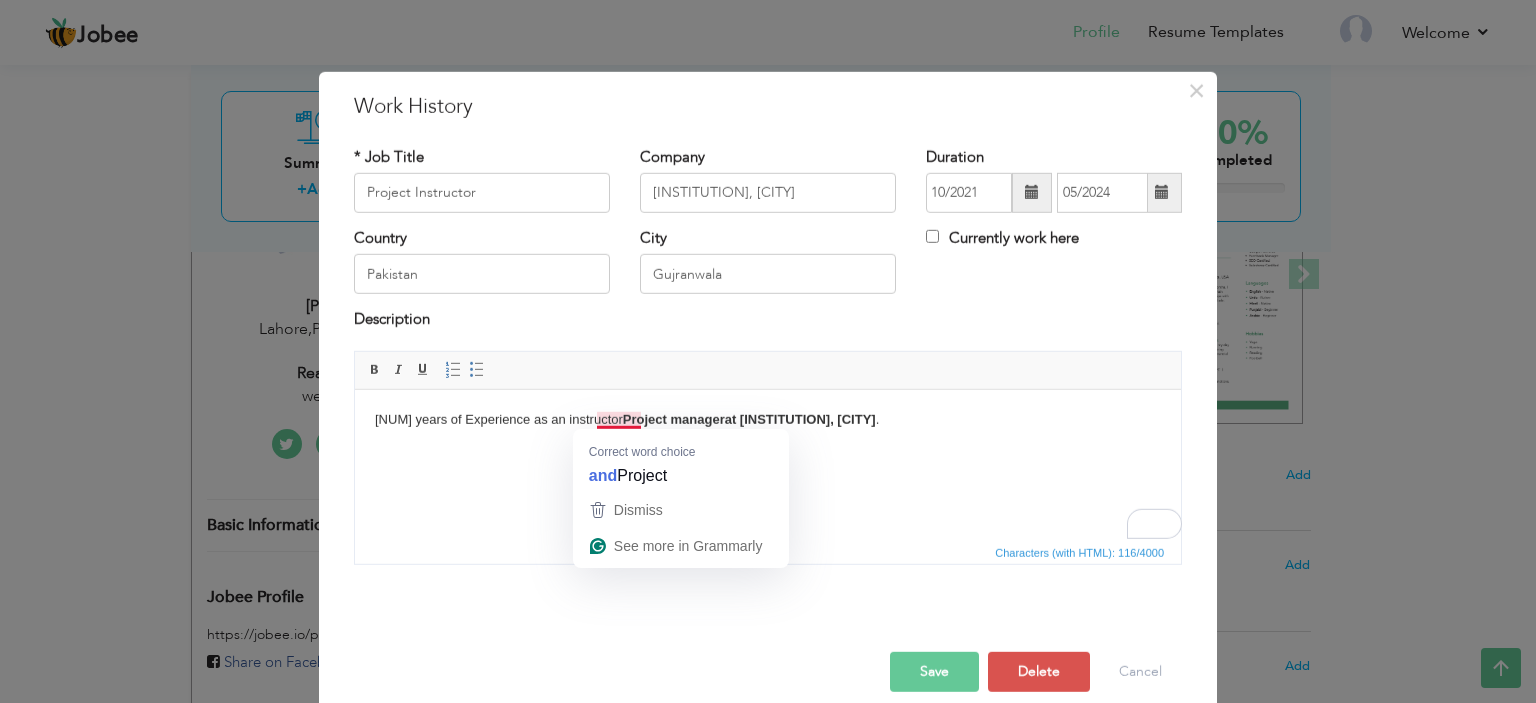 click on "Project manager  at CTTC College, Gujranwala" at bounding box center (749, 418) 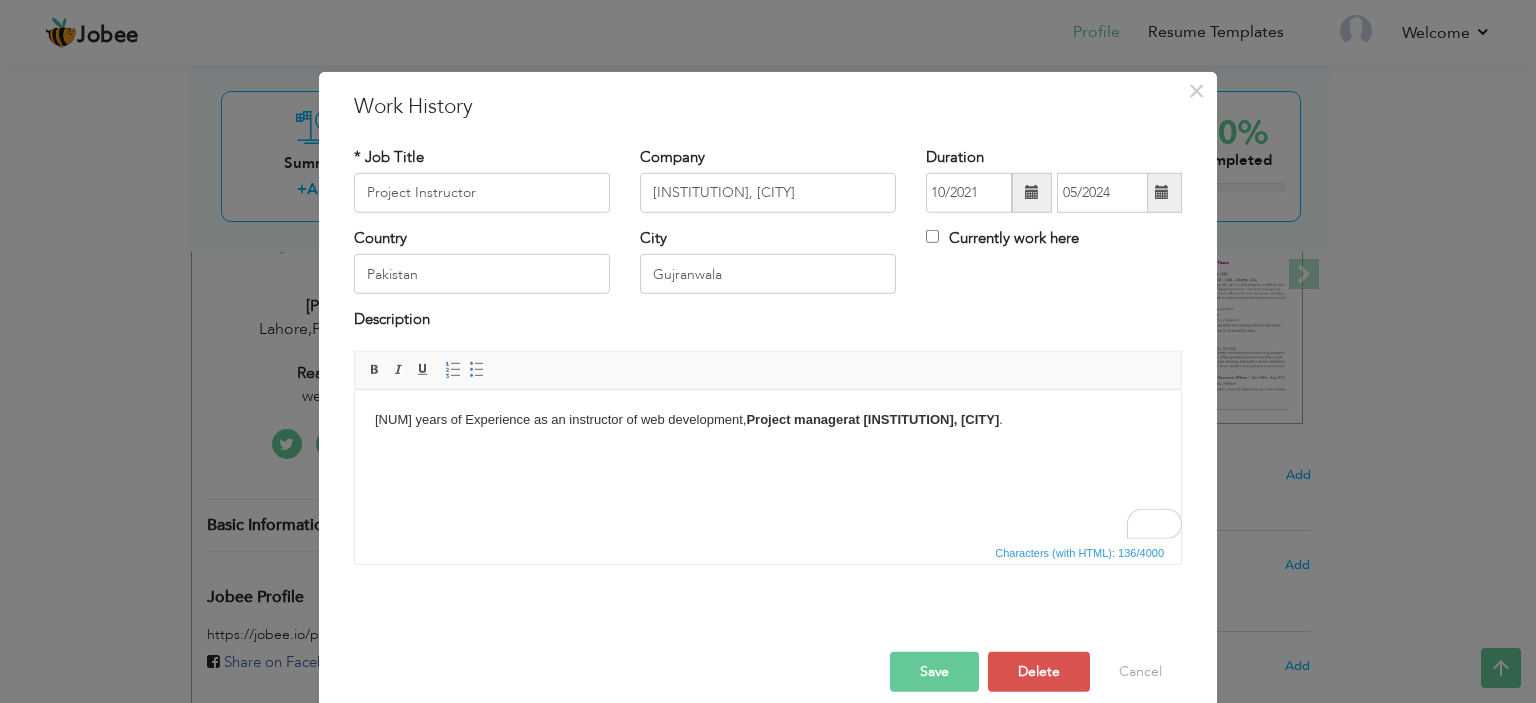 drag, startPoint x: 721, startPoint y: 425, endPoint x: 724, endPoint y: 441, distance: 16.27882 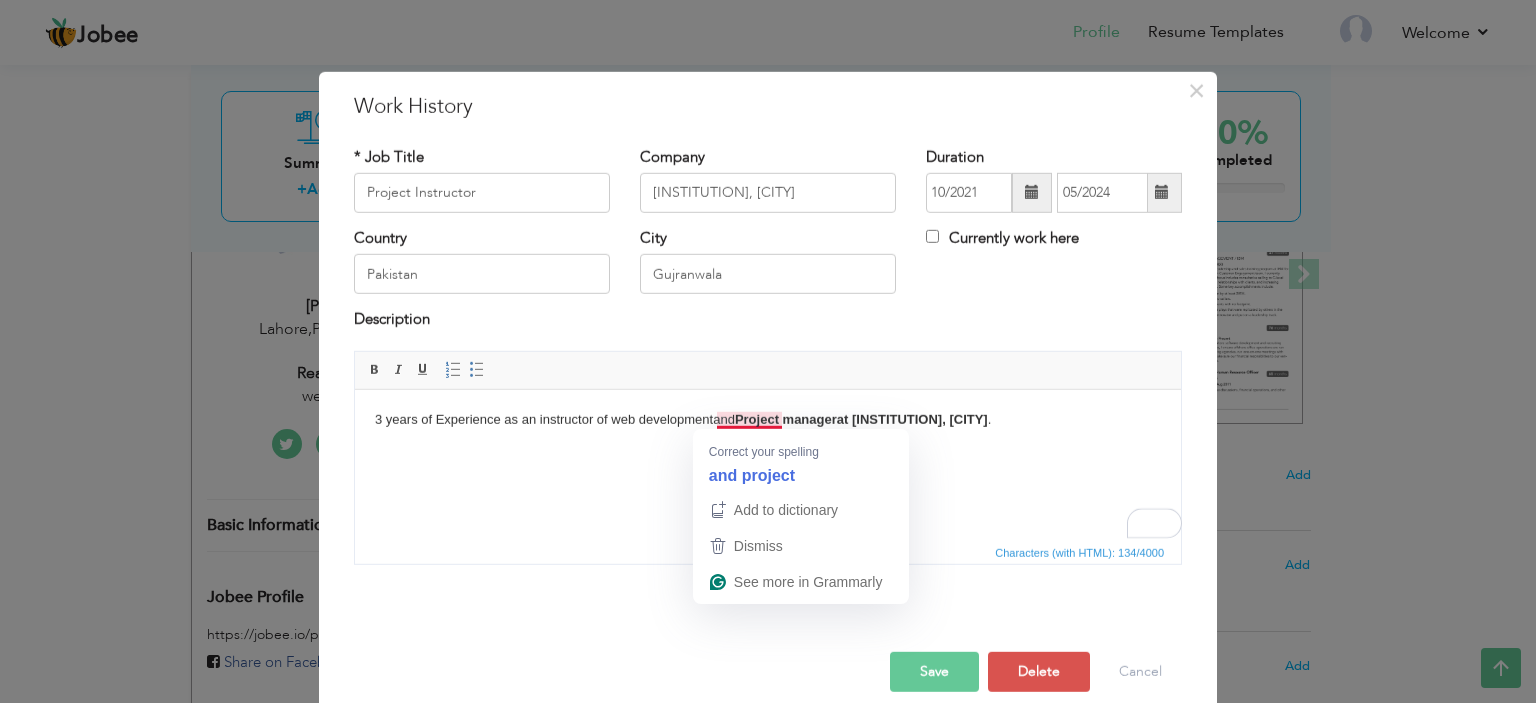 click on "Project manager  at CTTC College, Gujranwala" at bounding box center [861, 418] 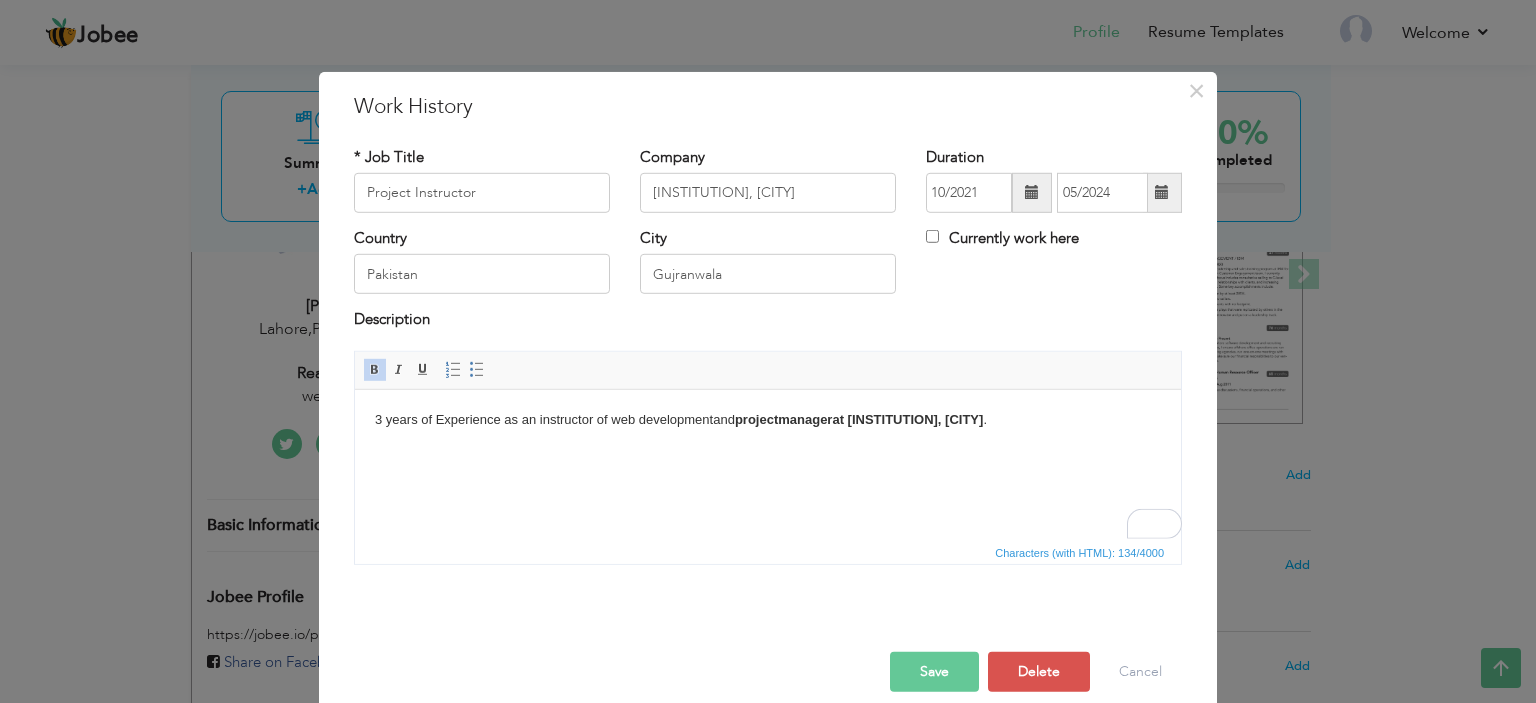 click on "manager  at CTTC College, Gujranwala" at bounding box center [880, 418] 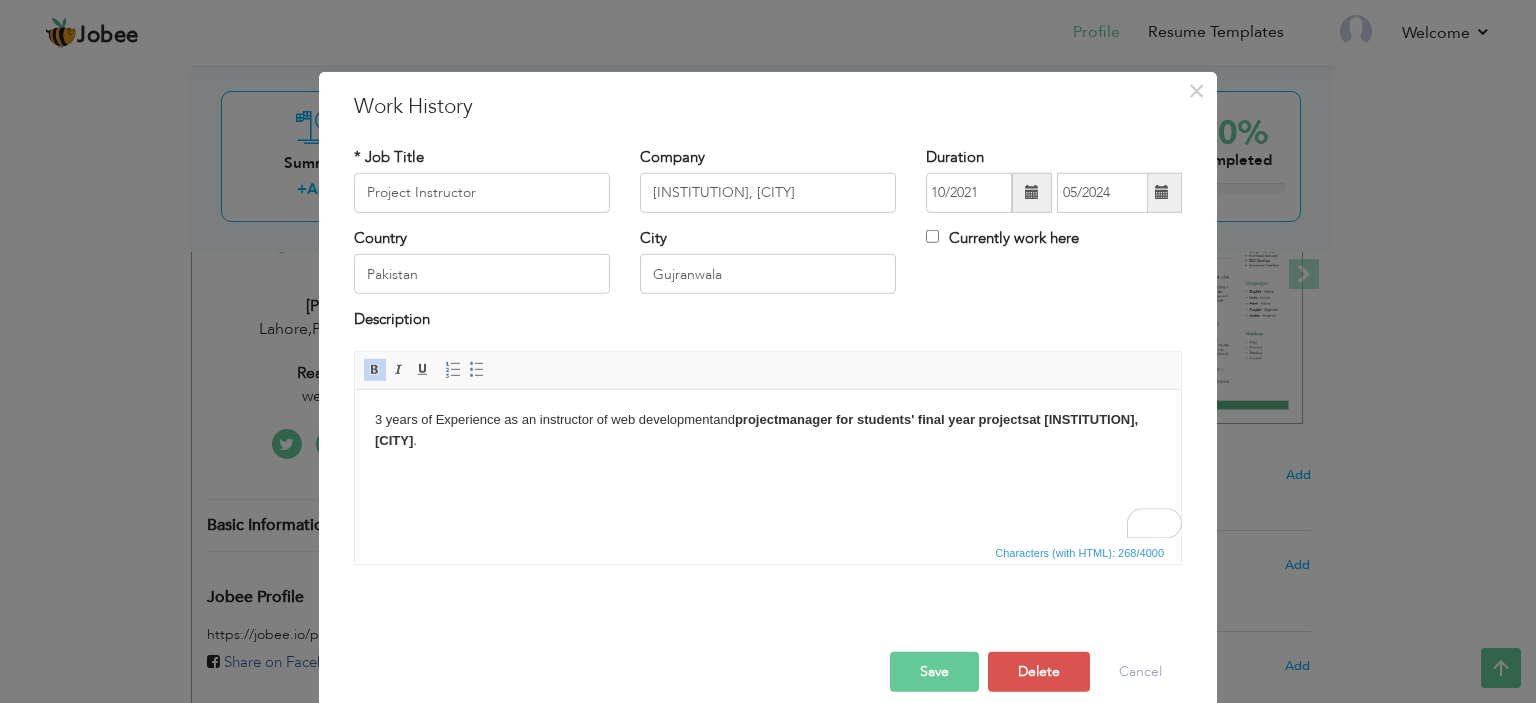 click on "manager for students' final year projects  at CTTC College, Gujranwala" at bounding box center [756, 429] 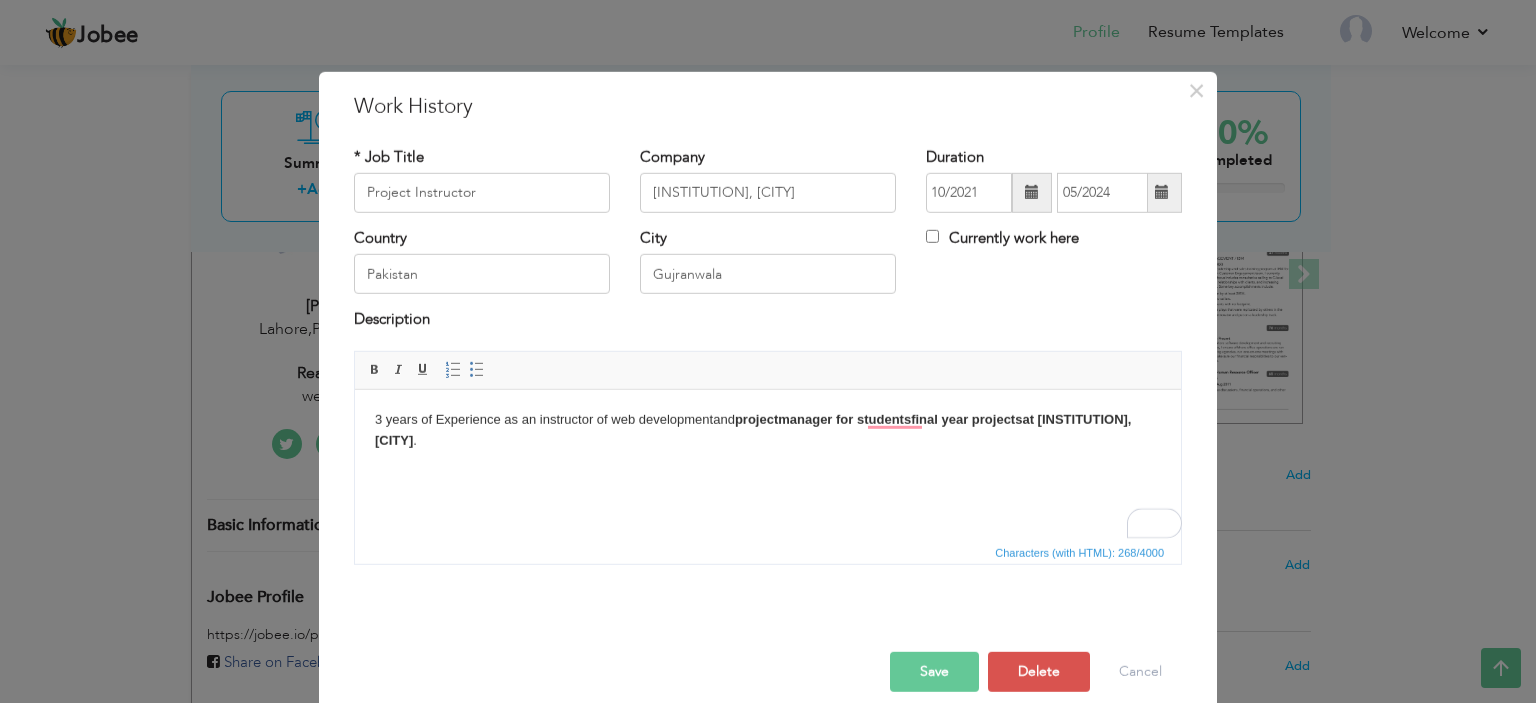 click on "3 years of Experience as an instructor of web development  and  project  manager for students  final year projects  at CTTC College, Gujranwala ." at bounding box center [768, 430] 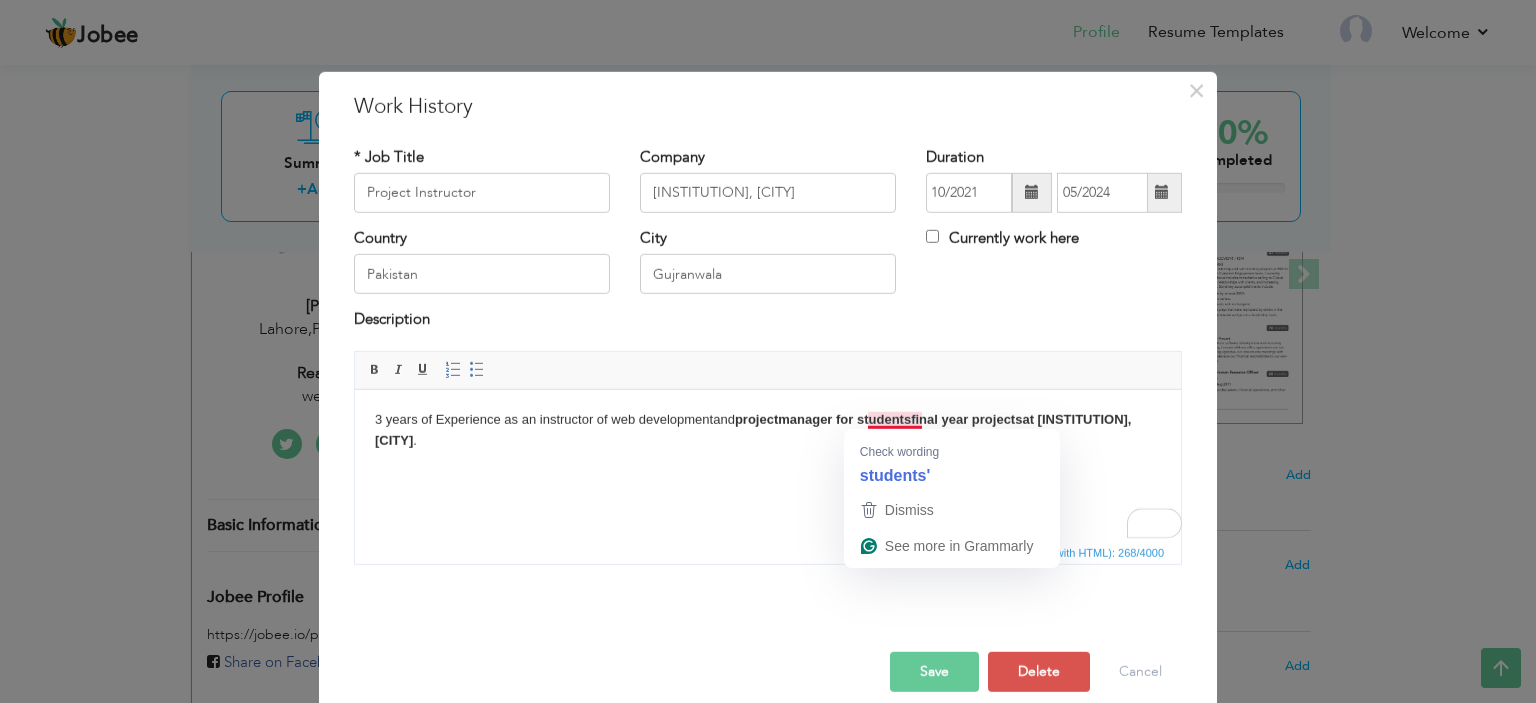 click on "manager for students  final year projects  at CTTC College, Gujranwala" at bounding box center [753, 429] 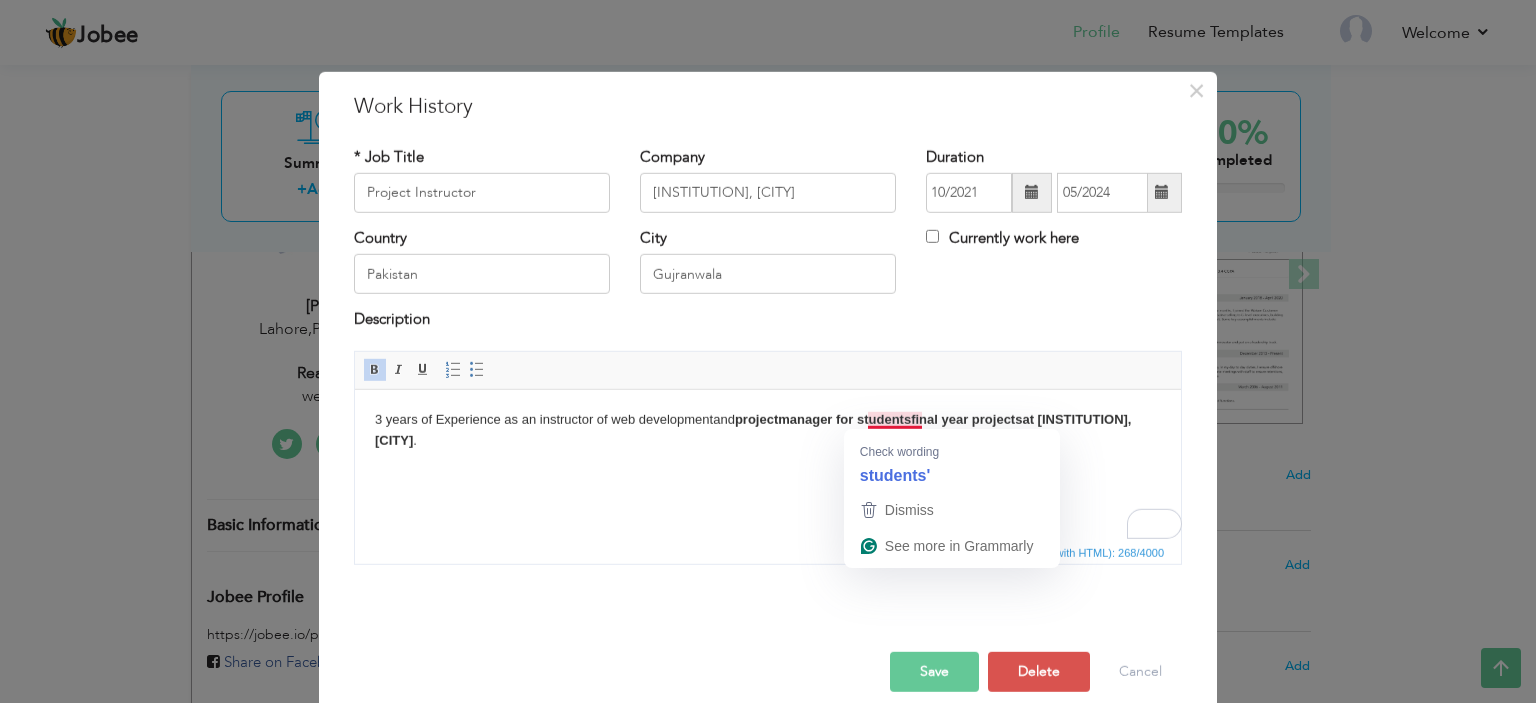 click on "manager for students  final year projects  at CTTC College, Gujranwala" at bounding box center (753, 429) 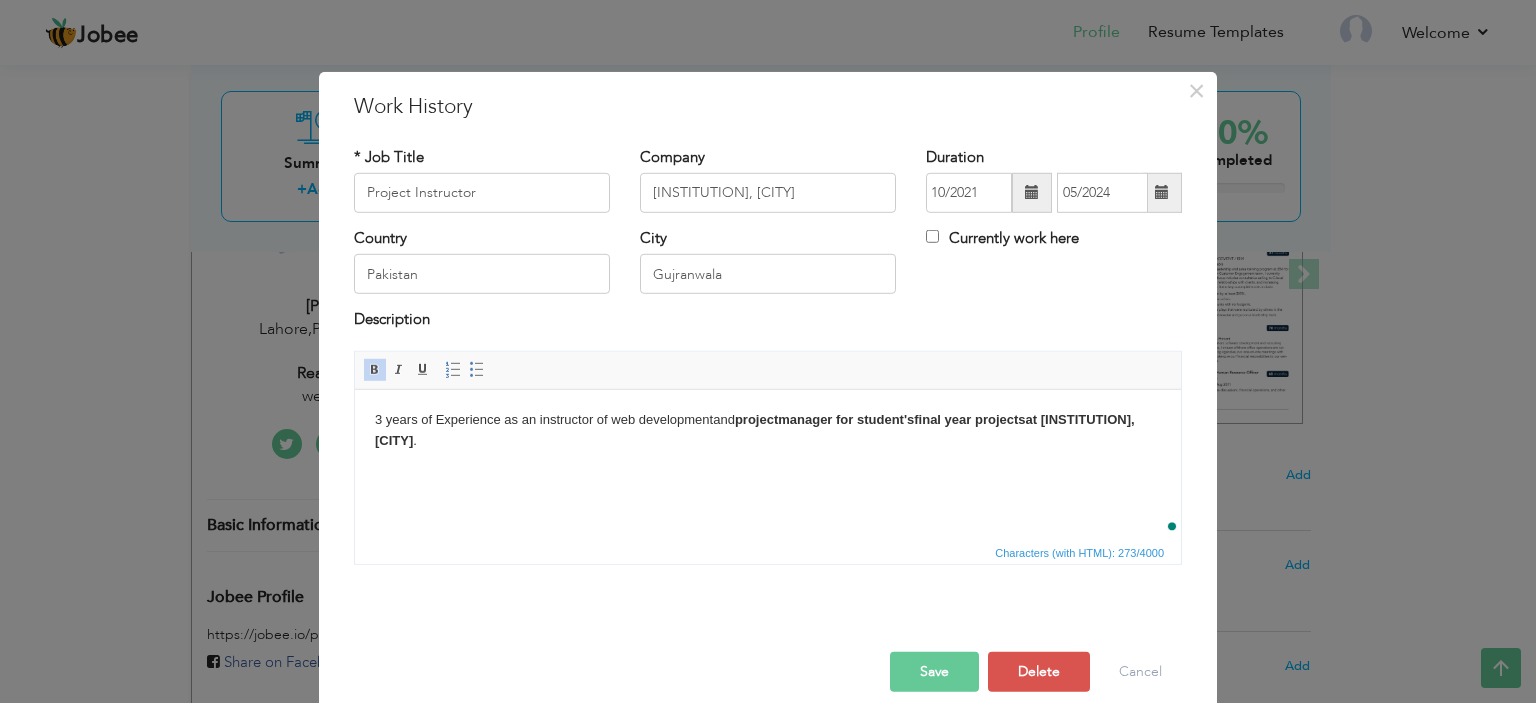 click on "3 years of Experience as an instructor of web development  and  project  manager for student' s  final year projects  at CTTC College, Gujranwala ." at bounding box center (768, 430) 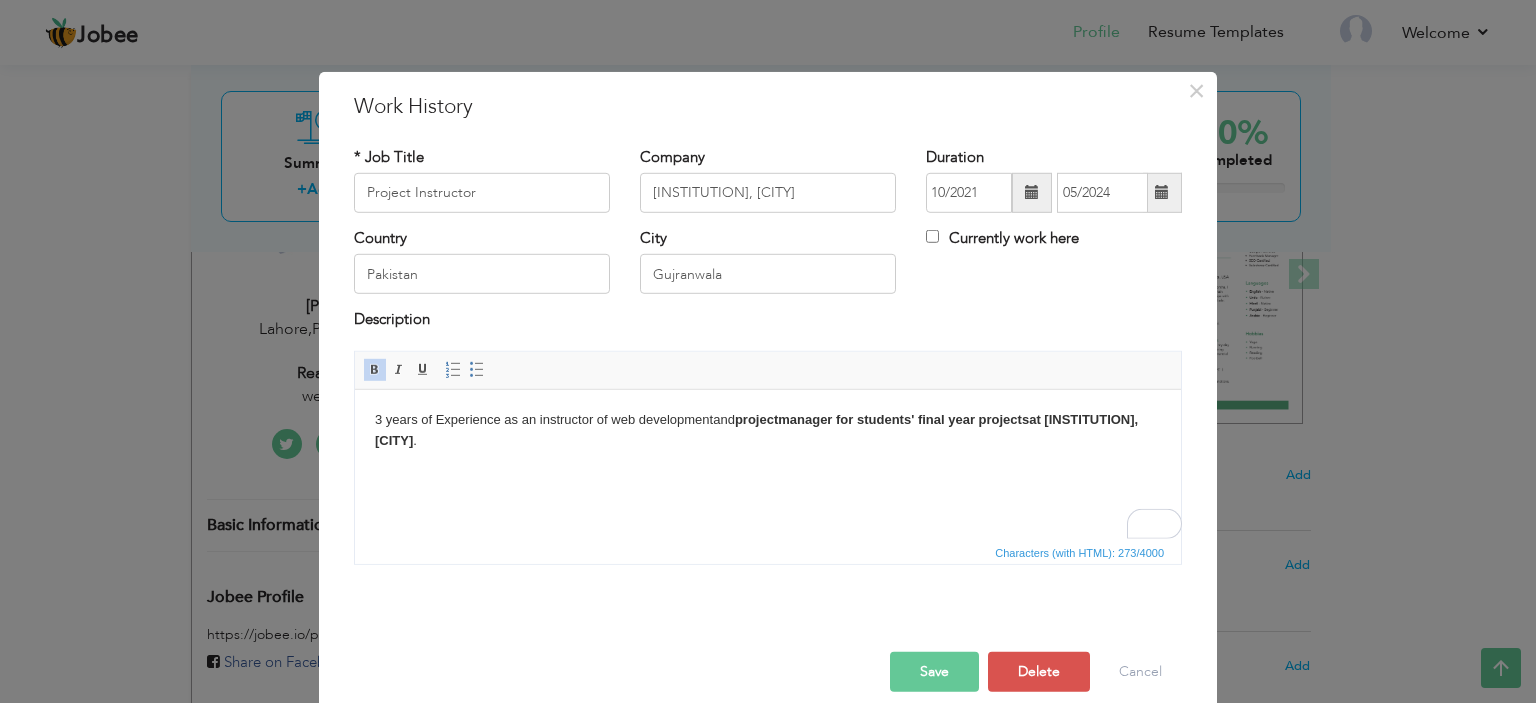 click on "Save" at bounding box center [934, 672] 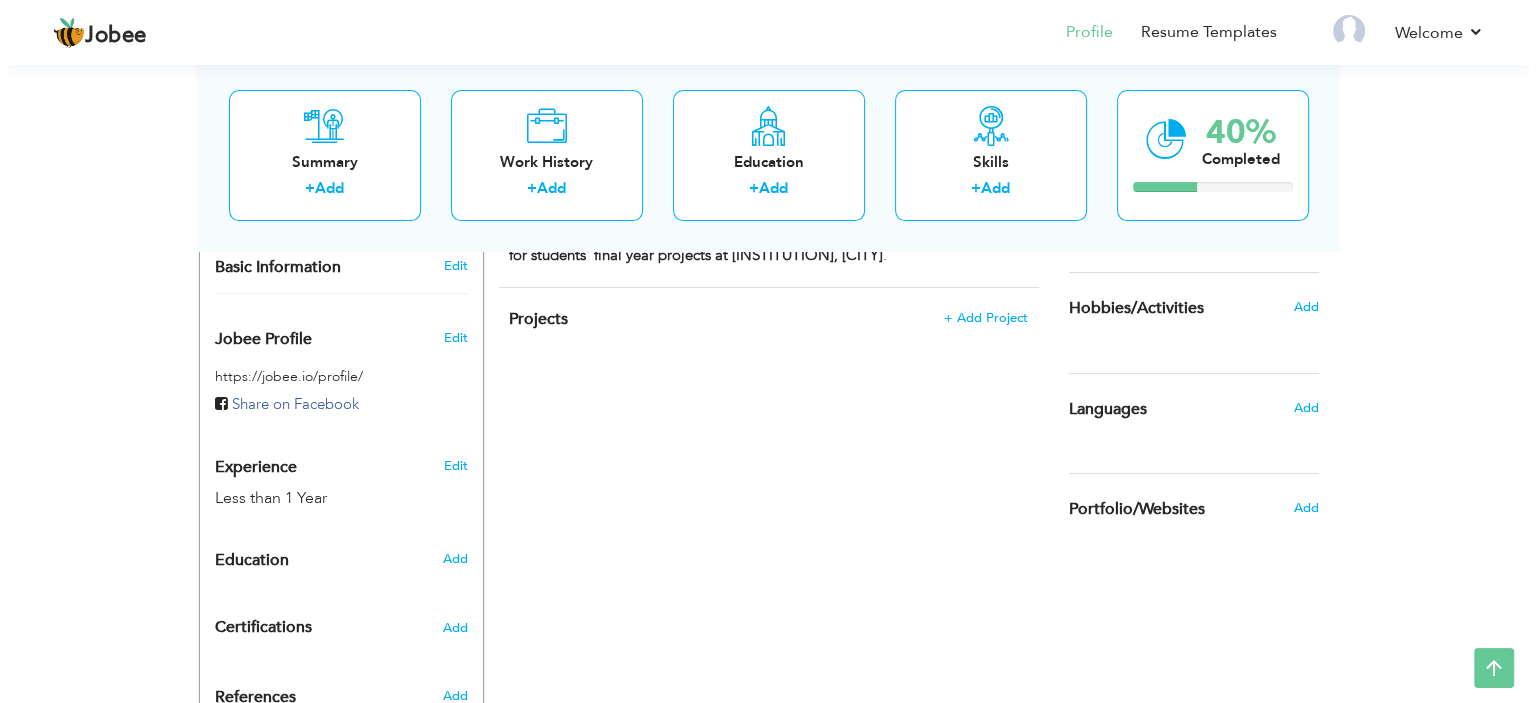 scroll, scrollTop: 624, scrollLeft: 0, axis: vertical 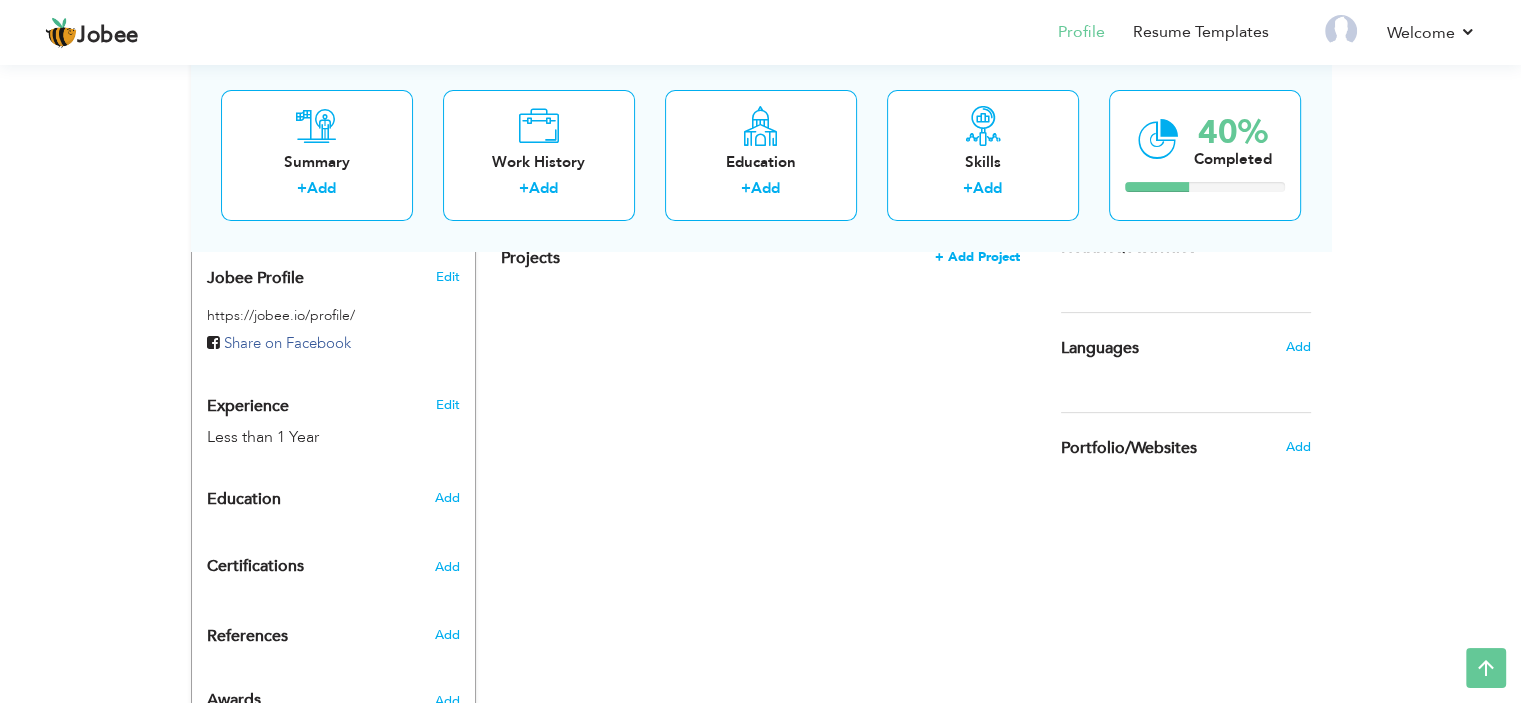 click on "+ Add Project" at bounding box center (977, 257) 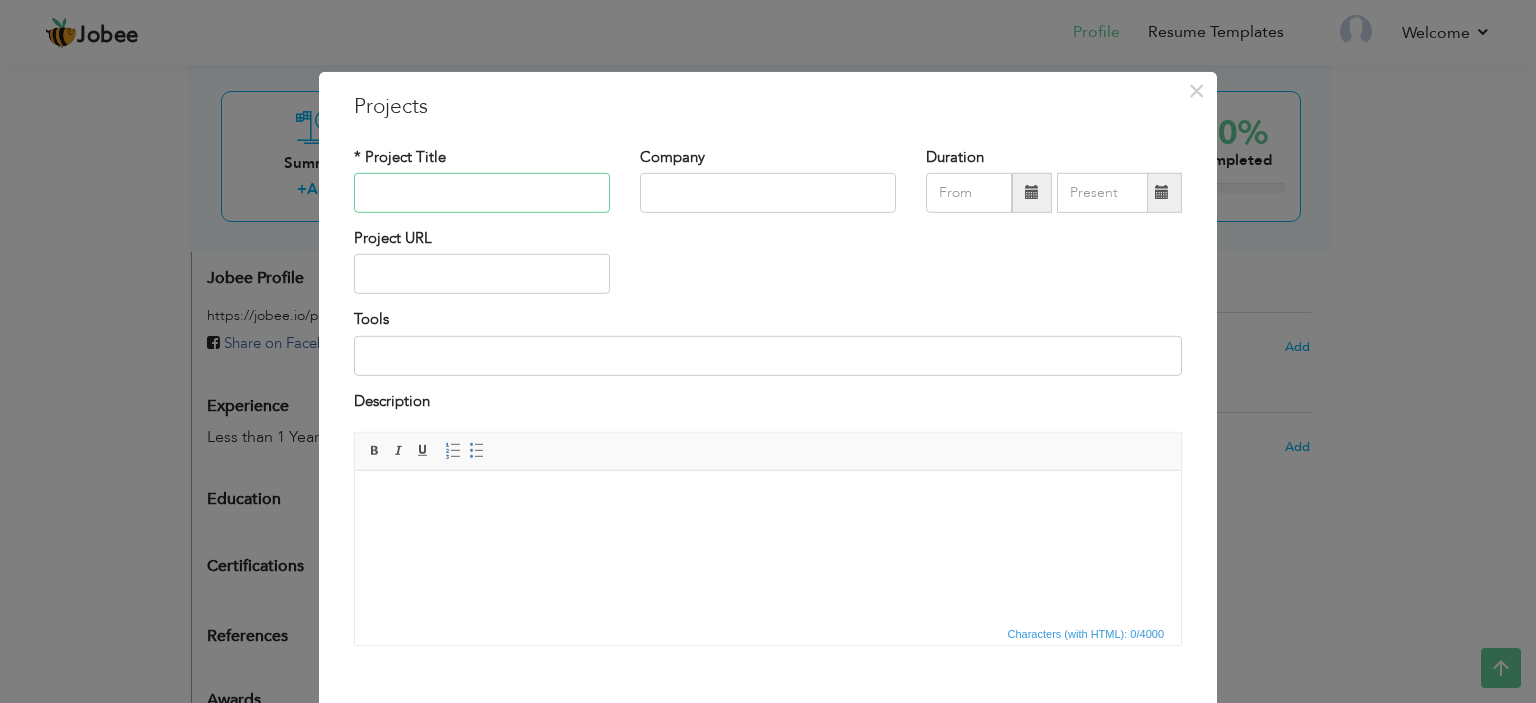 click at bounding box center (482, 193) 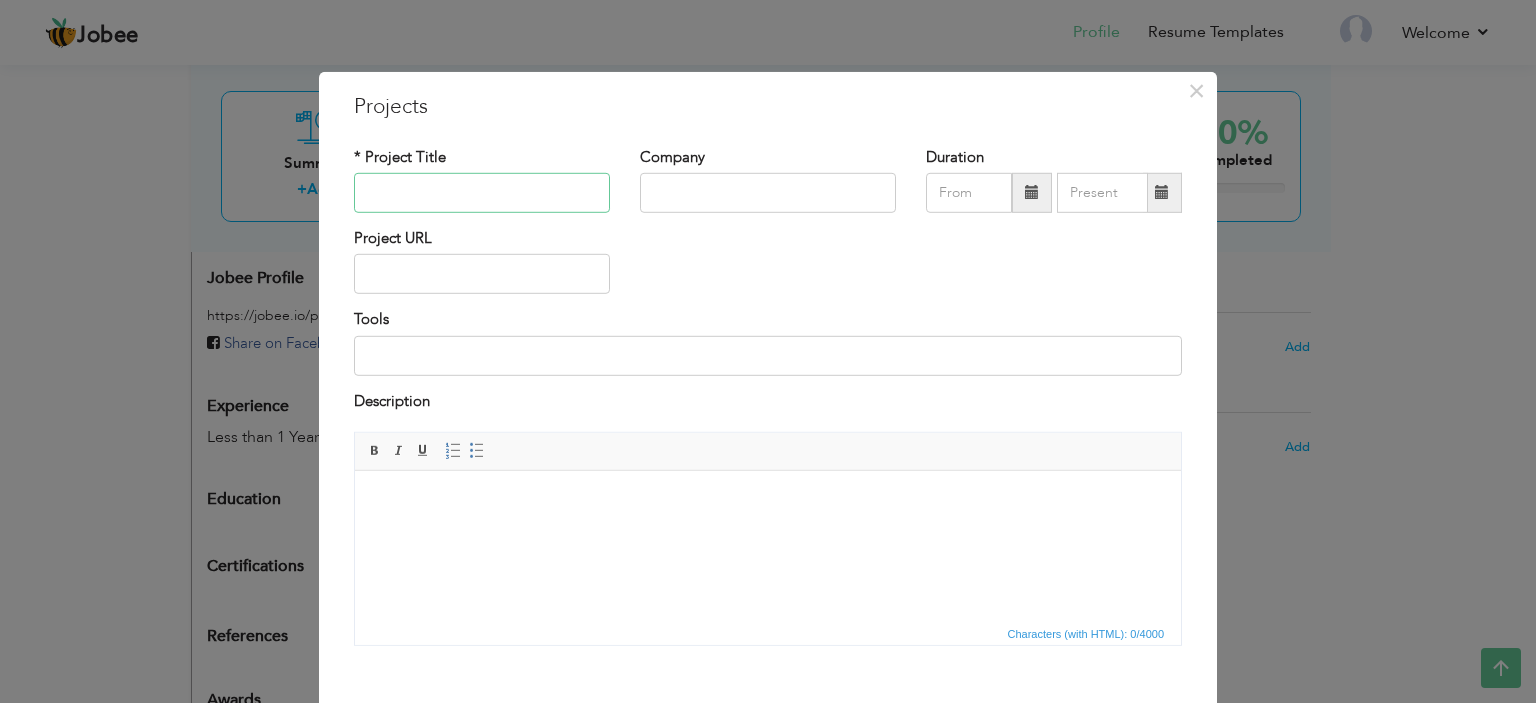click at bounding box center [482, 193] 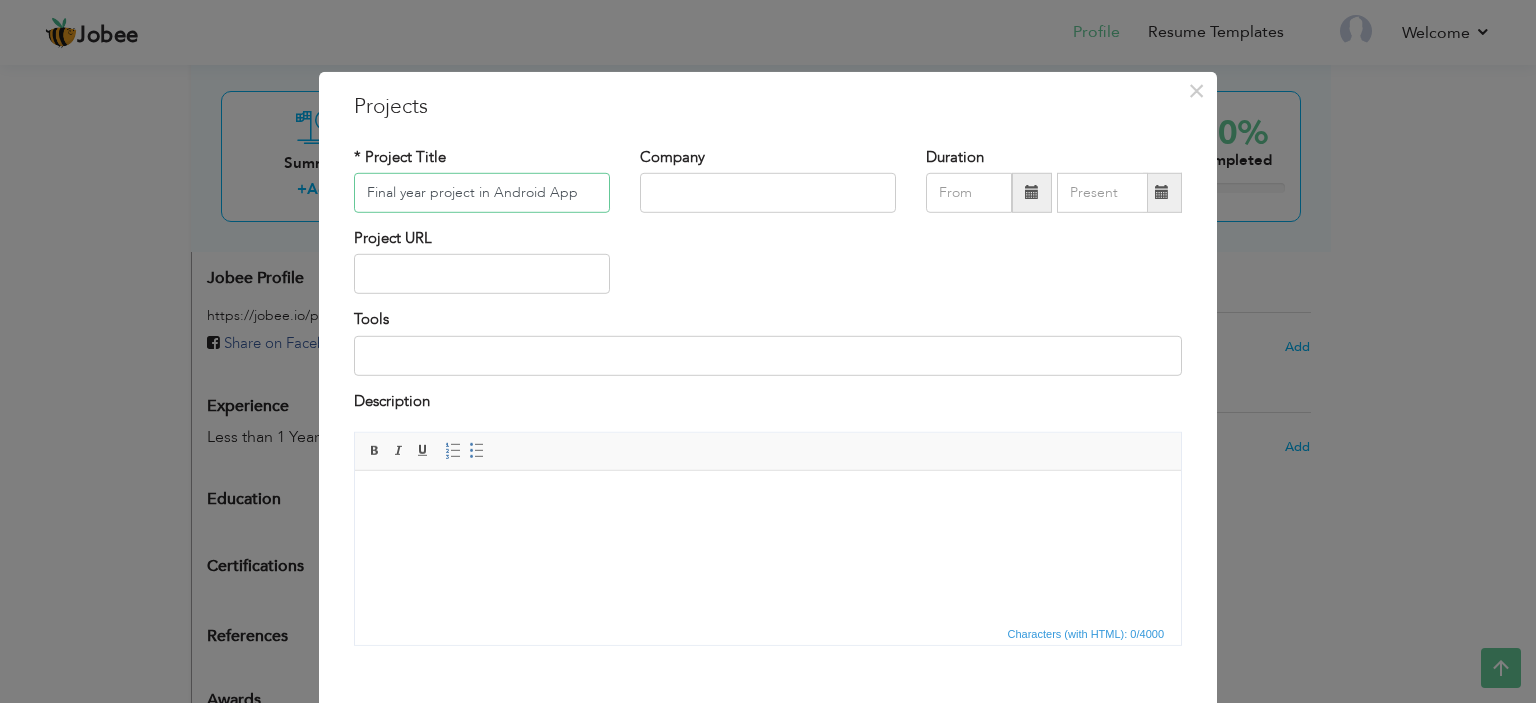 scroll, scrollTop: 0, scrollLeft: 0, axis: both 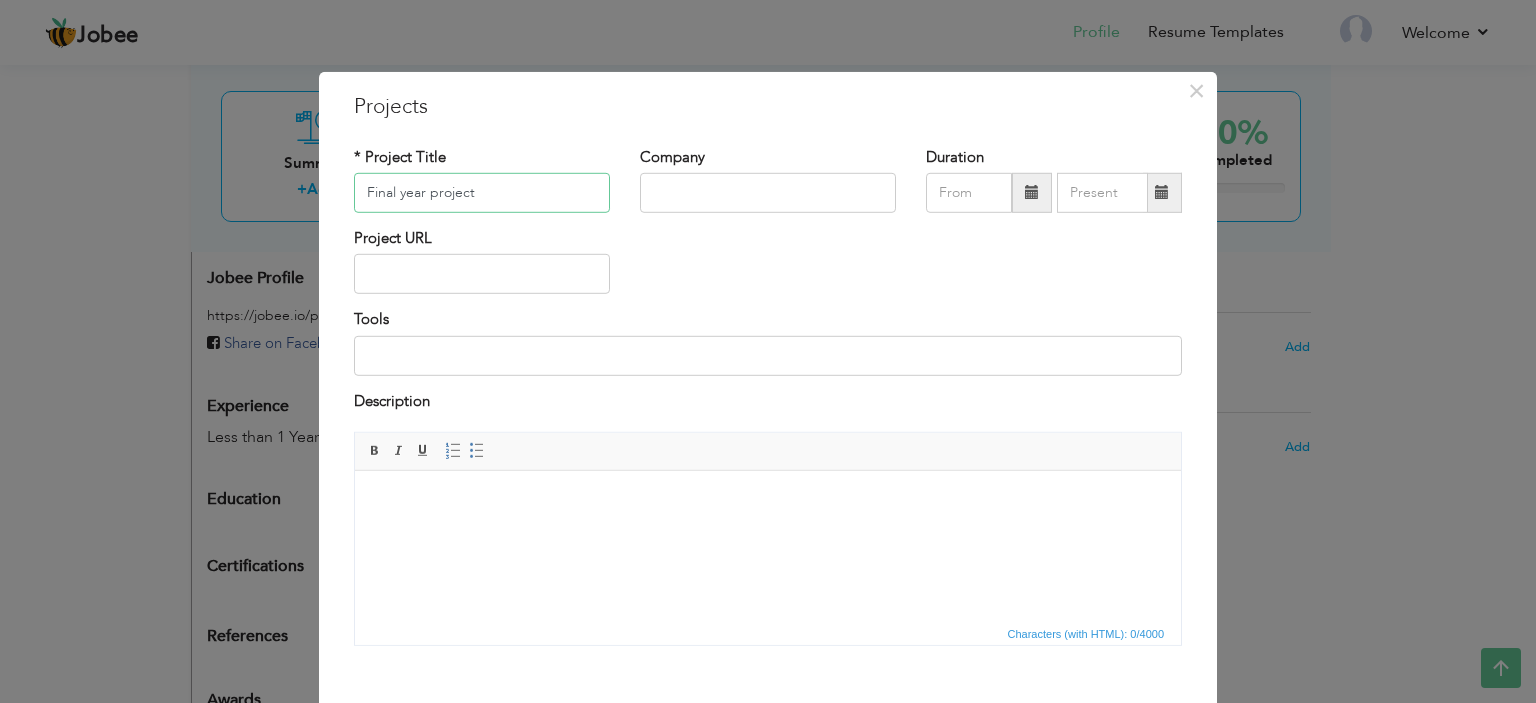 drag, startPoint x: 400, startPoint y: 192, endPoint x: 416, endPoint y: 220, distance: 32.24903 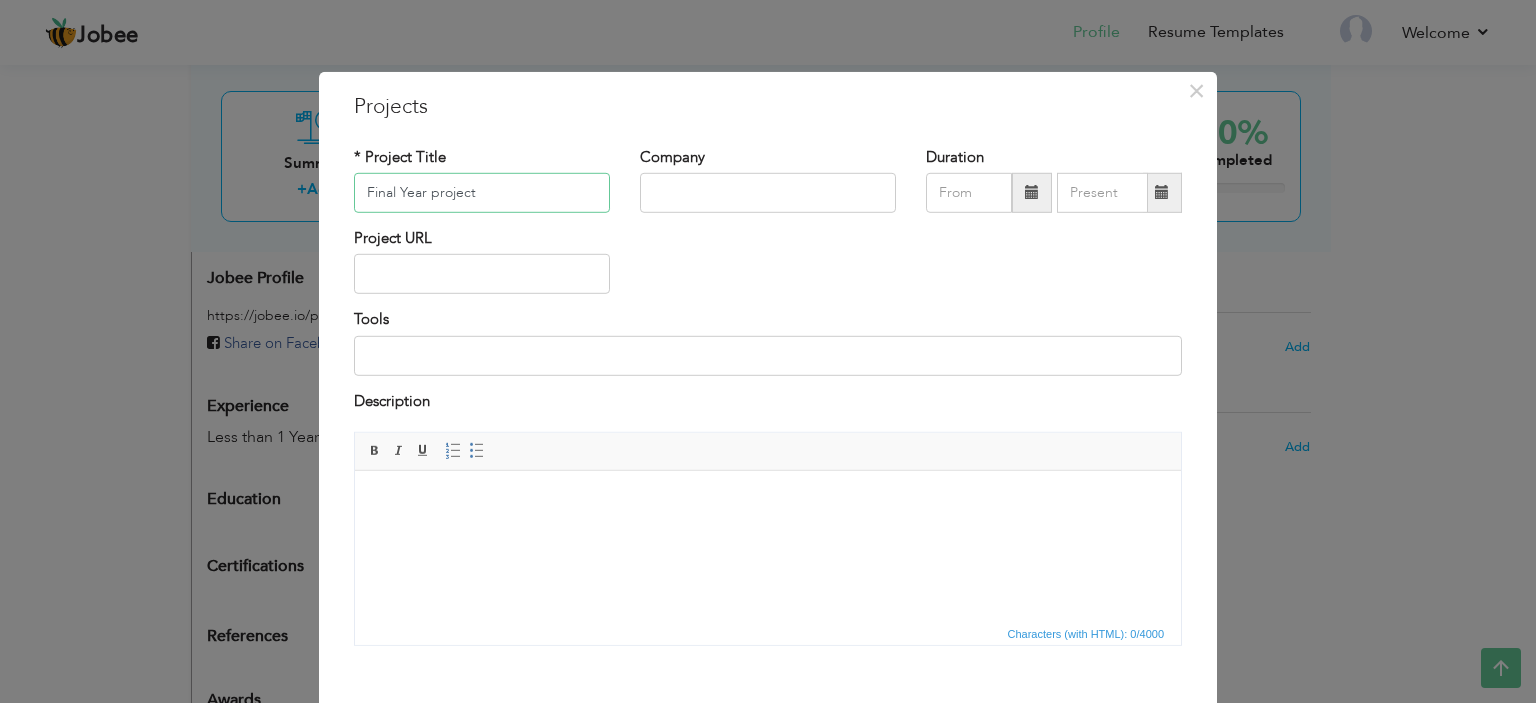 click on "Final Year project" at bounding box center [482, 193] 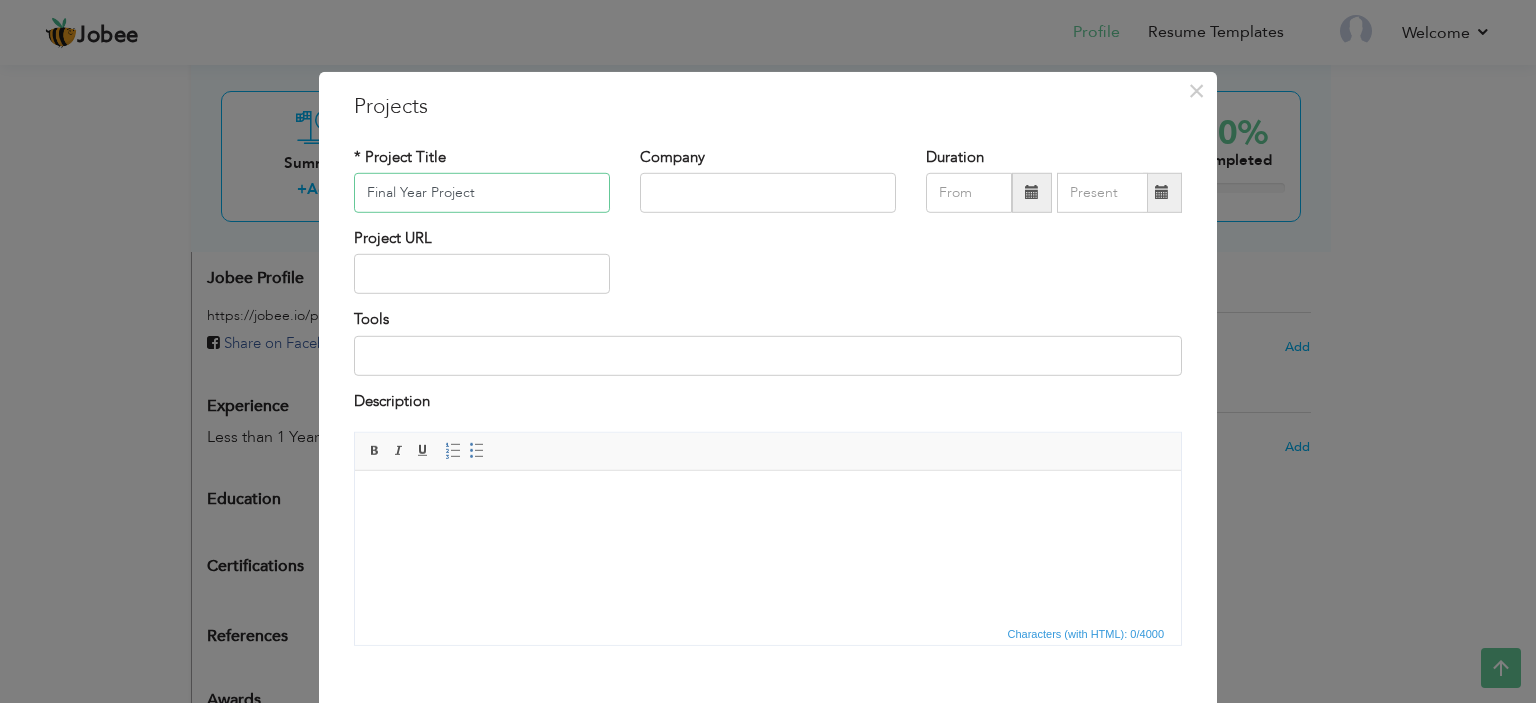 type on "Final Year Project" 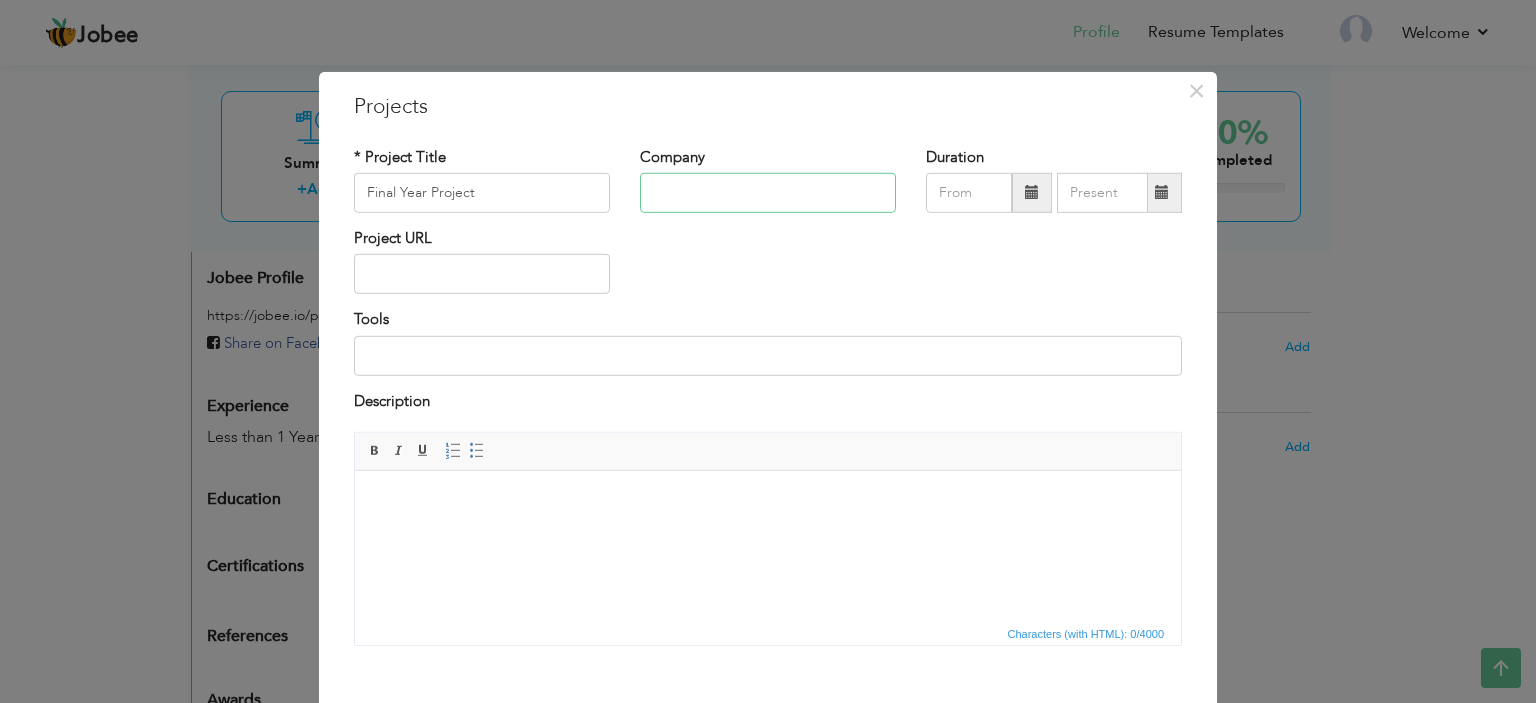click at bounding box center [768, 193] 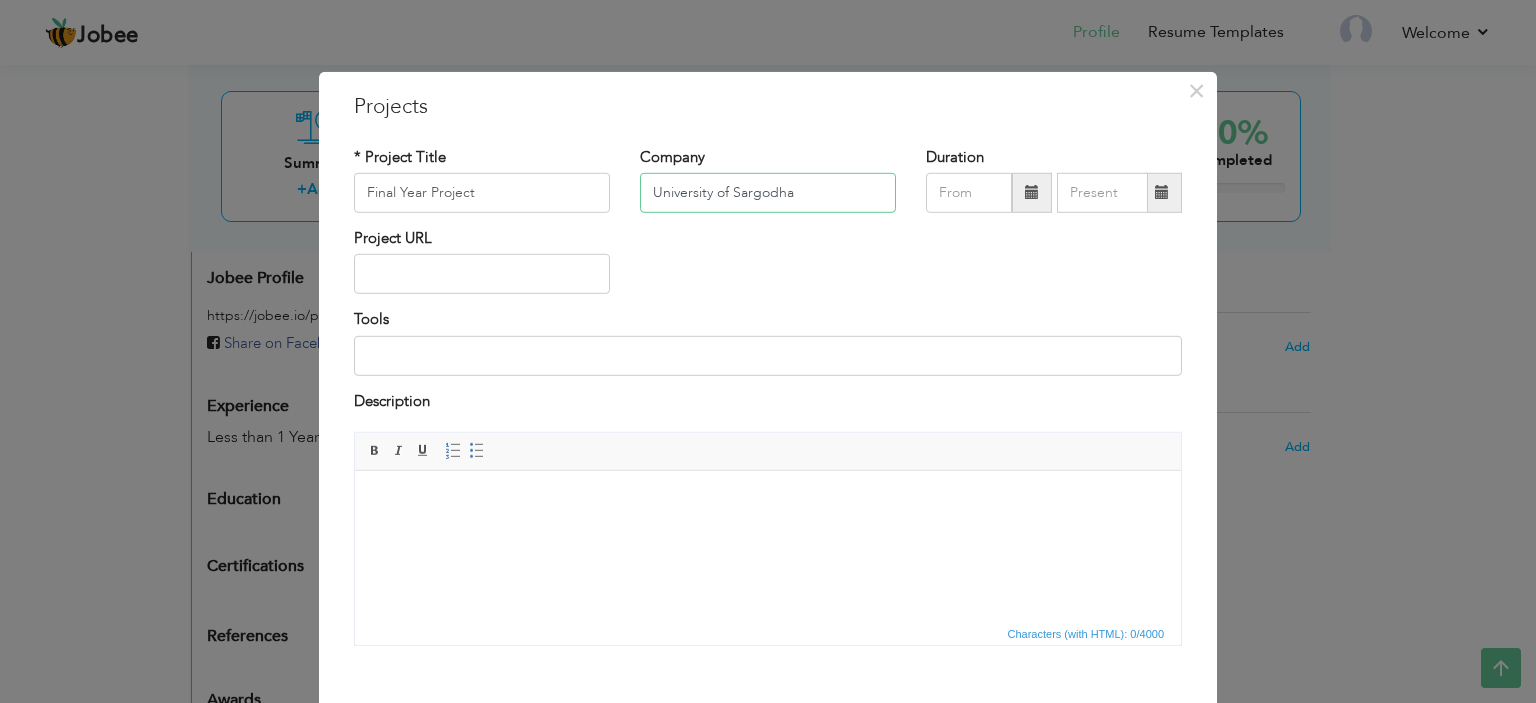 type on "University of Sargodha" 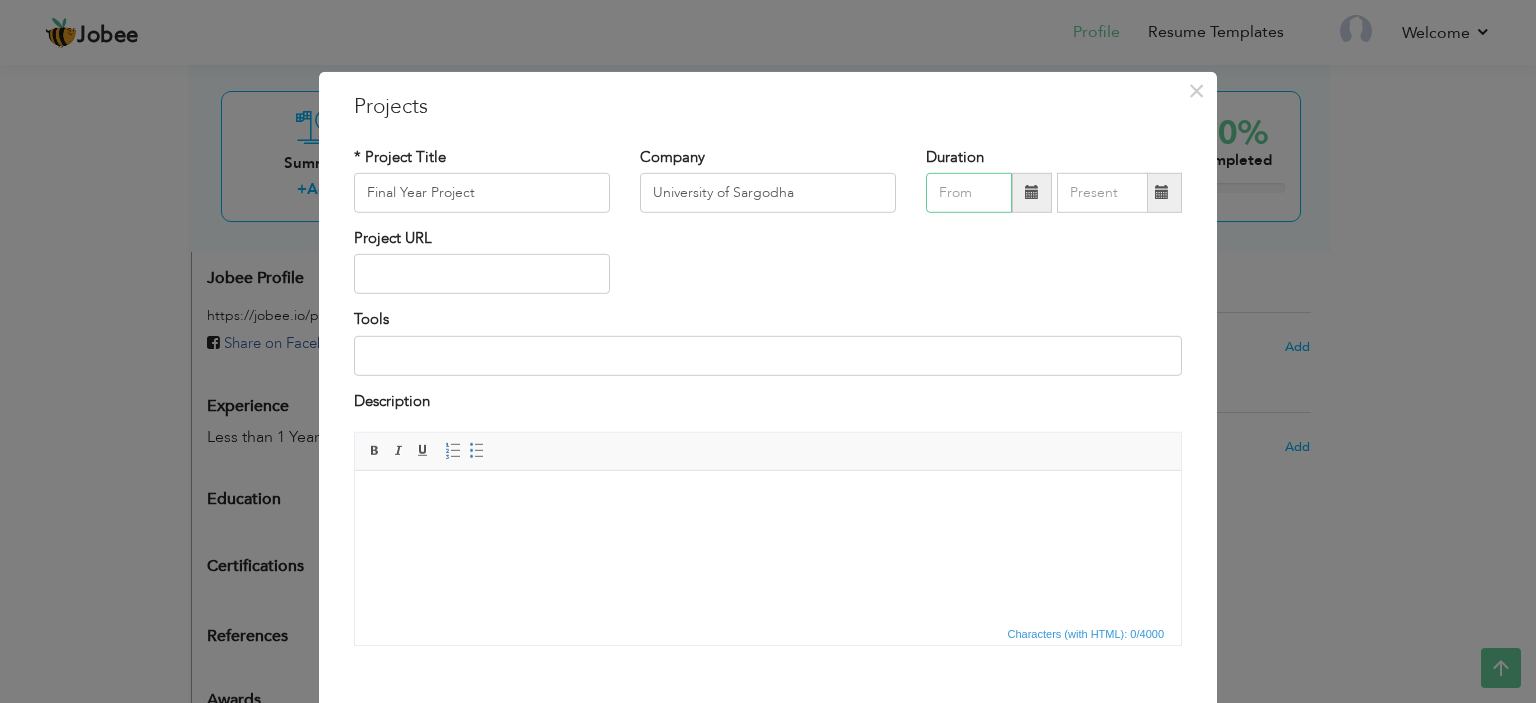click at bounding box center [969, 193] 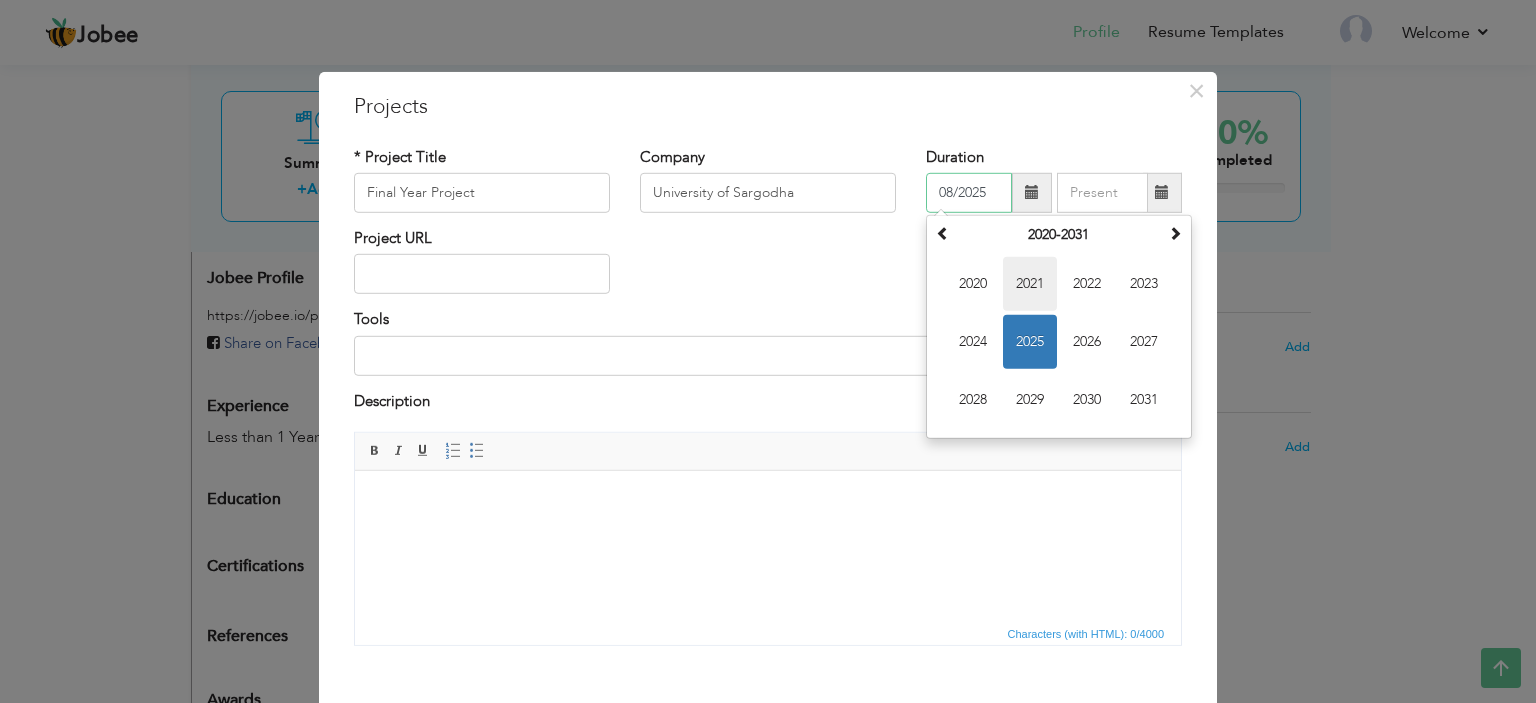 click on "2021" at bounding box center (1030, 284) 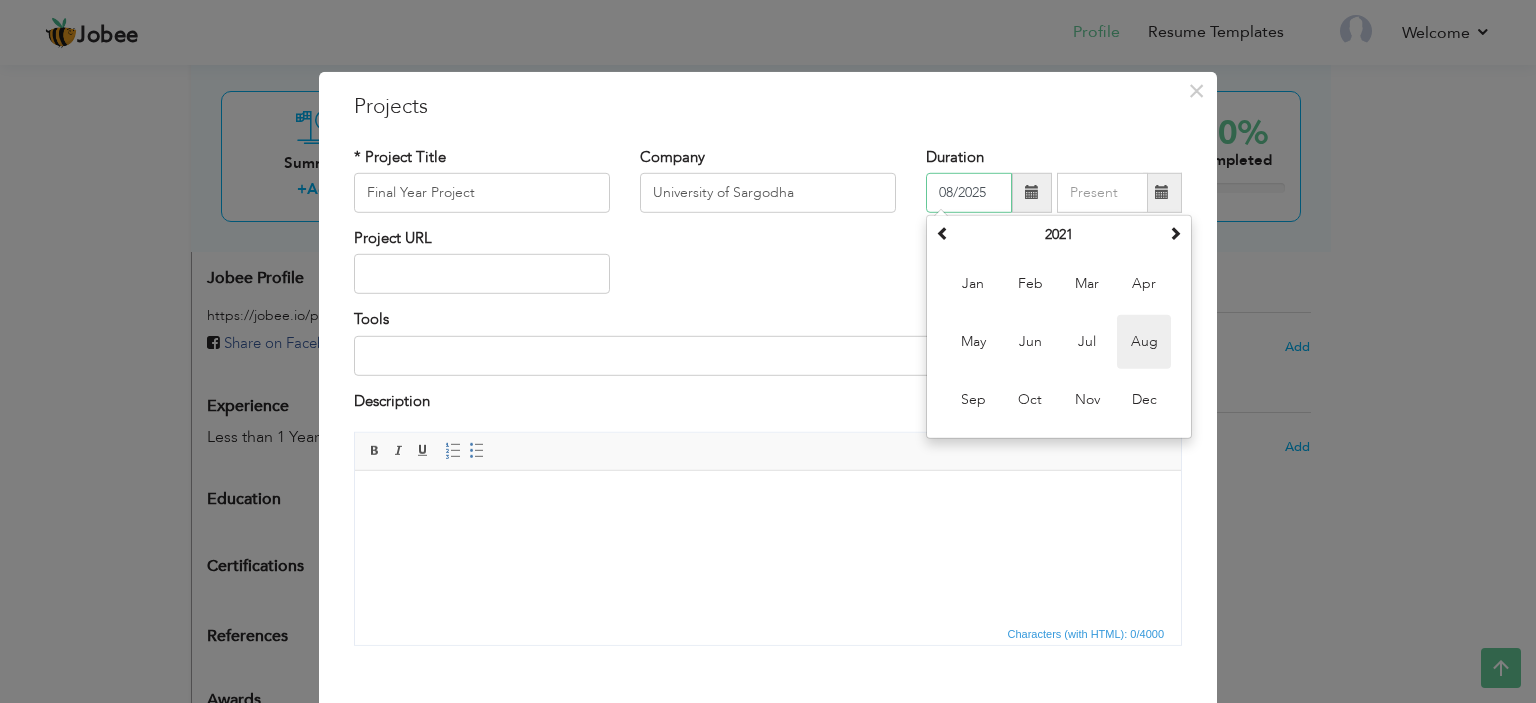 click on "Aug" at bounding box center (1144, 342) 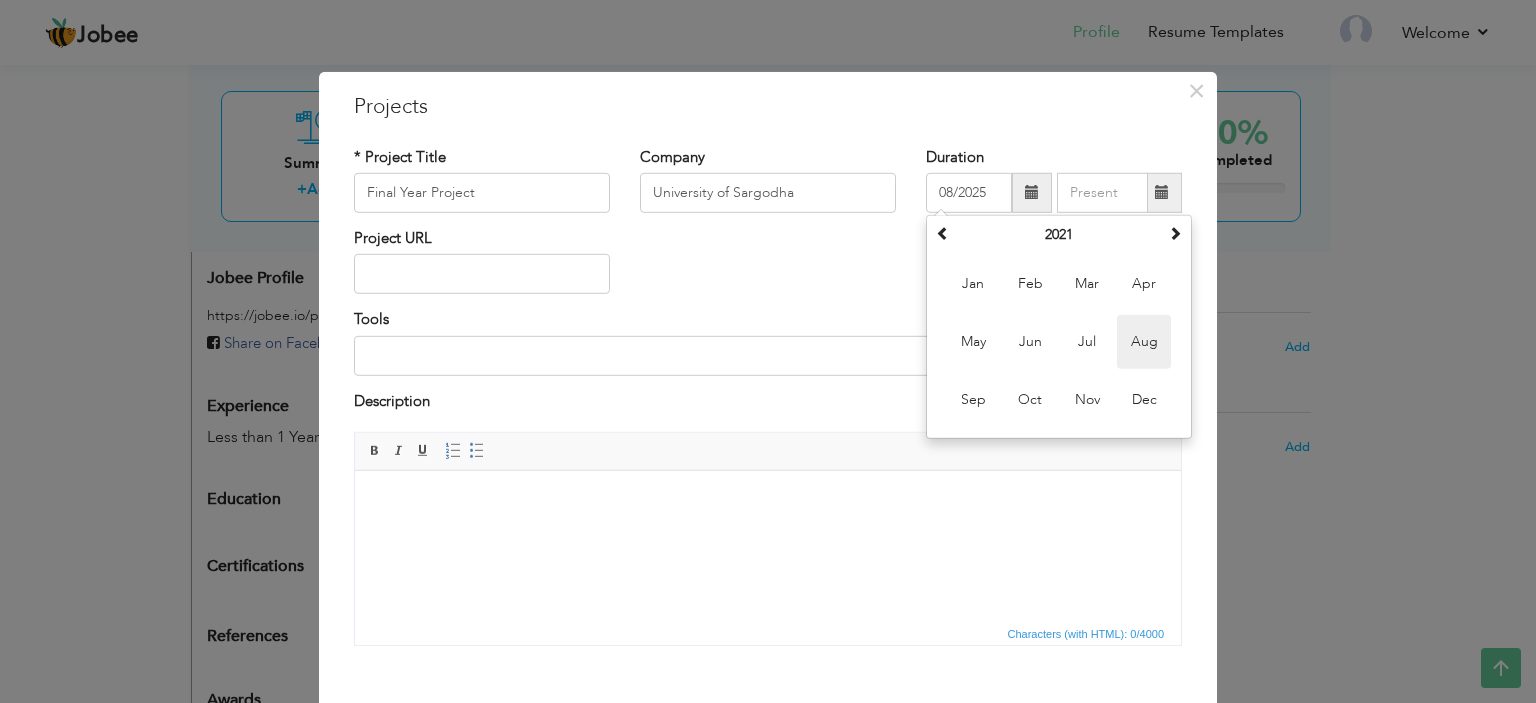 type on "08/2021" 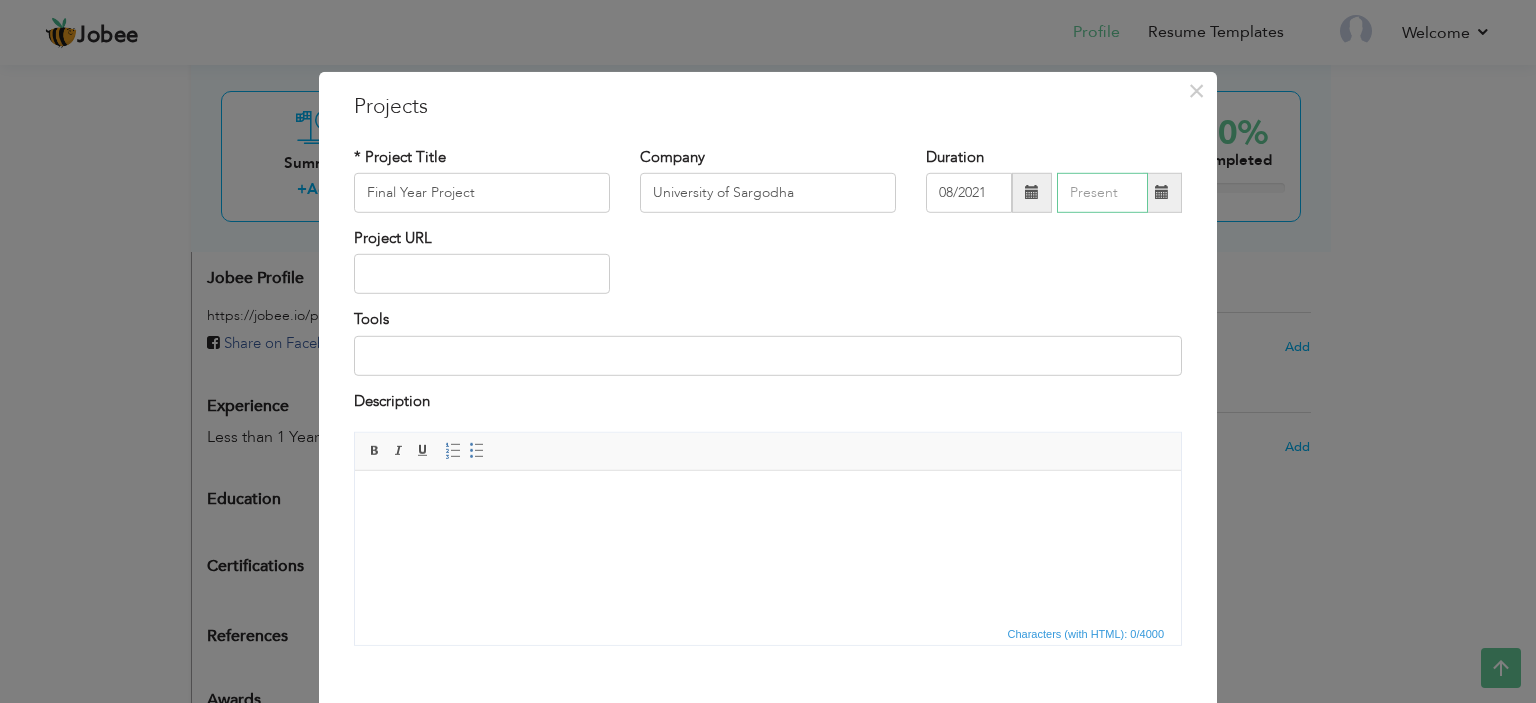 type on "08/2025" 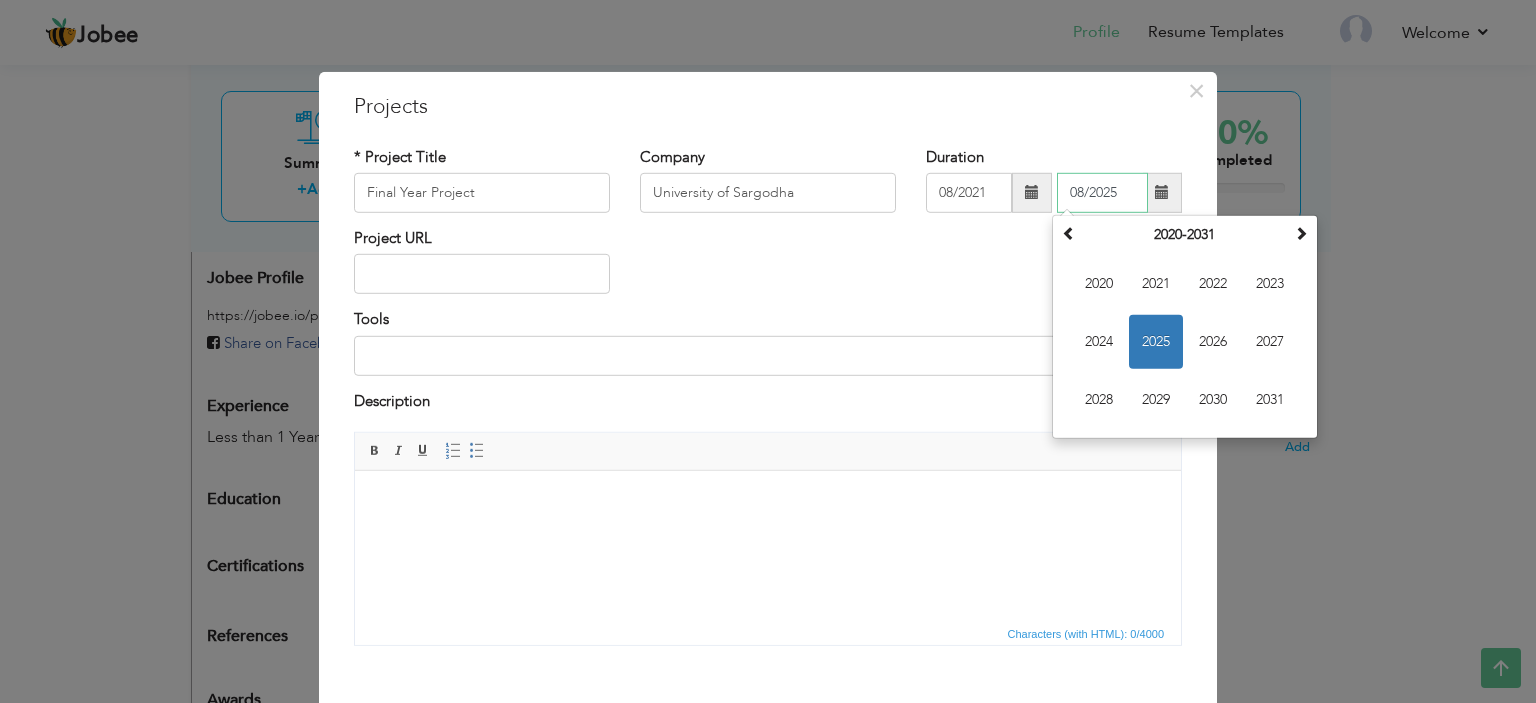 click on "08/2025" at bounding box center (1102, 193) 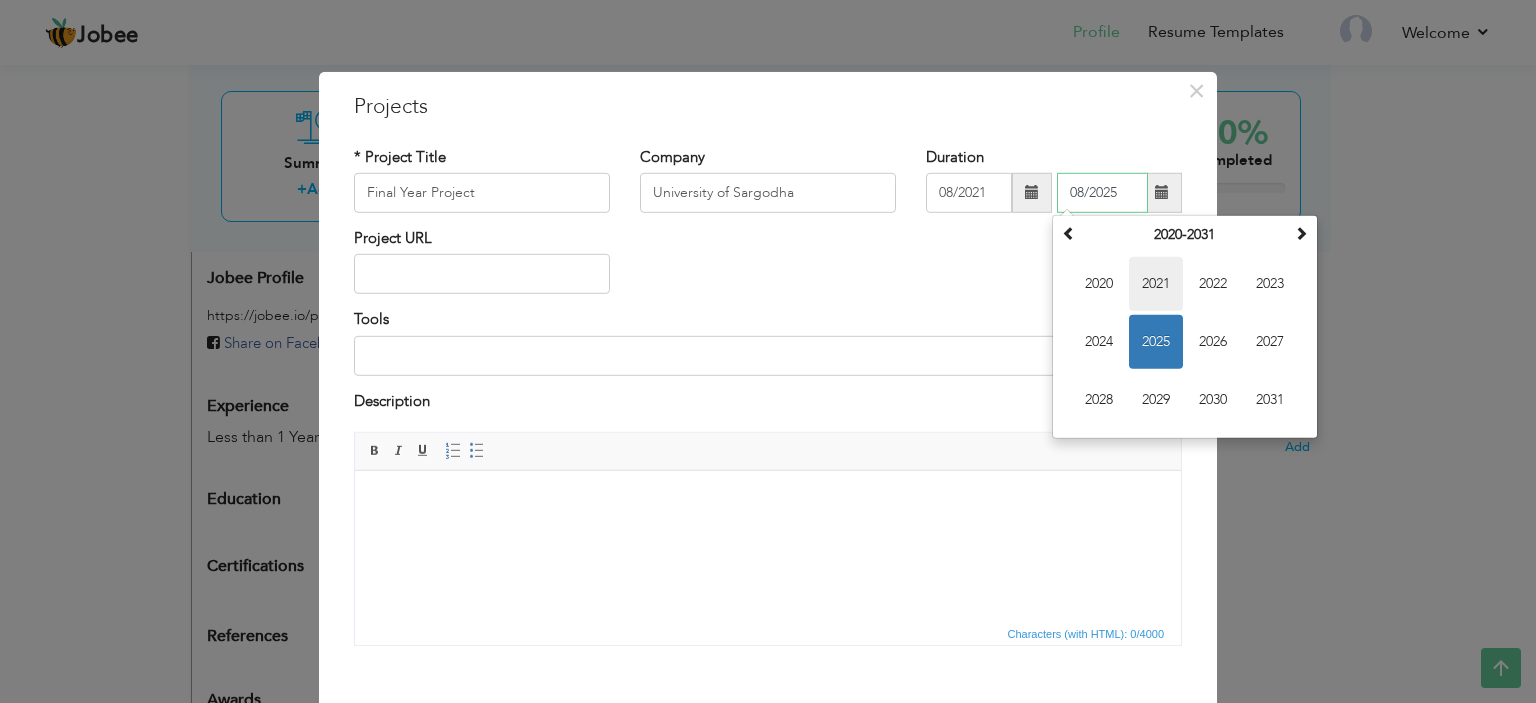 click on "2021" at bounding box center (1156, 284) 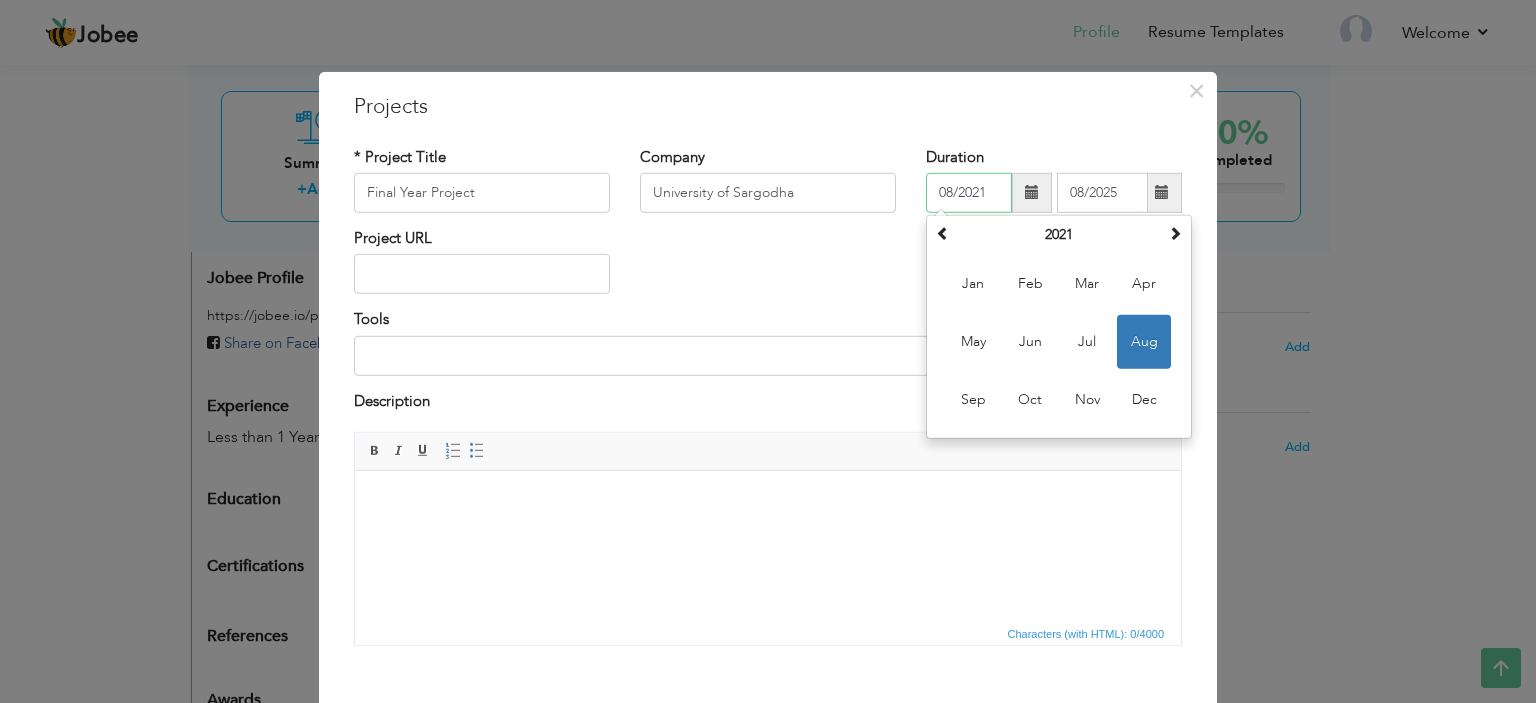 click on "08/2021" at bounding box center [969, 193] 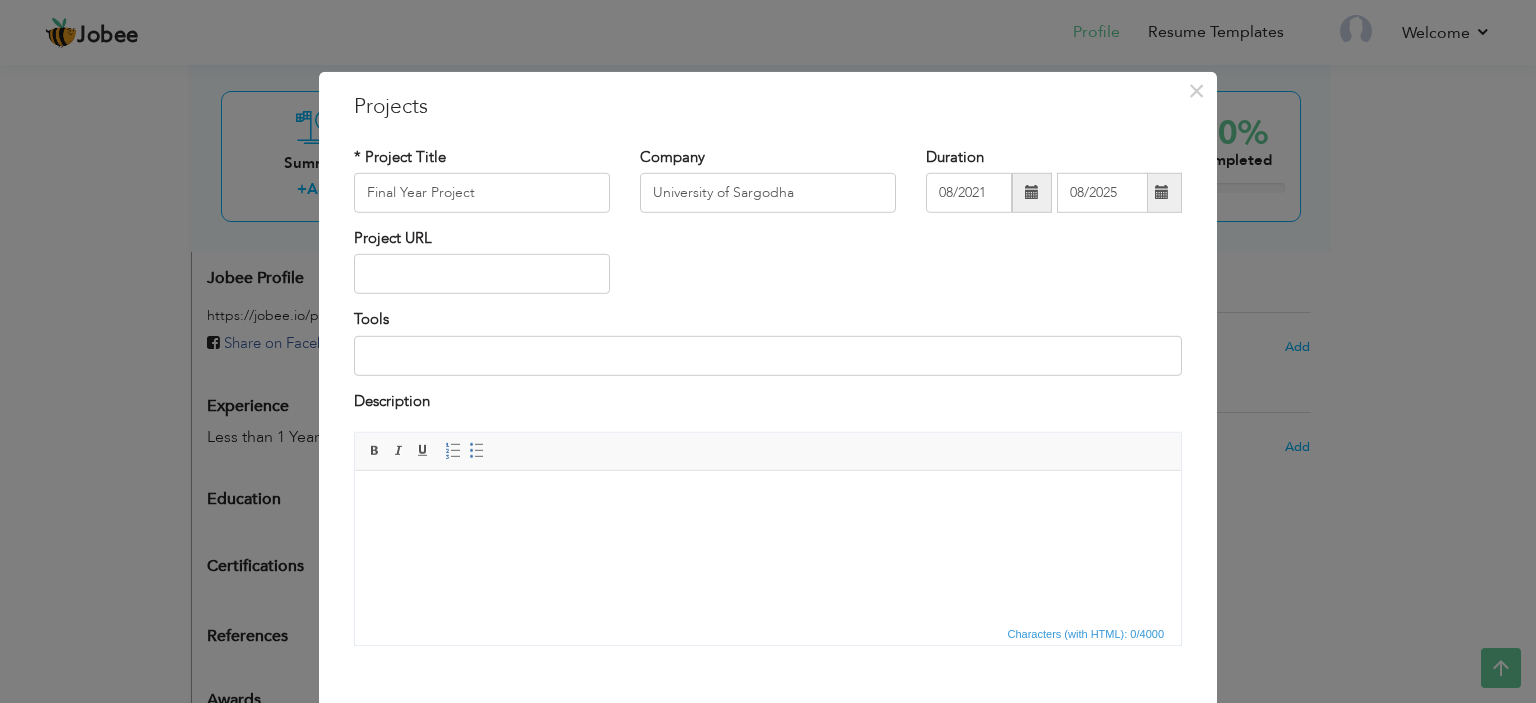 click at bounding box center [1032, 193] 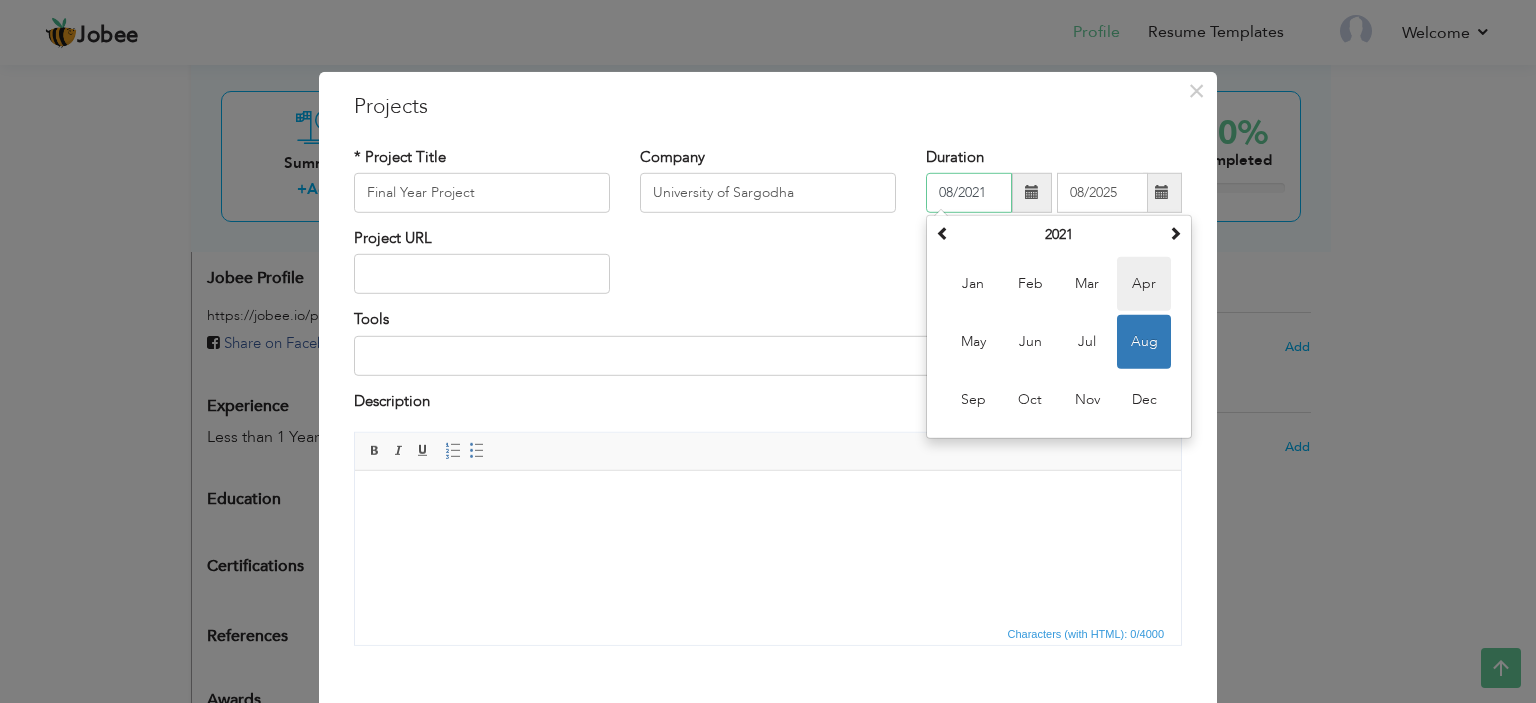 click on "Apr" at bounding box center [1144, 284] 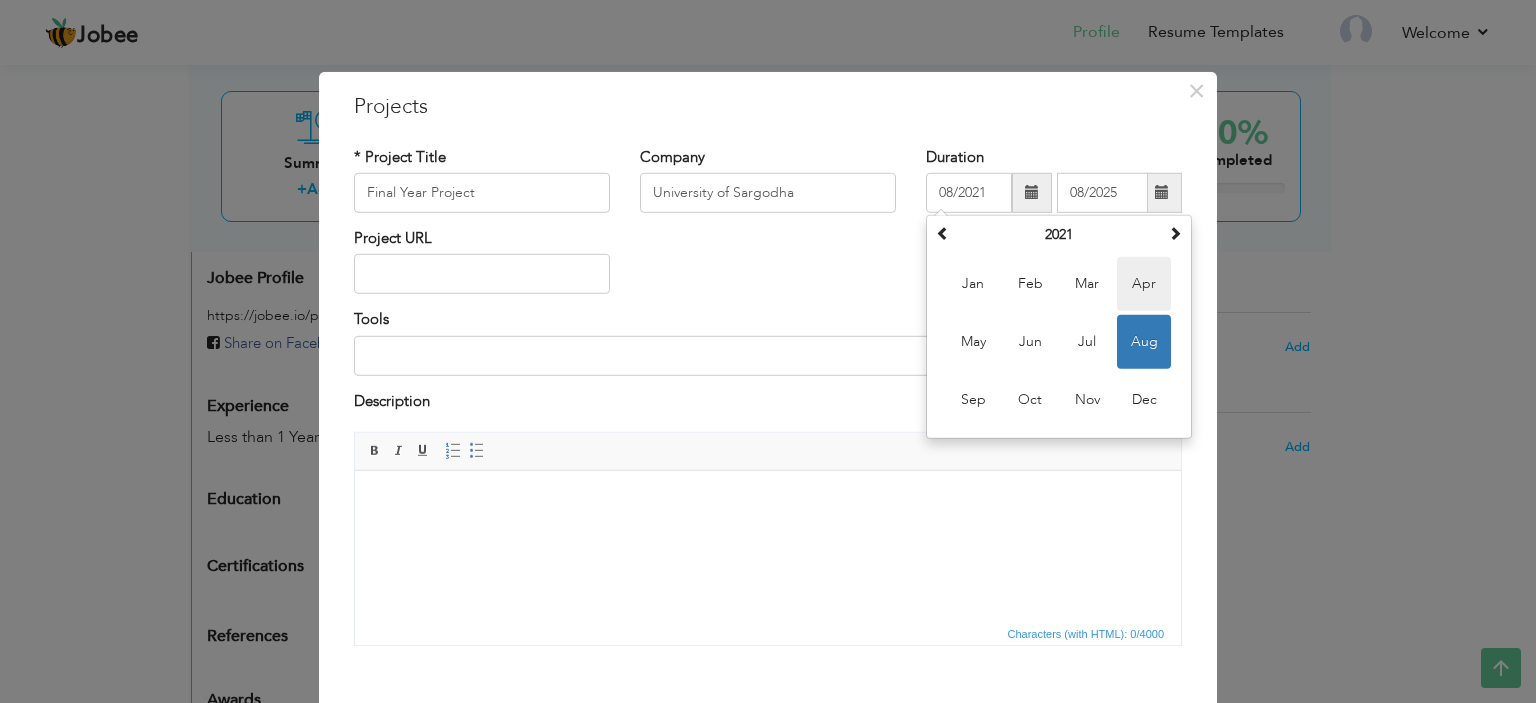 type on "04/2021" 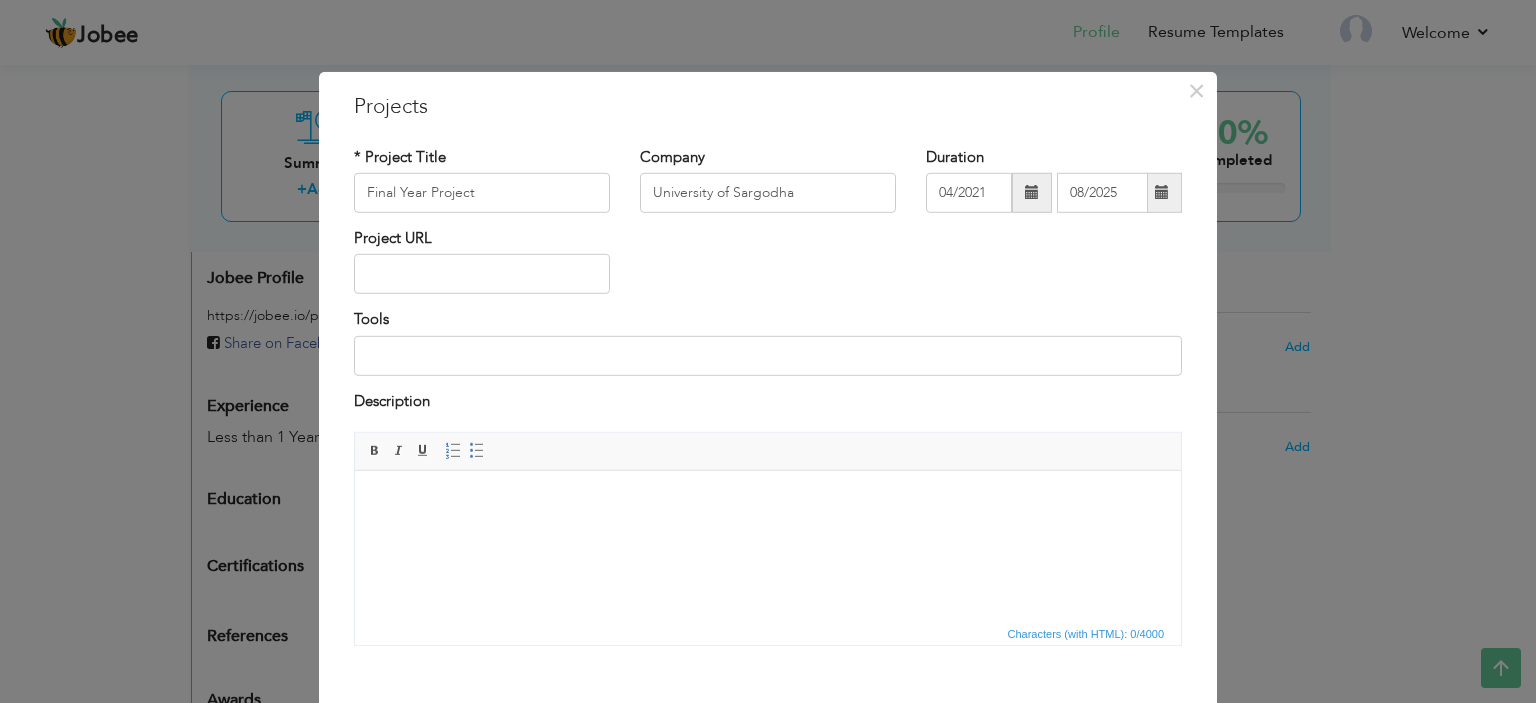 click at bounding box center (1162, 192) 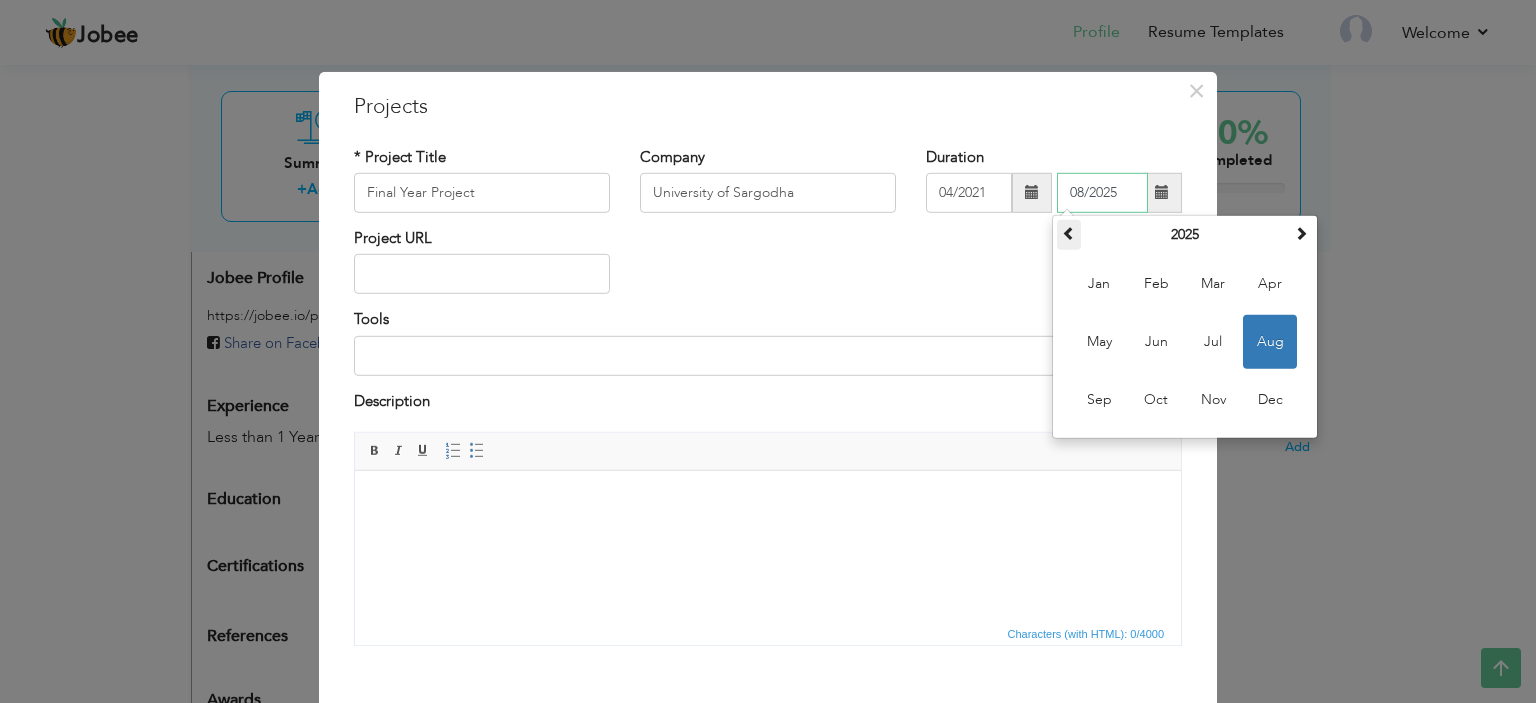 click at bounding box center (1069, 233) 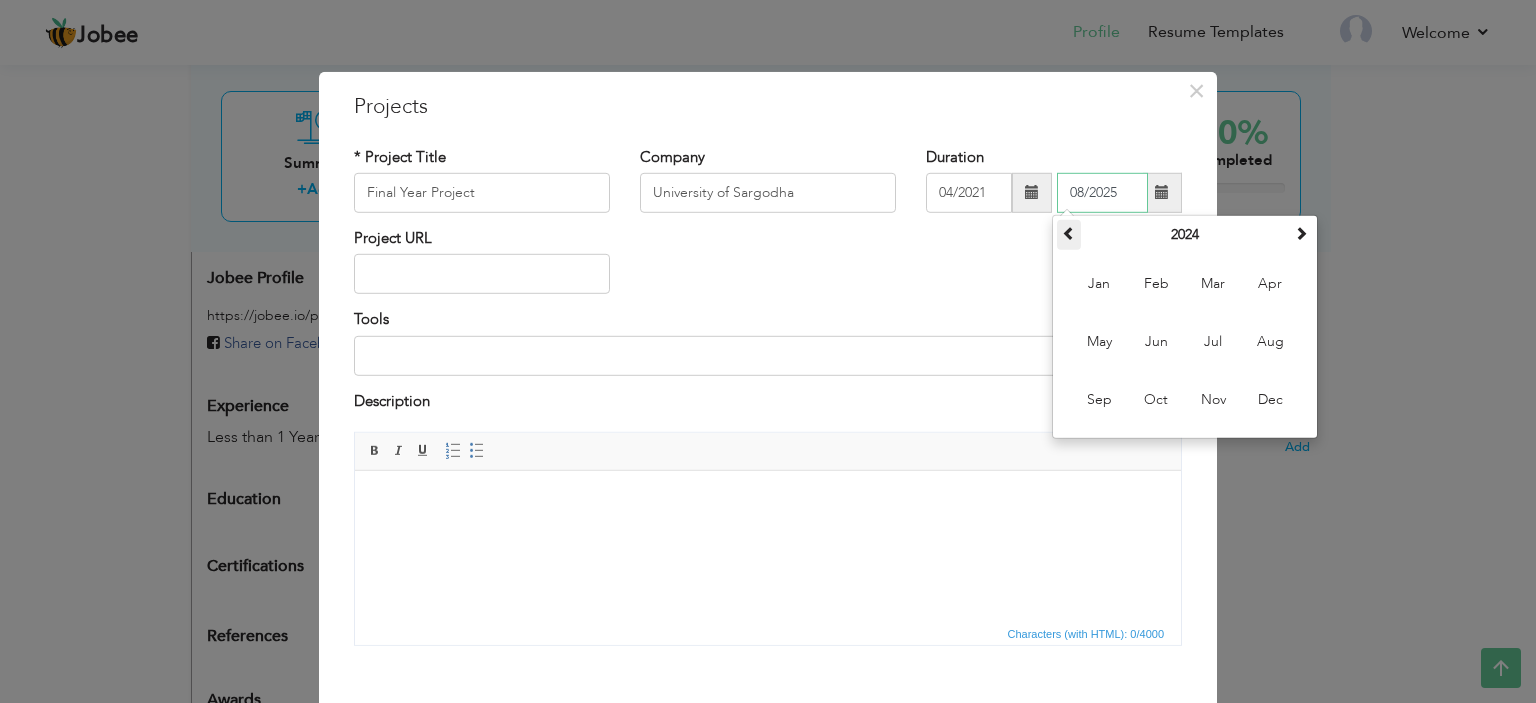 click at bounding box center (1069, 233) 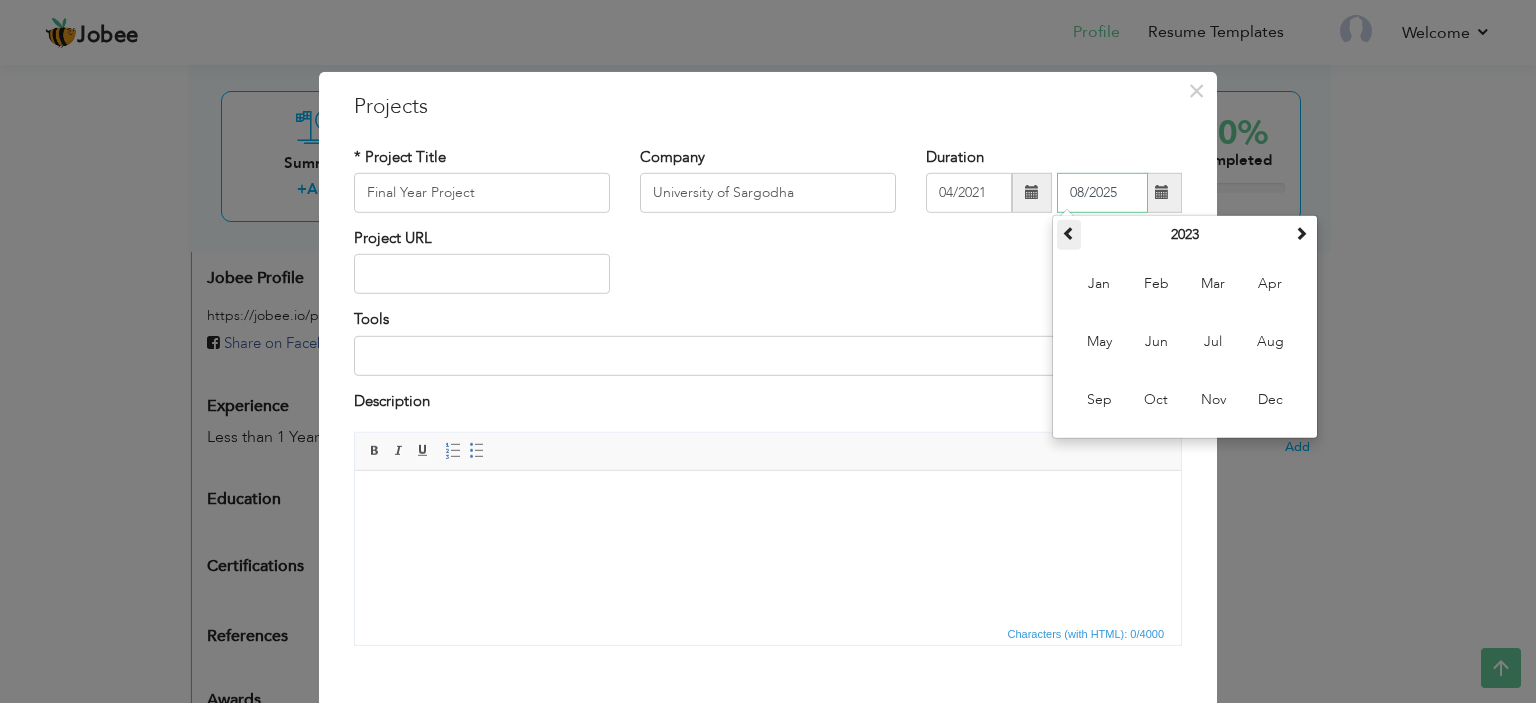 click at bounding box center (1069, 233) 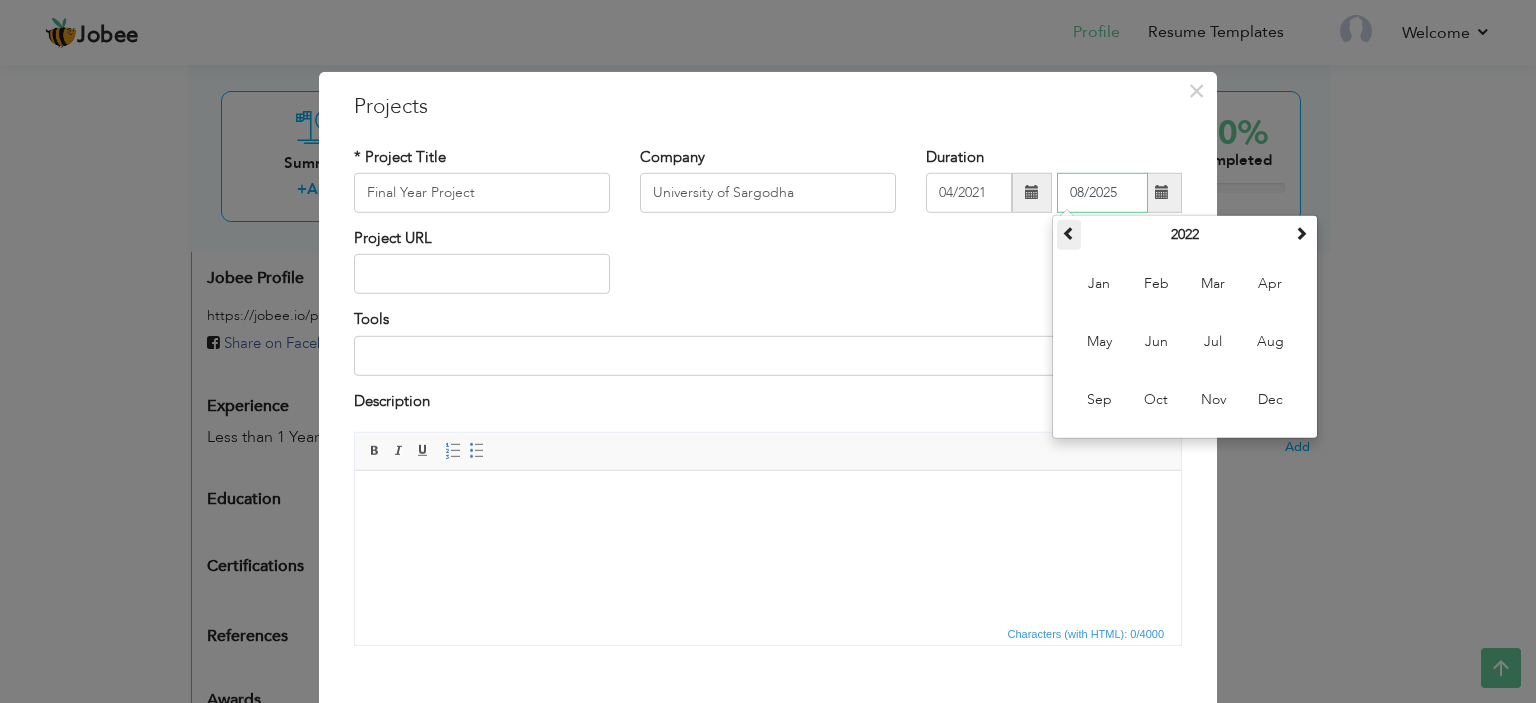 click at bounding box center [1069, 233] 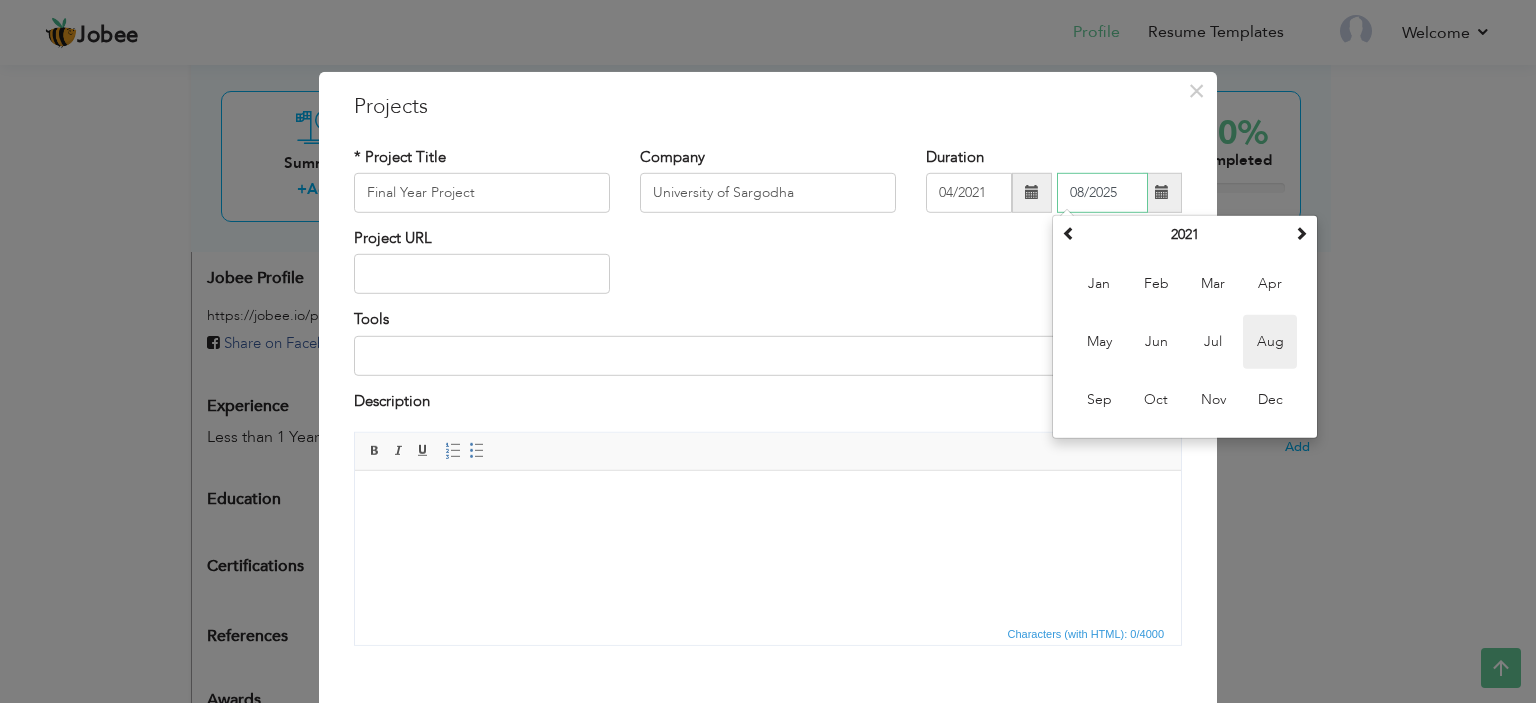 click on "Aug" at bounding box center (1270, 342) 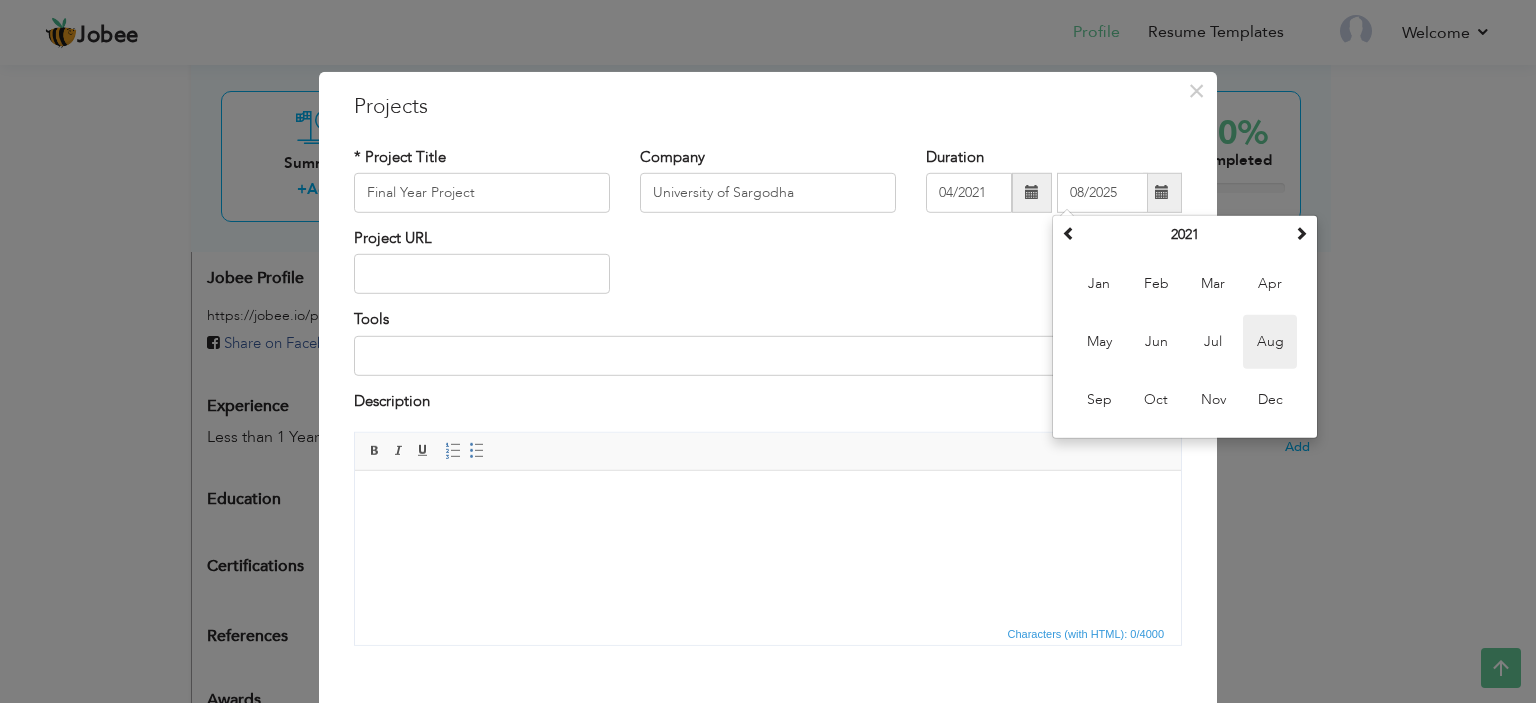 type on "08/2021" 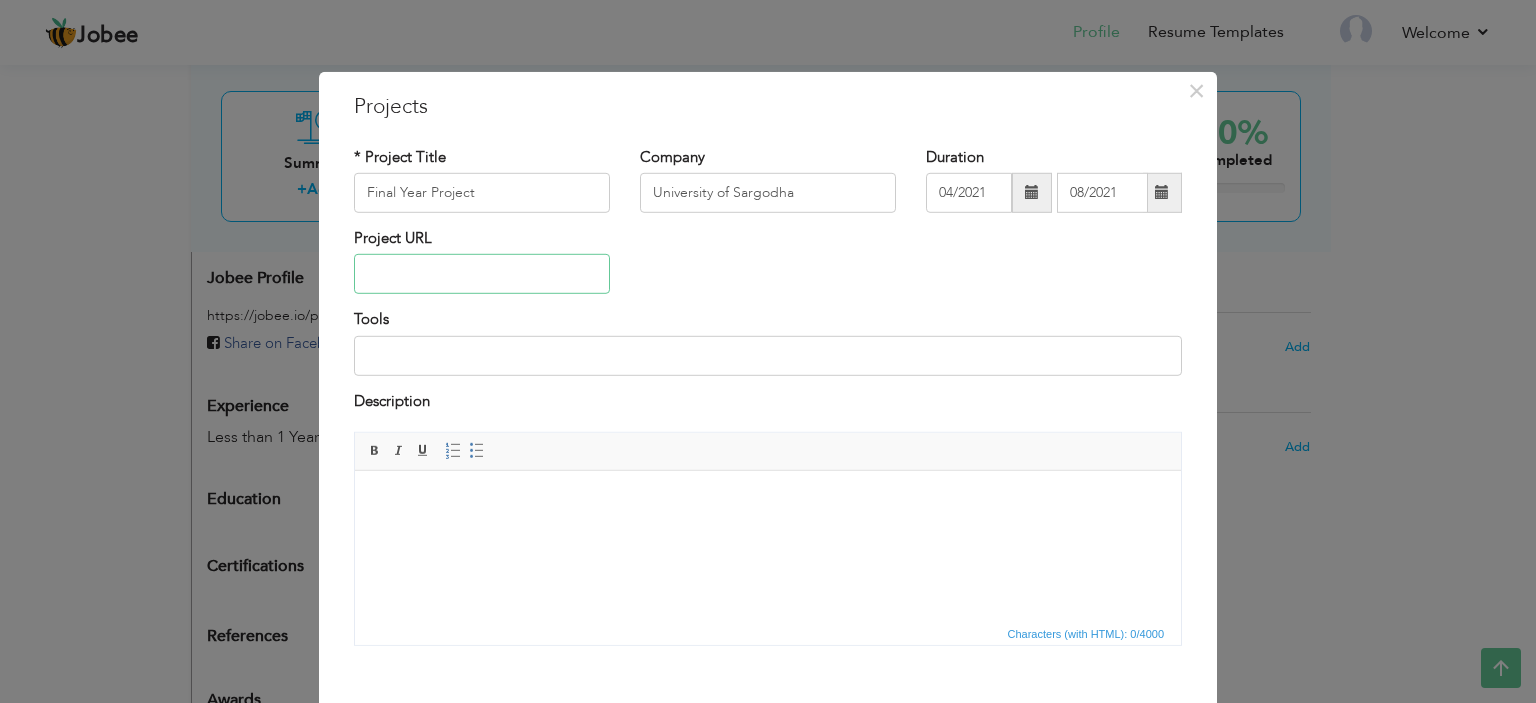 click at bounding box center [482, 274] 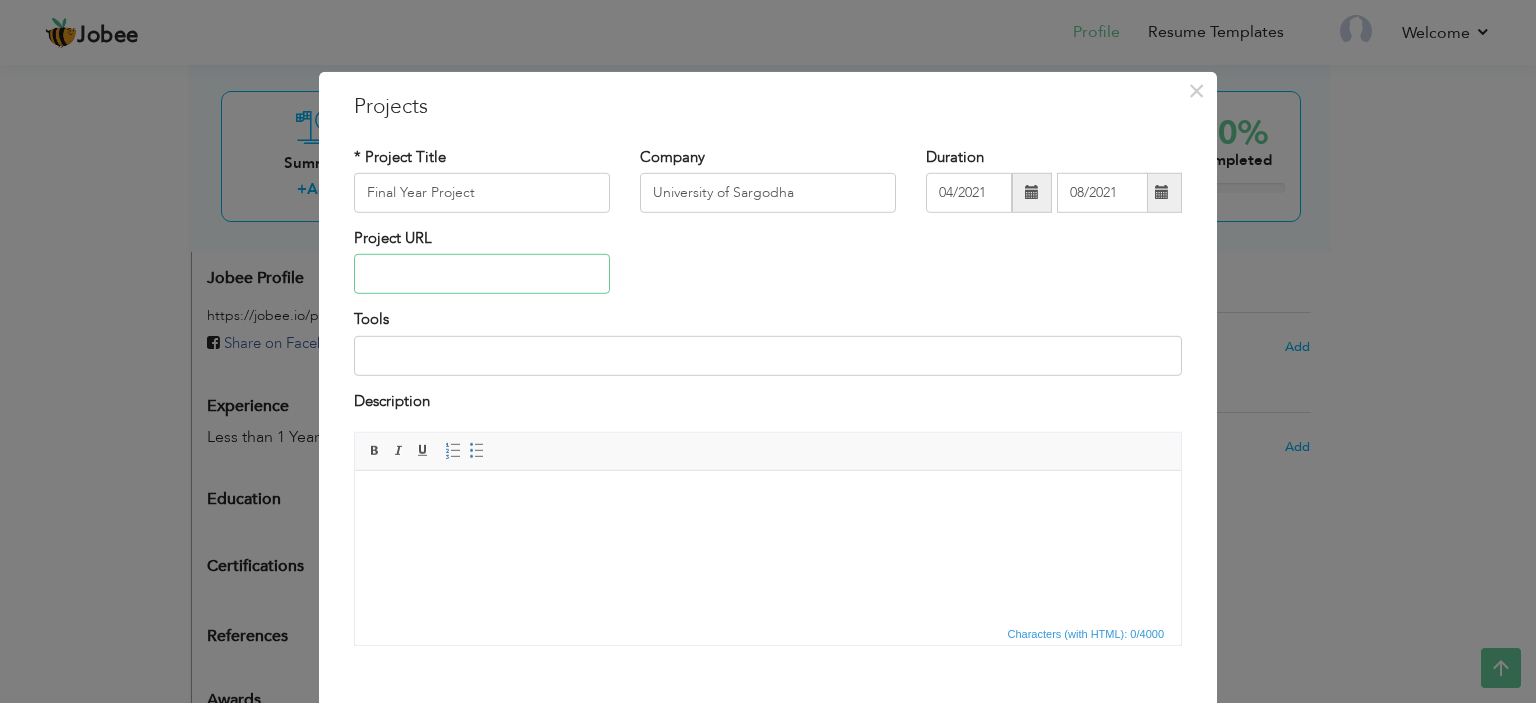 click at bounding box center [482, 274] 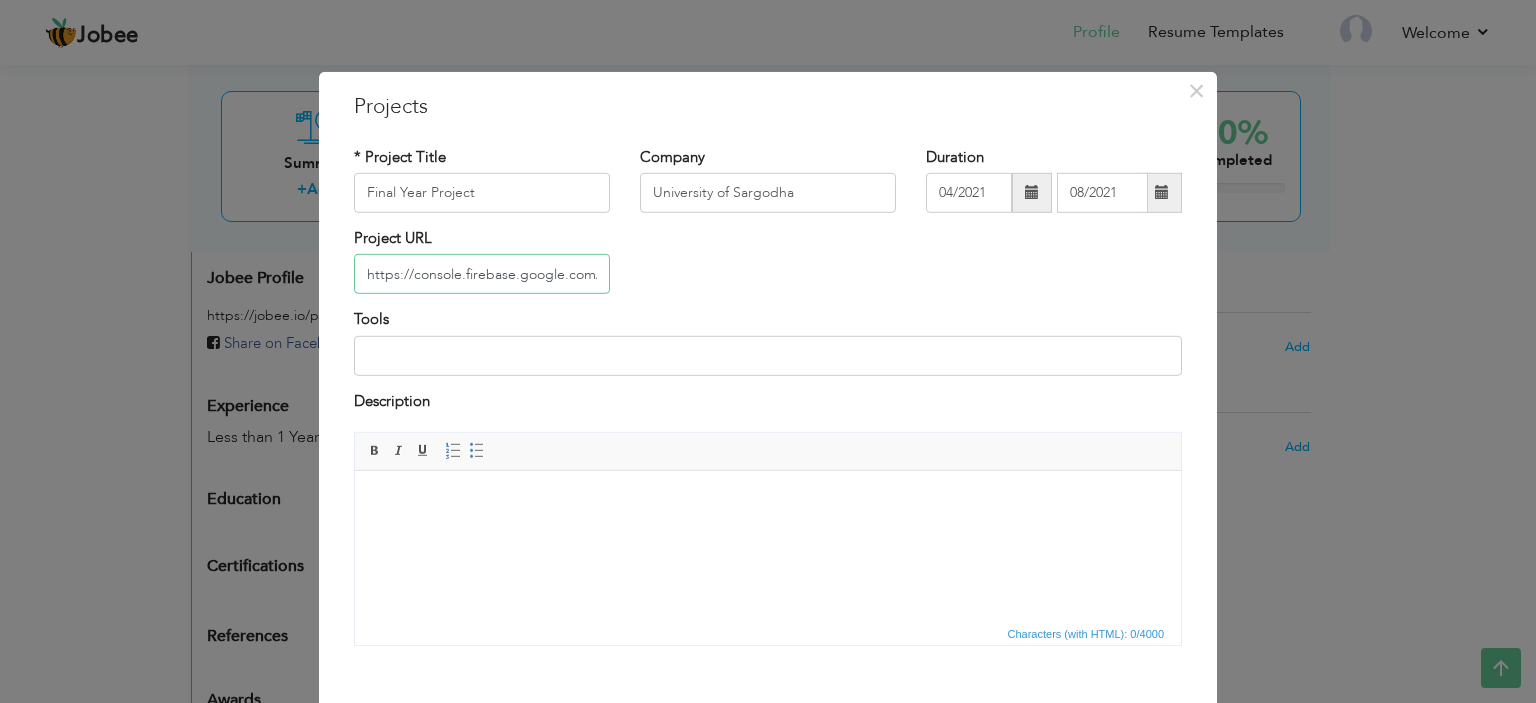 scroll, scrollTop: 0, scrollLeft: 865, axis: horizontal 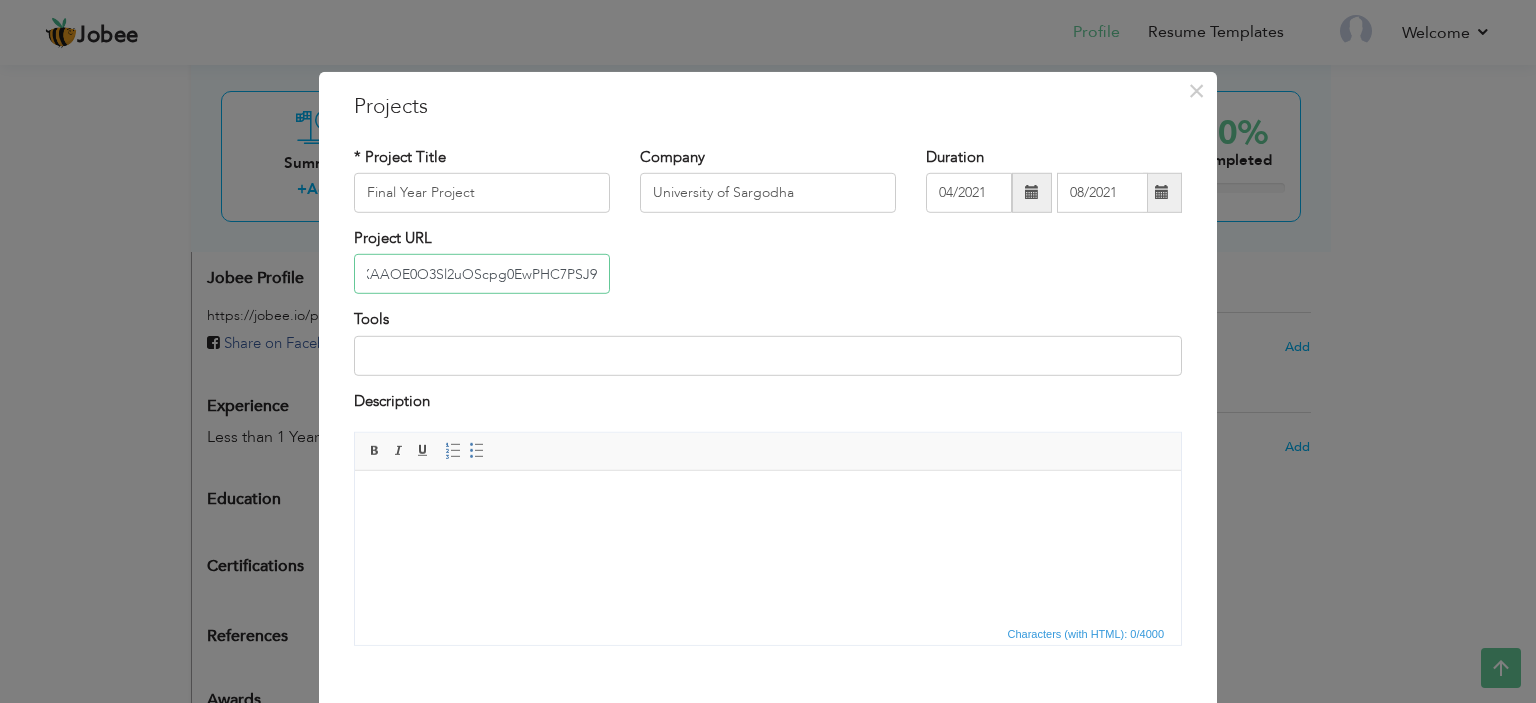 type on "https://console.firebase.google.com/u/0/project/my-app-3b316/overview?fb_gclid=Cj0KCQjwndHEBhDVARIsAGh0g3BriEn3CcmHyqbfspXAAOE0O3Sl2uOScpg0EwPHC7PSJ9T" 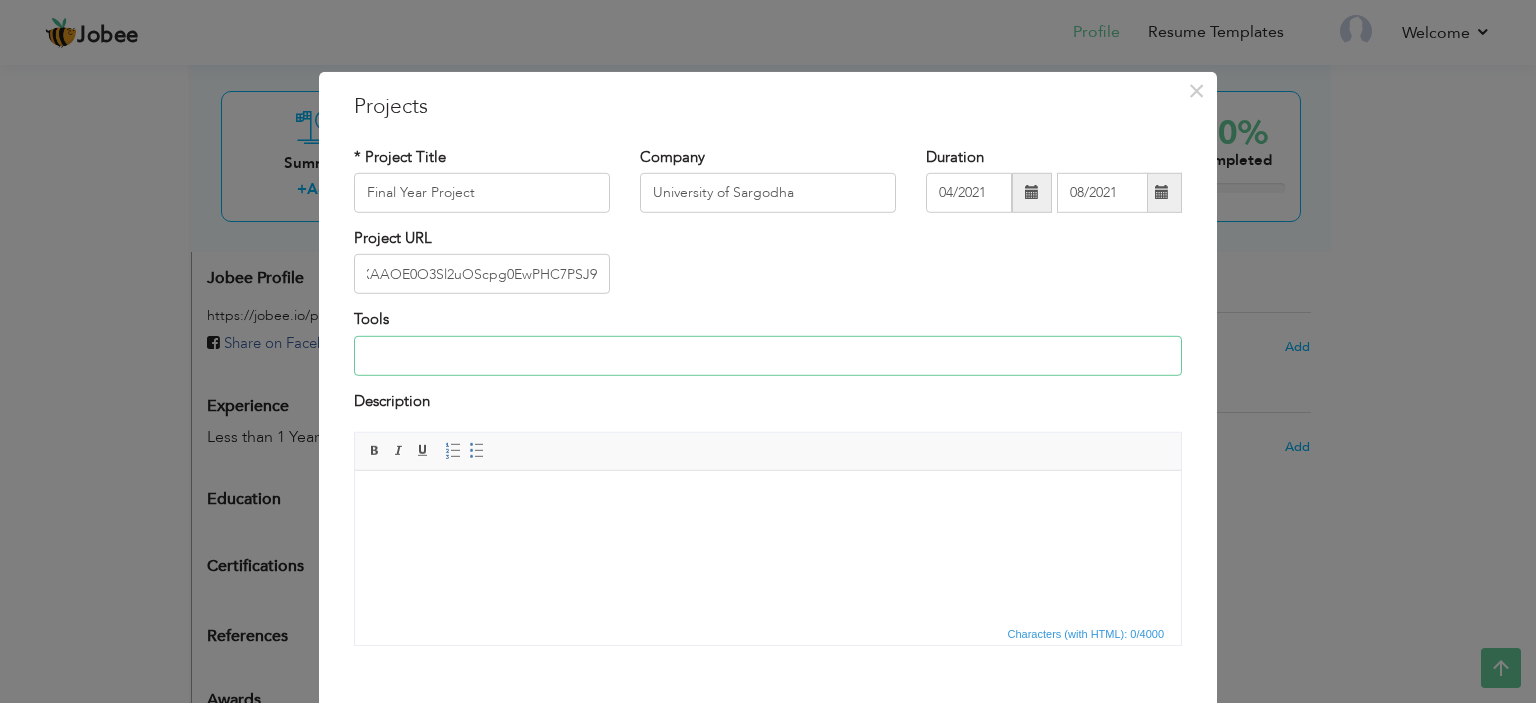 scroll, scrollTop: 0, scrollLeft: 0, axis: both 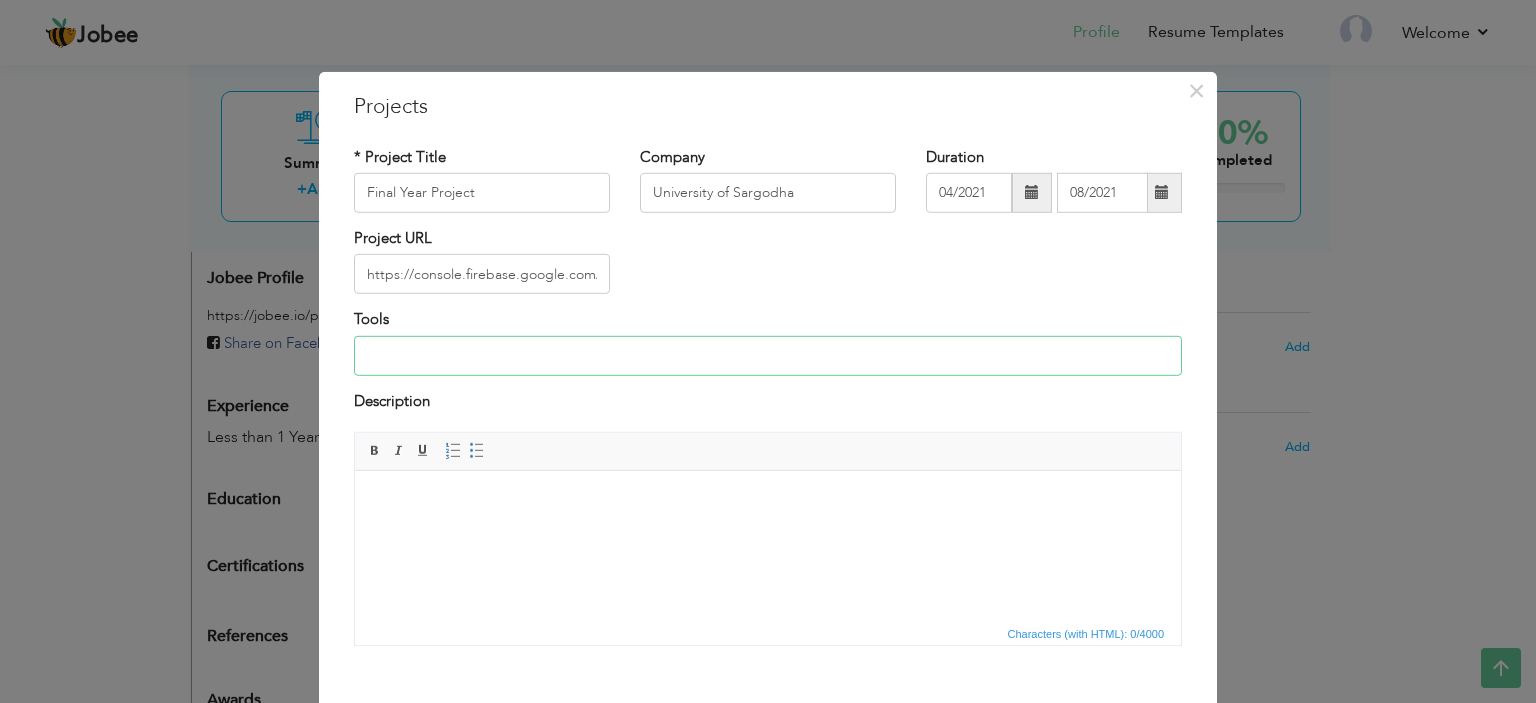 click at bounding box center (768, 356) 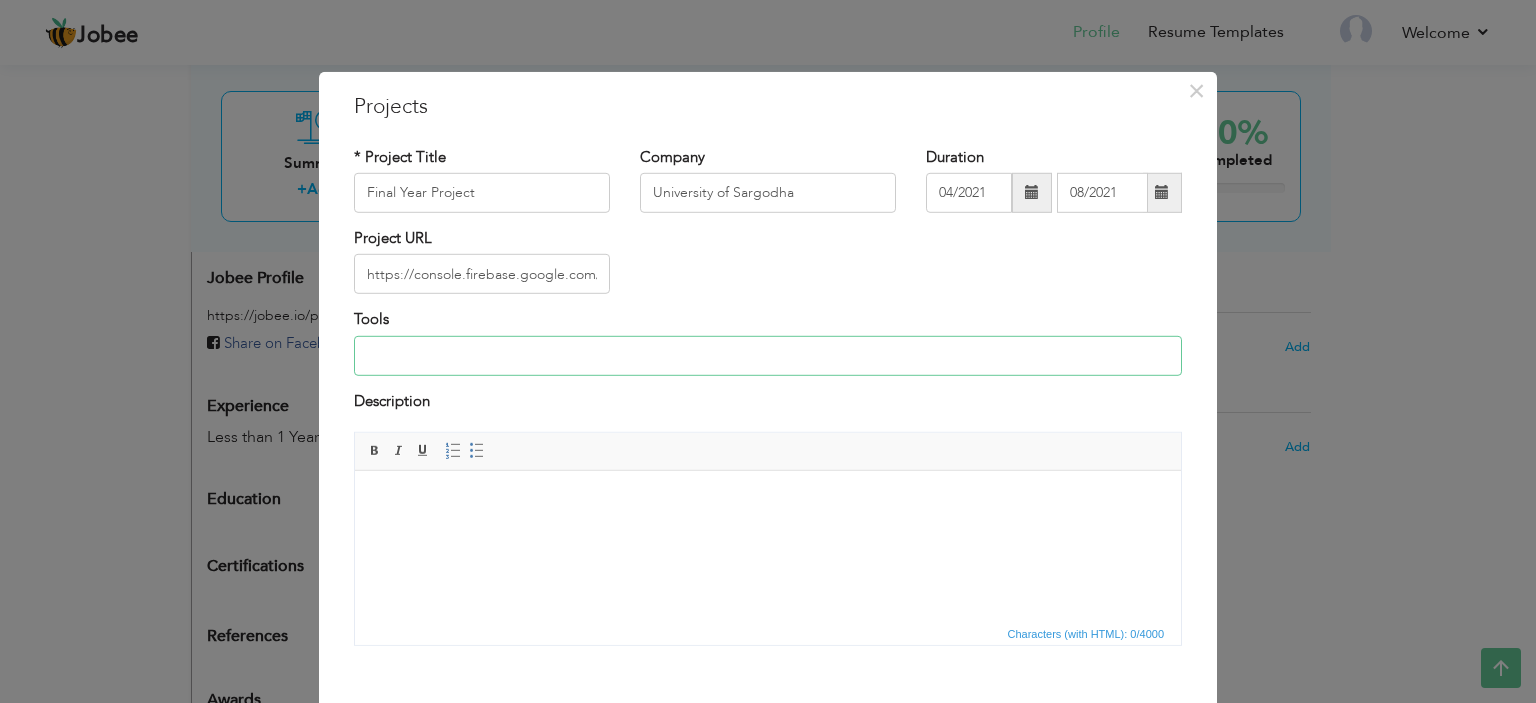 click at bounding box center [768, 356] 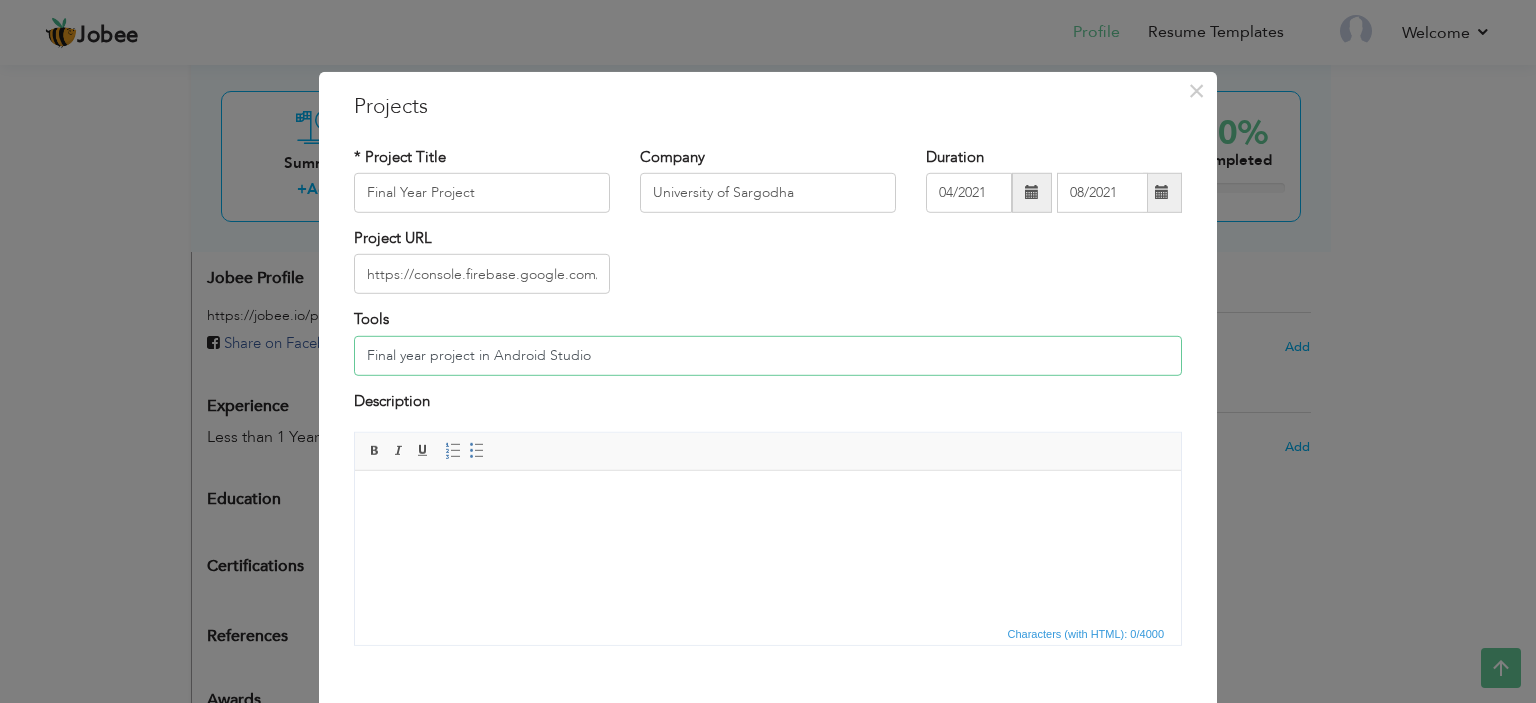 click on "Final year project in Android Studio" at bounding box center (768, 356) 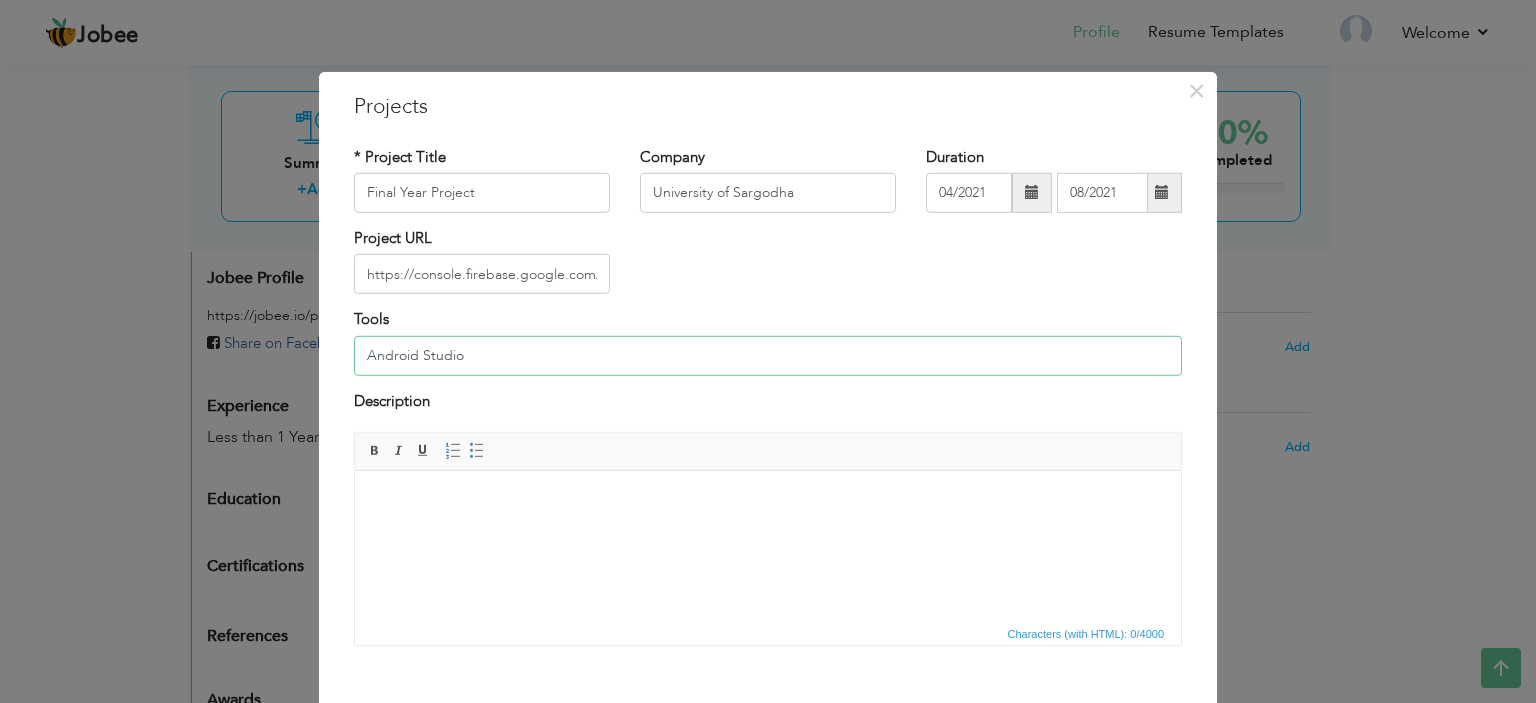 click on "Android Studio" at bounding box center (768, 356) 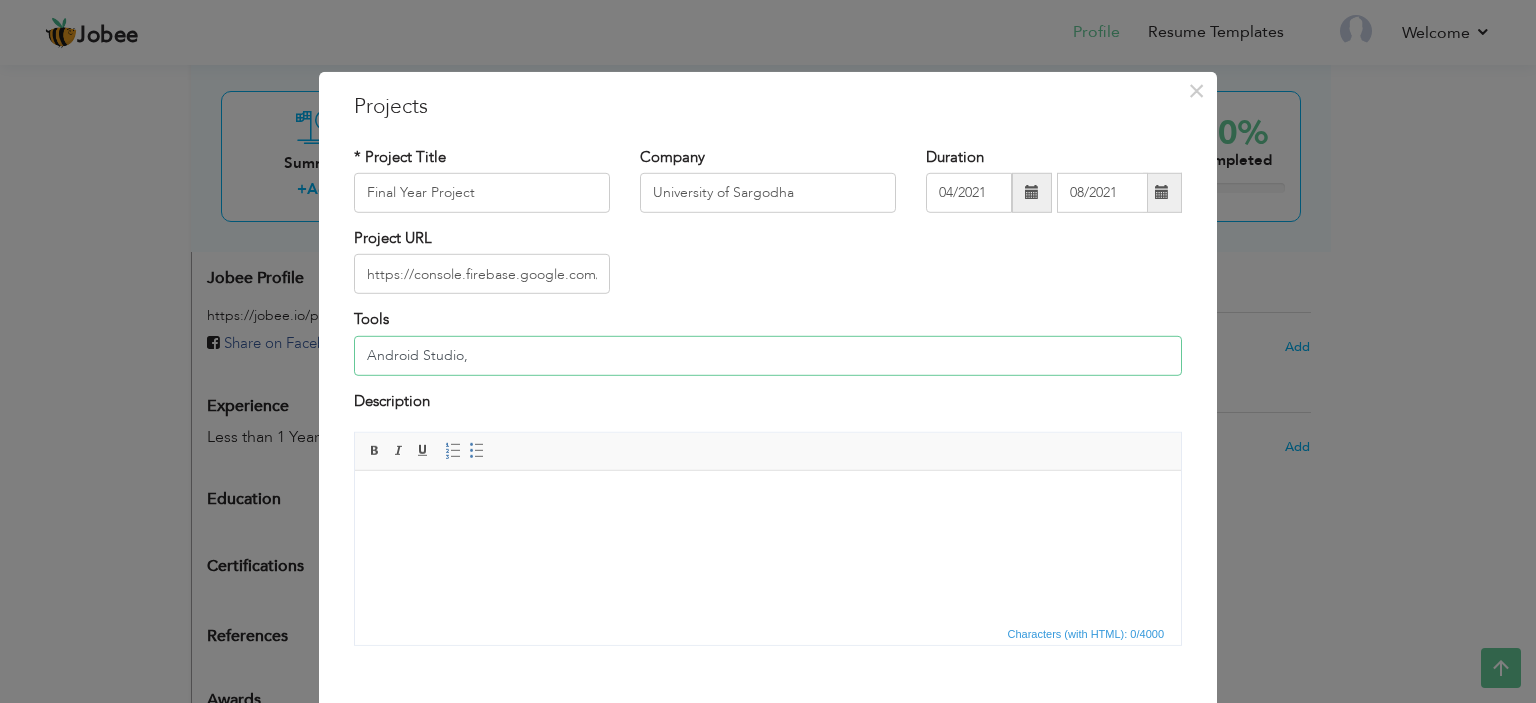 paste on "Arduino" 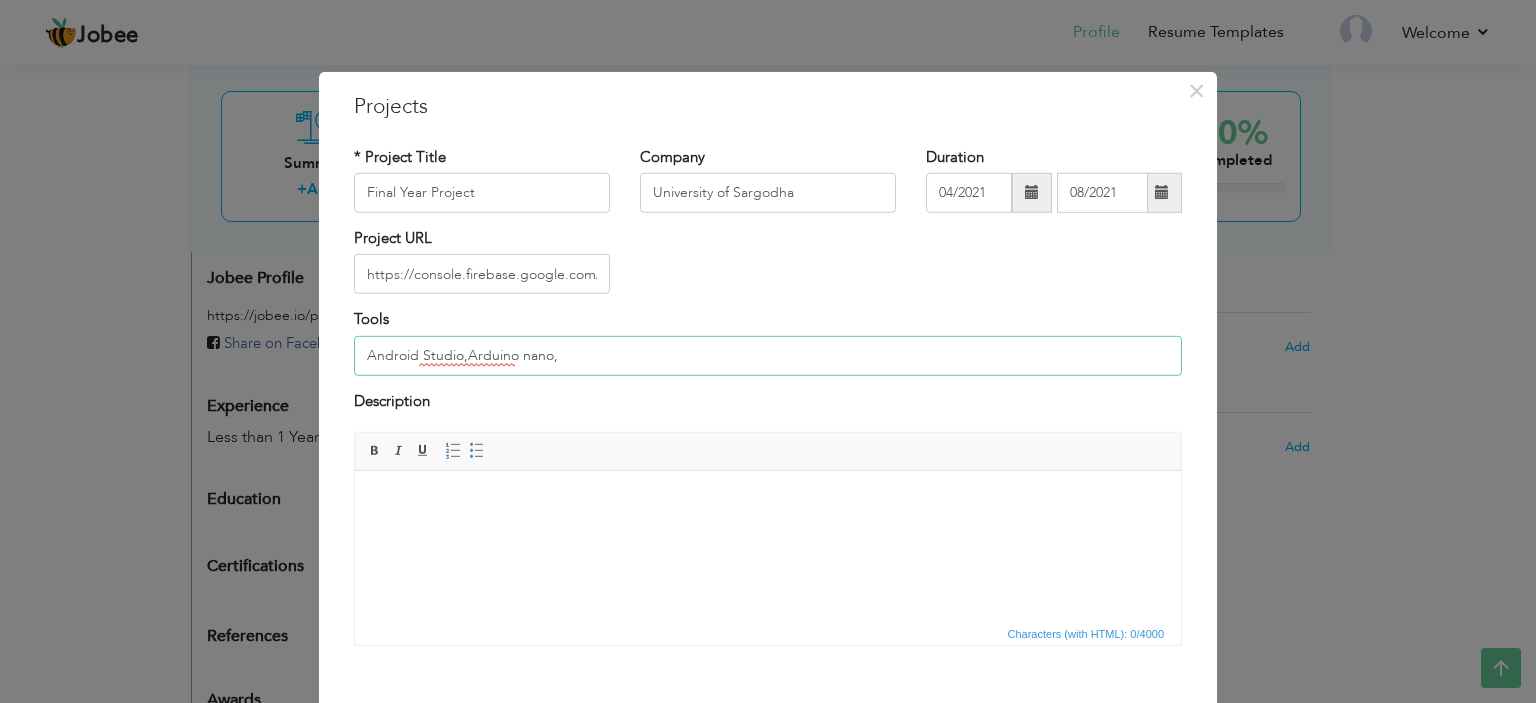 paste on "Arduino" 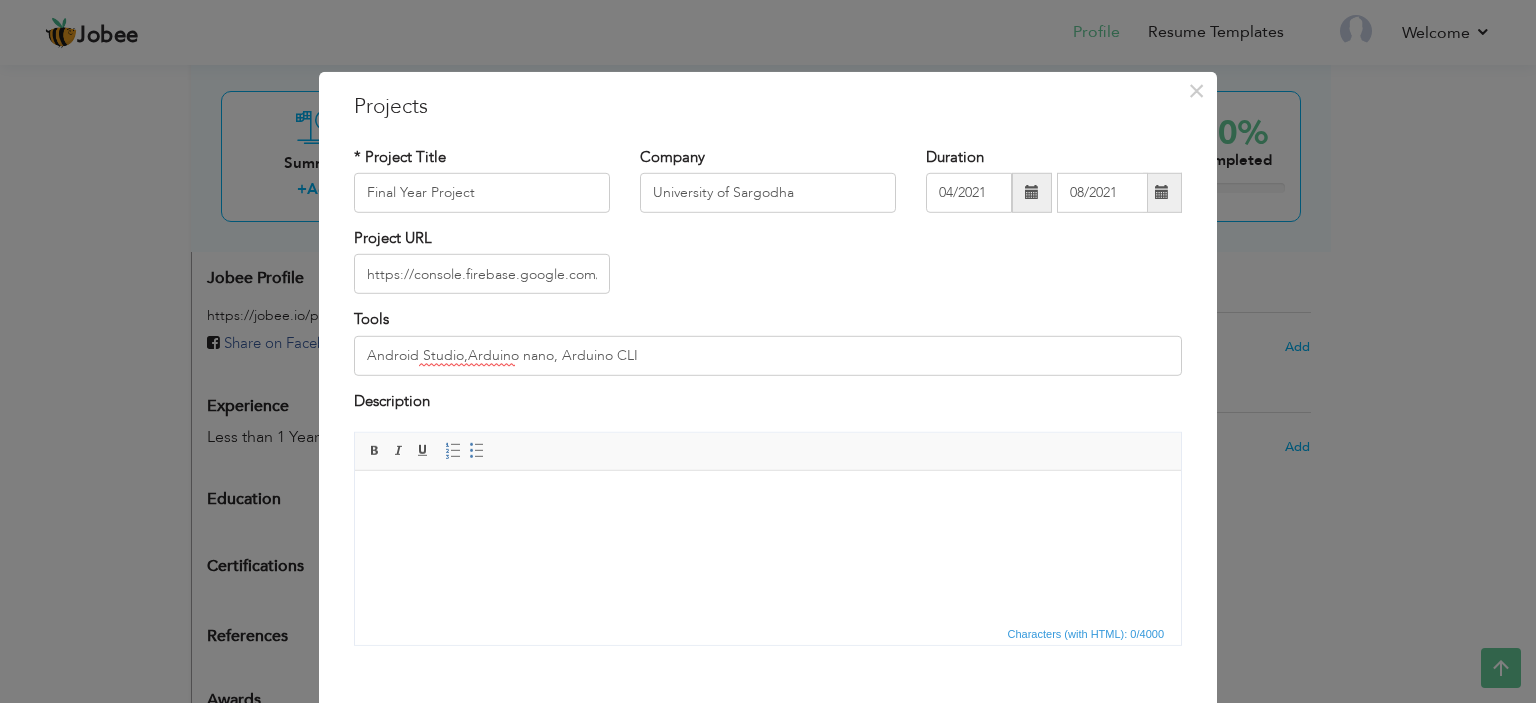 click at bounding box center [768, 501] 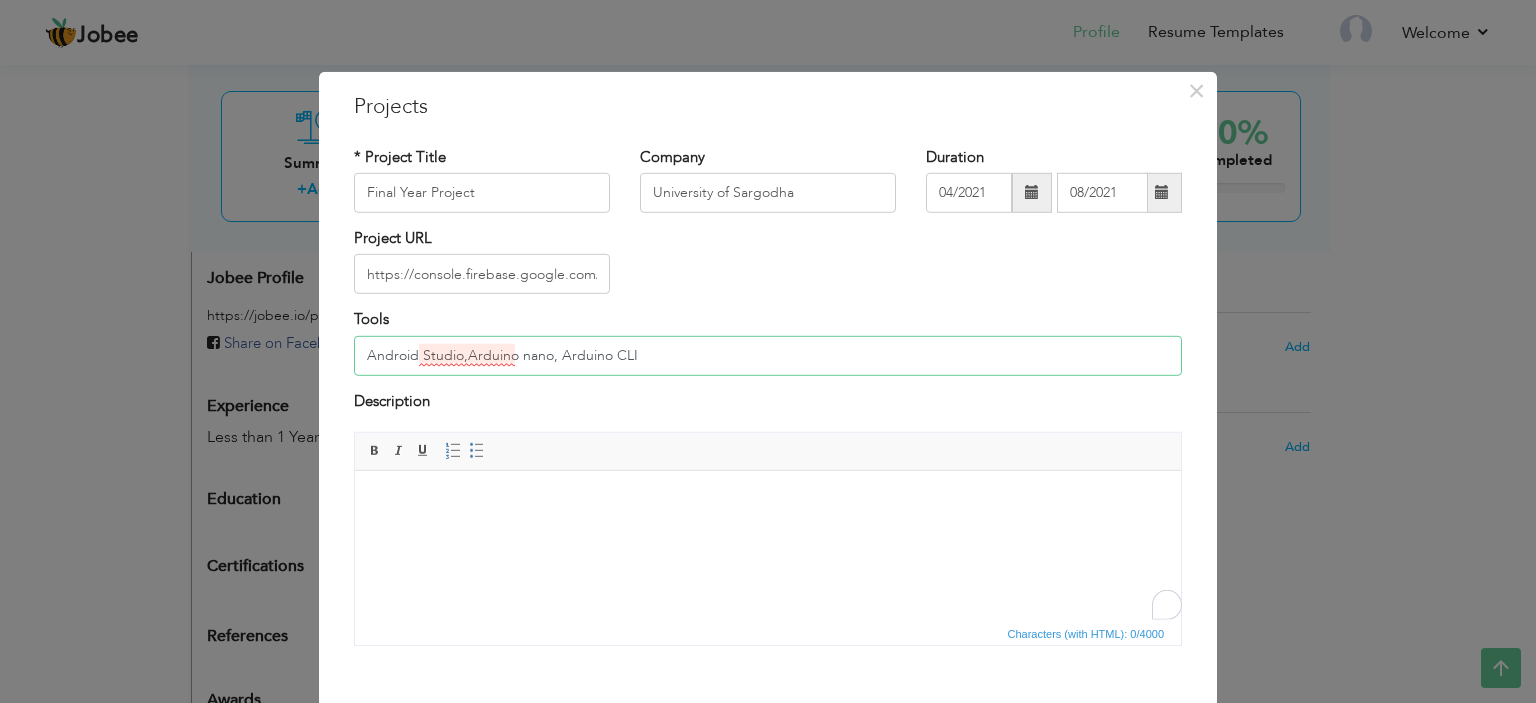 click on "Android Studio,Arduino nano, Arduino CLI" at bounding box center [768, 356] 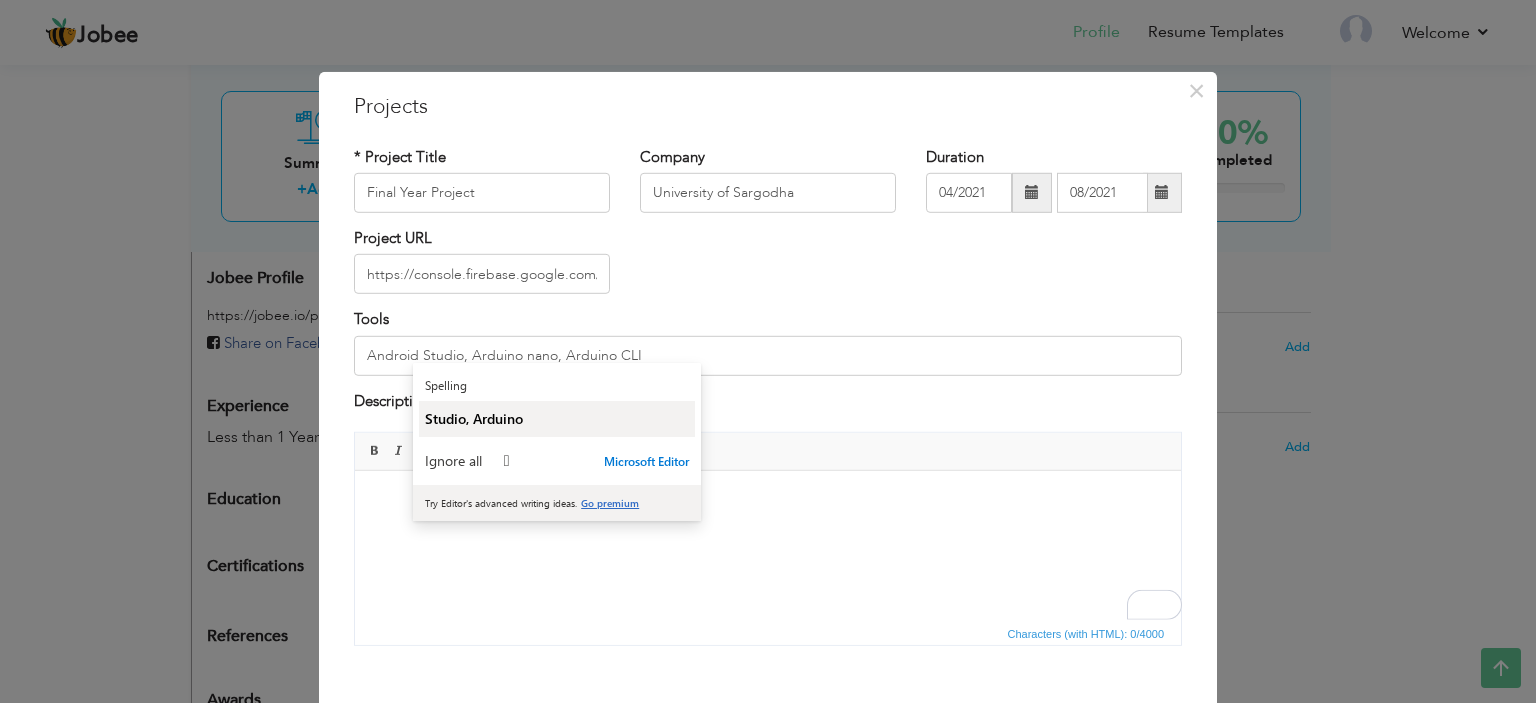 click on "Studio, Arduino" at bounding box center [557, 419] 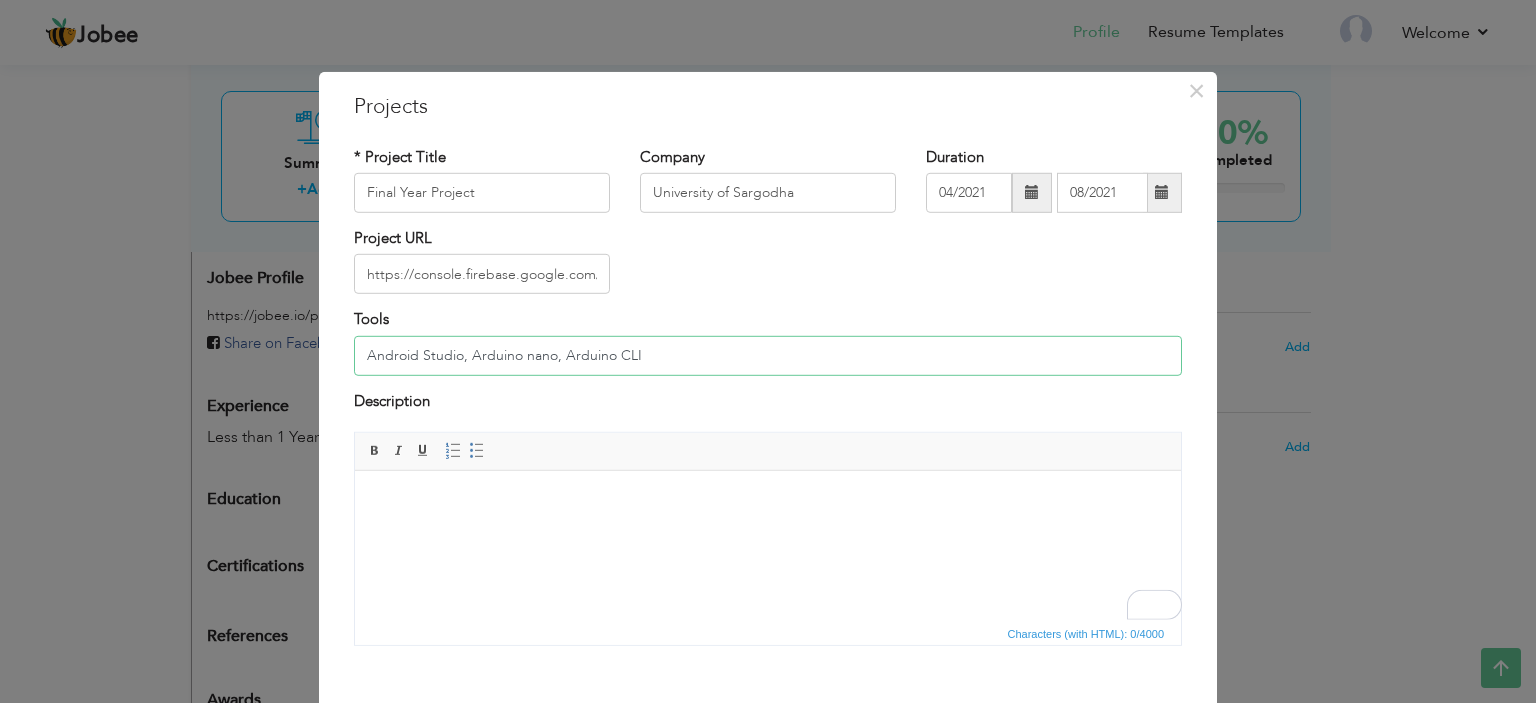 click on "Android Studio, Arduino nano, Arduino CLI" at bounding box center [768, 356] 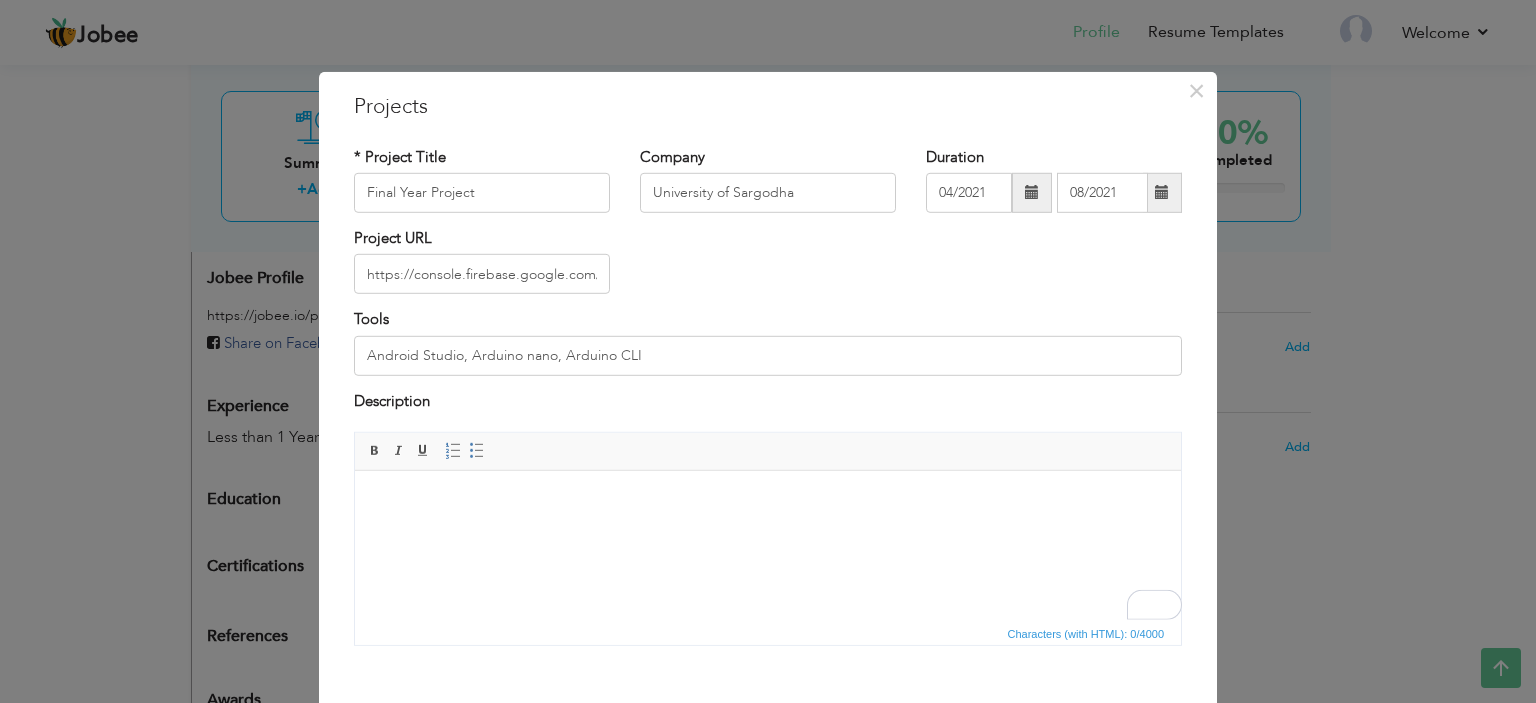 click at bounding box center (768, 501) 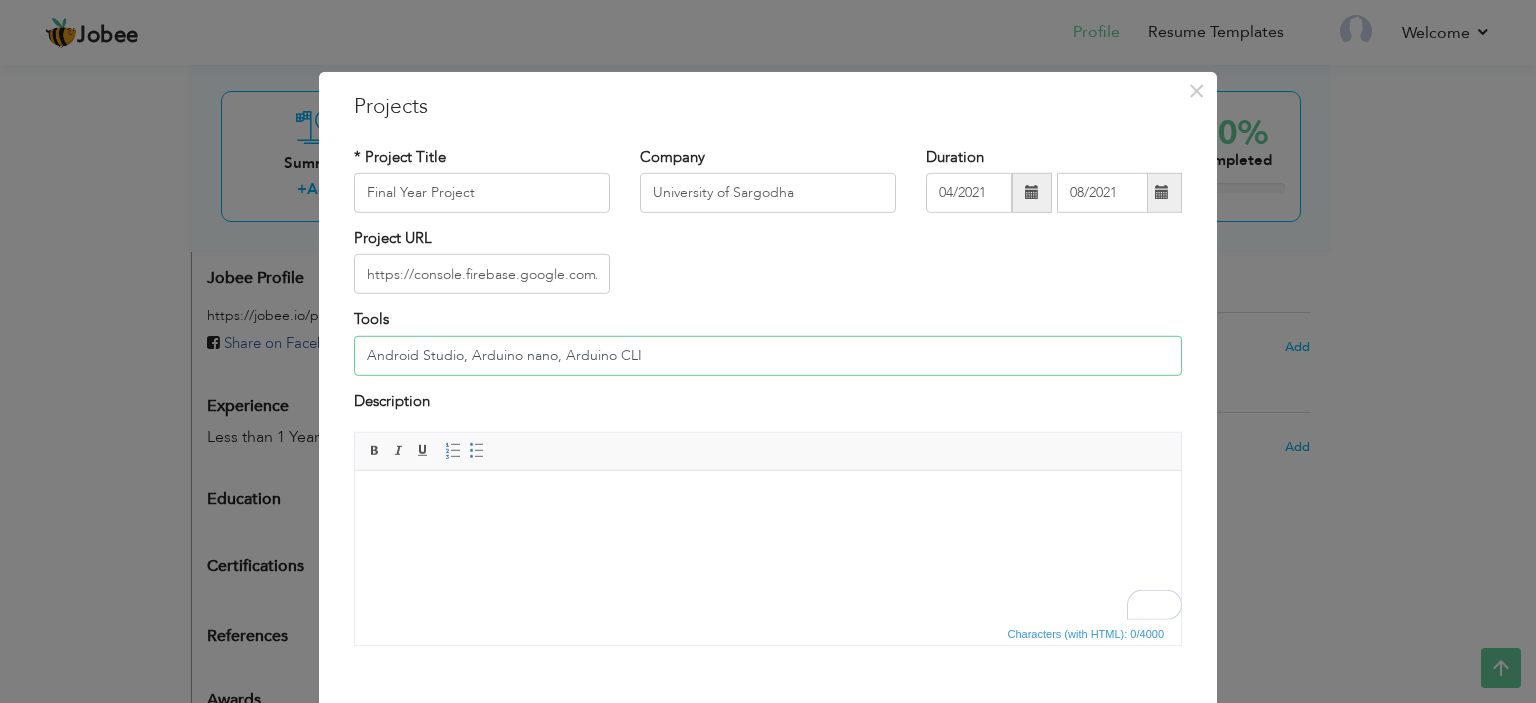 click on "Android Studio, Arduino nano, Arduino CLI" at bounding box center [768, 356] 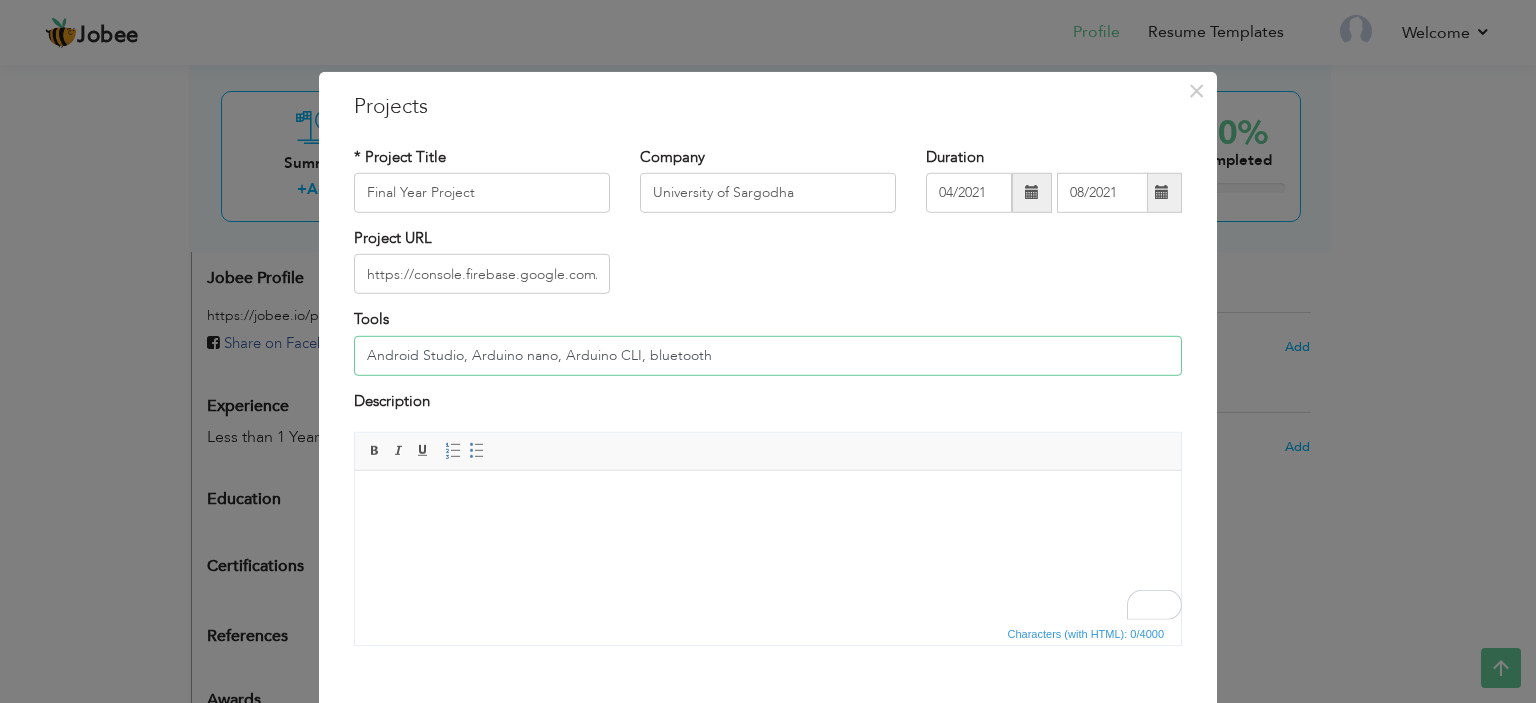 type on "Android Studio, Arduino nano, Arduino CLI, bluetooth" 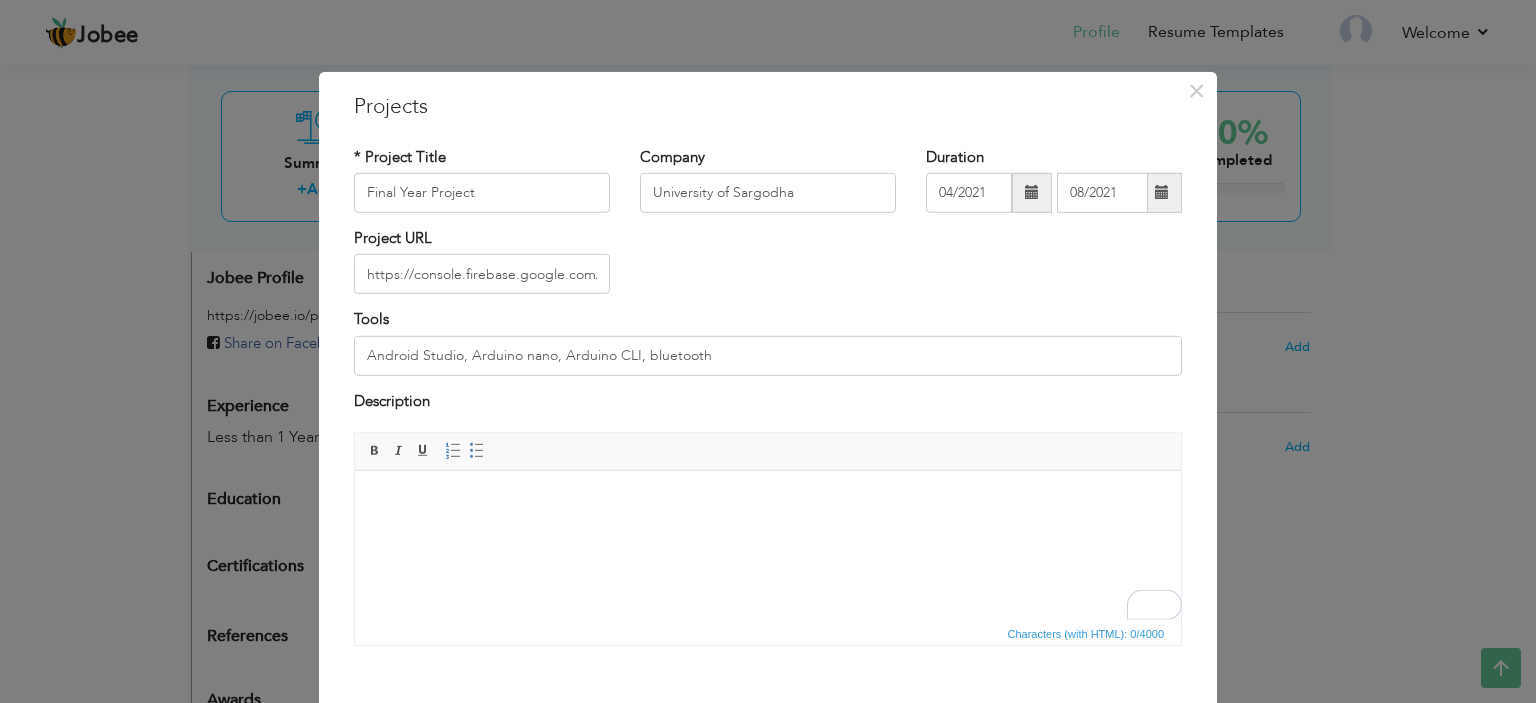 click at bounding box center [768, 501] 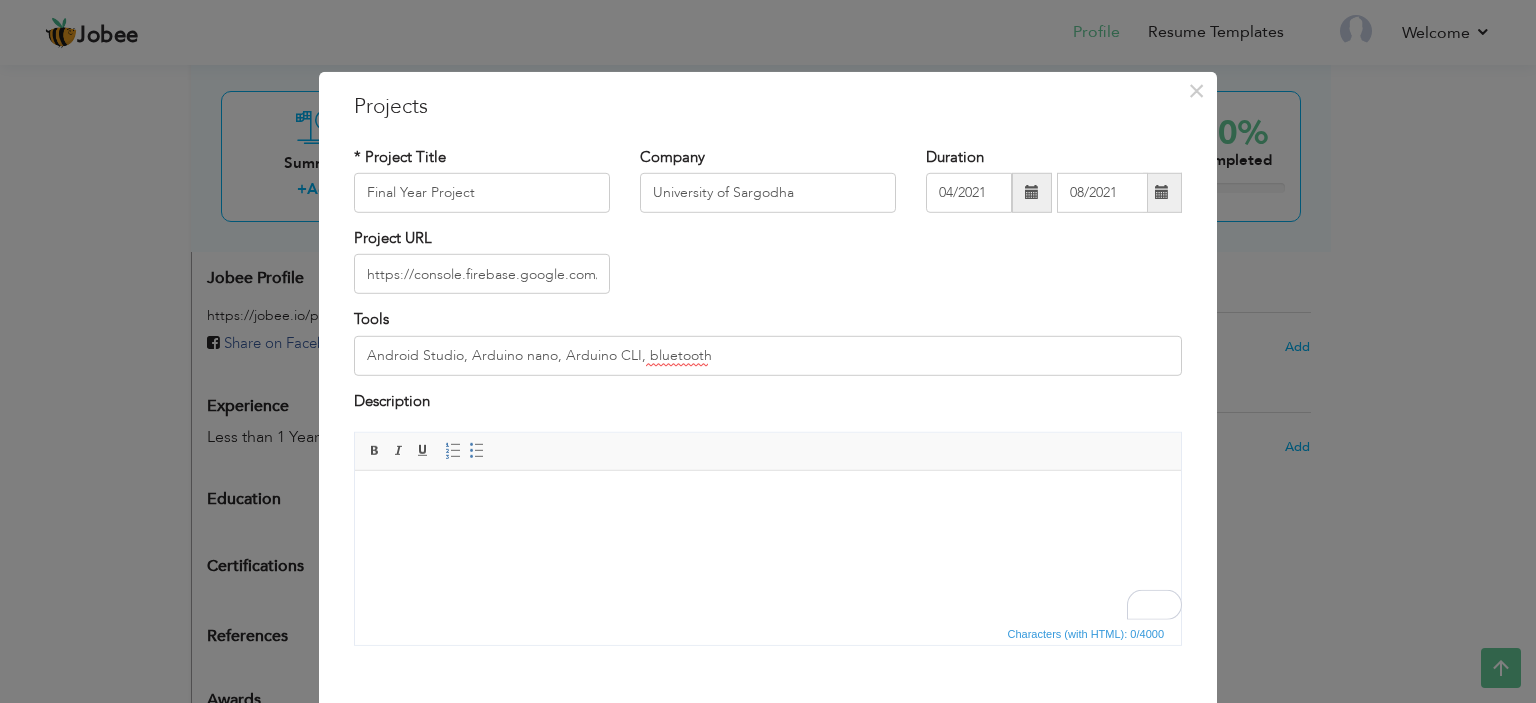 click at bounding box center (768, 501) 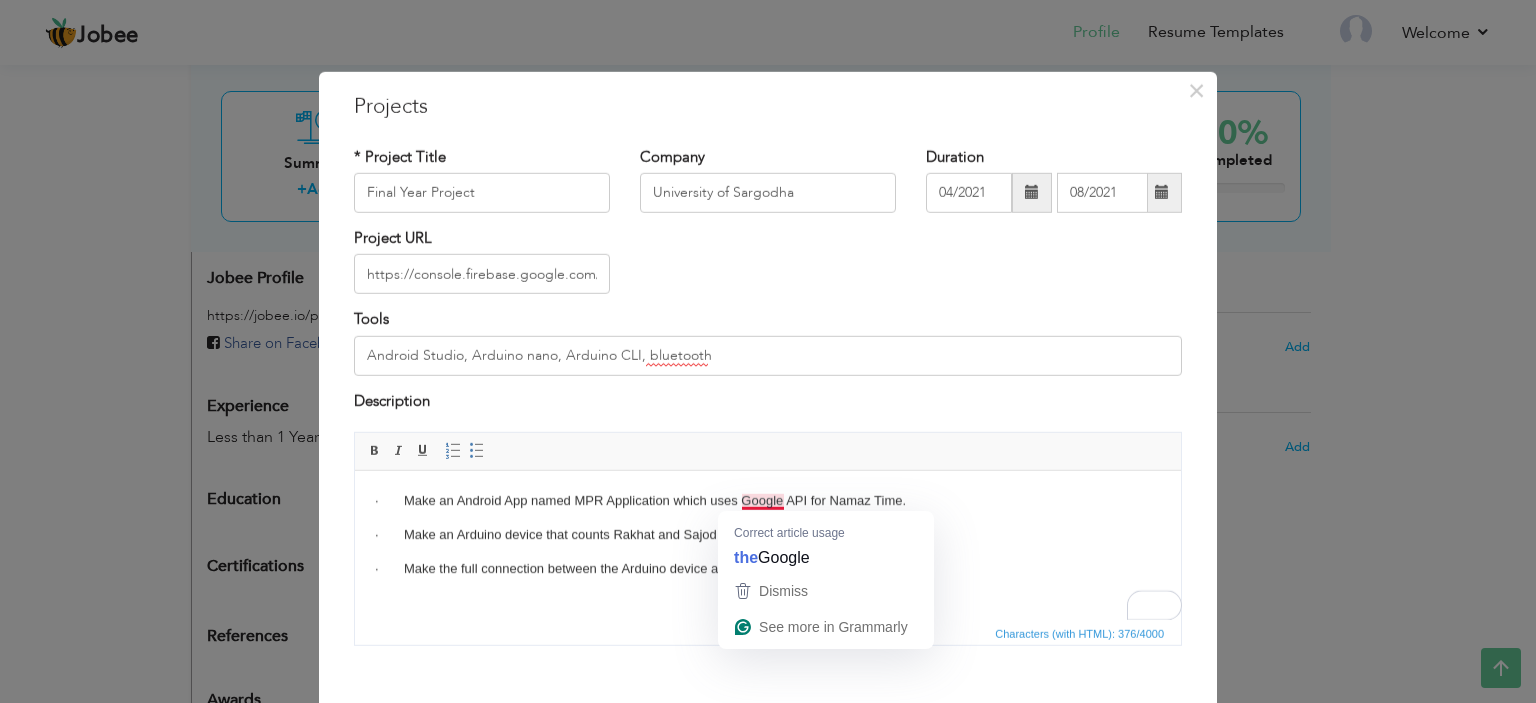 type 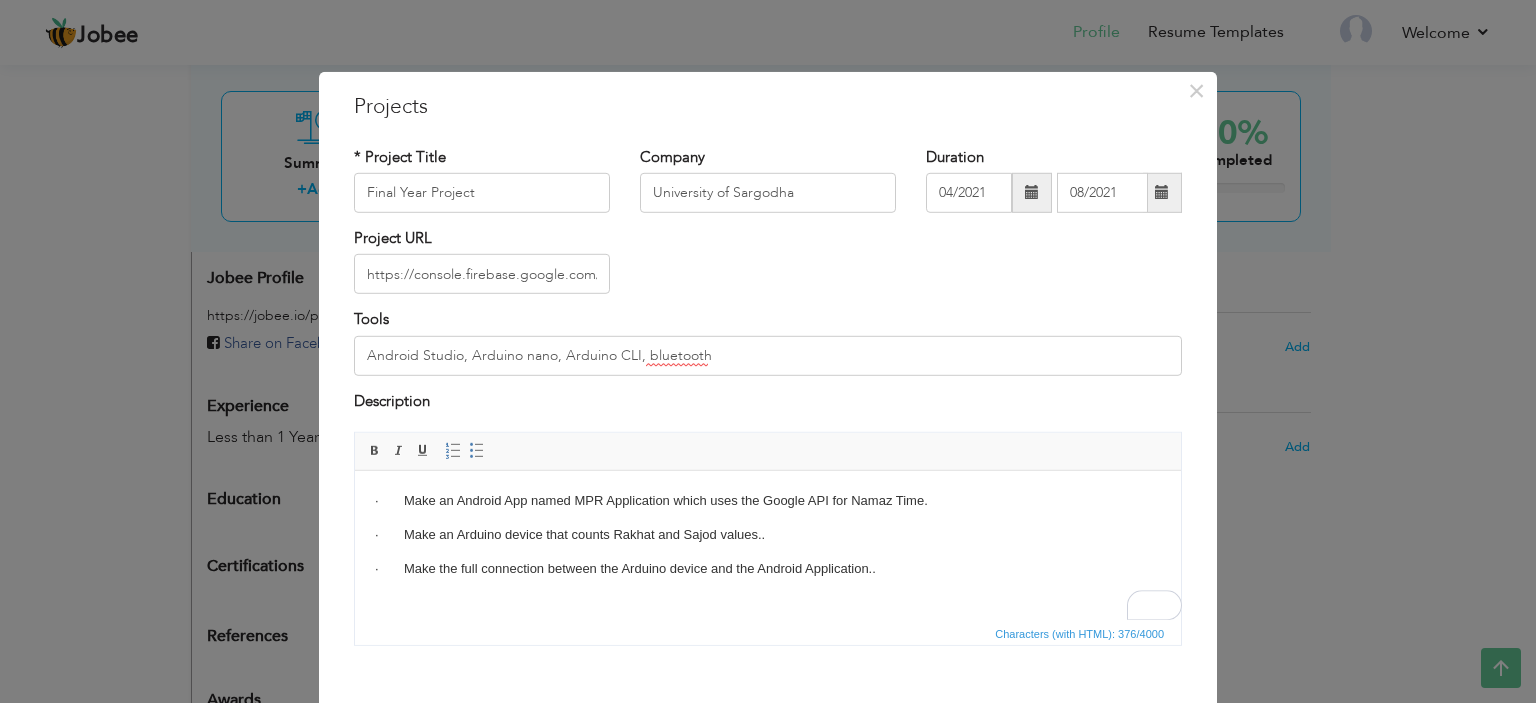 click on "·       Make an Android App named MPR Application which uses the Google API for Namaz Time." at bounding box center [768, 501] 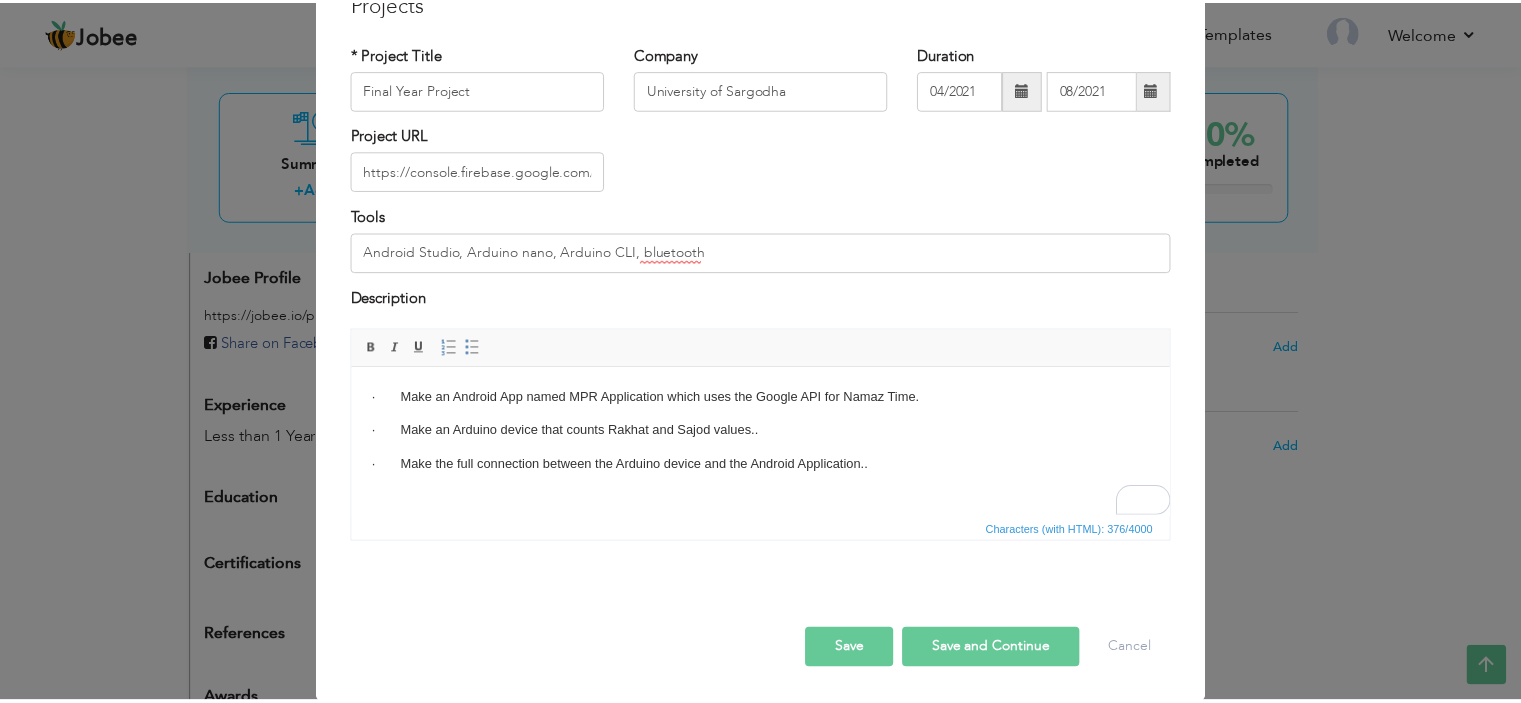scroll, scrollTop: 104, scrollLeft: 0, axis: vertical 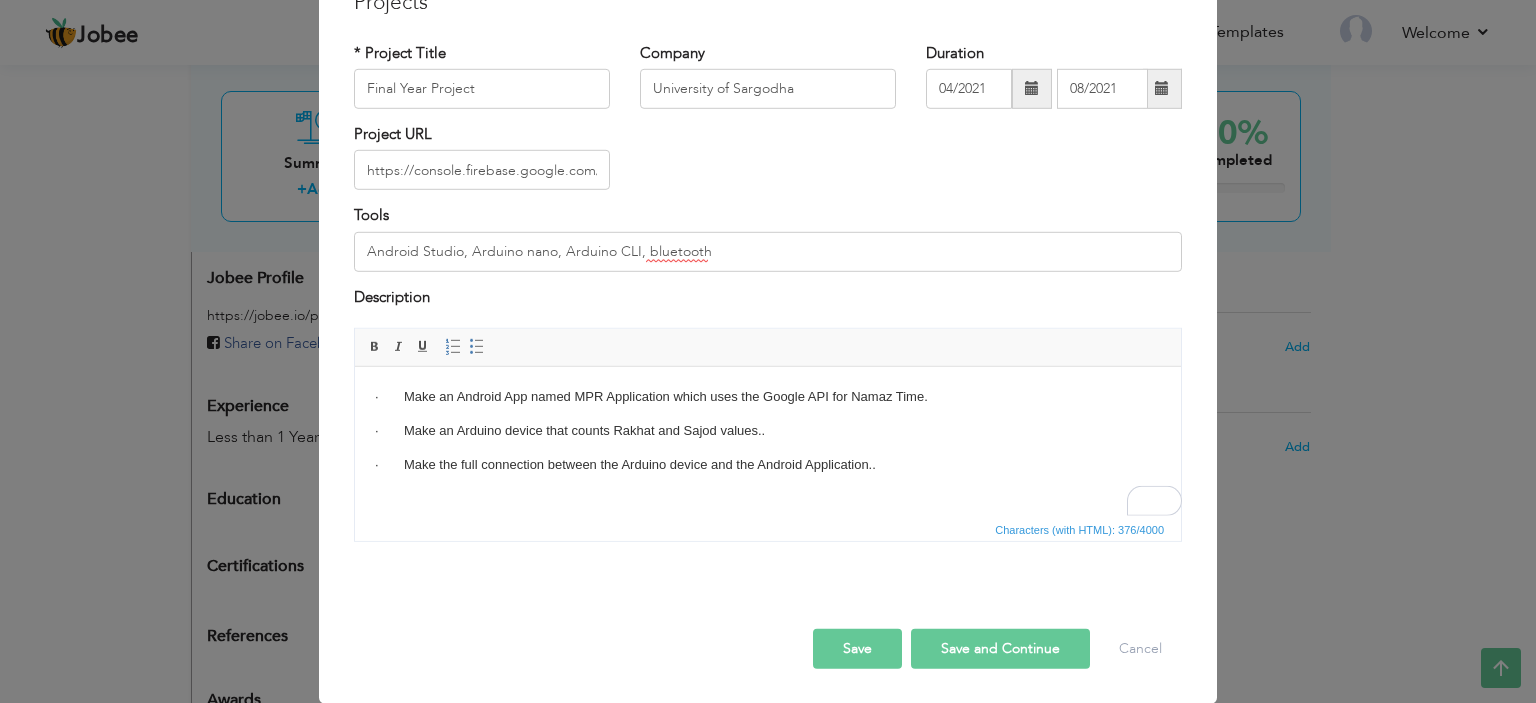 click on "Save and Continue" at bounding box center [1000, 649] 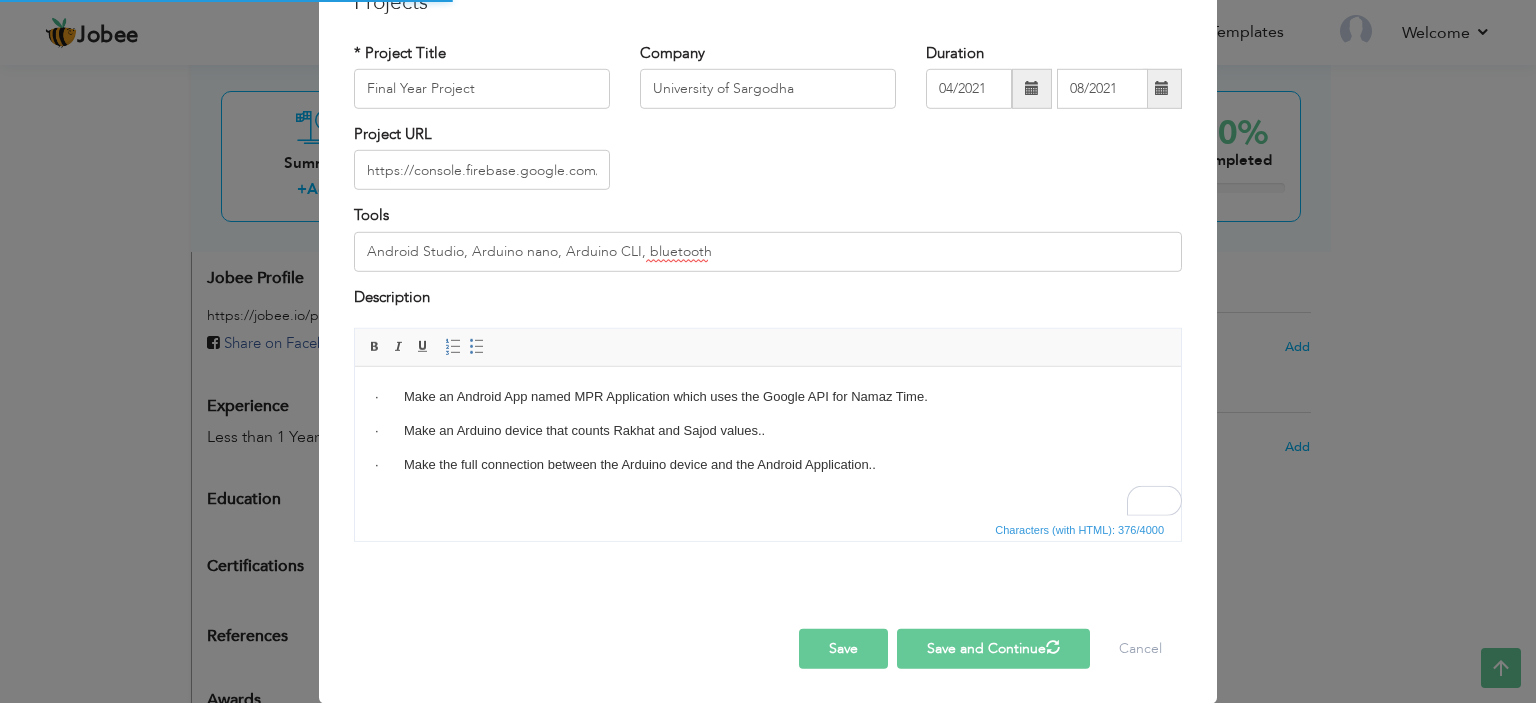 type 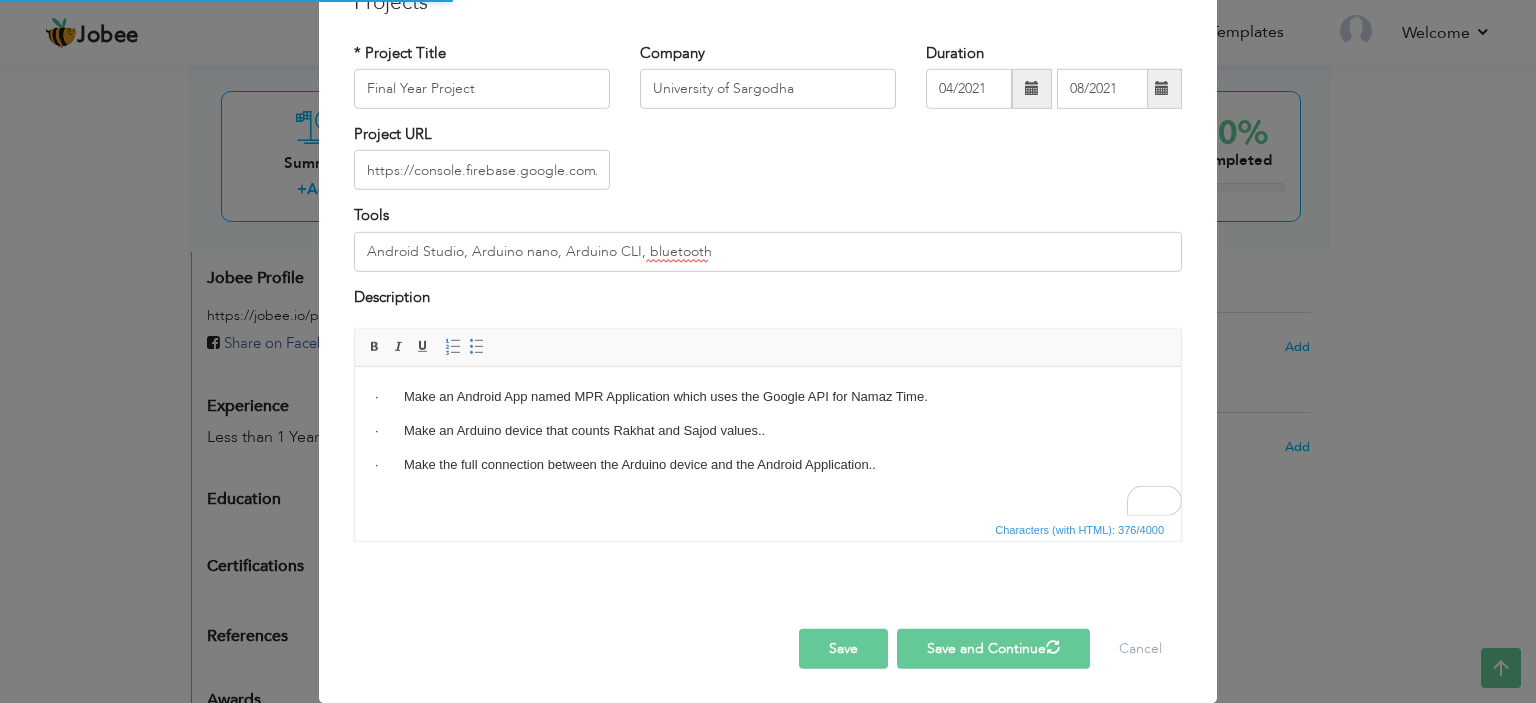 type 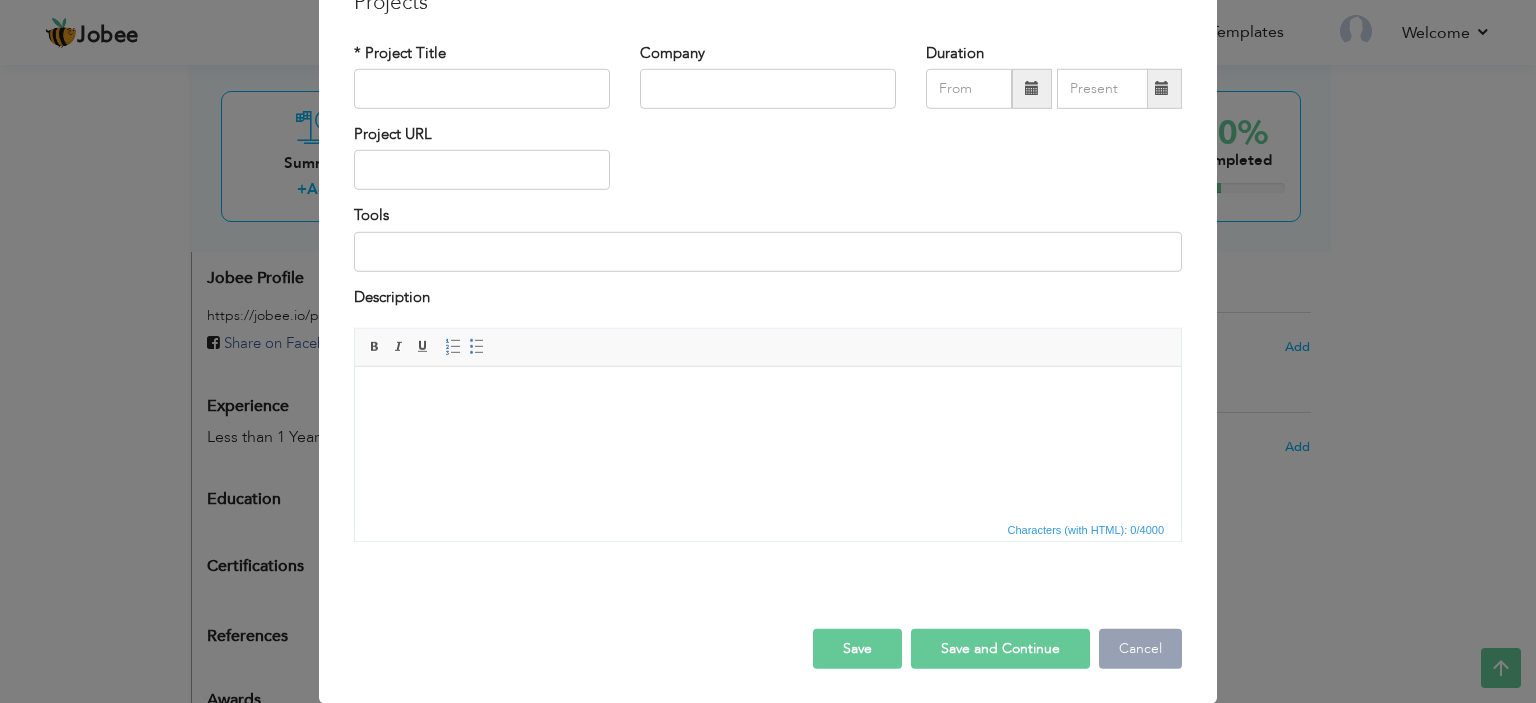 click on "Cancel" at bounding box center (1140, 649) 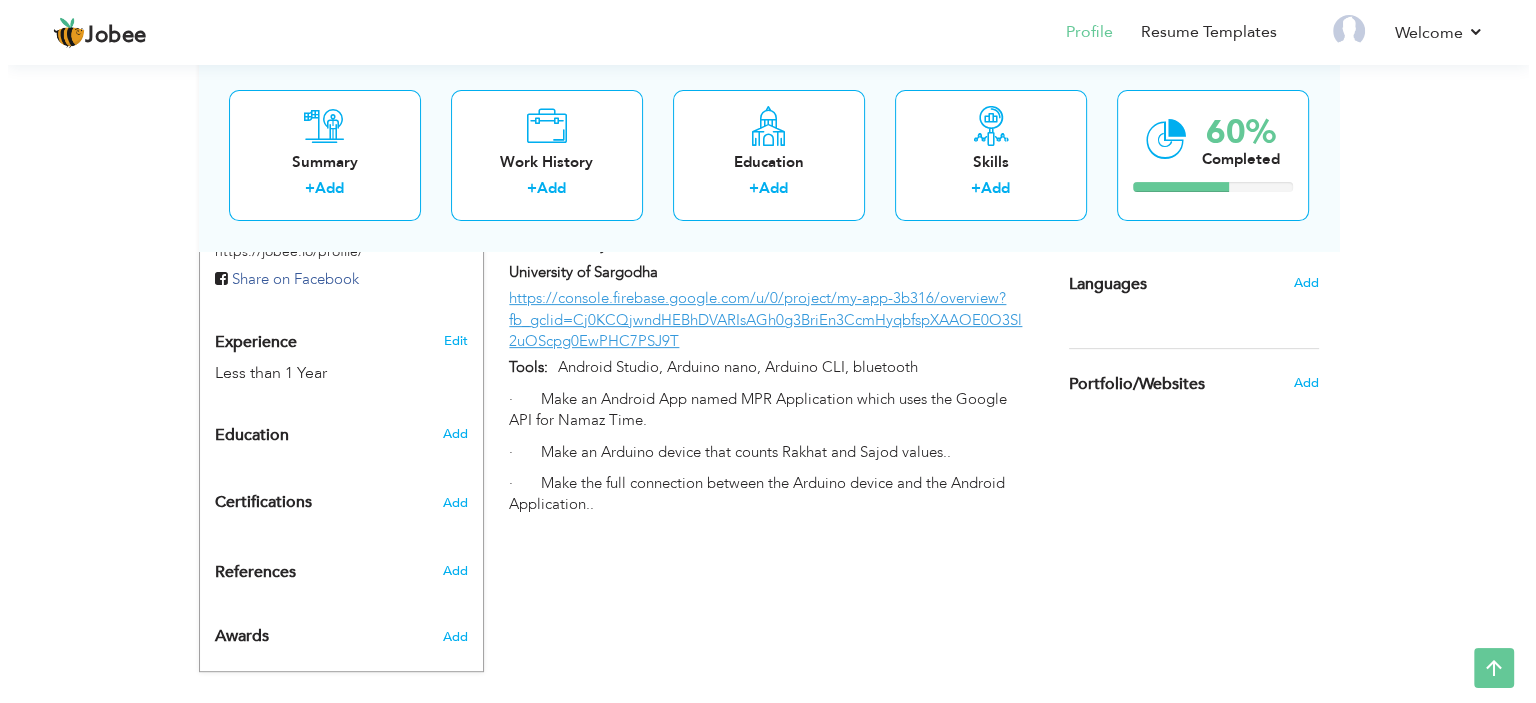 scroll, scrollTop: 708, scrollLeft: 0, axis: vertical 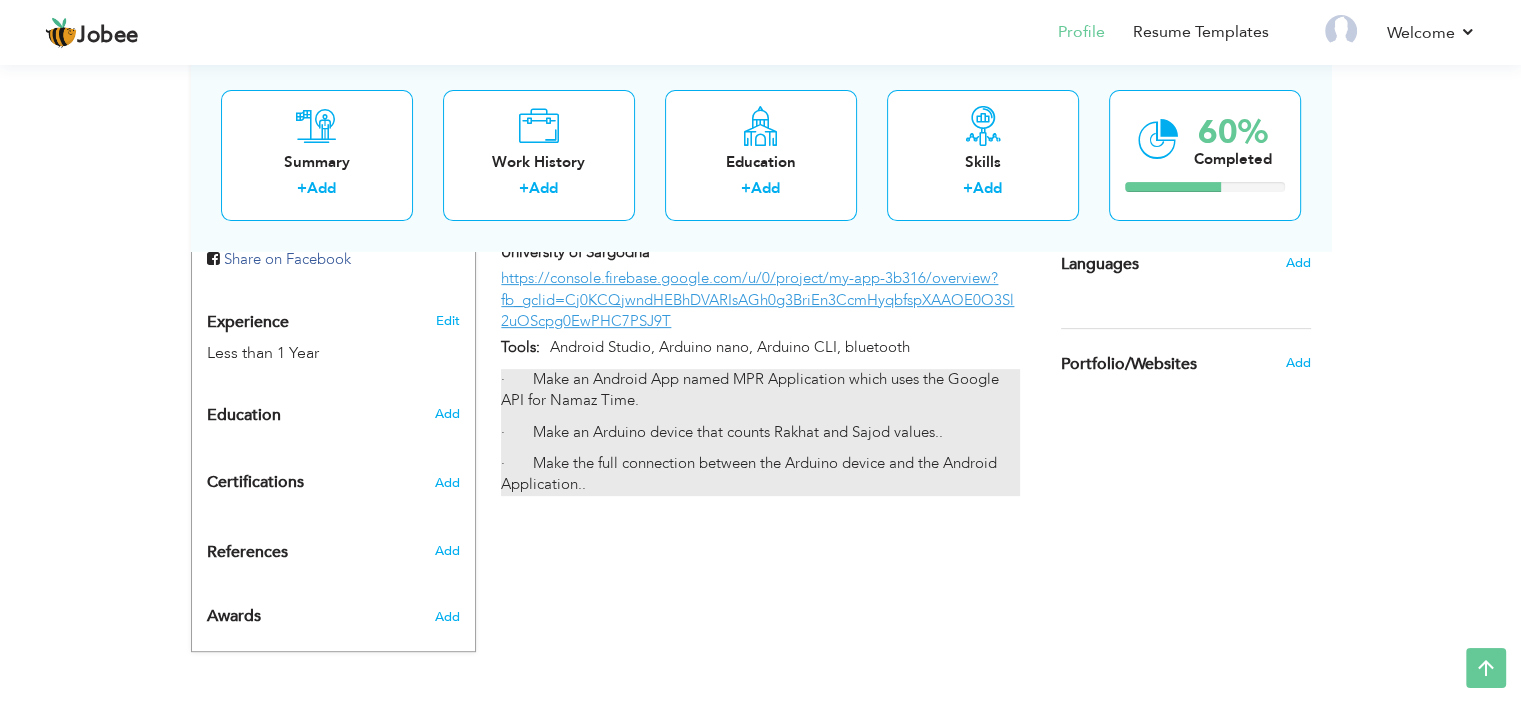 click on "·       Make an Android App named MPR Application which uses the Google API for Namaz Time." at bounding box center [760, 390] 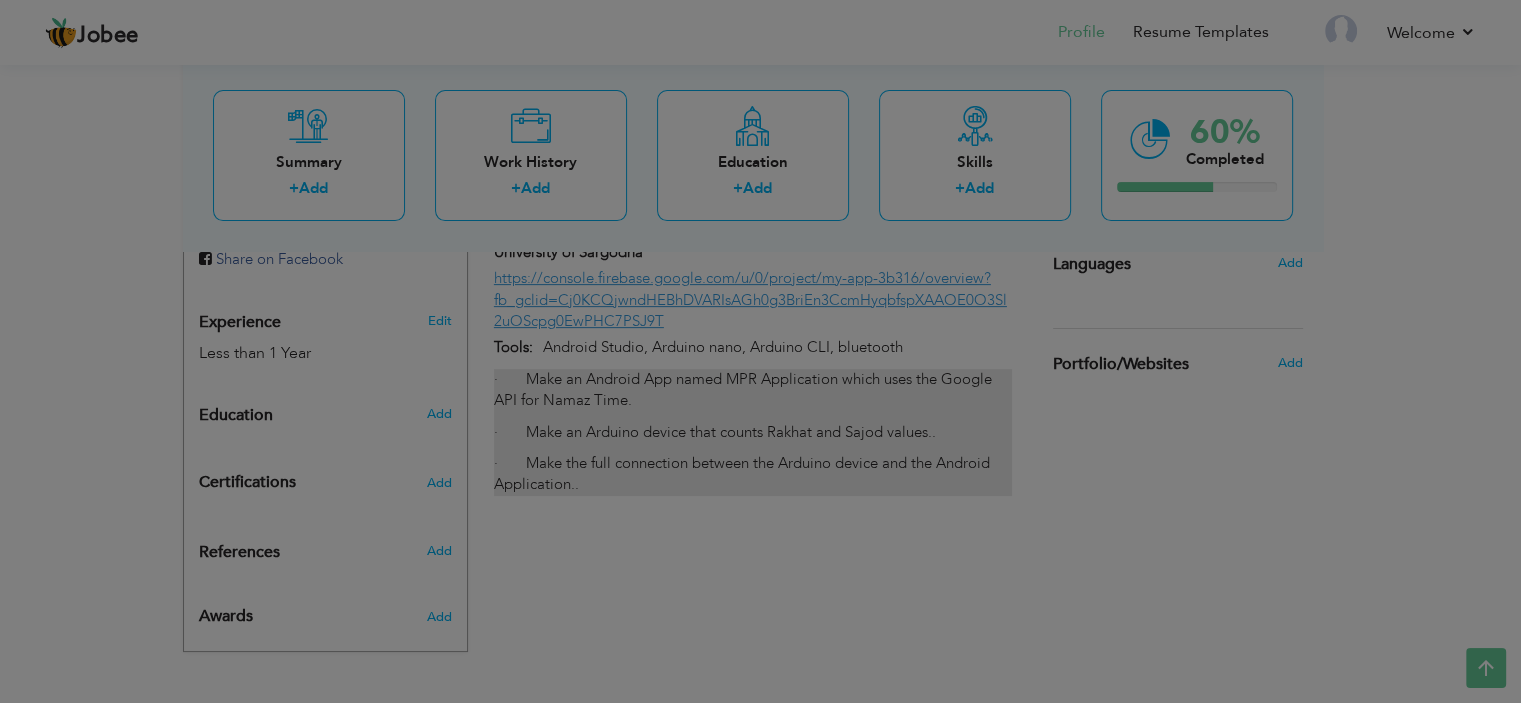 type on "Final Year Project" 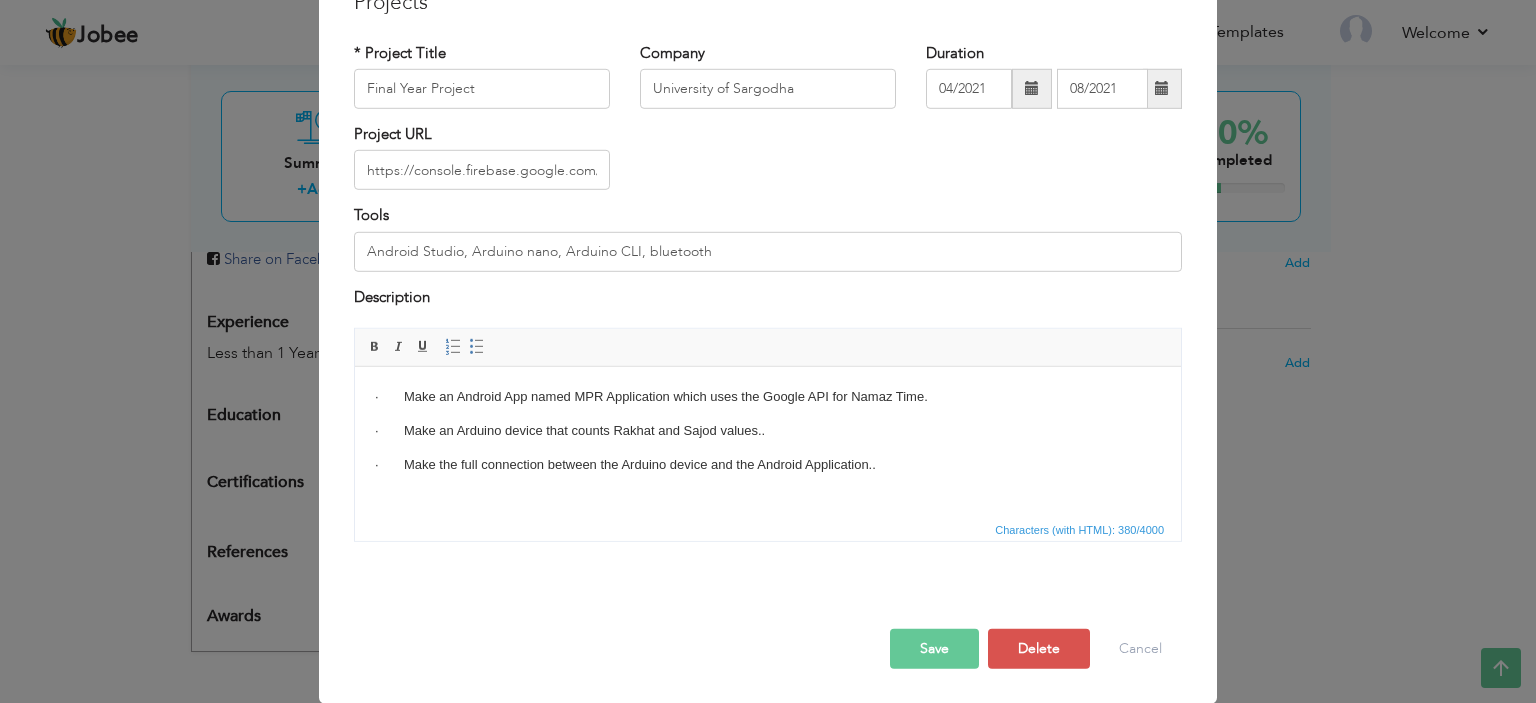 scroll, scrollTop: 0, scrollLeft: 0, axis: both 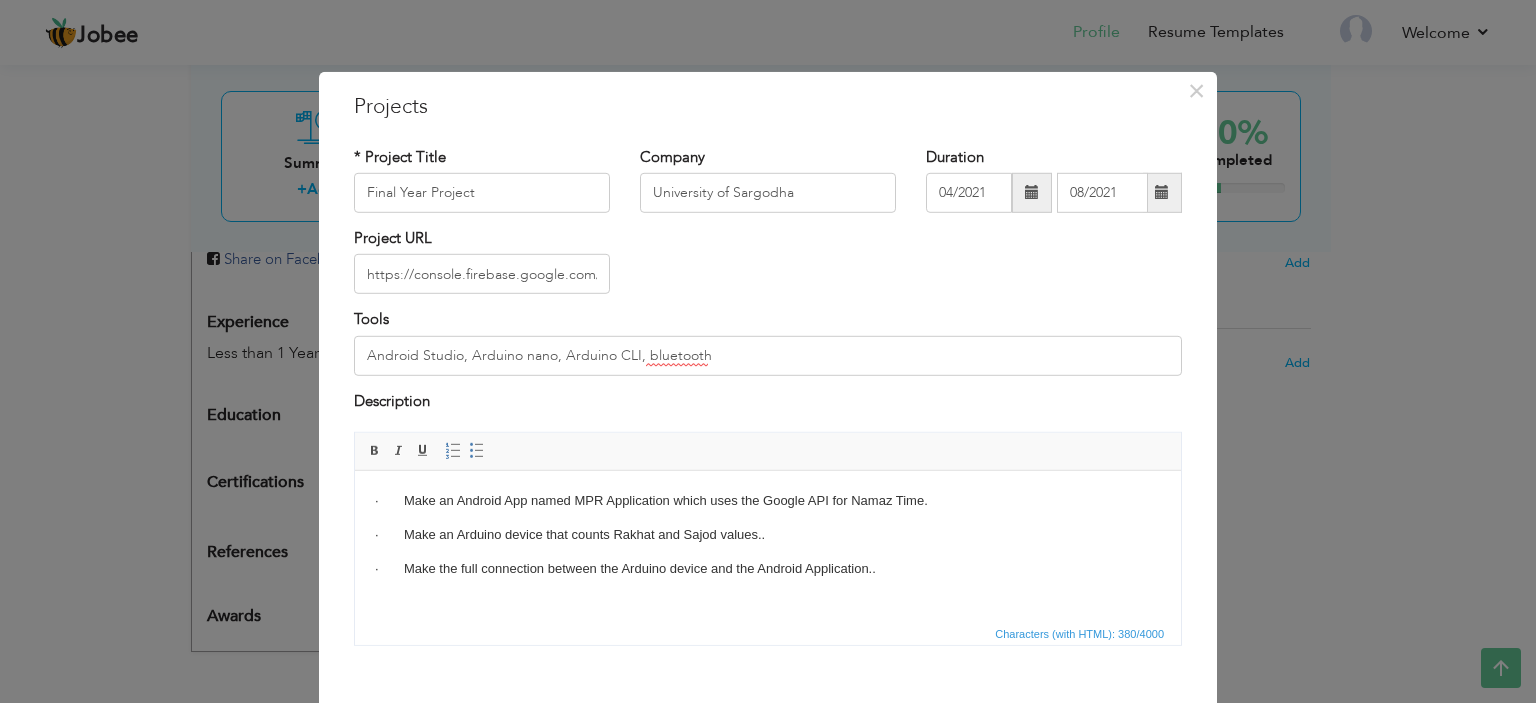 click on "·       Make an Android App named MPR Application which uses the Google API for Namaz Time." at bounding box center [768, 501] 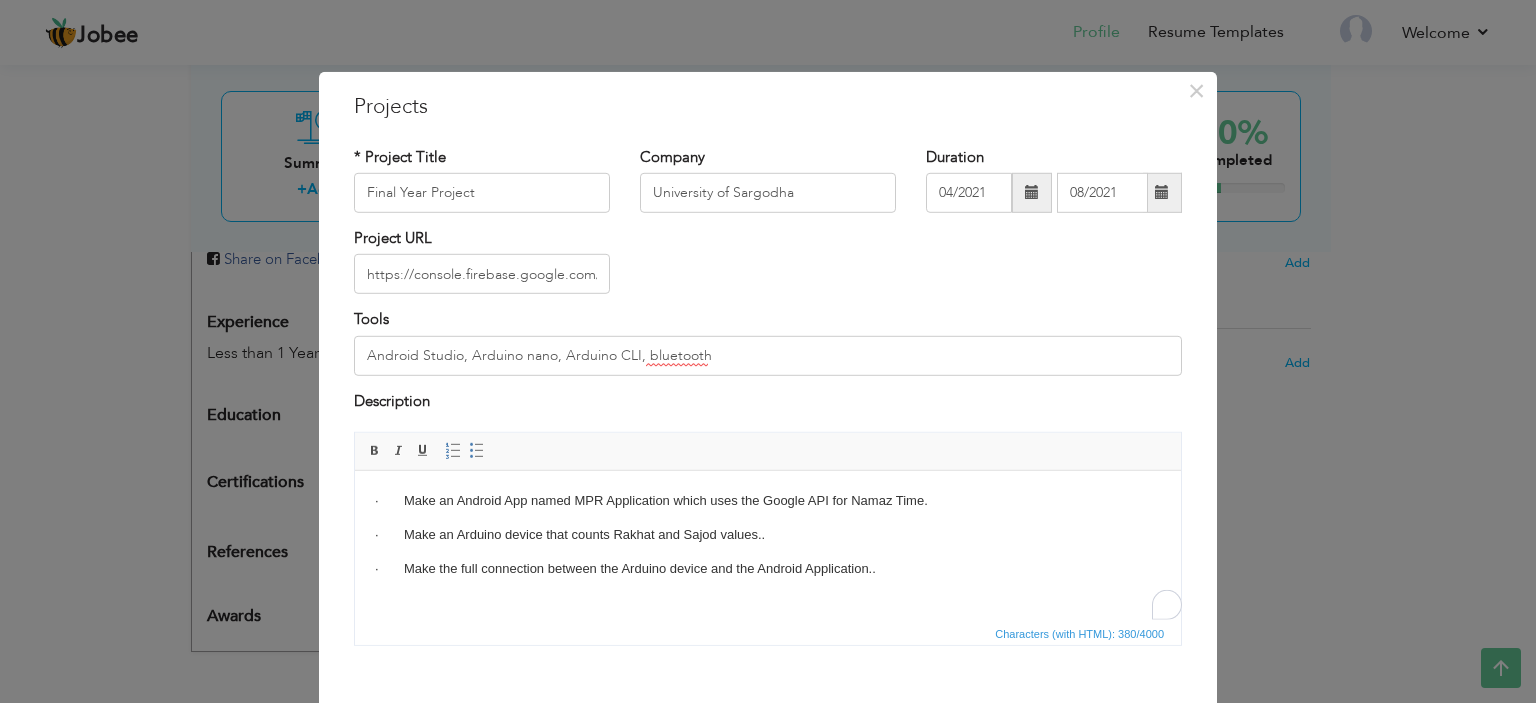 type 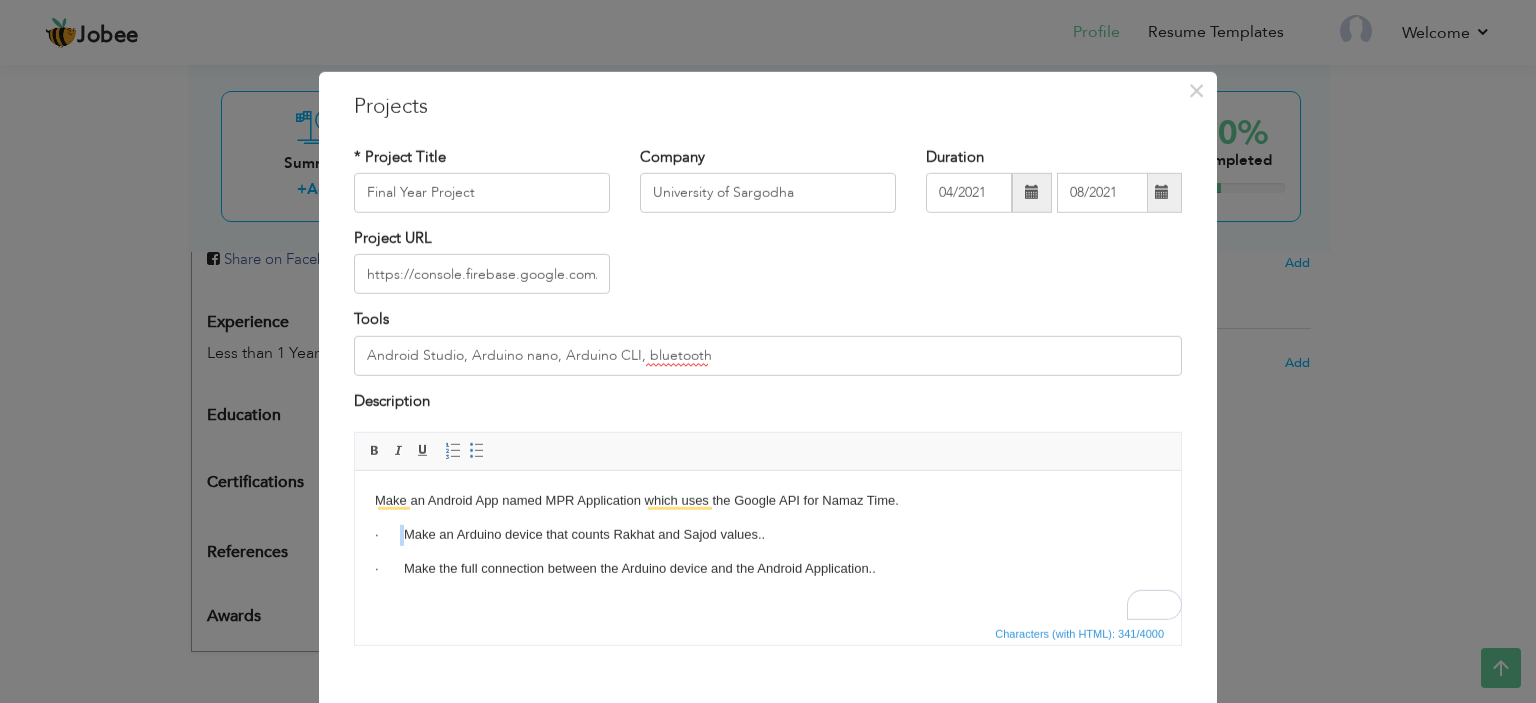 click on "·       Make an Arduino device that counts Rakhat and Sajod values.." at bounding box center [768, 535] 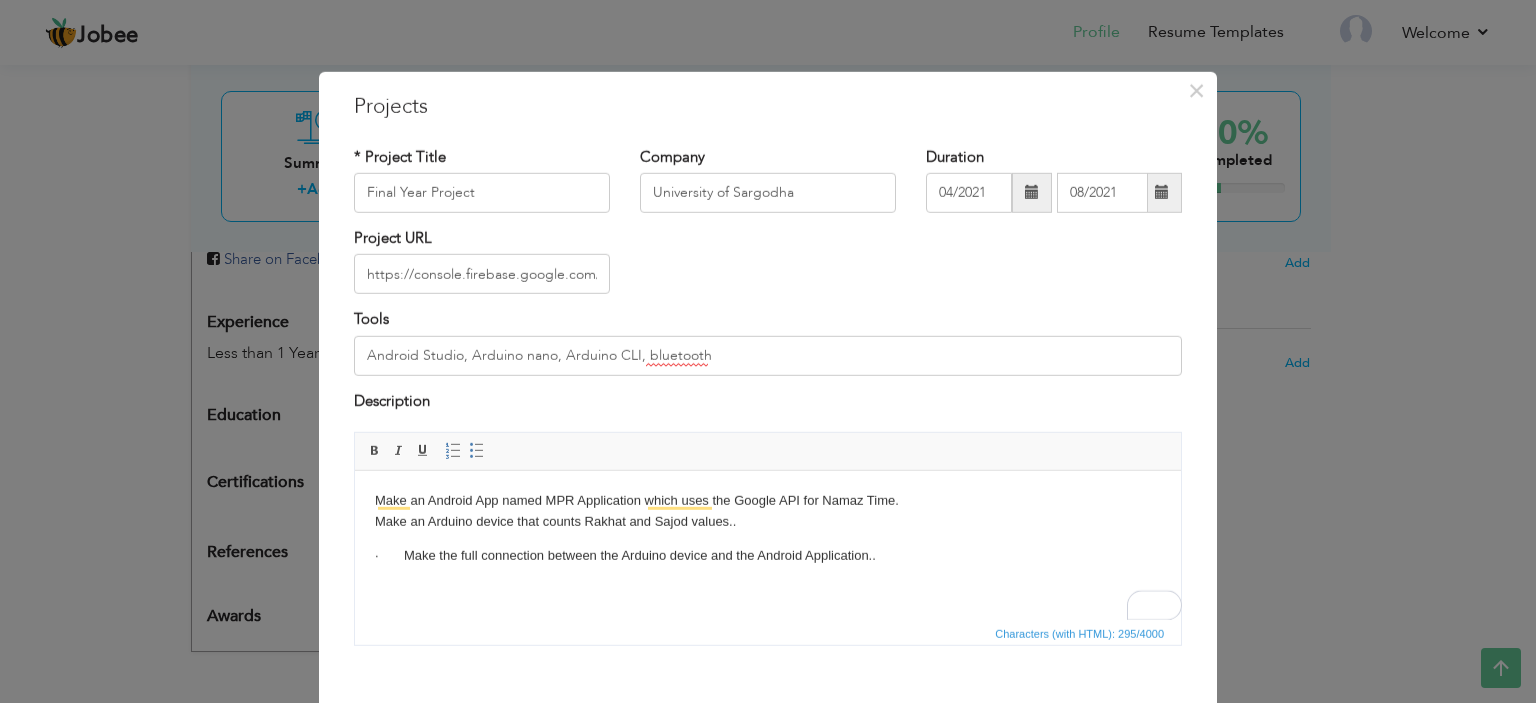 drag, startPoint x: 404, startPoint y: 557, endPoint x: 408, endPoint y: 569, distance: 12.649111 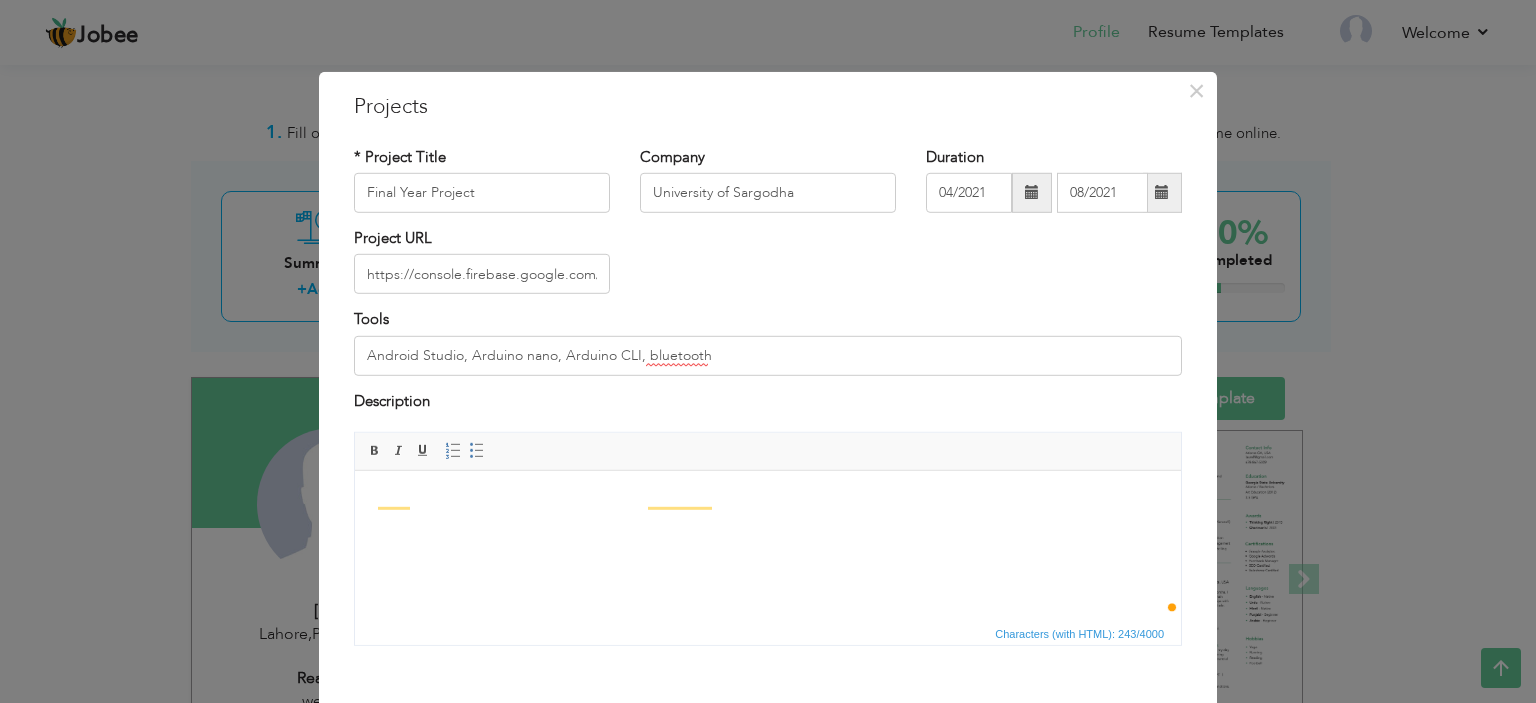 scroll, scrollTop: 708, scrollLeft: 0, axis: vertical 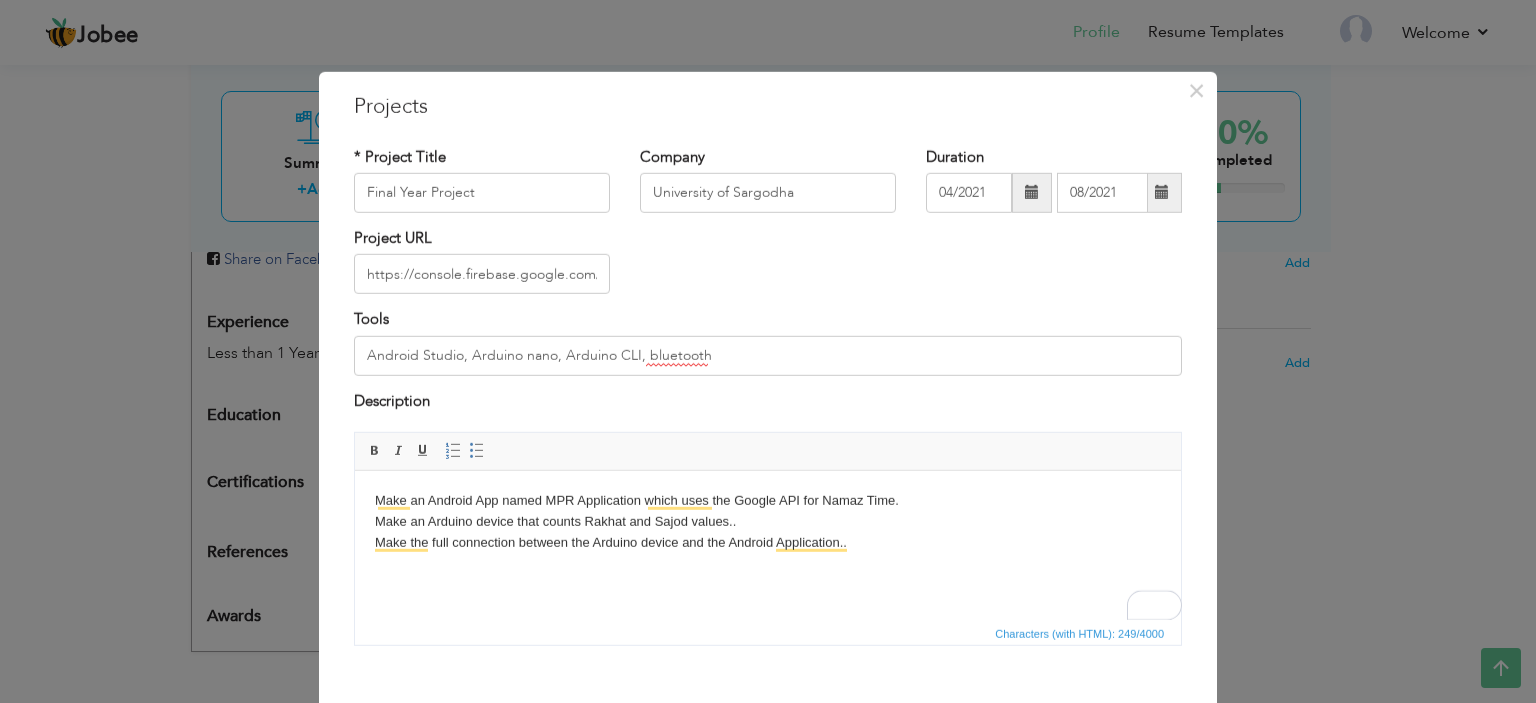 click on "Make an Android App named MPR Application which uses the Google API for Namaz Time. Make an Arduino device that counts Rakhat and Sajod values.. ​​​​​​​ Make the full connection between the Arduino device and the Android Application.." at bounding box center (768, 522) 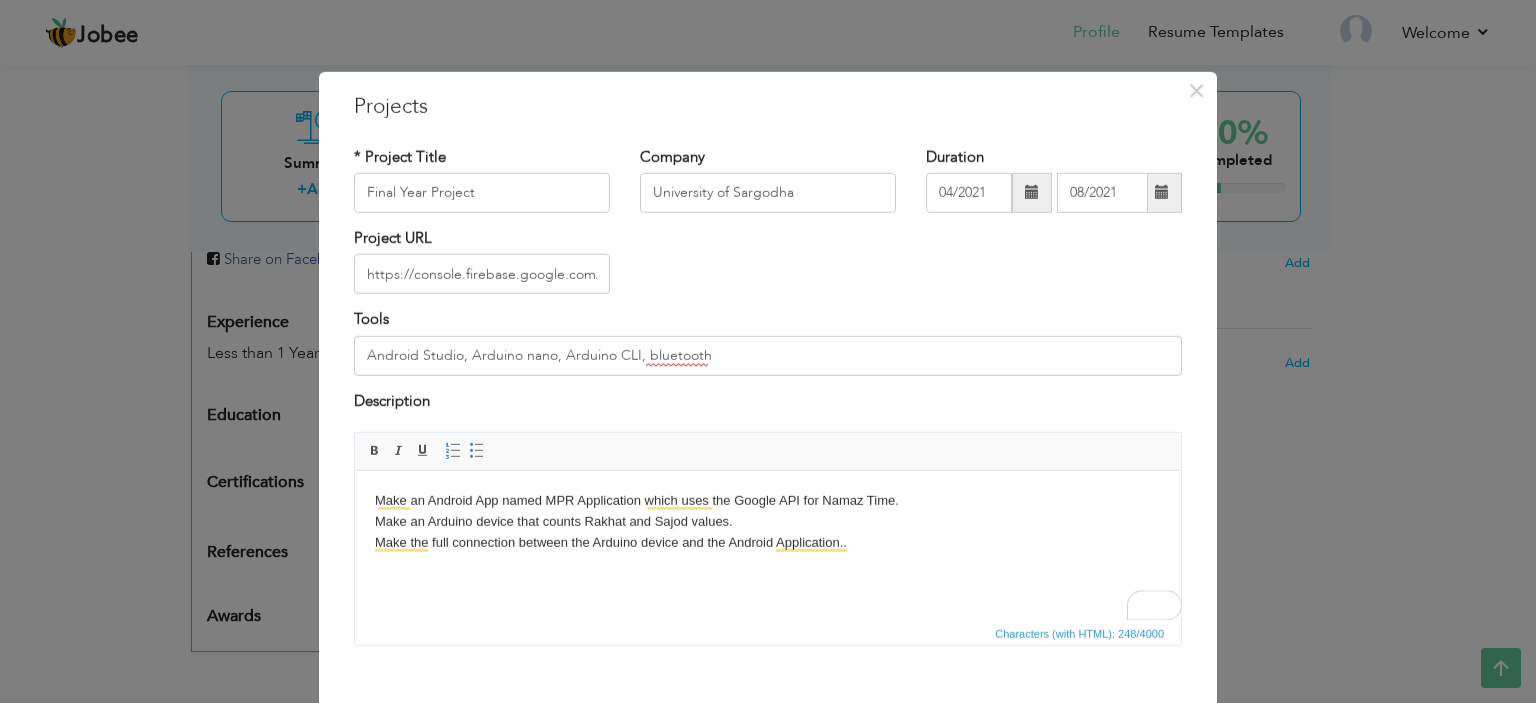 click on "Make an Android App named MPR Application which uses the Google API for Namaz Time. Make an Arduino device that counts Rakhat and Sajod values. Make the full connection between the Arduino device and the Android Application.." at bounding box center [768, 522] 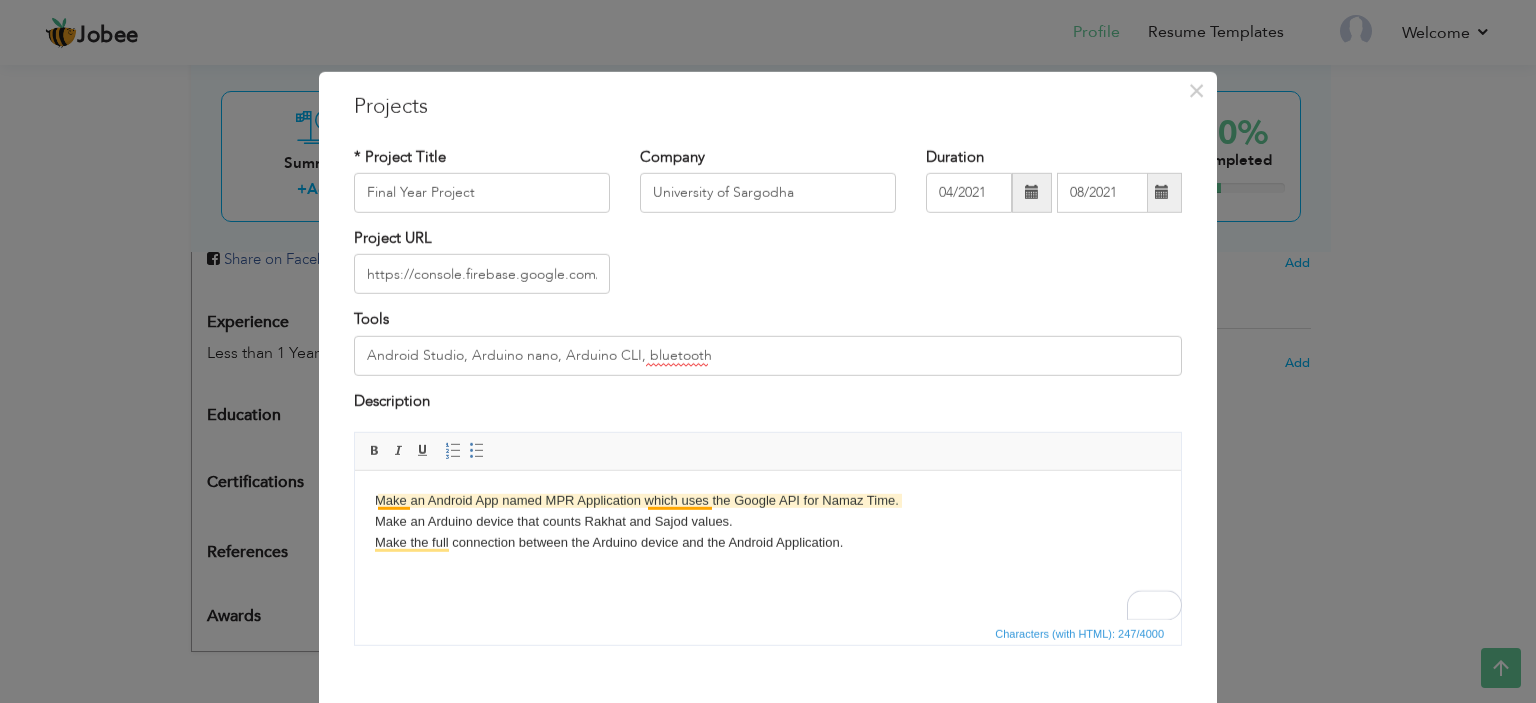 drag, startPoint x: 379, startPoint y: 503, endPoint x: 388, endPoint y: 513, distance: 13.453624 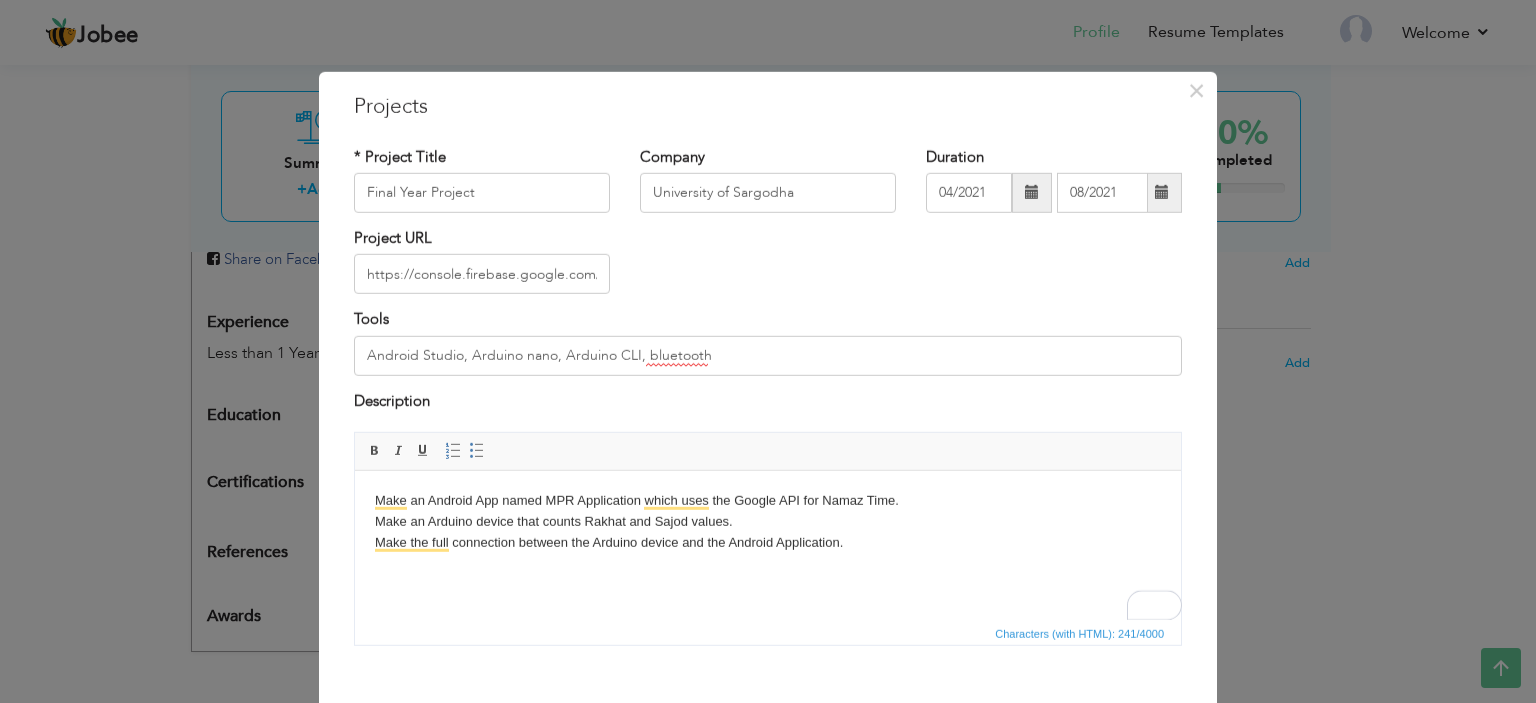 click on "Make an Android App named MPR Application which uses the Google API for Namaz Time. Make an Arduino device that counts Rakhat and Sajod values. Make the full connection between the Arduino device and the Android Application." at bounding box center [768, 522] 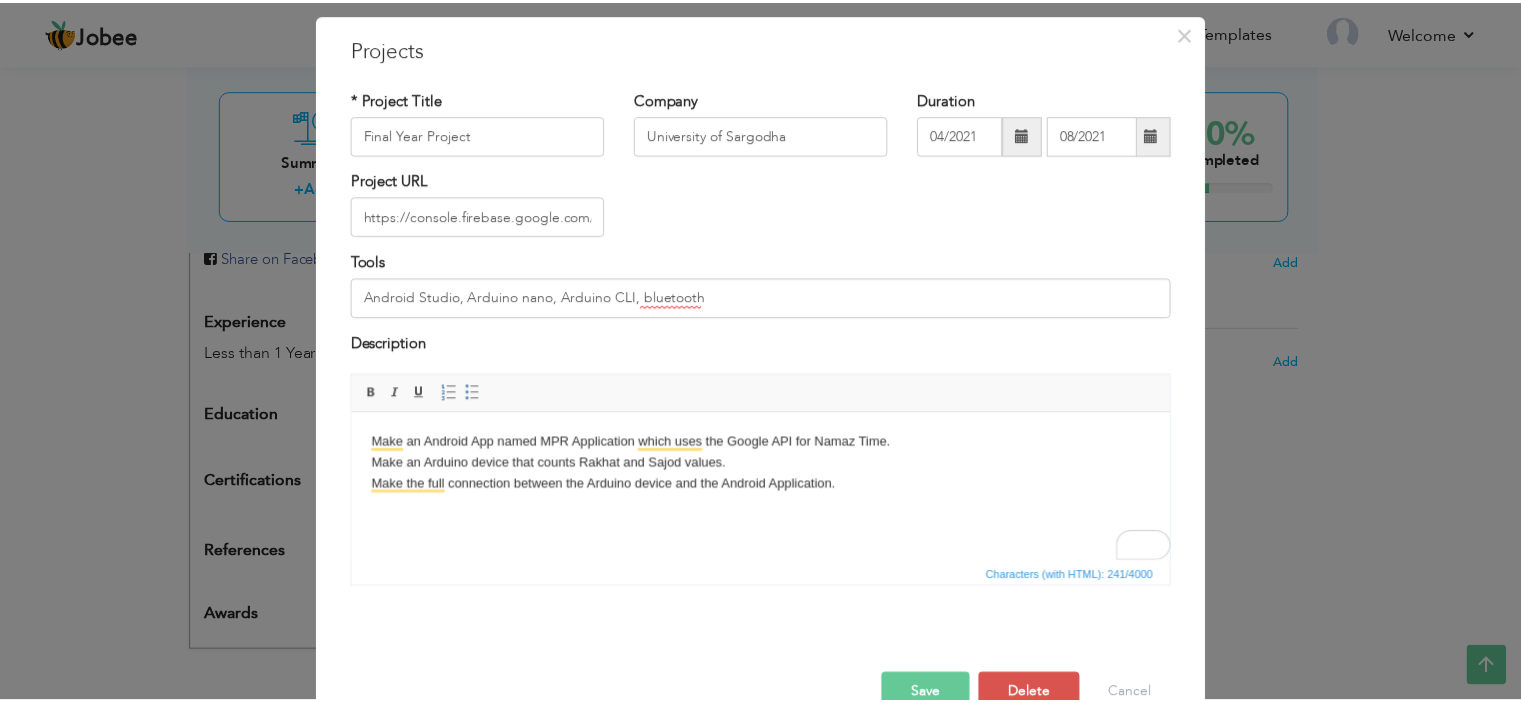 scroll, scrollTop: 104, scrollLeft: 0, axis: vertical 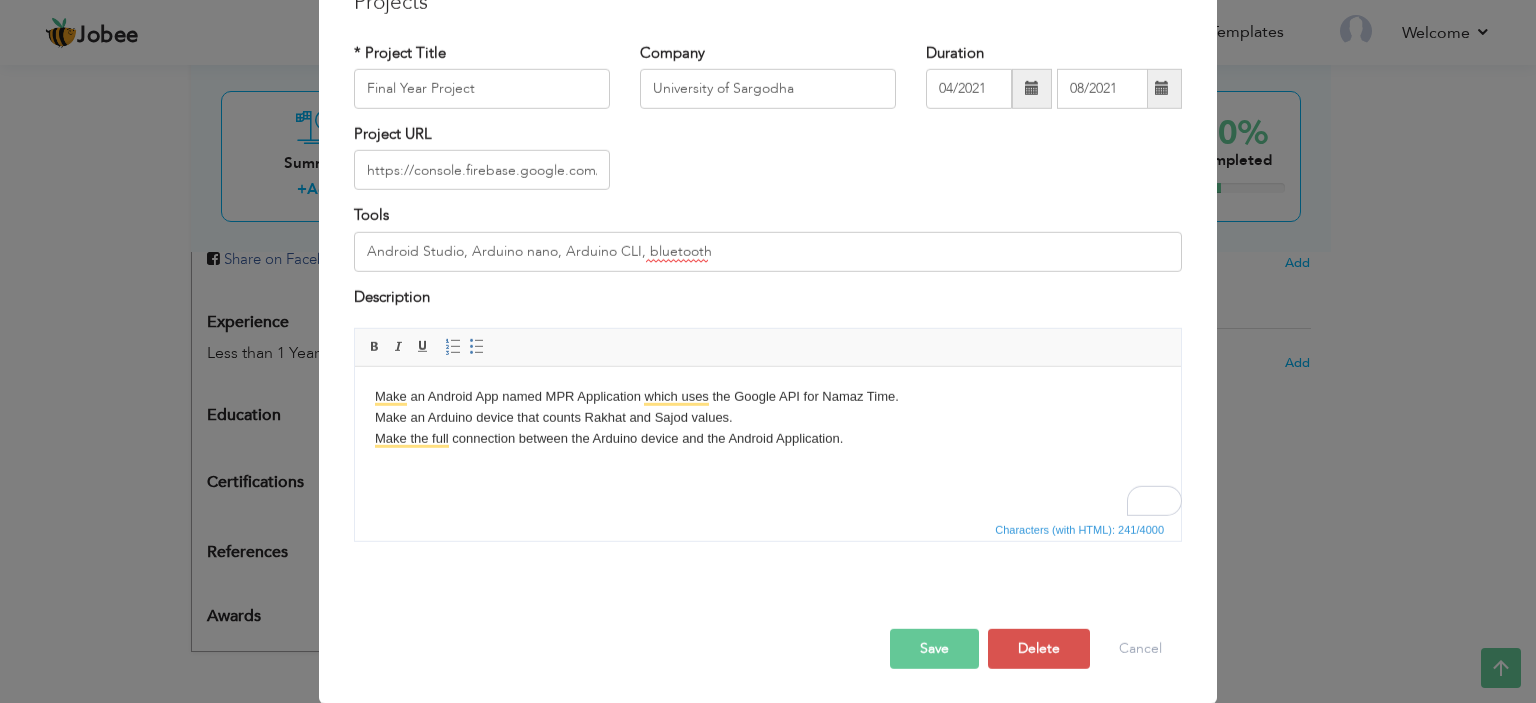click on "Save" at bounding box center (934, 649) 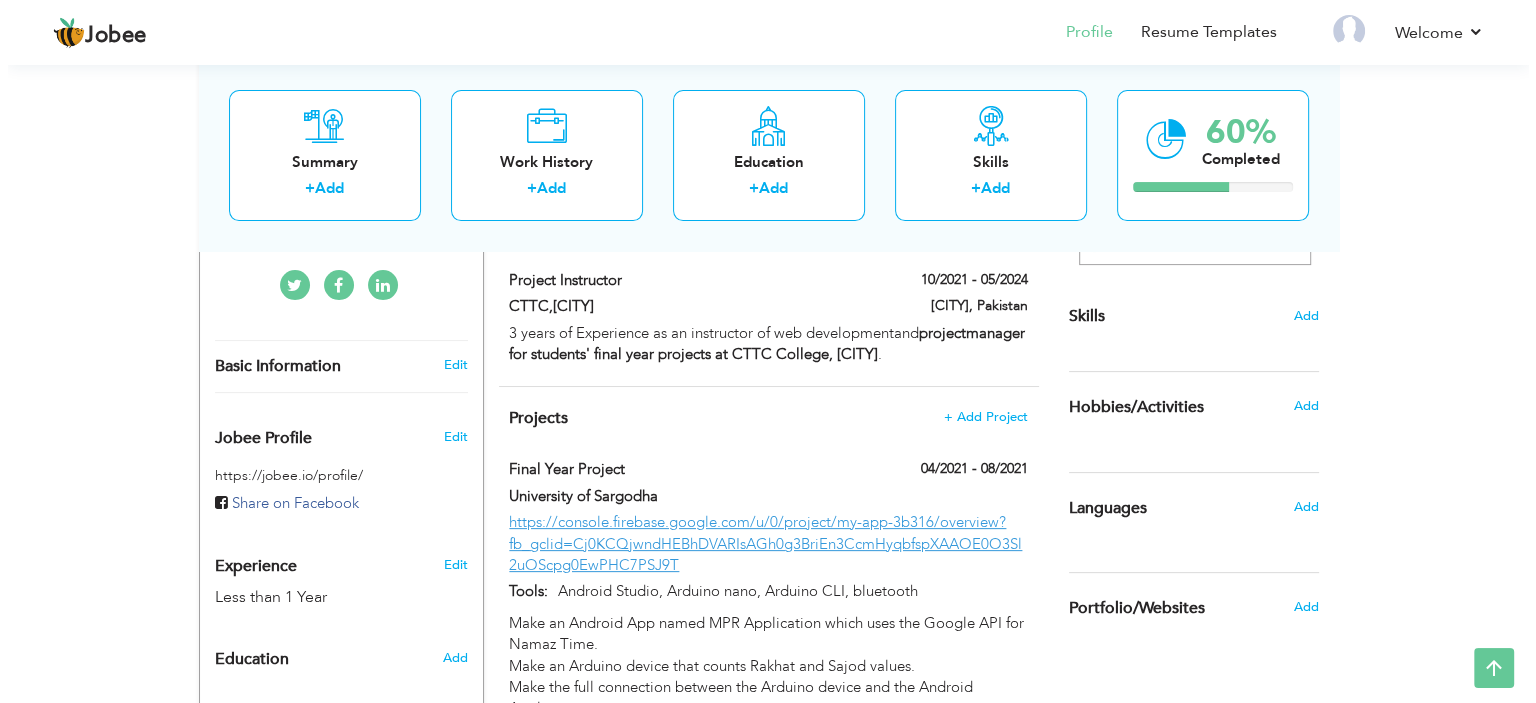 scroll, scrollTop: 457, scrollLeft: 0, axis: vertical 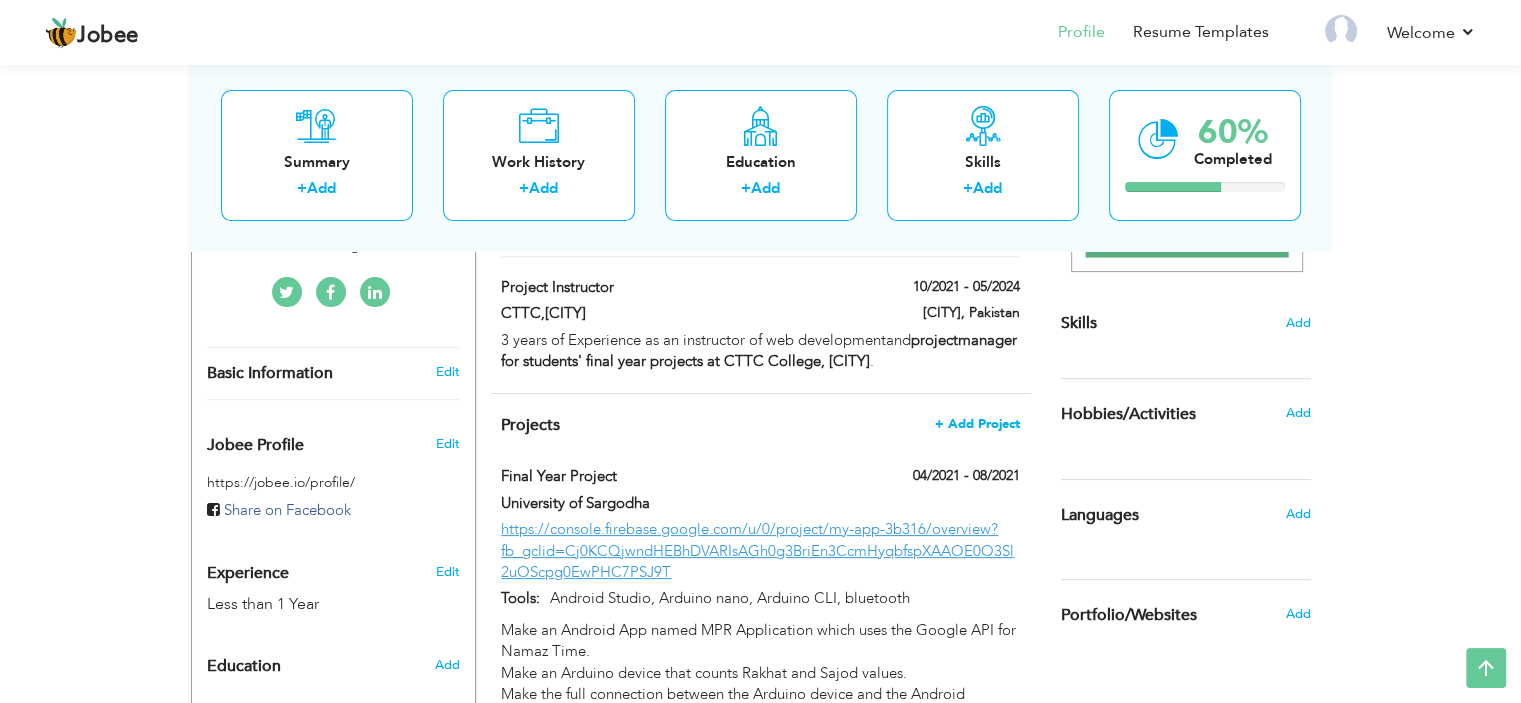 click on "+ Add Project" at bounding box center [977, 424] 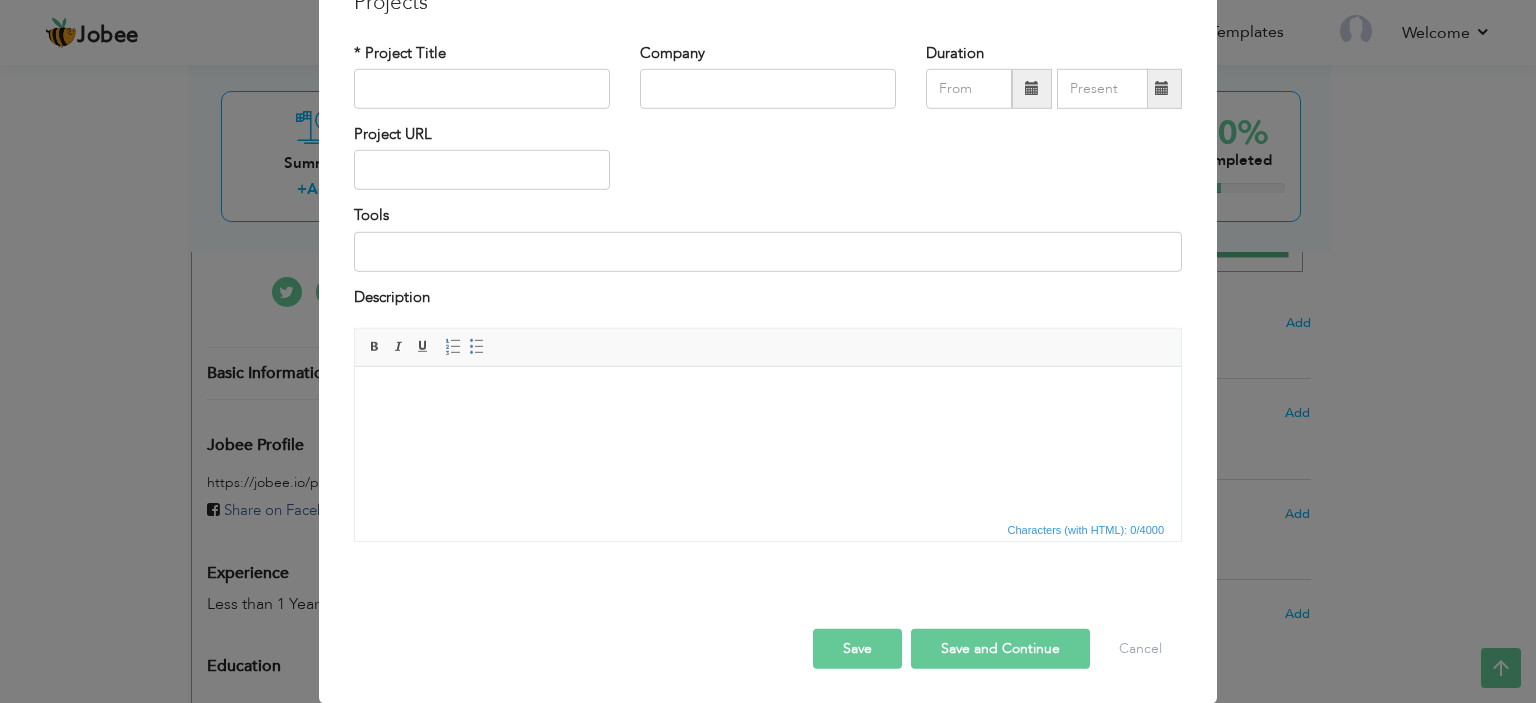 scroll, scrollTop: 0, scrollLeft: 0, axis: both 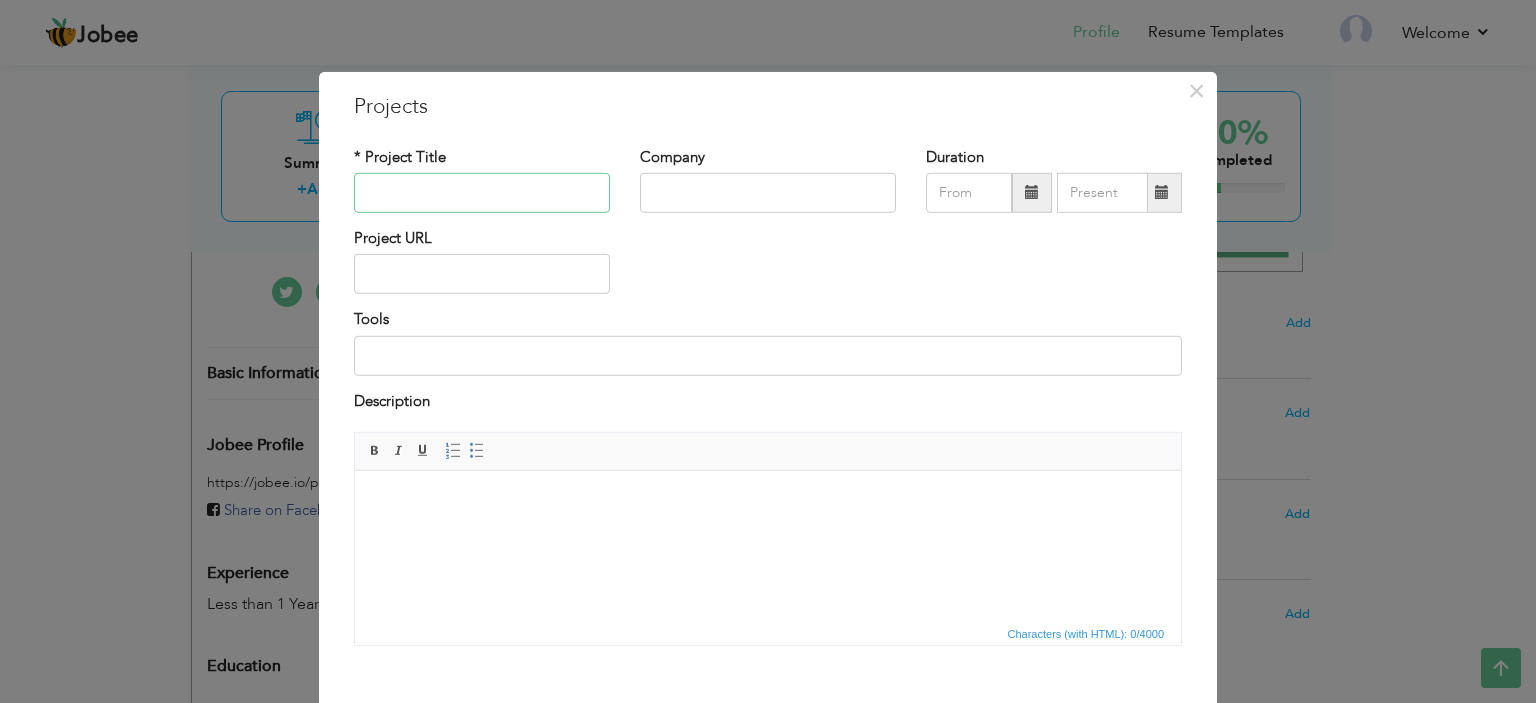 click at bounding box center [482, 193] 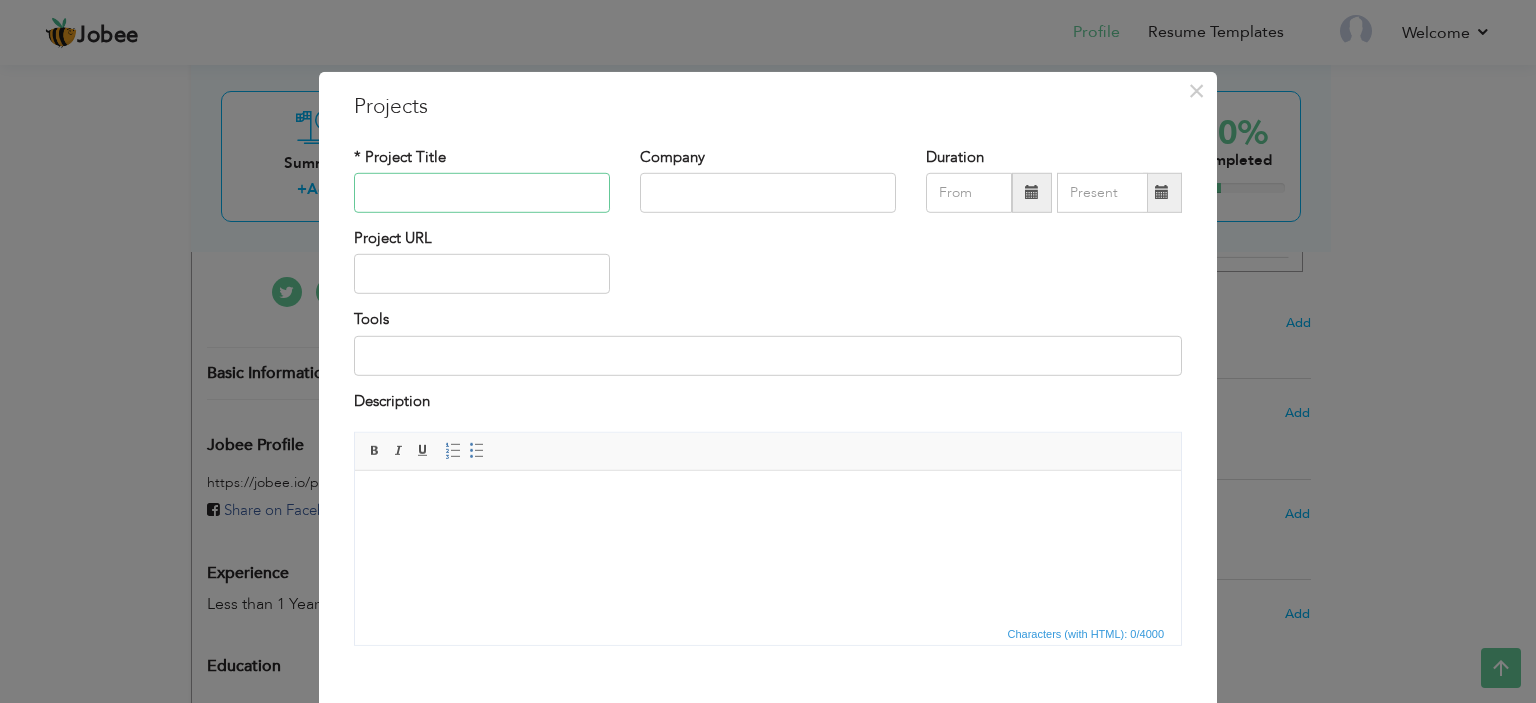 click at bounding box center (482, 193) 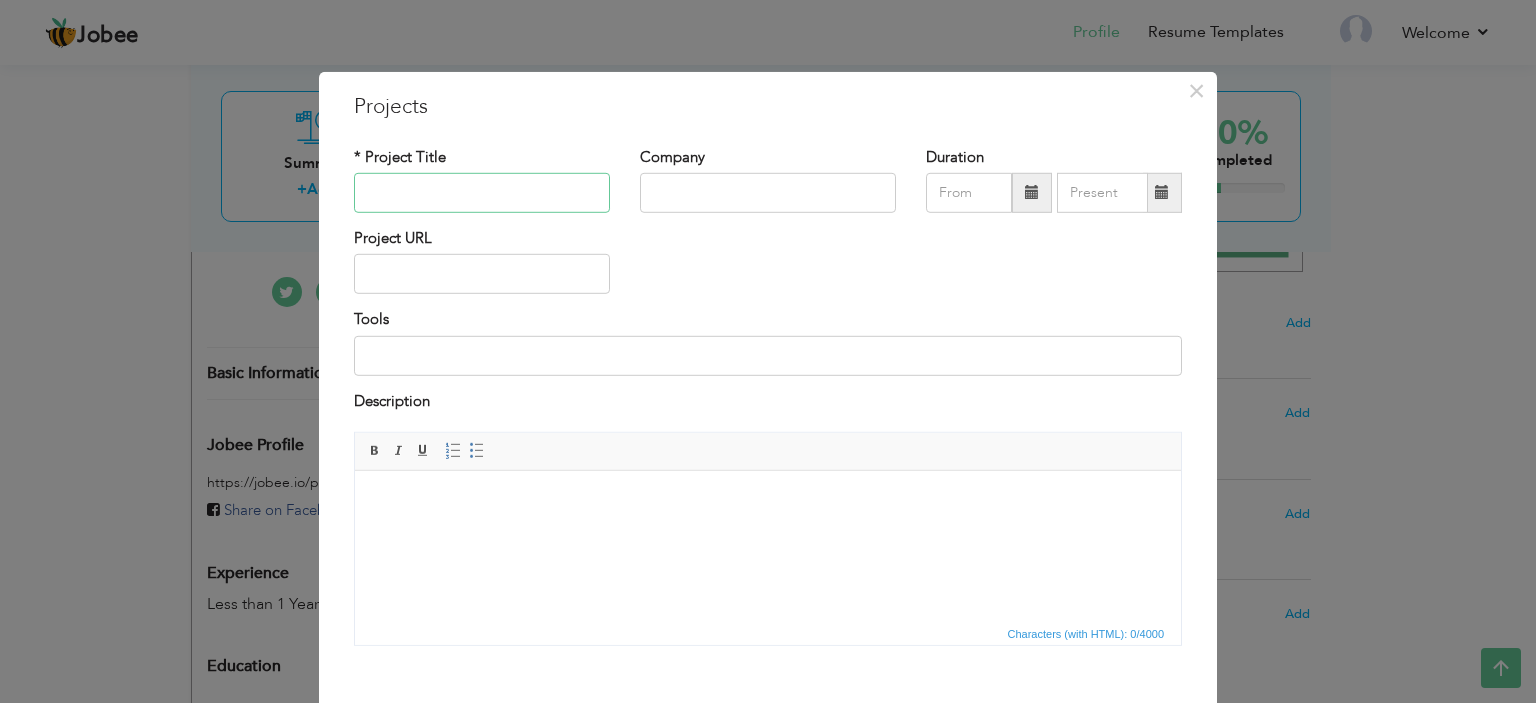 click at bounding box center (482, 193) 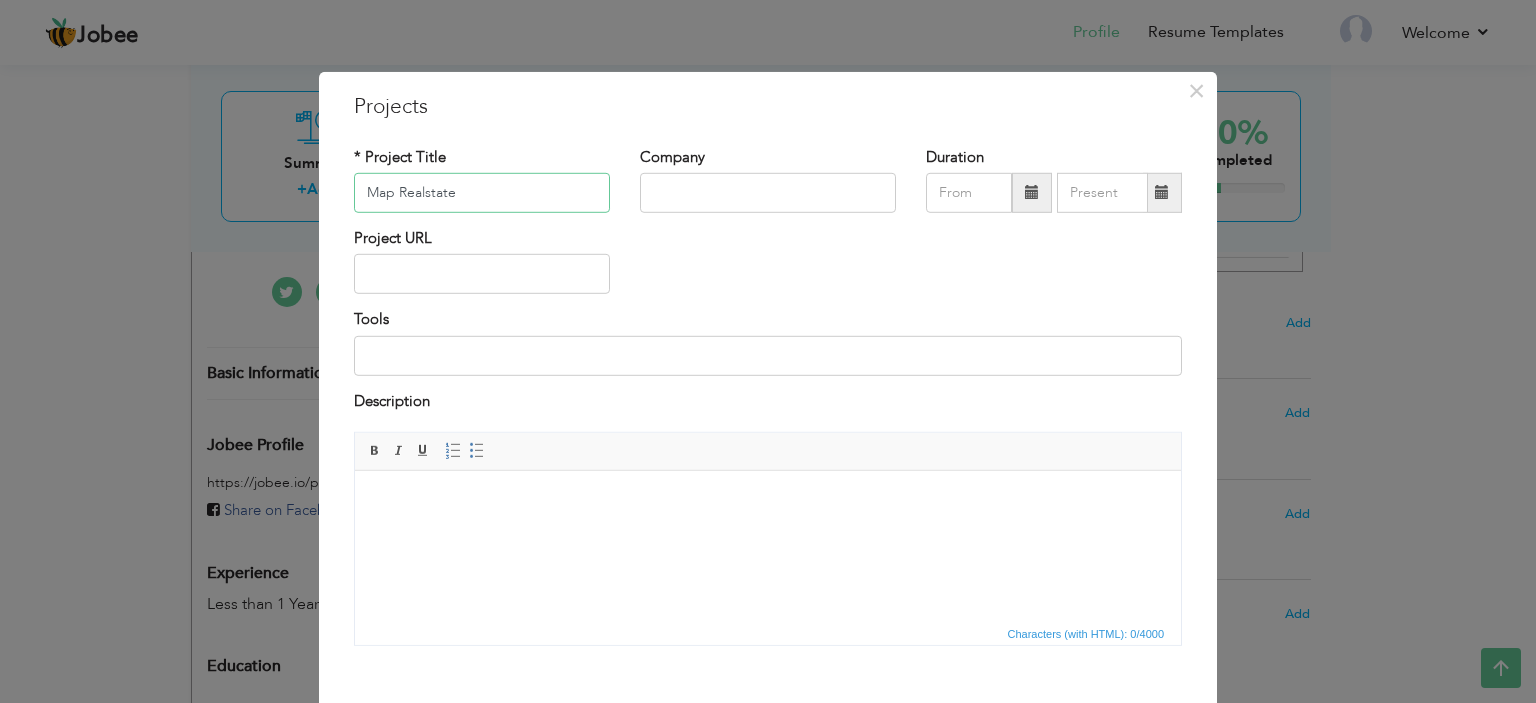 drag, startPoint x: 423, startPoint y: 194, endPoint x: 451, endPoint y: 240, distance: 53.851646 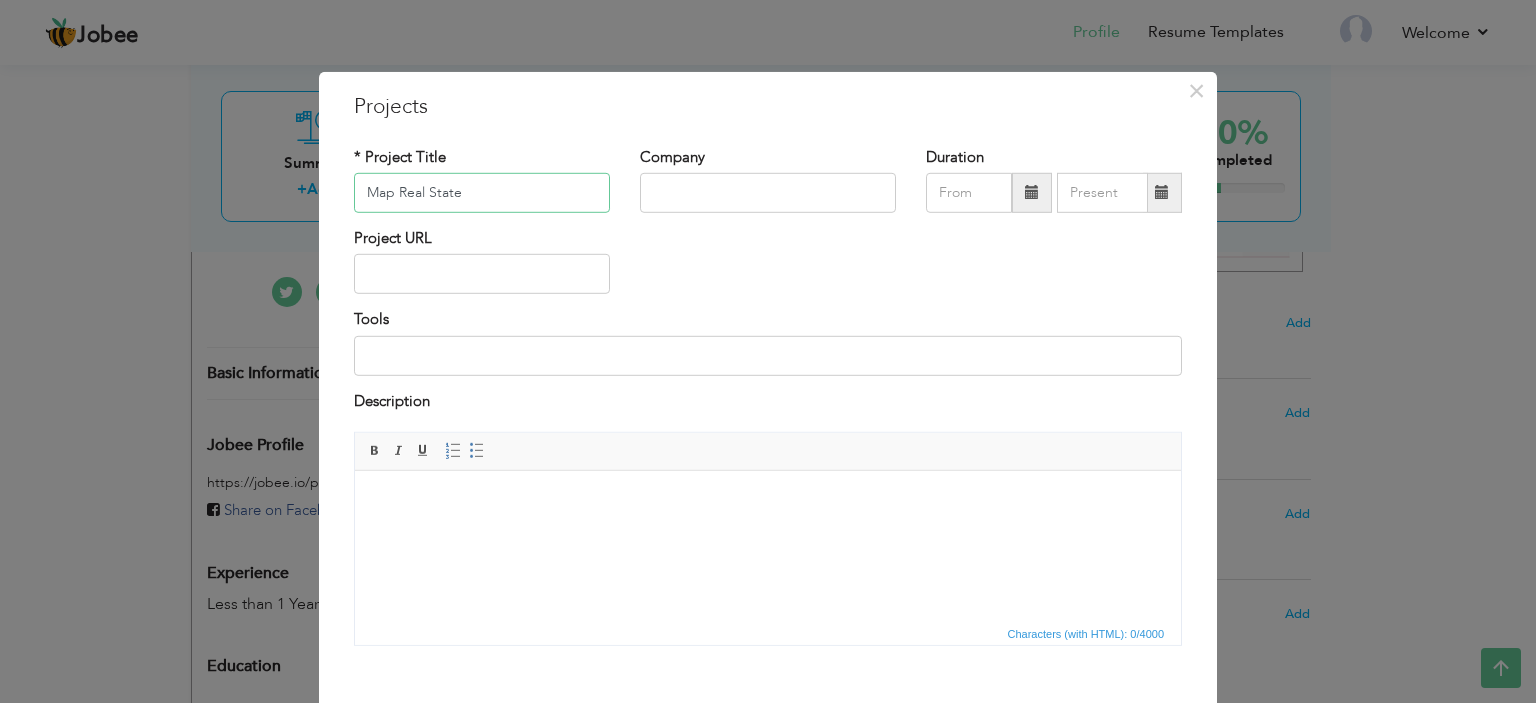 type on "Map Real State" 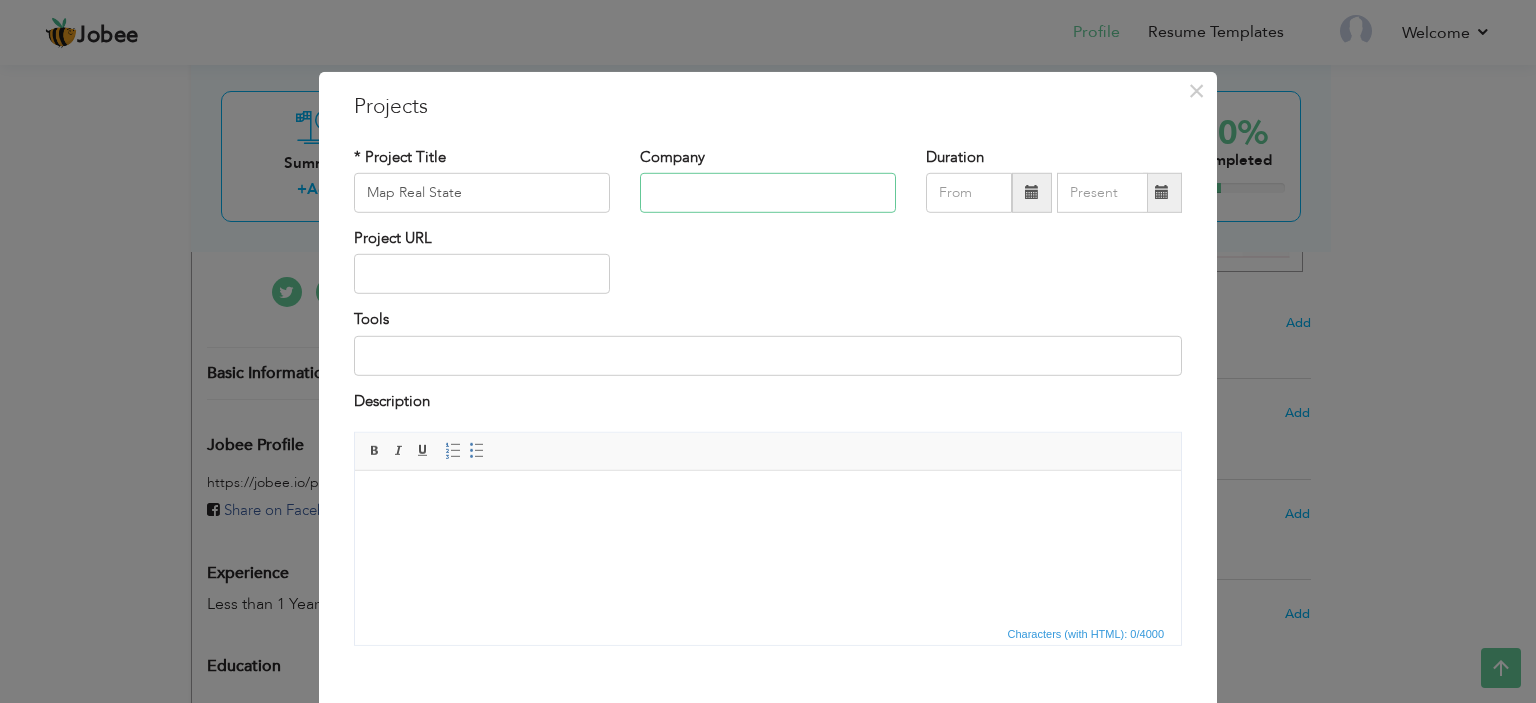 click at bounding box center [768, 193] 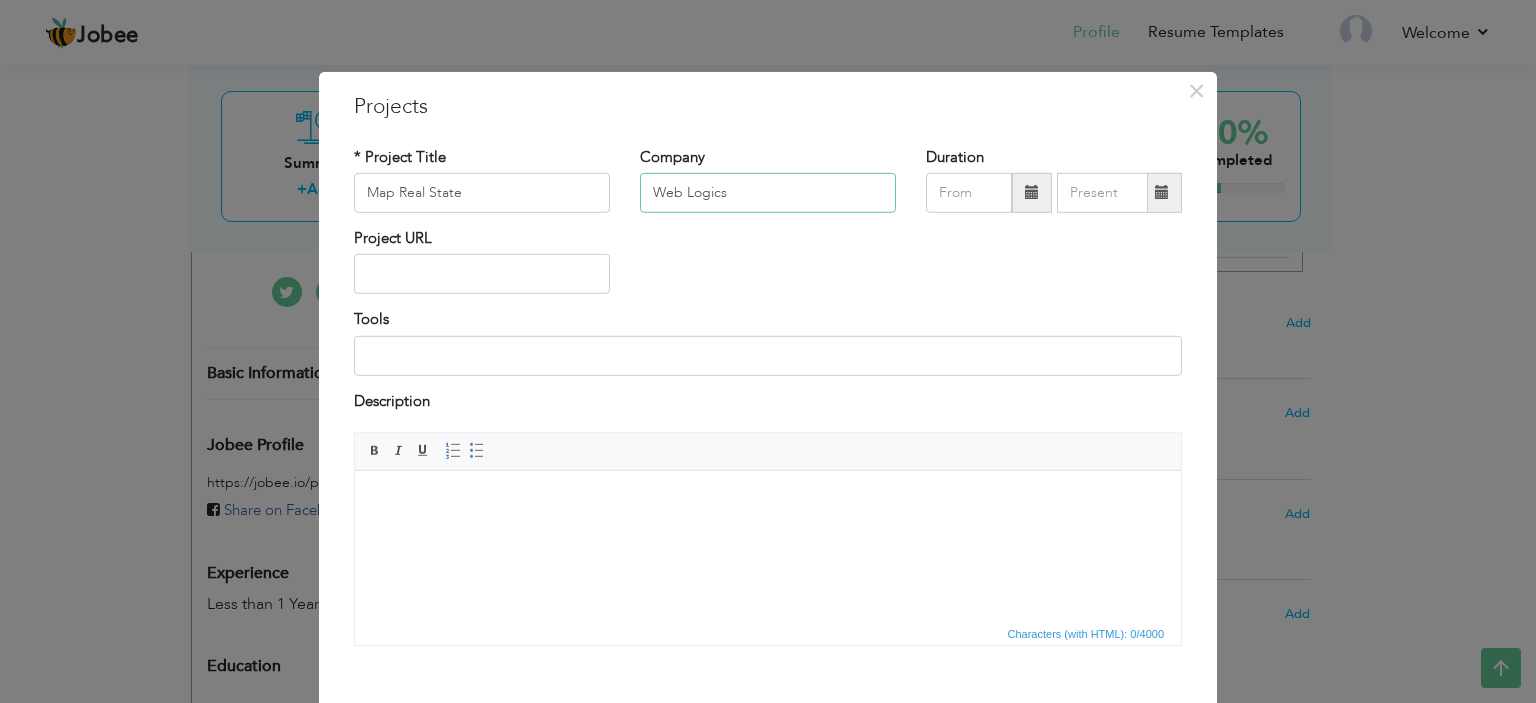 type on "Web Logics" 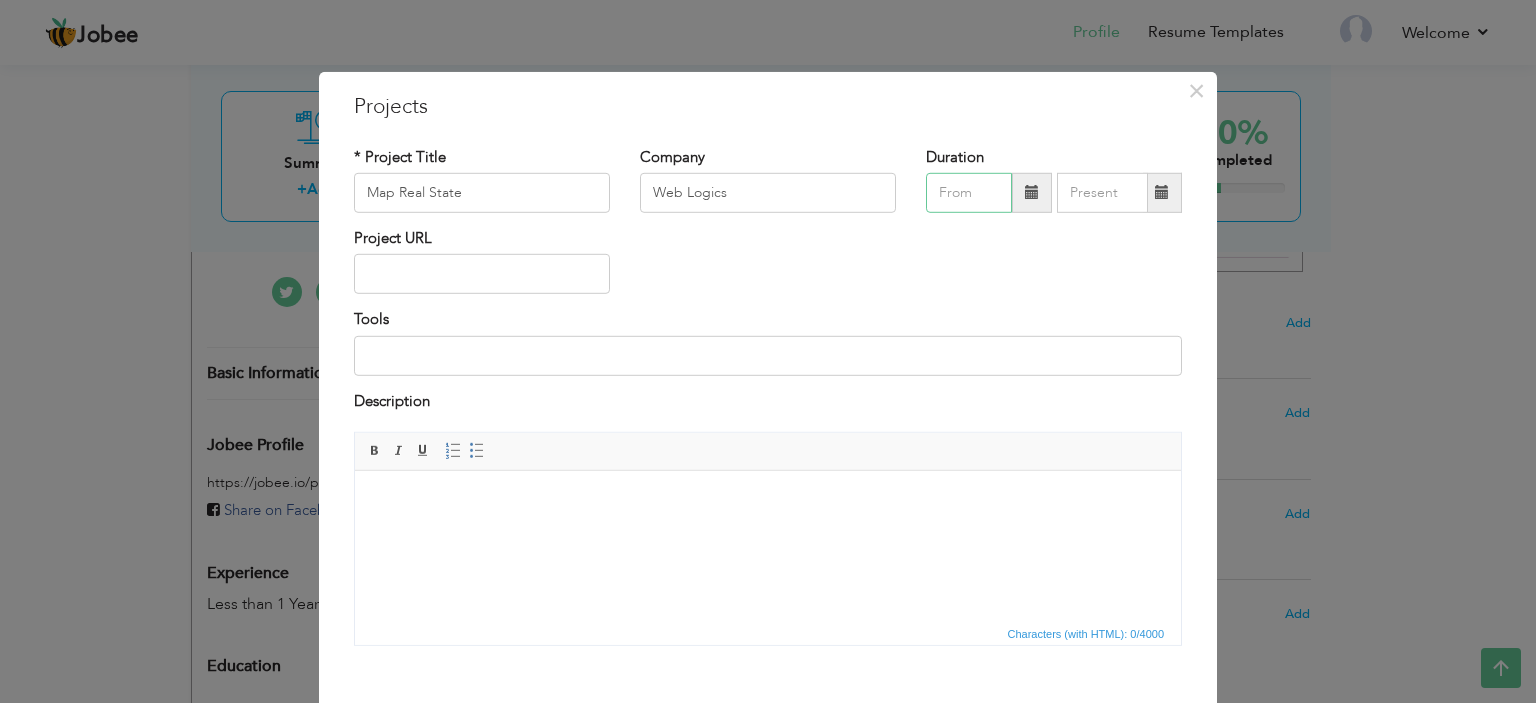 click at bounding box center (969, 193) 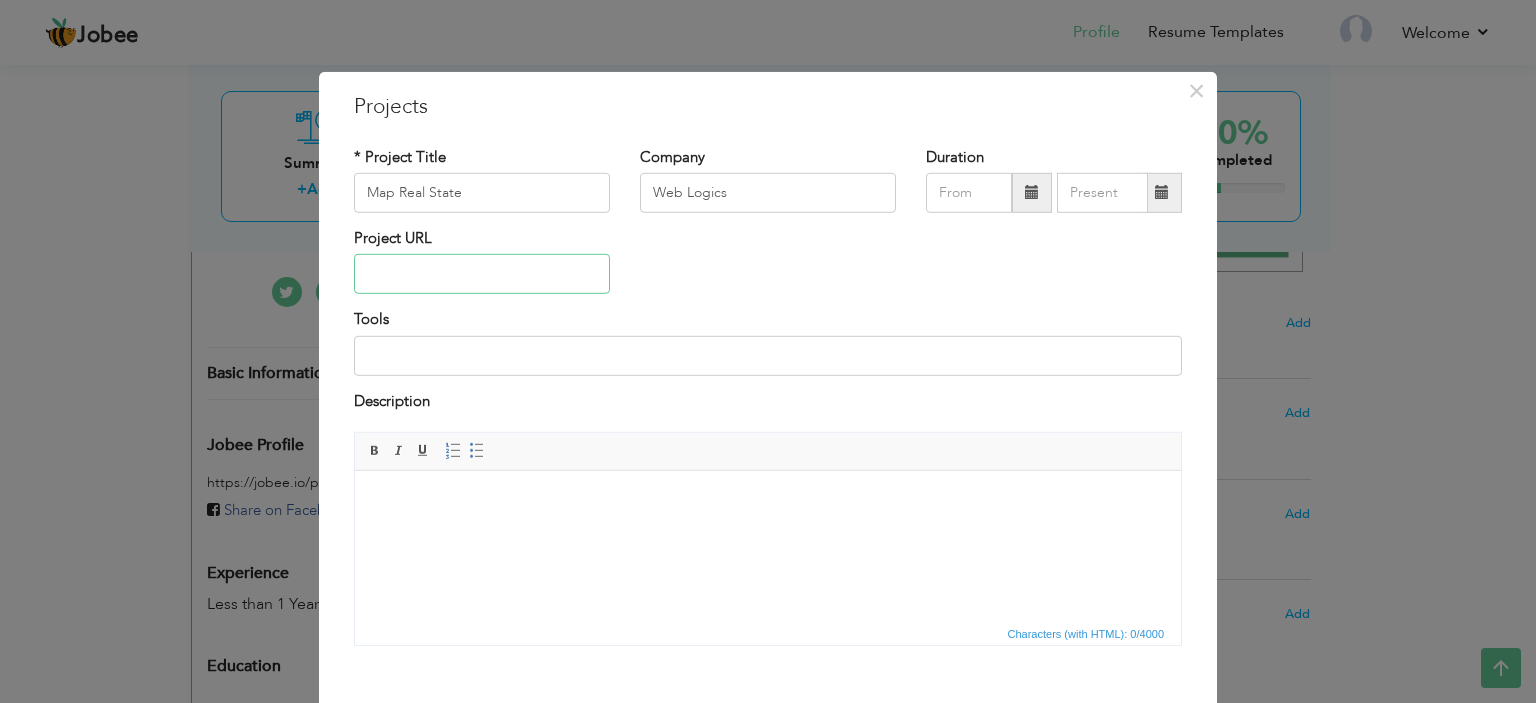 click at bounding box center [482, 274] 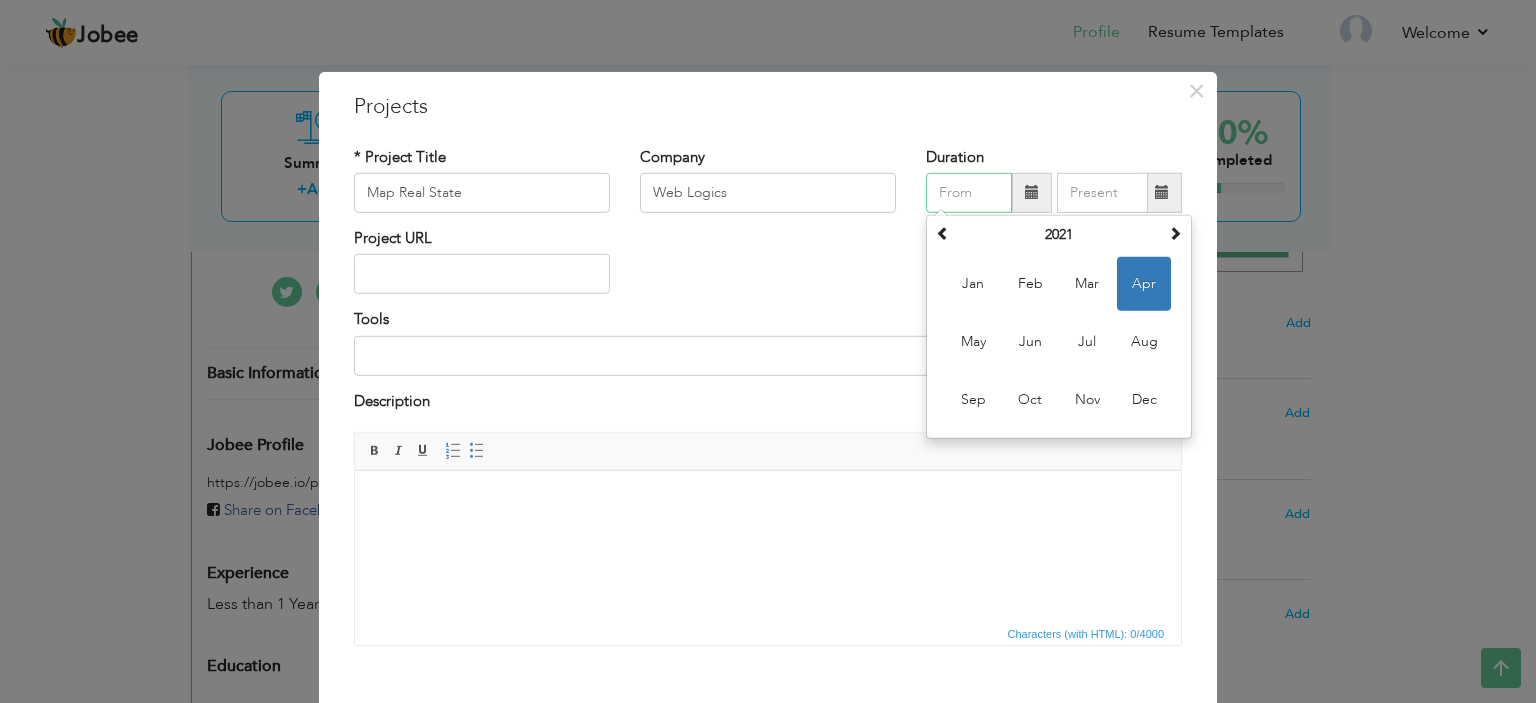 click at bounding box center (969, 193) 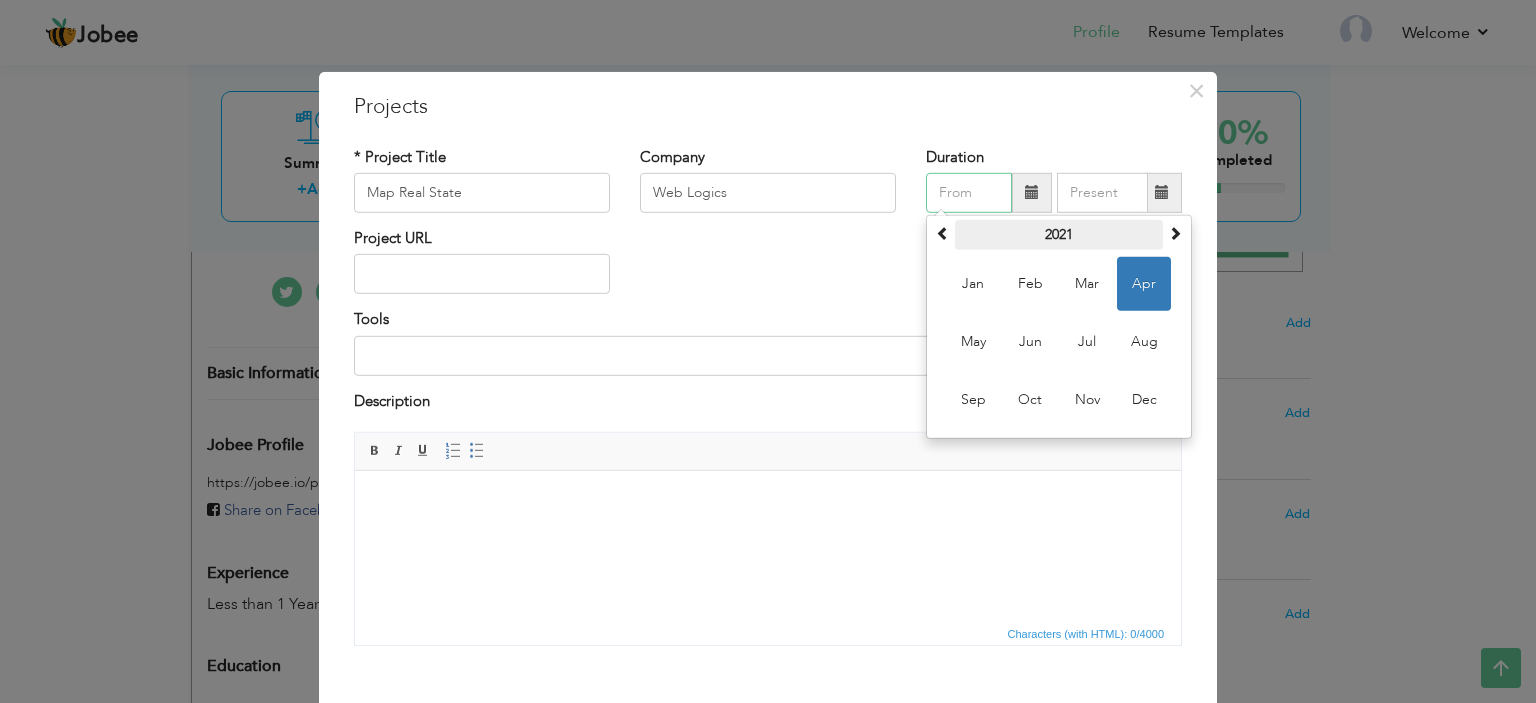 click on "2021" at bounding box center (1059, 235) 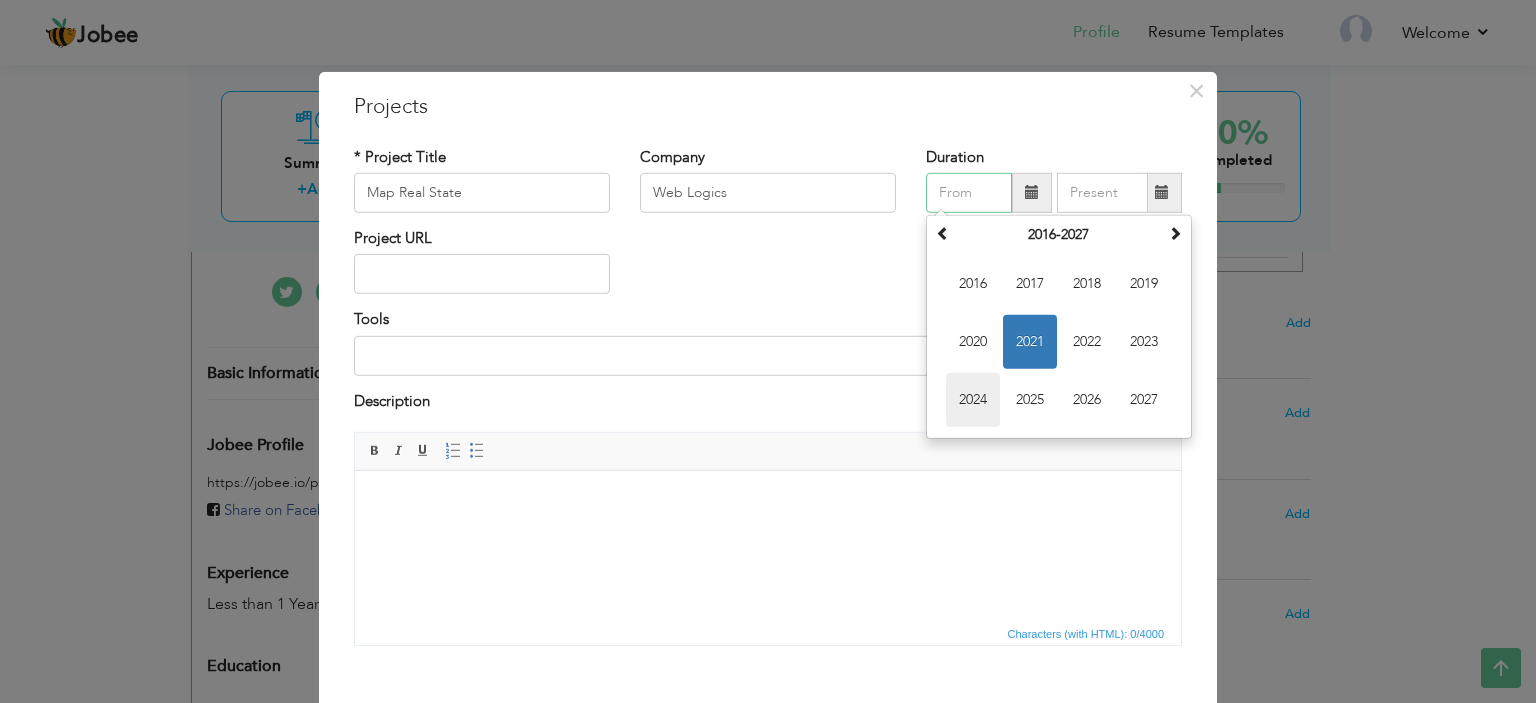click on "2024" at bounding box center [973, 400] 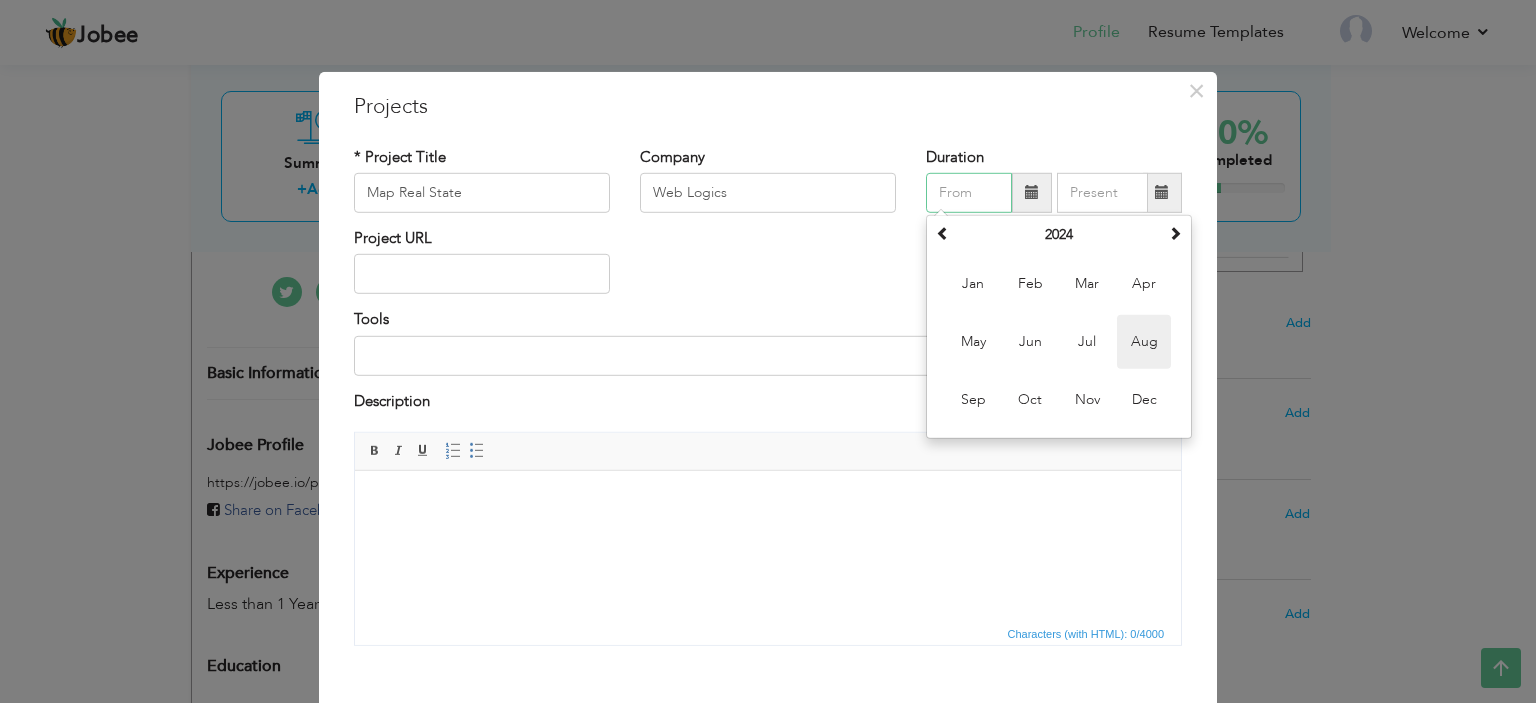 click on "Aug" at bounding box center [1144, 342] 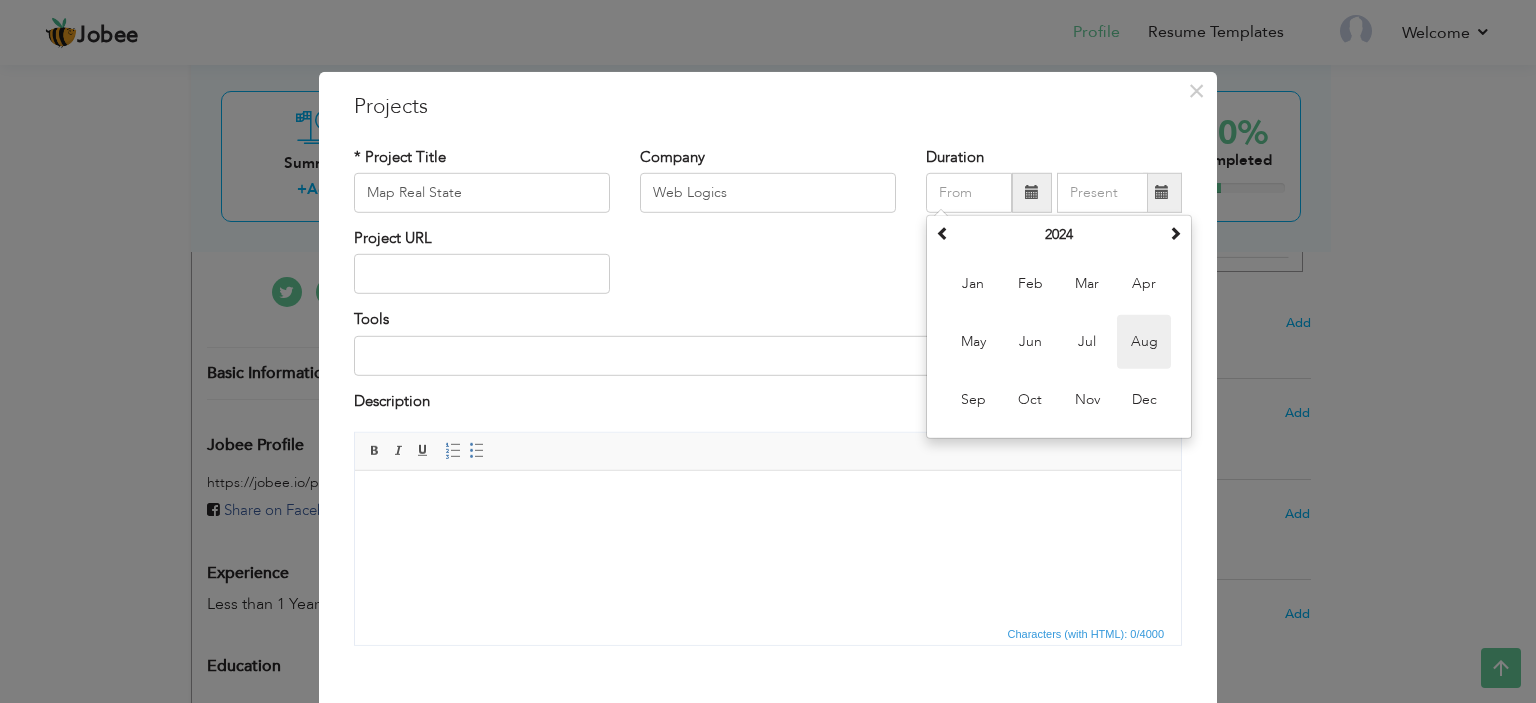 type on "08/2024" 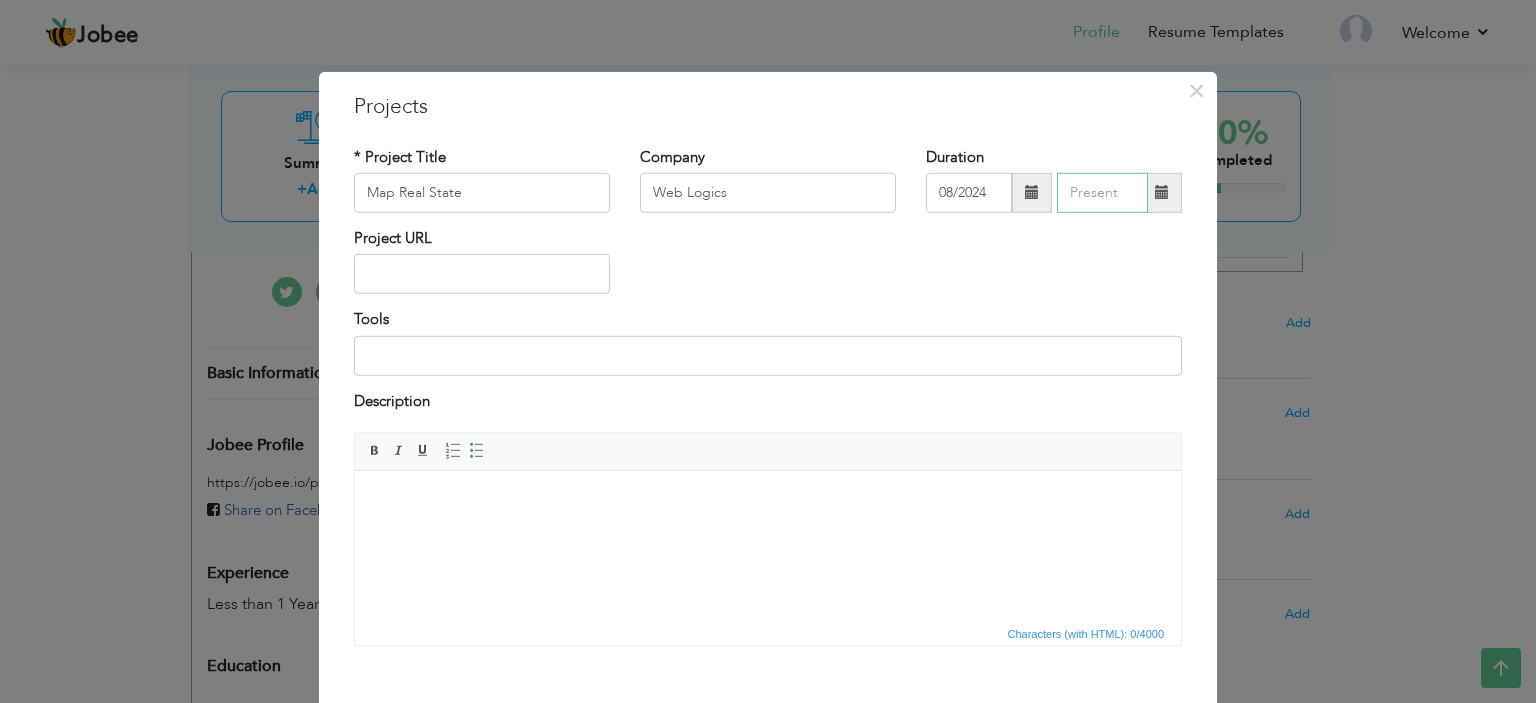 click at bounding box center [1102, 193] 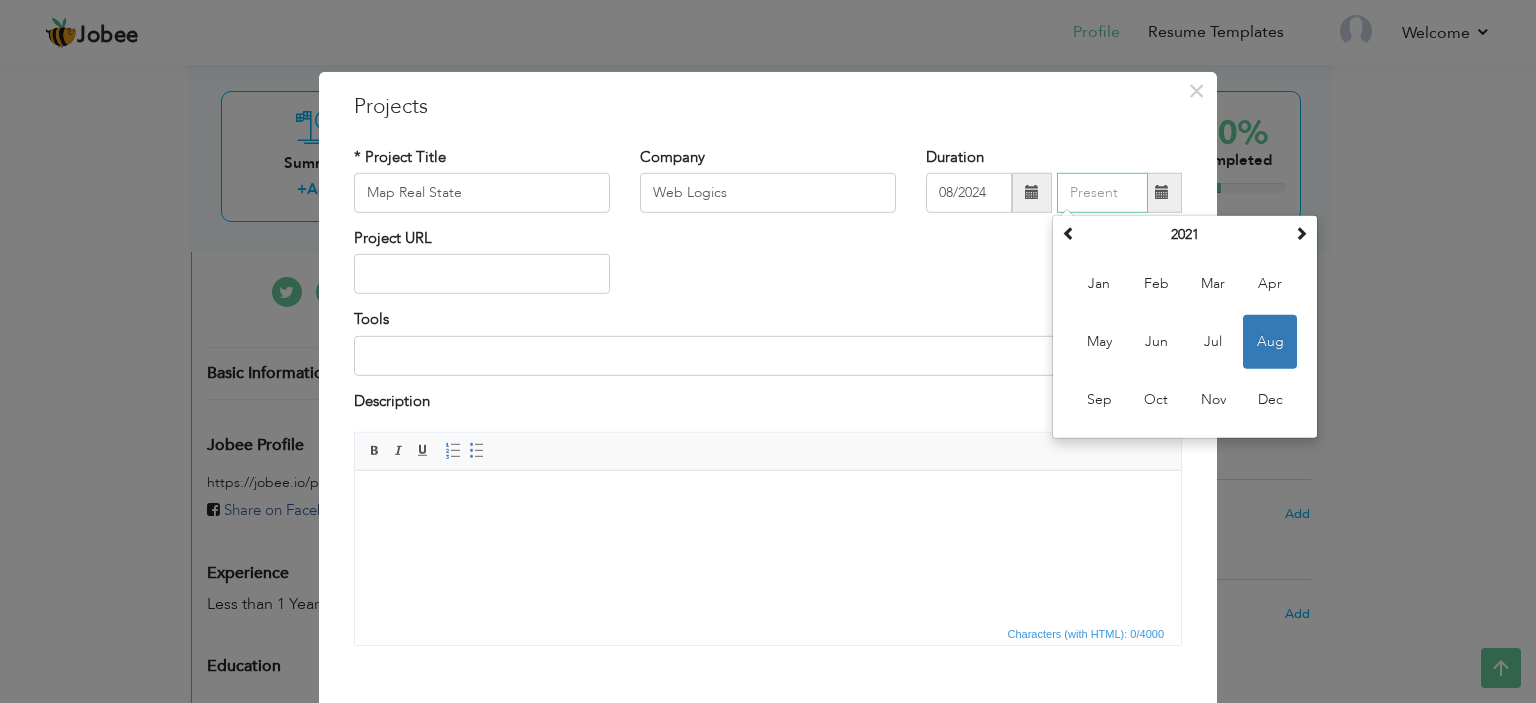 click on "Aug" at bounding box center (1270, 342) 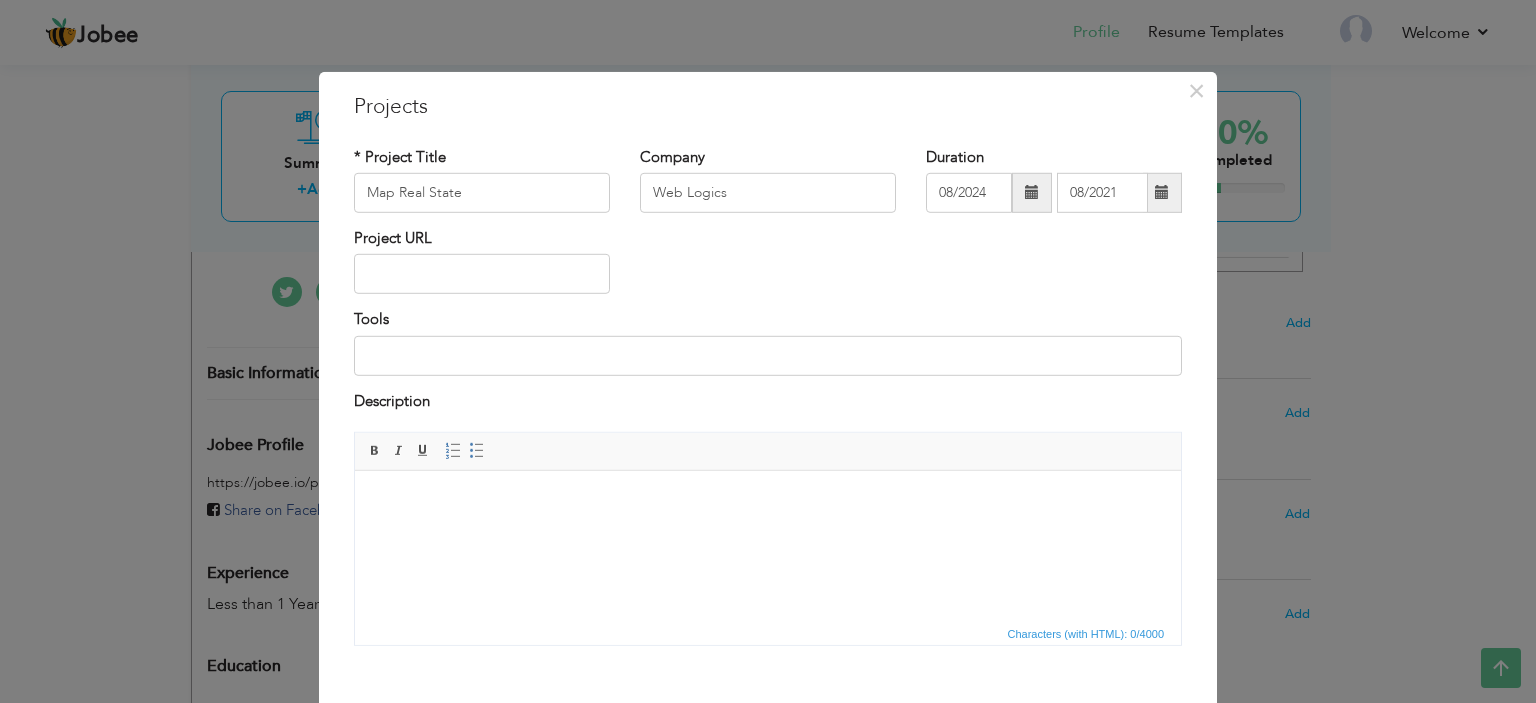 click at bounding box center (1162, 193) 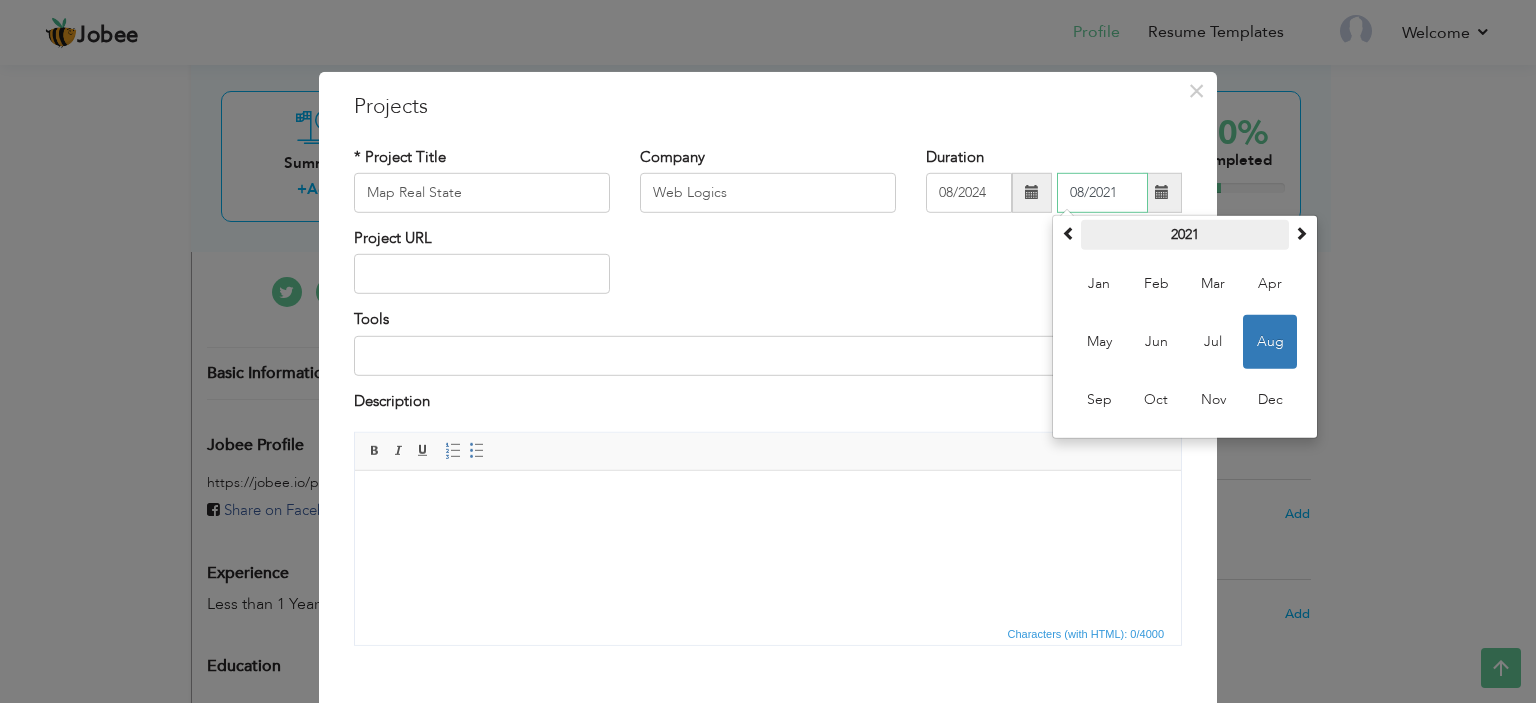 click on "2021" at bounding box center (1185, 235) 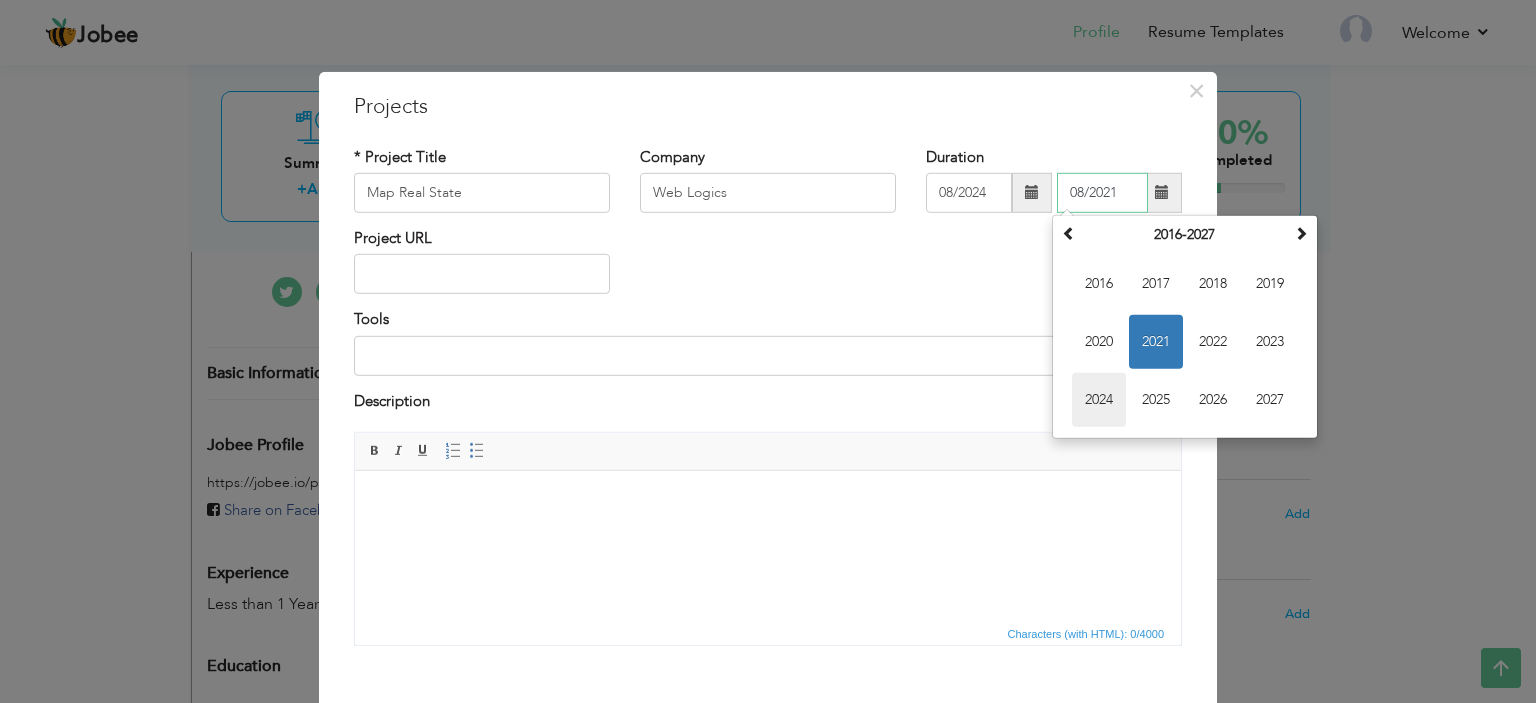 click on "2024" at bounding box center [1099, 400] 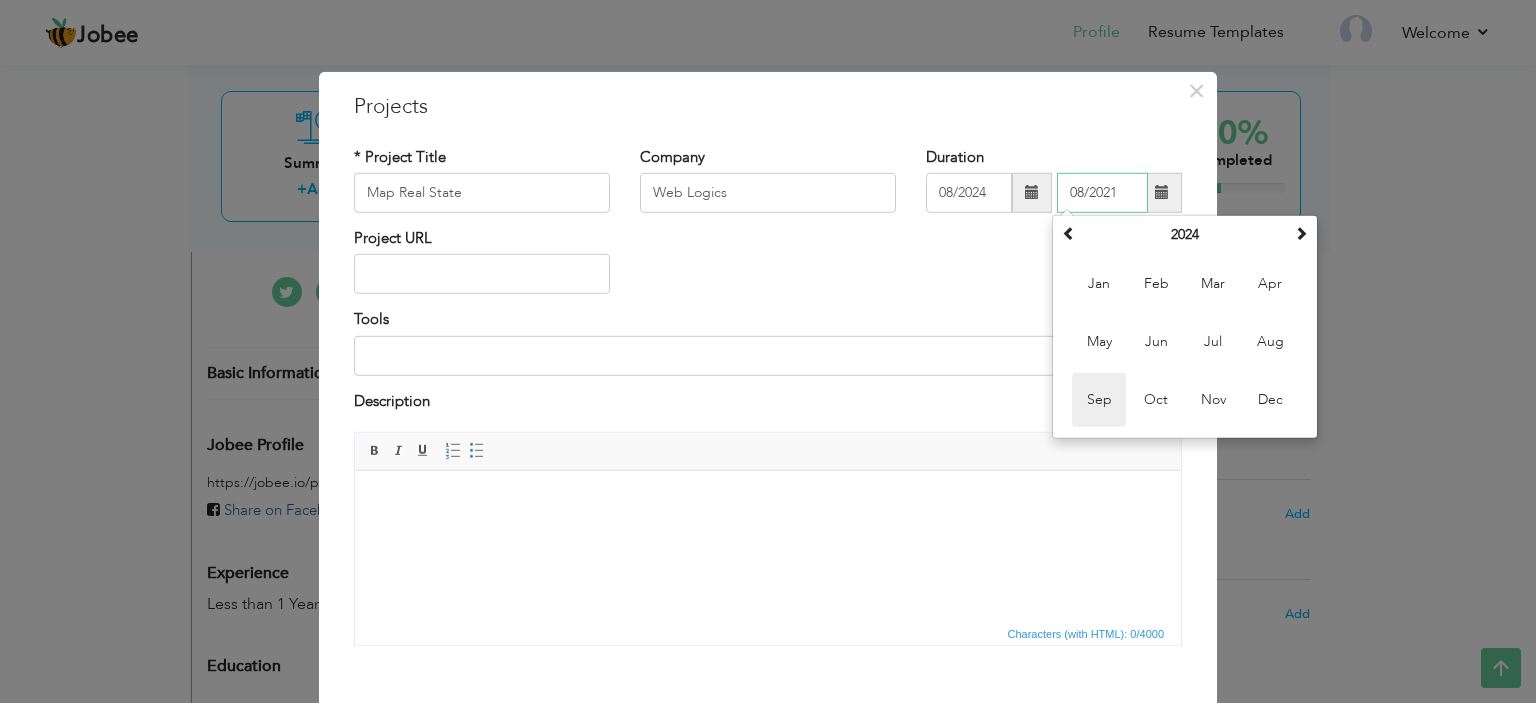 click on "Sep" at bounding box center (1099, 400) 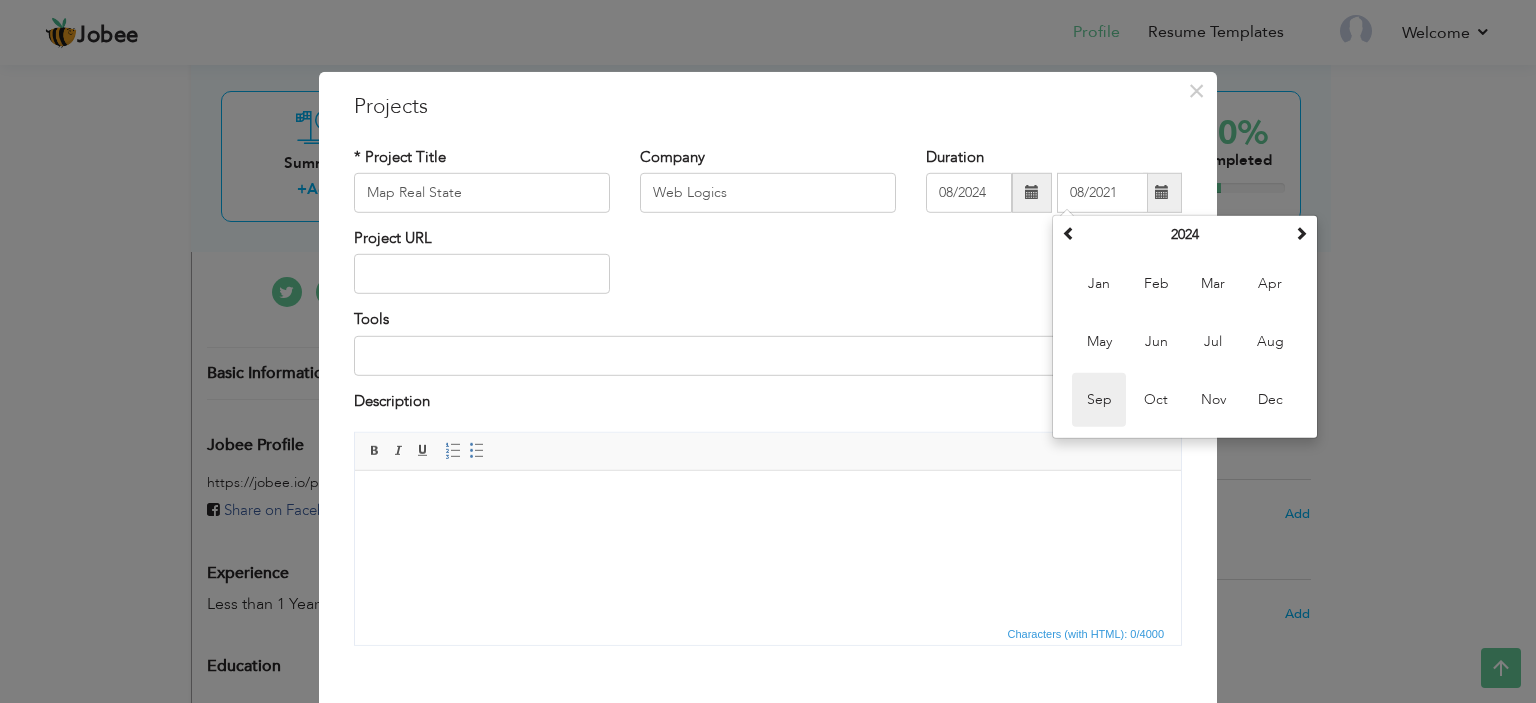 type on "09/2024" 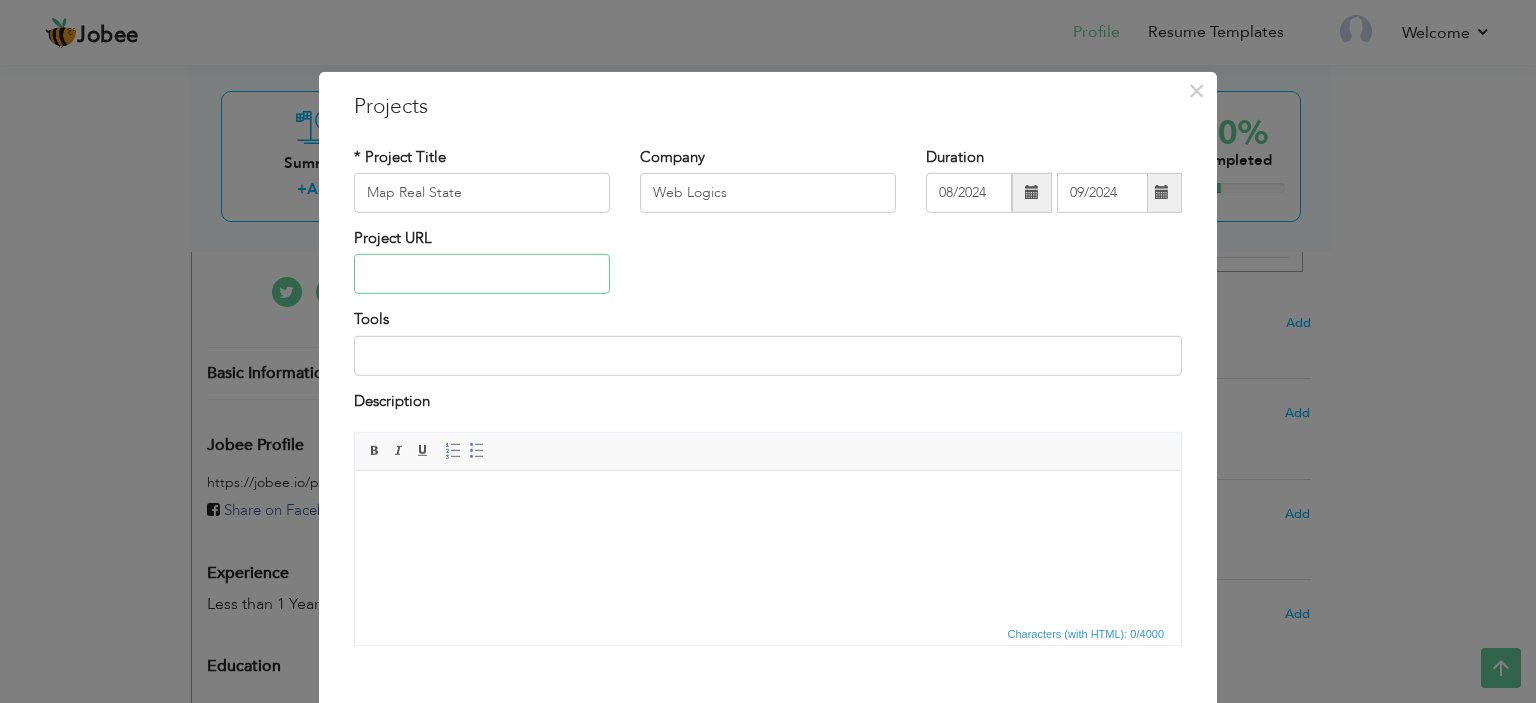 click at bounding box center [482, 274] 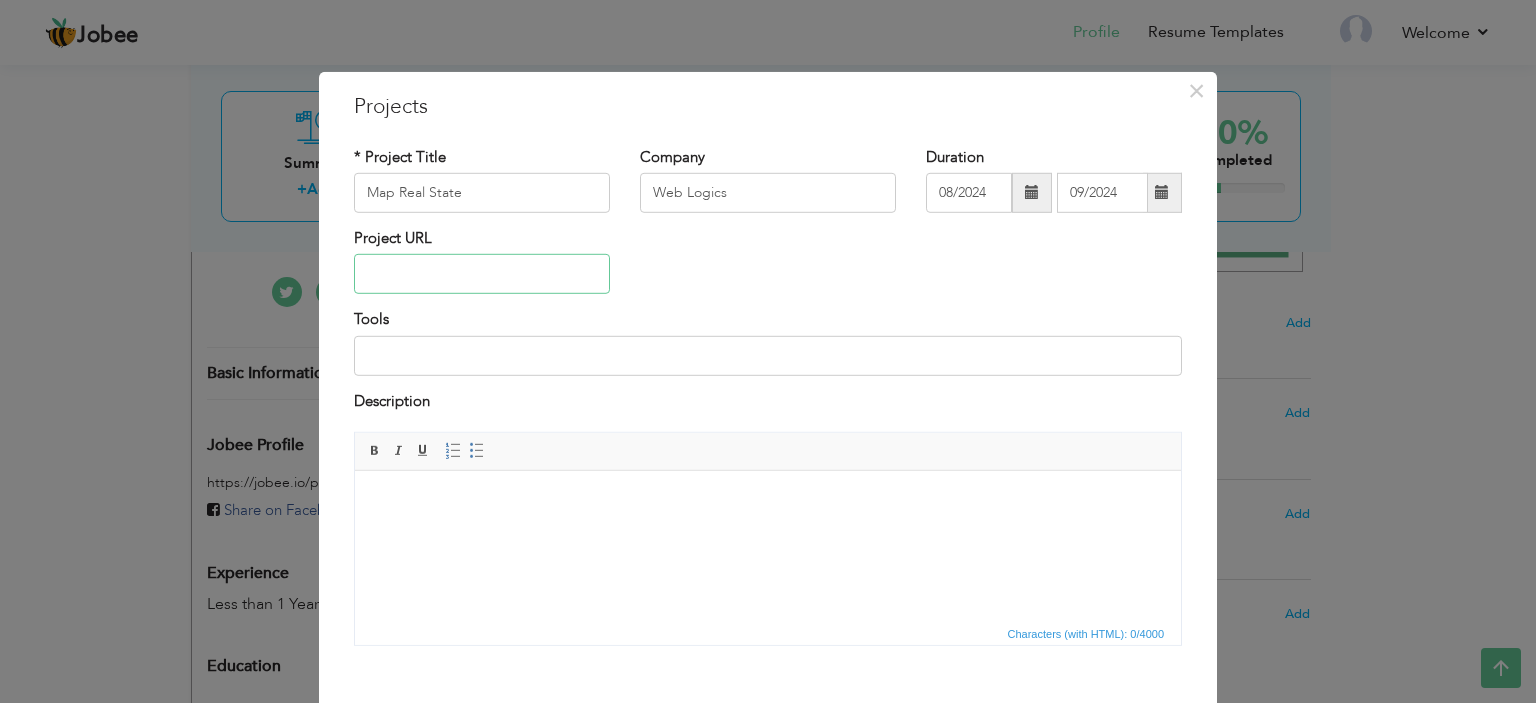 paste on "https://maprealestateuae.com/" 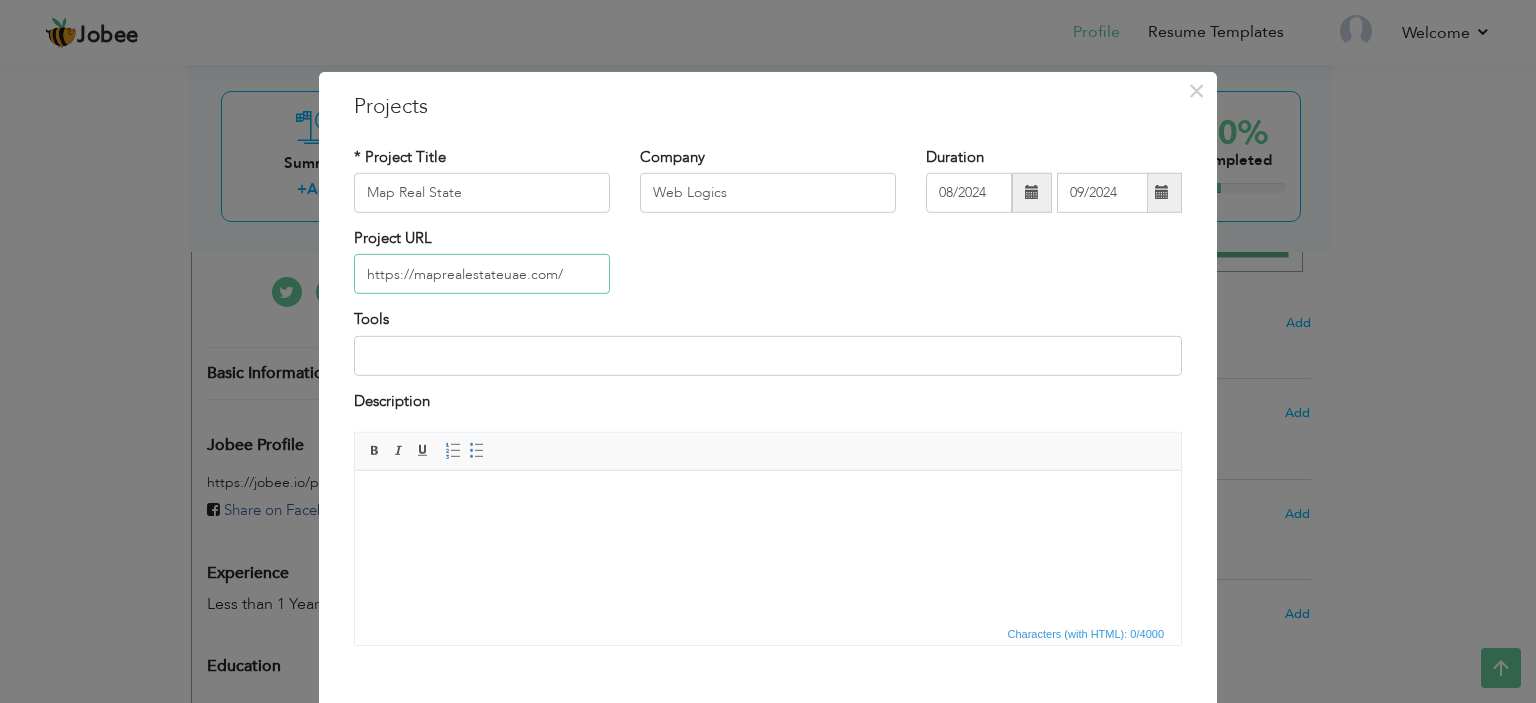 type on "https://maprealestateuae.com/" 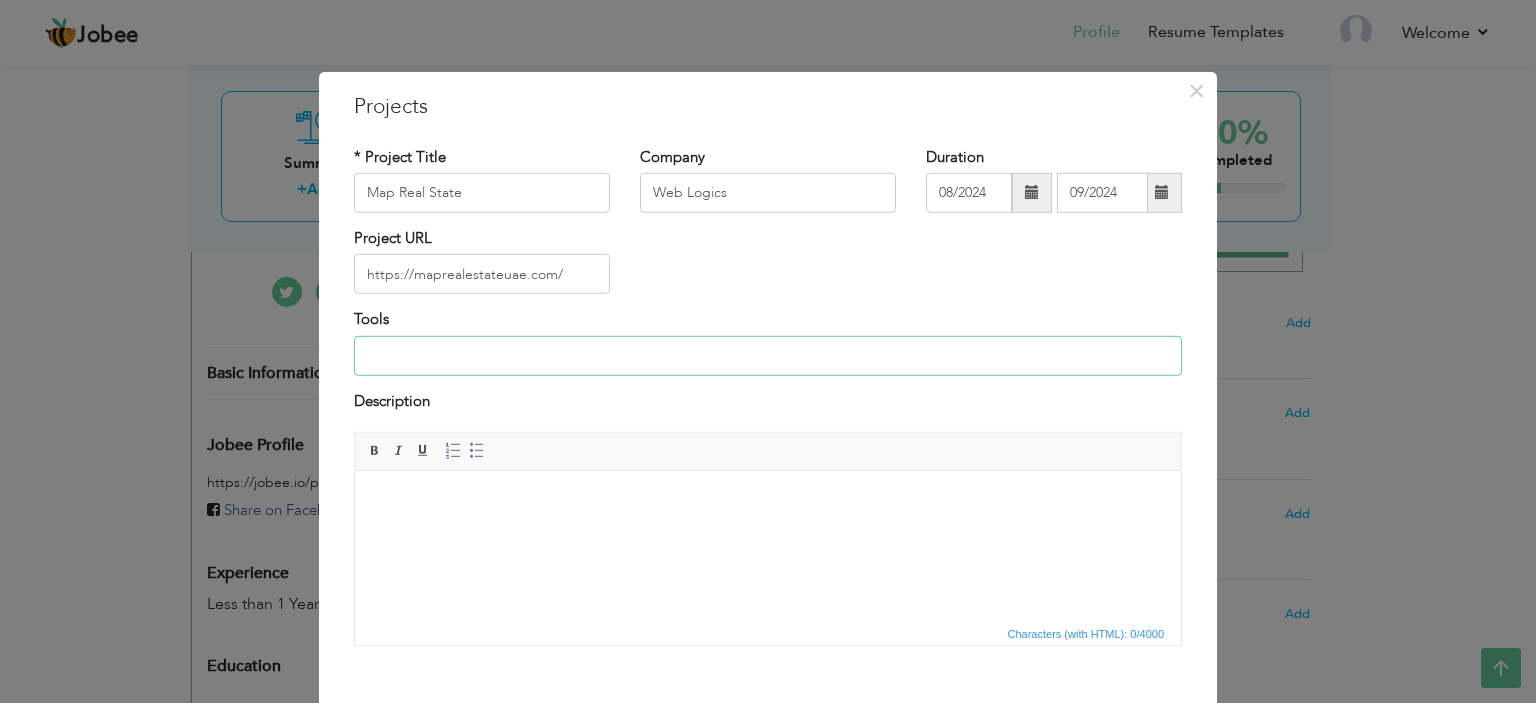 click at bounding box center [768, 356] 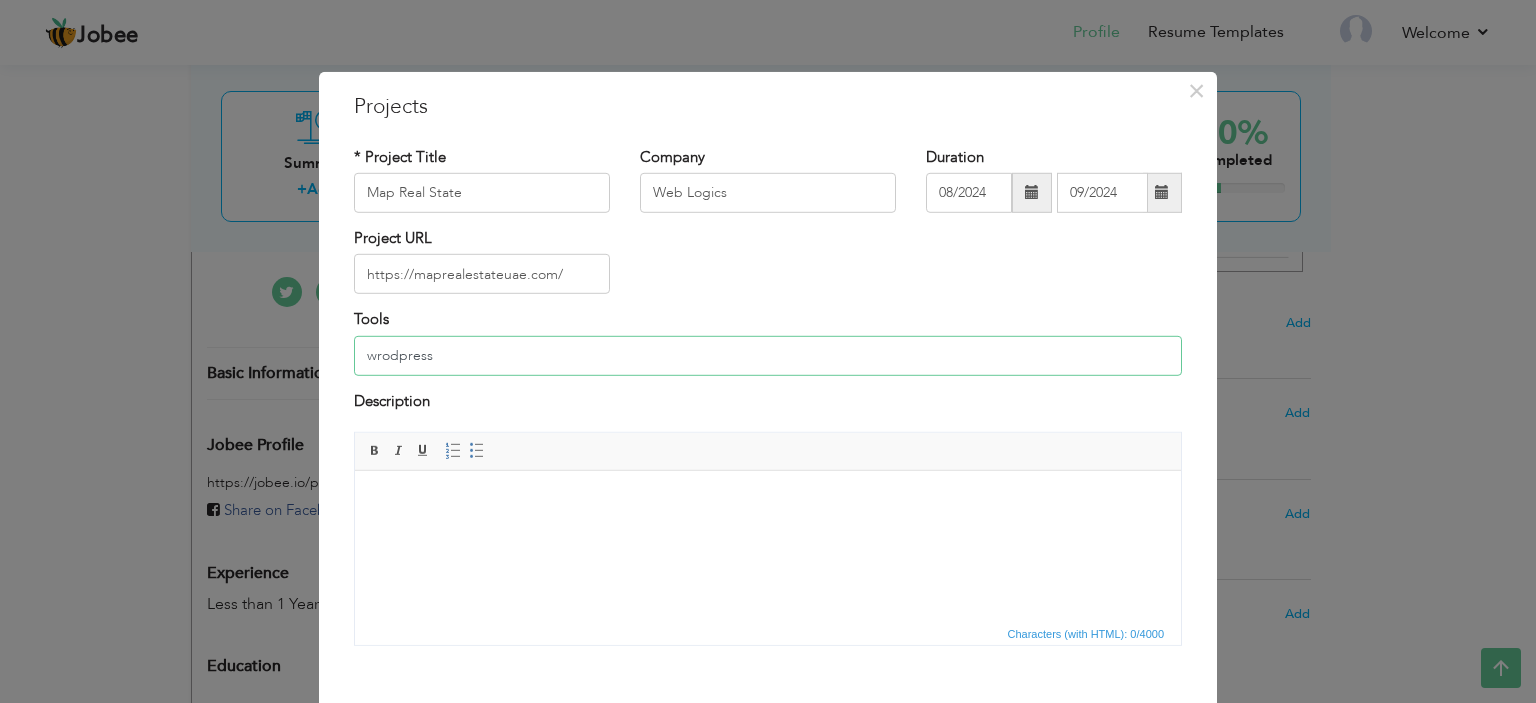 drag, startPoint x: 367, startPoint y: 356, endPoint x: 368, endPoint y: 366, distance: 10.049875 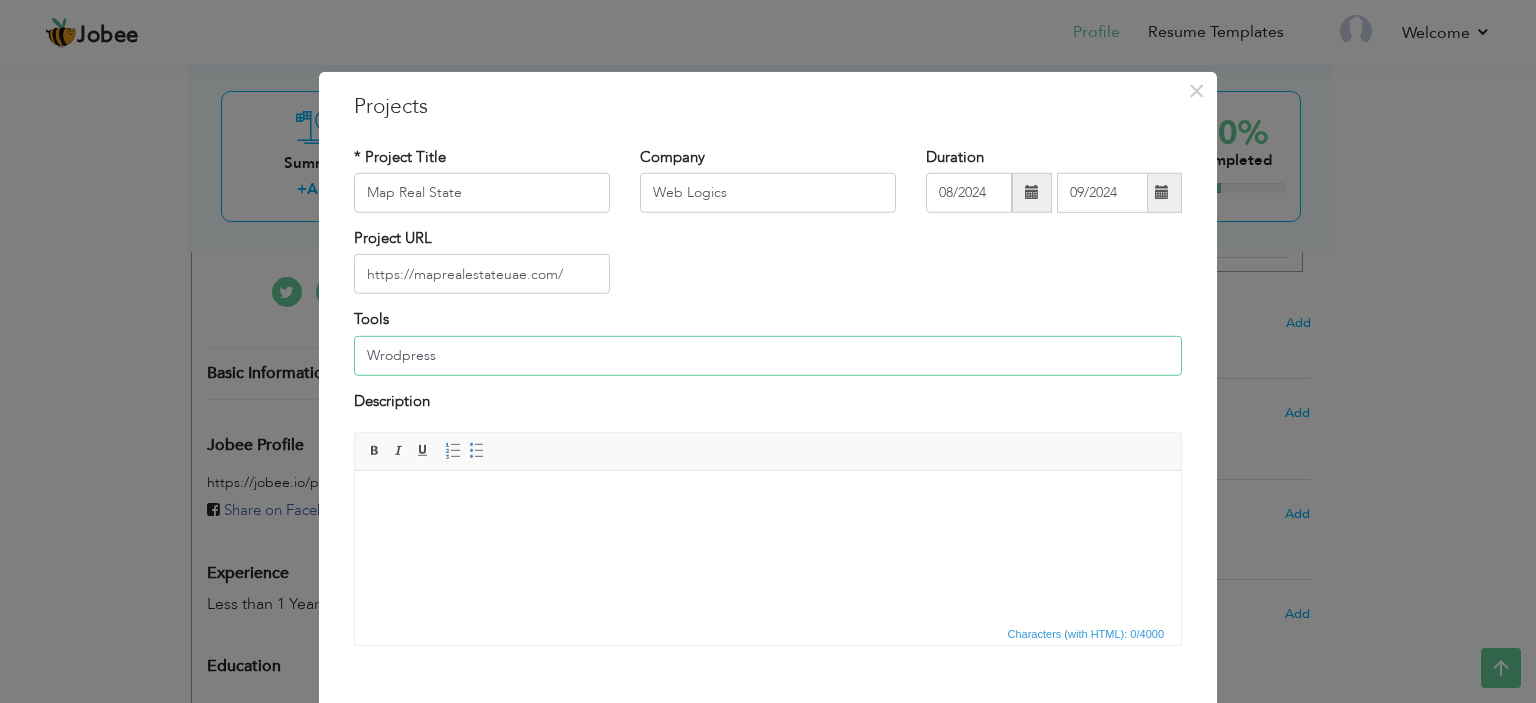 click on "Wrodpress" at bounding box center (768, 356) 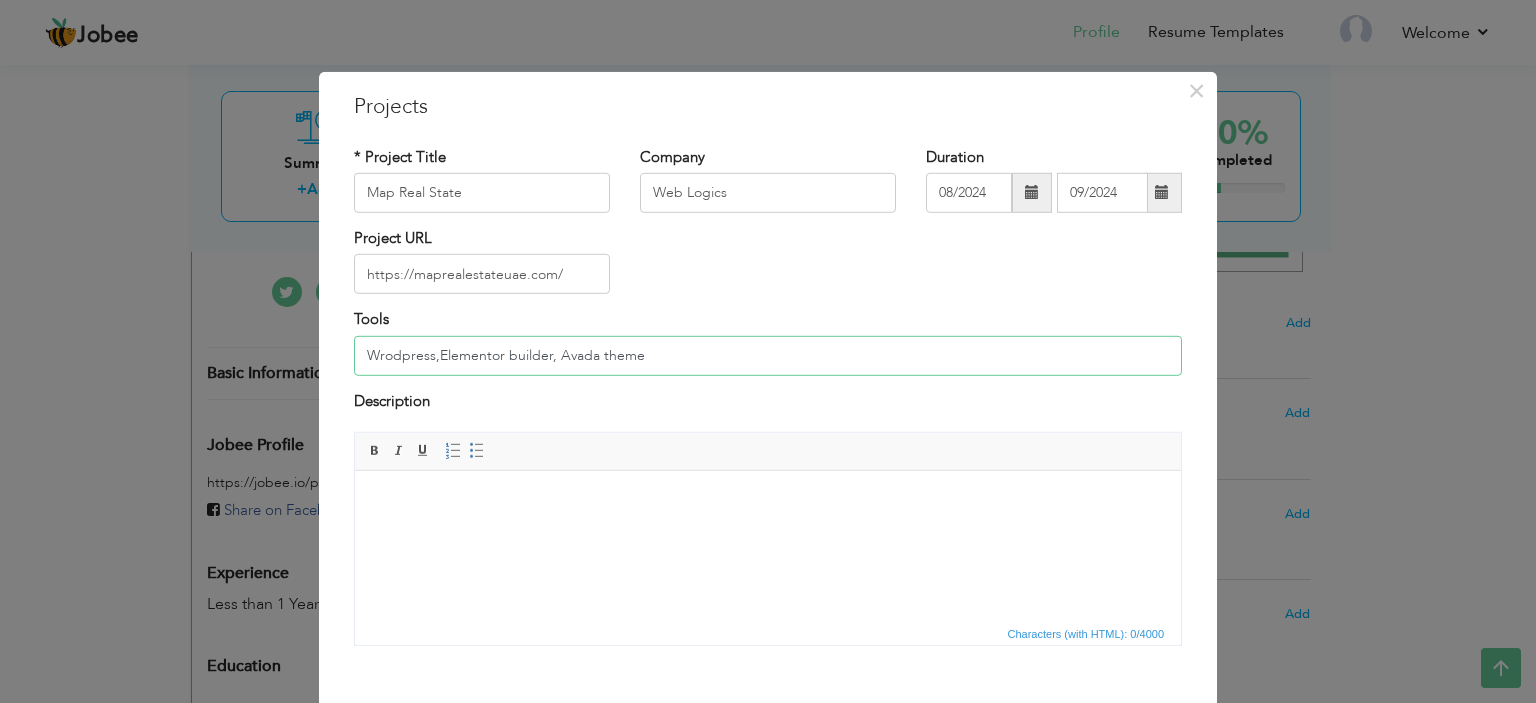 type on "Wrodpress,Elementor builder, Avada theme" 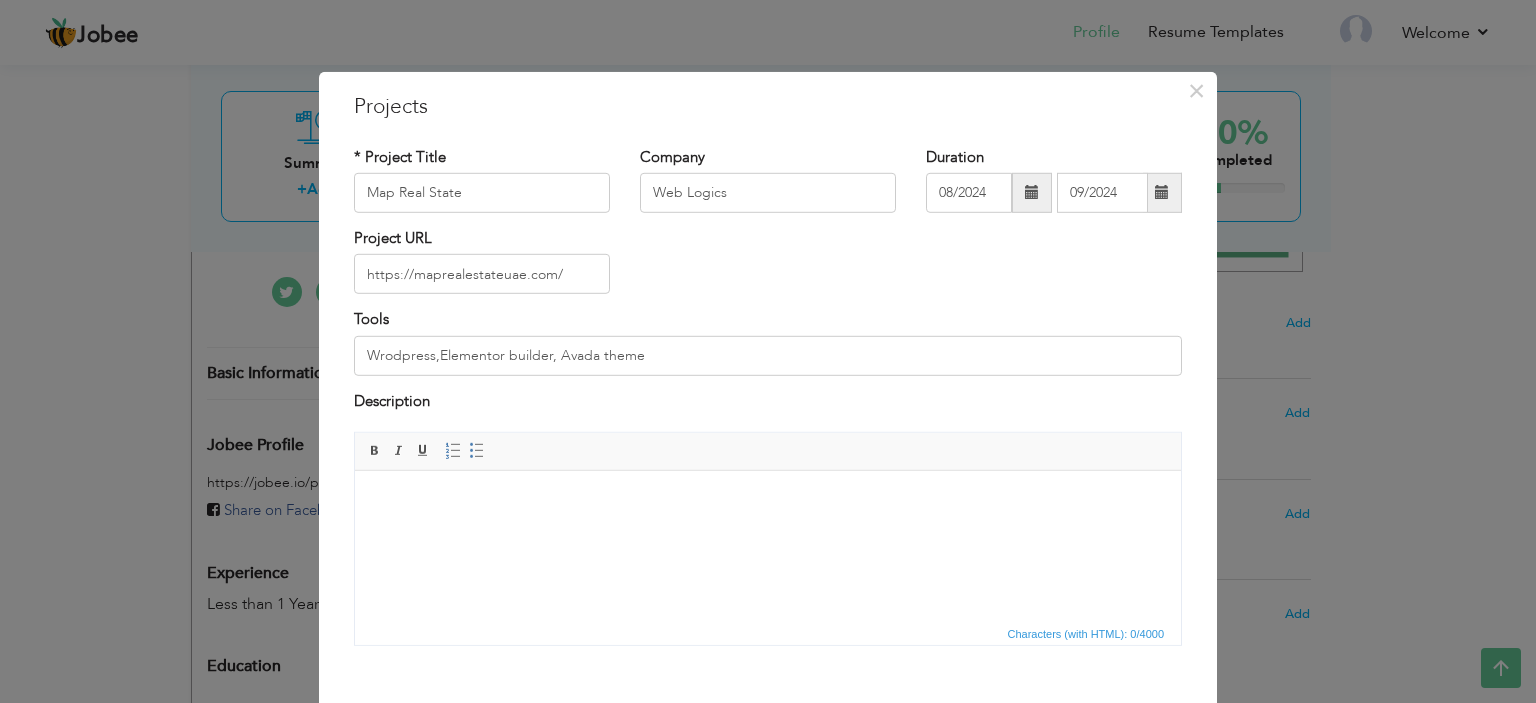 click at bounding box center (768, 501) 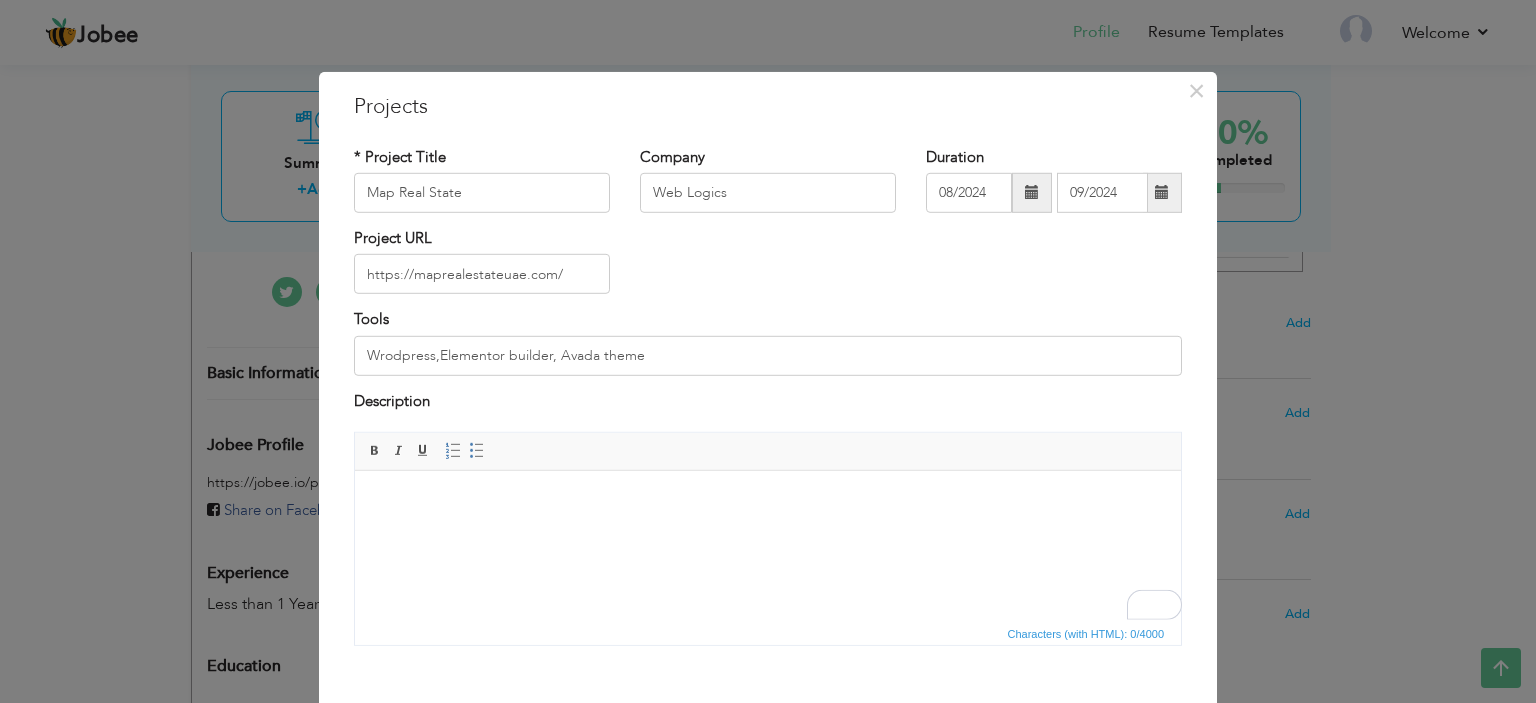 click at bounding box center (768, 501) 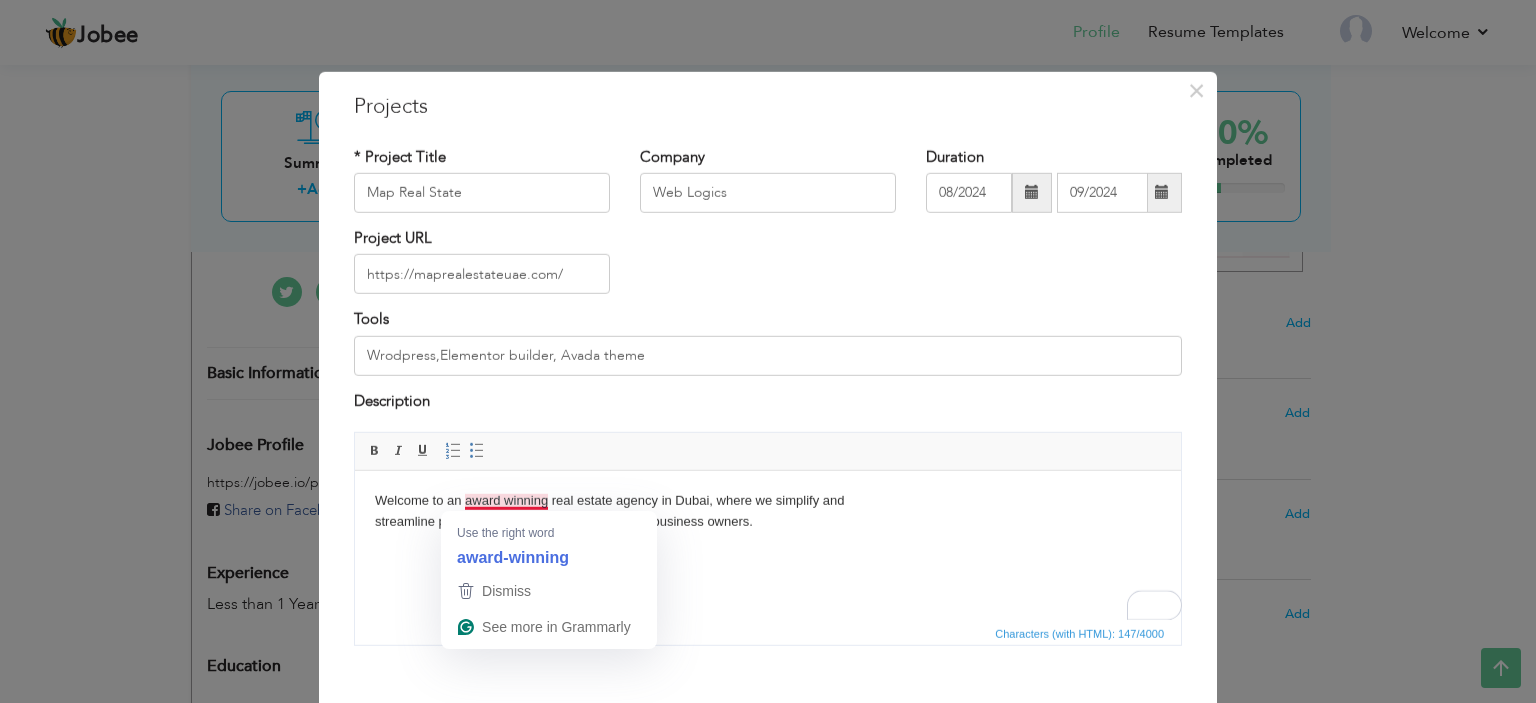 type 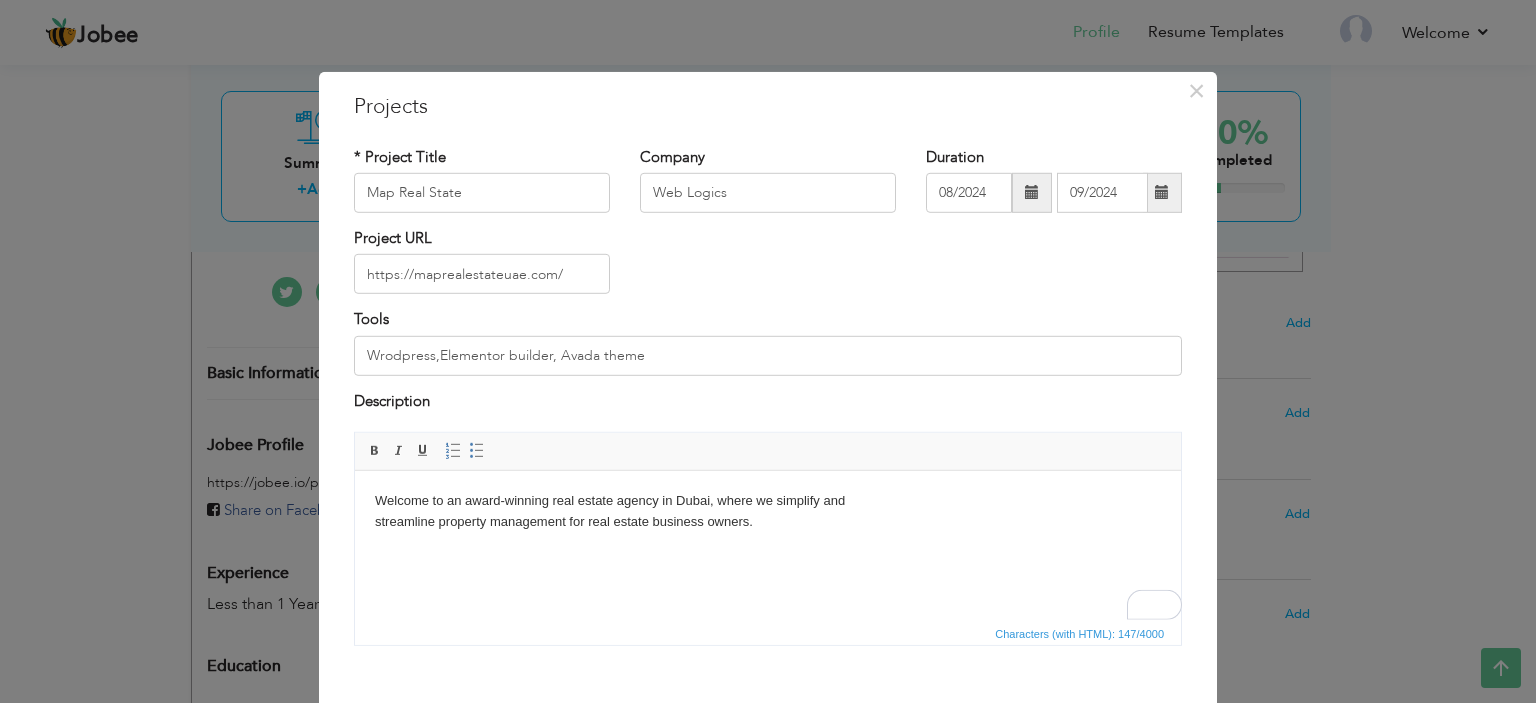 click on "Welcome to an award-winning real estate agency in Dubai, where we simplify and streamline property management for real estate business owners." at bounding box center [768, 512] 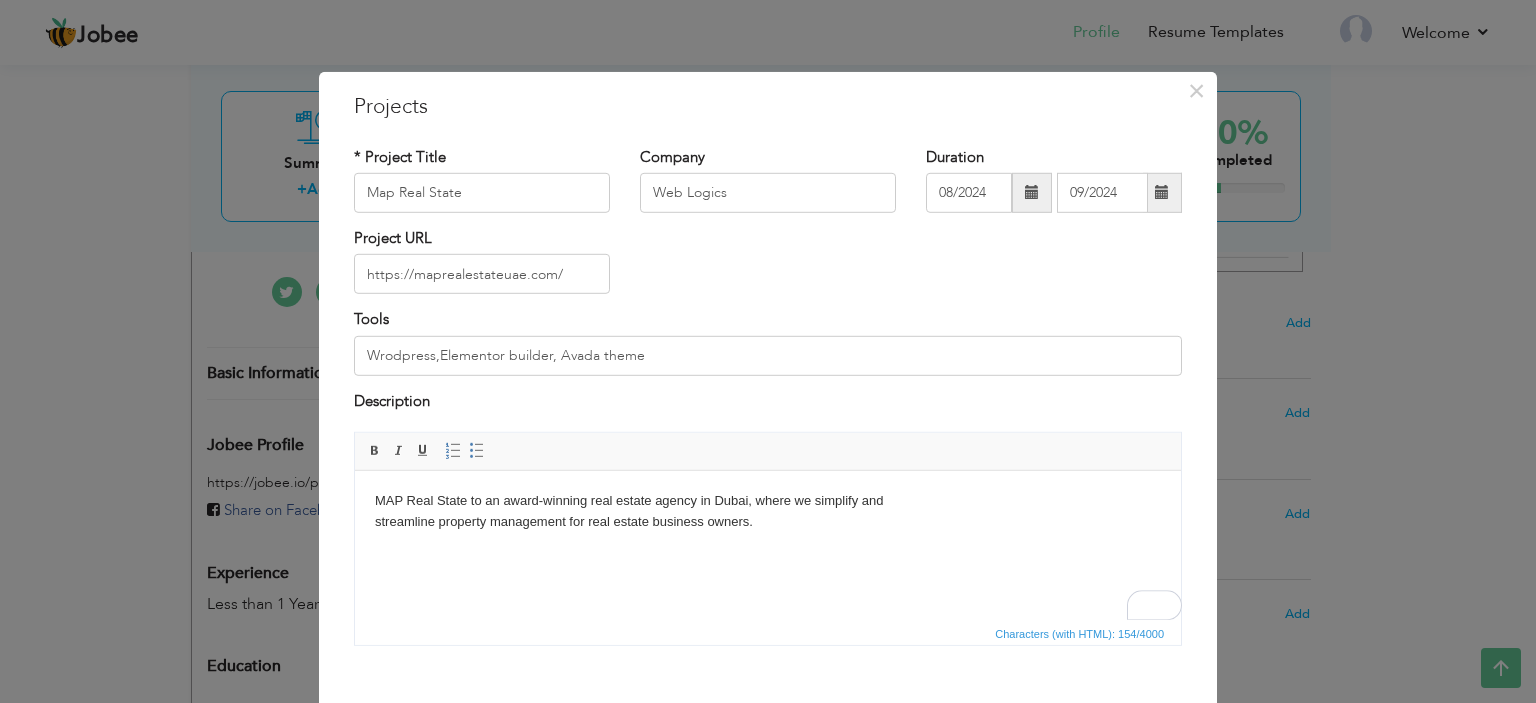click on "MAP Real State to an award-winning real estate agency in Dubai, where we simplify and streamline property management for real estate business owners." at bounding box center (768, 512) 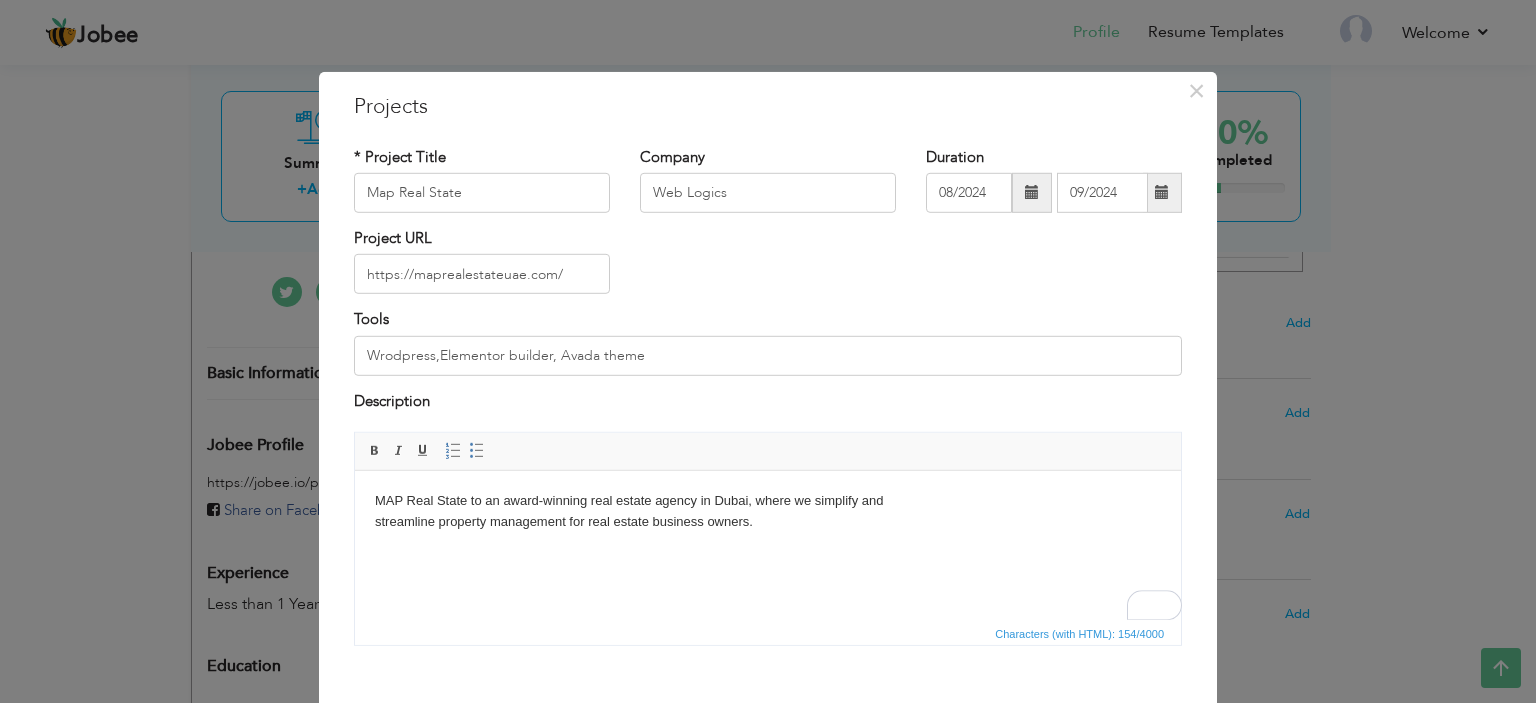 drag, startPoint x: 467, startPoint y: 502, endPoint x: 483, endPoint y: 529, distance: 31.38471 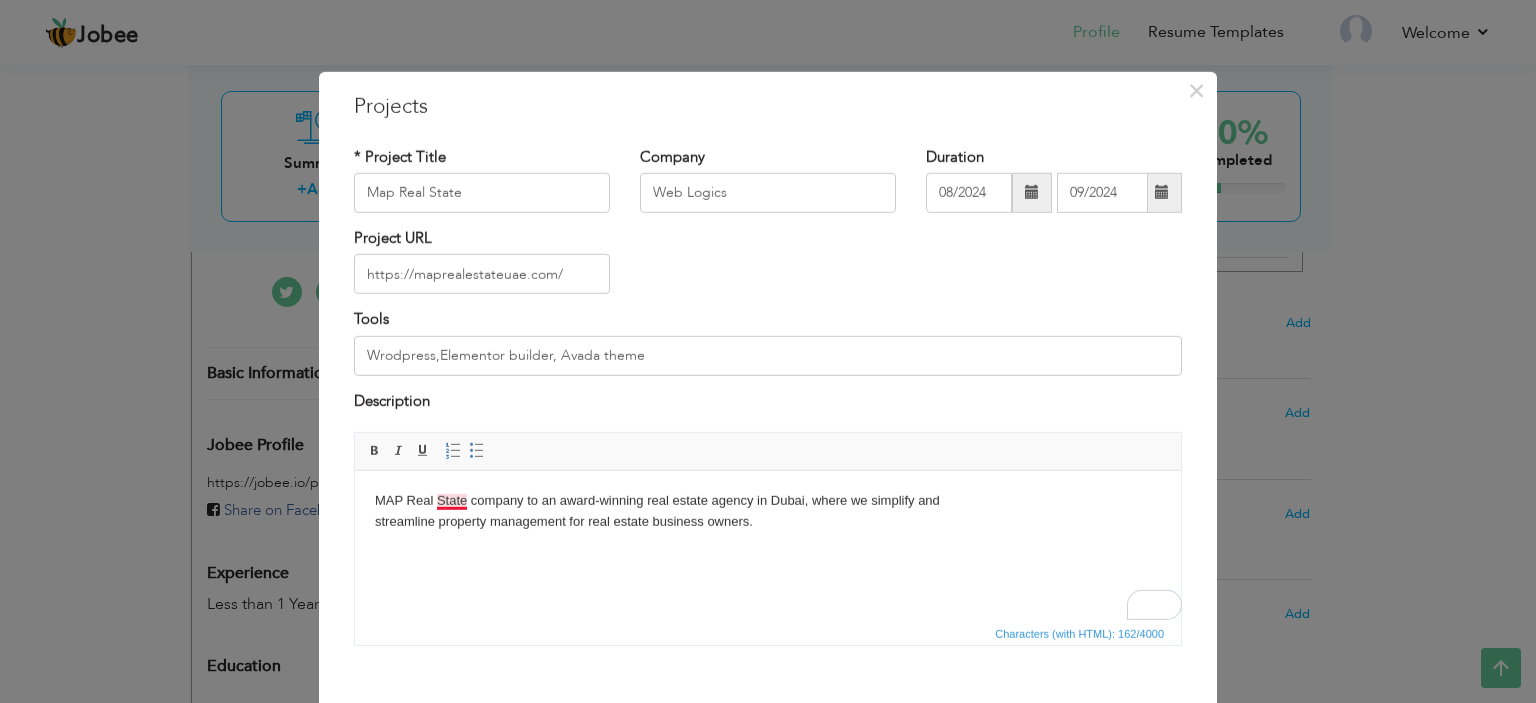 click on "MAP Real State company to an award-winning real estate agency in Dubai, where we simplify and streamline property management for real estate business owners." at bounding box center (768, 512) 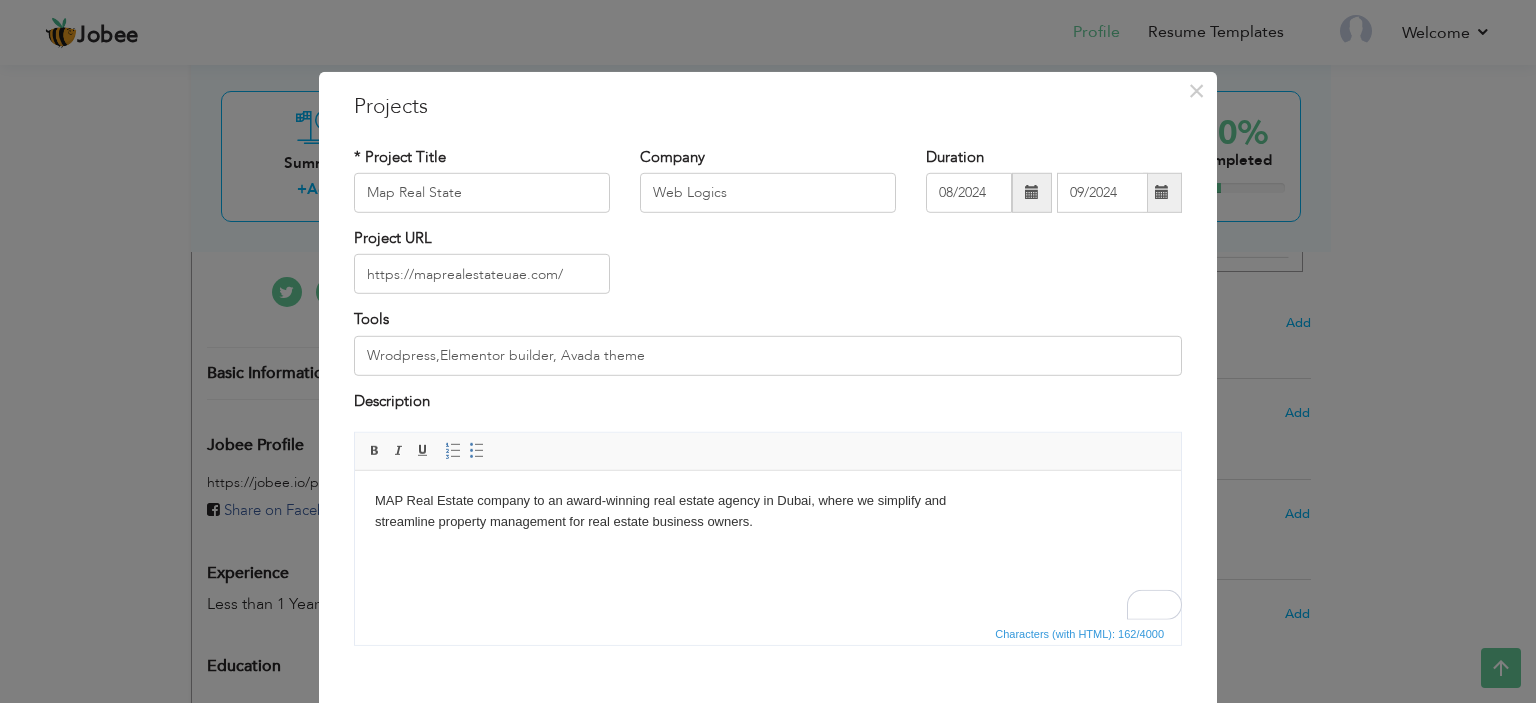 scroll, scrollTop: 104, scrollLeft: 0, axis: vertical 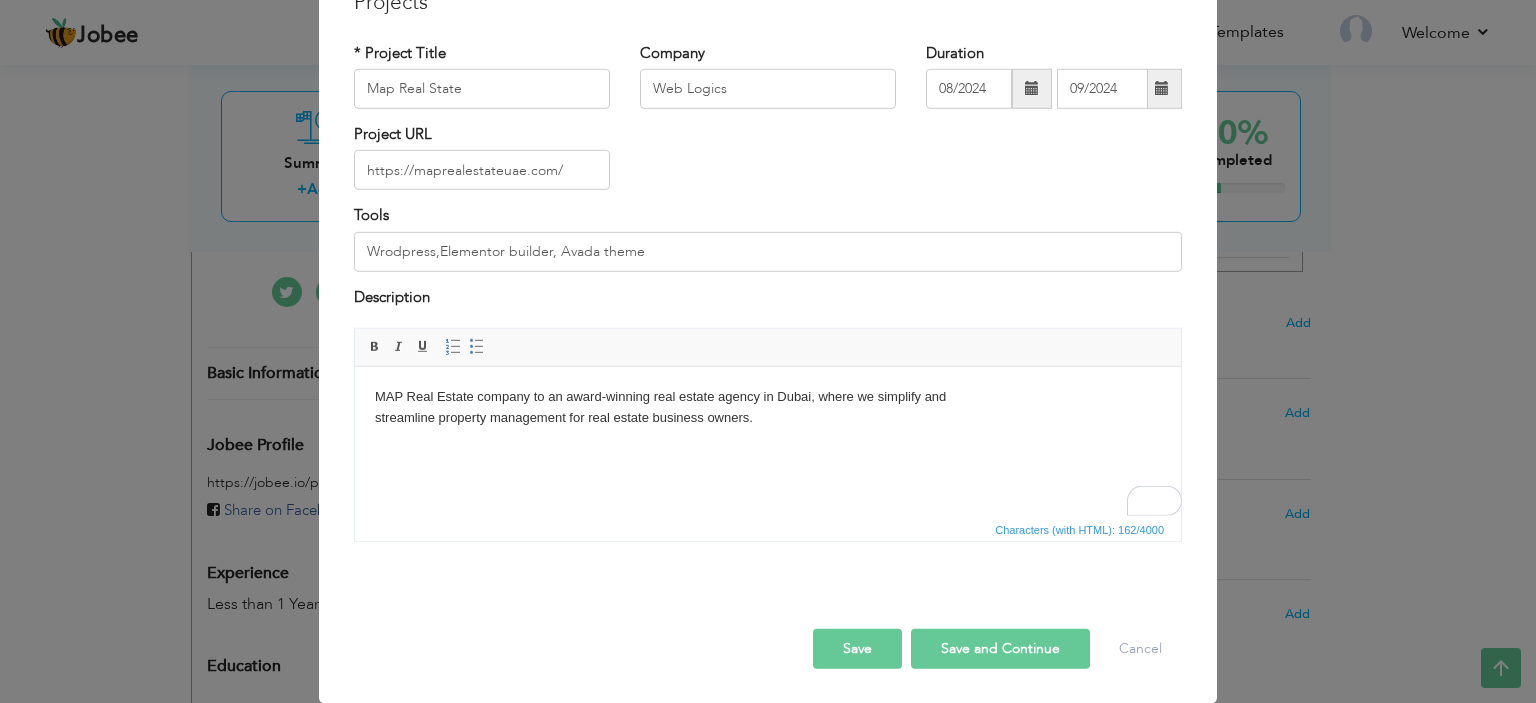click on "Save and Continue" at bounding box center [1000, 649] 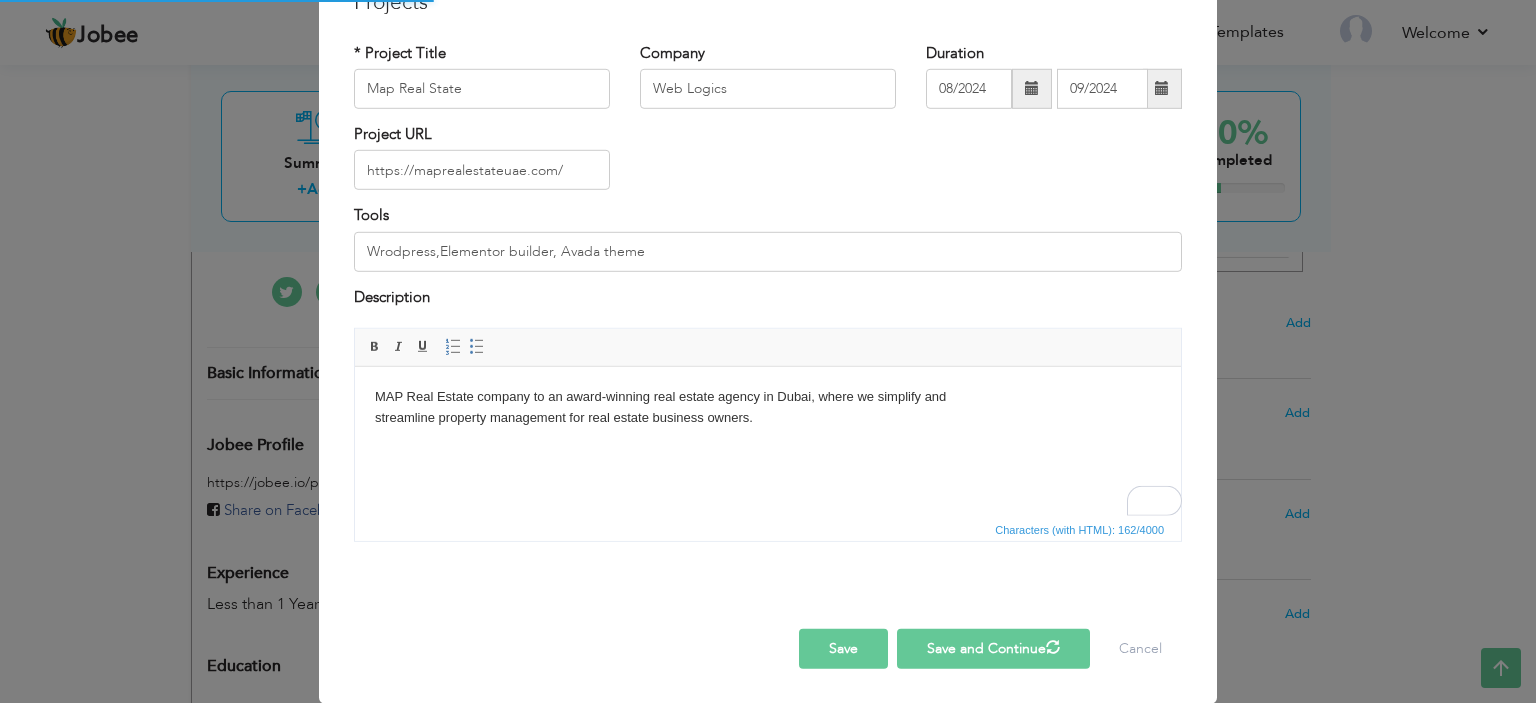type 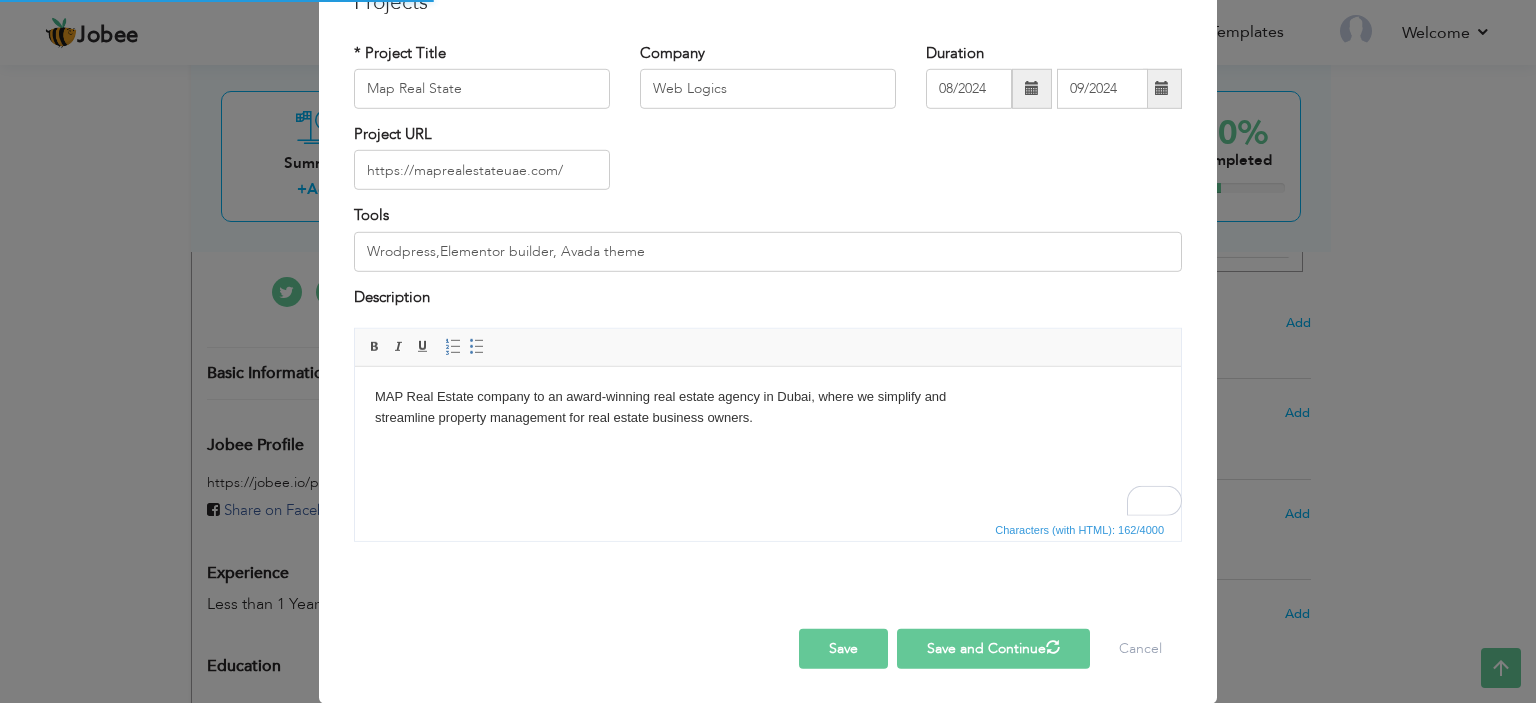 type 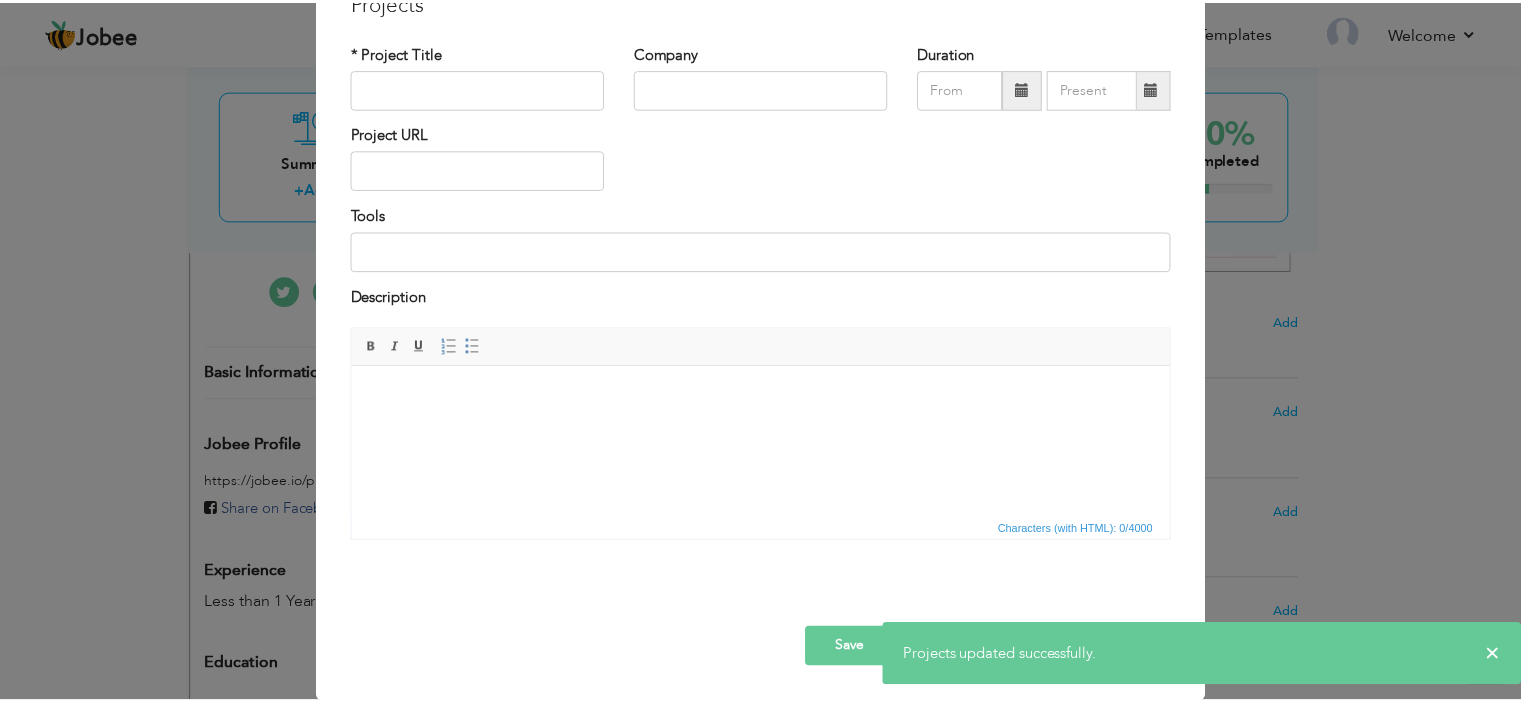 scroll, scrollTop: 0, scrollLeft: 0, axis: both 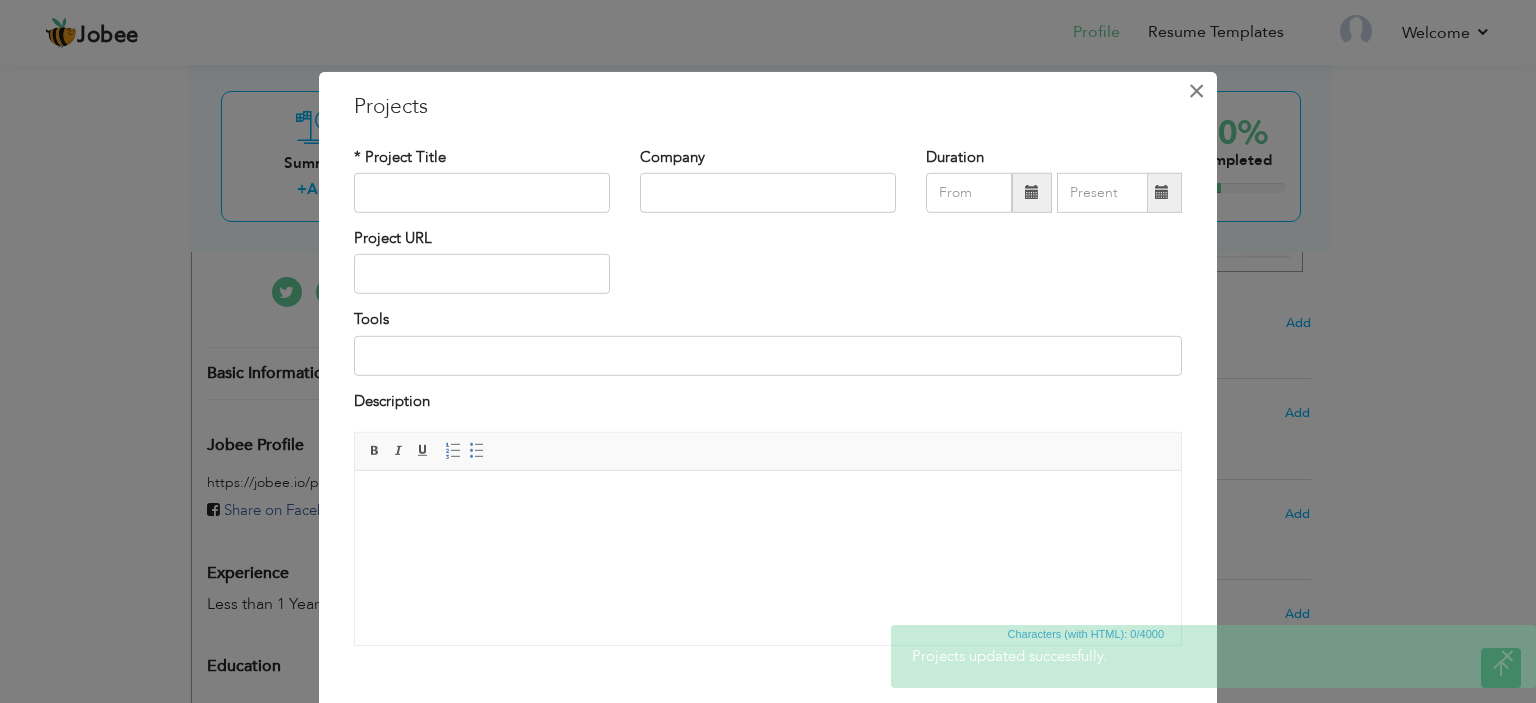 click on "×" at bounding box center (1196, 90) 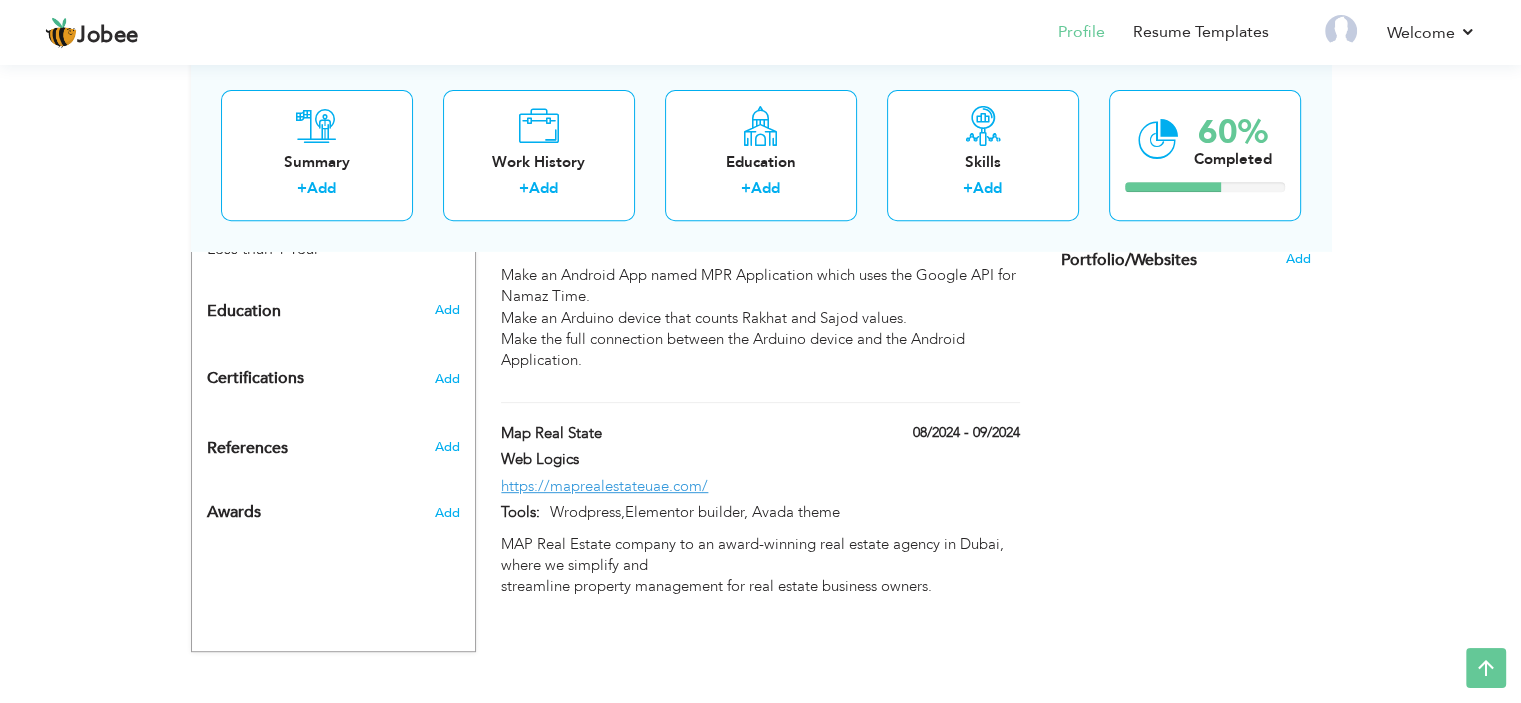 scroll, scrollTop: 815, scrollLeft: 0, axis: vertical 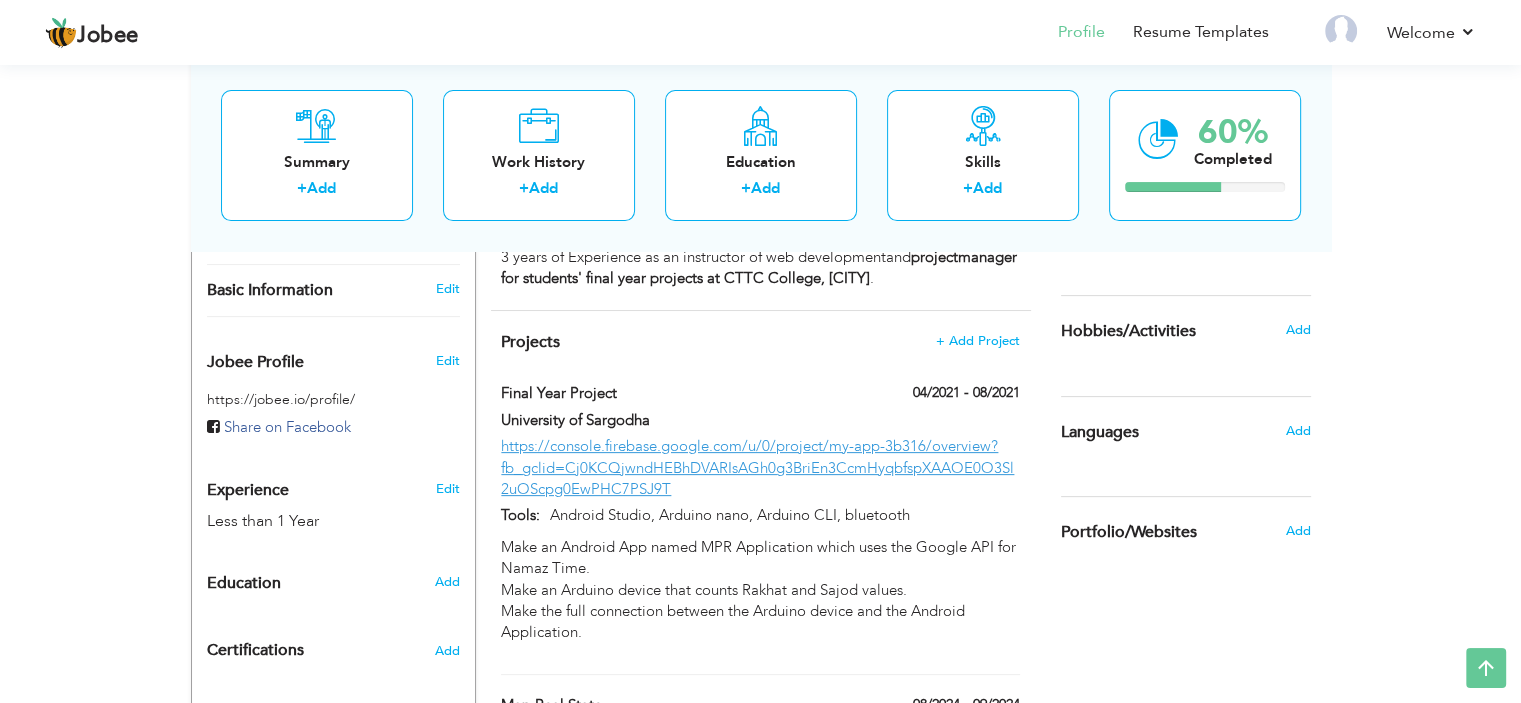 click on "+ Add Project" at bounding box center (978, 340) 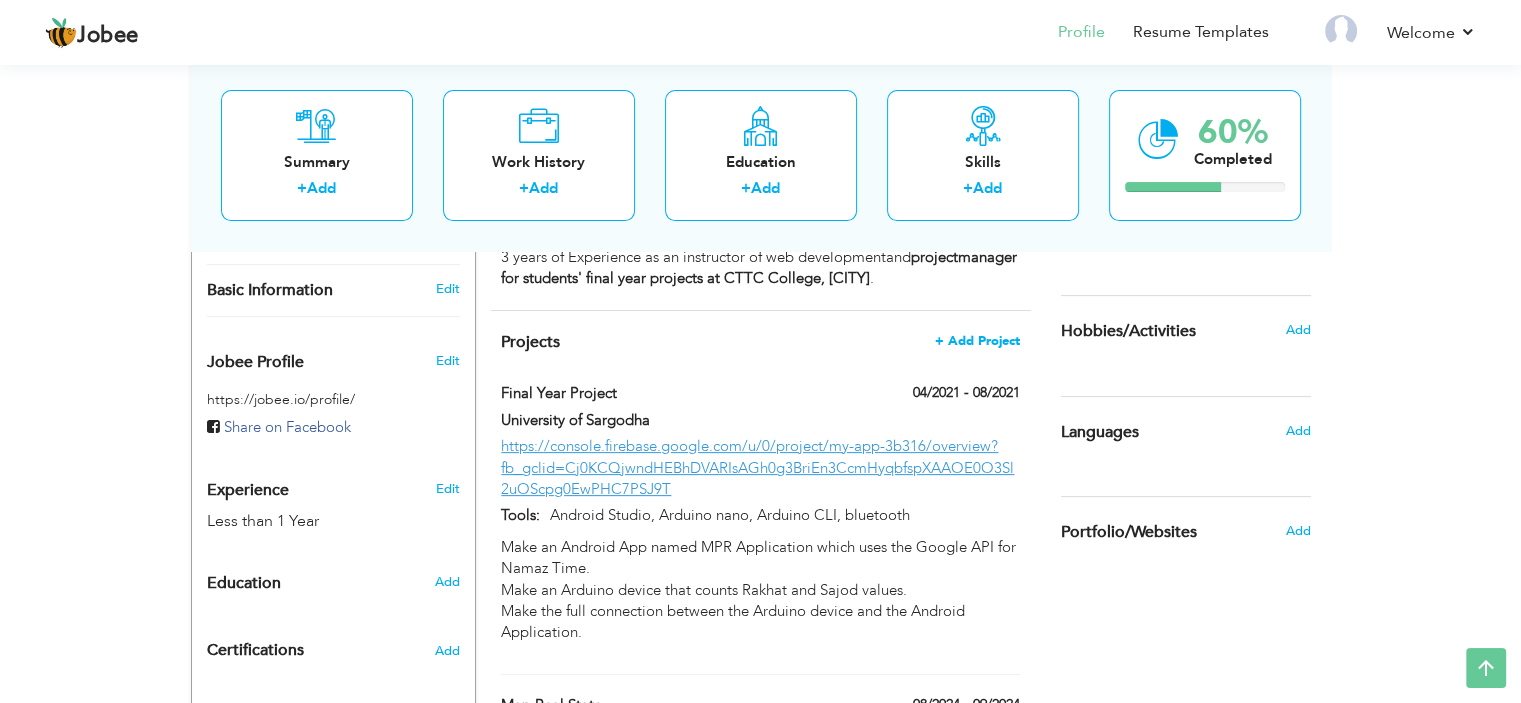 click on "+ Add Project" at bounding box center [977, 341] 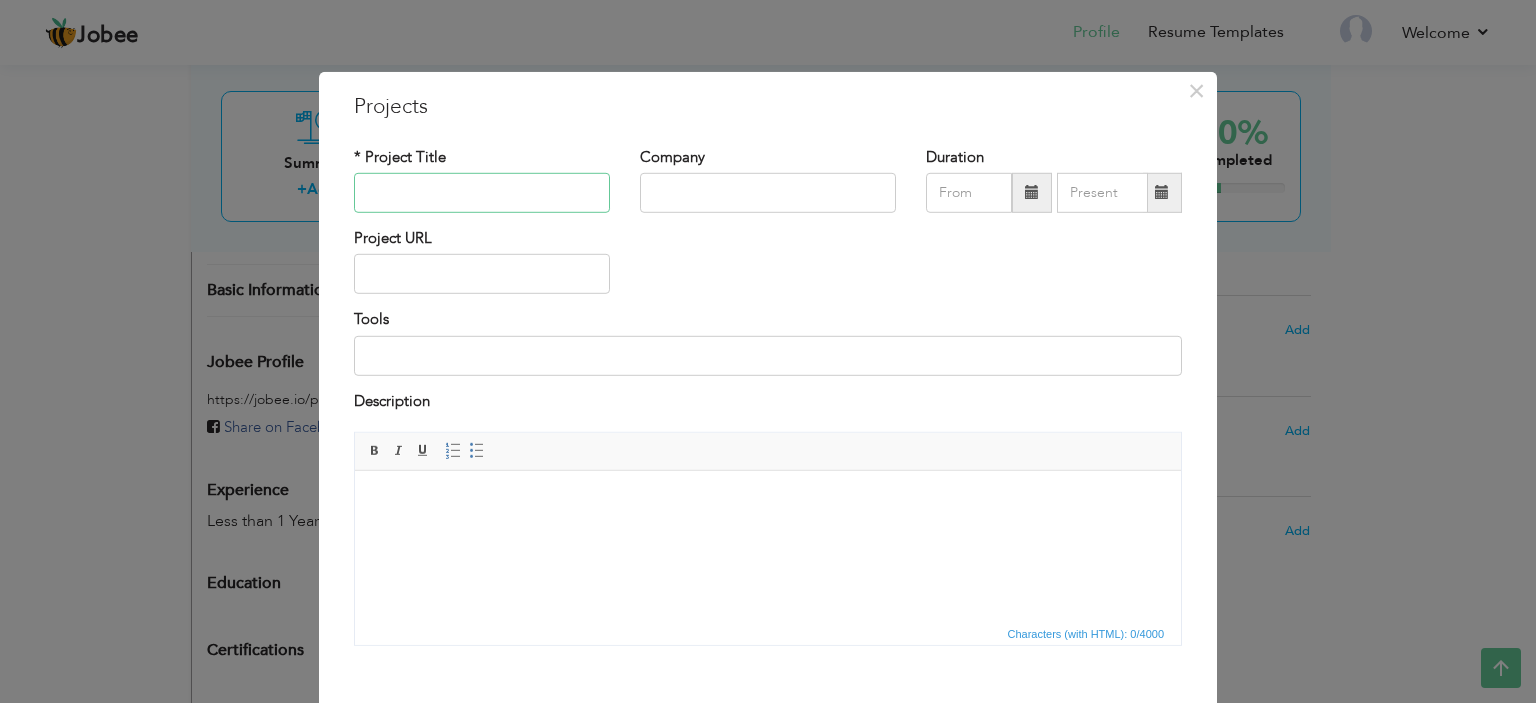 click at bounding box center (482, 193) 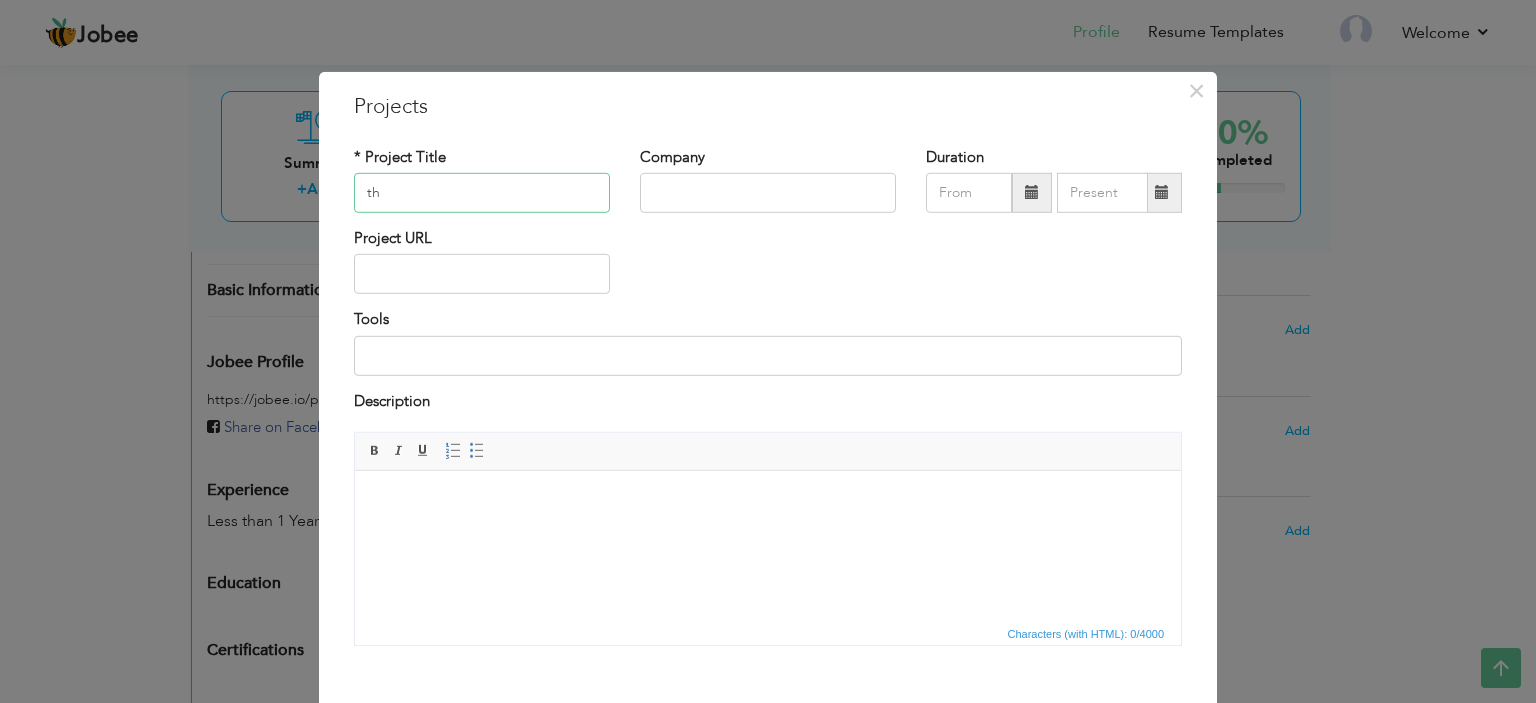 type on "t" 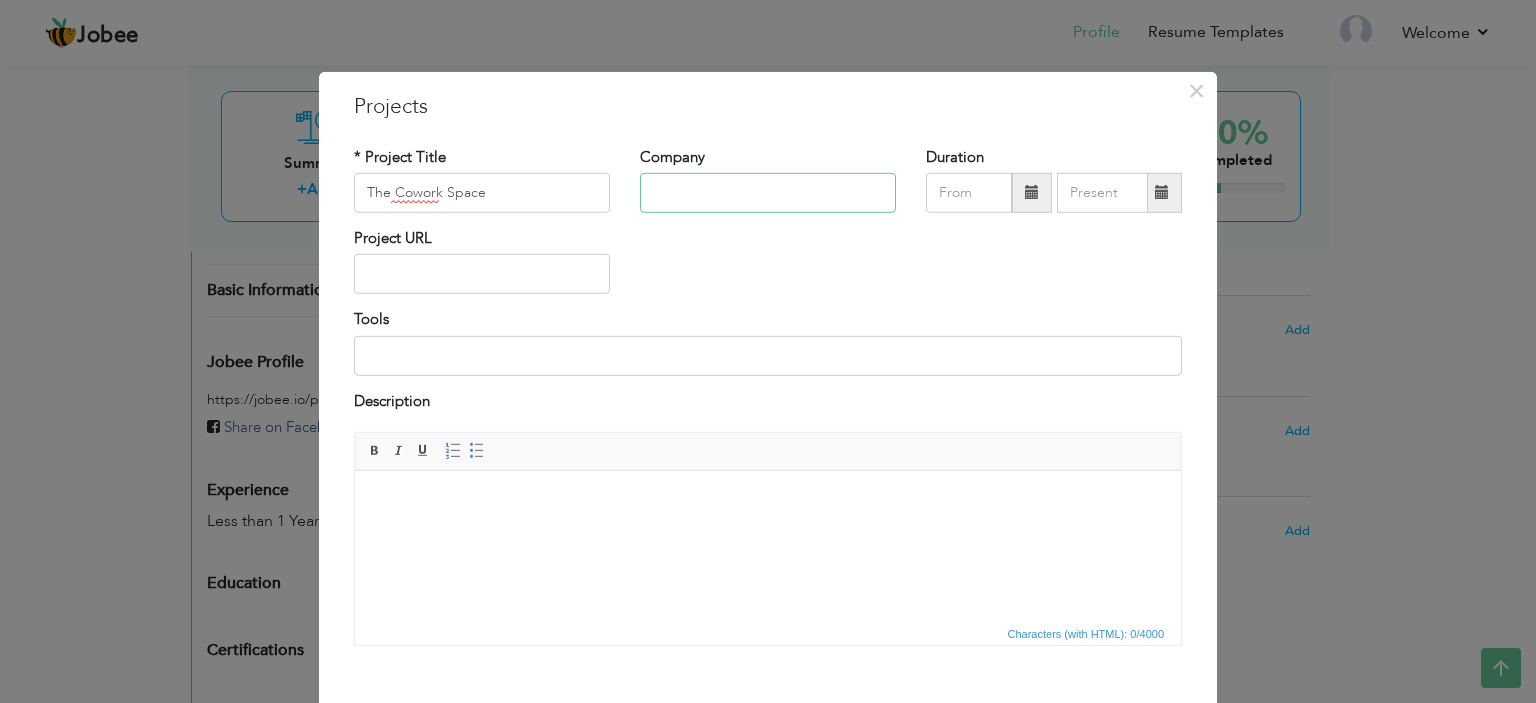 click at bounding box center (768, 193) 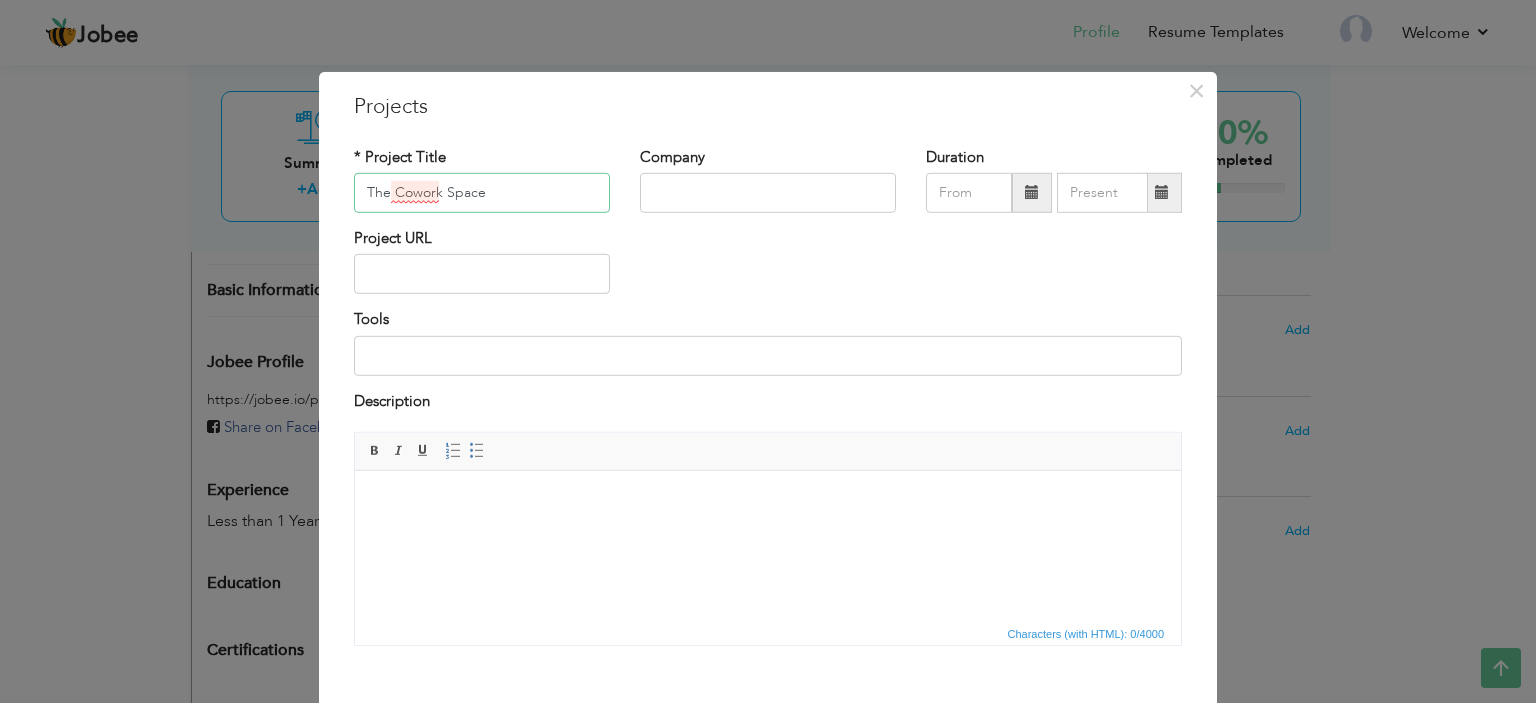 click on "The Cowork Space" at bounding box center [482, 193] 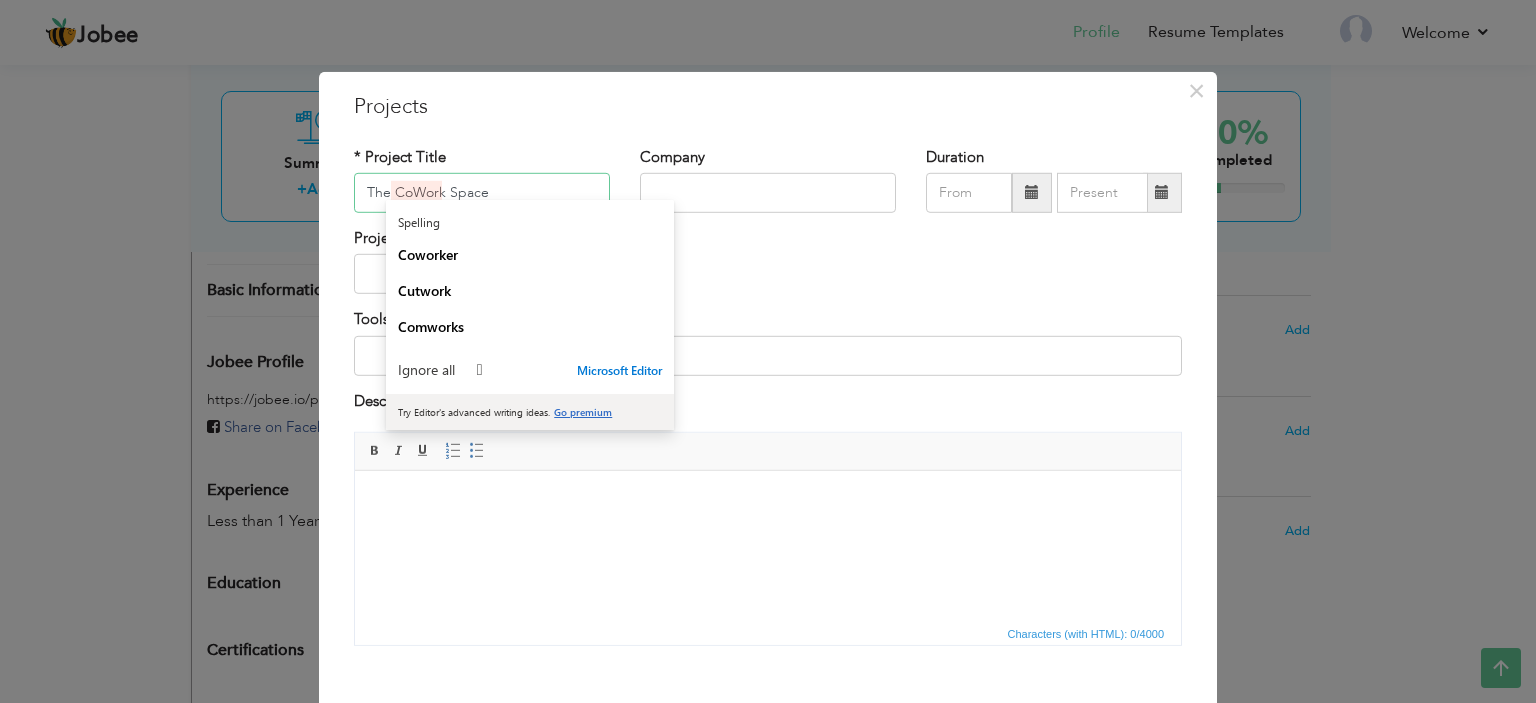 type on "The CoWork Space" 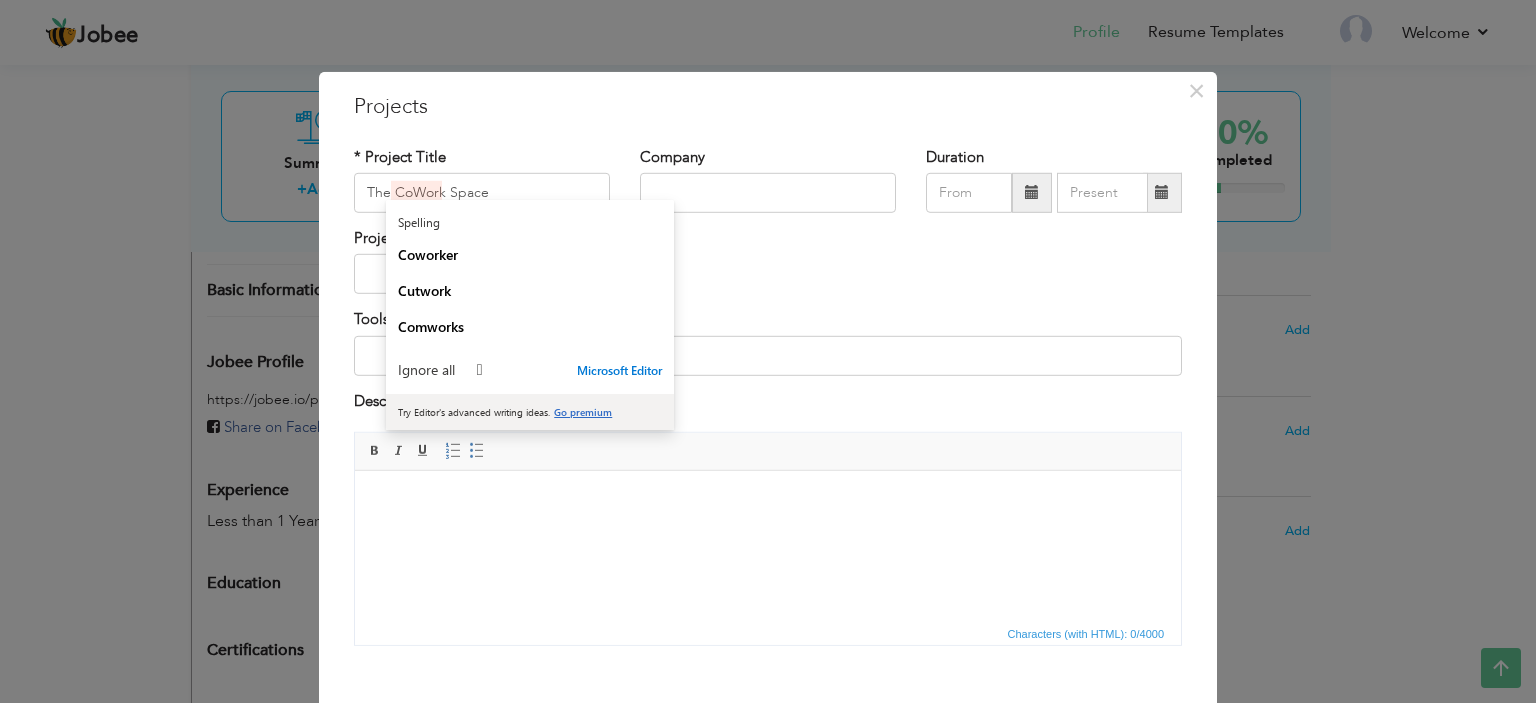 click on "Company" at bounding box center (768, 186) 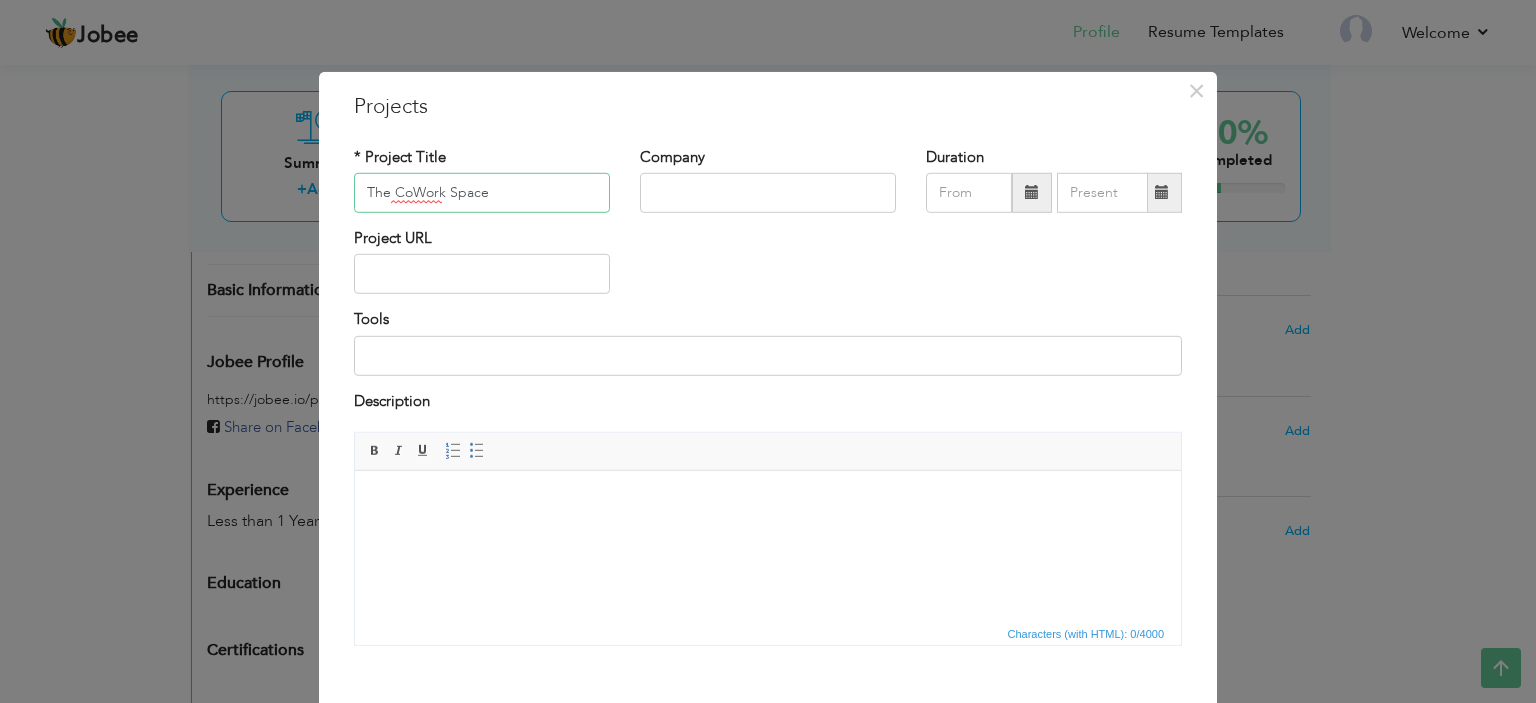 click on "The CoWork Space" at bounding box center (482, 193) 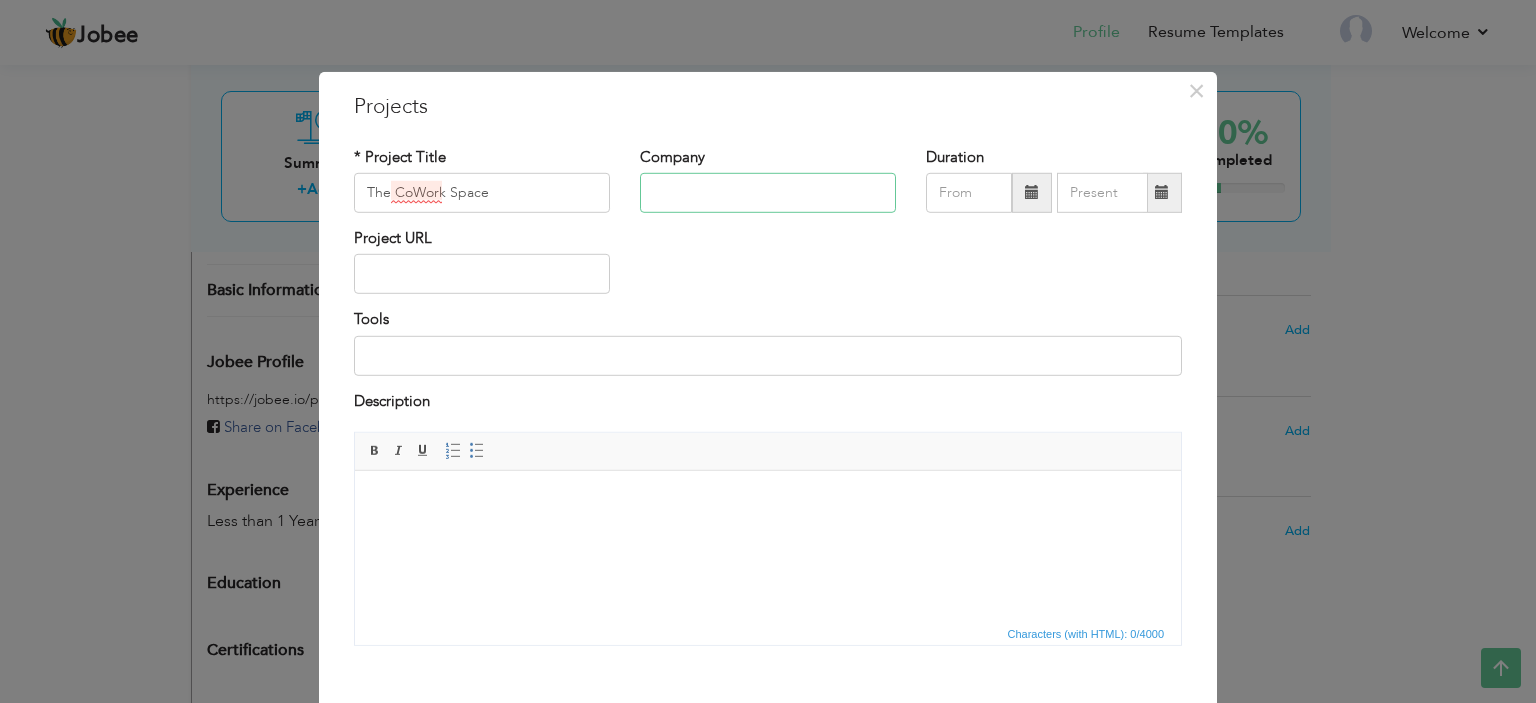 click at bounding box center [768, 193] 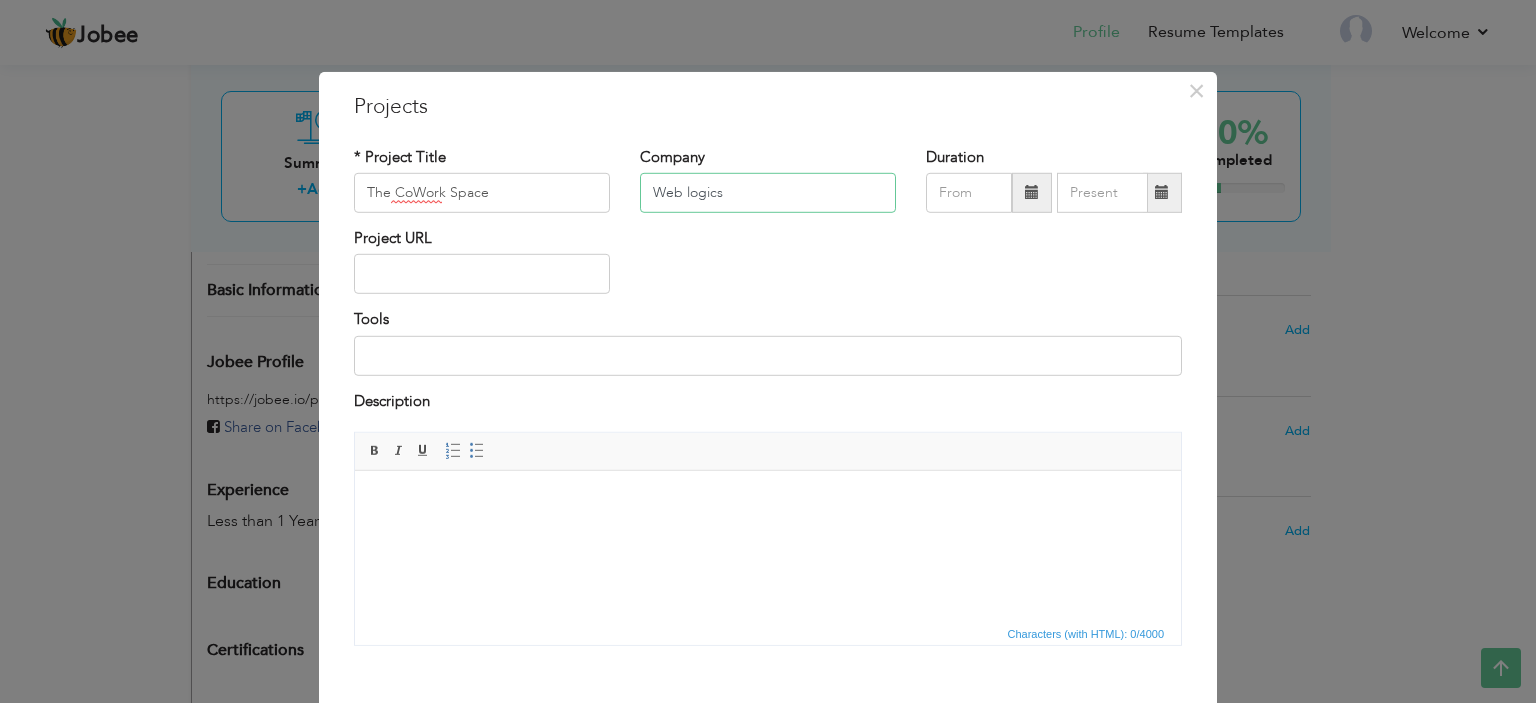 type on "Web logics" 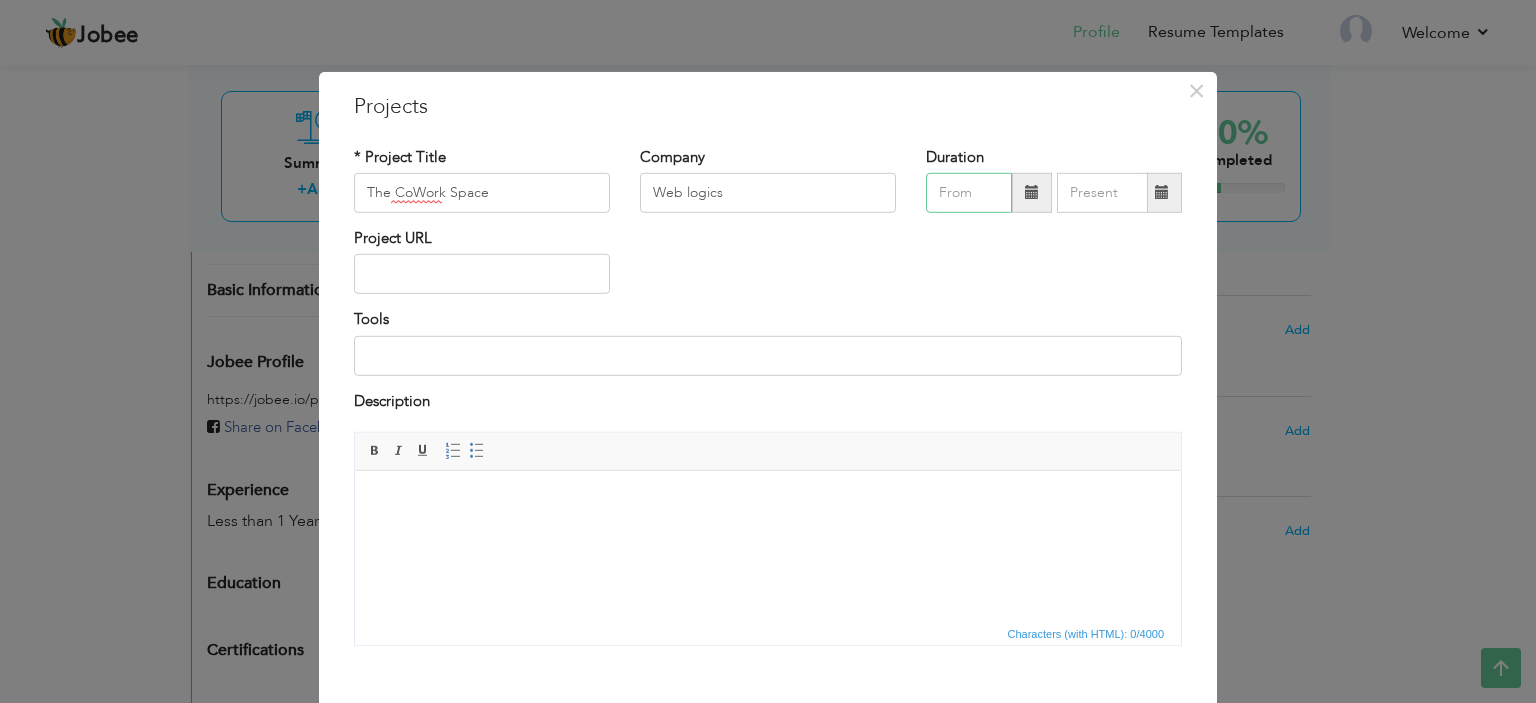 click at bounding box center [969, 193] 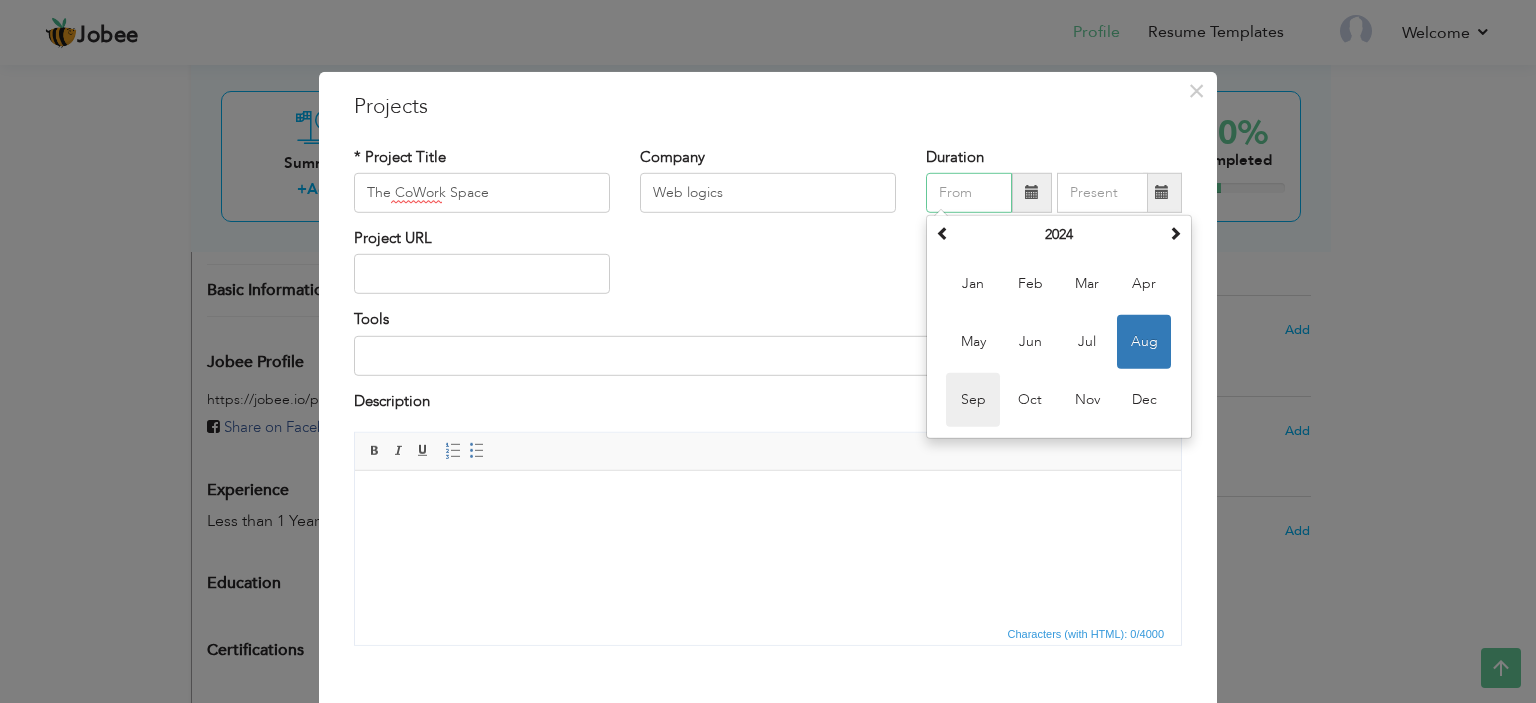 click on "Sep" at bounding box center [973, 400] 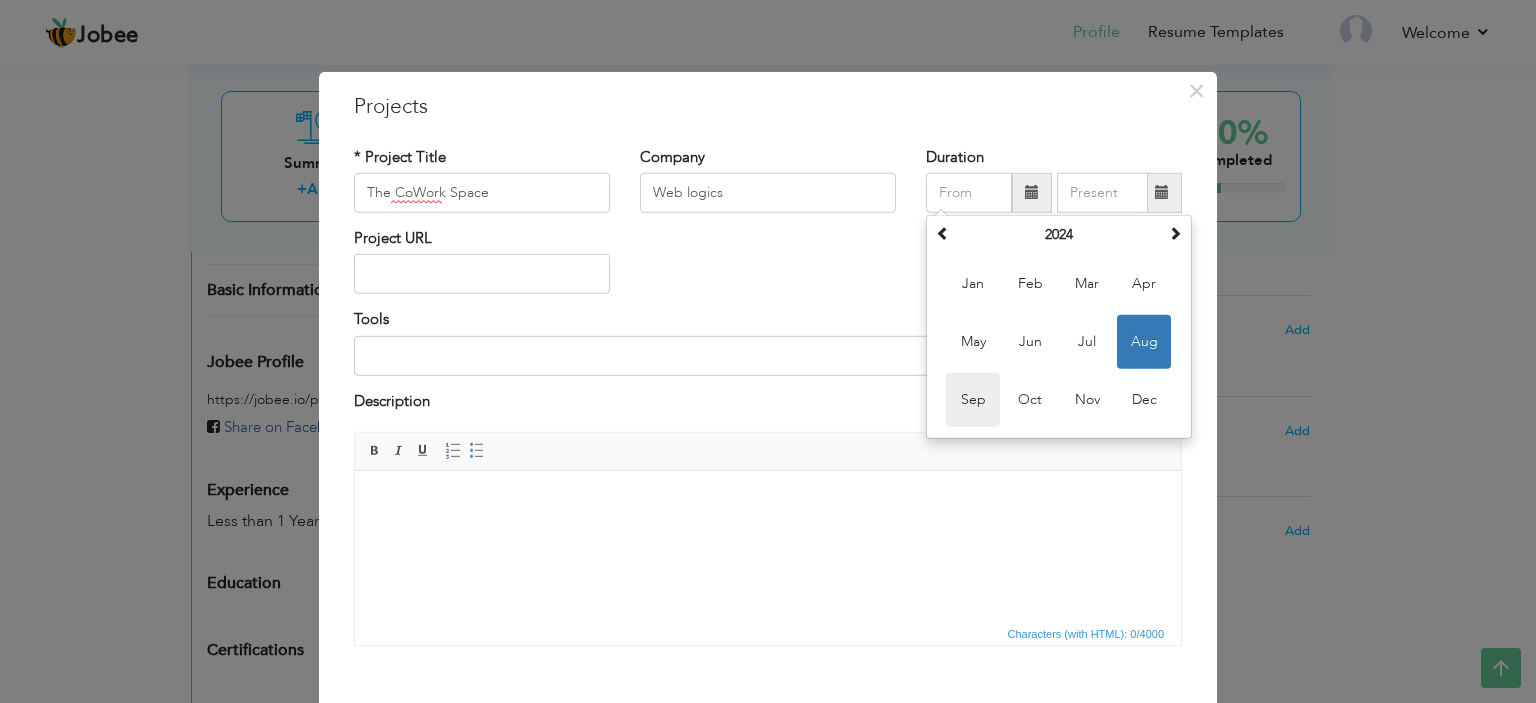 type on "09/2024" 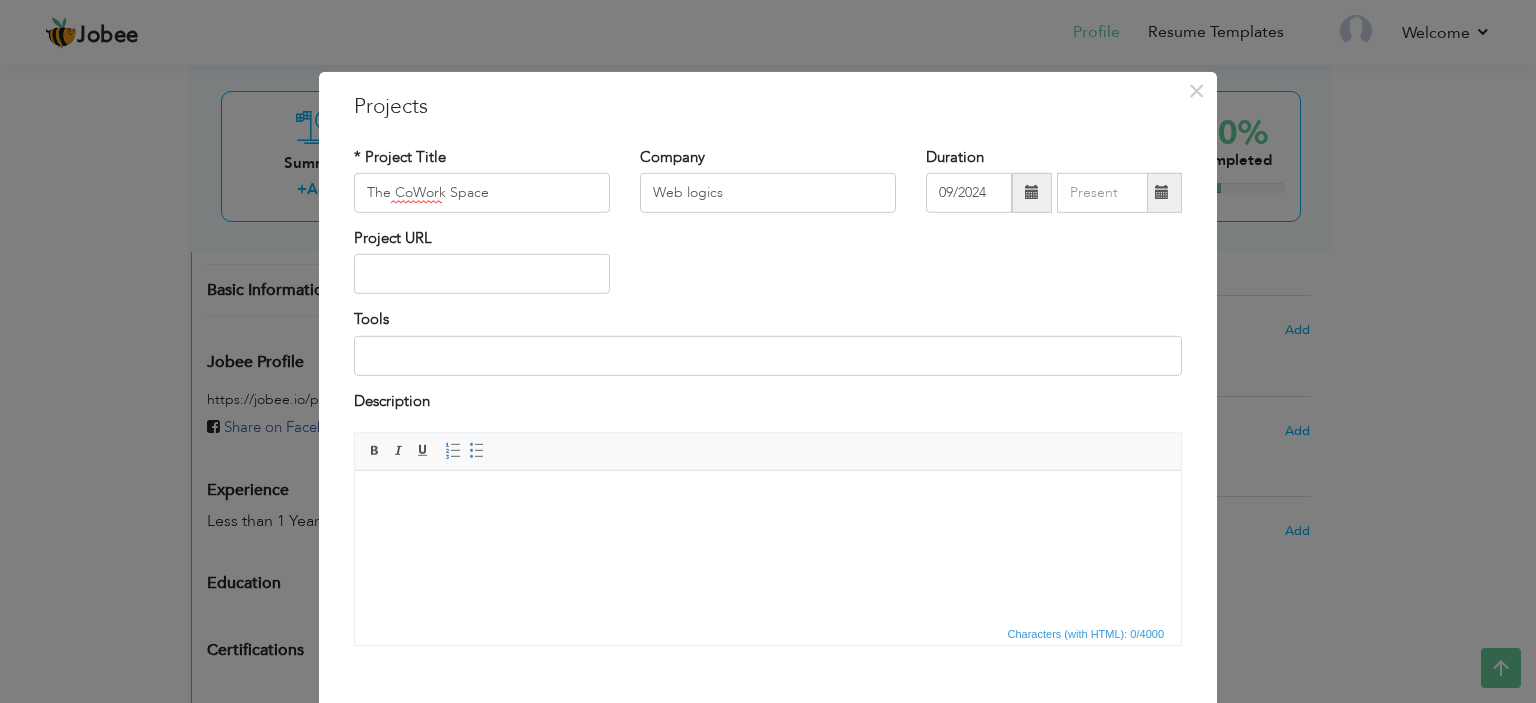 click at bounding box center (1162, 193) 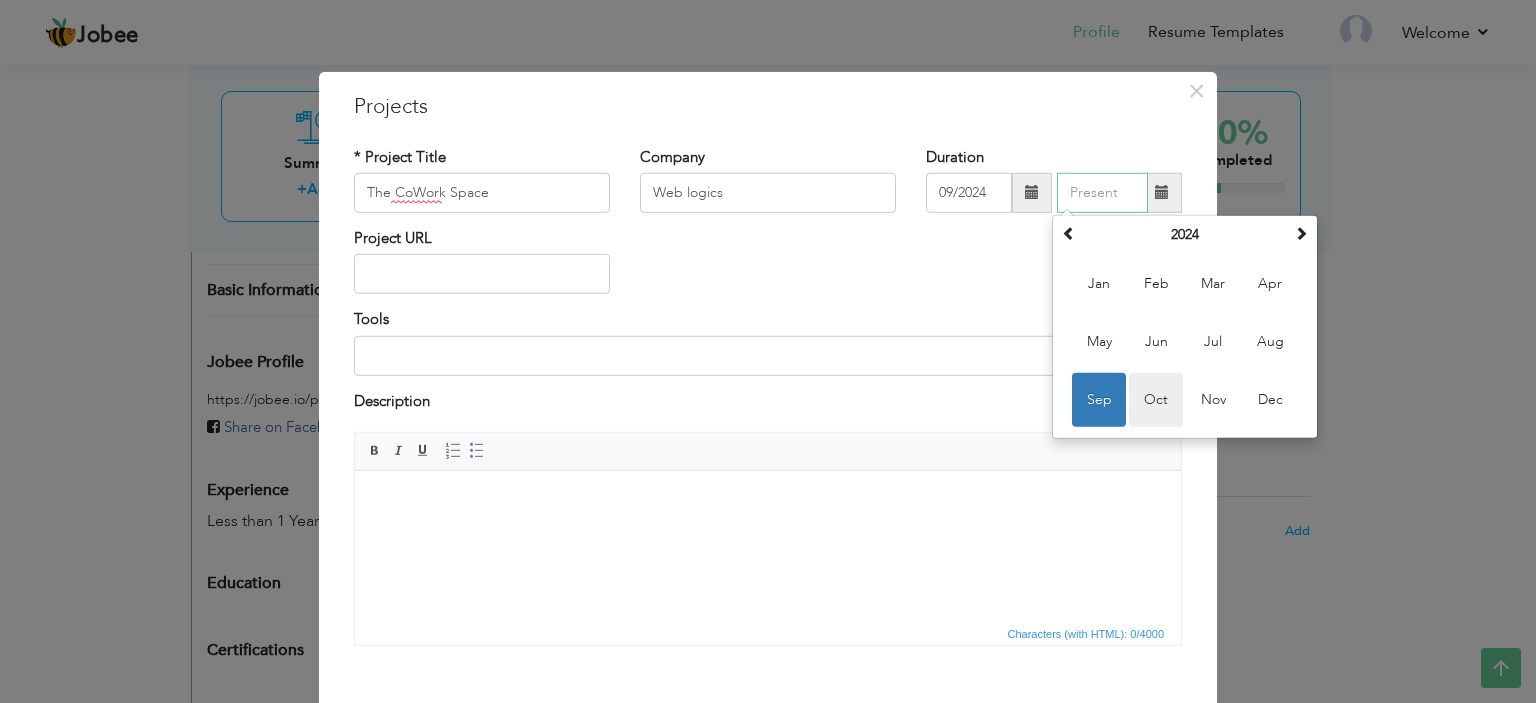 click on "Oct" at bounding box center (1156, 400) 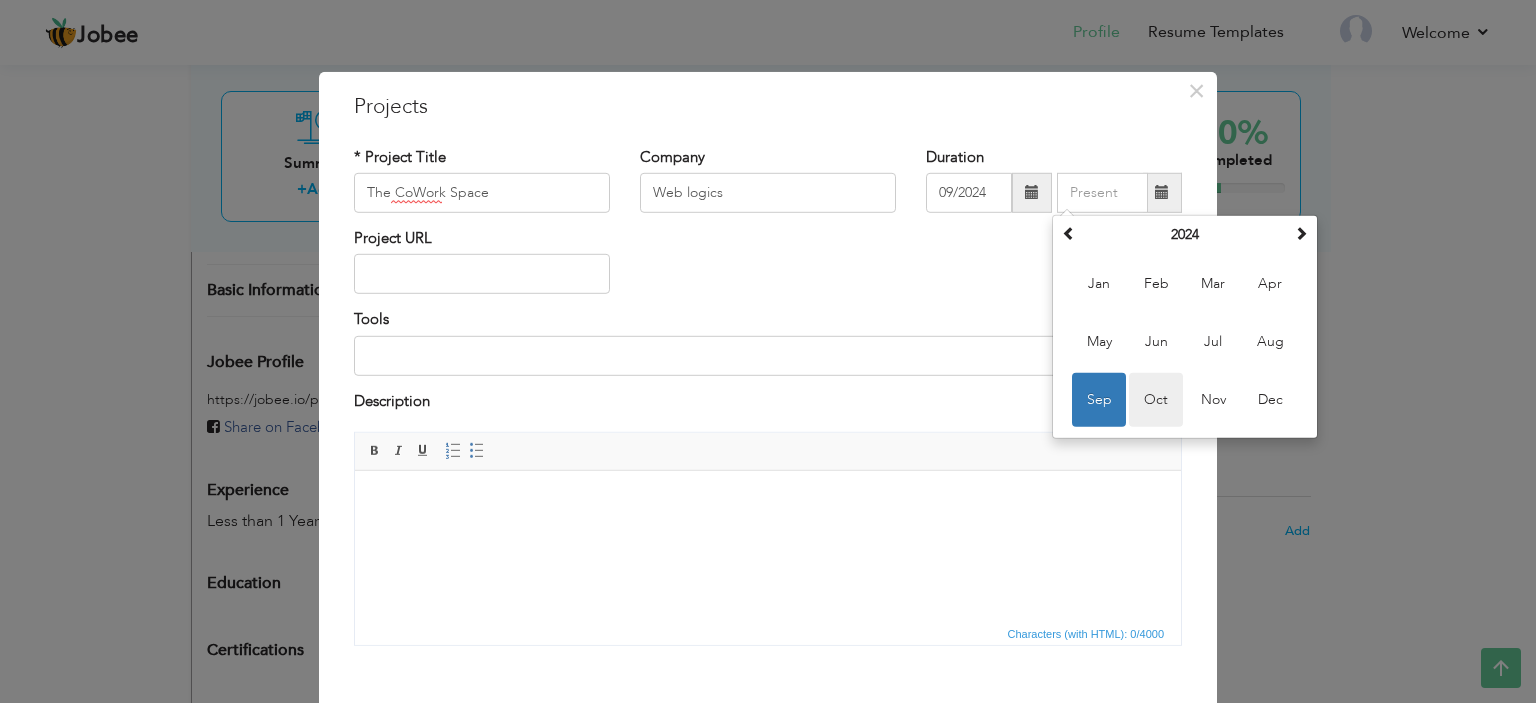 type on "10/2024" 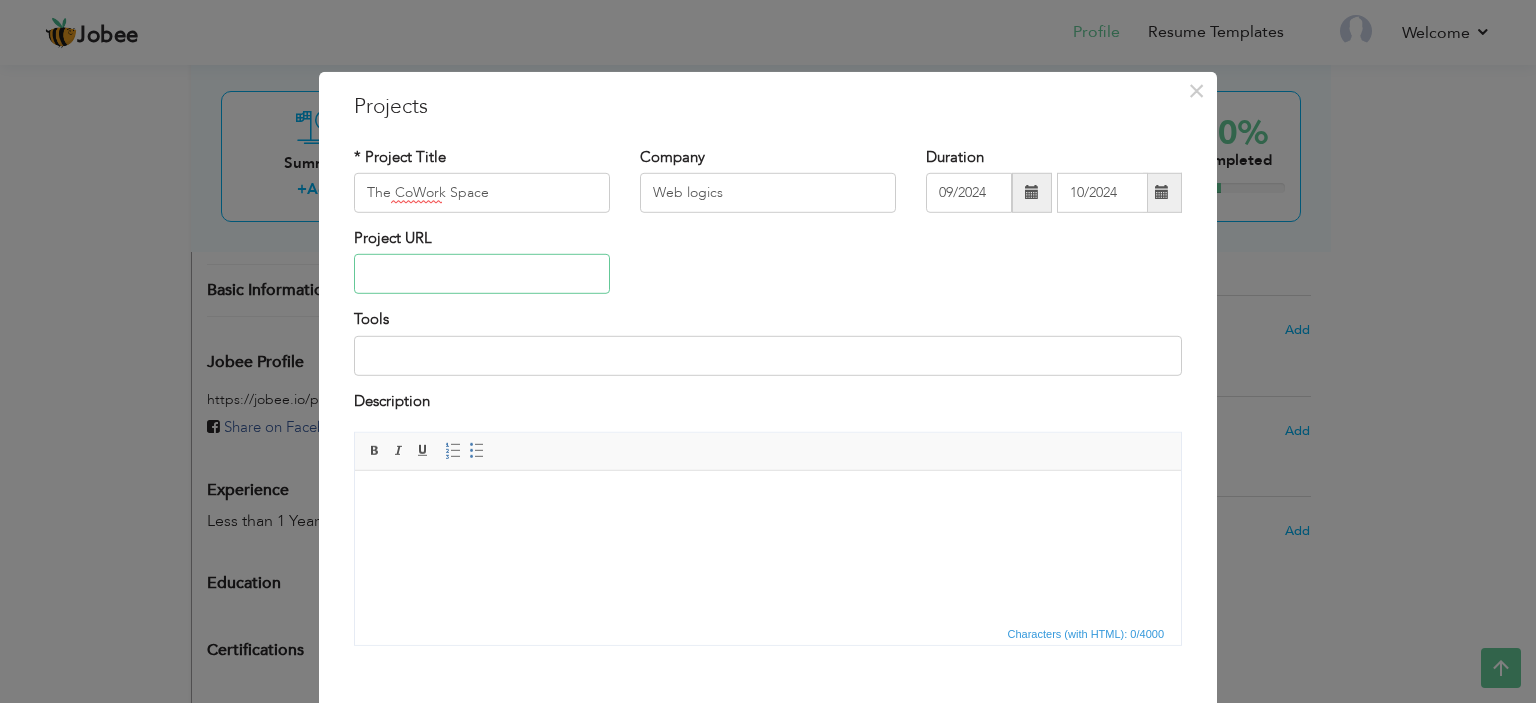 click at bounding box center (482, 274) 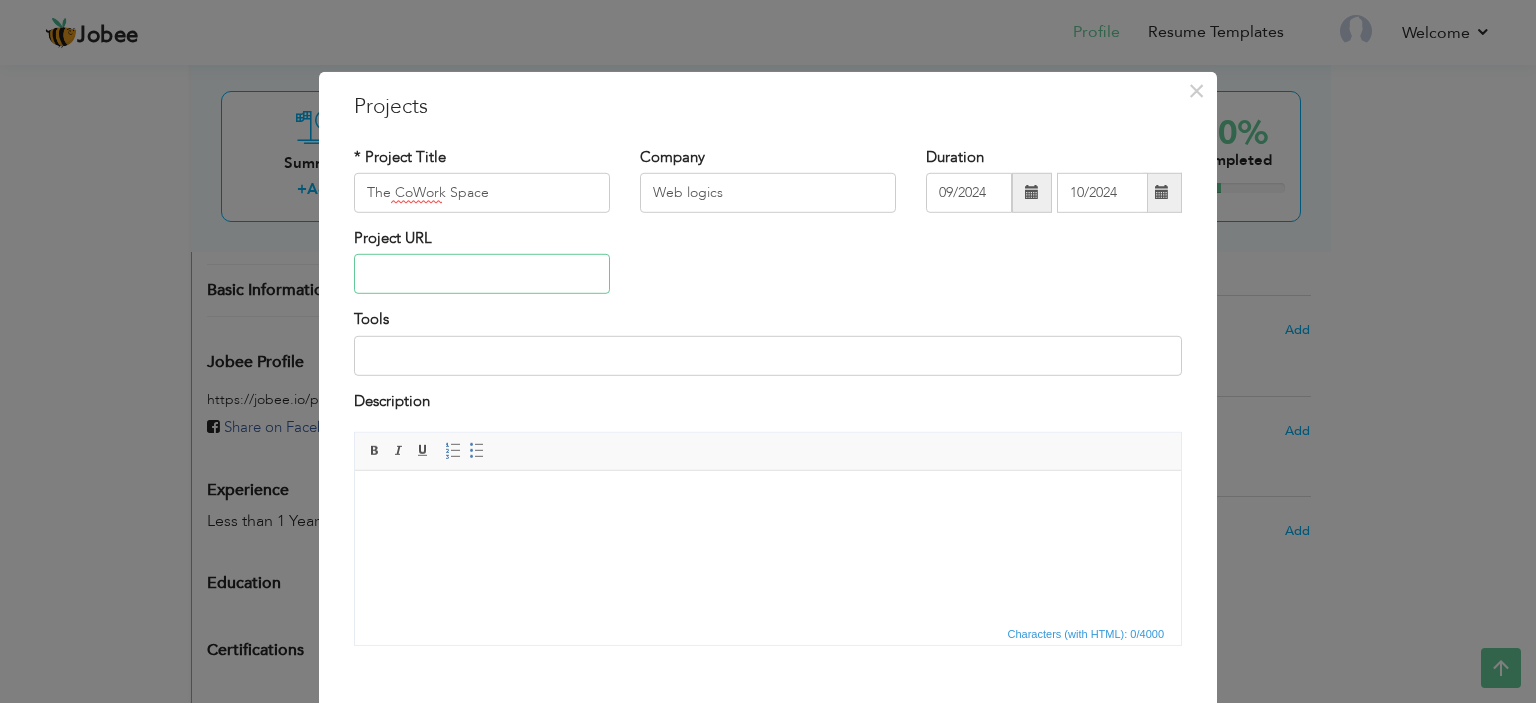 paste on "https://thecowork.pk/" 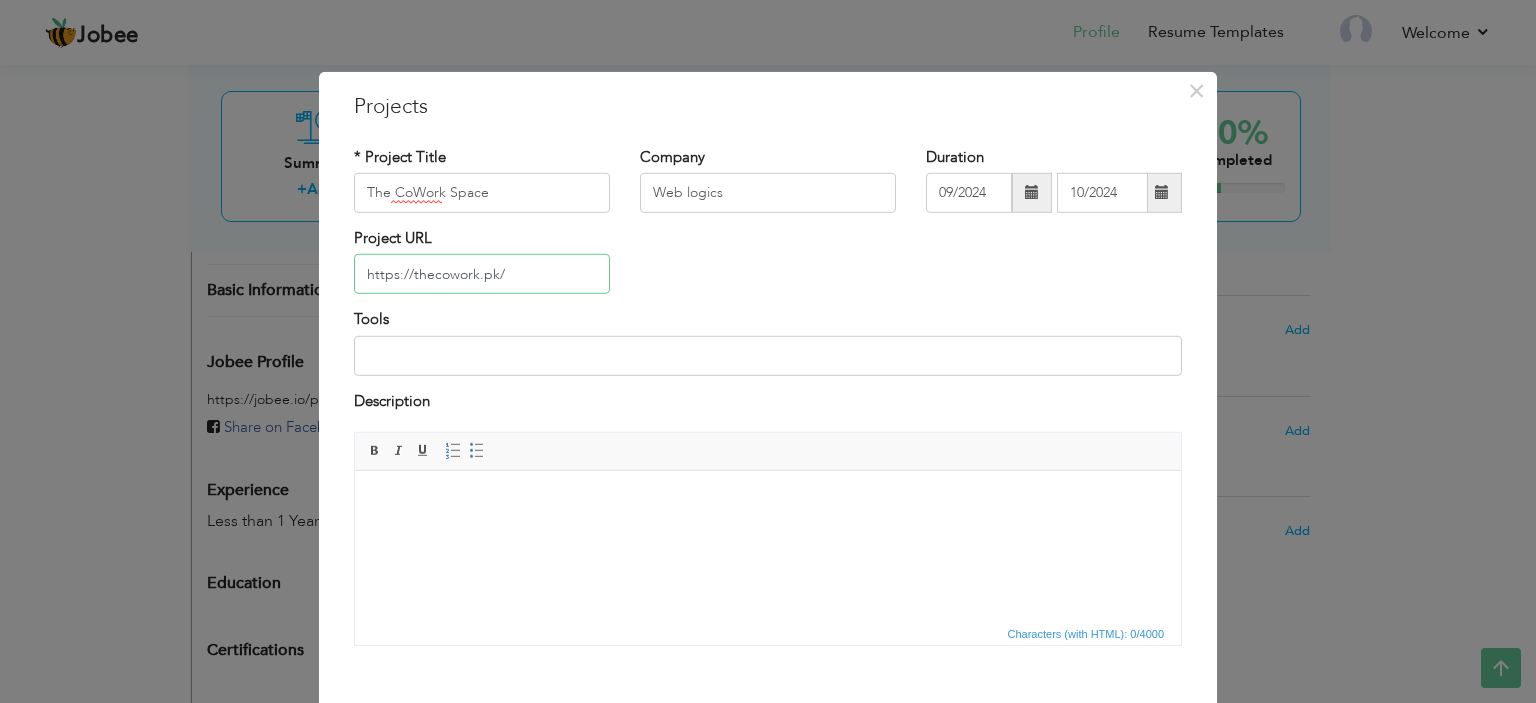 type on "https://thecowork.pk/" 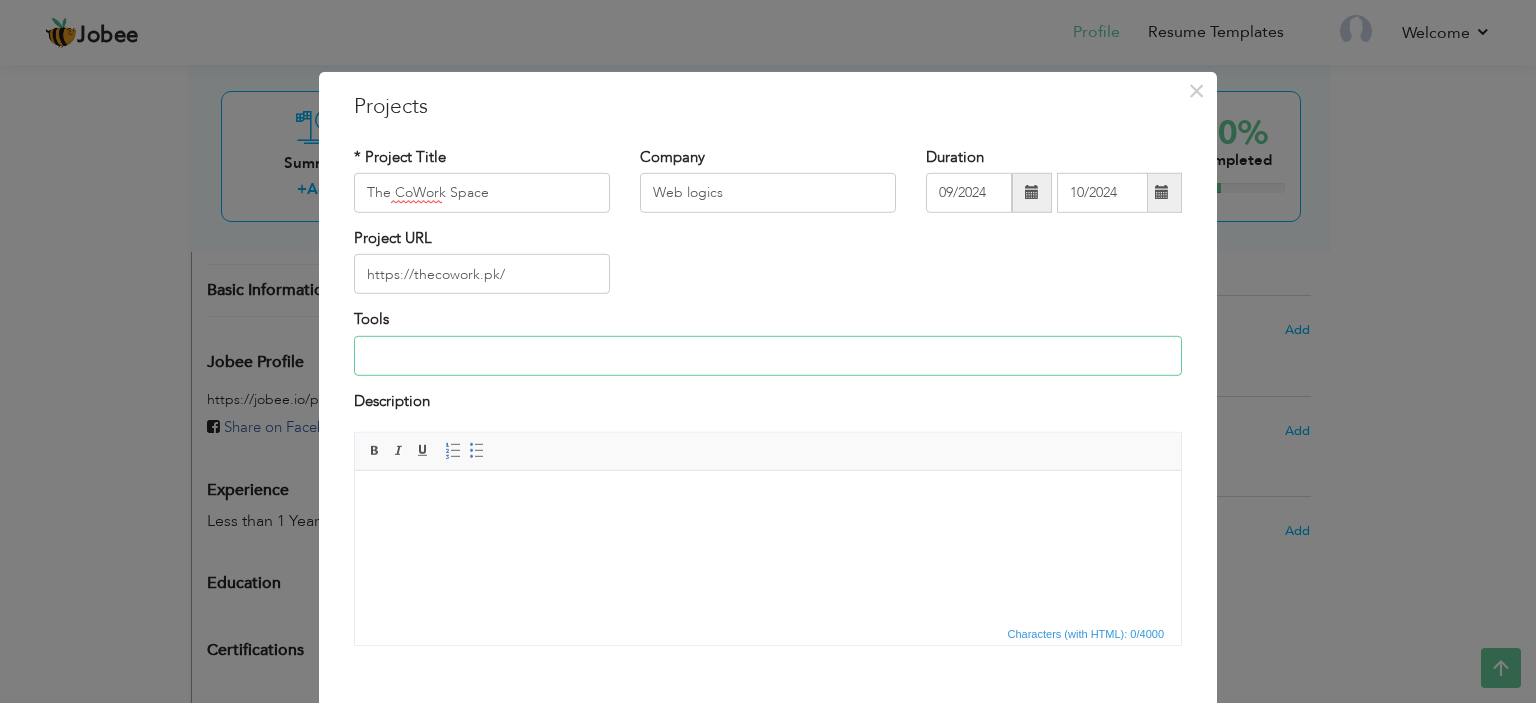 click at bounding box center (768, 356) 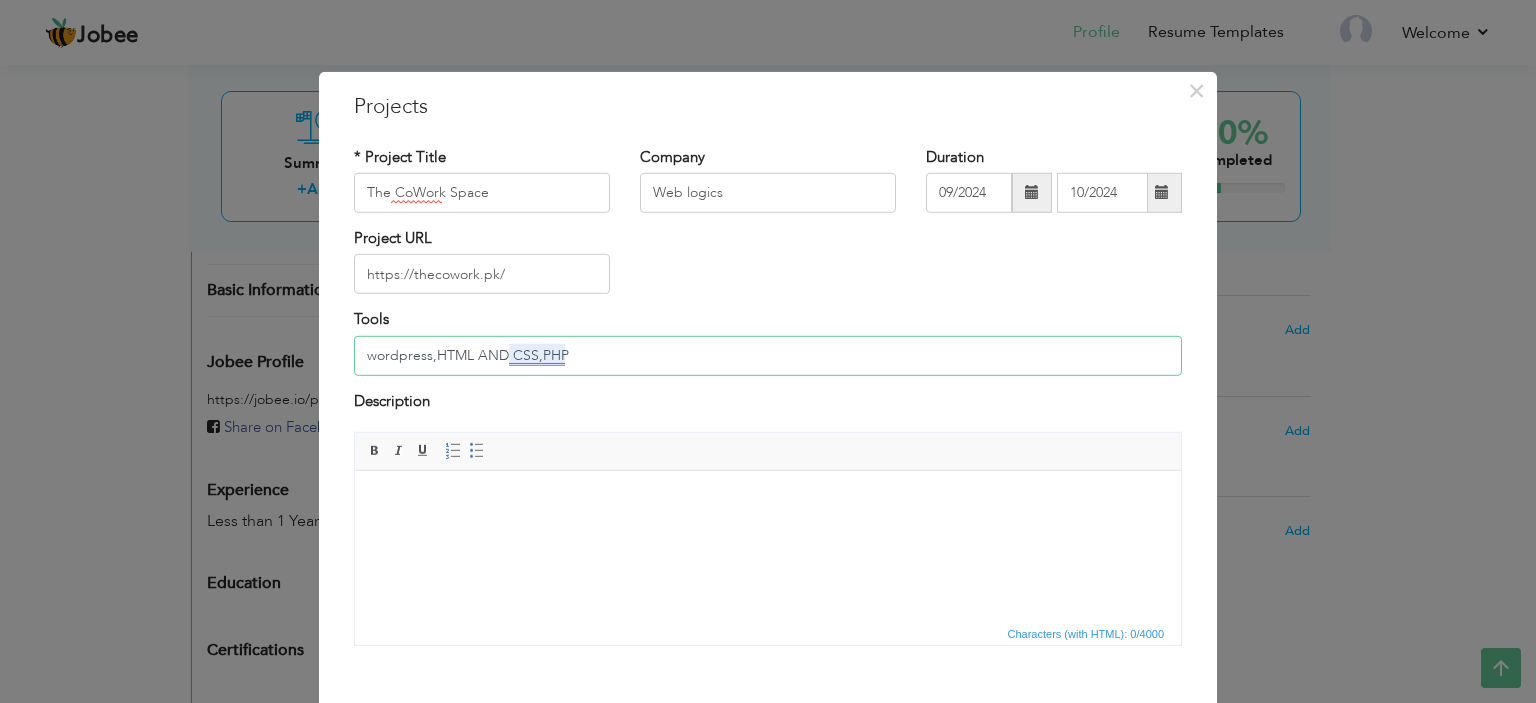 click on "wordpress,HTML AND CSS,PHP" at bounding box center (768, 356) 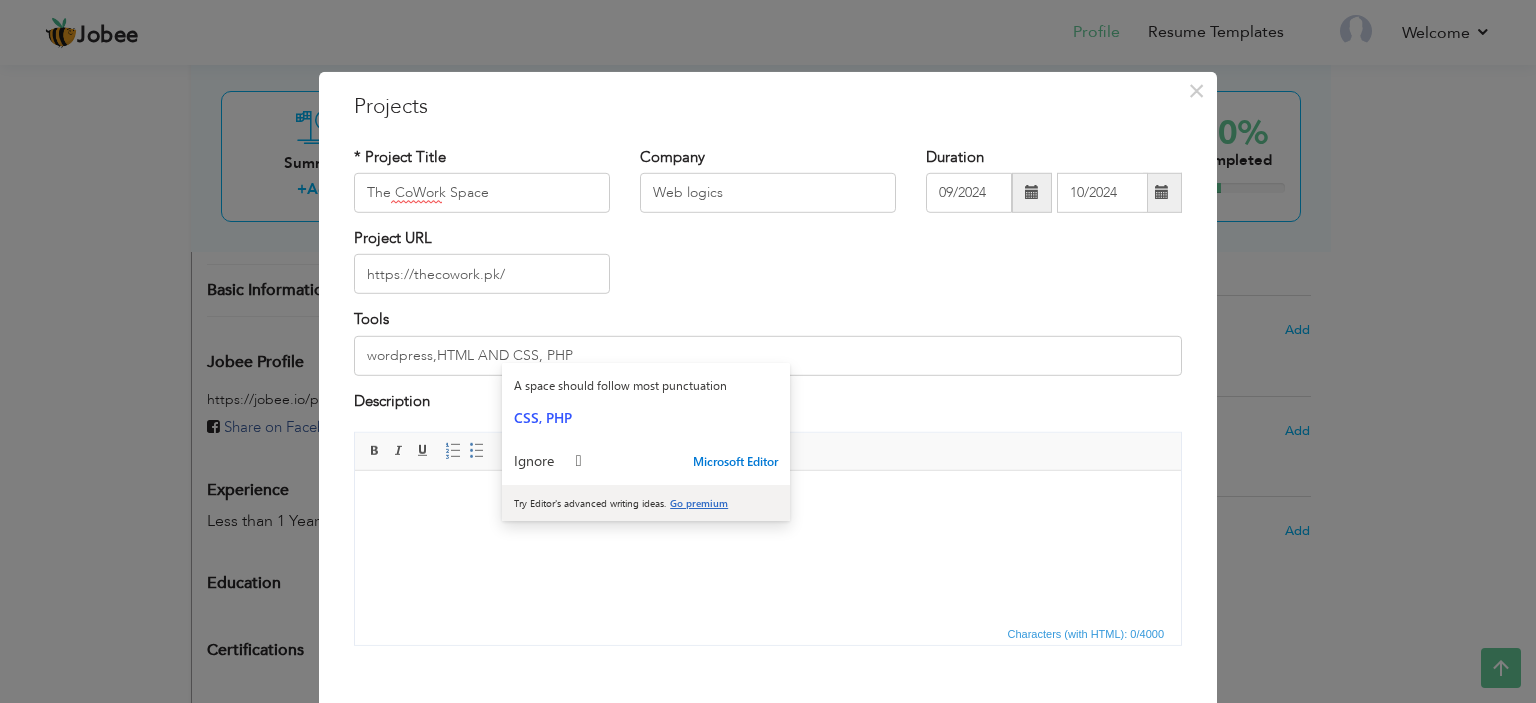 click at bounding box center [768, 501] 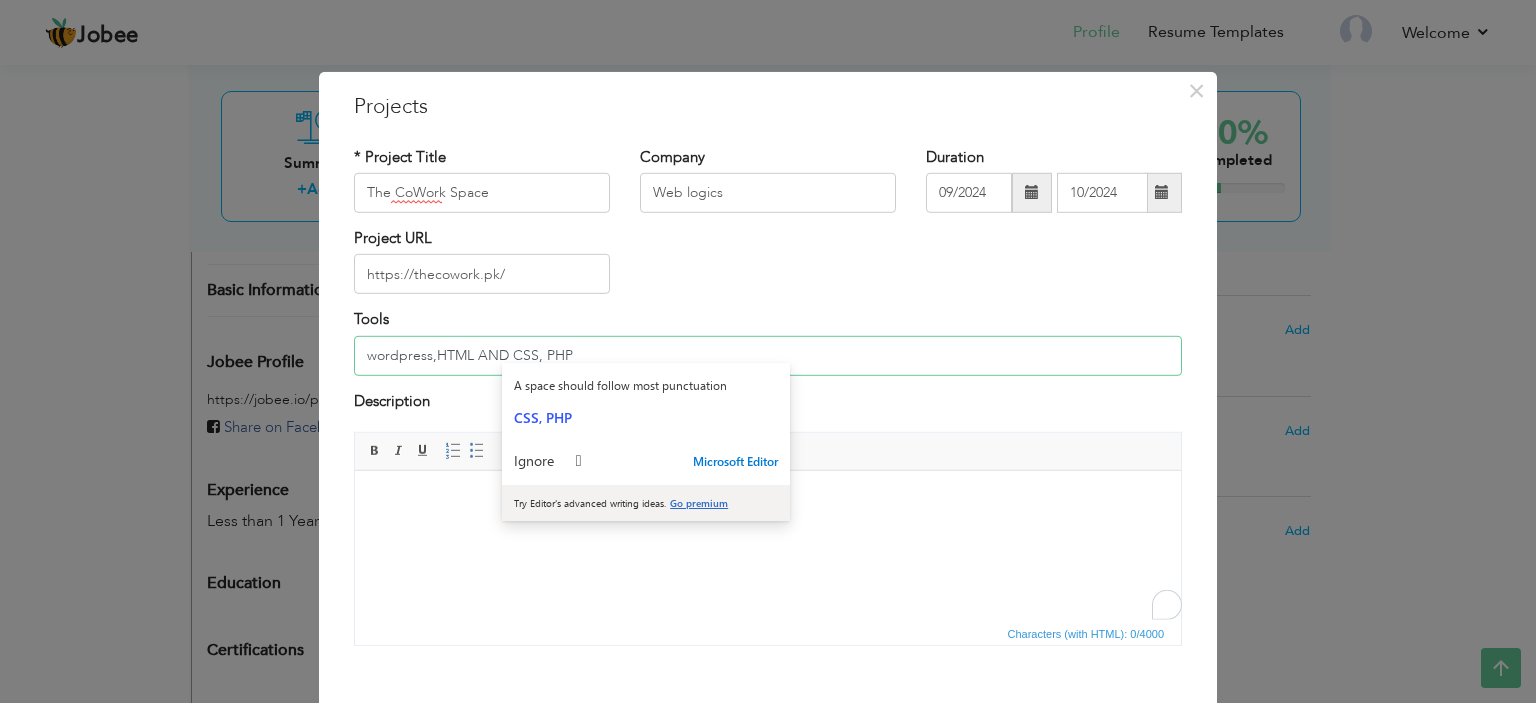 click on "wordpress,HTML AND CSS, PHP" at bounding box center [768, 356] 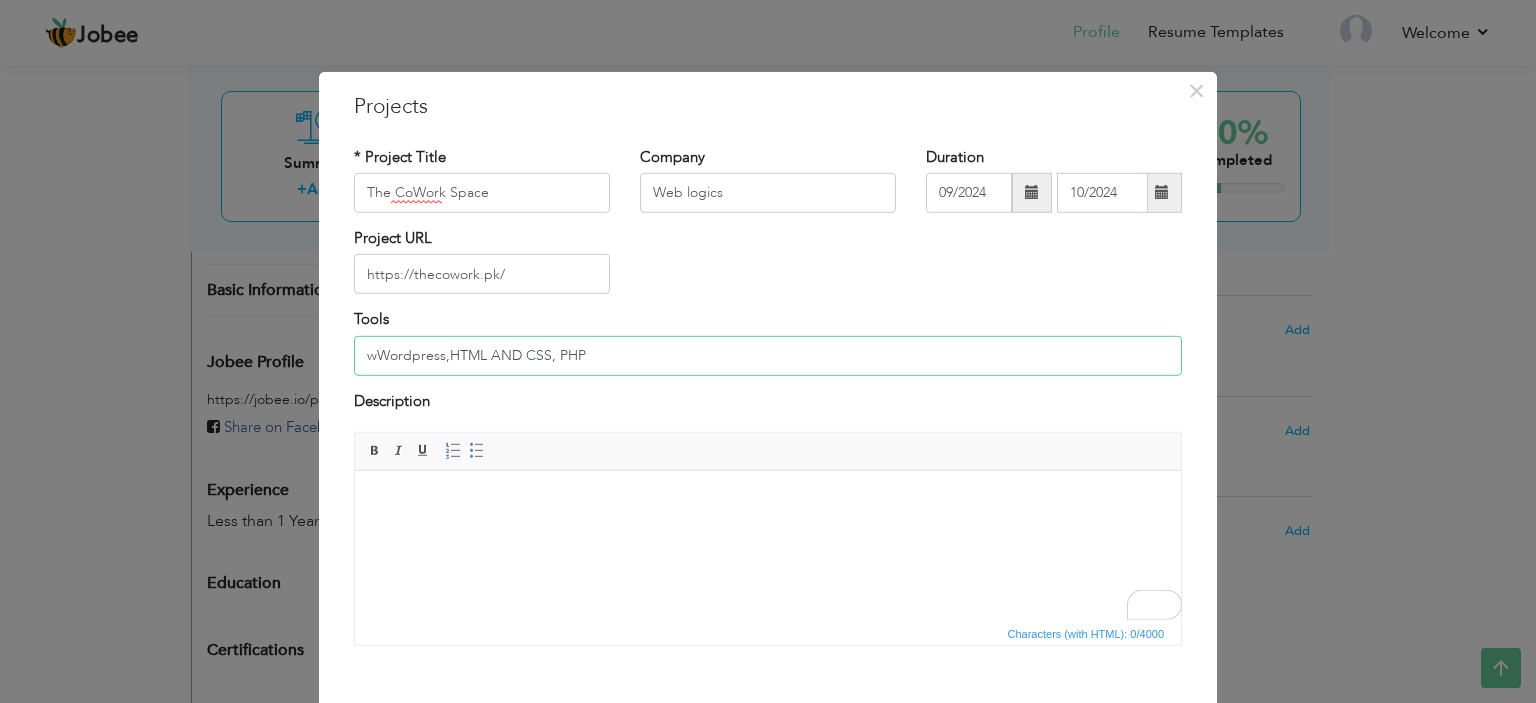 click on "wWordpress,HTML AND CSS, PHP" at bounding box center [768, 356] 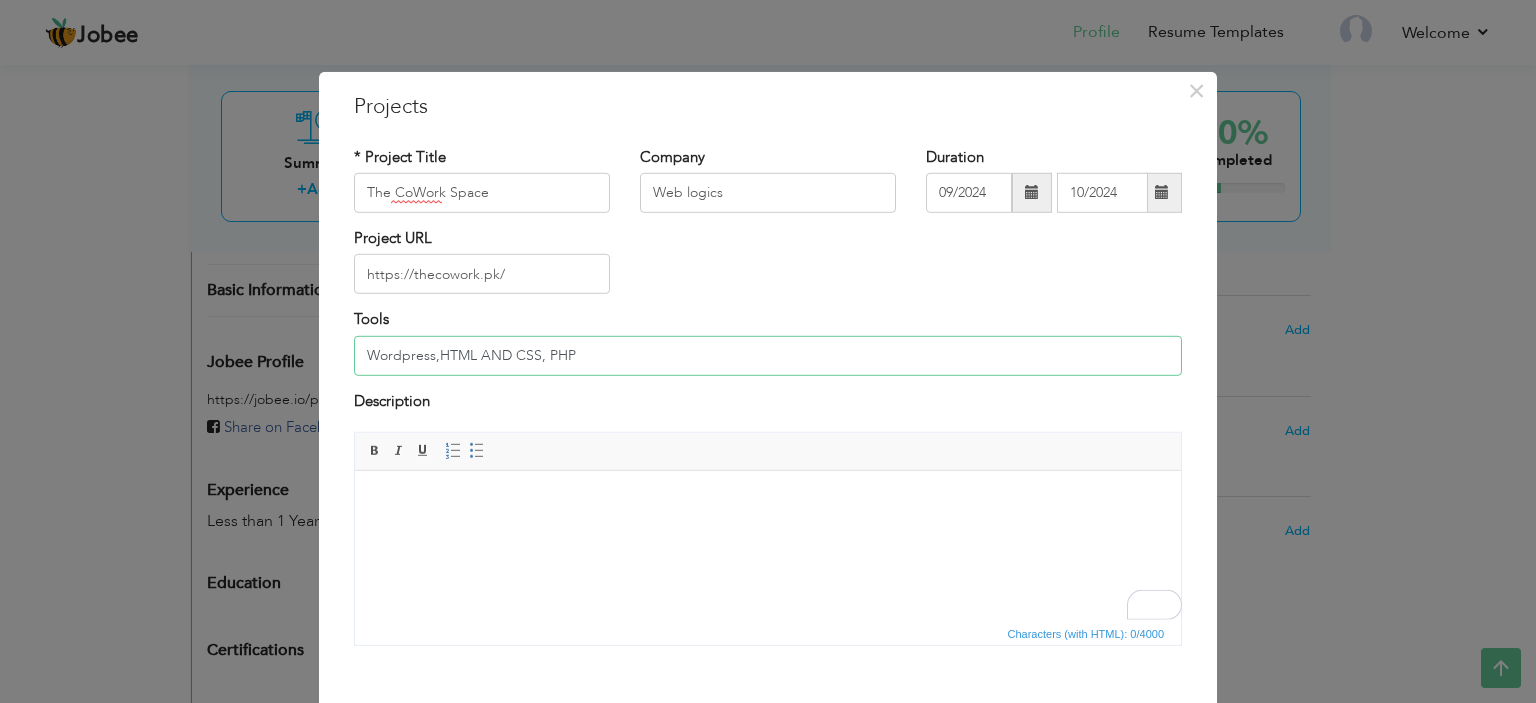 type on "Wordpress,HTML AND CSS, PHP" 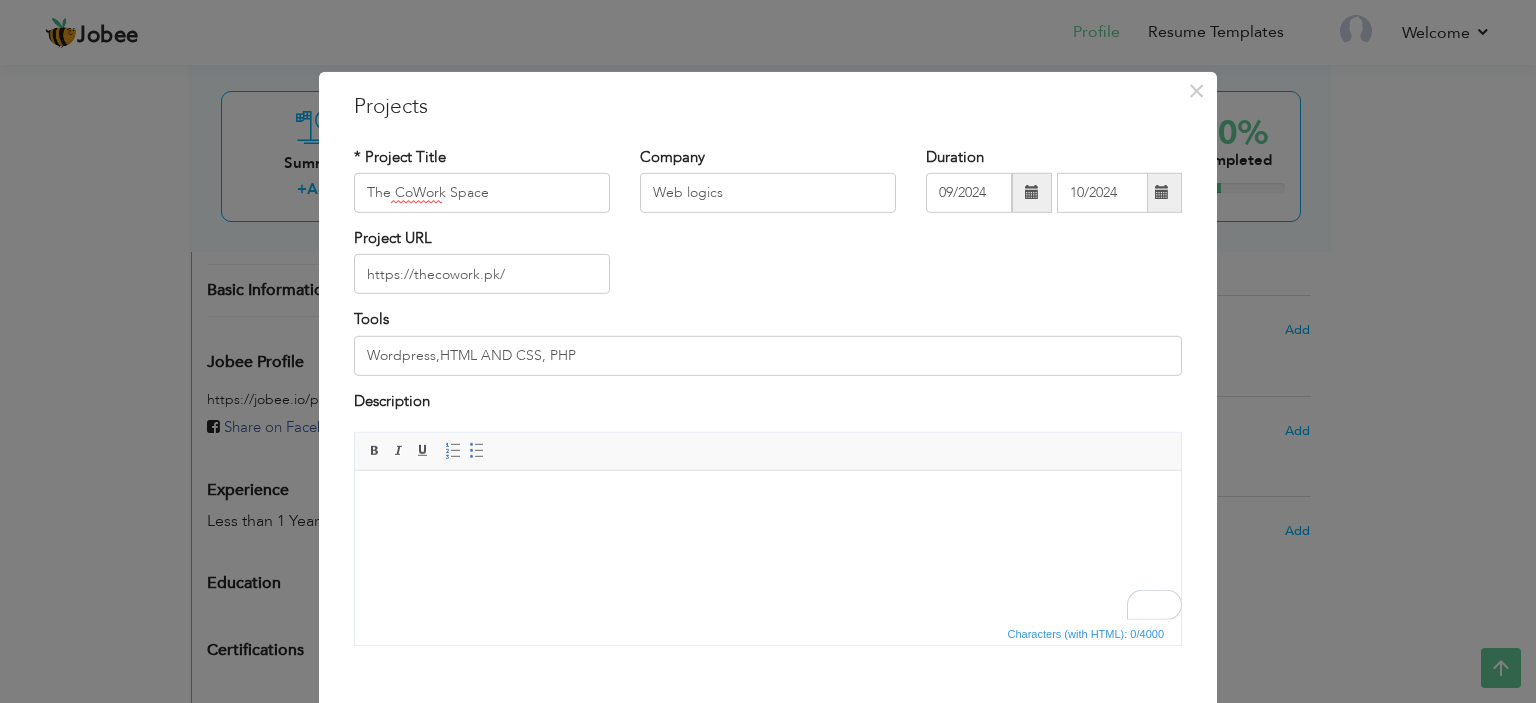 click at bounding box center (768, 501) 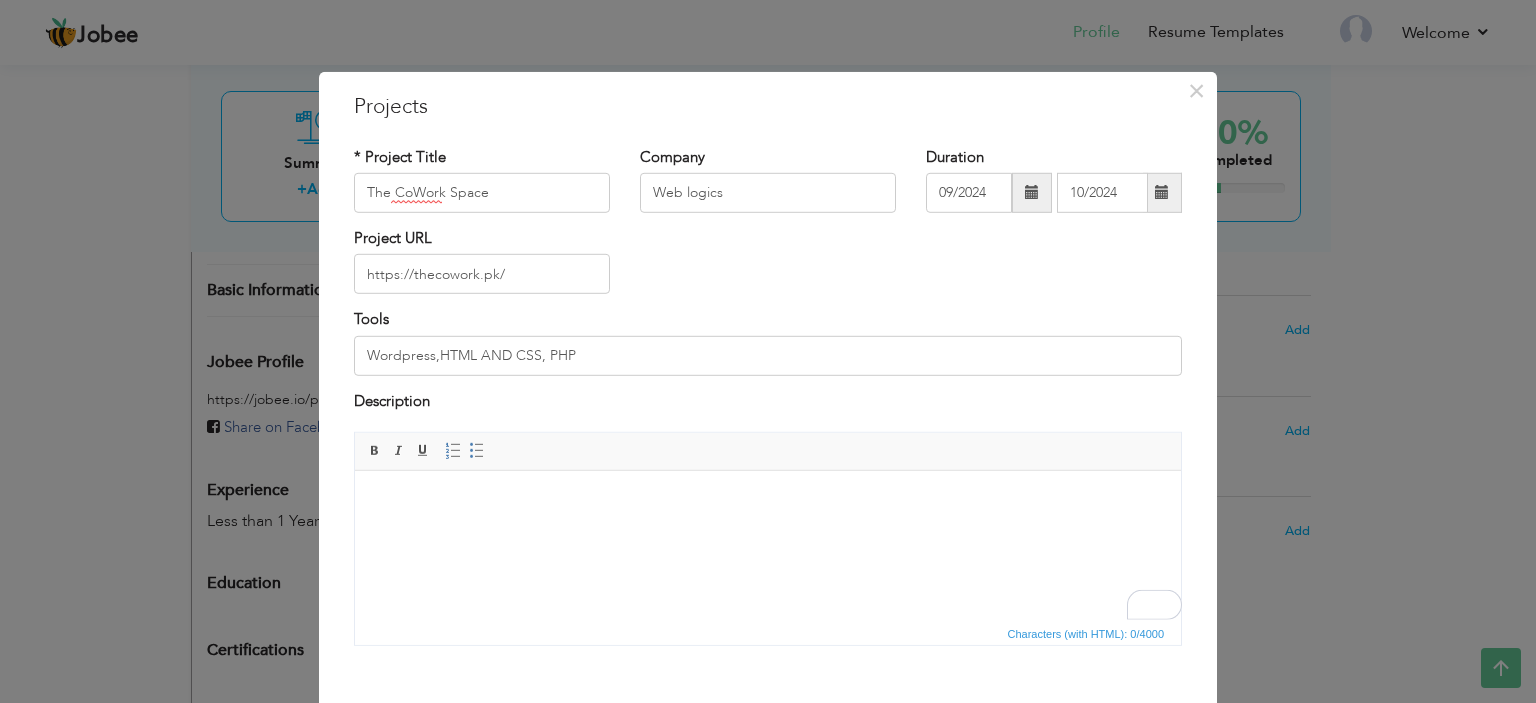 click at bounding box center (768, 501) 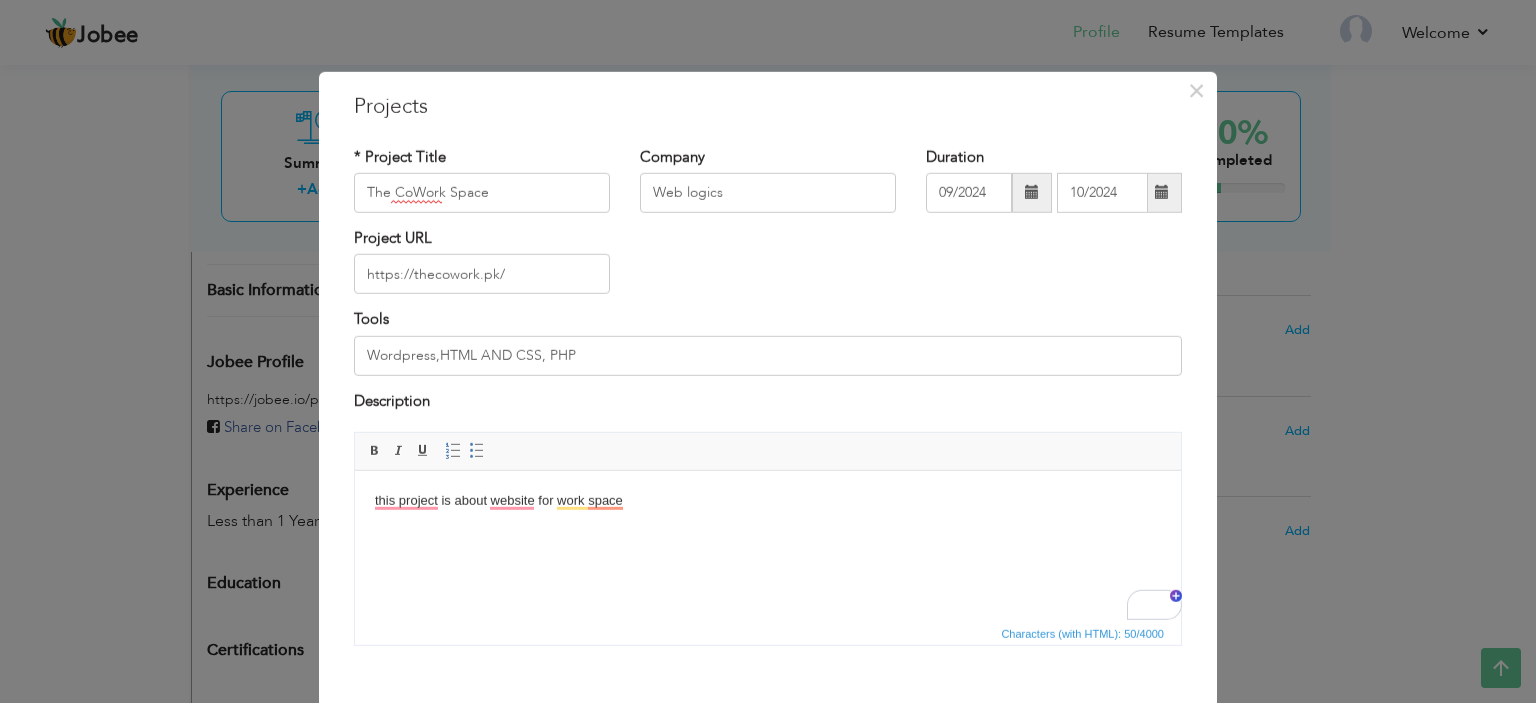 click on "this project is about website for work space" at bounding box center [768, 501] 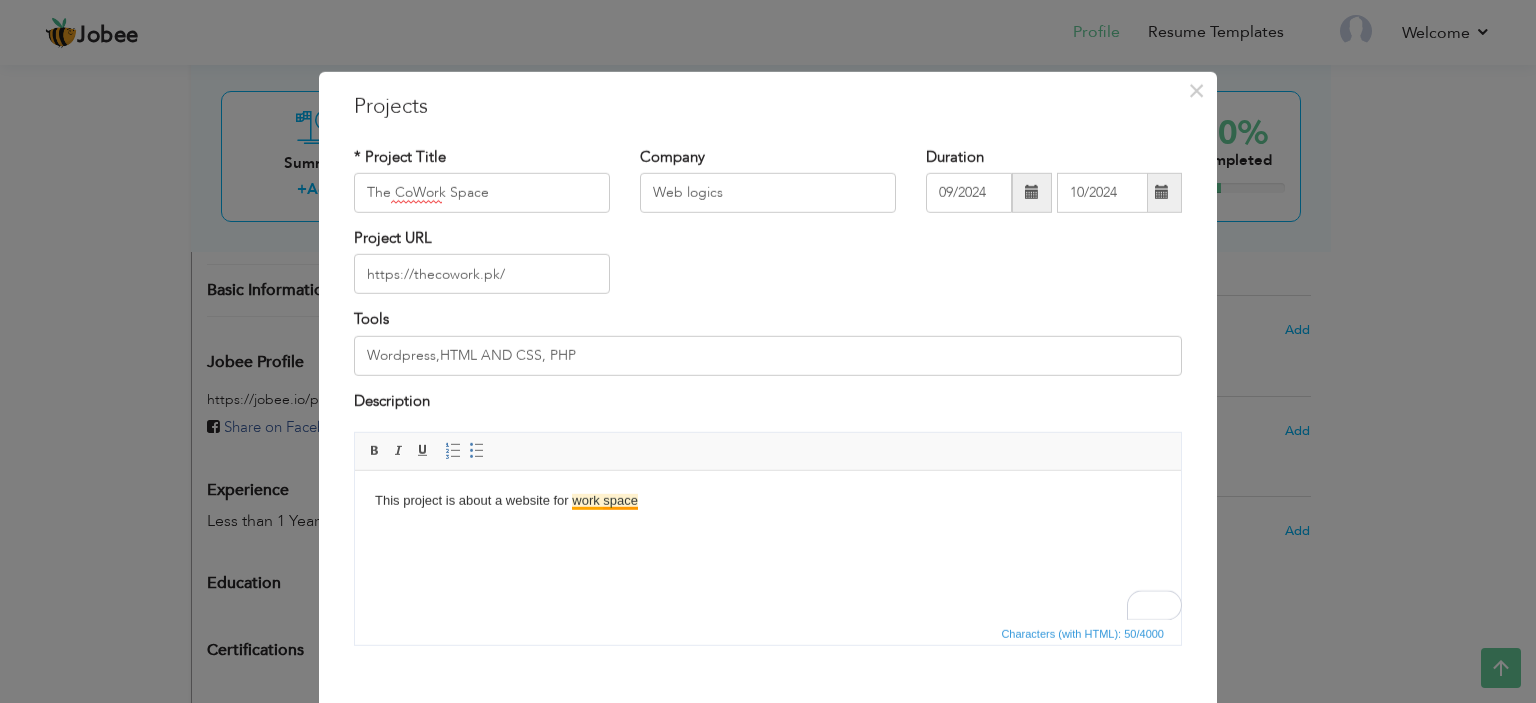 click on "This project is about a website for work space" at bounding box center [768, 501] 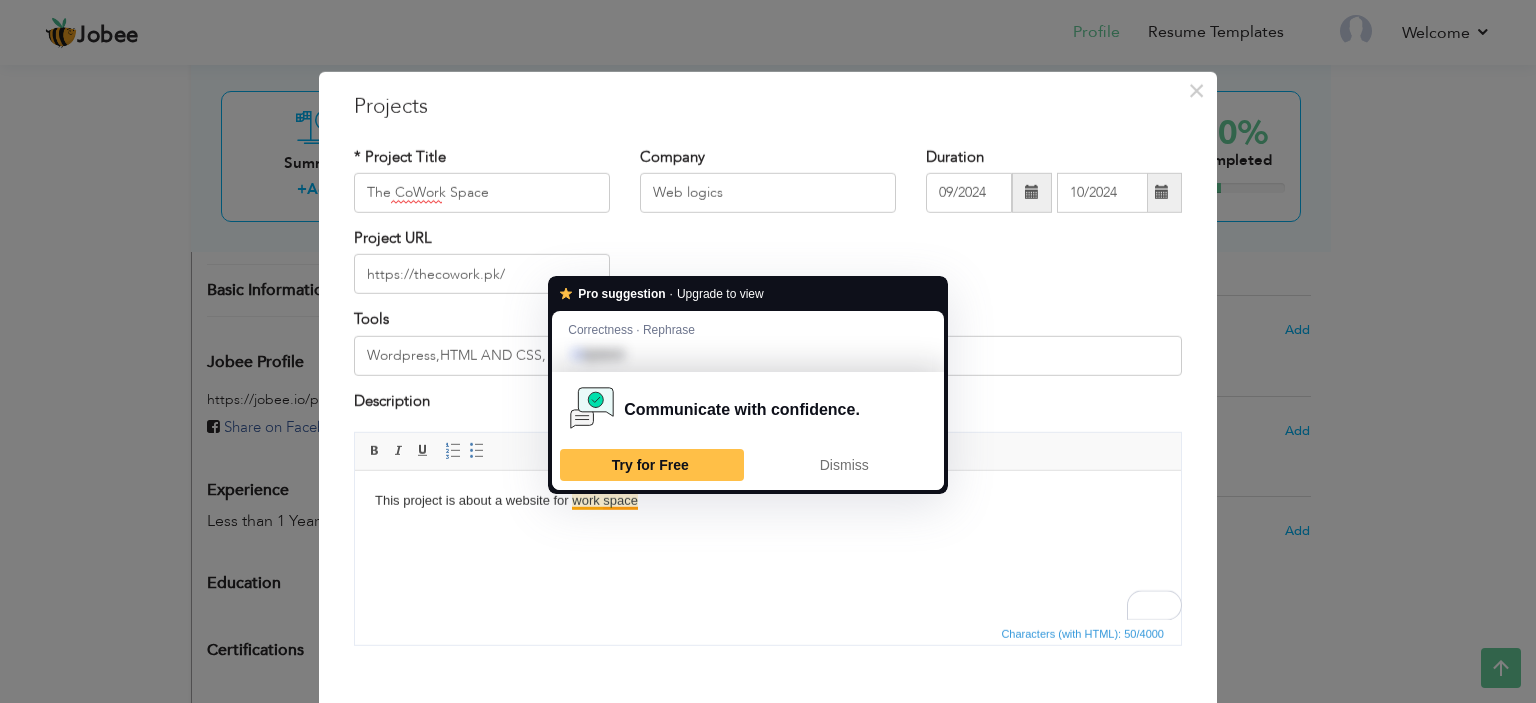 click on "This project is about a website for work space" at bounding box center [768, 501] 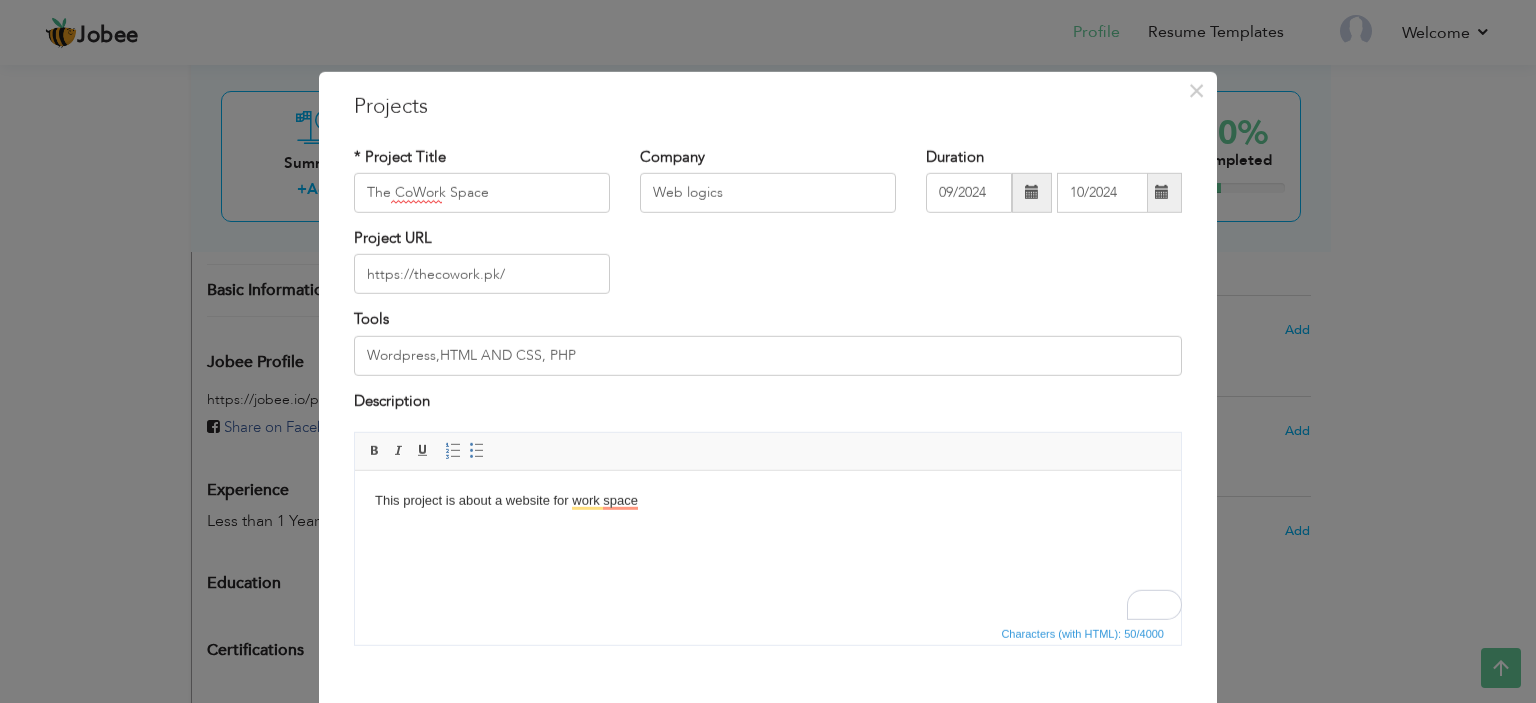 click on "This project is about a website for work space" at bounding box center [768, 501] 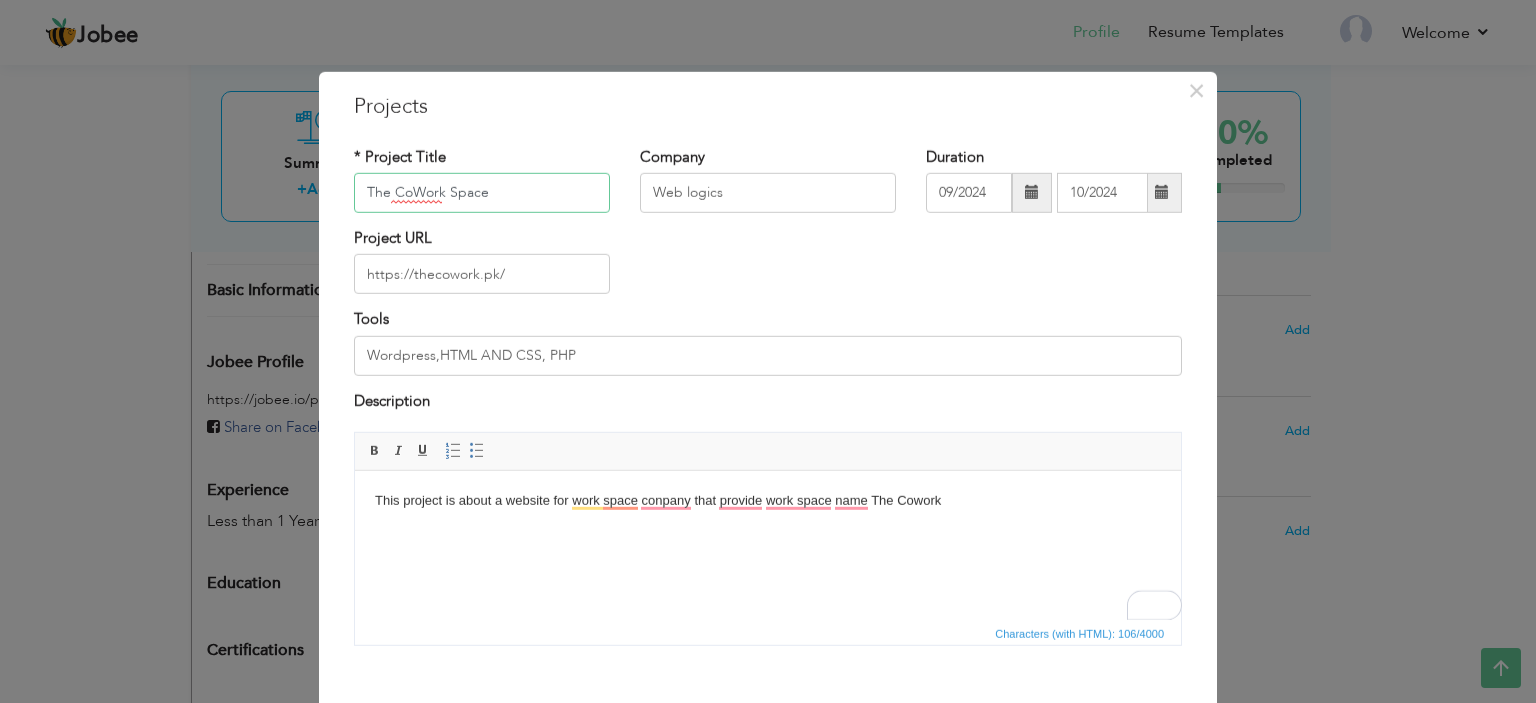 click on "The CoWork Space" at bounding box center (482, 193) 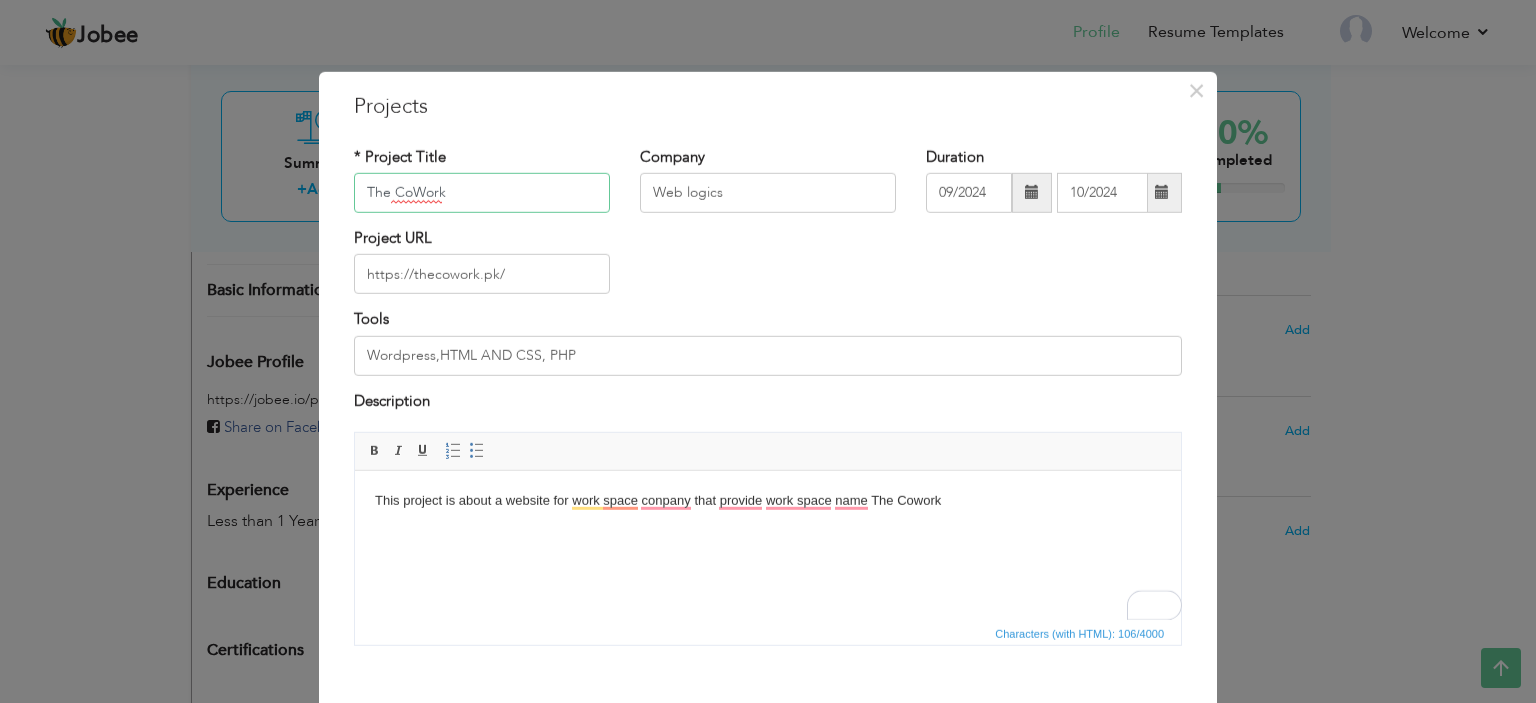 type on "The CoWork" 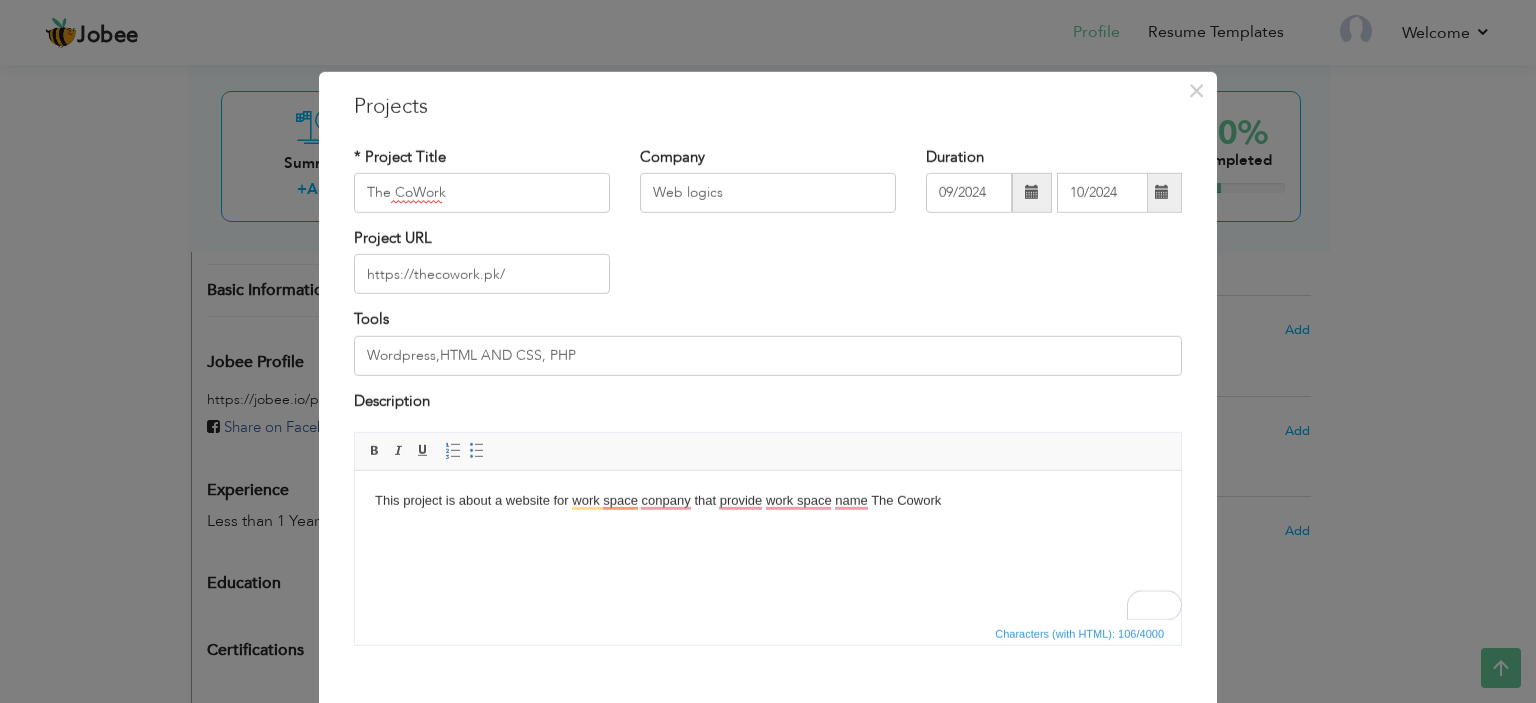 click on "This project is about a website for work space conpany that provide work space name The Cowork" at bounding box center (768, 501) 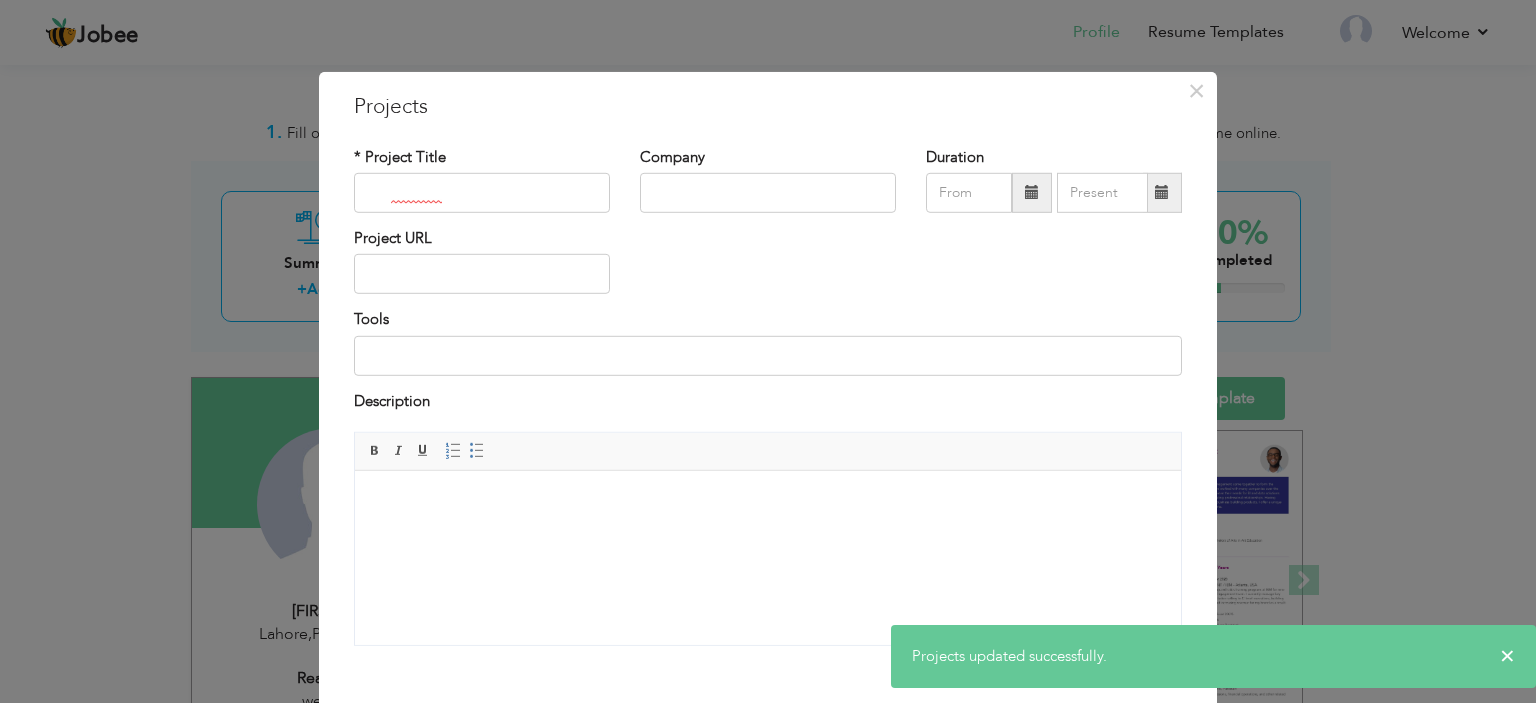 scroll, scrollTop: 540, scrollLeft: 0, axis: vertical 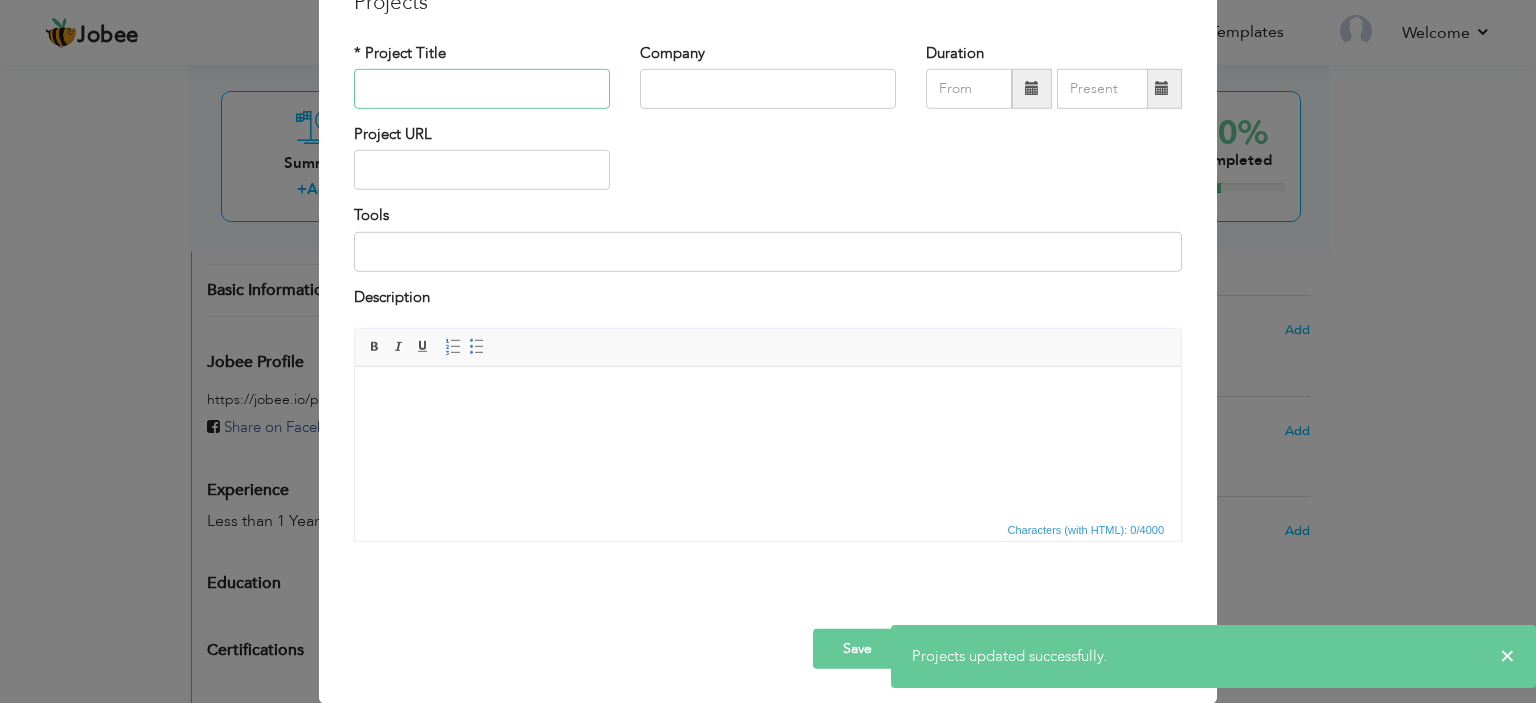 click at bounding box center [482, 89] 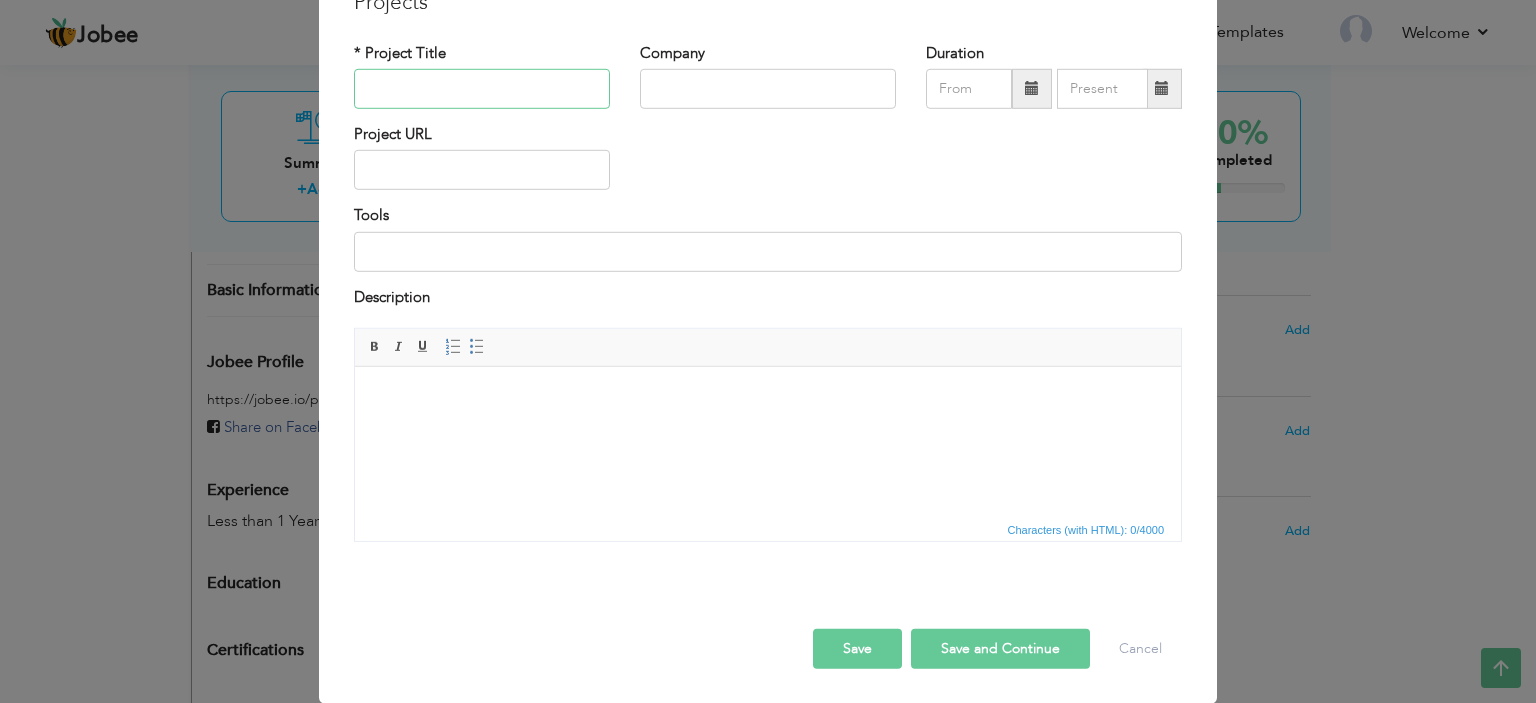 click at bounding box center (482, 89) 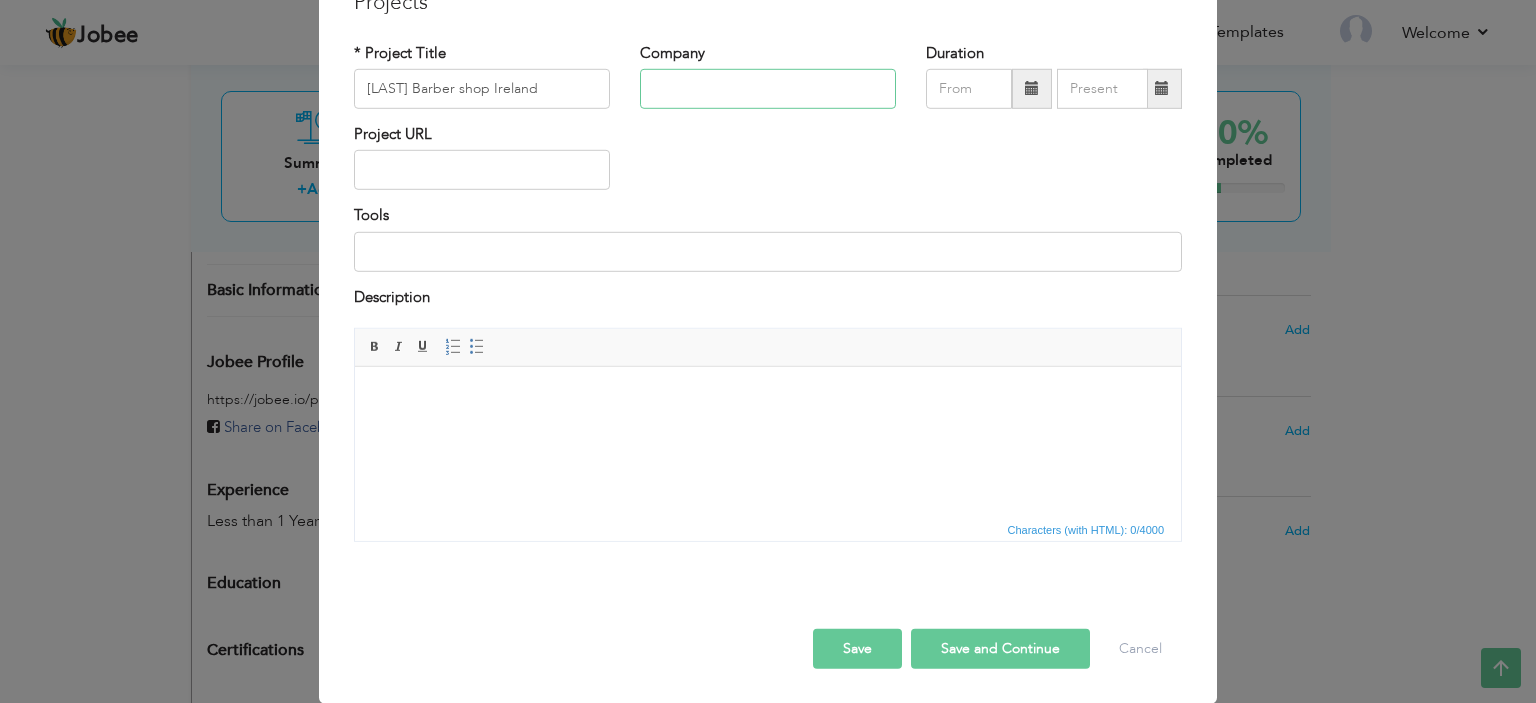 click at bounding box center (768, 89) 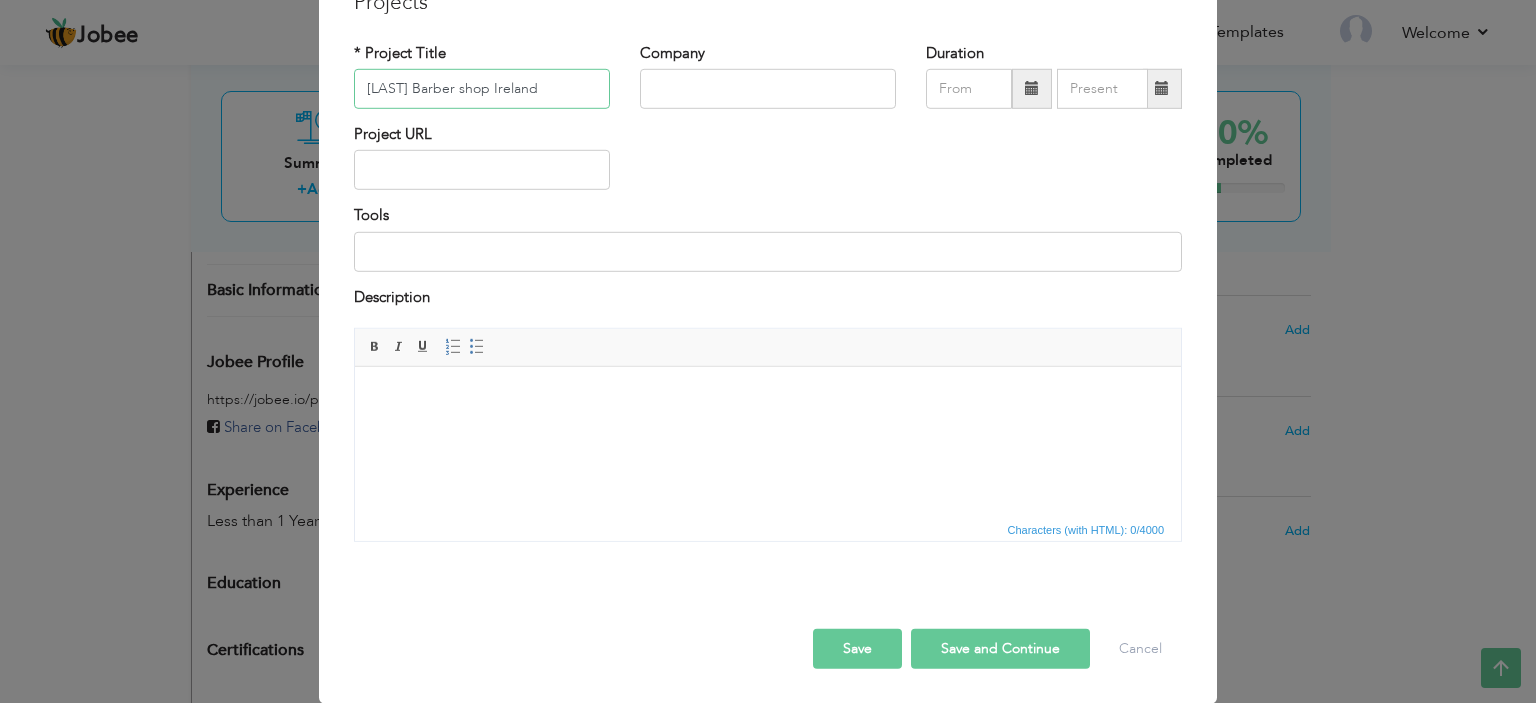 click on "Malik Barber shop Ireland" at bounding box center (482, 89) 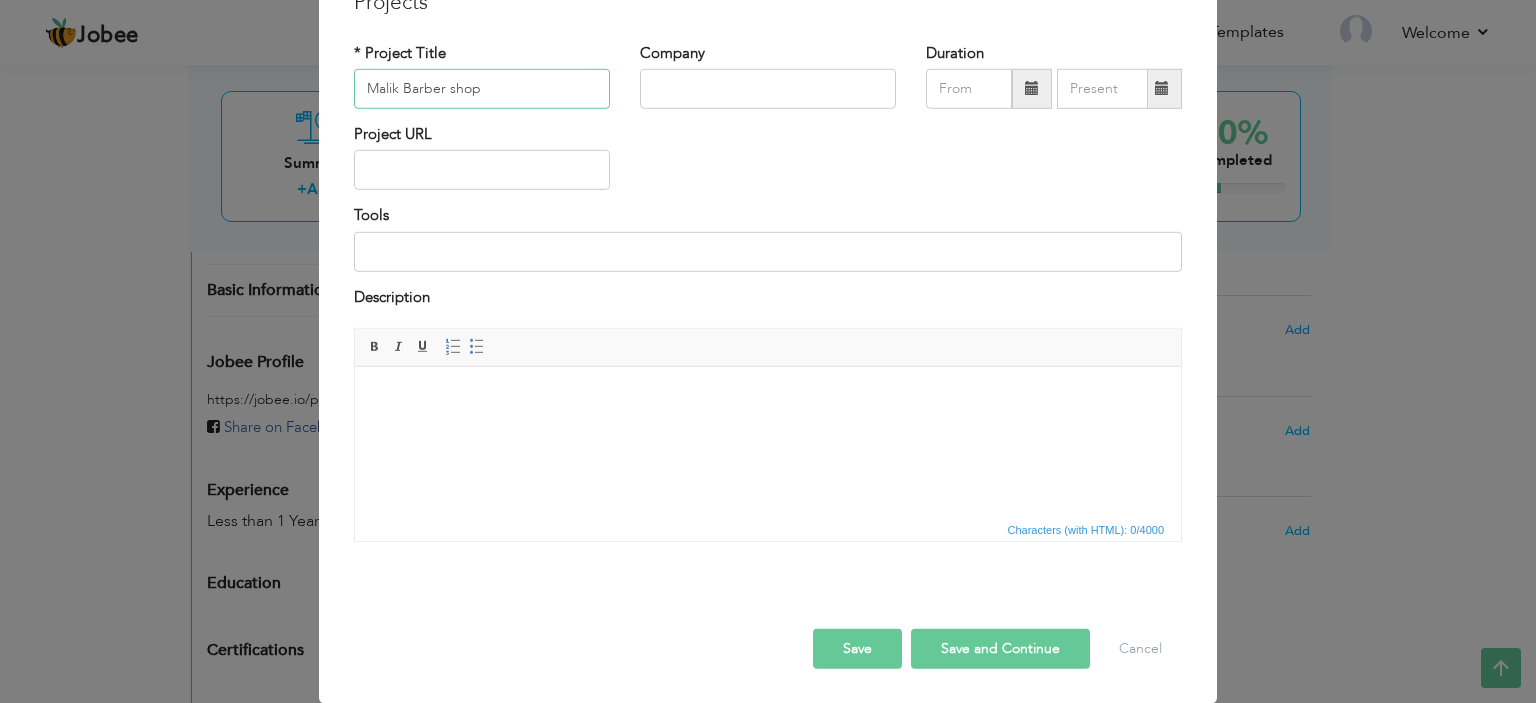 type on "Malik Barber shop" 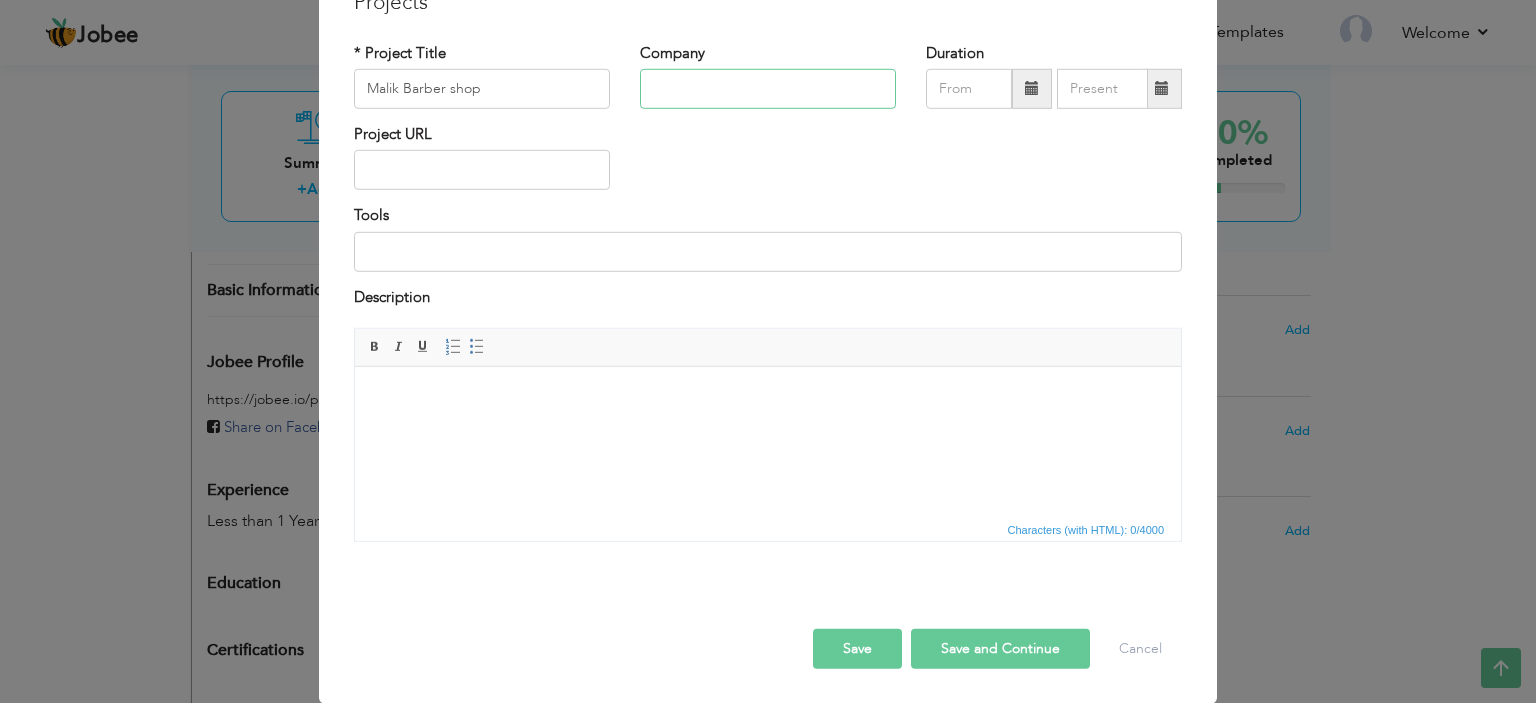 click at bounding box center [768, 89] 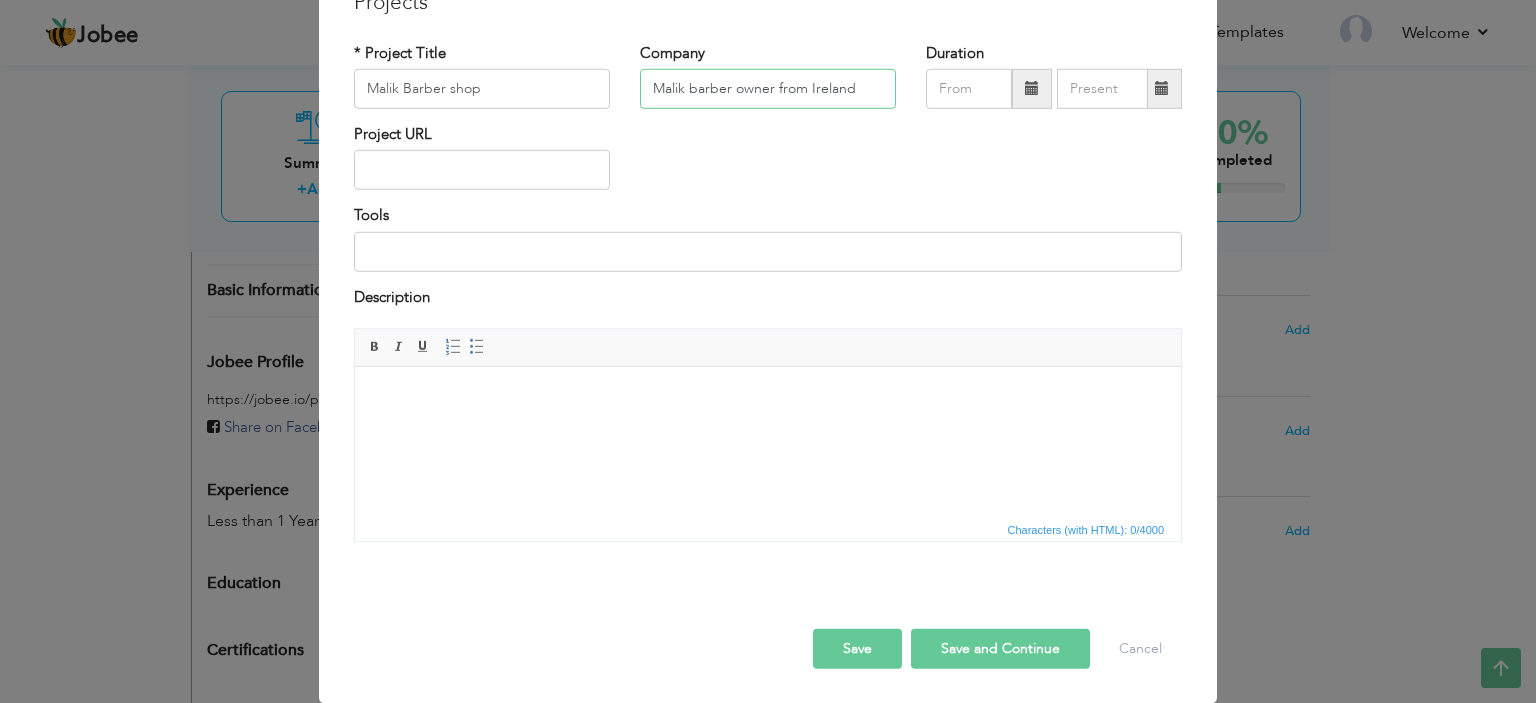 type on "Malik barber owner from Ireland" 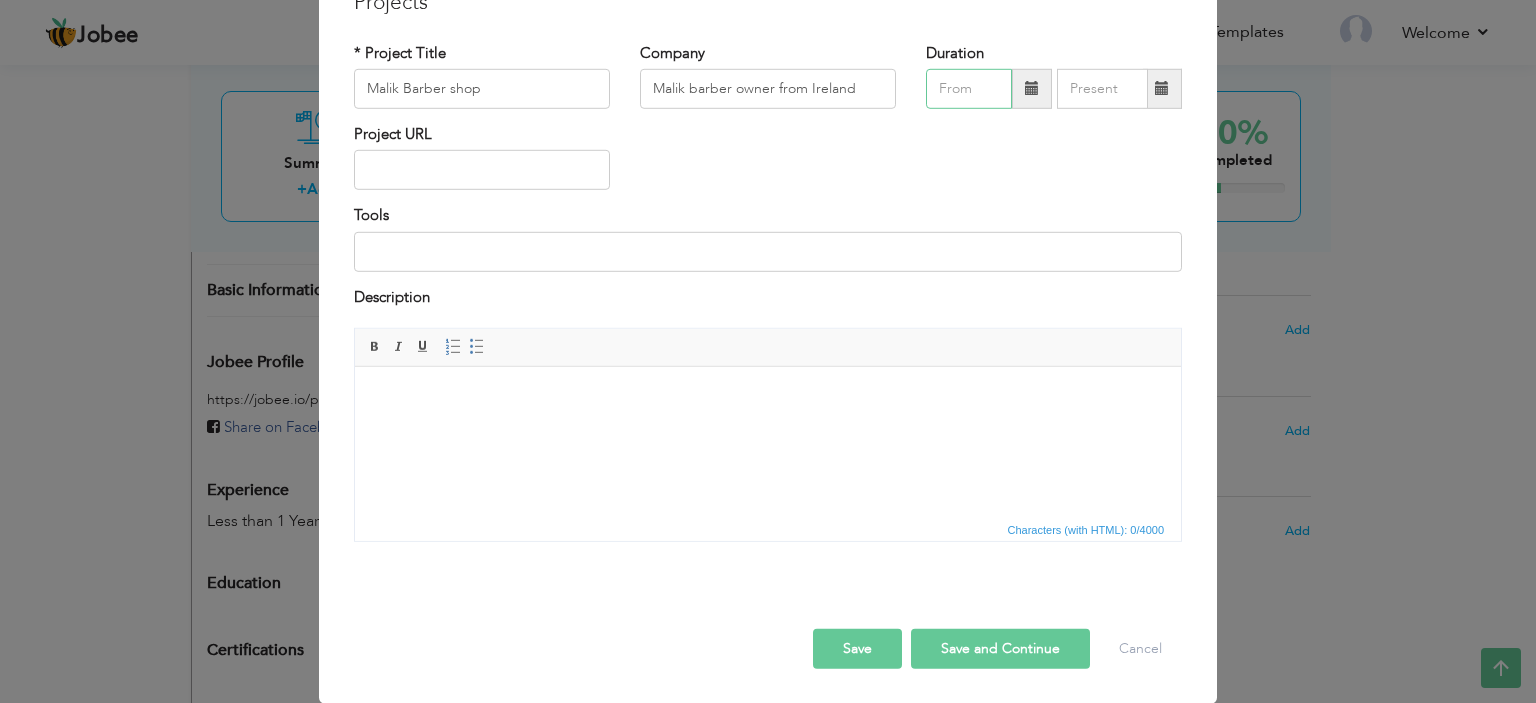 click at bounding box center (969, 89) 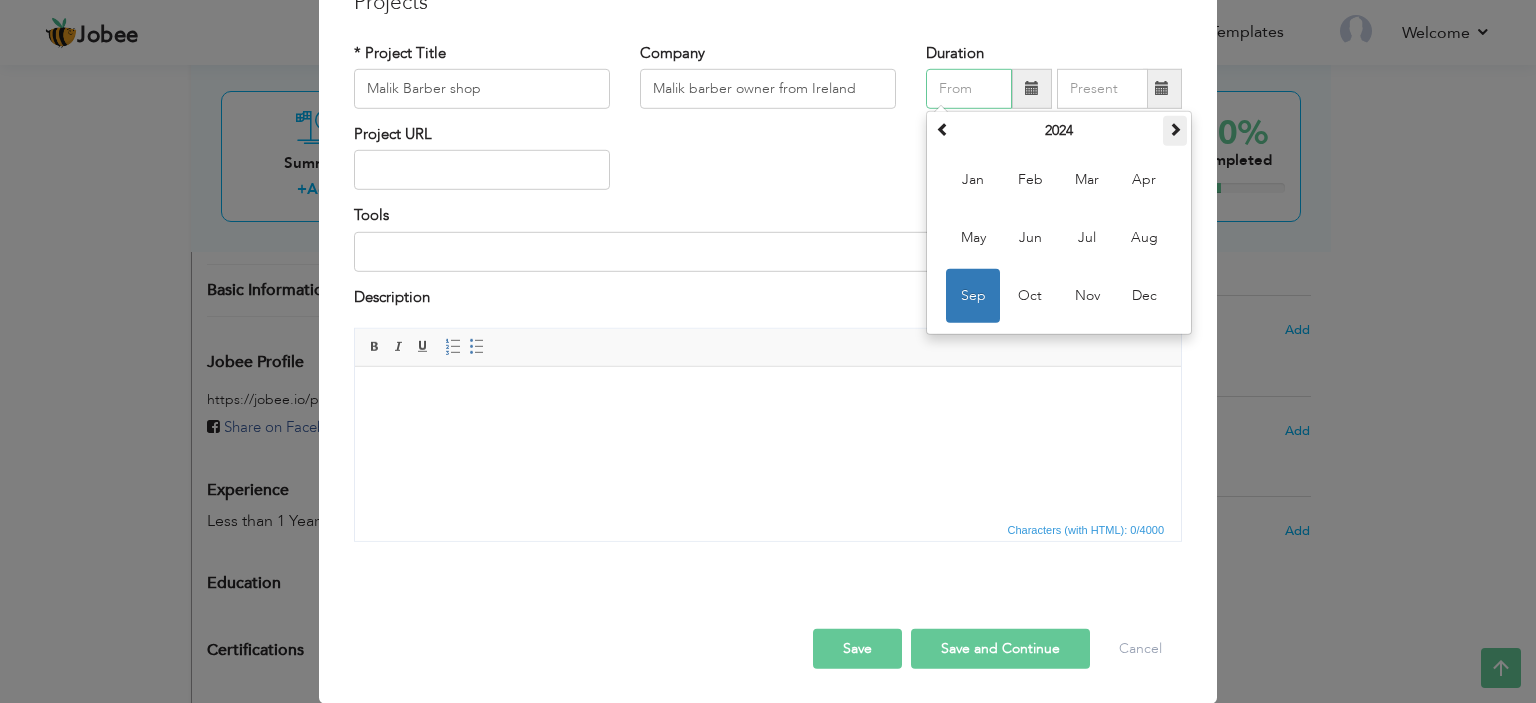 click at bounding box center (1175, 129) 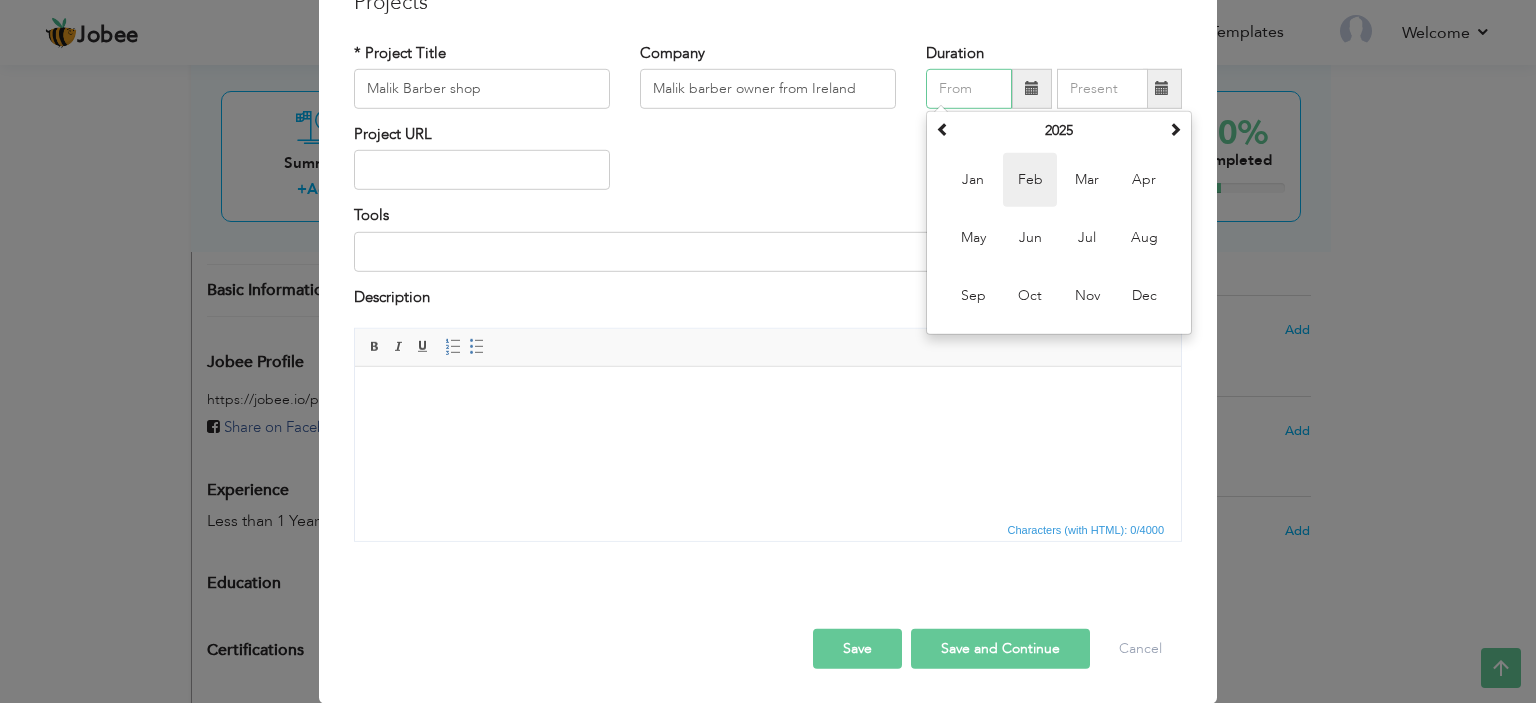 click on "Feb" at bounding box center (1030, 180) 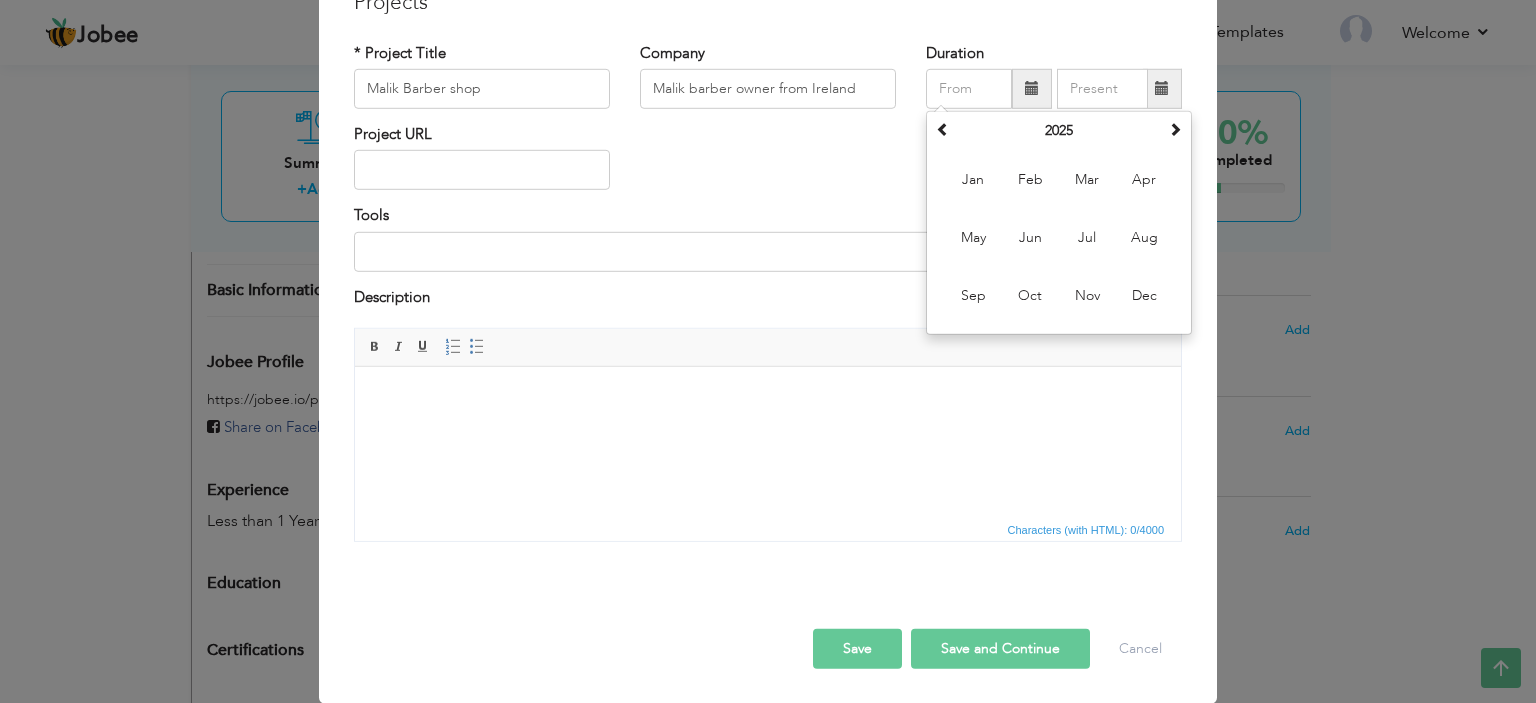 type on "02/2025" 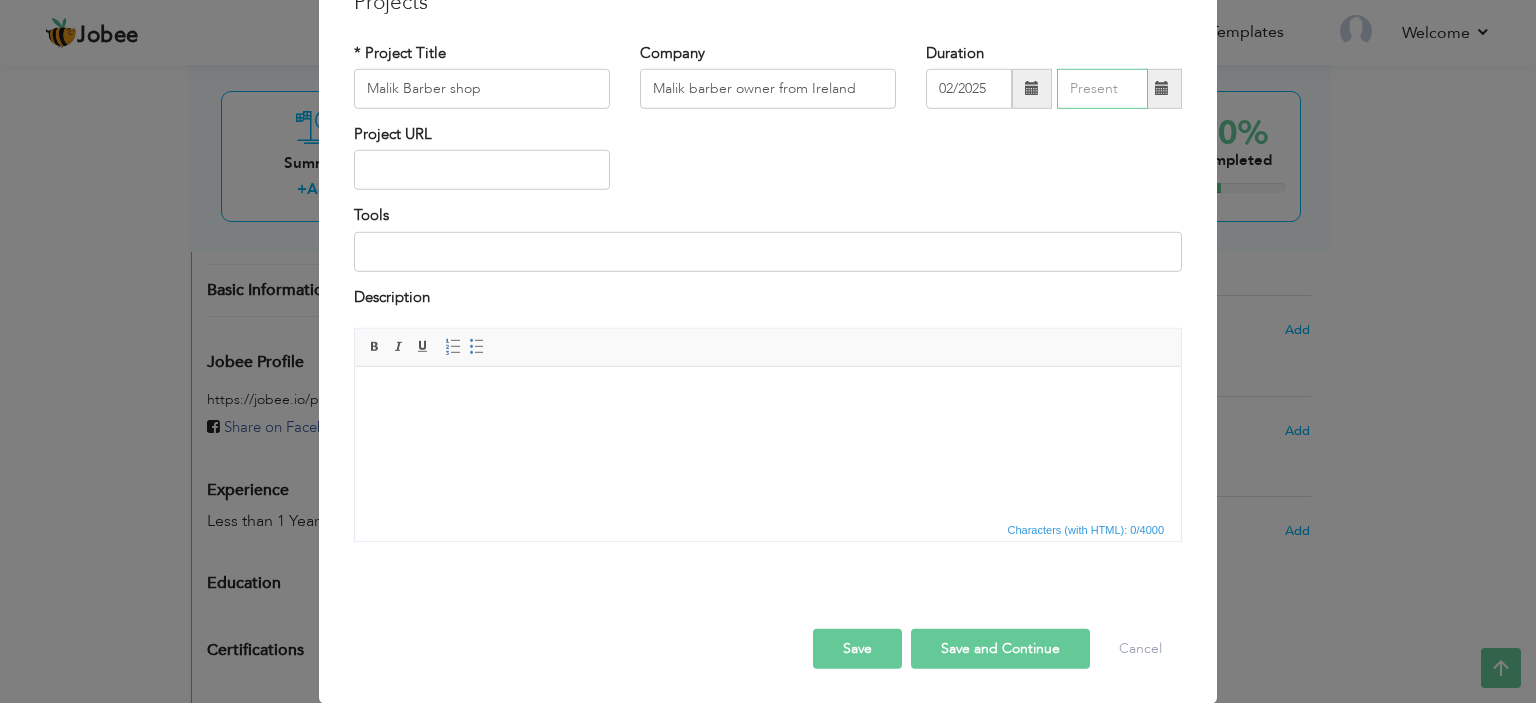click at bounding box center (1102, 89) 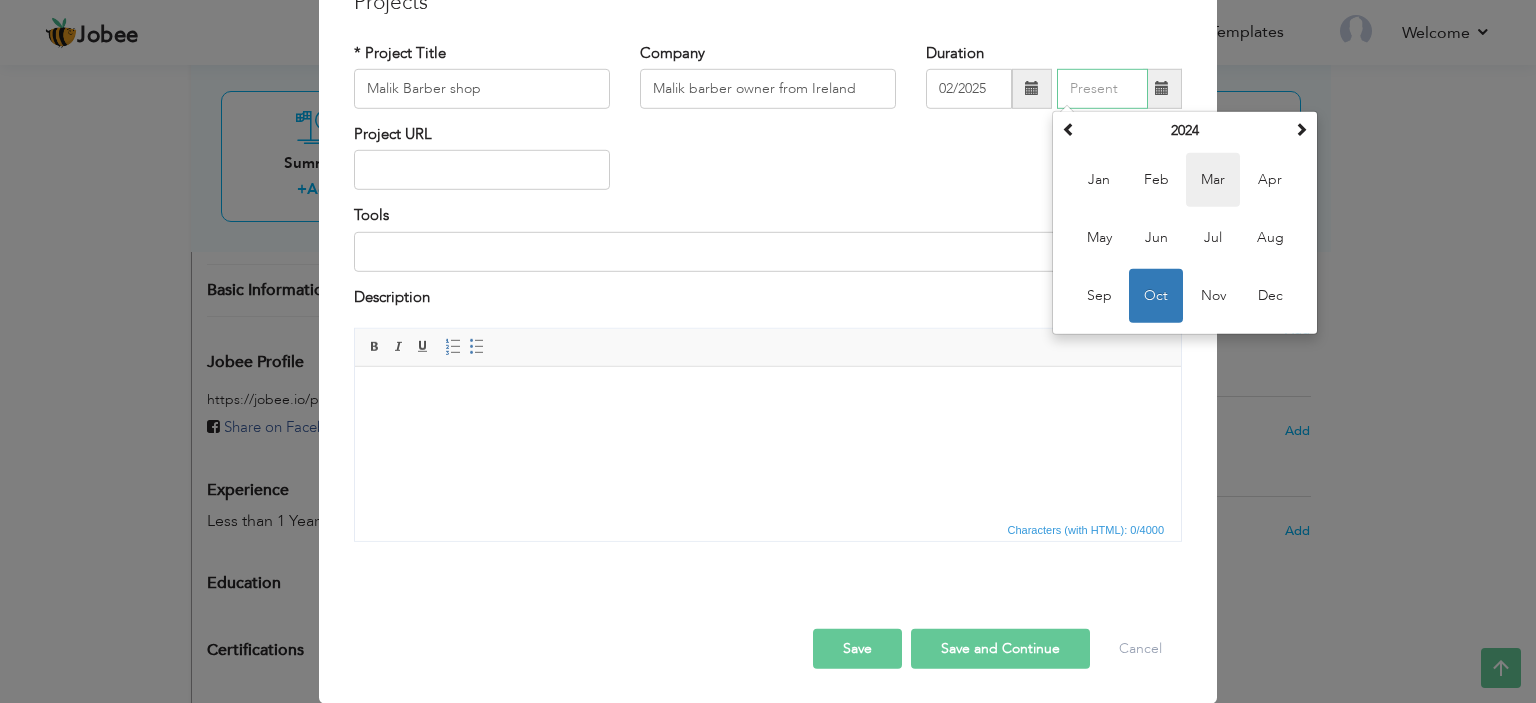 click on "Mar" at bounding box center [1213, 180] 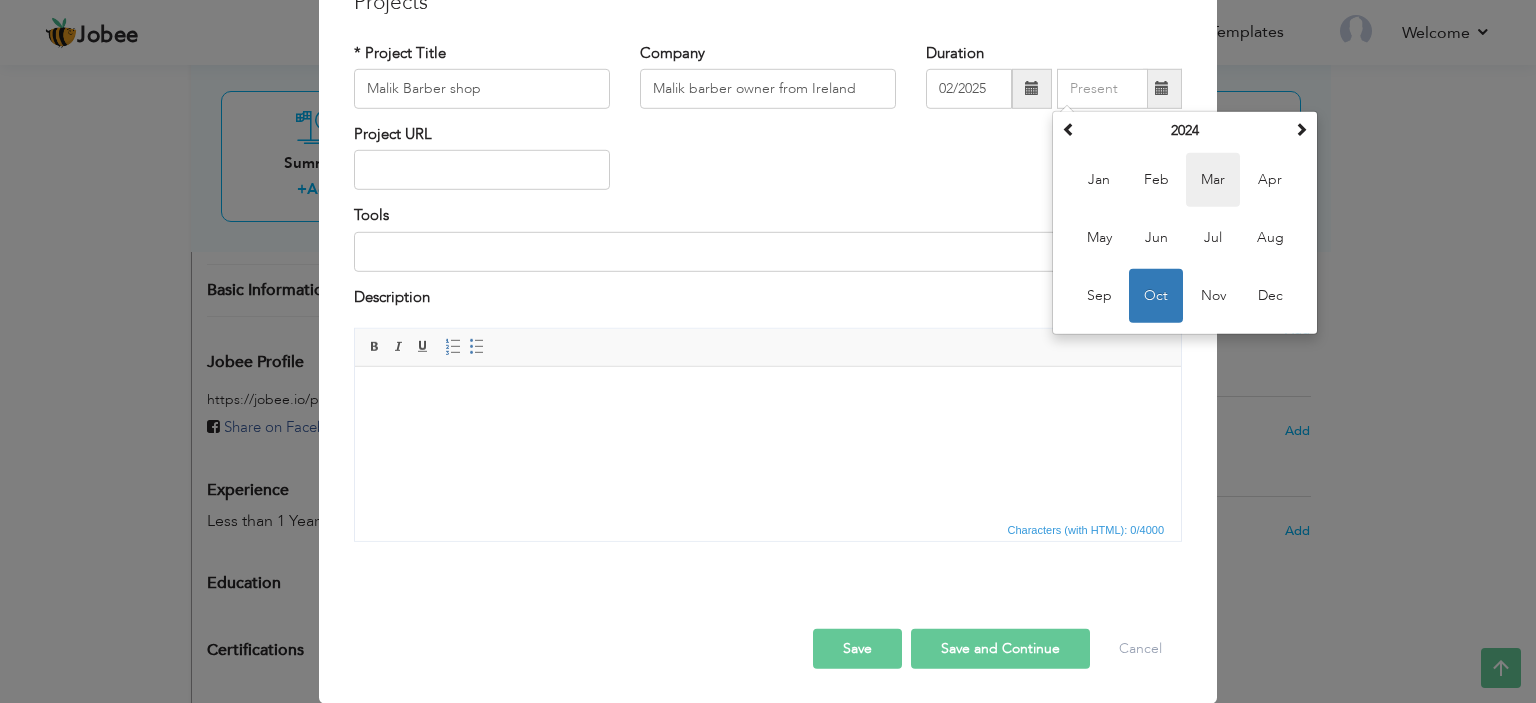 type on "03/2024" 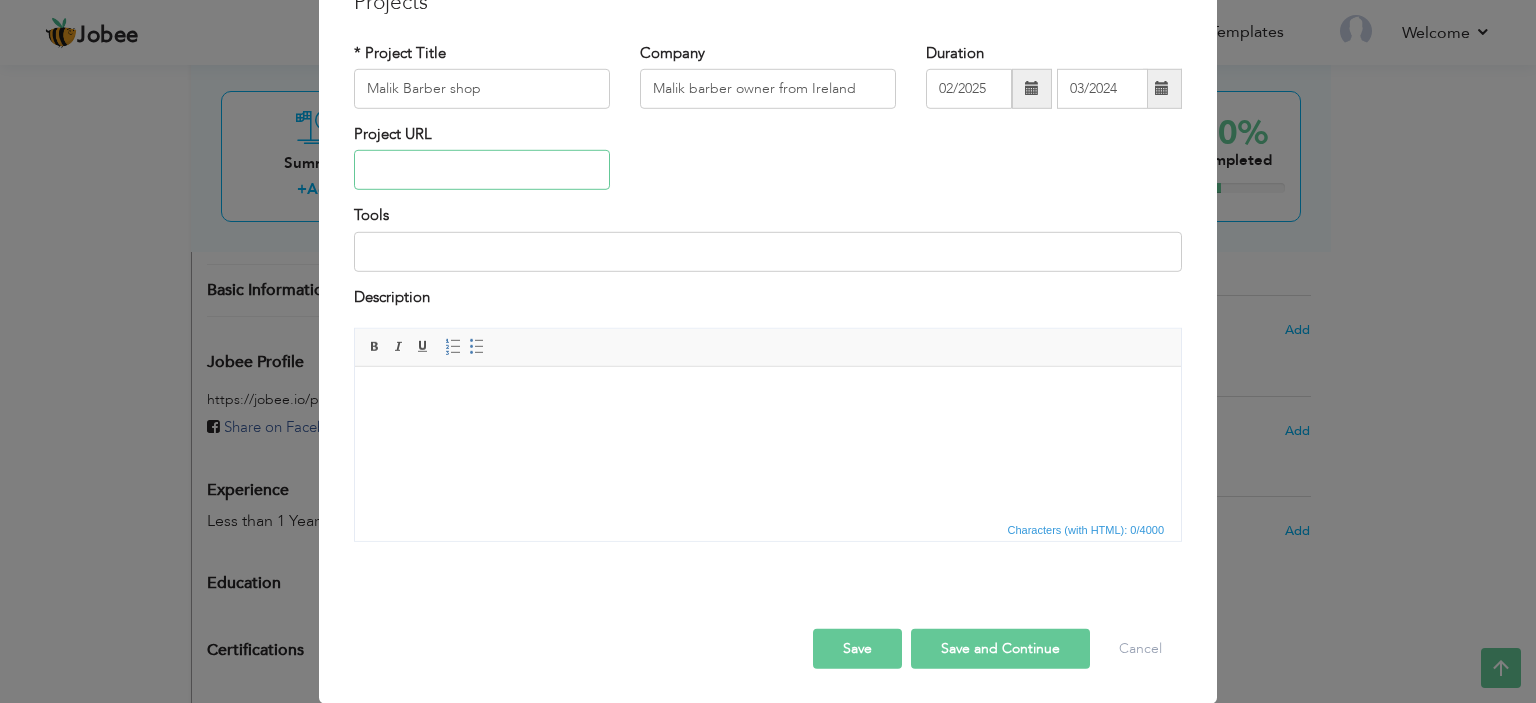 click at bounding box center [482, 170] 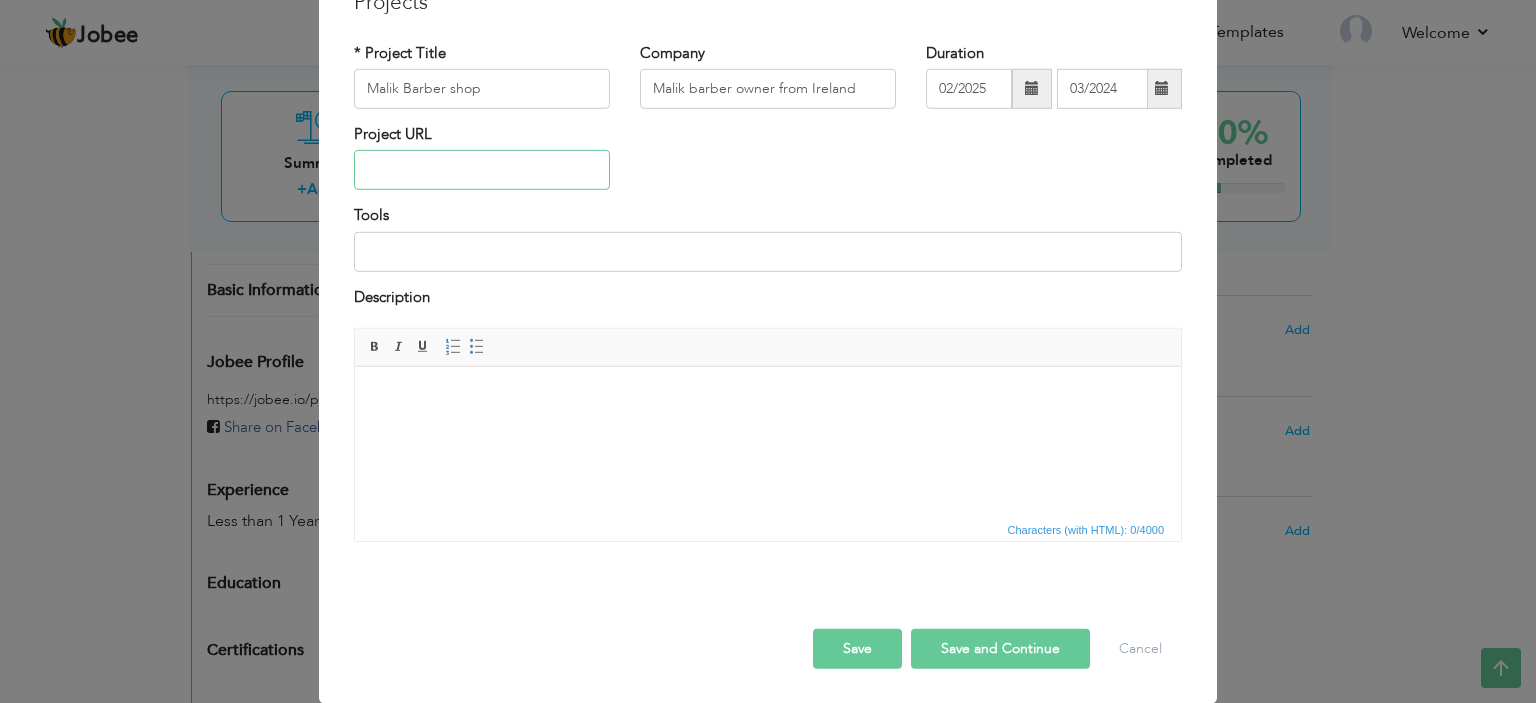 paste on "https://maliksbarbers.com/" 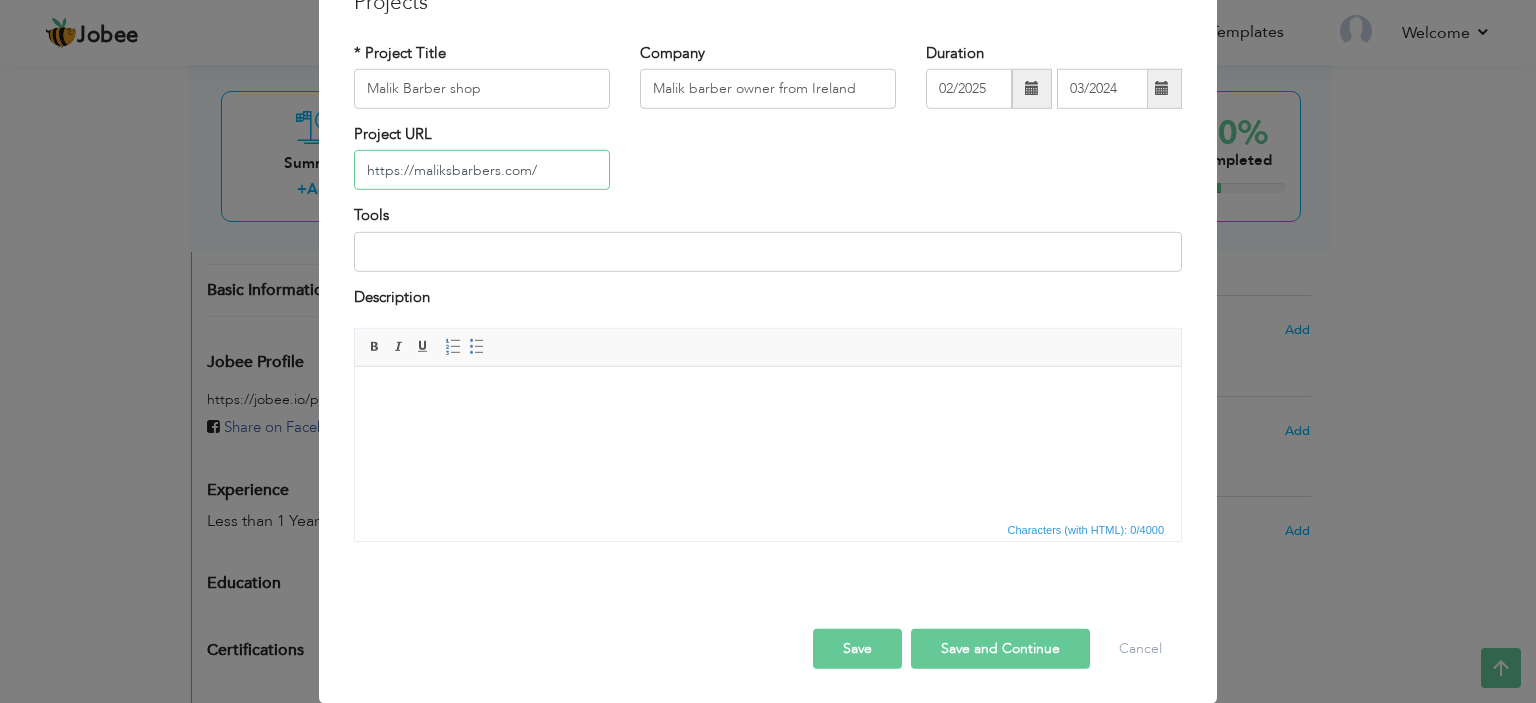 type on "https://maliksbarbers.com/" 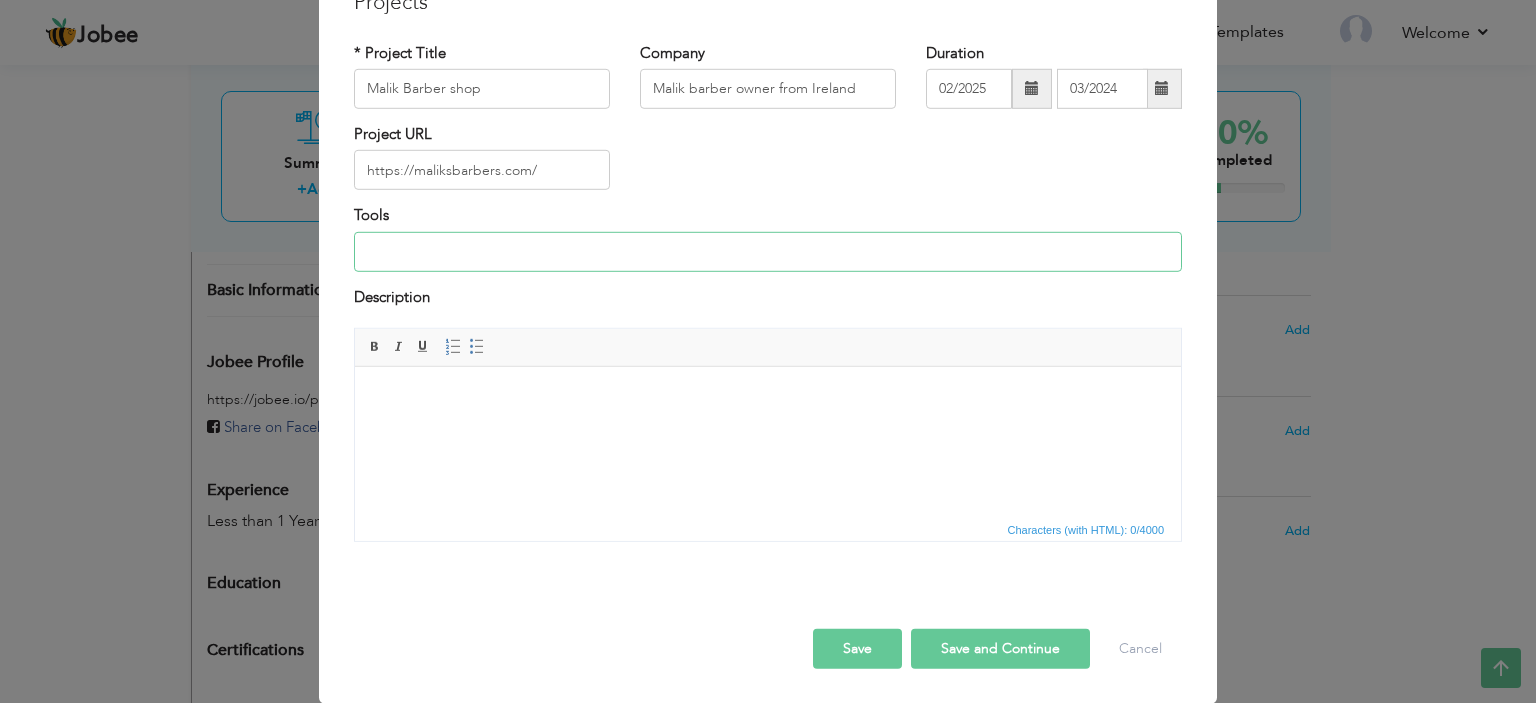 click at bounding box center [768, 252] 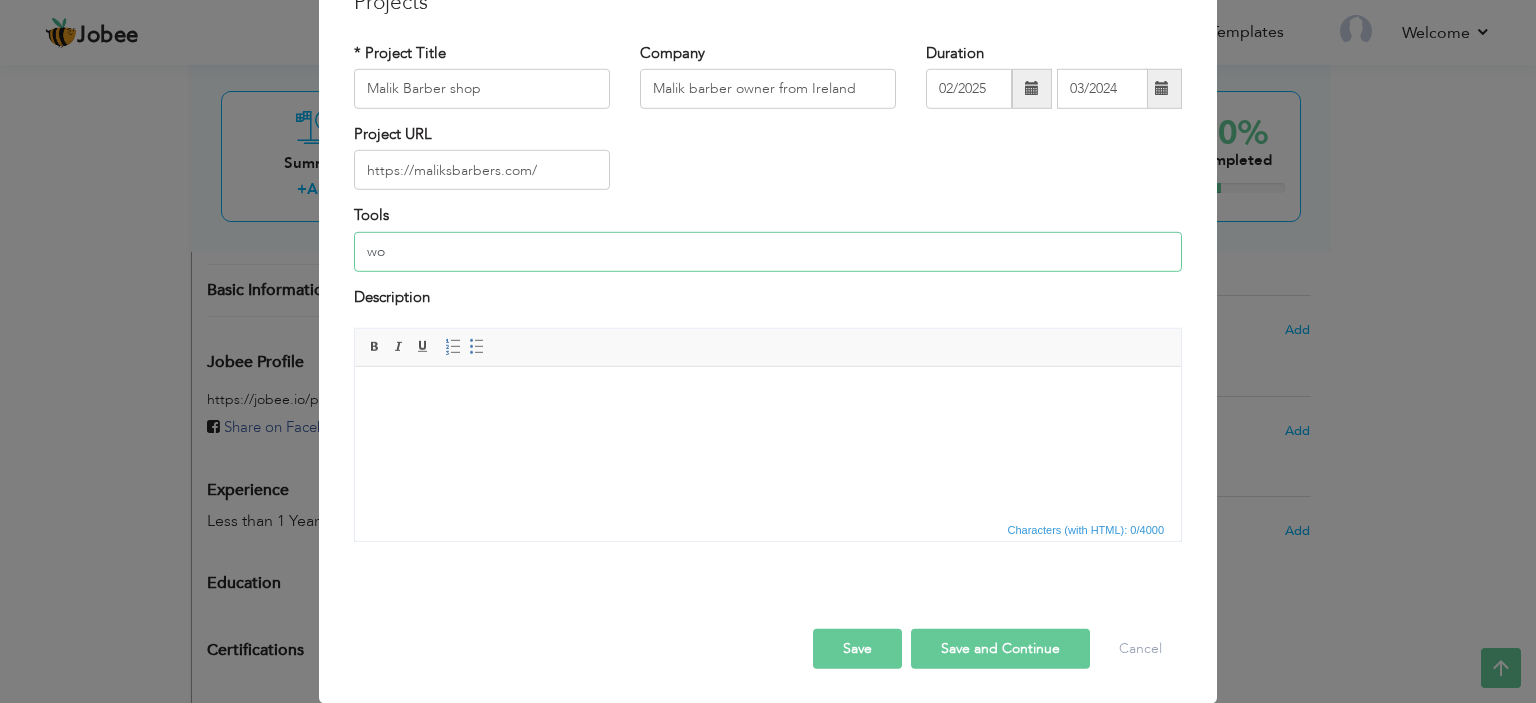 type on "w" 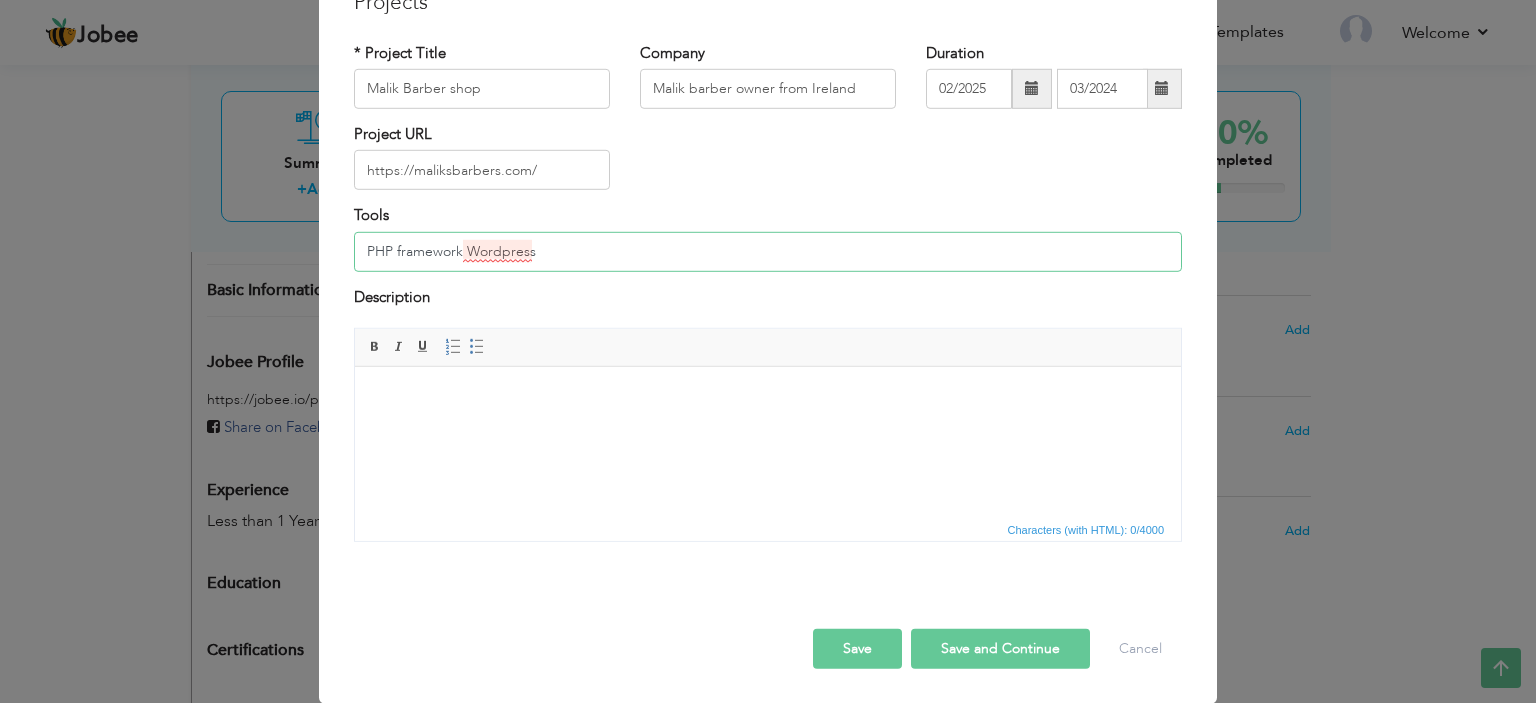 click on "PHP framework Wordpress" at bounding box center [768, 252] 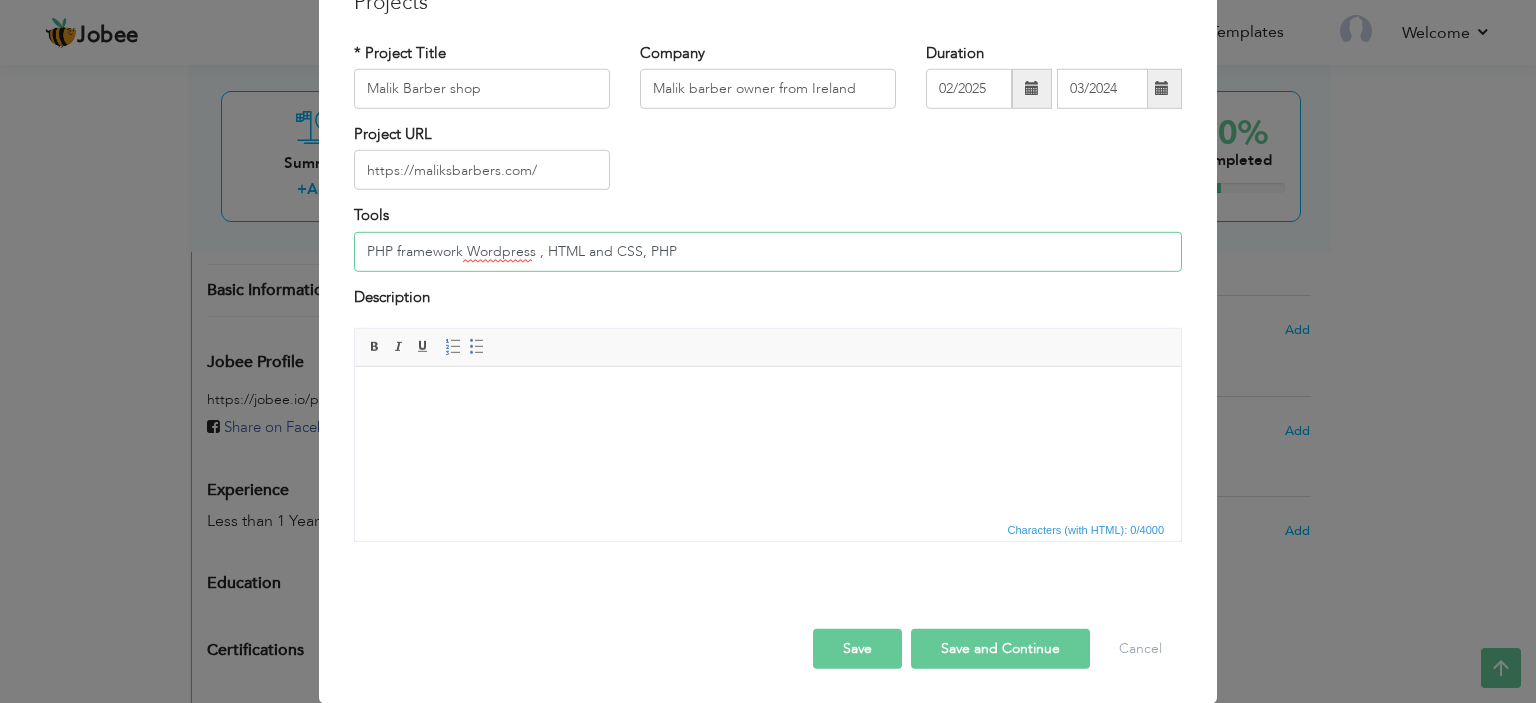 type on "PHP framework Wordpress , HTML and CSS, PHP" 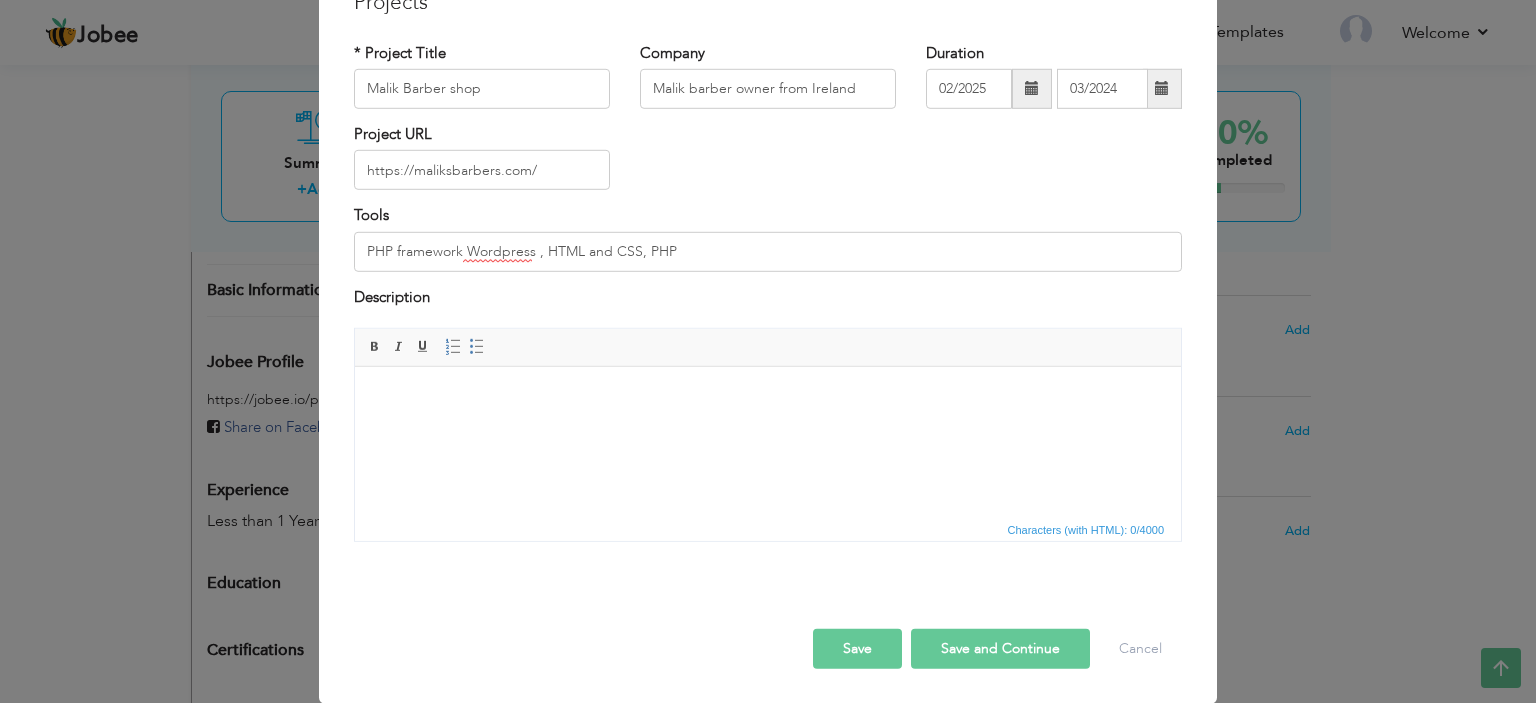 click at bounding box center [768, 397] 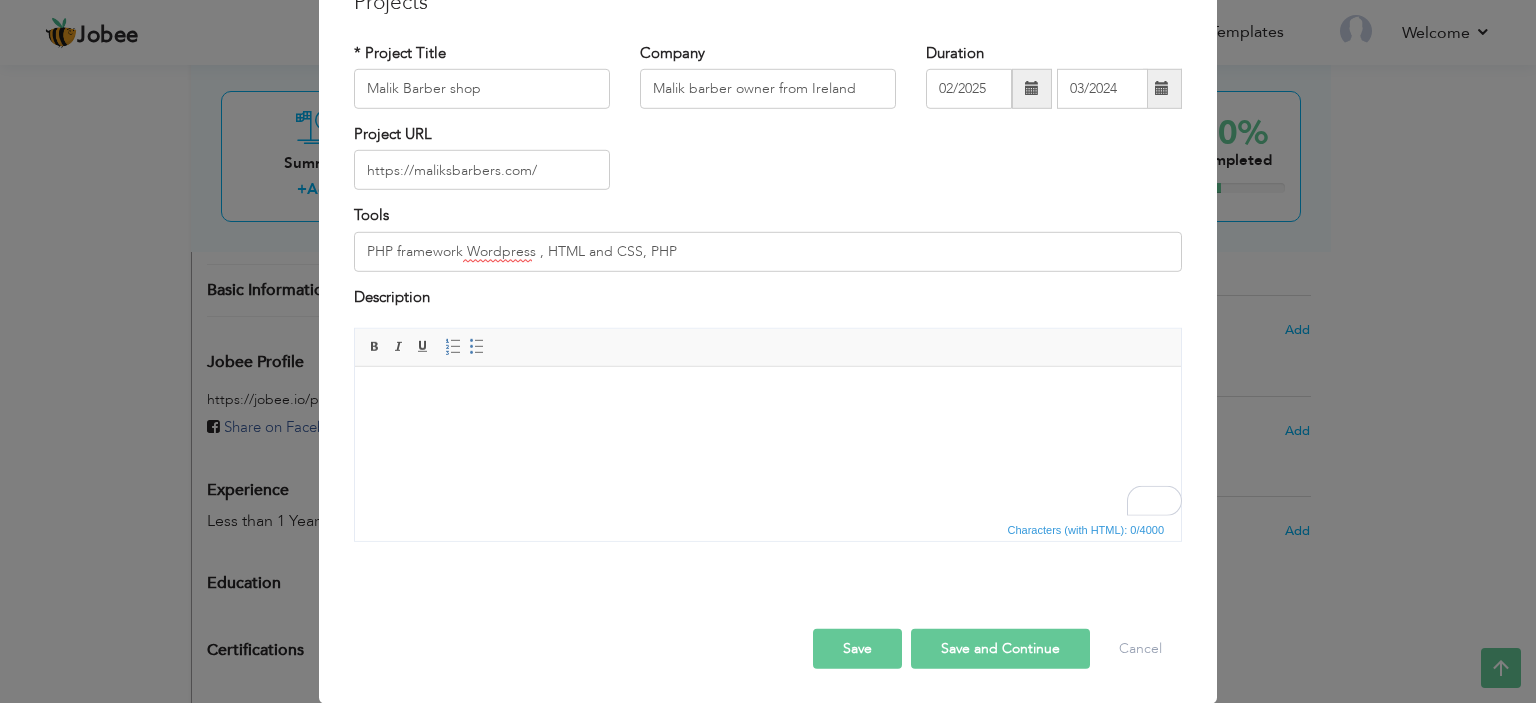 click at bounding box center [768, 397] 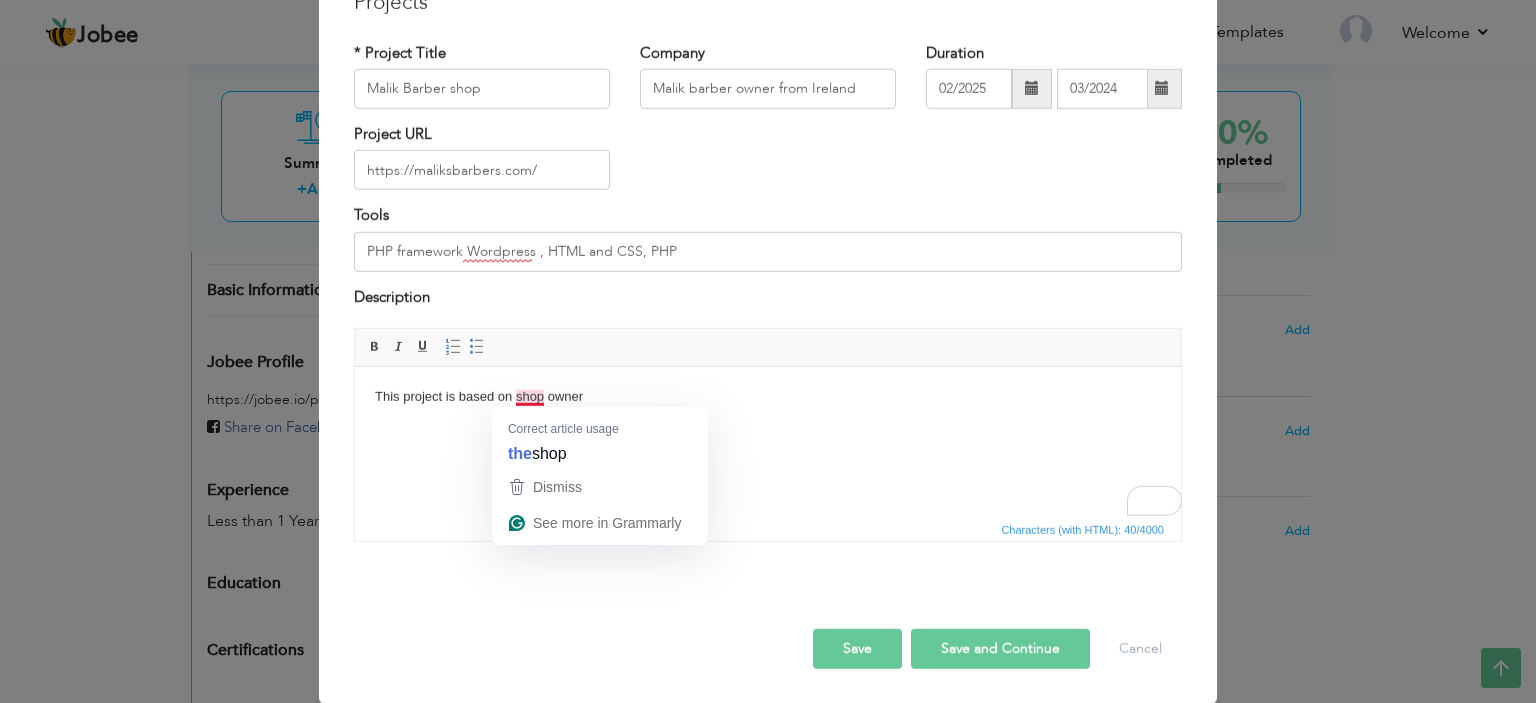 click on "This project is based on shop owner" at bounding box center [768, 397] 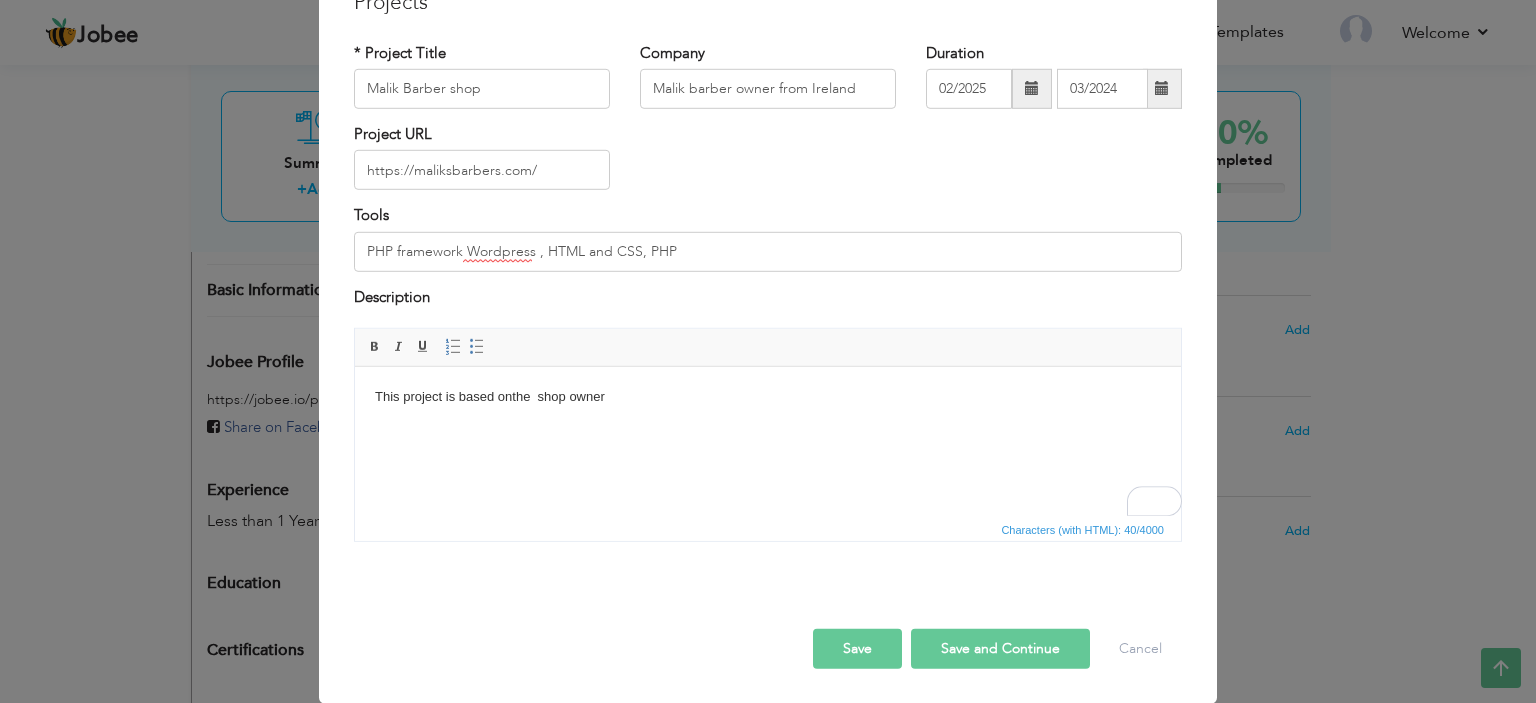 click on "This project is based onthe  shop owner" at bounding box center (768, 397) 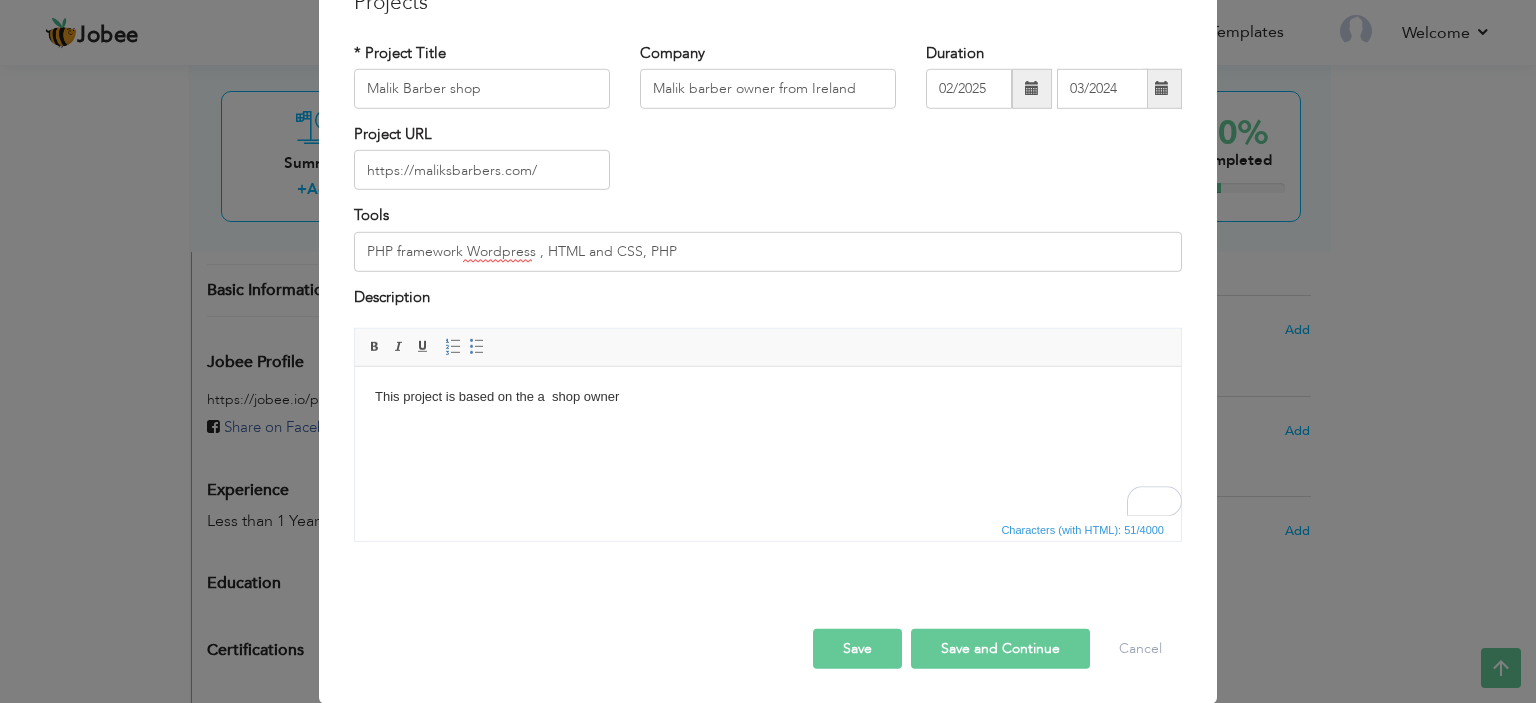 click on "This project is based on the a  shop owner" at bounding box center (768, 397) 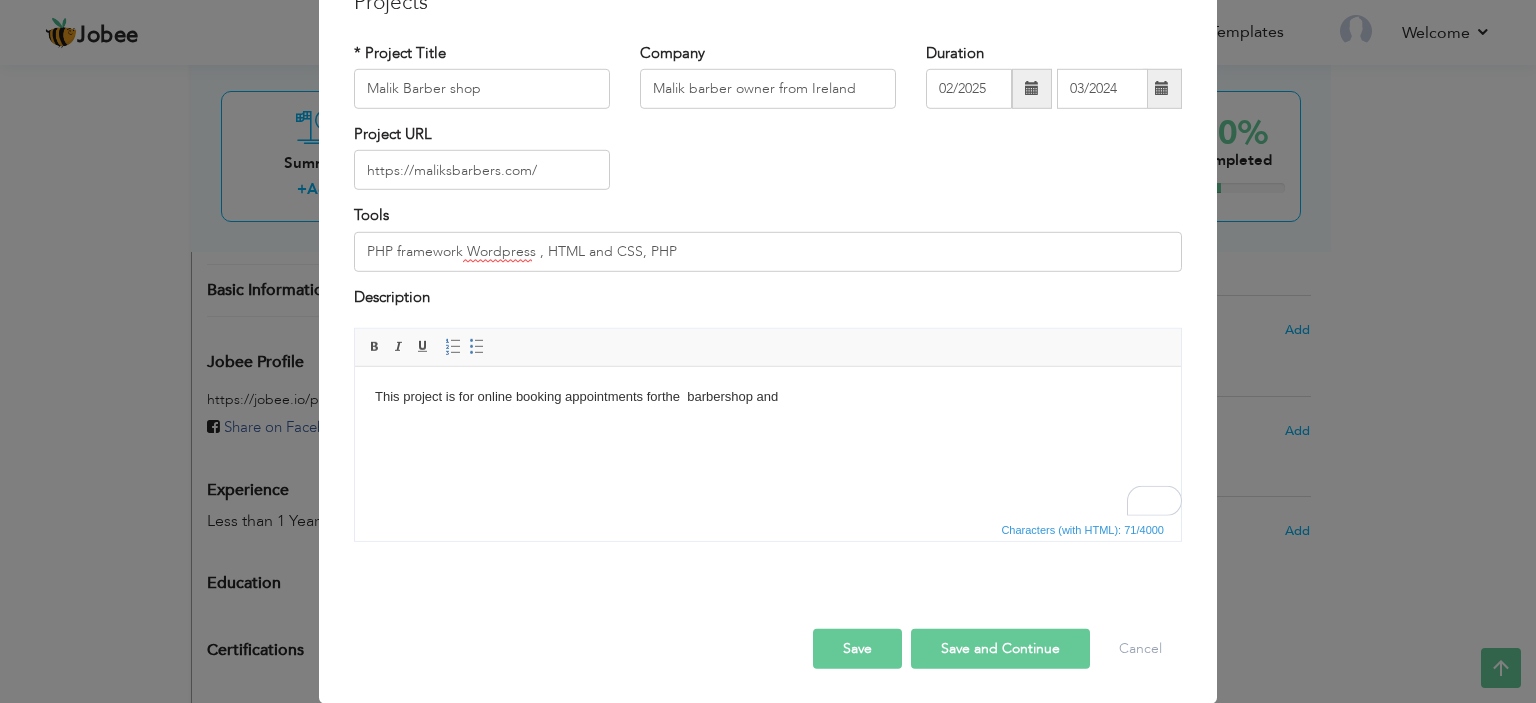 click on "This project is for online booking appointments forthe  barbershop and" at bounding box center (768, 397) 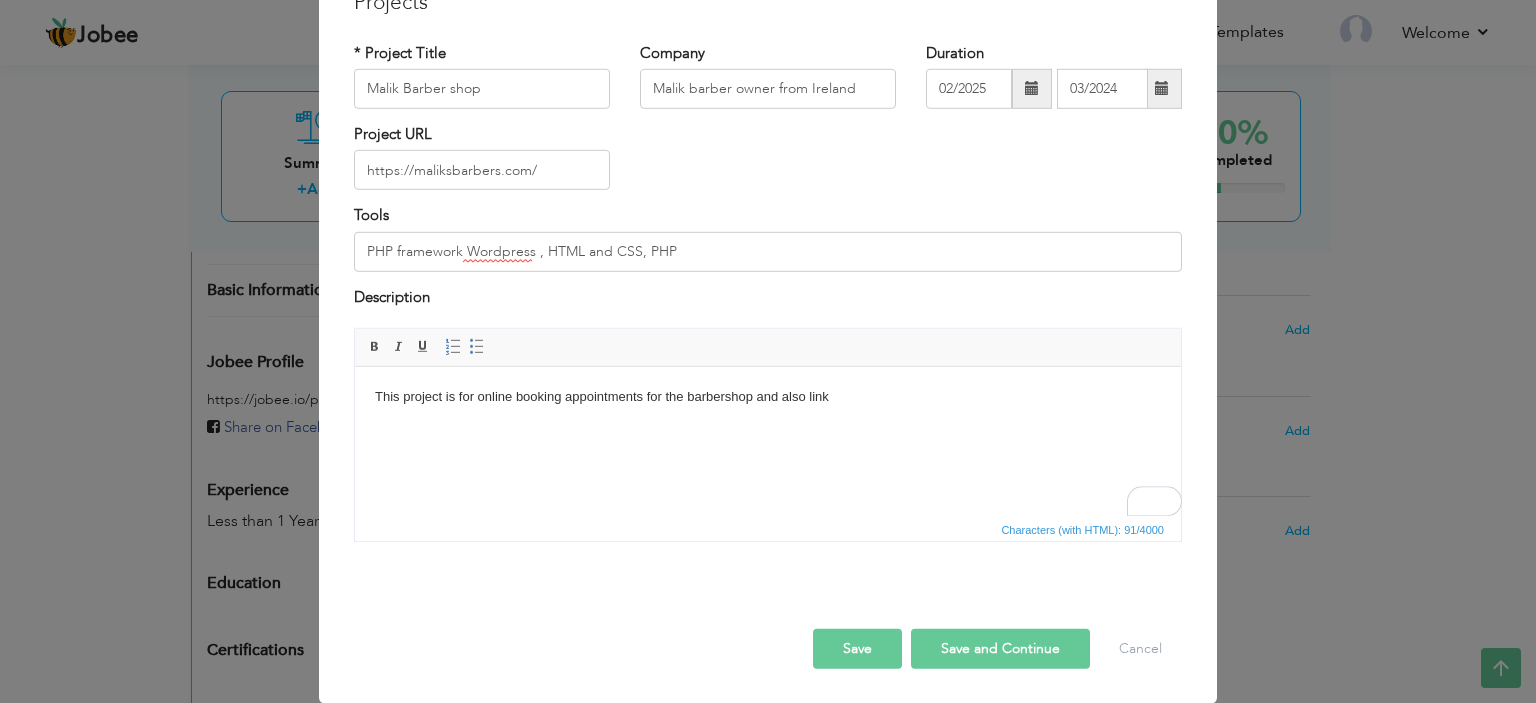 click on "This project is for online booking appointments for the barbershop and also link" at bounding box center (768, 397) 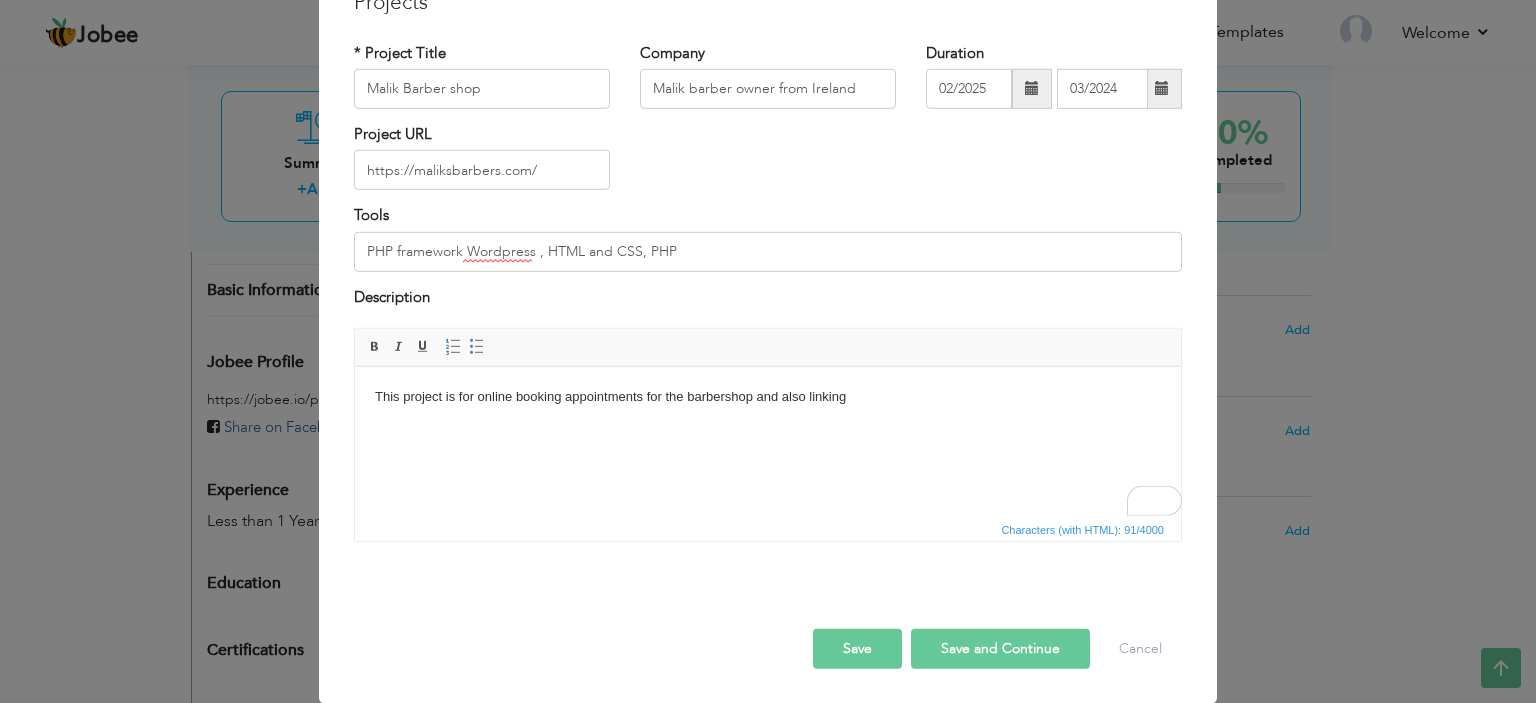 click on "This project is for online booking appointments for the barbershop and also linking" at bounding box center [768, 397] 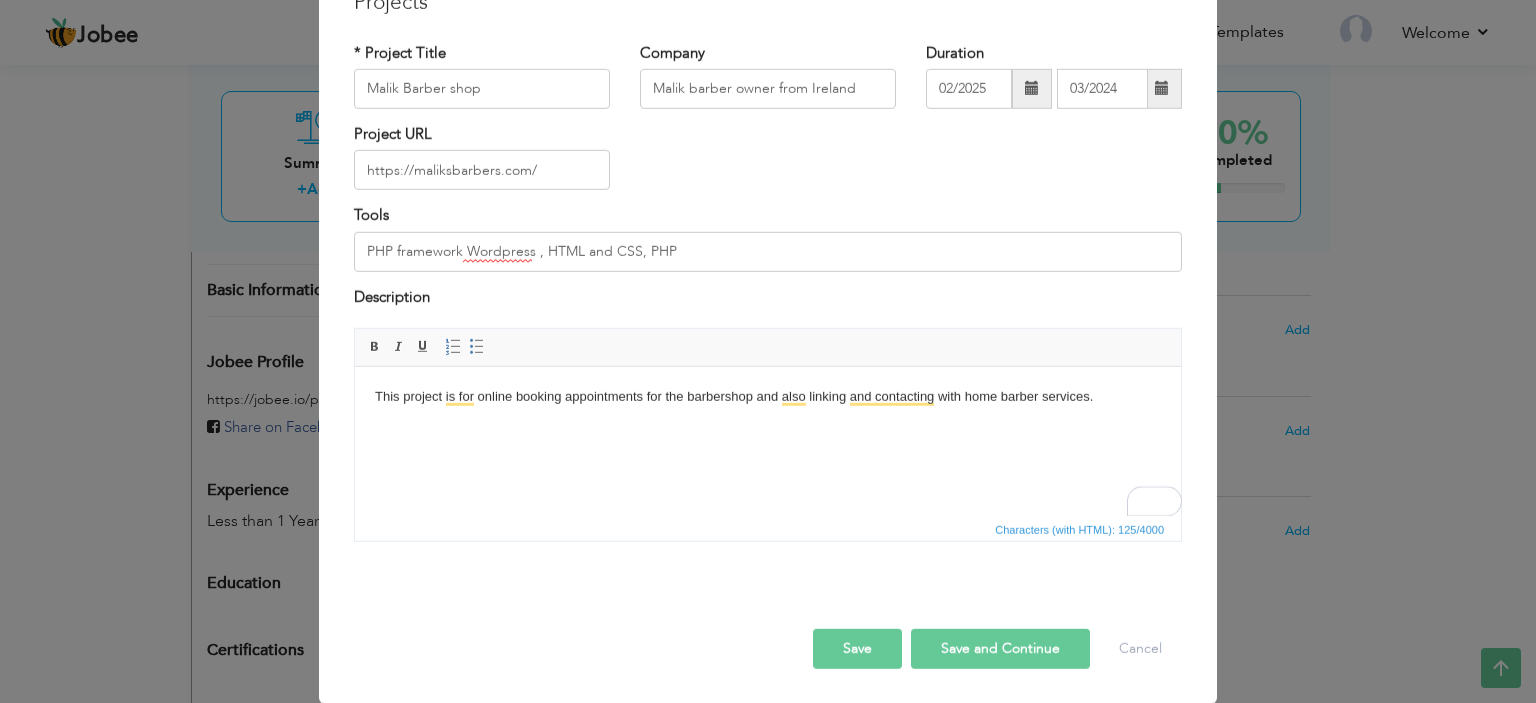 click on "Save and Continue" at bounding box center [1000, 649] 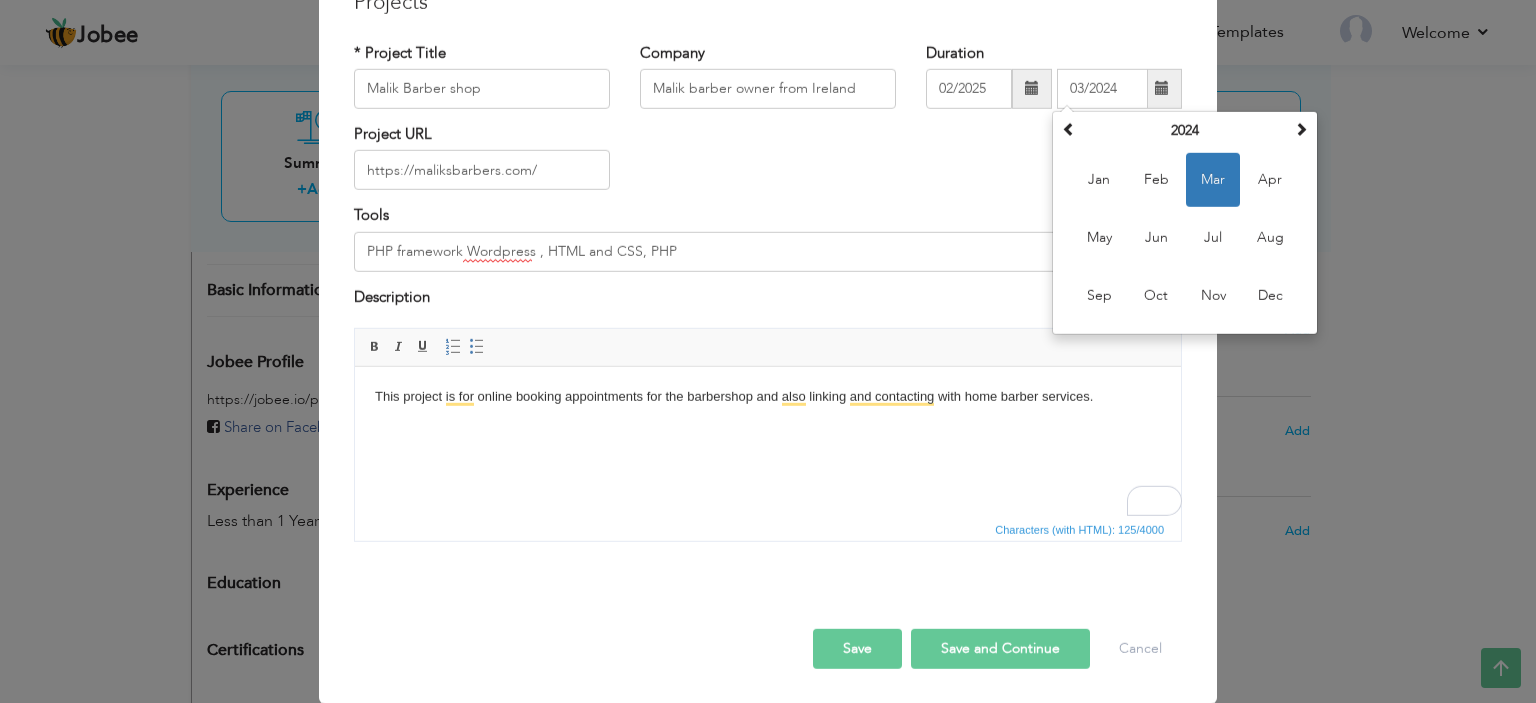 click on "Save and Continue" at bounding box center (1000, 649) 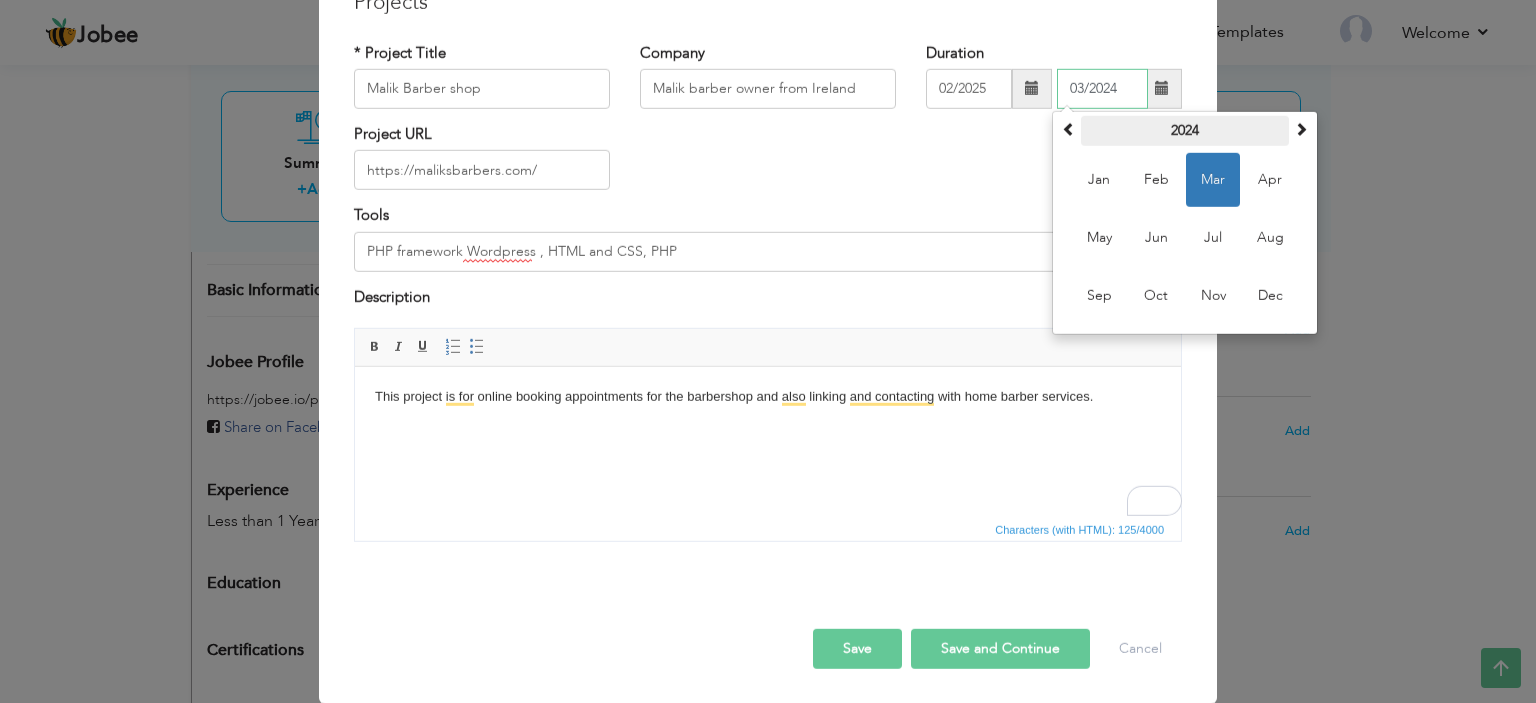 click on "2024" at bounding box center [1185, 131] 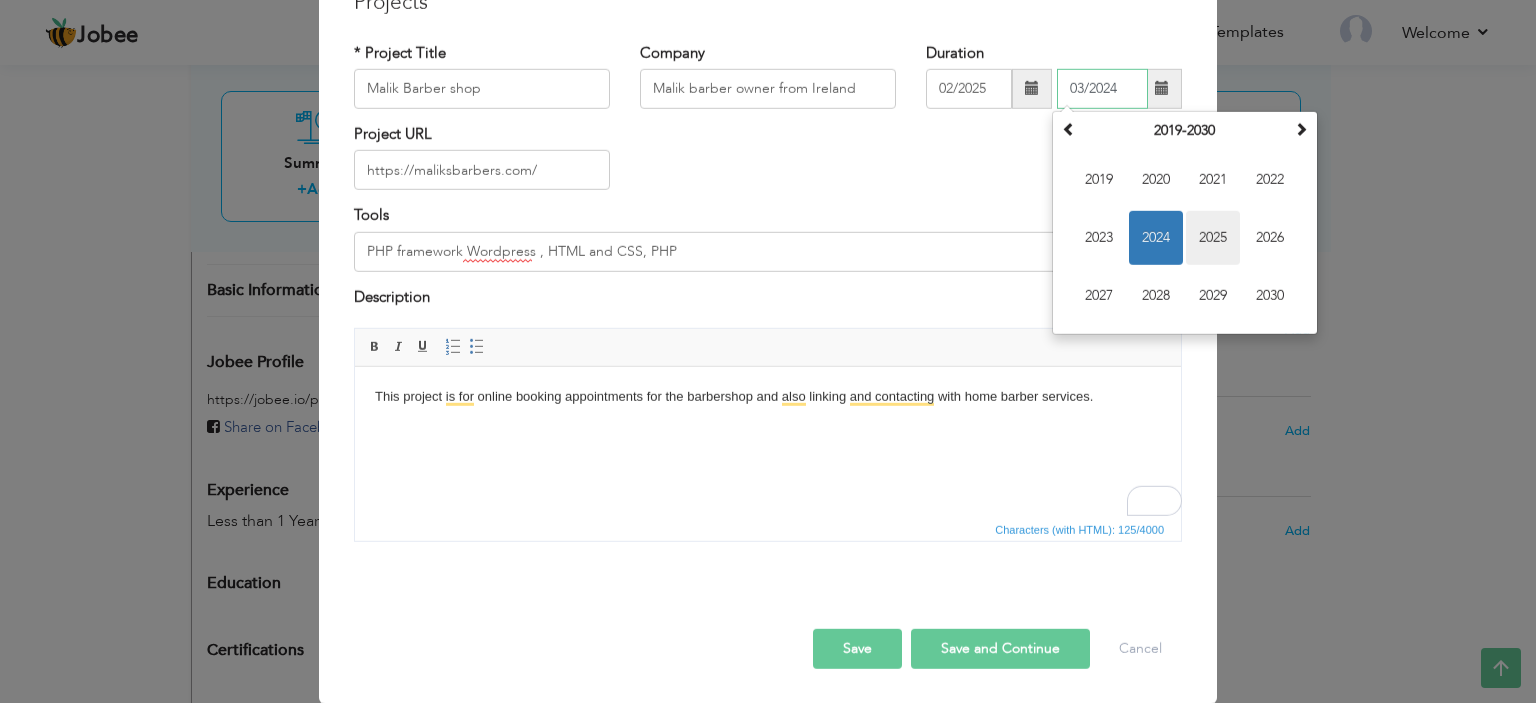 click on "2025" at bounding box center [1213, 238] 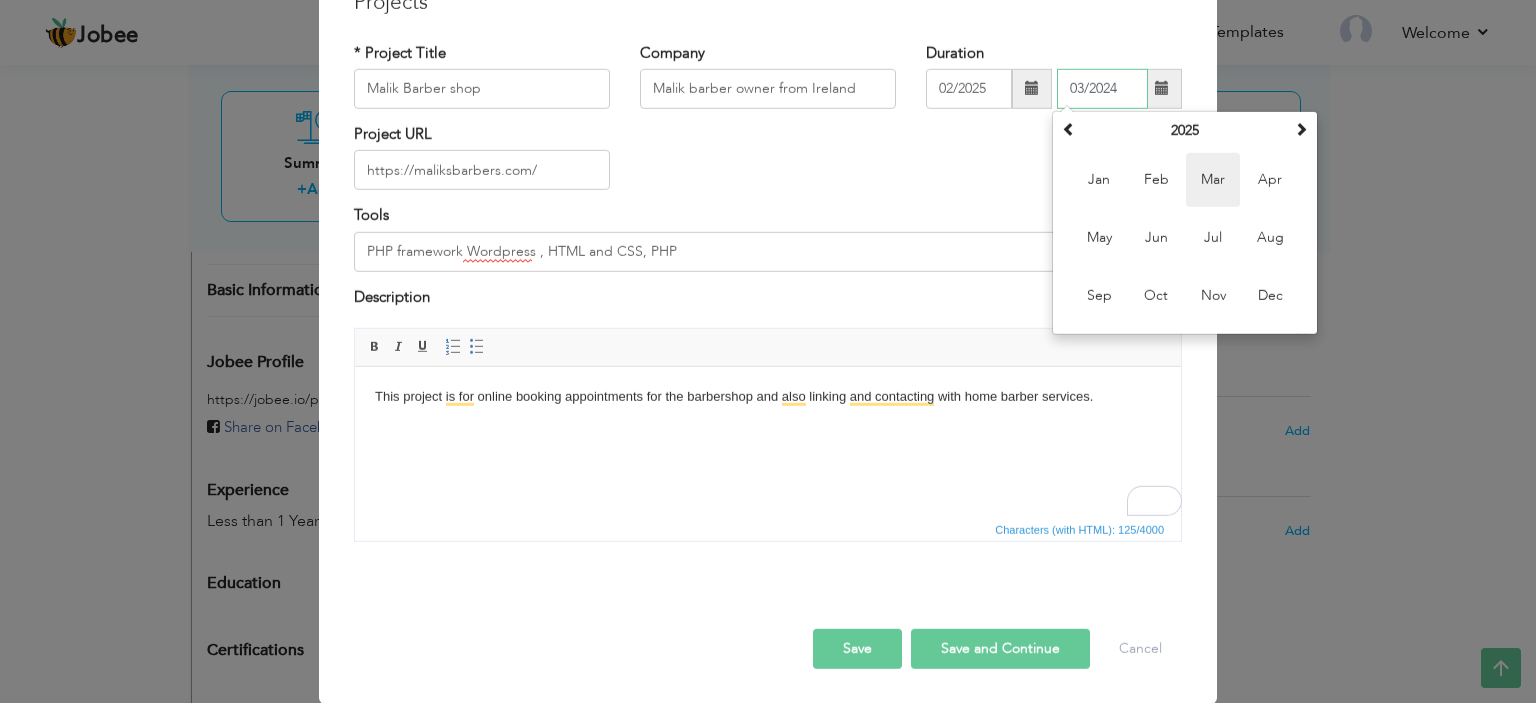click on "Mar" at bounding box center [1213, 180] 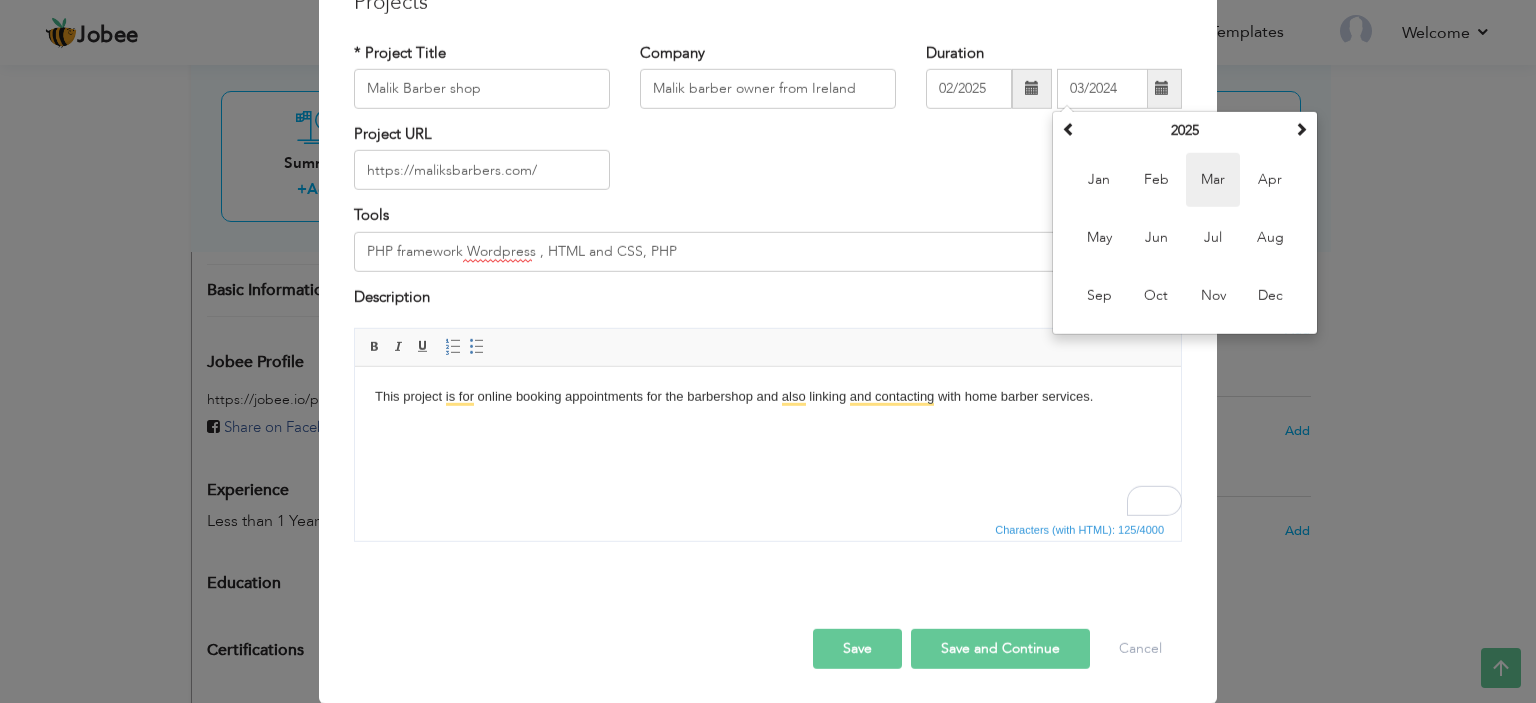 type on "03/2025" 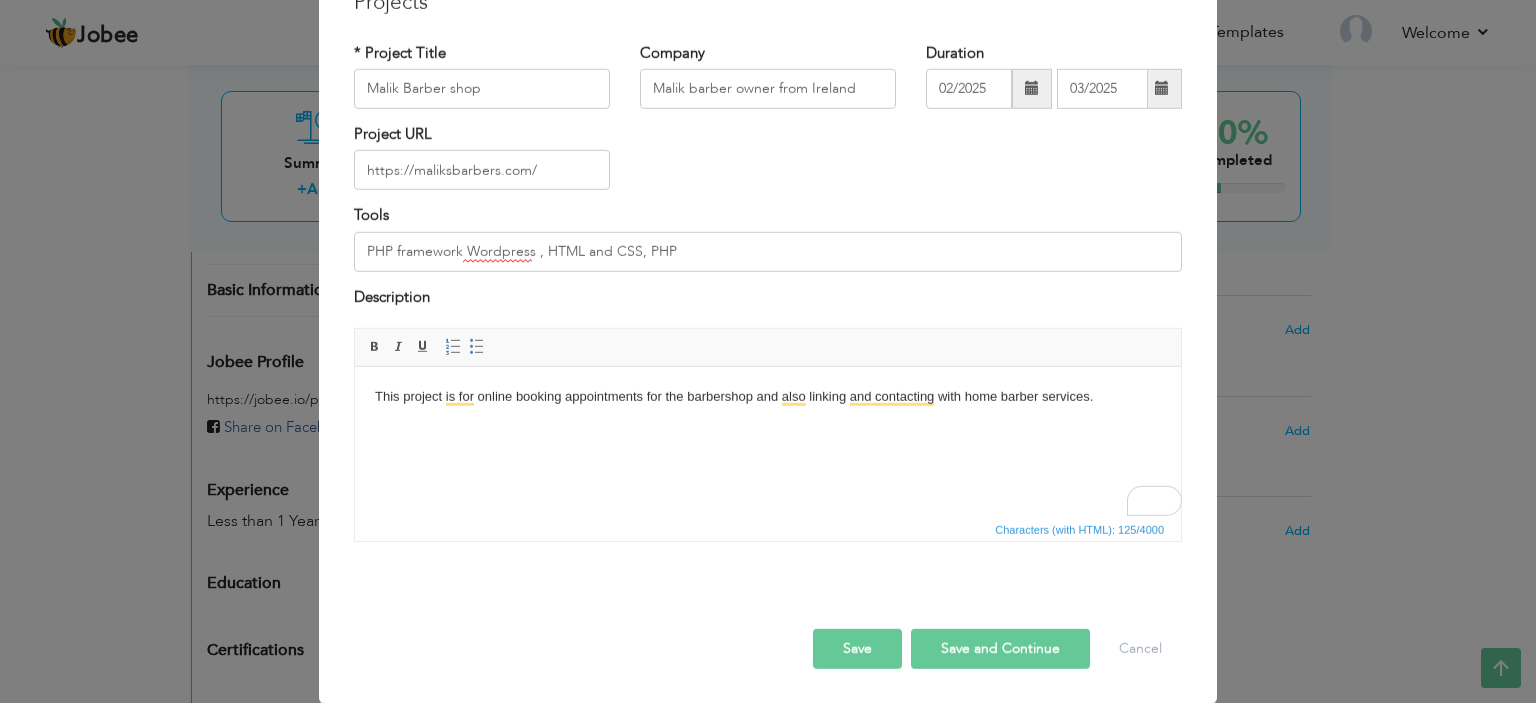 click on "Save and Continue" at bounding box center (1000, 649) 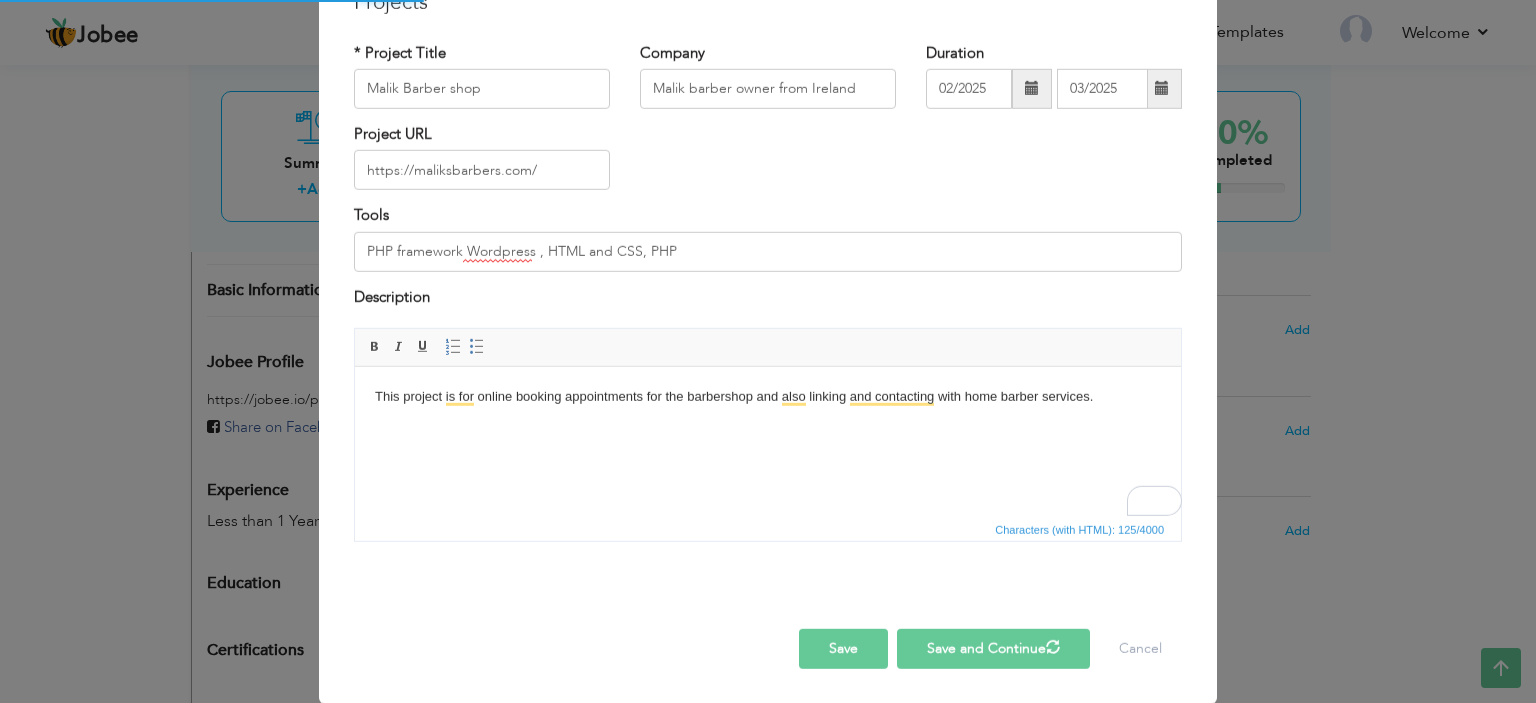 type 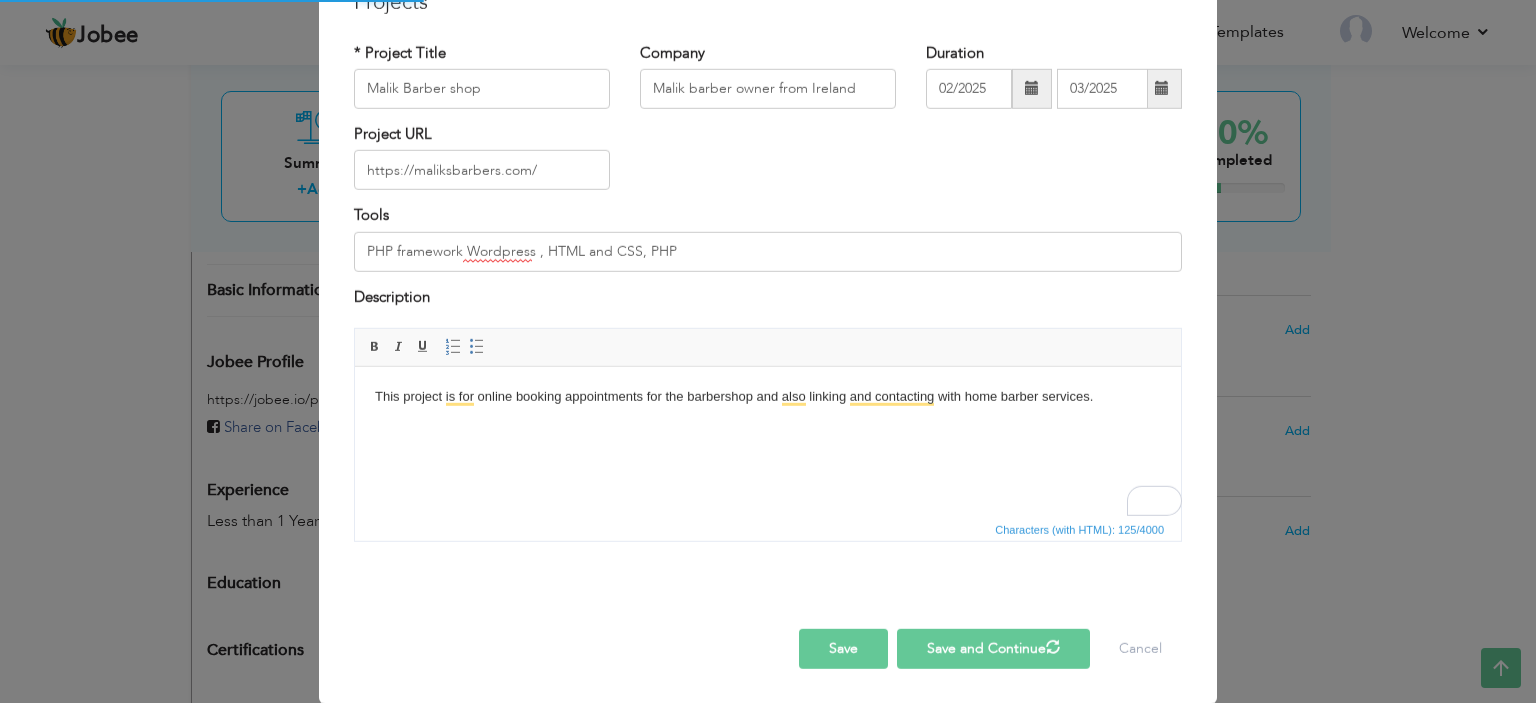 type 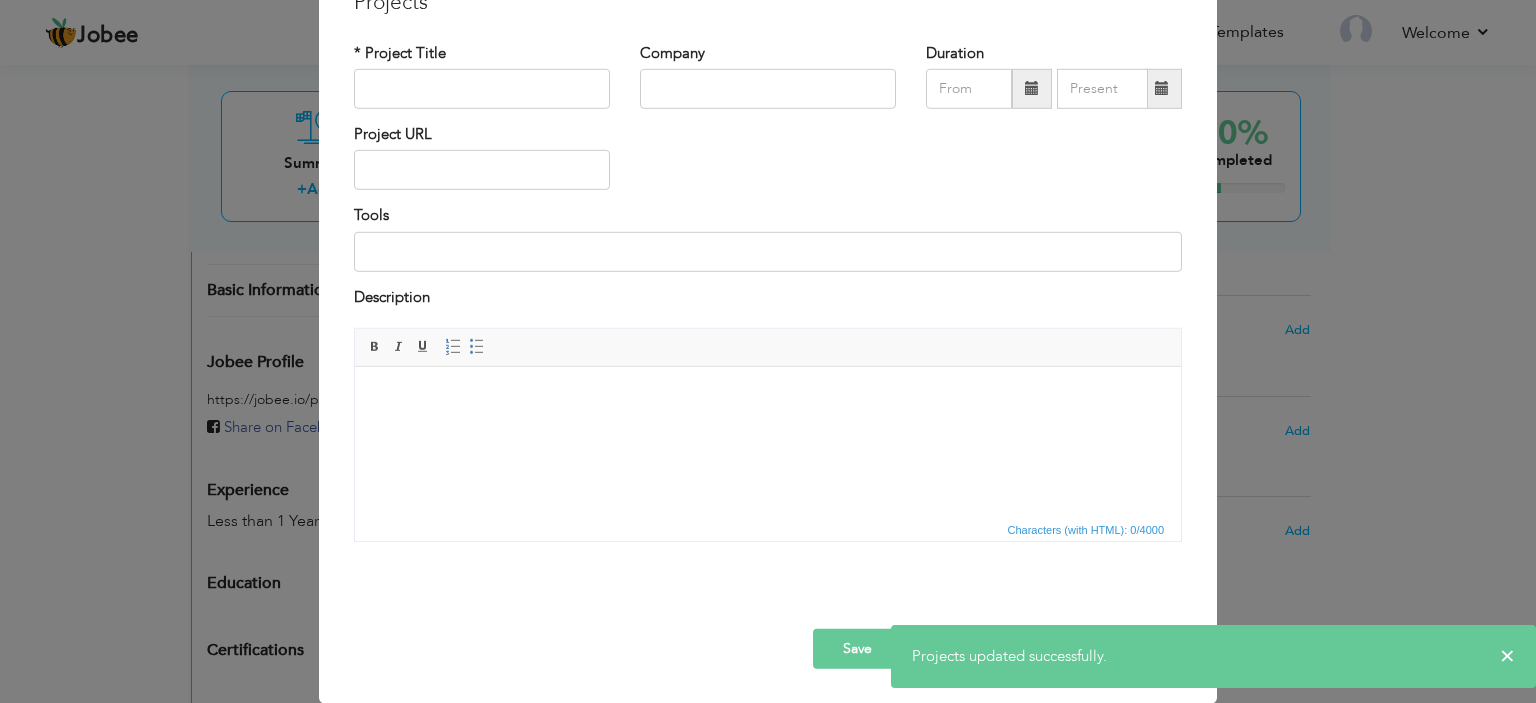 click on "×
Projects
* Project Title
Company
Duration Project URL Tools Description" at bounding box center [768, 351] 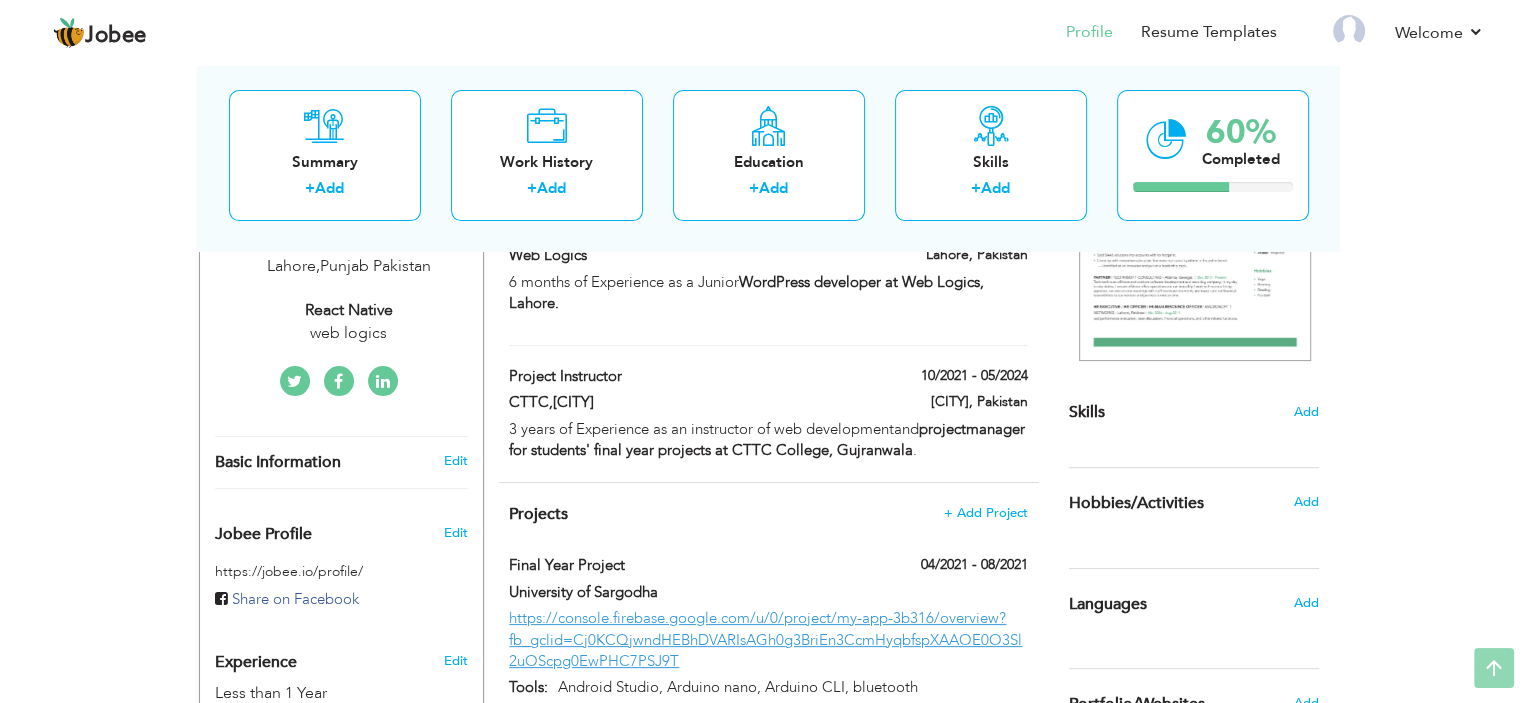 scroll, scrollTop: 0, scrollLeft: 0, axis: both 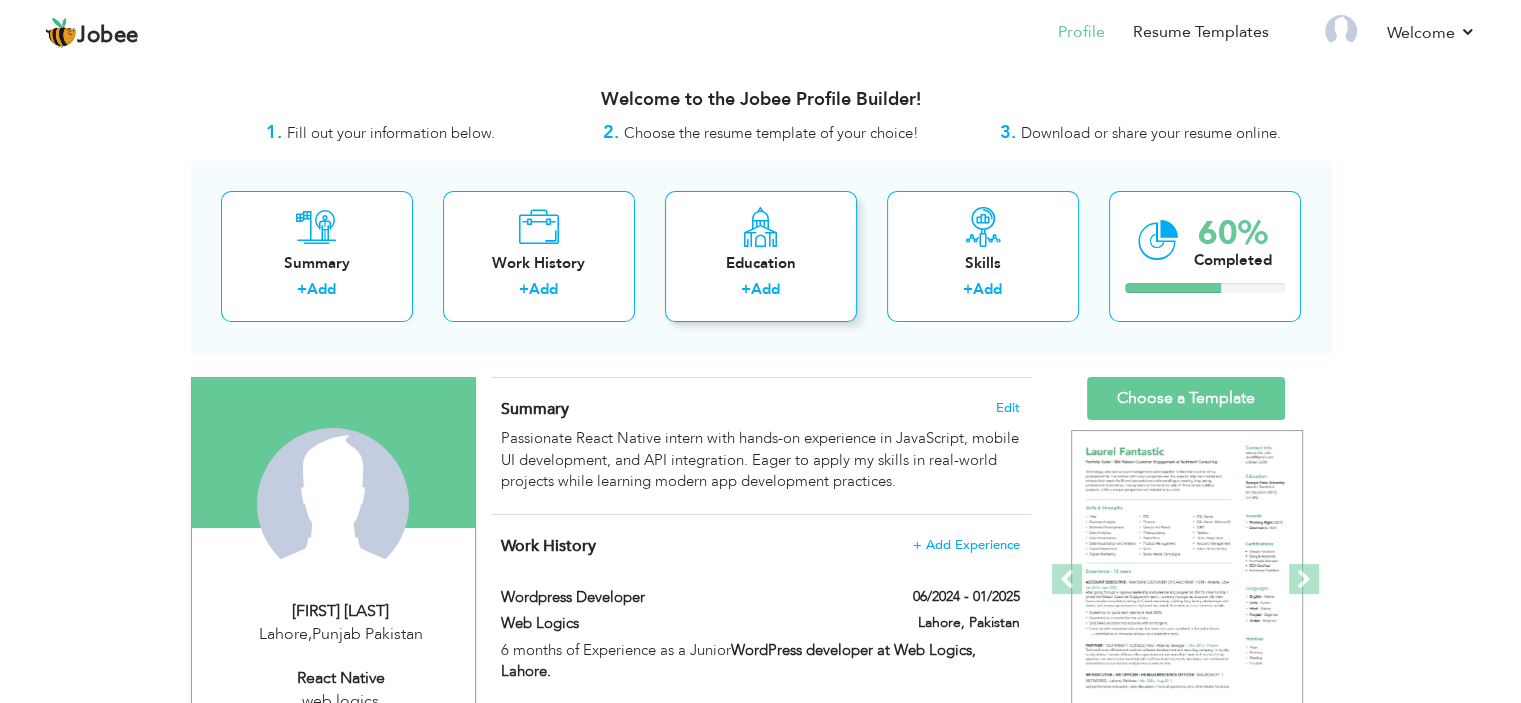 click on "Add" at bounding box center [765, 289] 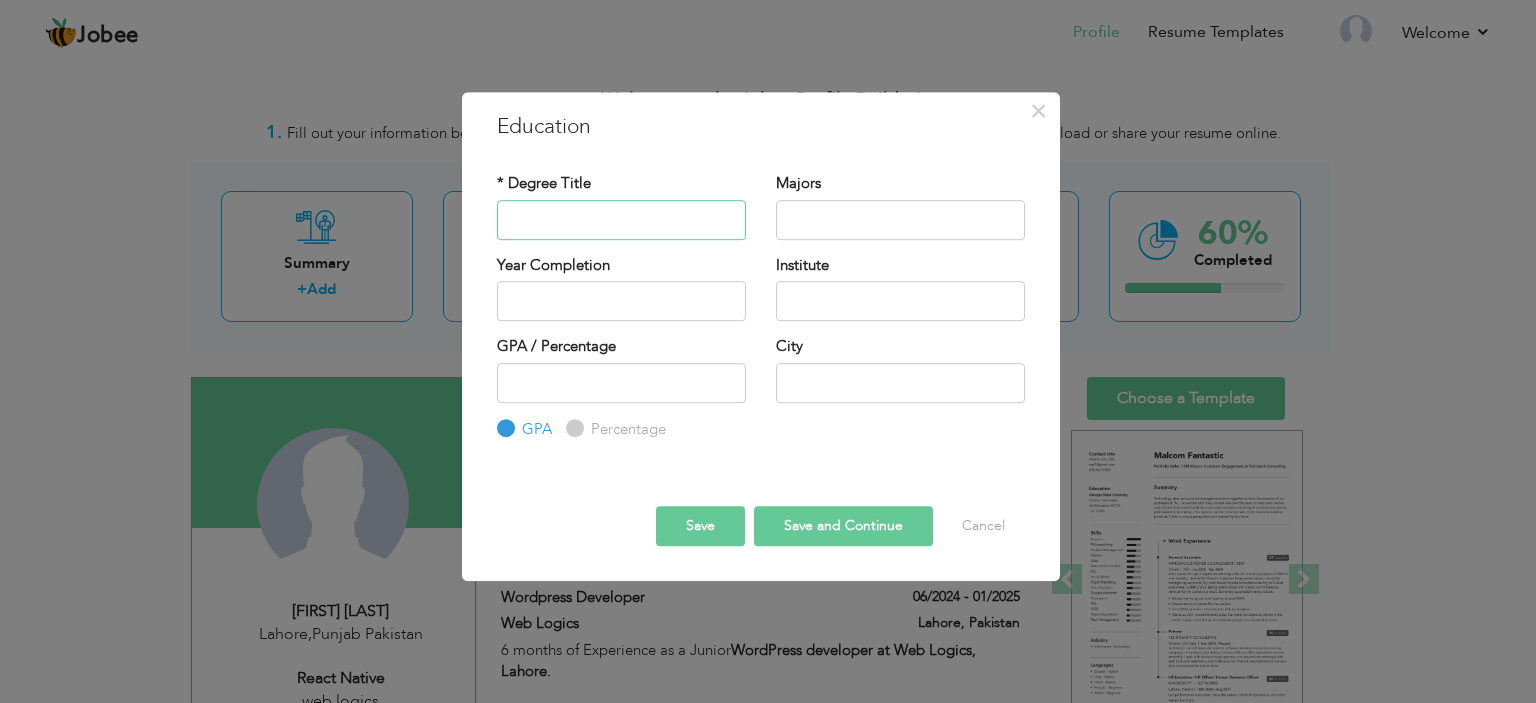 click at bounding box center (621, 220) 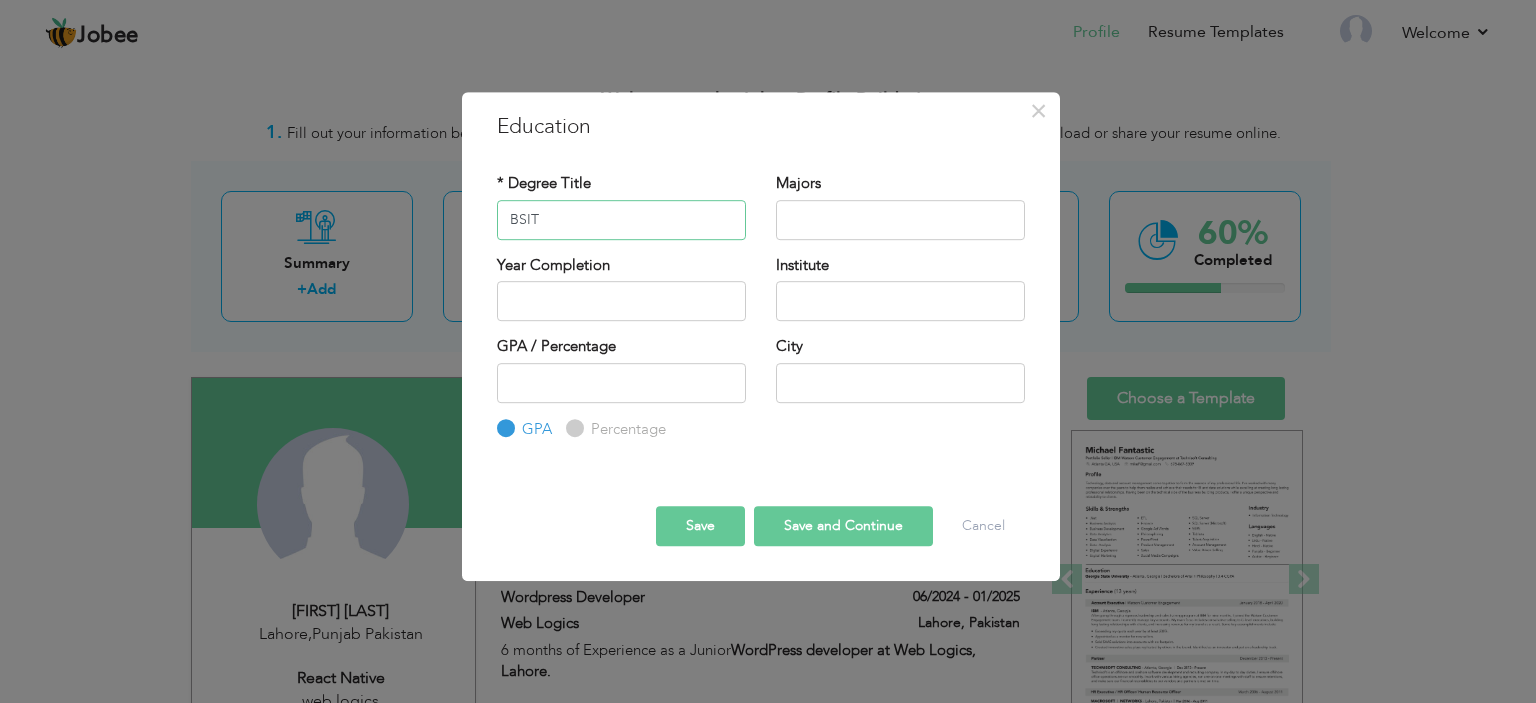 type on "BSIT" 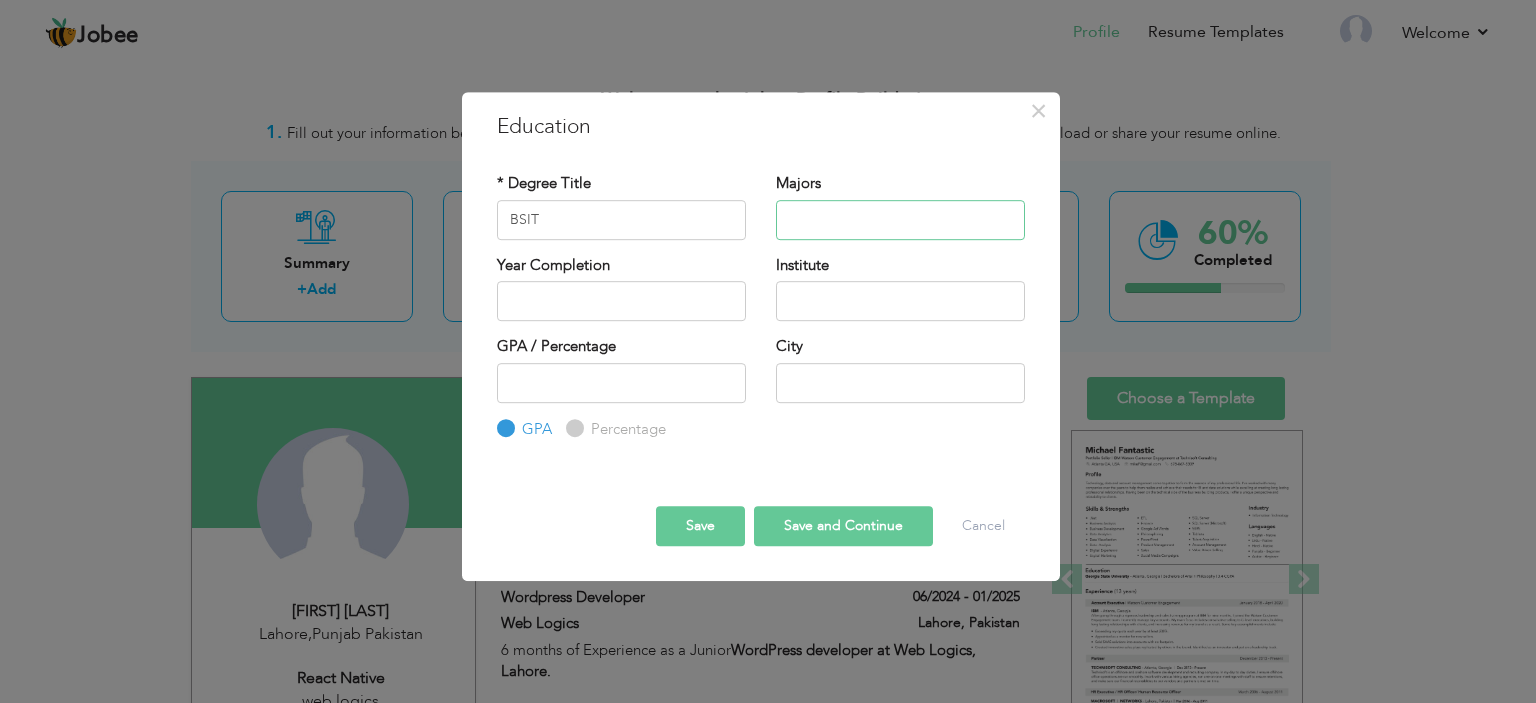 click at bounding box center [900, 220] 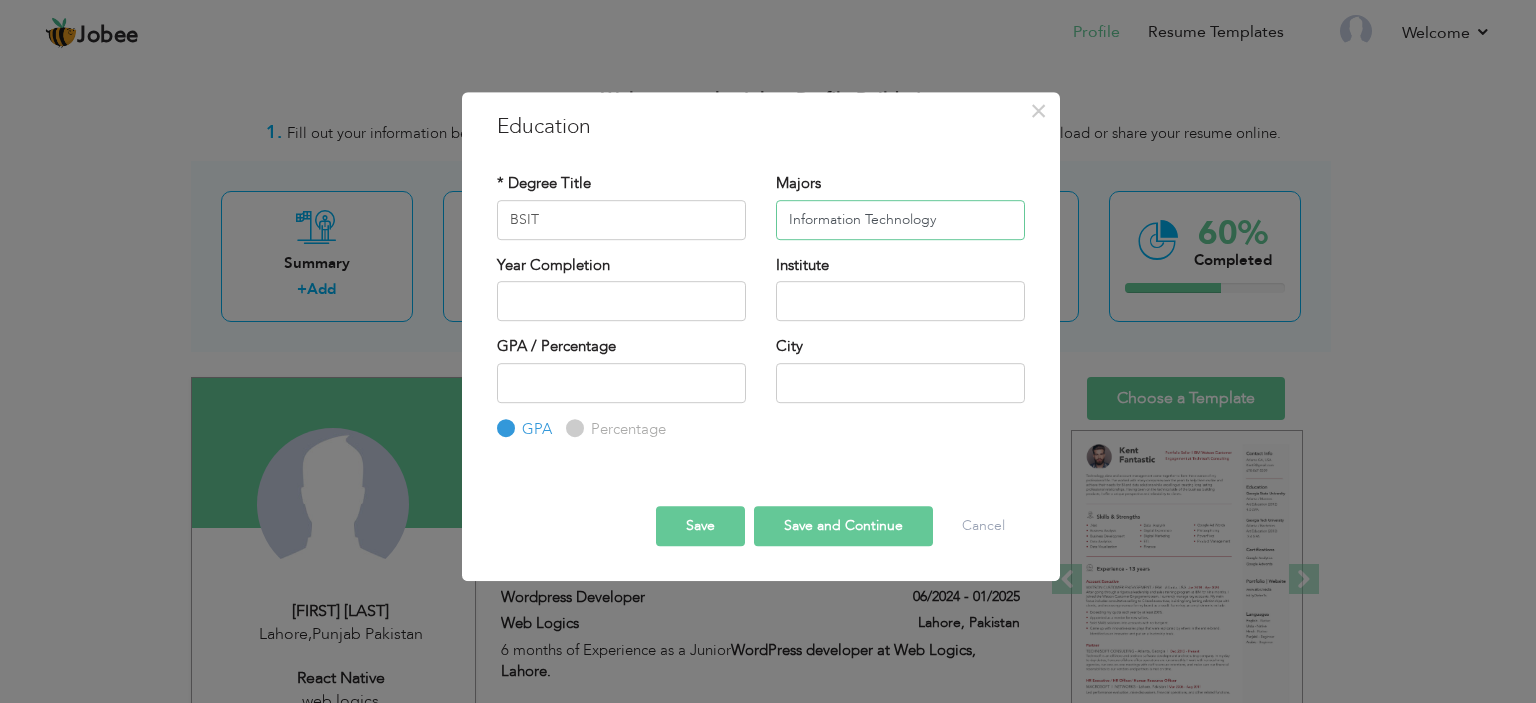 type on "Information Technology" 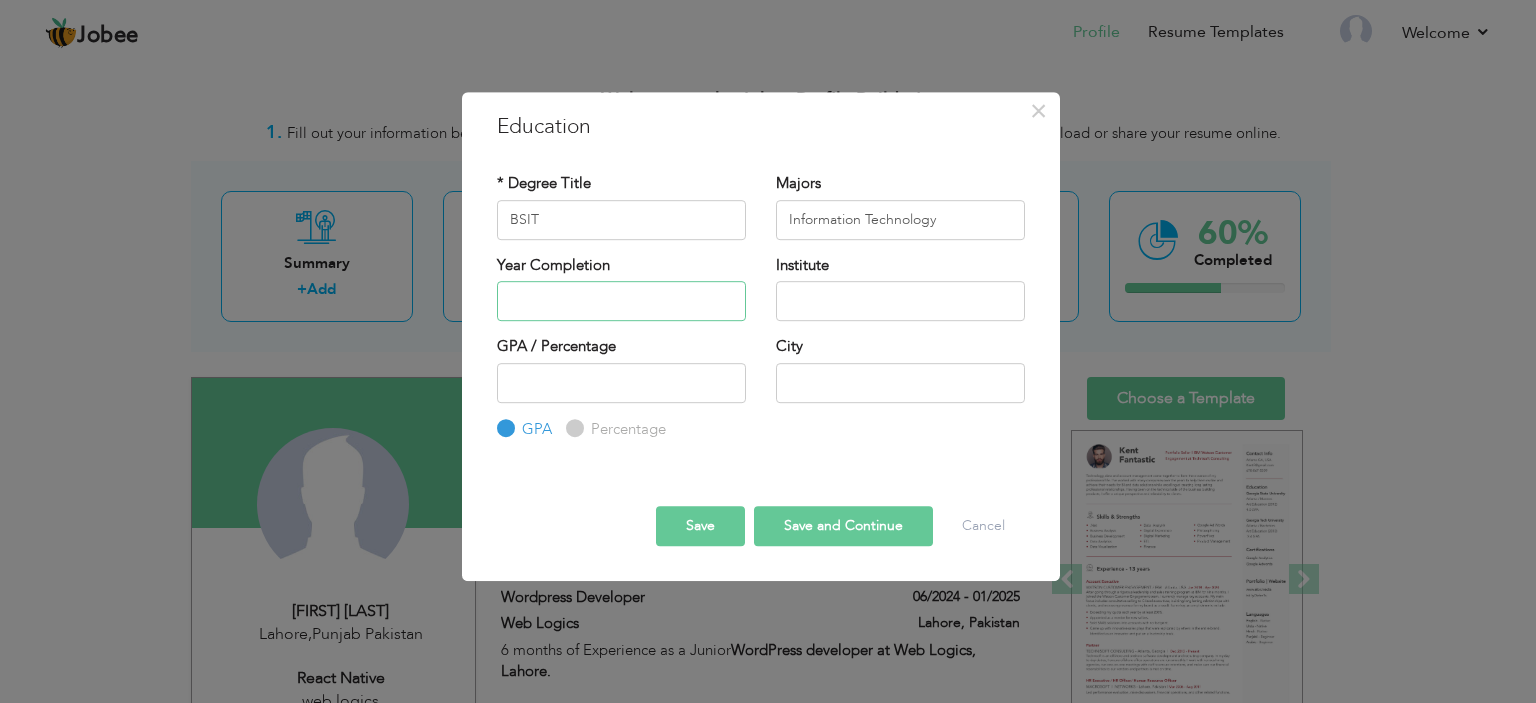 click at bounding box center [621, 301] 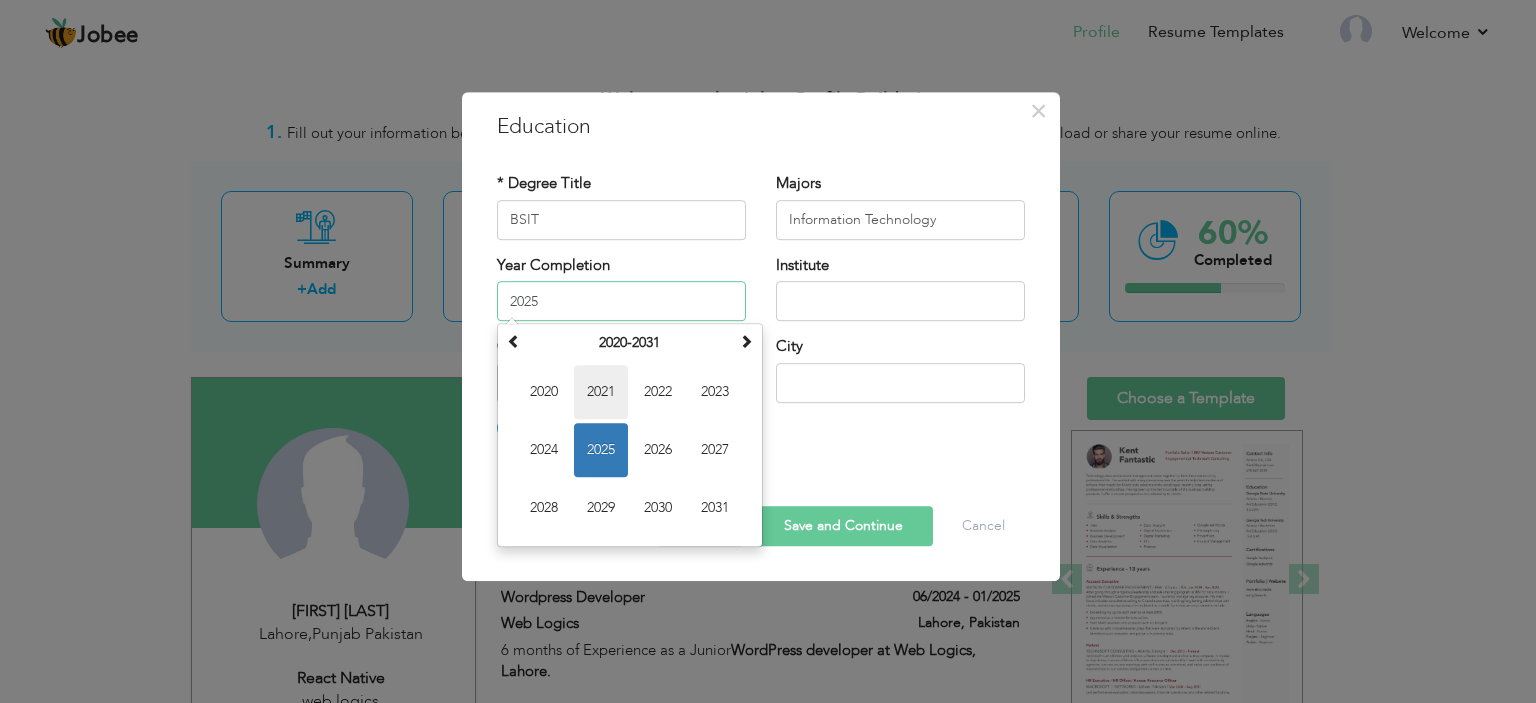 click on "2021" at bounding box center [601, 392] 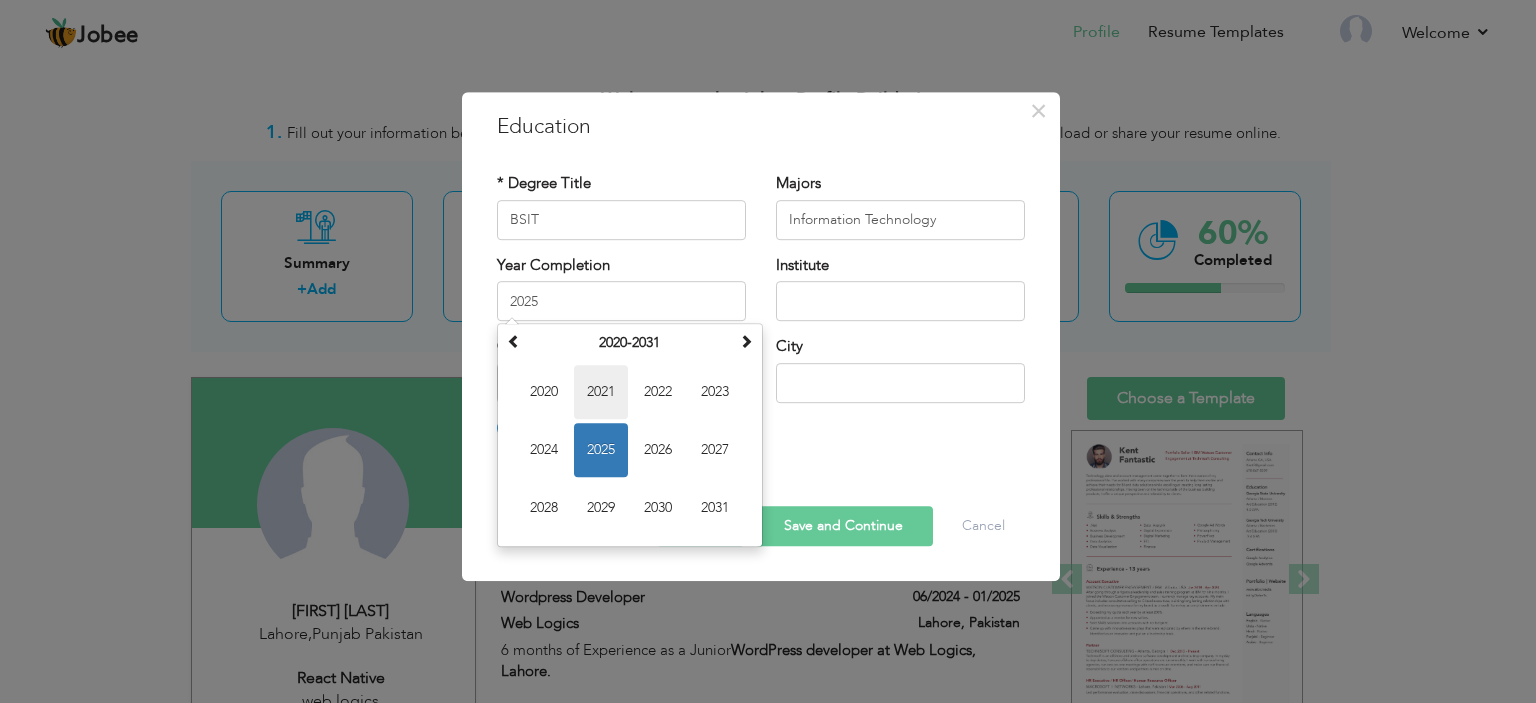 type on "2021" 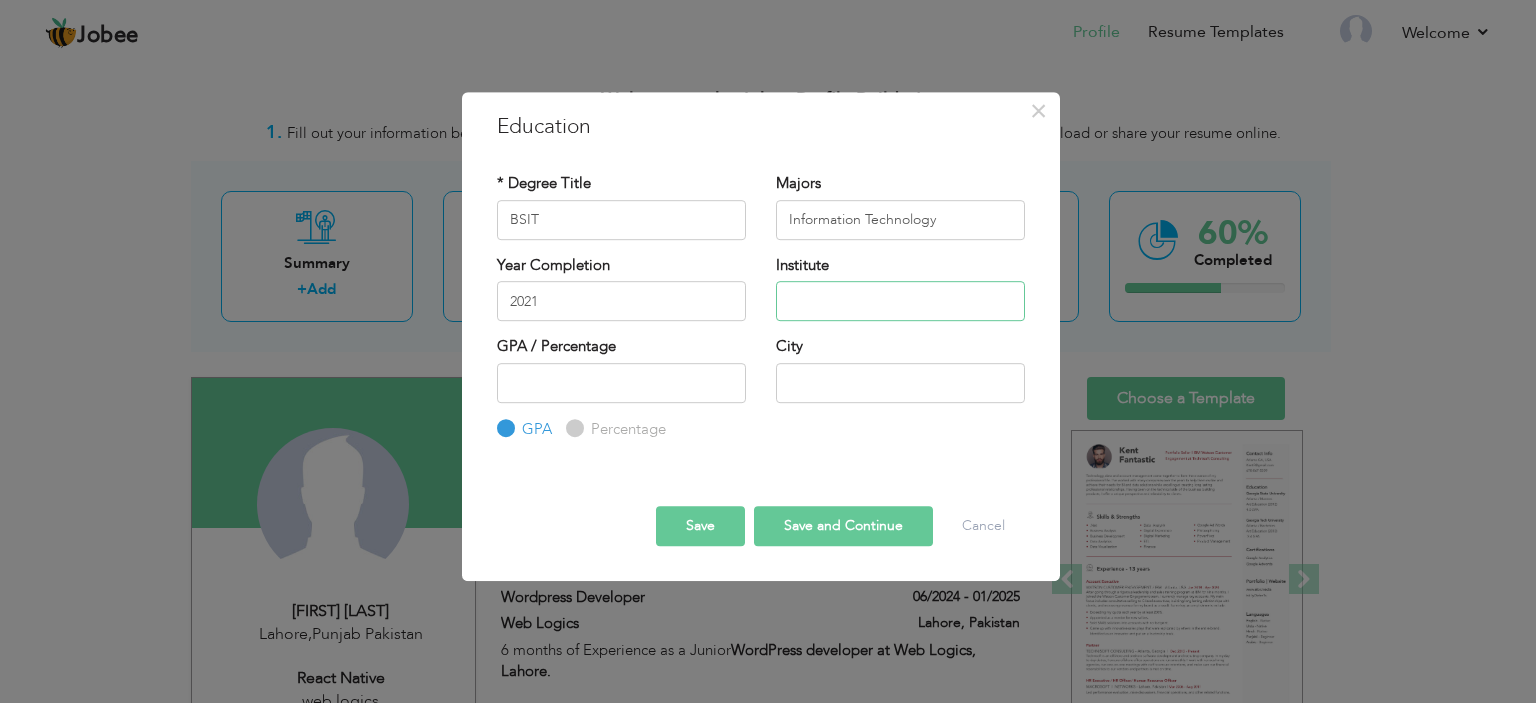 click at bounding box center (900, 301) 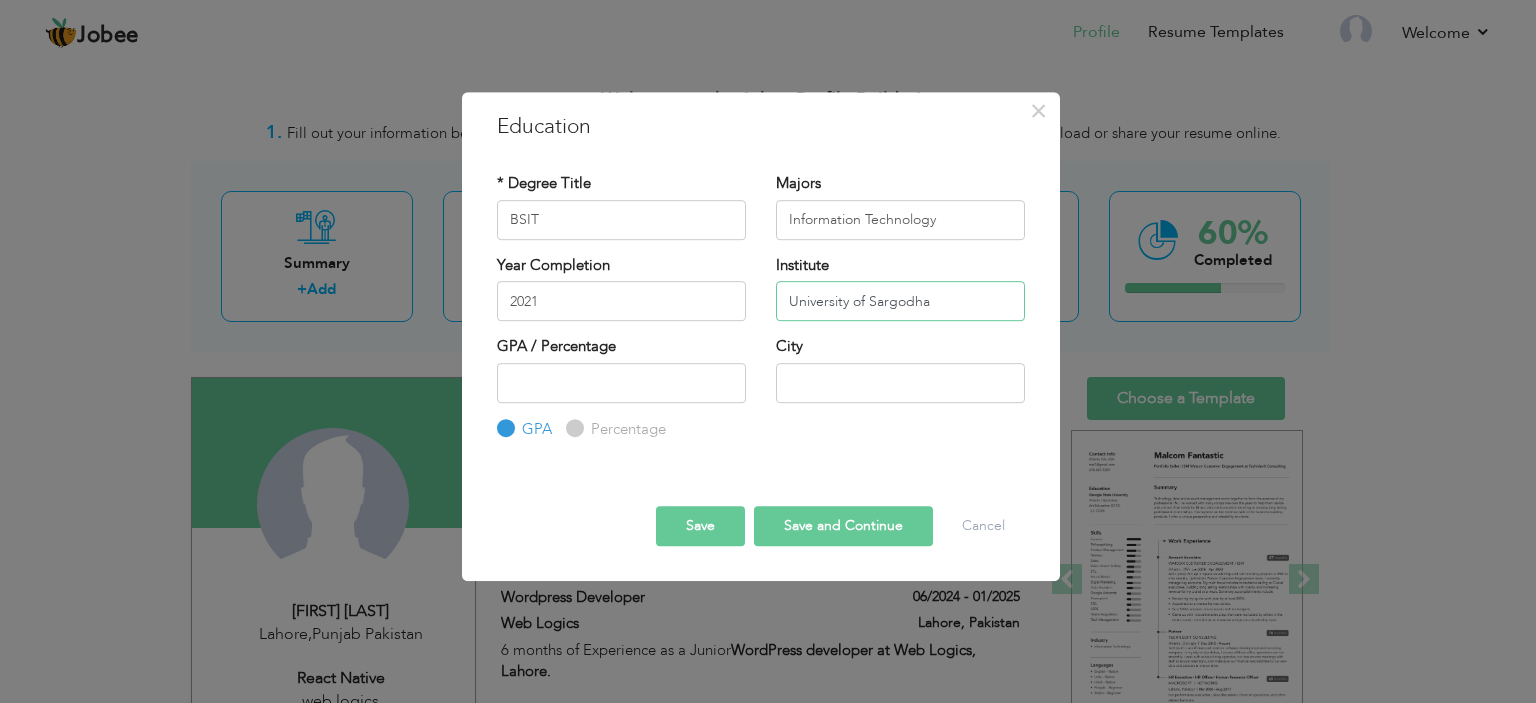 type on "University of Sargodha" 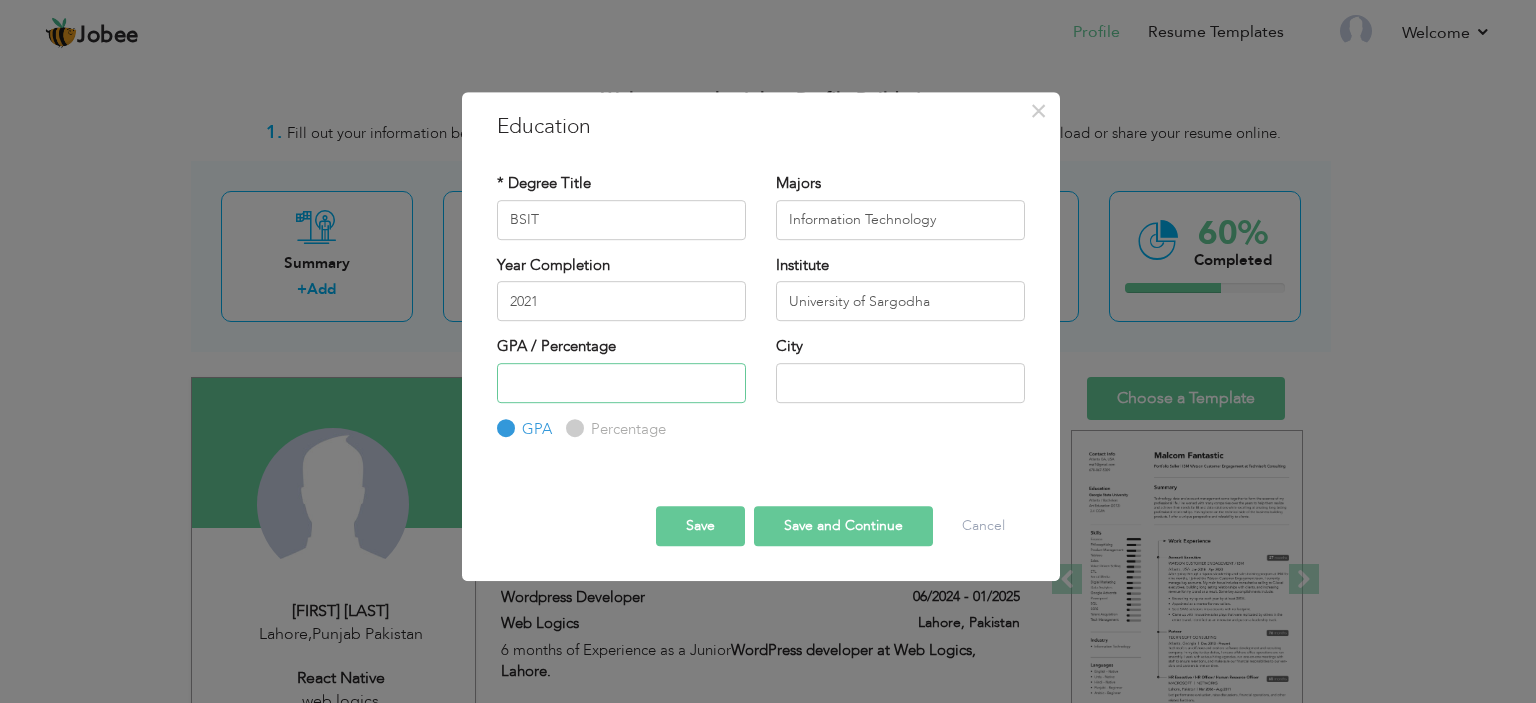 click at bounding box center (621, 383) 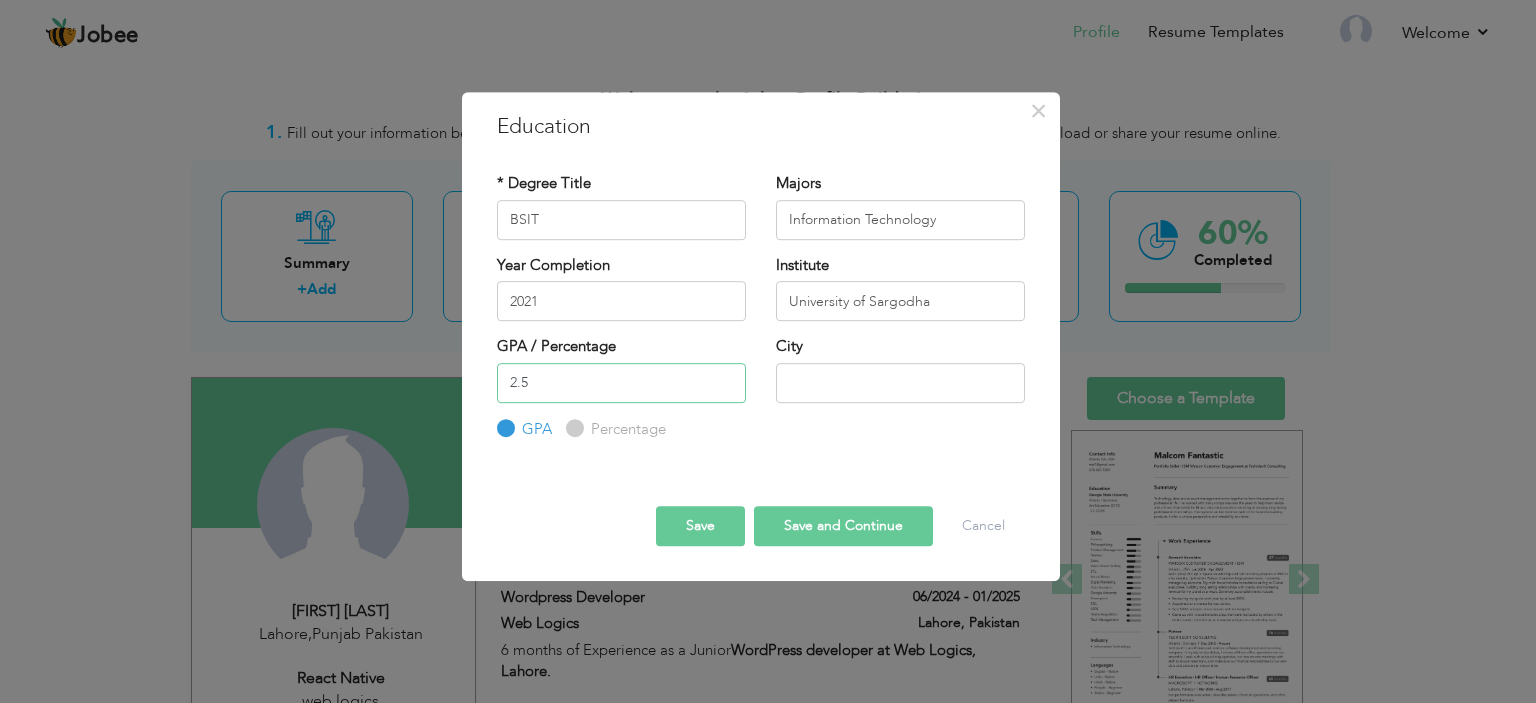 type on "2.5" 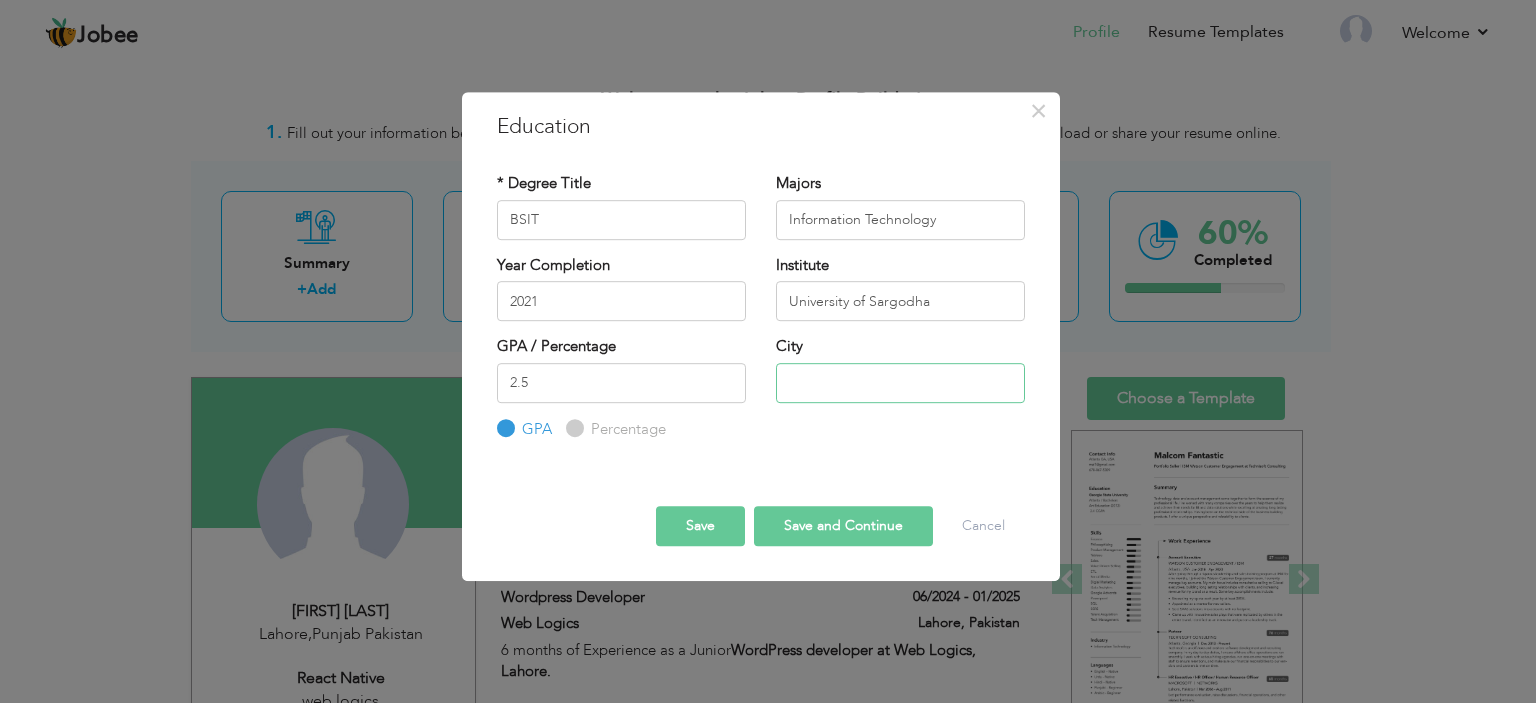 click at bounding box center [900, 383] 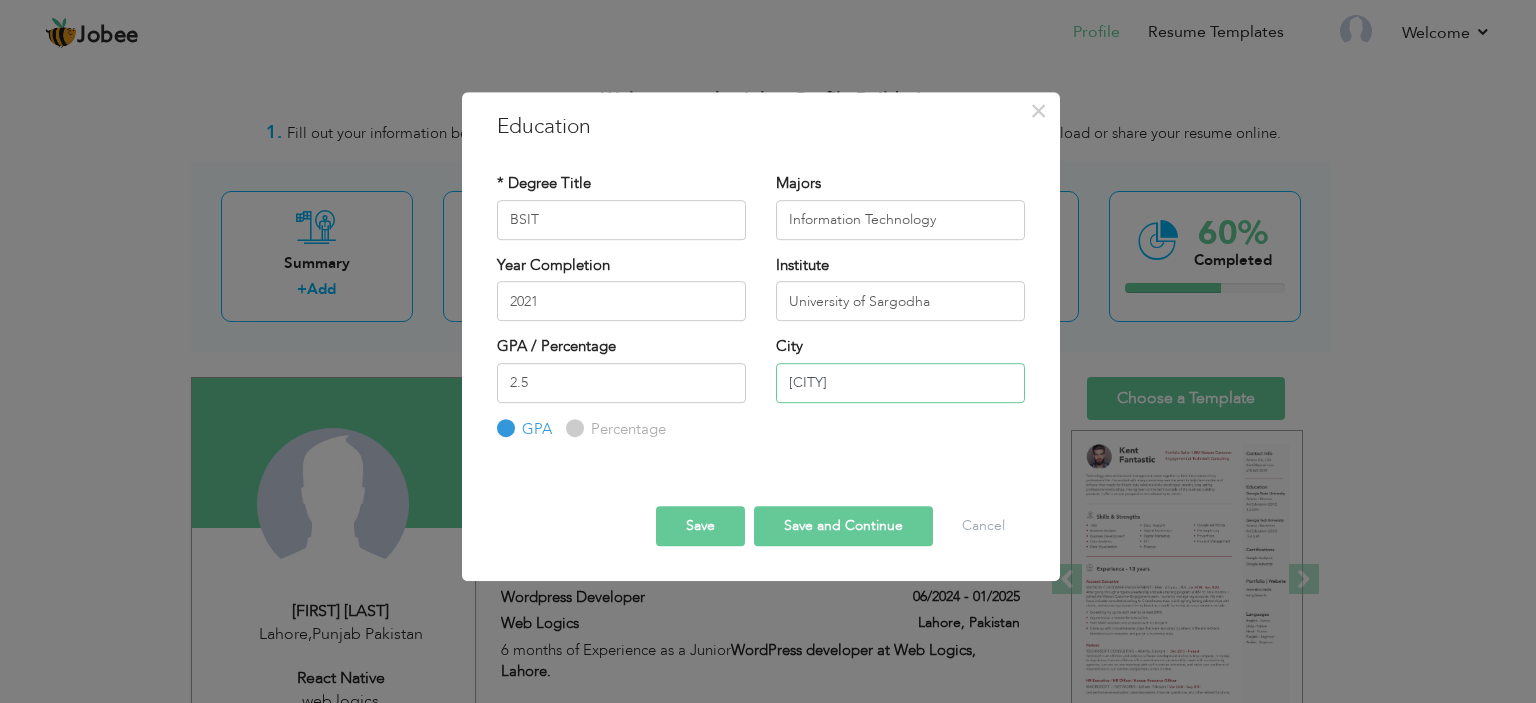 type on "Sargodha" 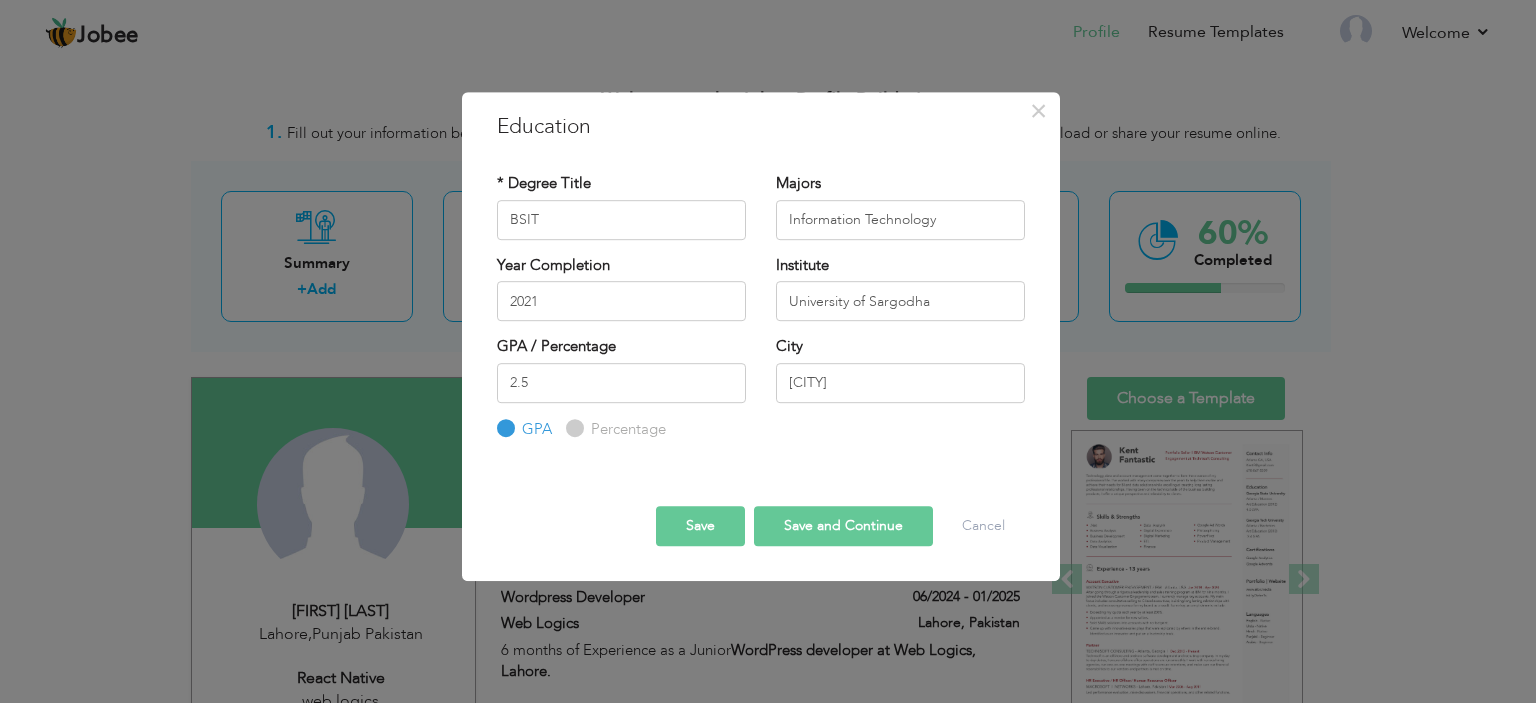 click on "Save and Continue" at bounding box center (843, 526) 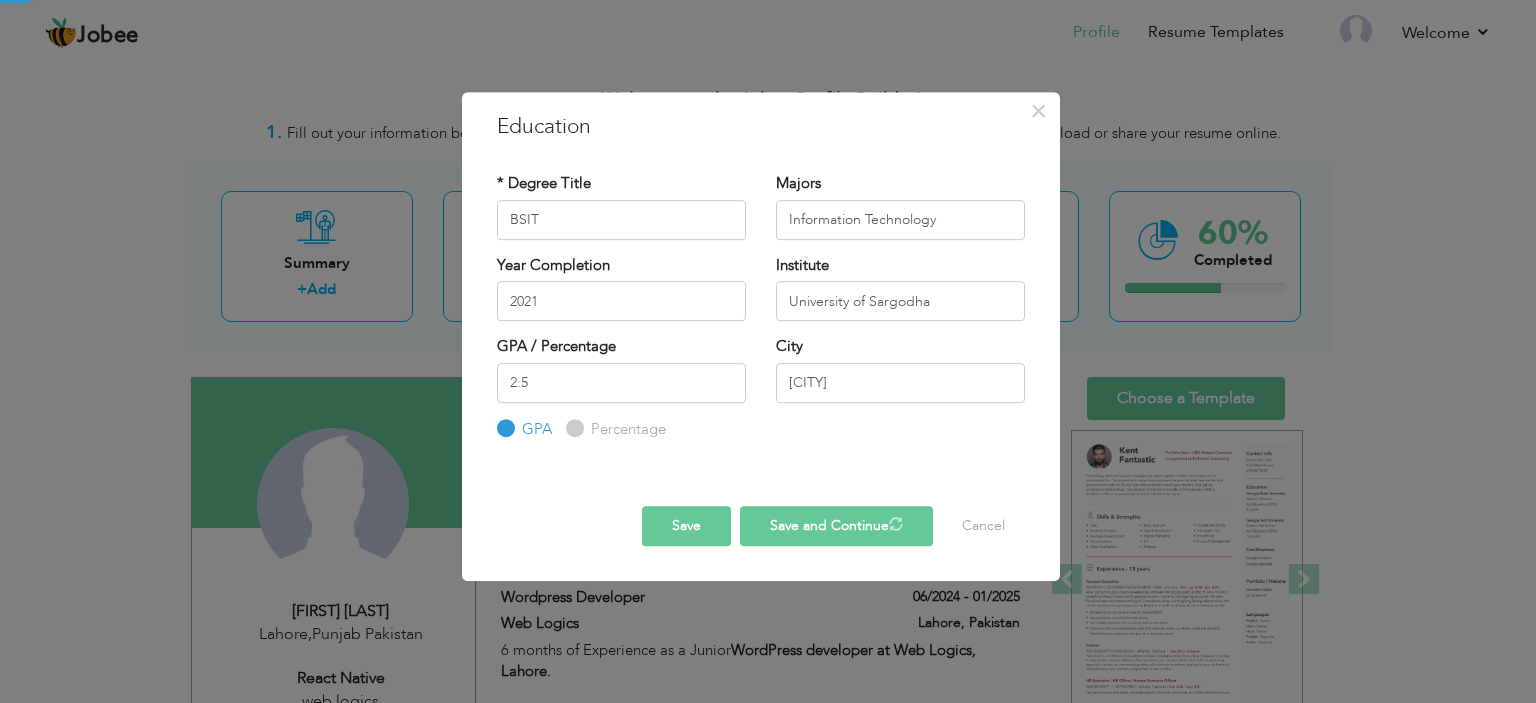 type 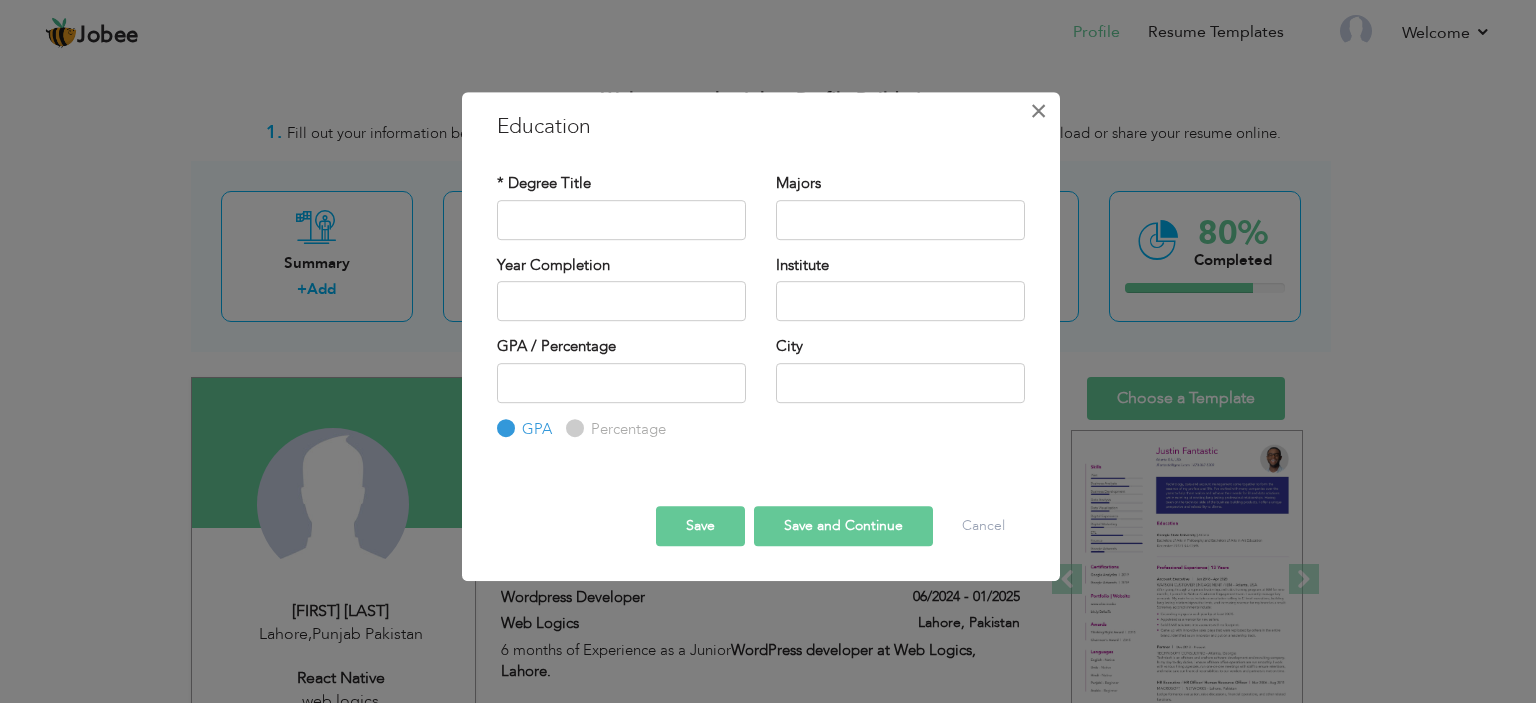 drag, startPoint x: 1035, startPoint y: 112, endPoint x: 889, endPoint y: 398, distance: 321.11057 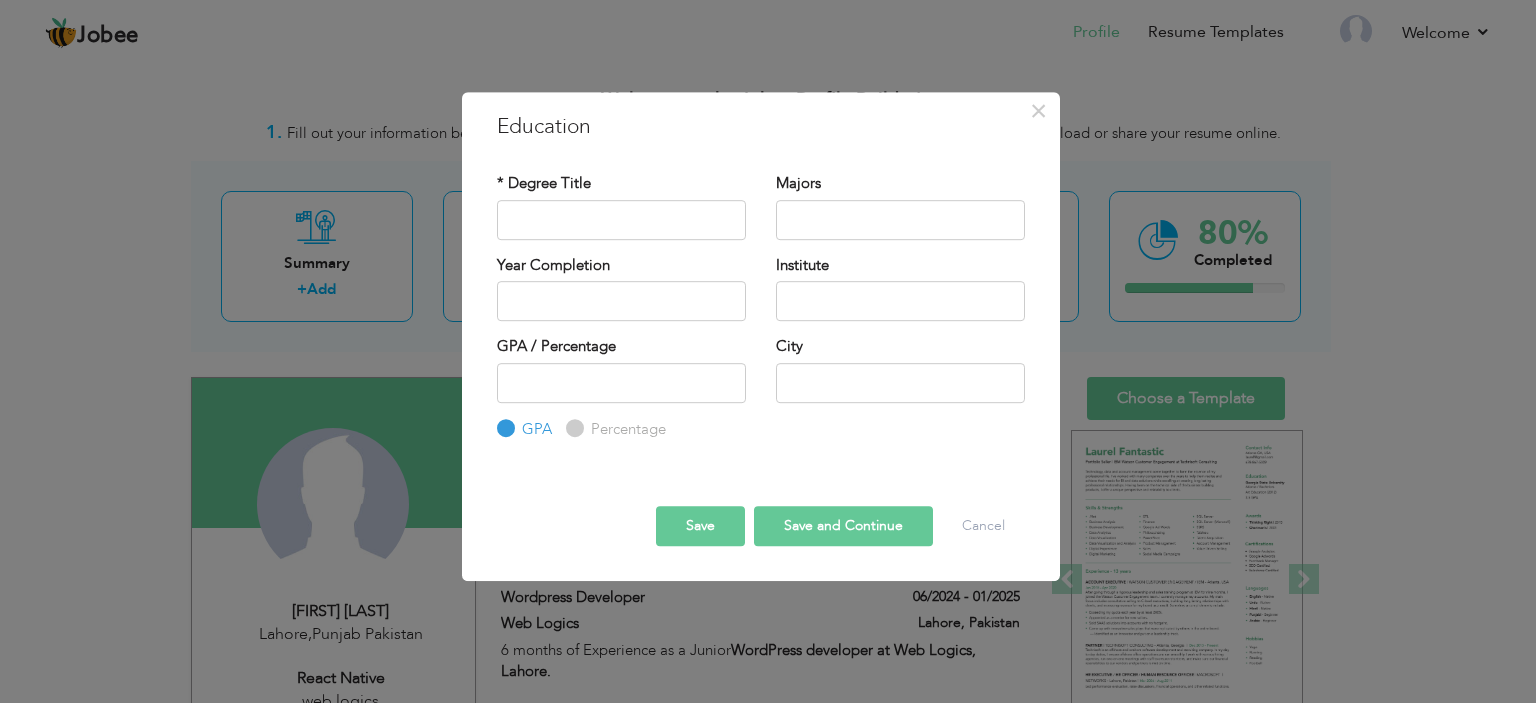 click on "Percentage" at bounding box center [626, 429] 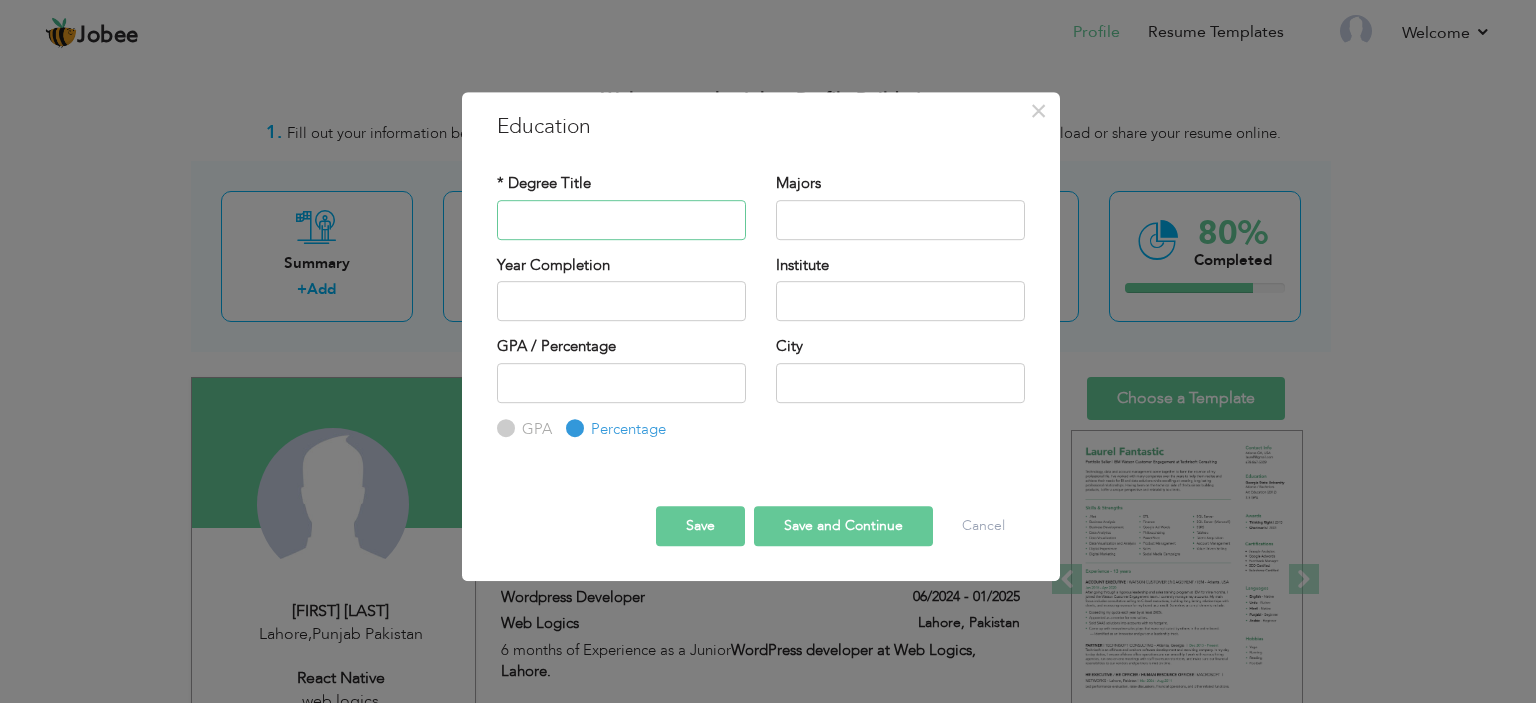 click at bounding box center (621, 220) 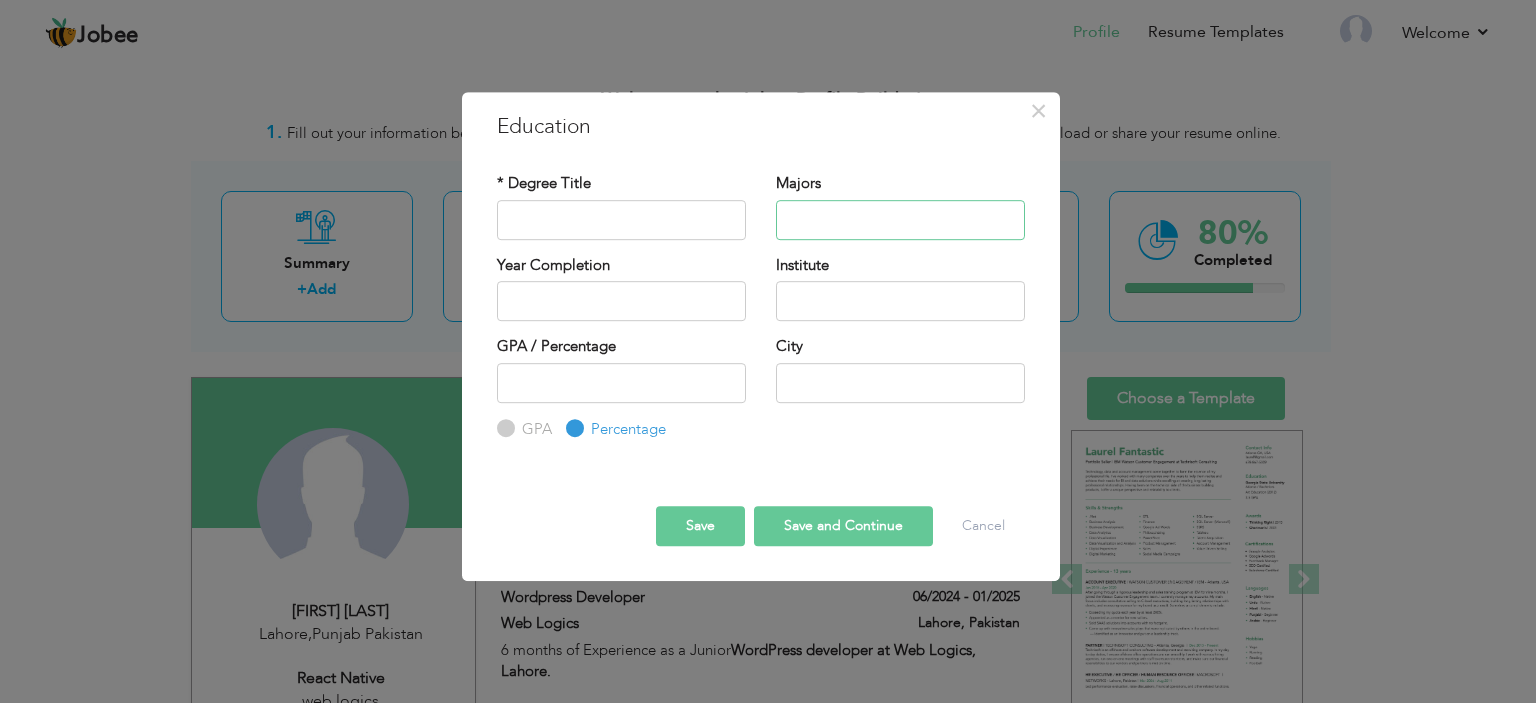 click at bounding box center [900, 220] 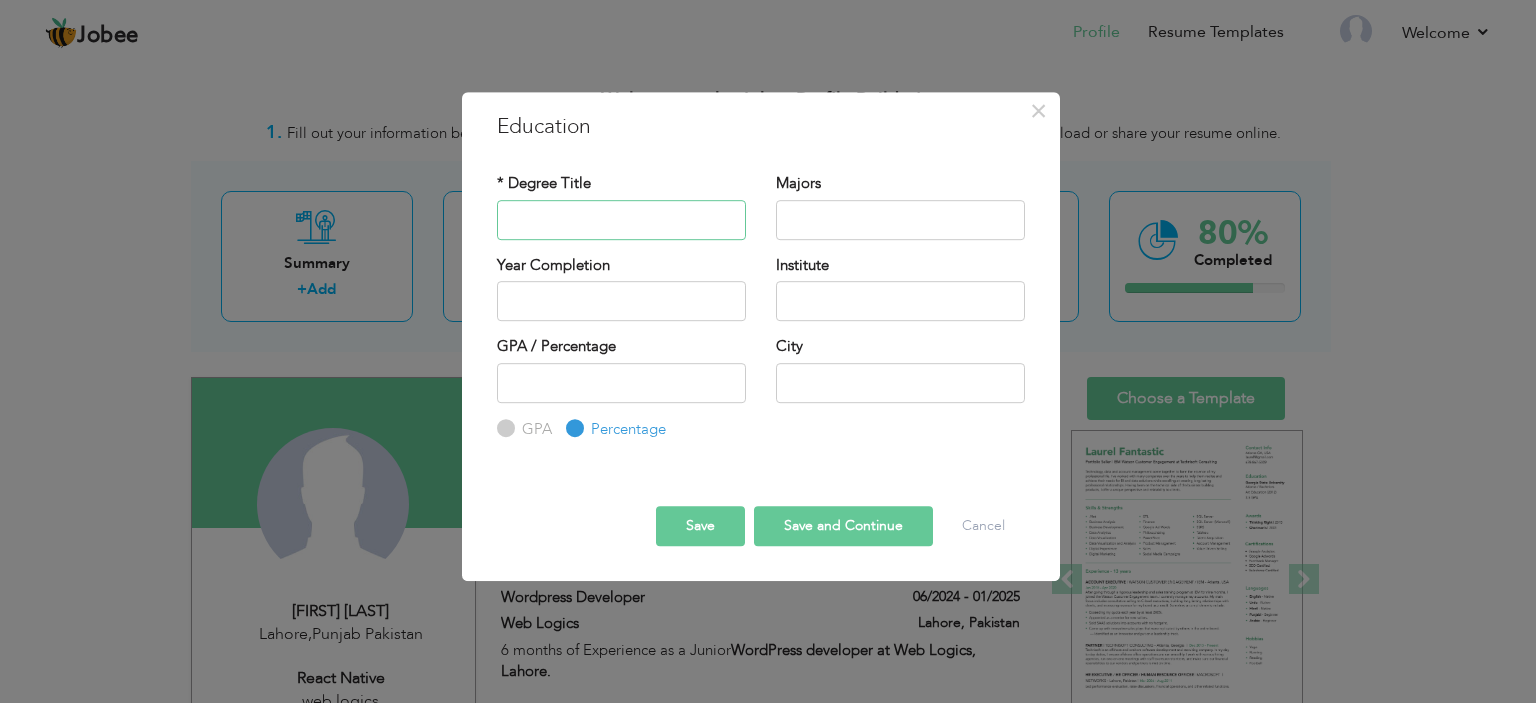 click at bounding box center (621, 220) 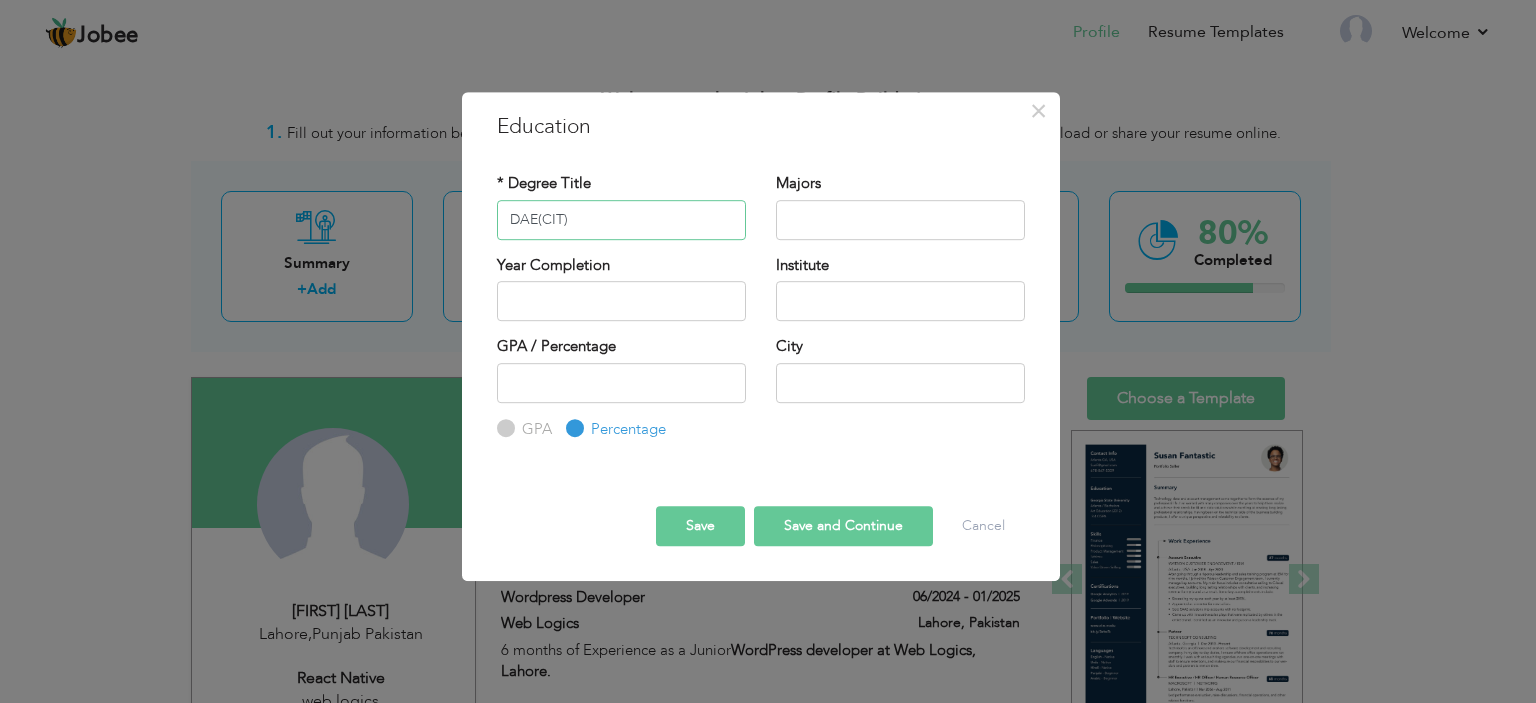 type on "DAE(CIT)" 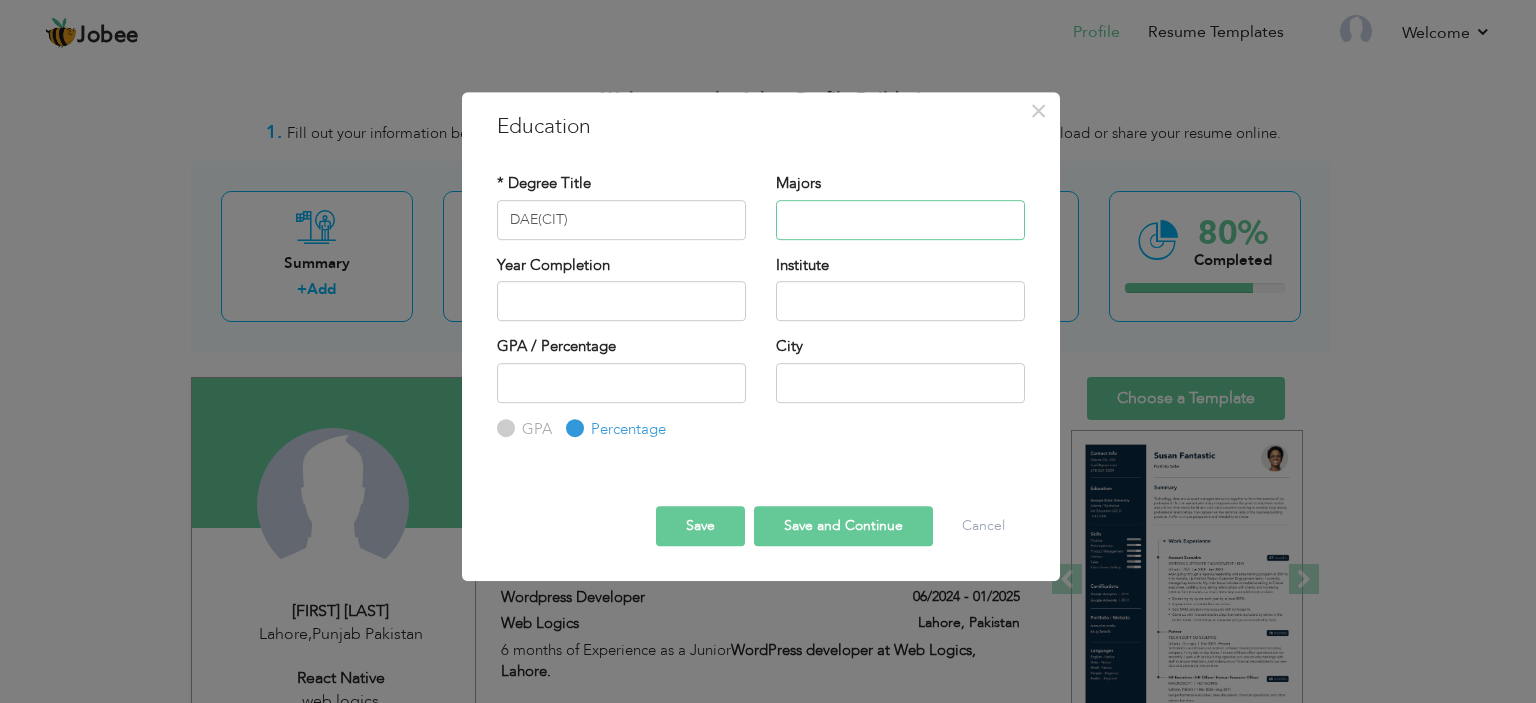 click at bounding box center (900, 220) 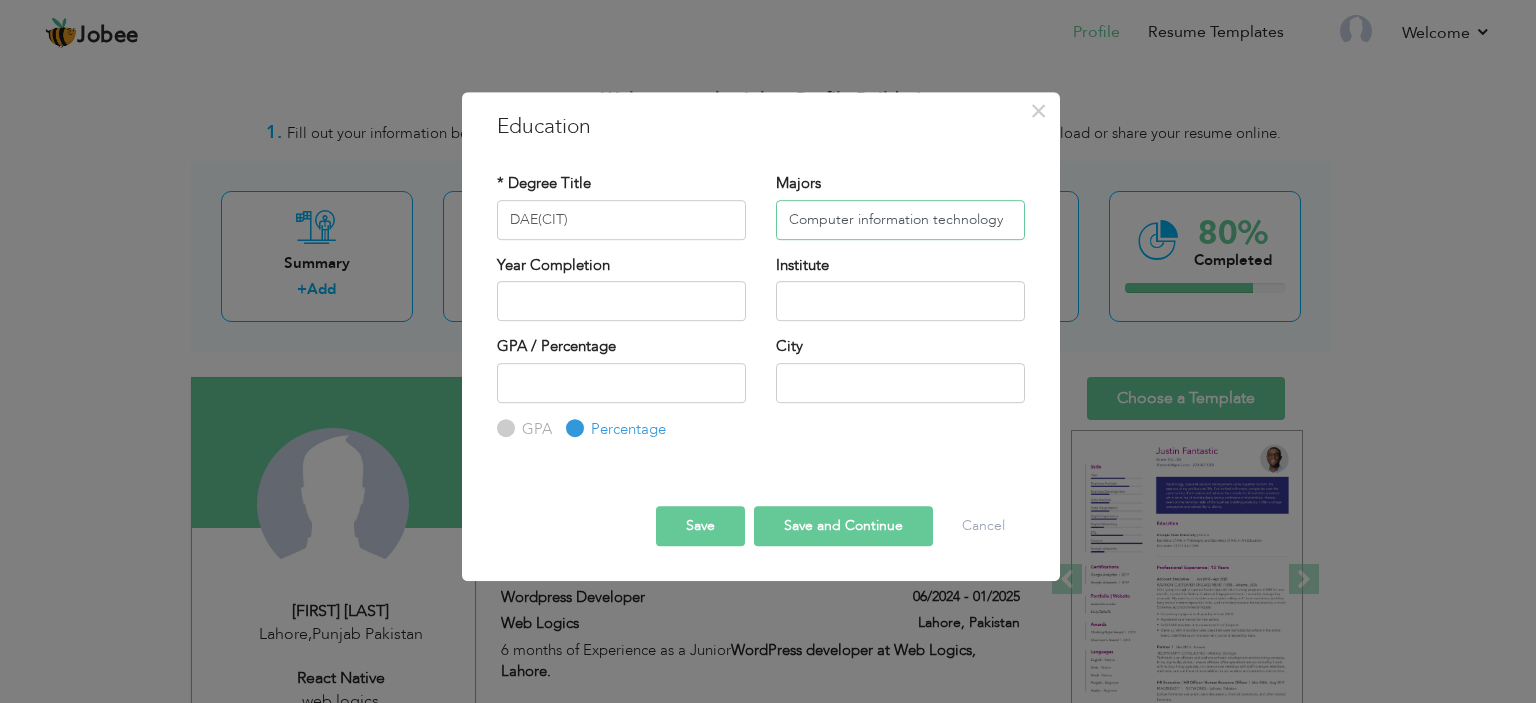 type on "Computer information technology" 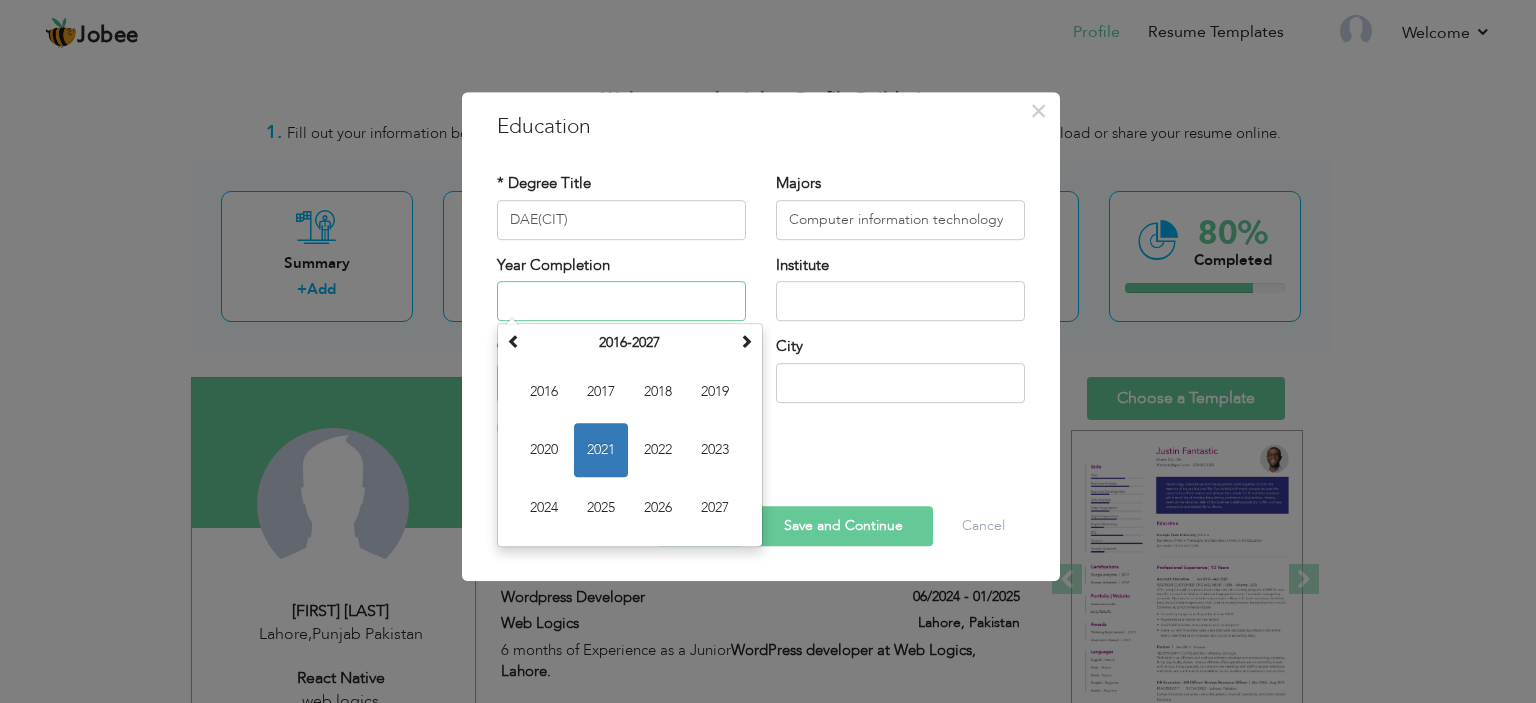 click at bounding box center (621, 301) 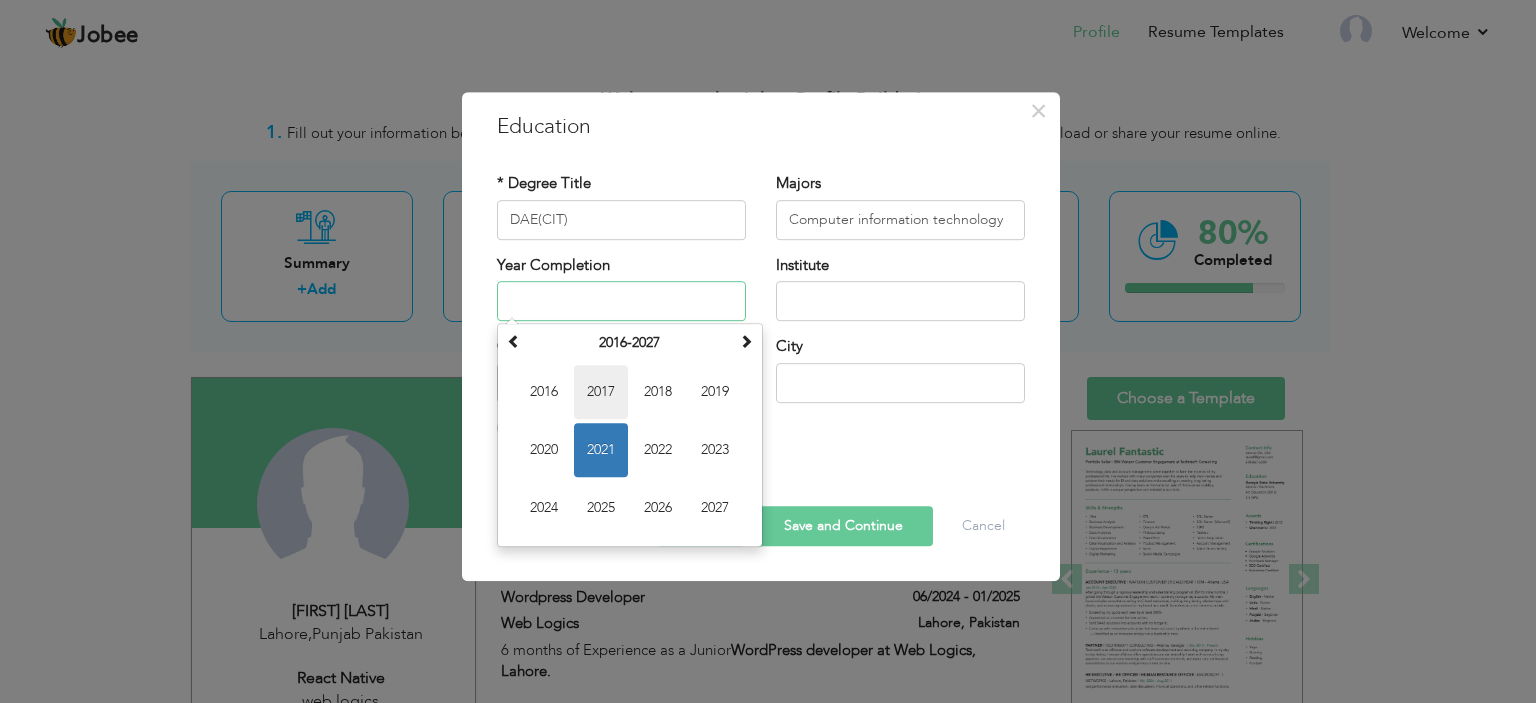 click on "2017" at bounding box center [601, 392] 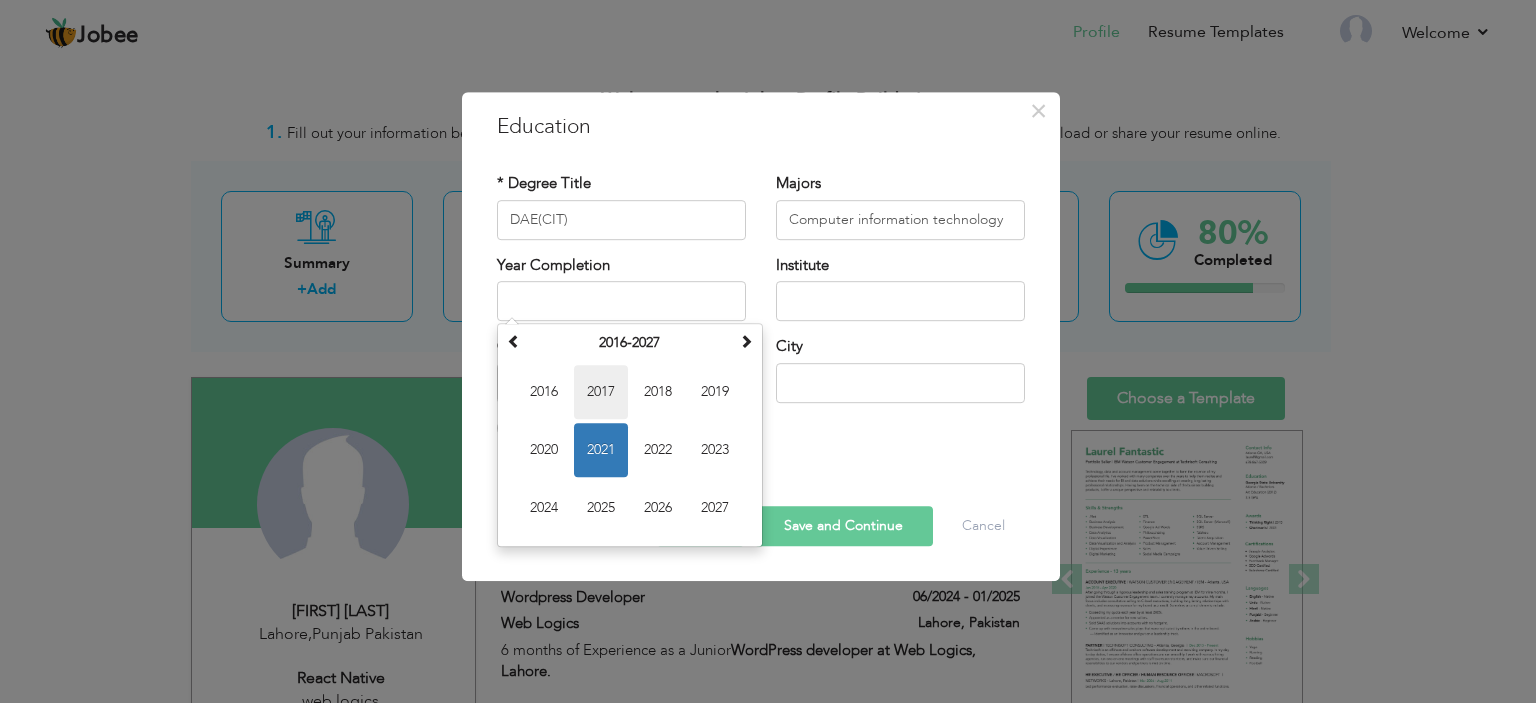 type on "2017" 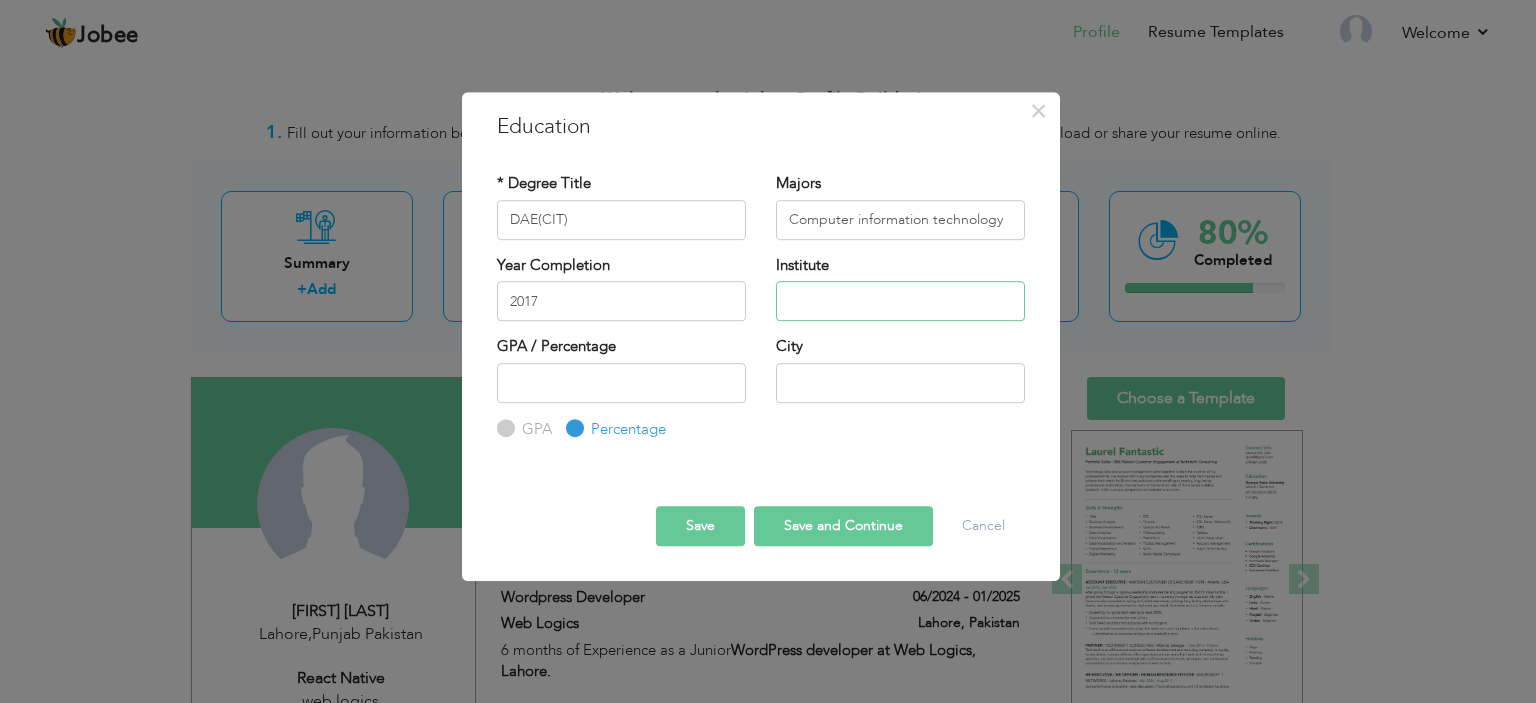 click at bounding box center (900, 301) 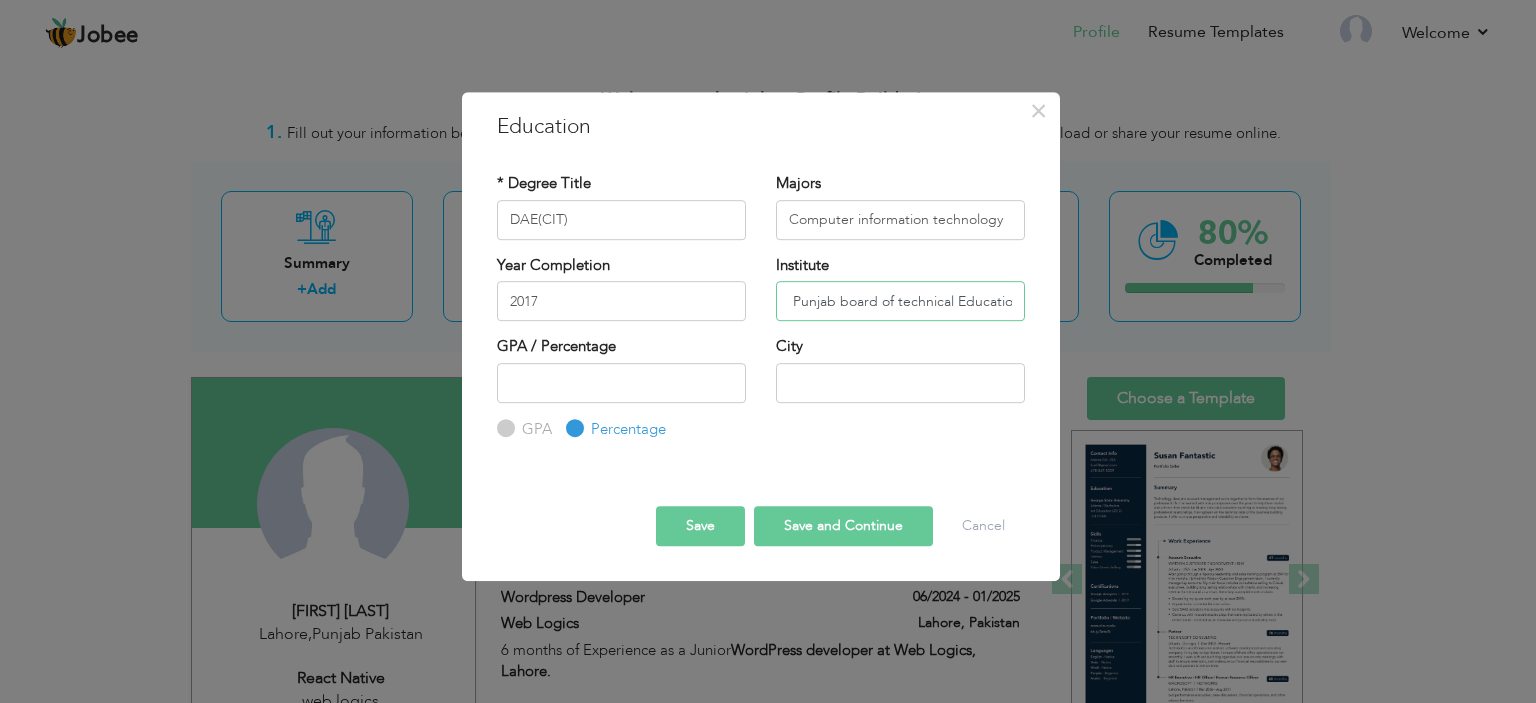 scroll, scrollTop: 0, scrollLeft: 0, axis: both 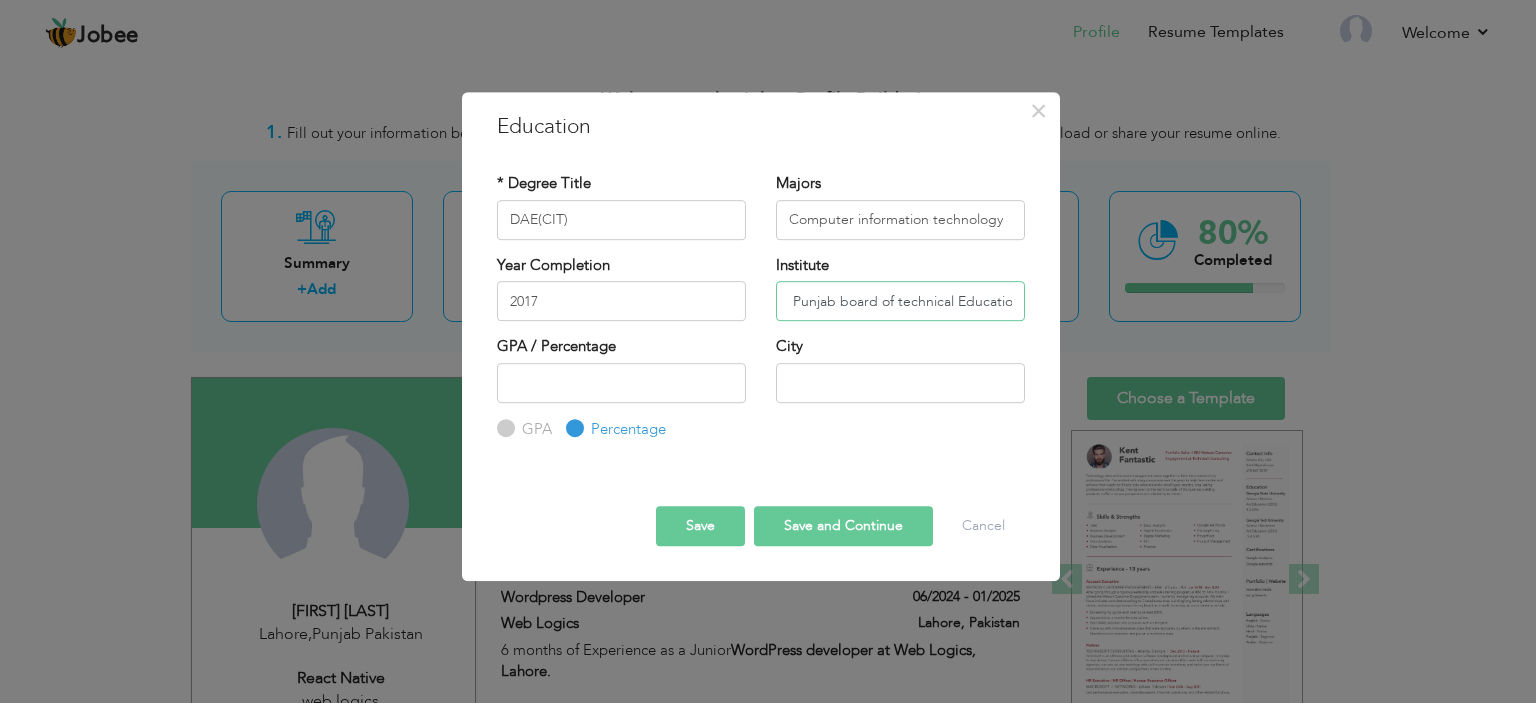 click on "Punjab board of technical Education" at bounding box center [900, 301] 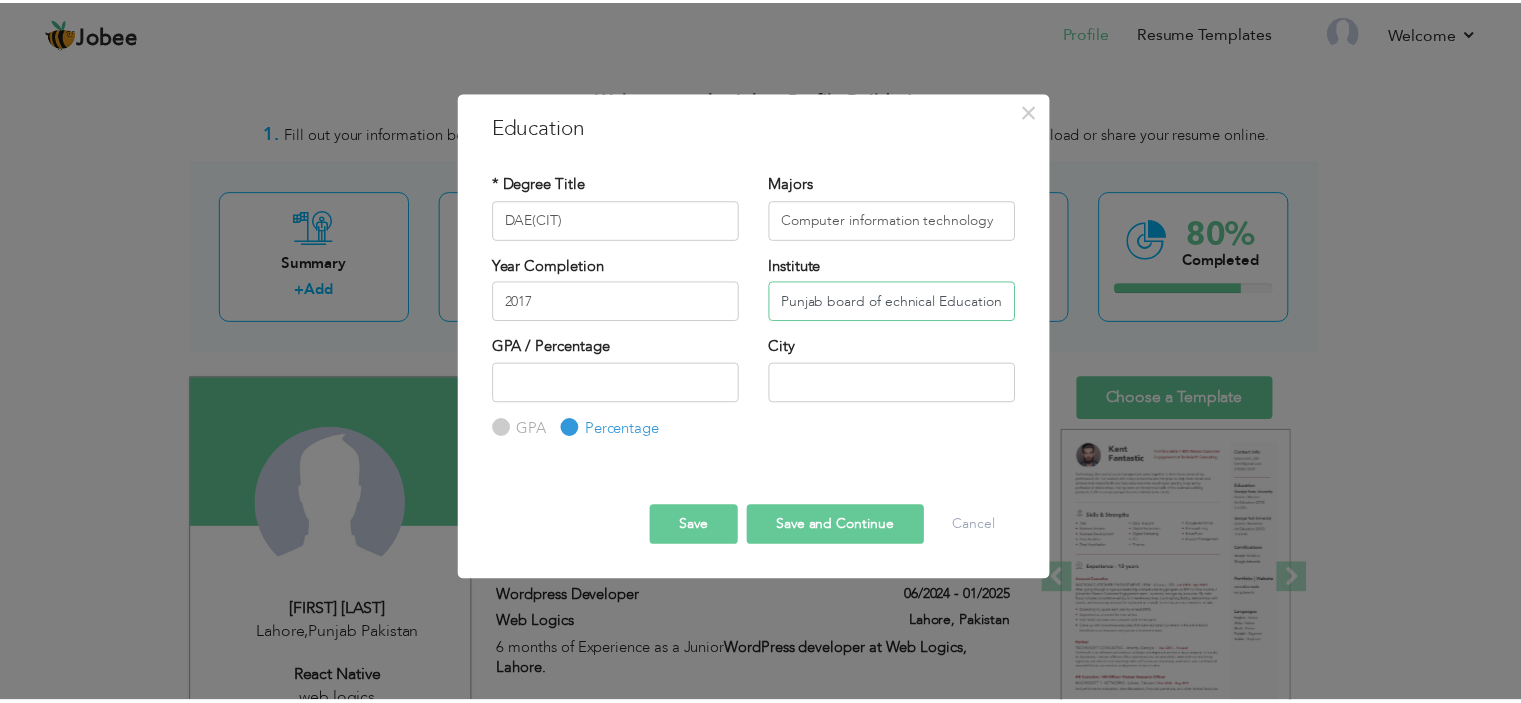 scroll, scrollTop: 0, scrollLeft: 0, axis: both 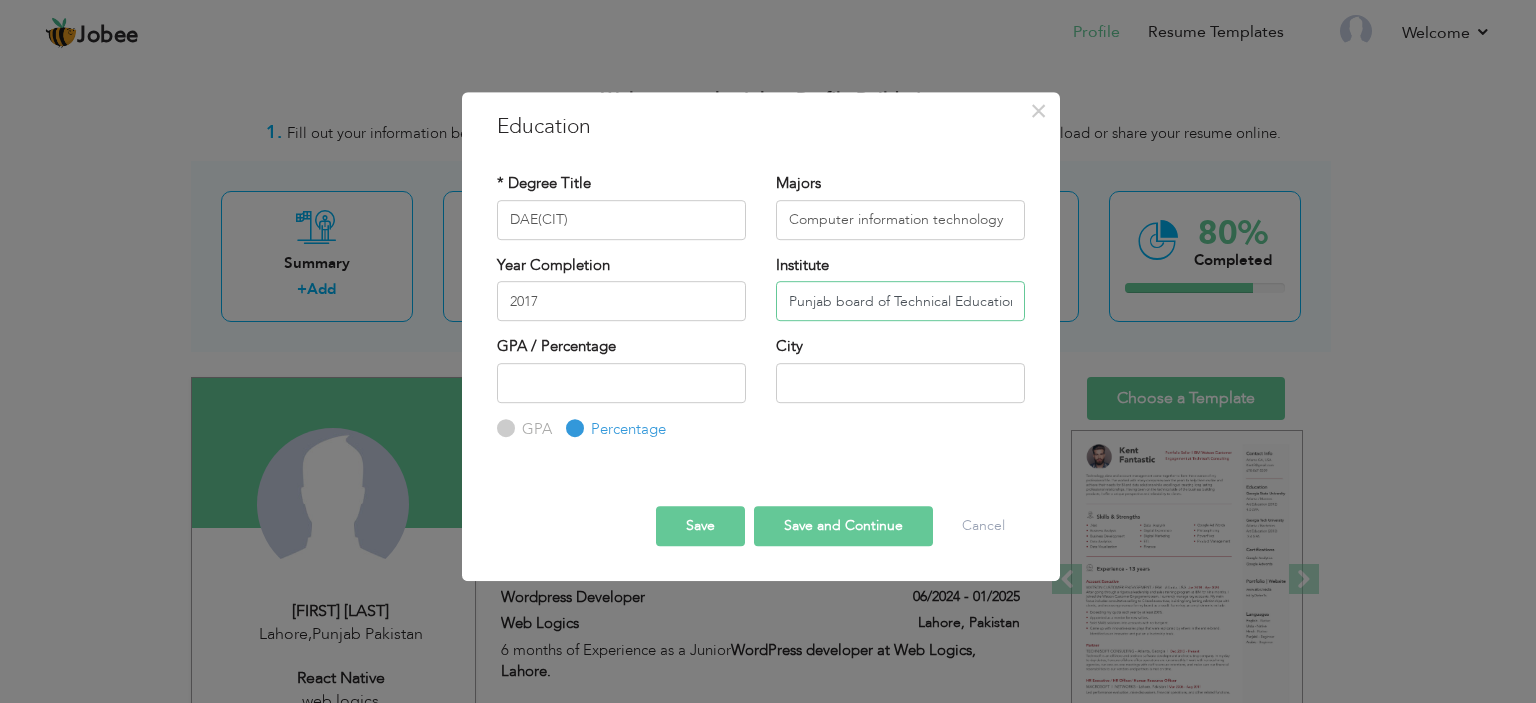 type on "Punjab board of Technical Education" 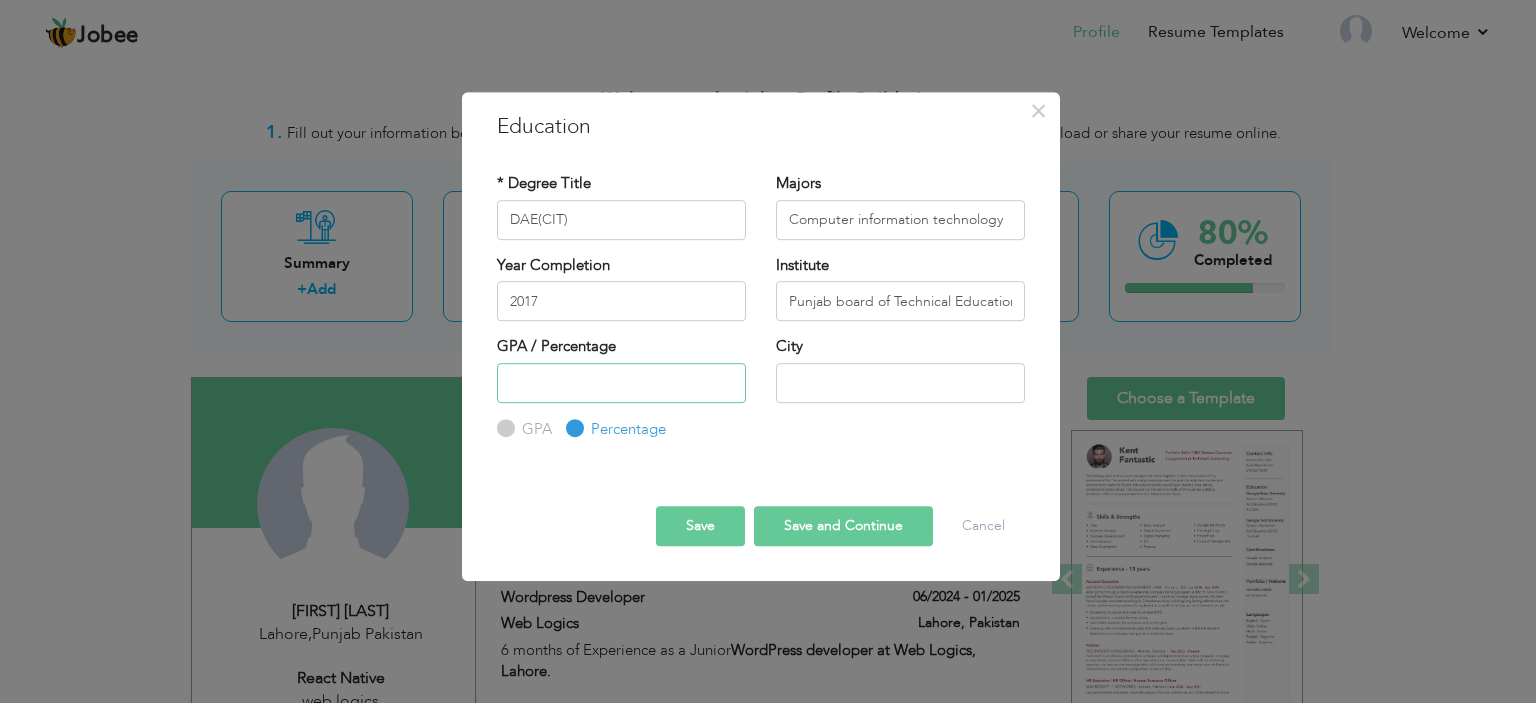click at bounding box center [621, 383] 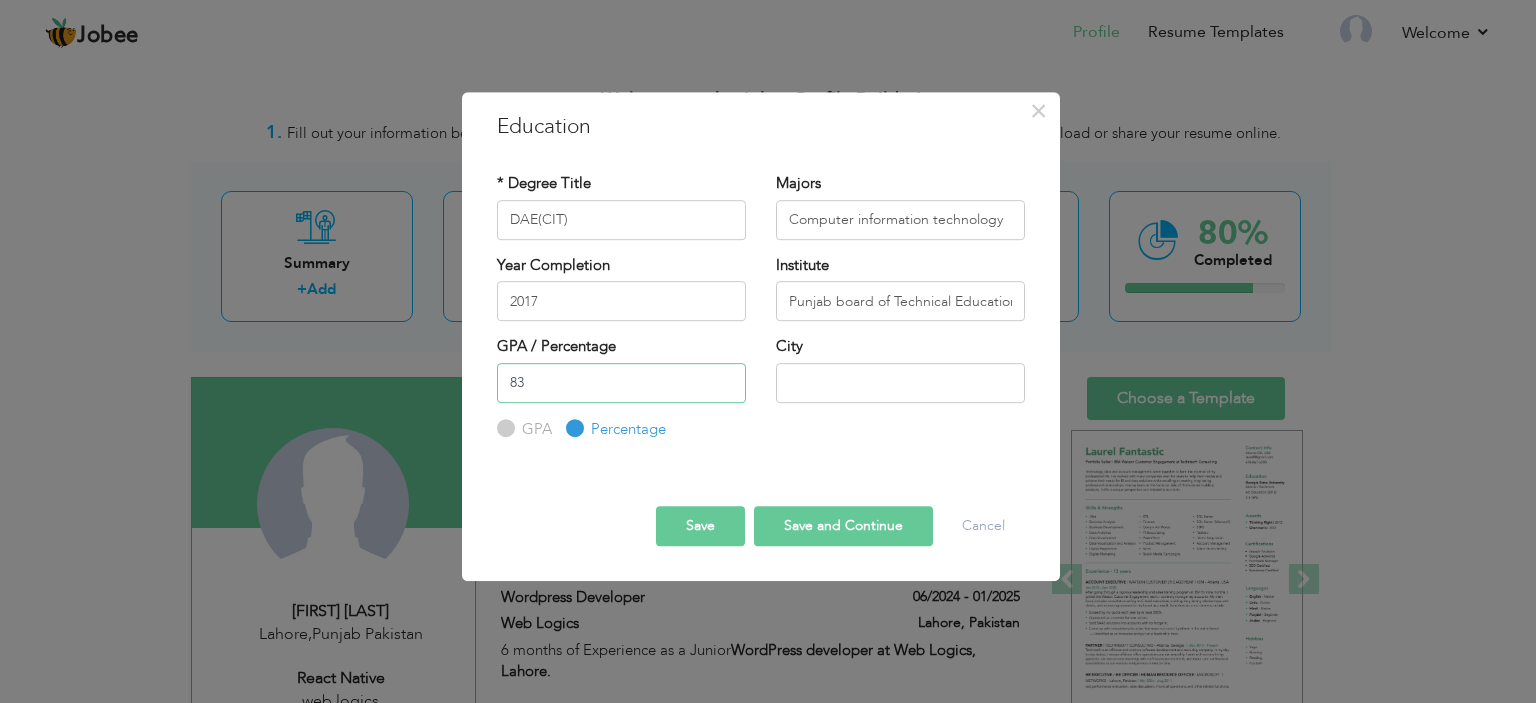 type on "83" 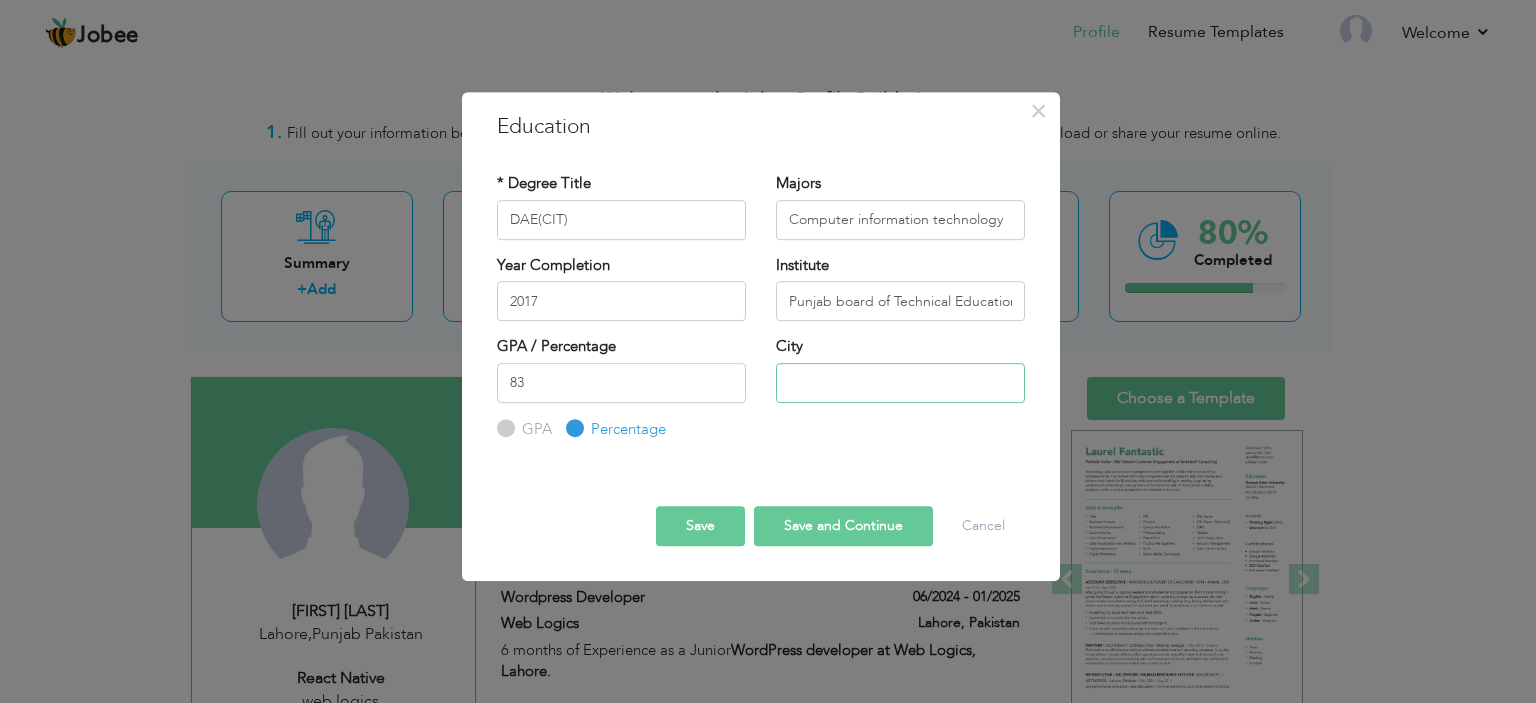click at bounding box center [900, 383] 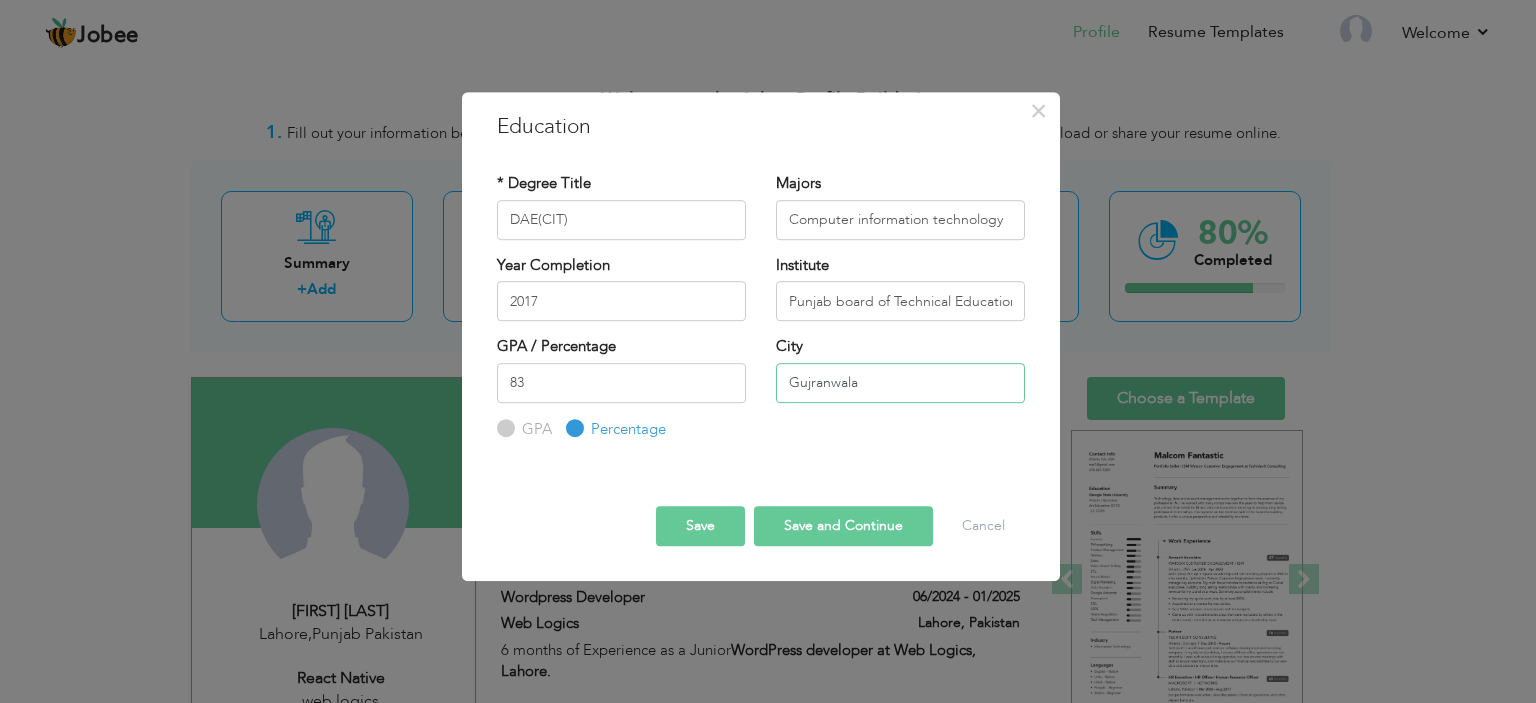 type on "Gujranwala" 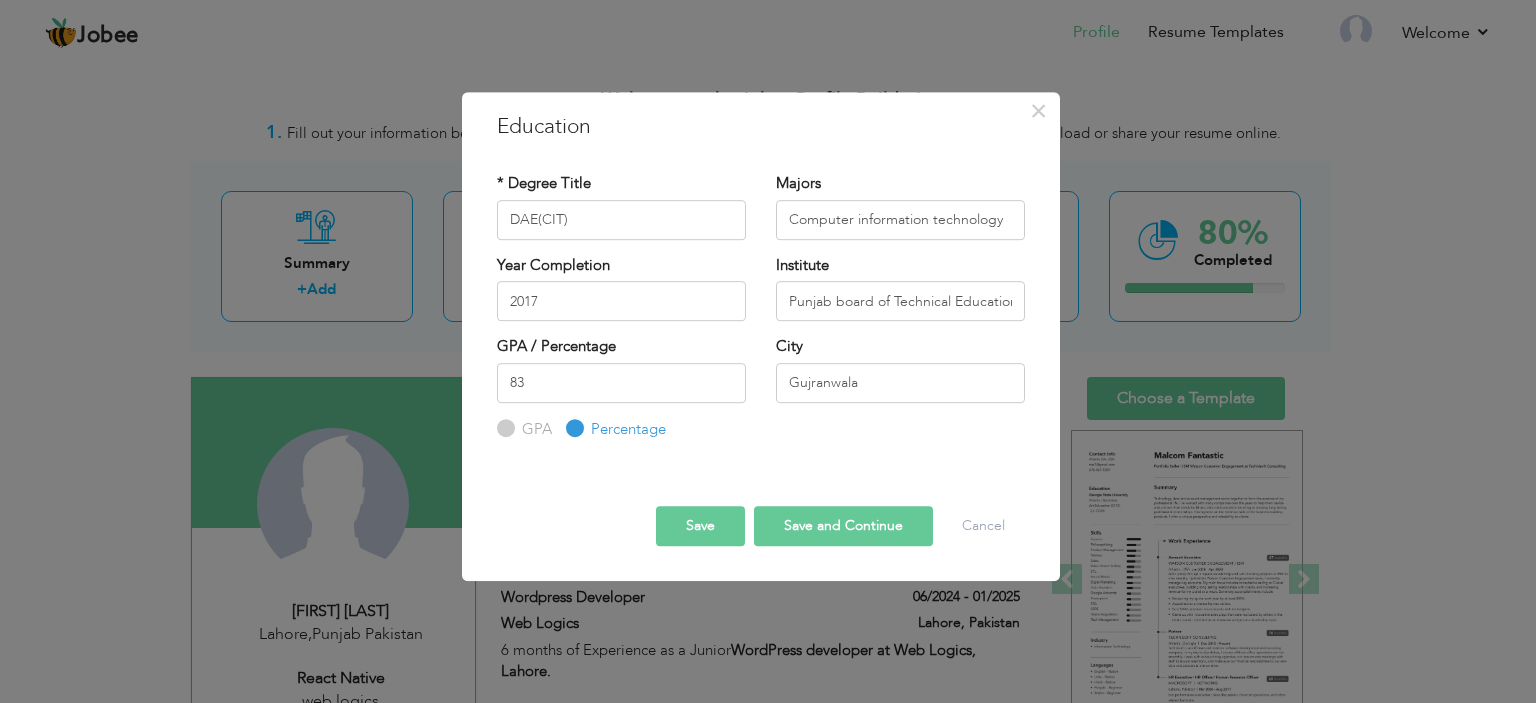 click on "Save and Continue" at bounding box center (843, 526) 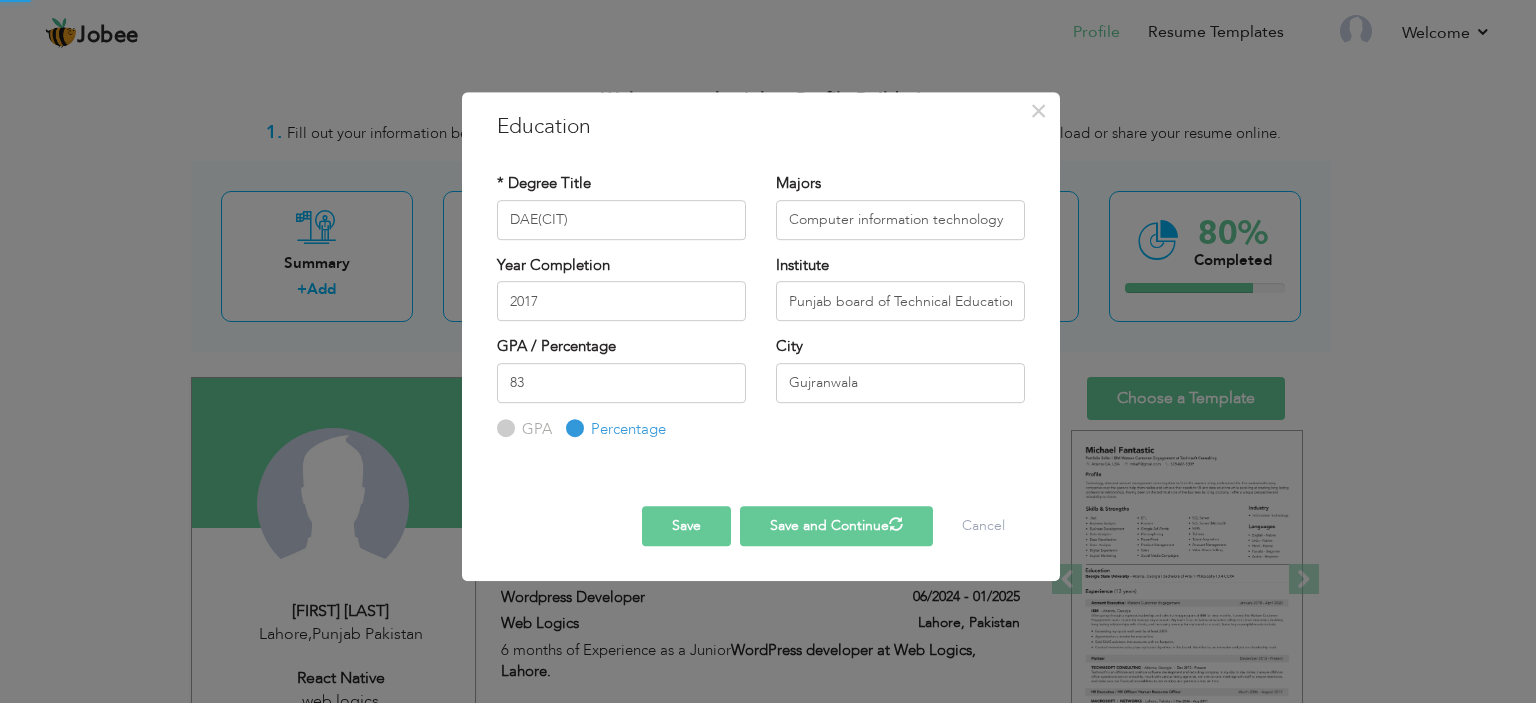 type 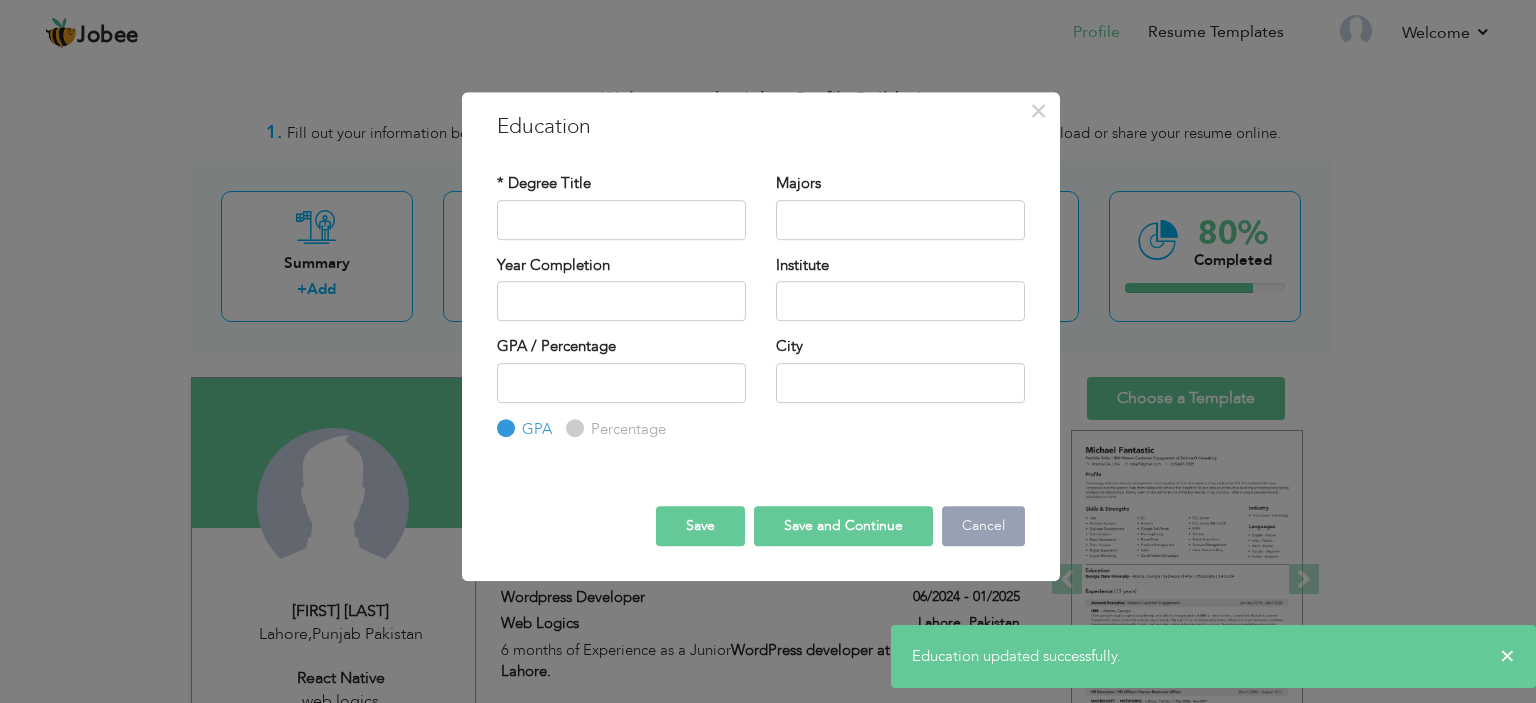 click on "Cancel" at bounding box center (983, 526) 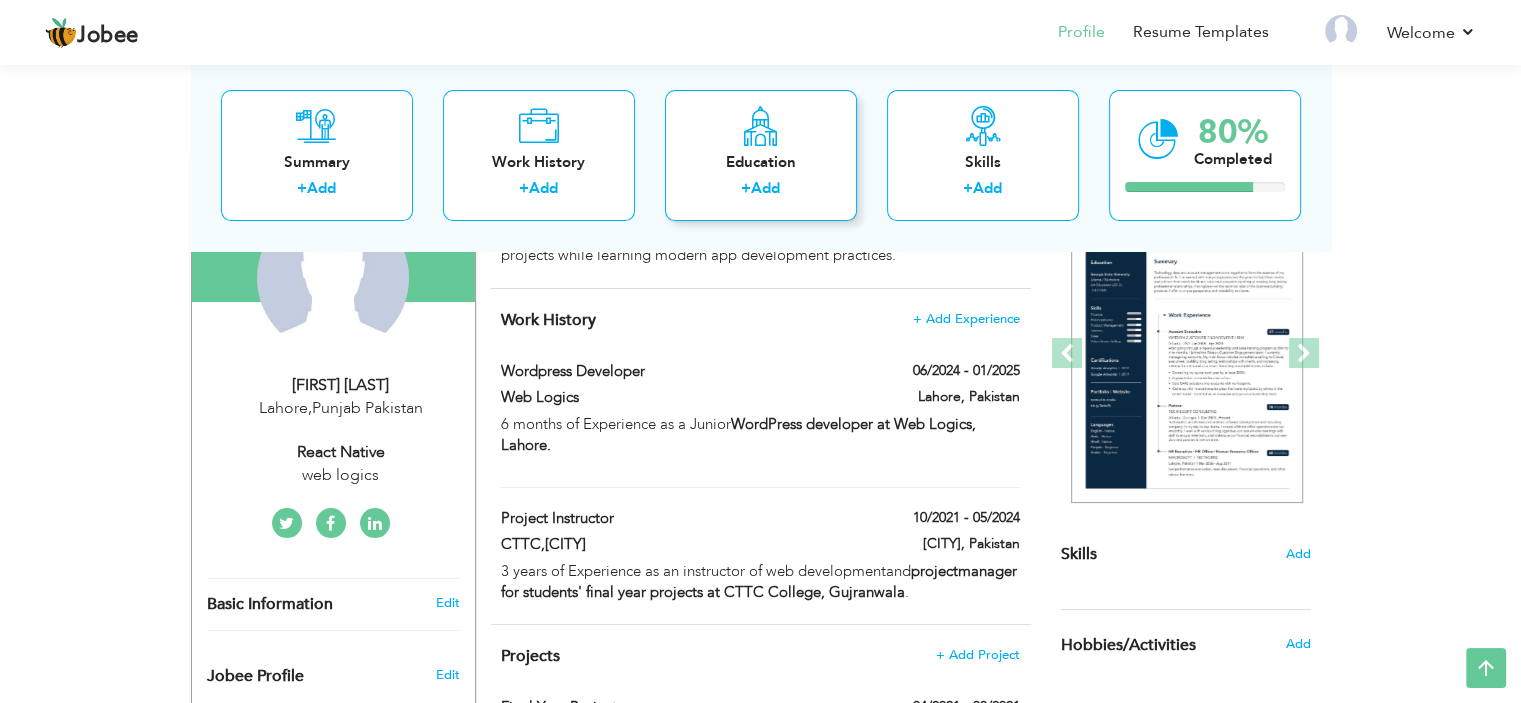 scroll, scrollTop: 92, scrollLeft: 0, axis: vertical 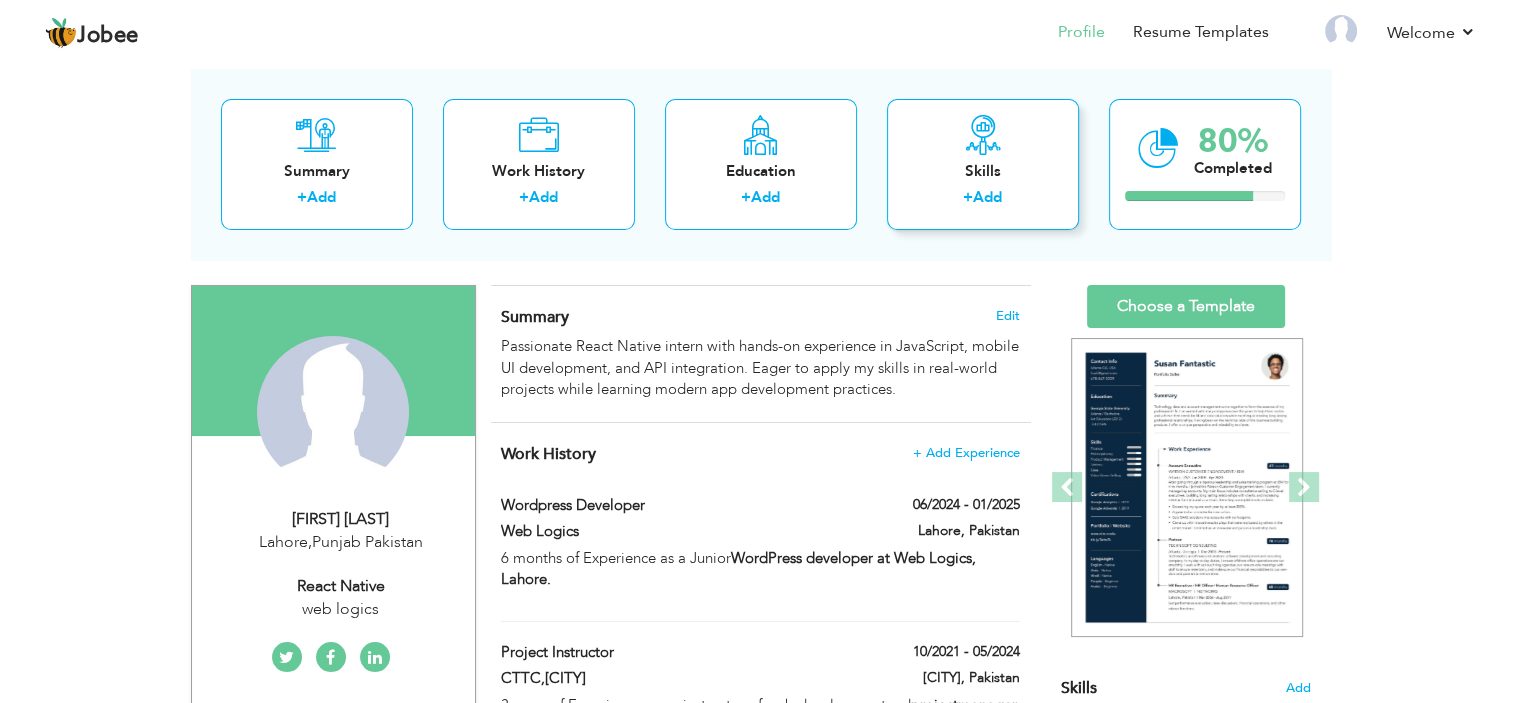 click on "Add" at bounding box center (987, 197) 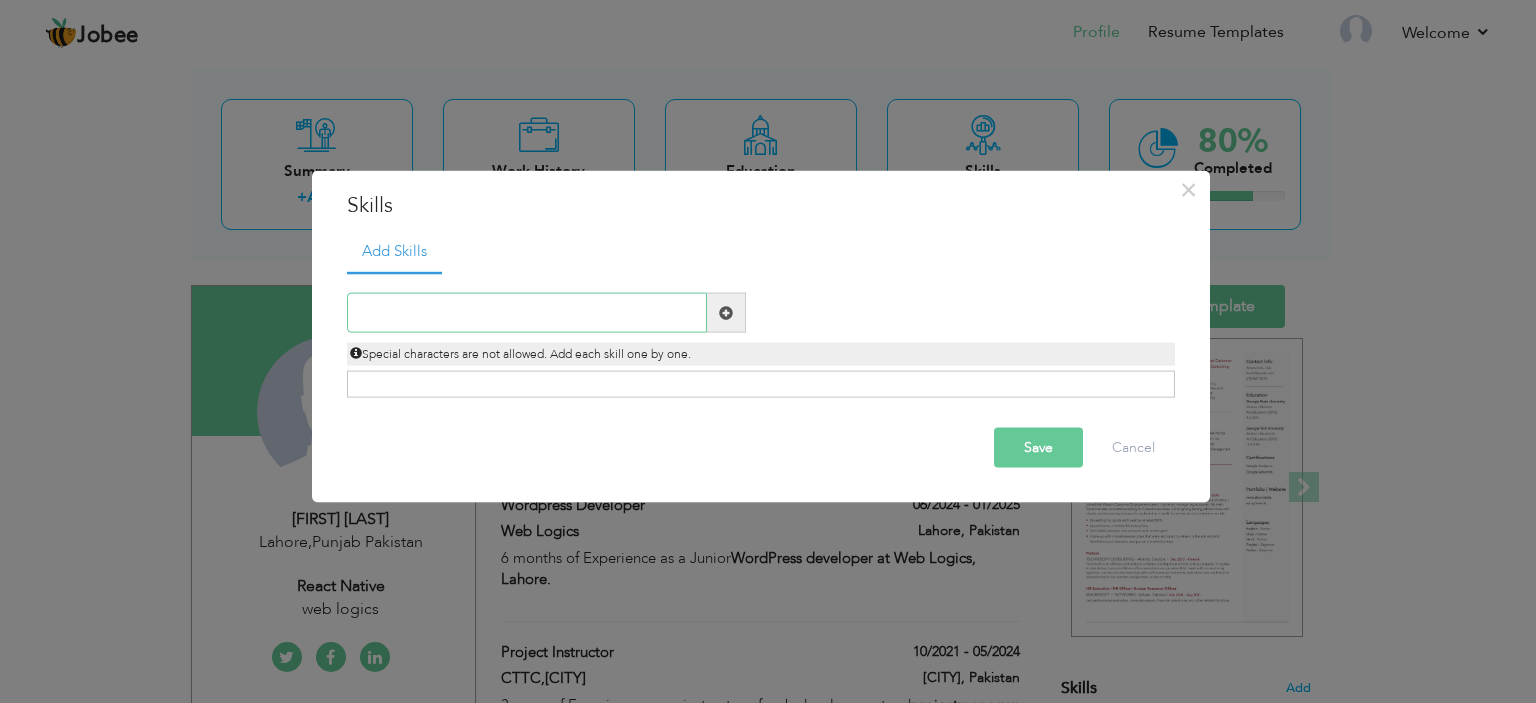 click at bounding box center [527, 313] 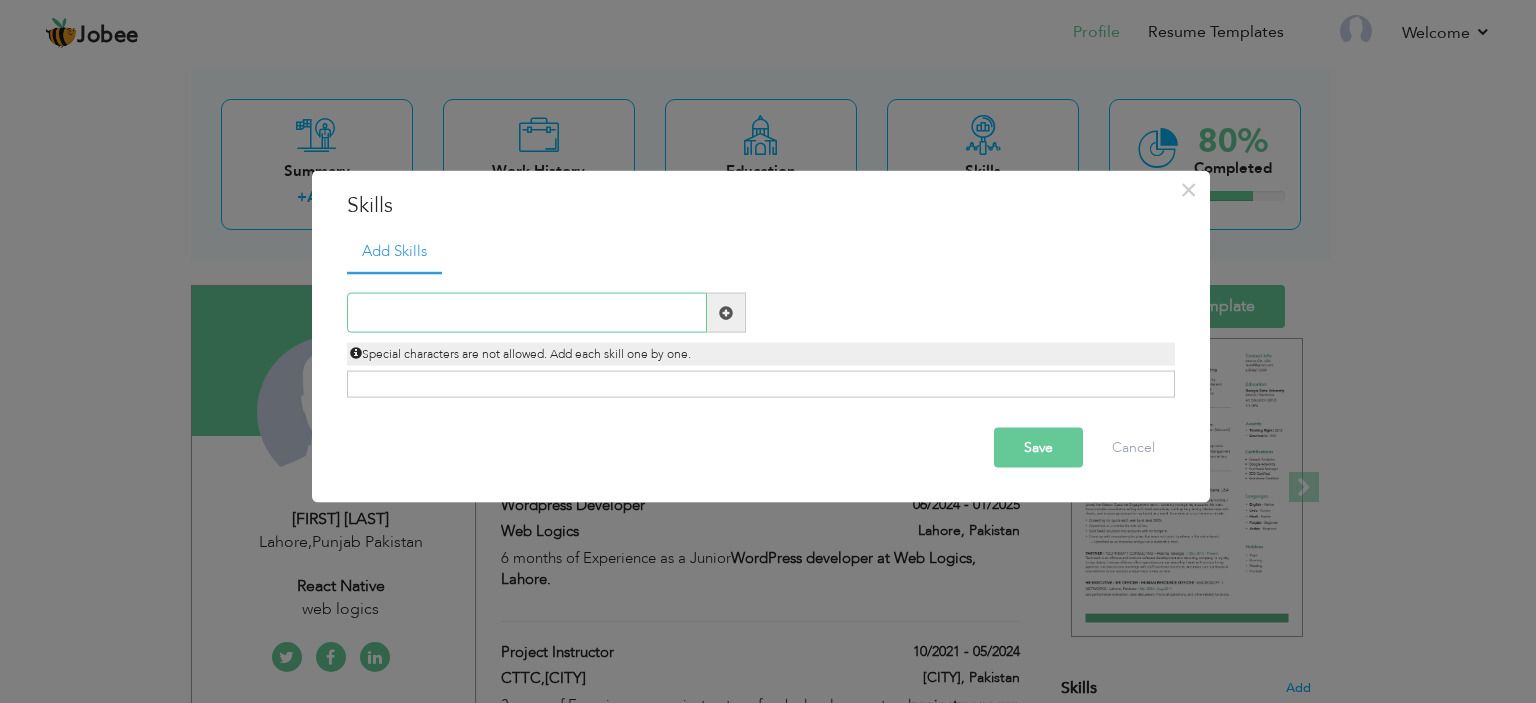 click at bounding box center (527, 313) 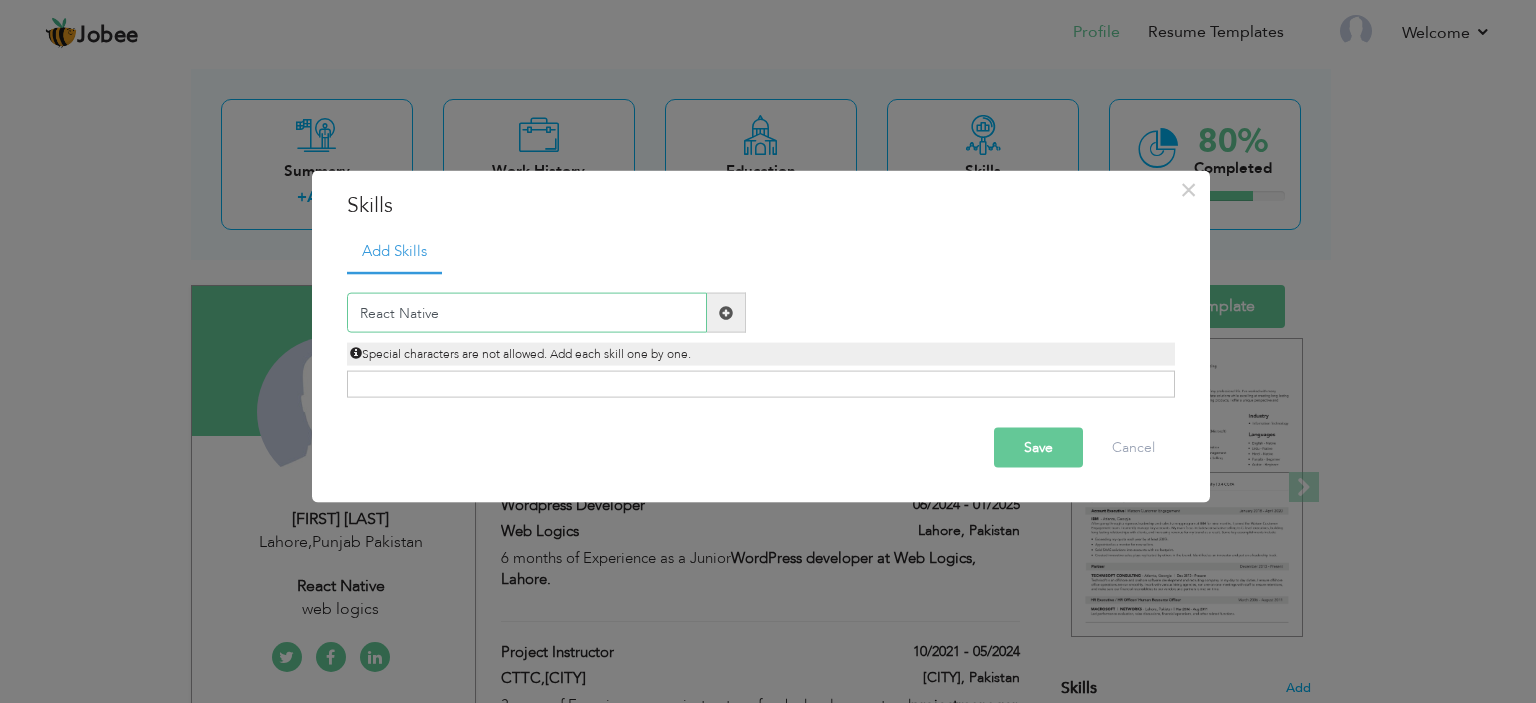 type on "React Native" 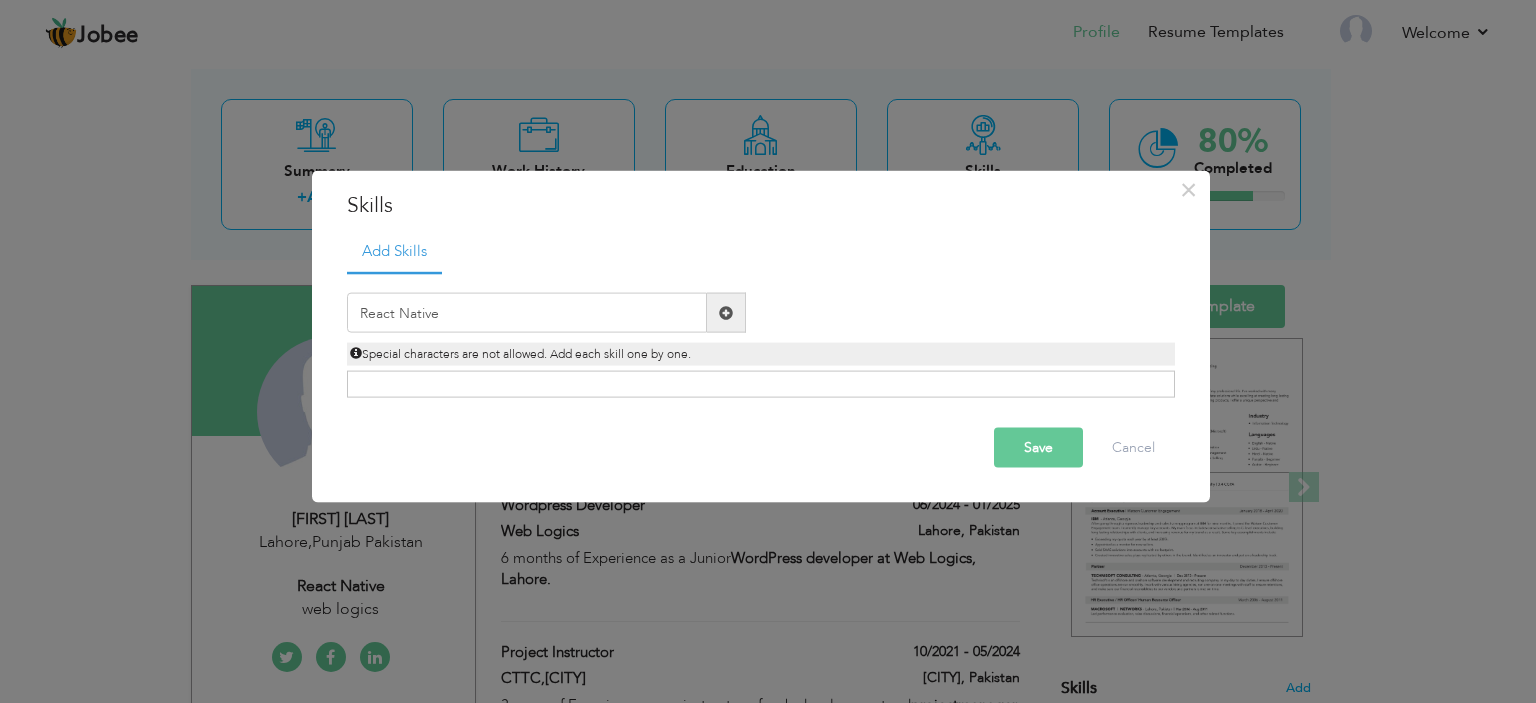 click at bounding box center [726, 313] 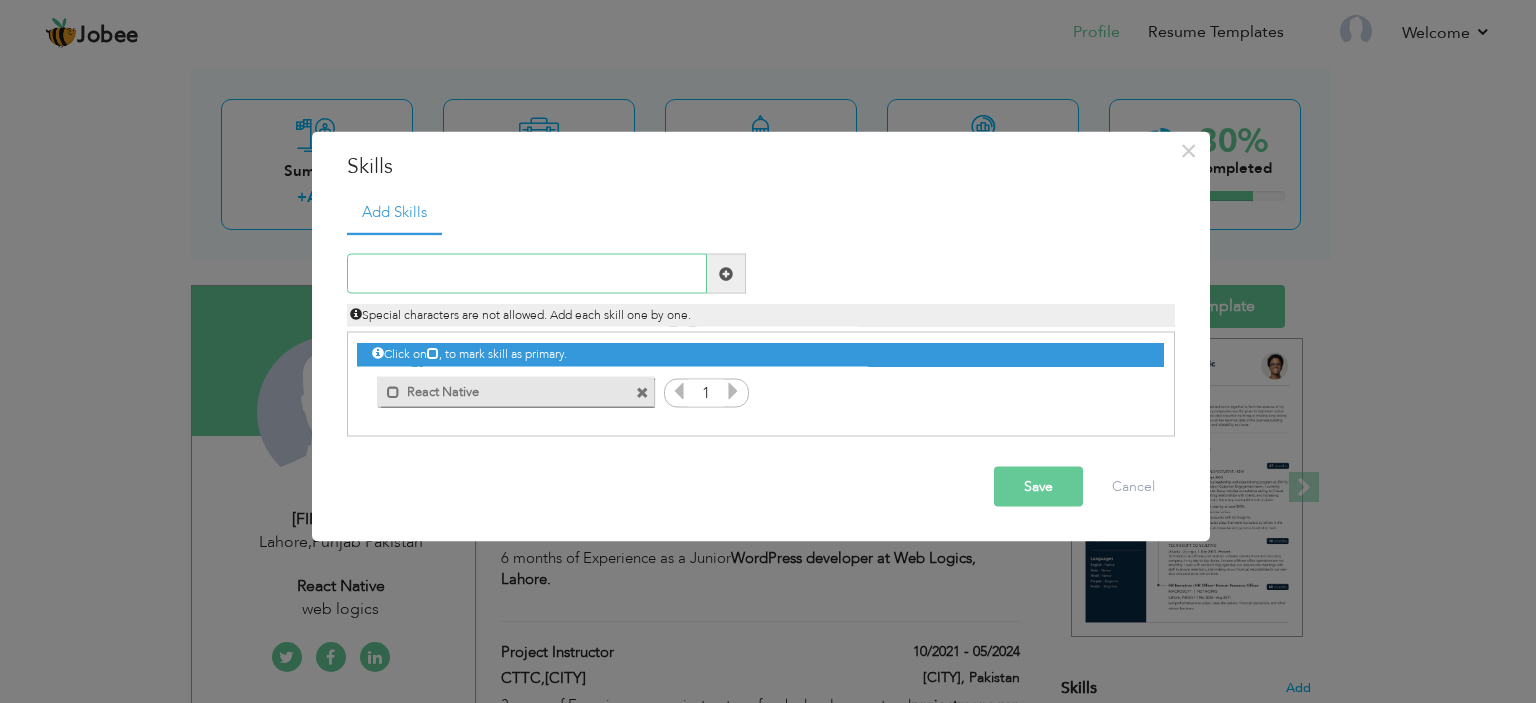 click at bounding box center (527, 274) 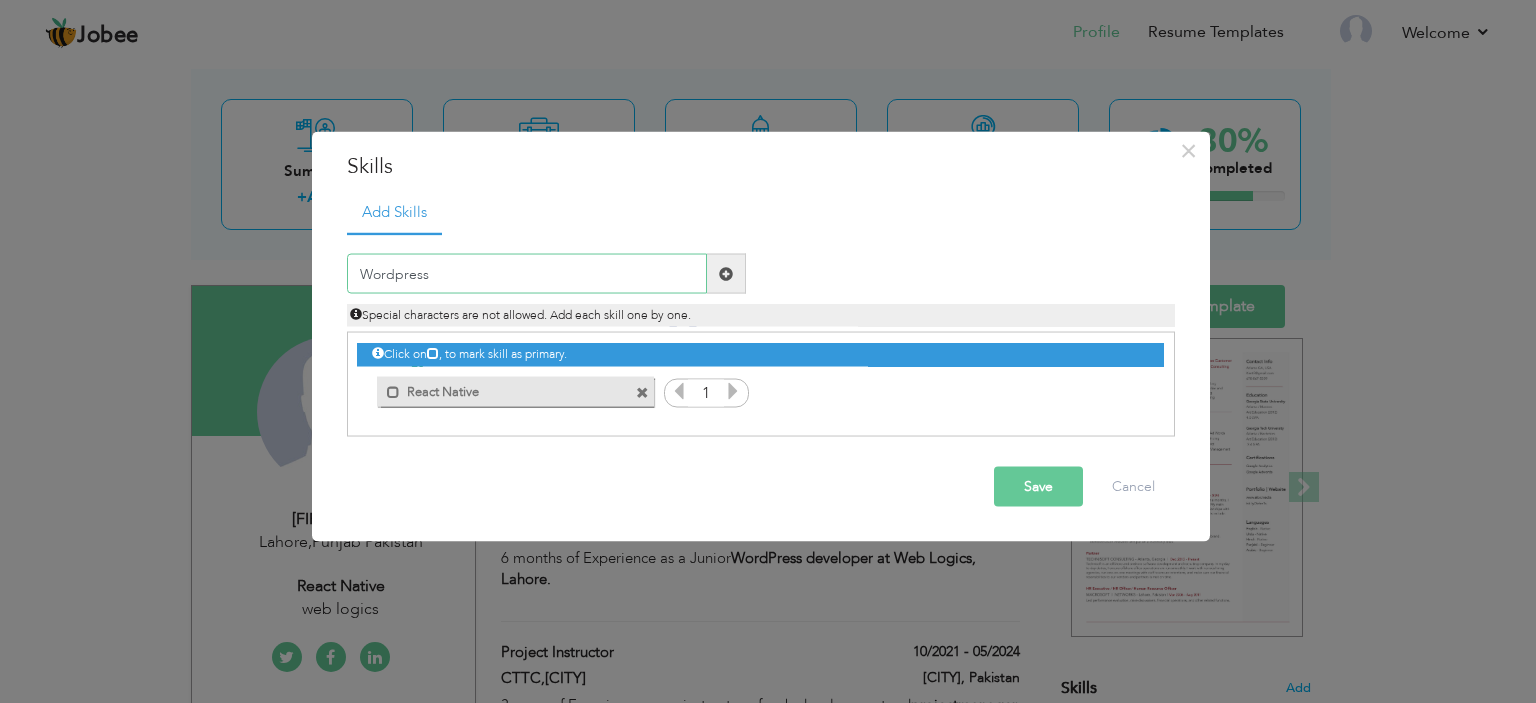 type on "Wordpress" 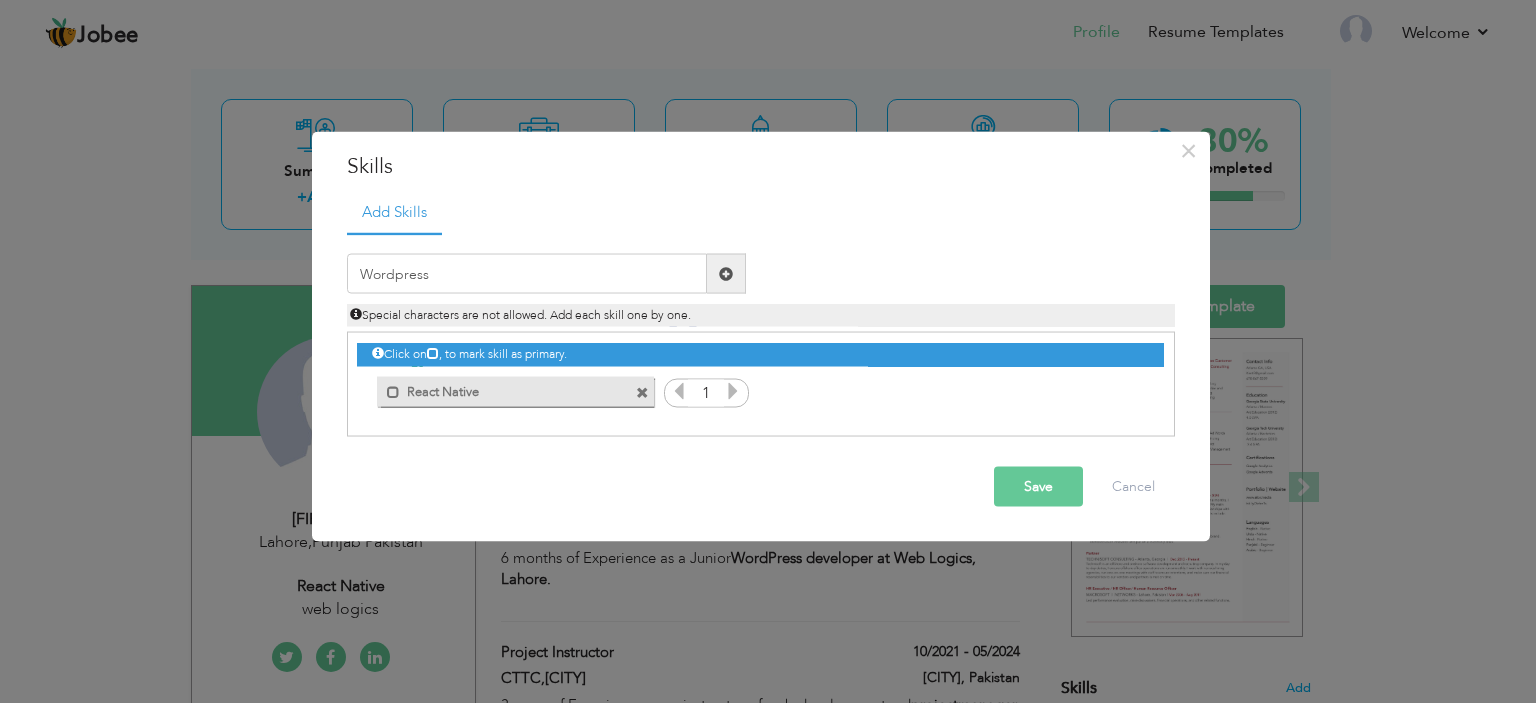 click at bounding box center [726, 273] 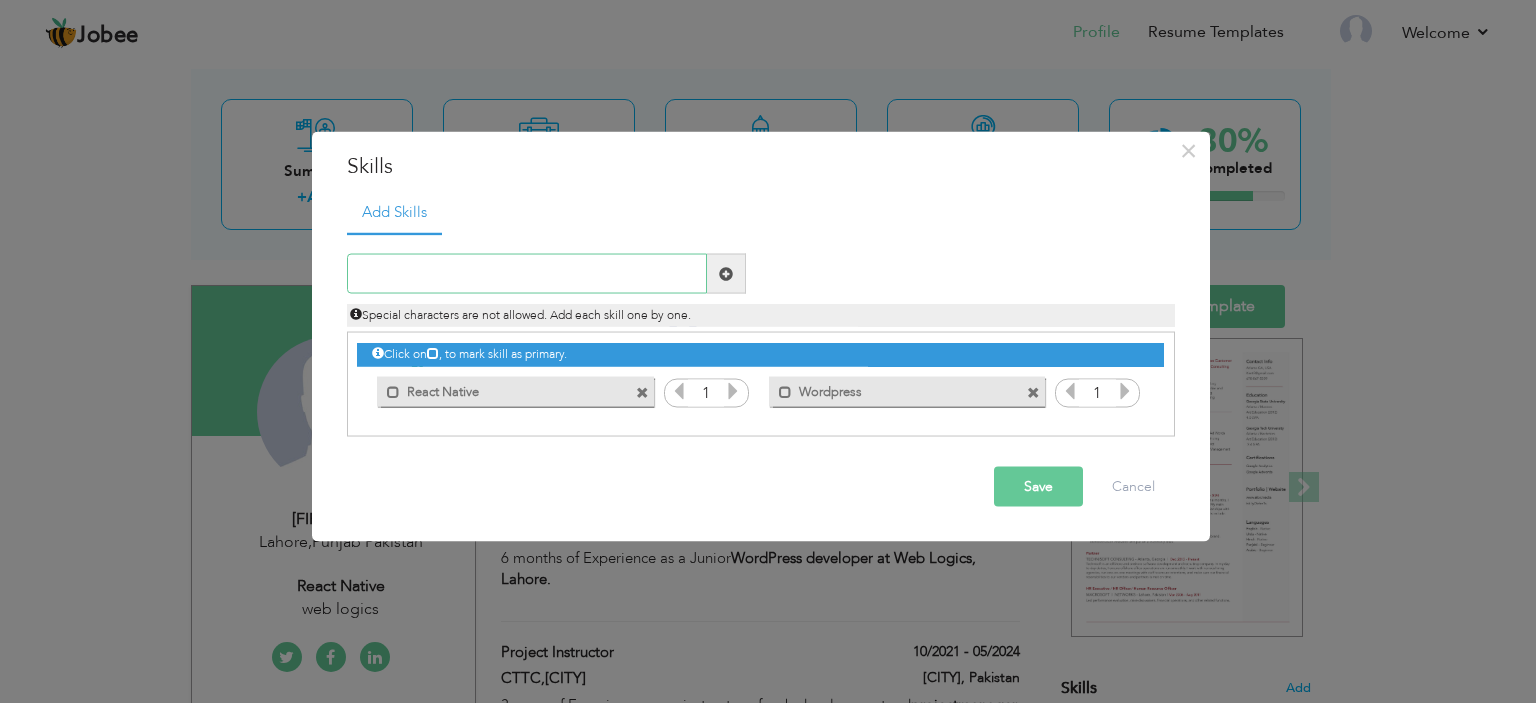 click at bounding box center [527, 274] 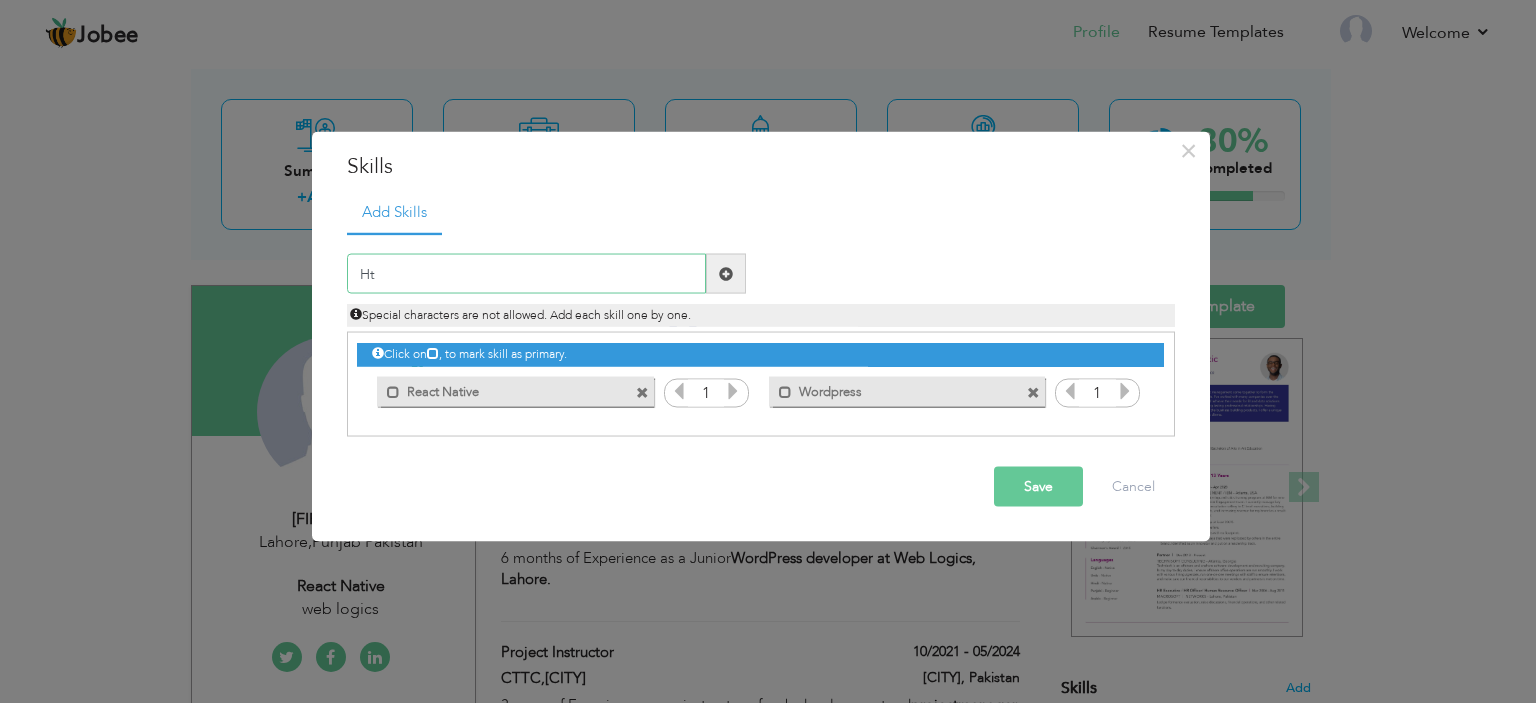 type on "H" 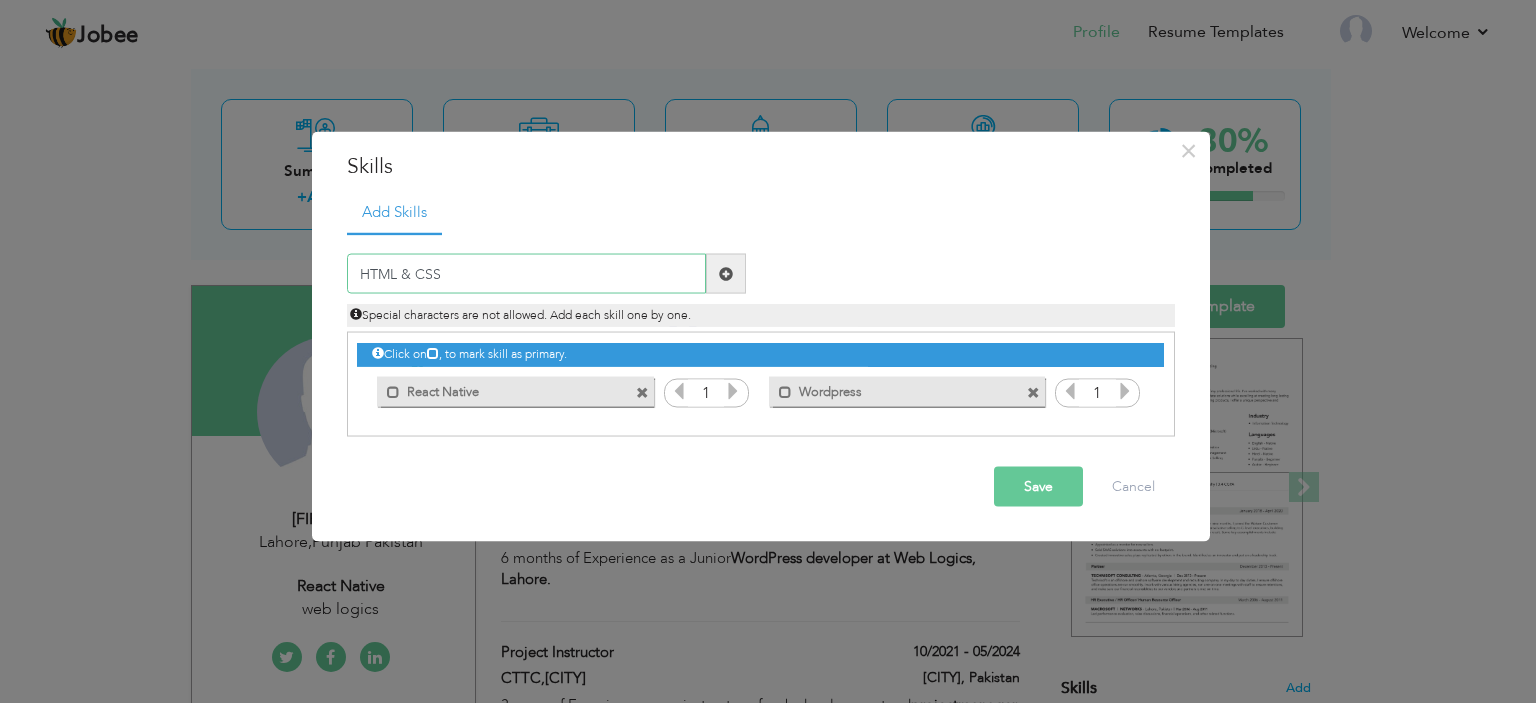 type on "HTML & CSS" 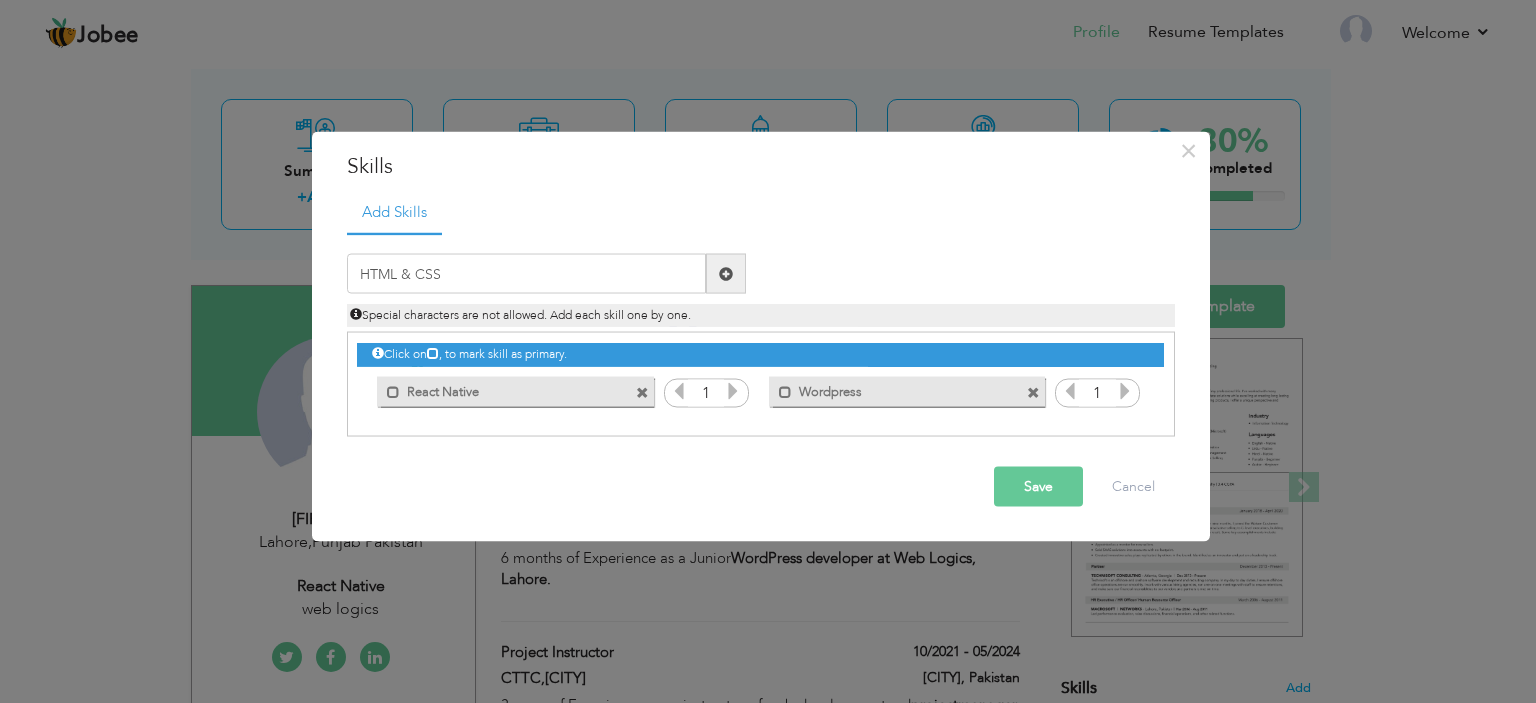 click at bounding box center (726, 274) 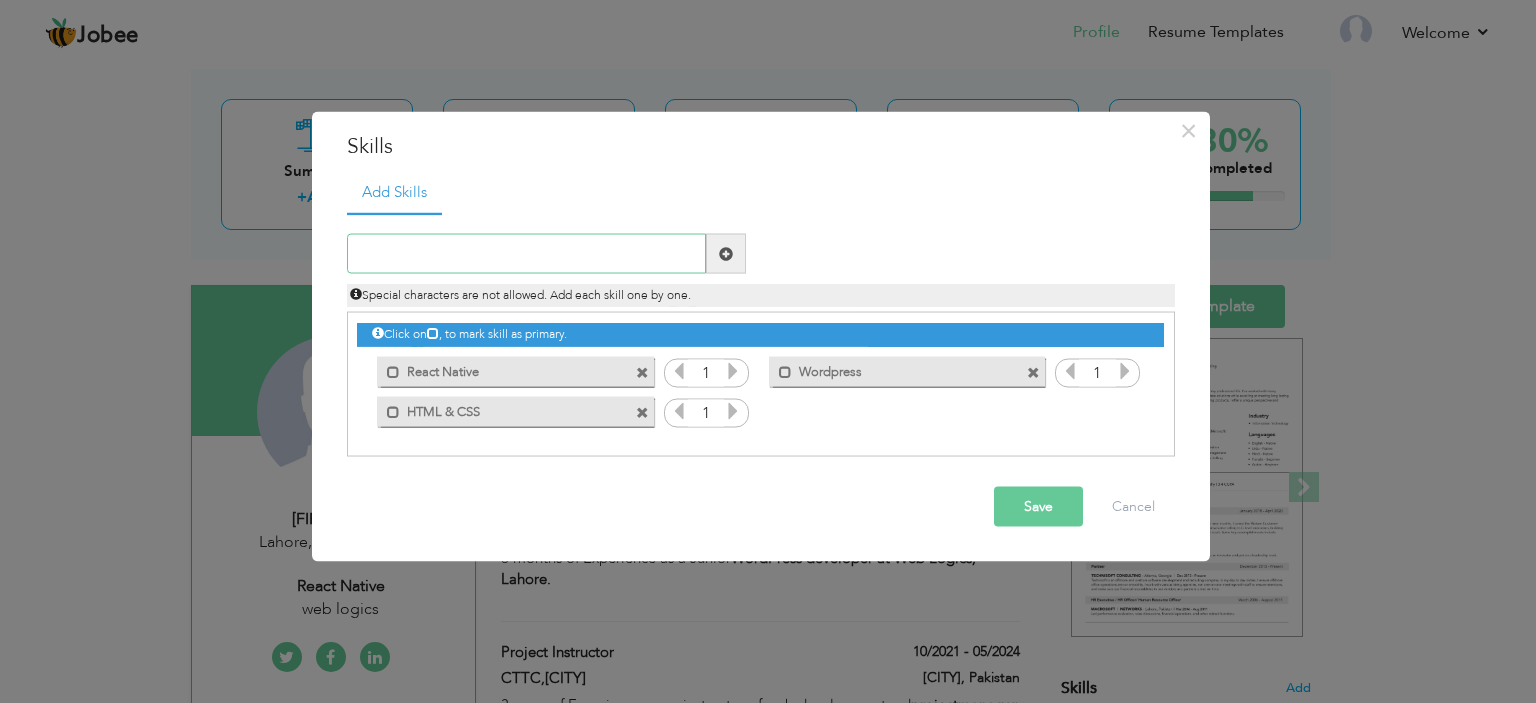 click at bounding box center [526, 254] 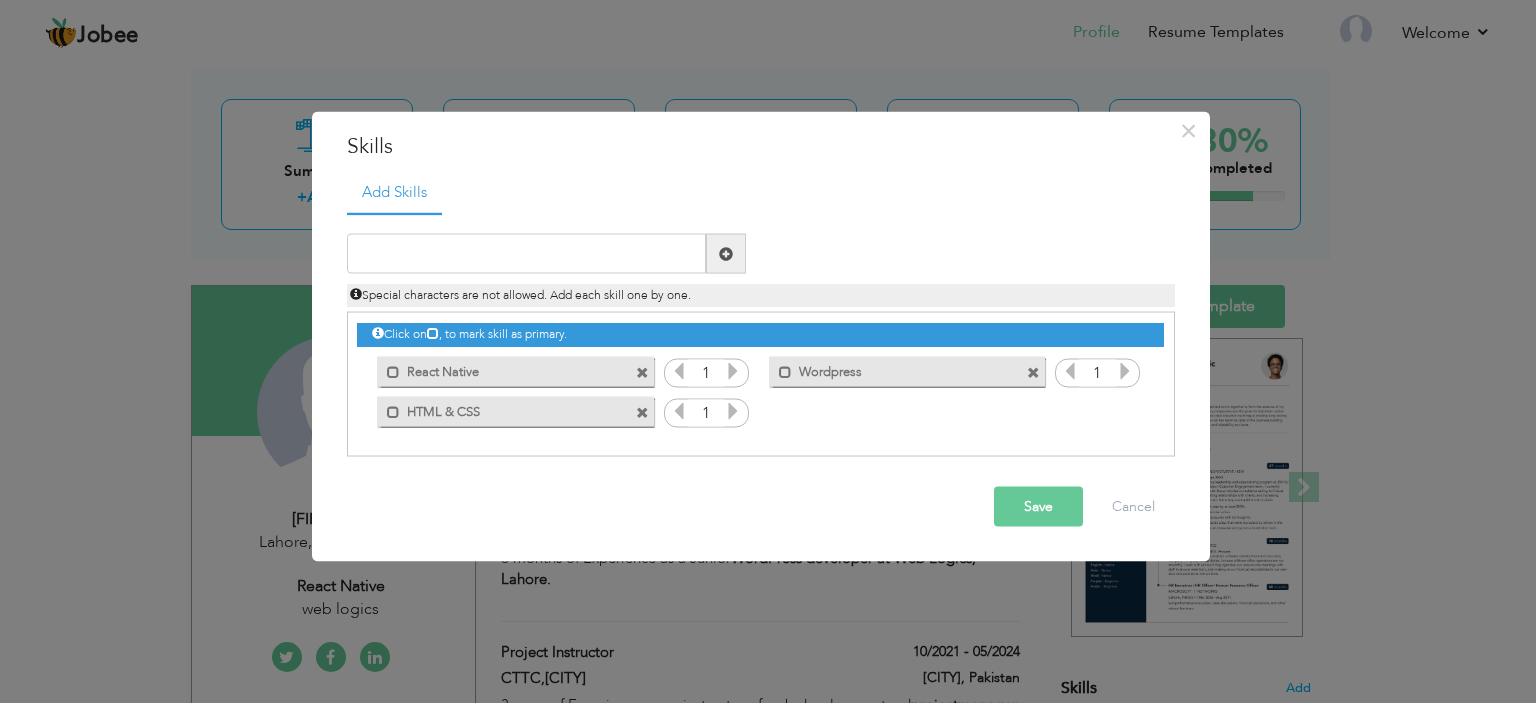 drag, startPoint x: 887, startPoint y: 368, endPoint x: 707, endPoint y: 456, distance: 200.35968 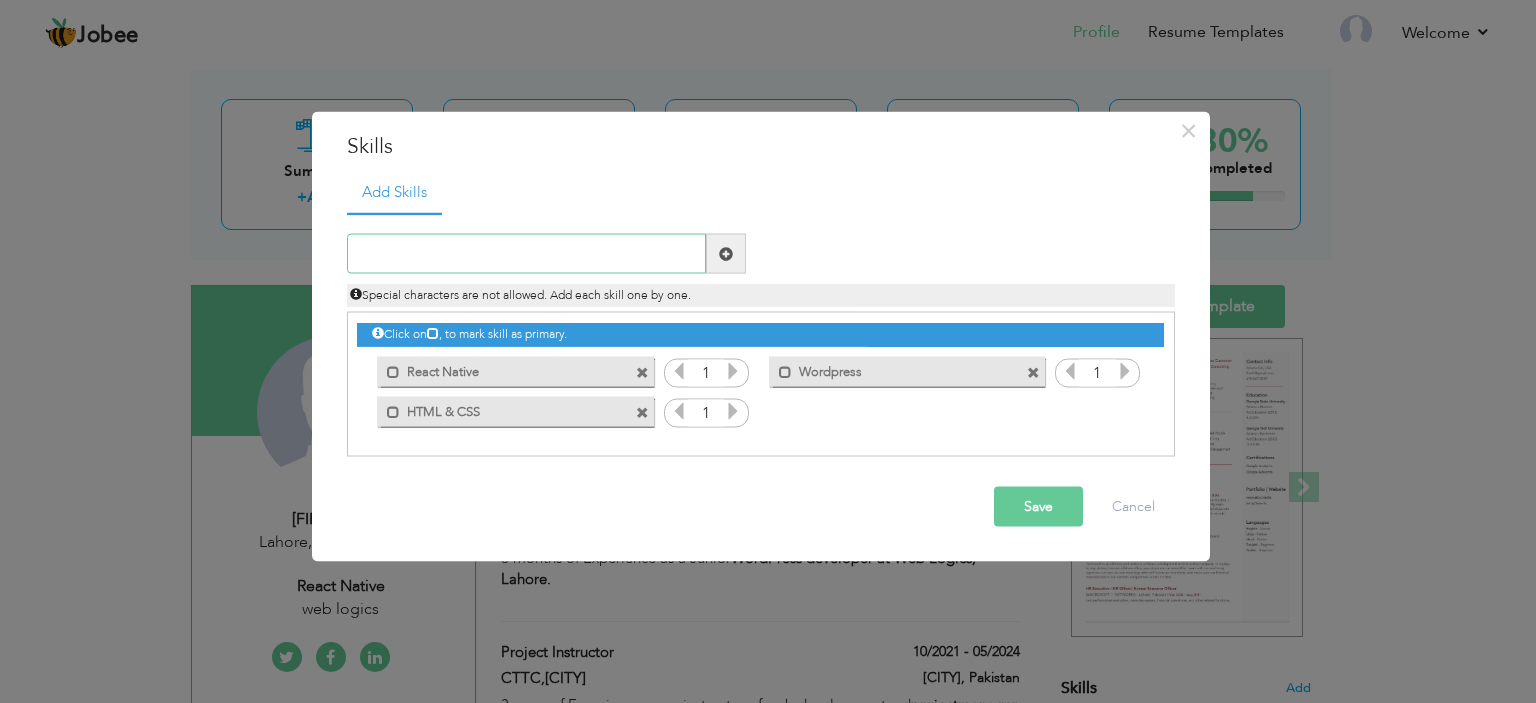 click at bounding box center (526, 254) 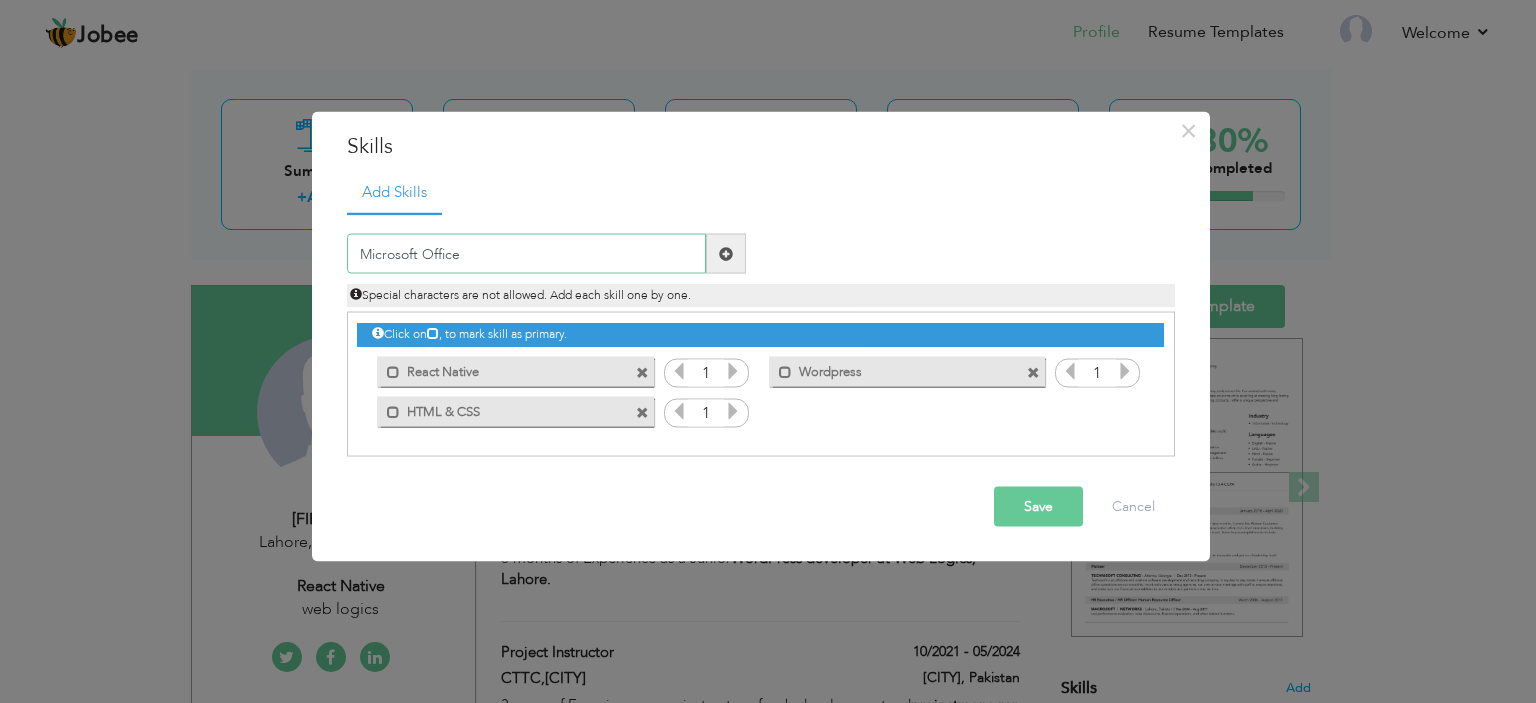 click on "Microsoft Office" at bounding box center (526, 254) 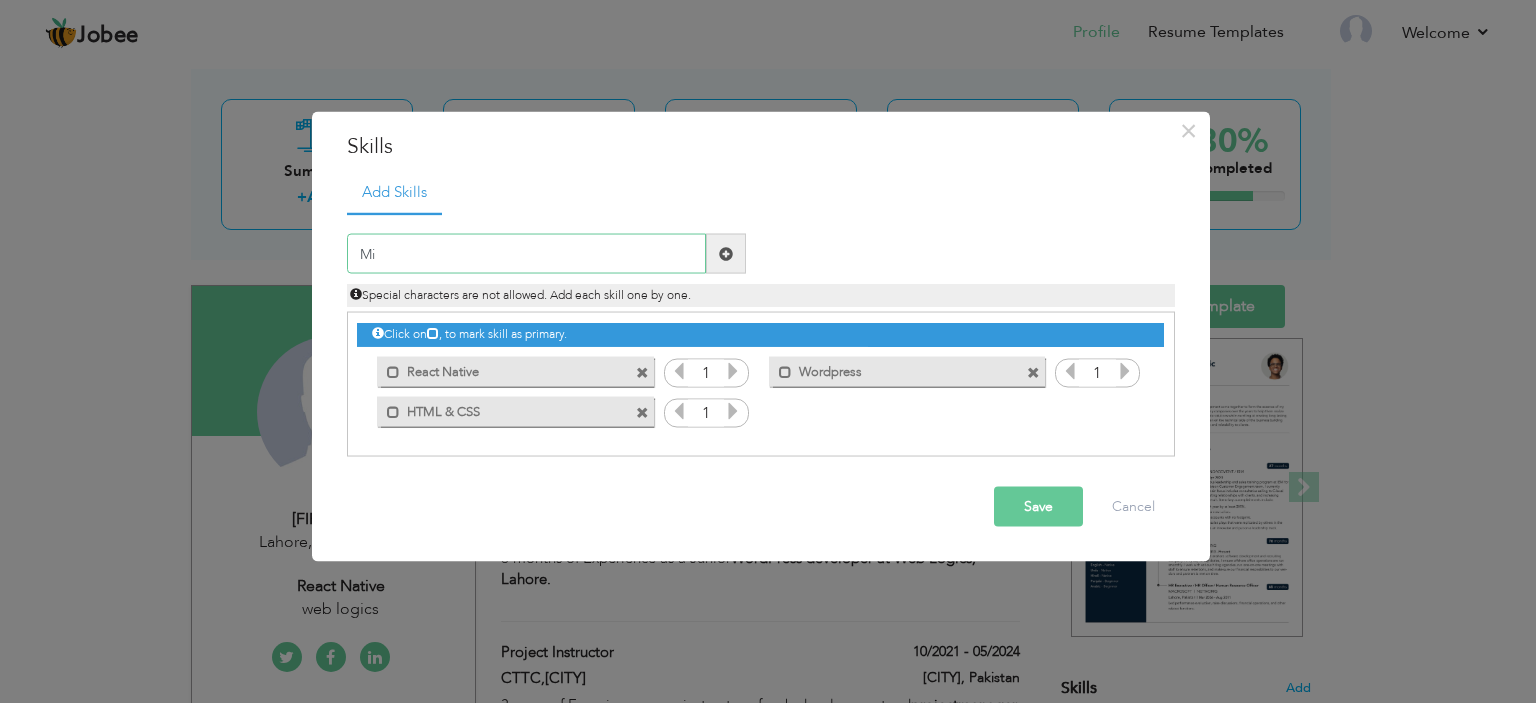 type on "M" 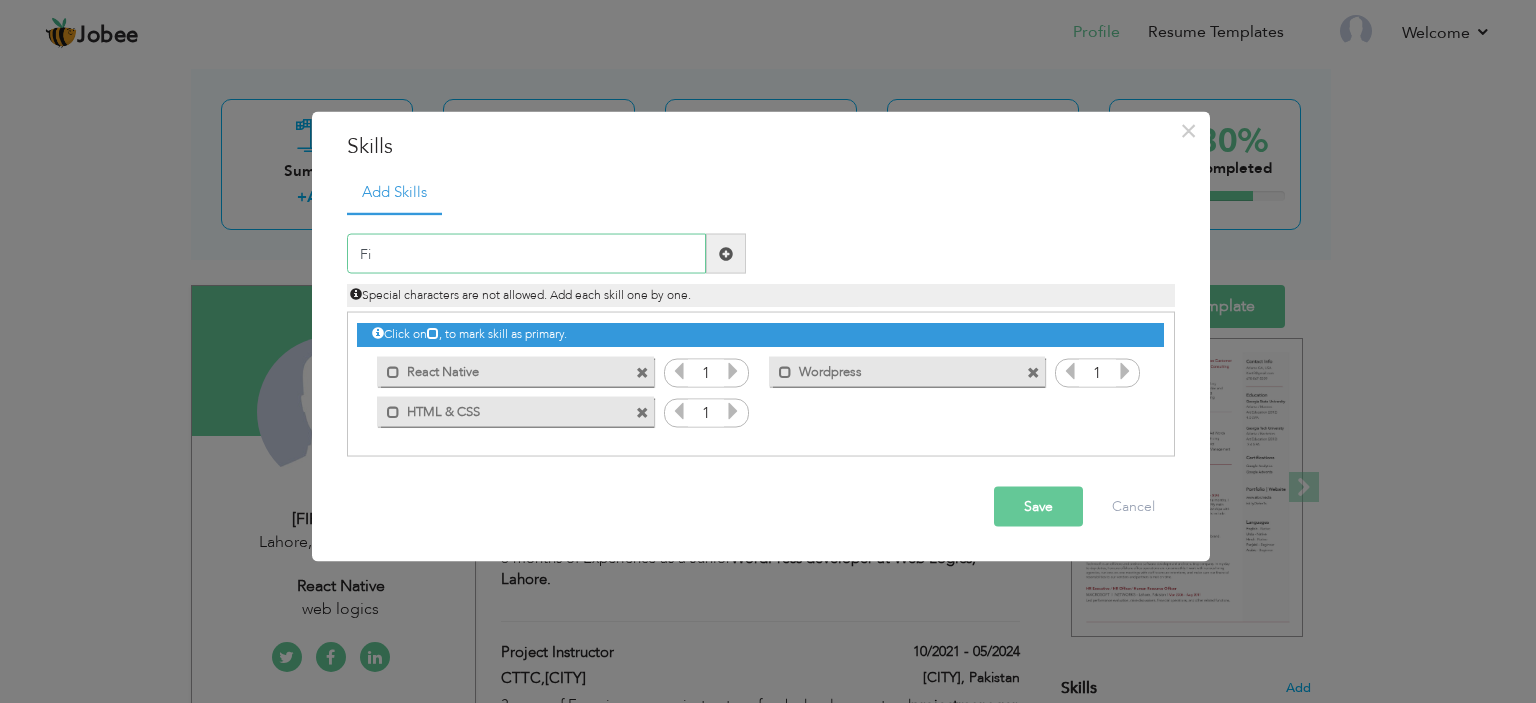 type on "F" 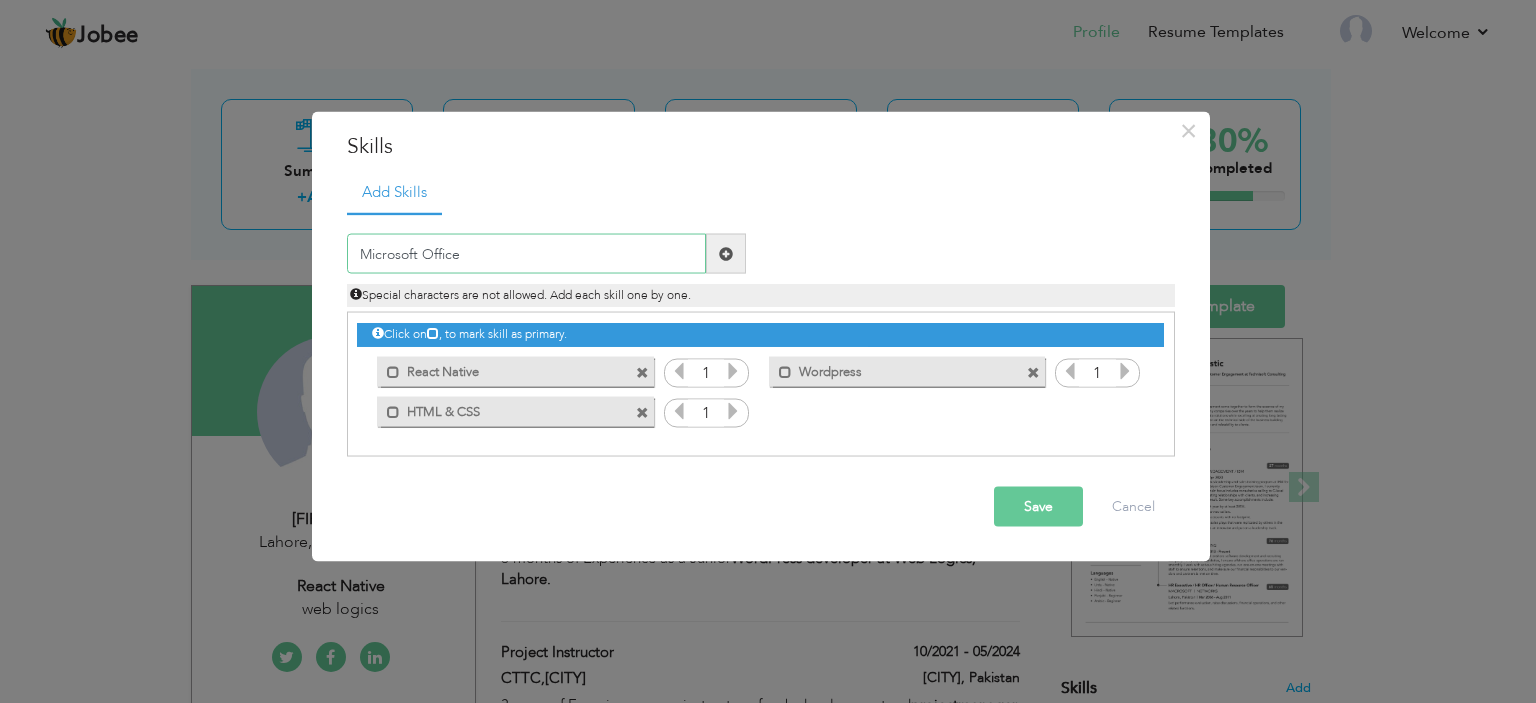 type on "Microsoft Office" 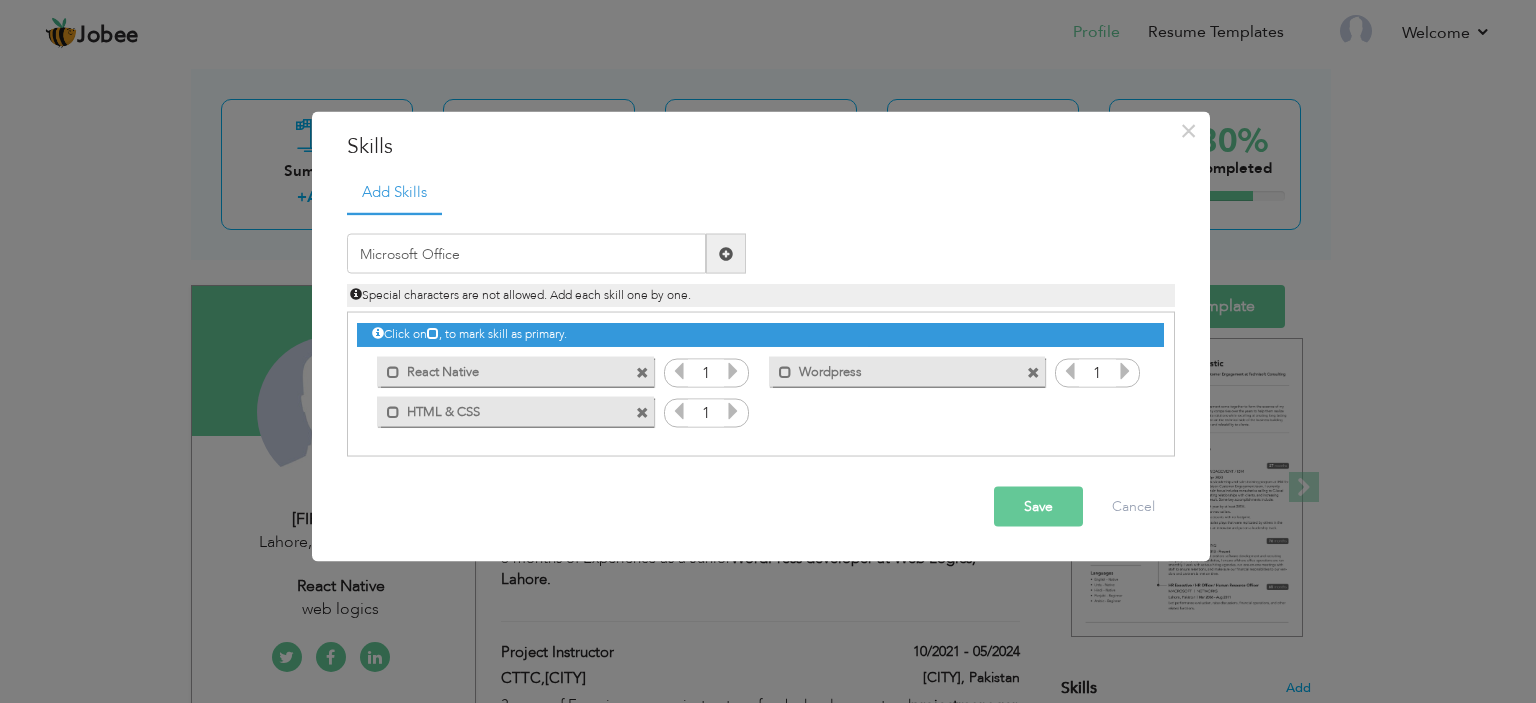 click at bounding box center (726, 254) 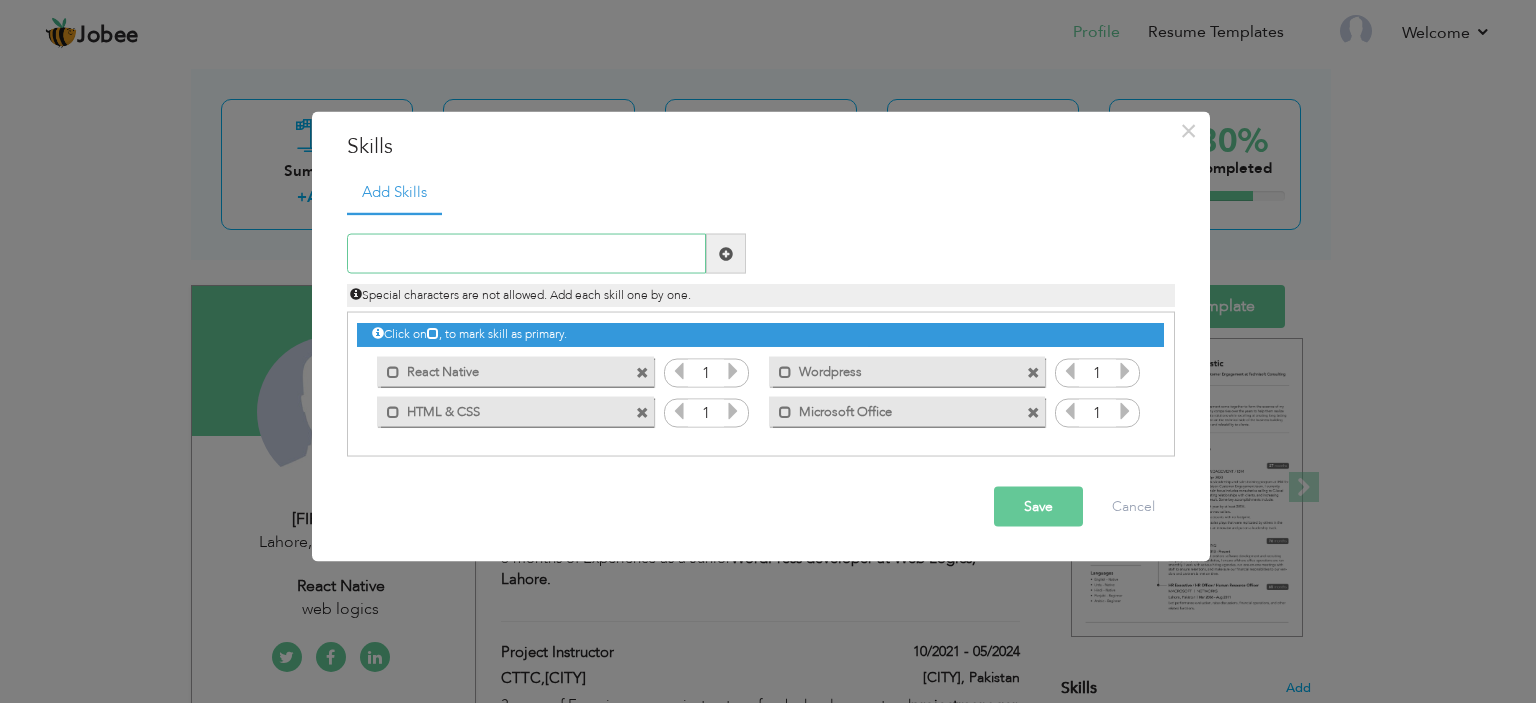 click at bounding box center [526, 254] 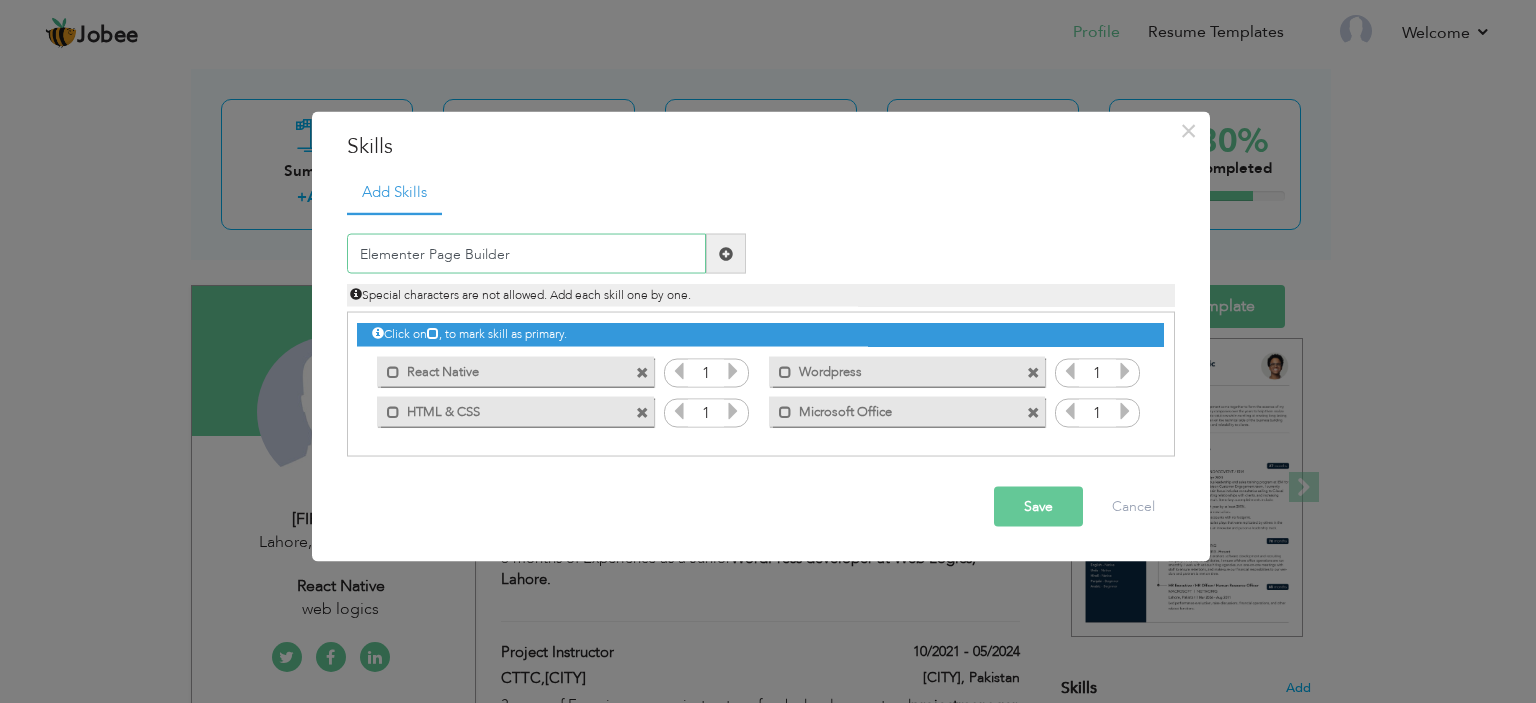 type on "Elementer Page Builder" 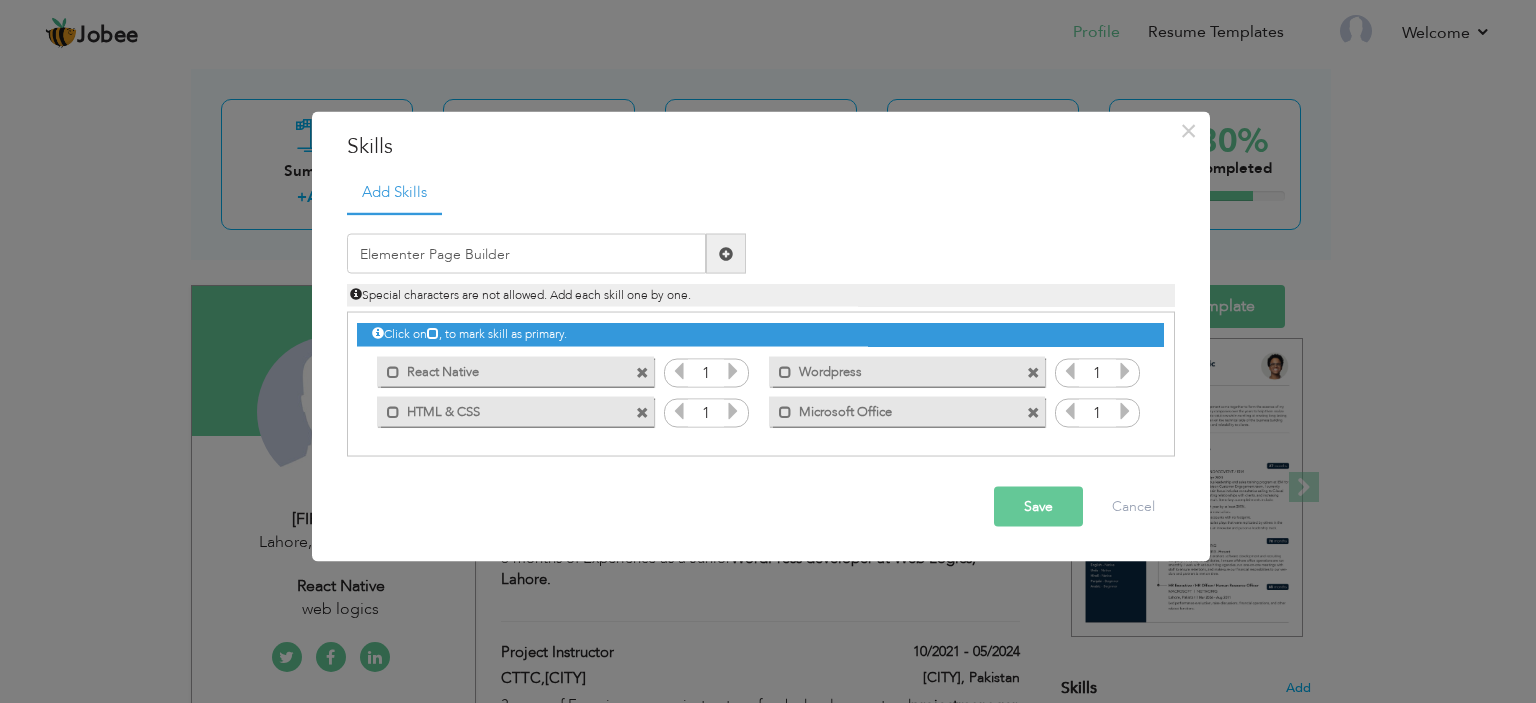 click at bounding box center [726, 253] 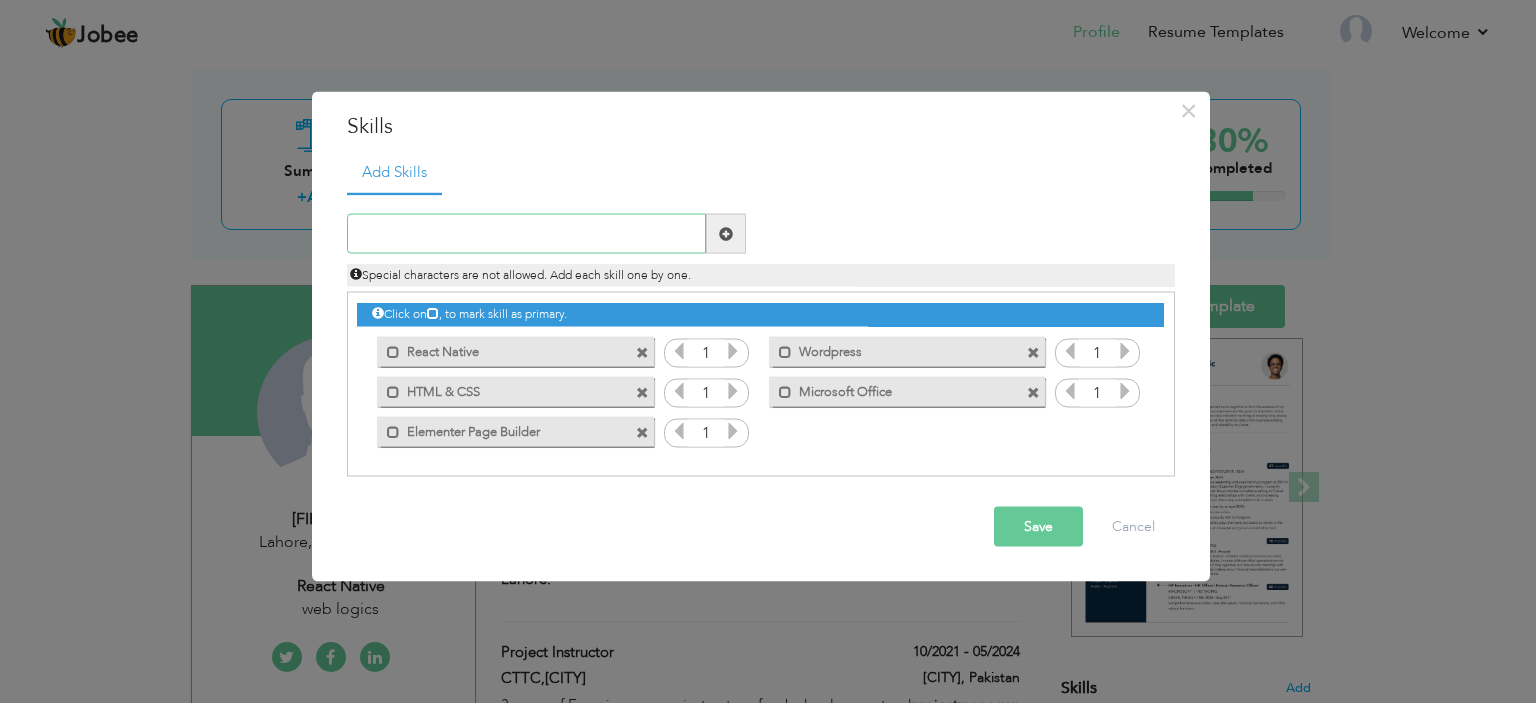 click at bounding box center [526, 234] 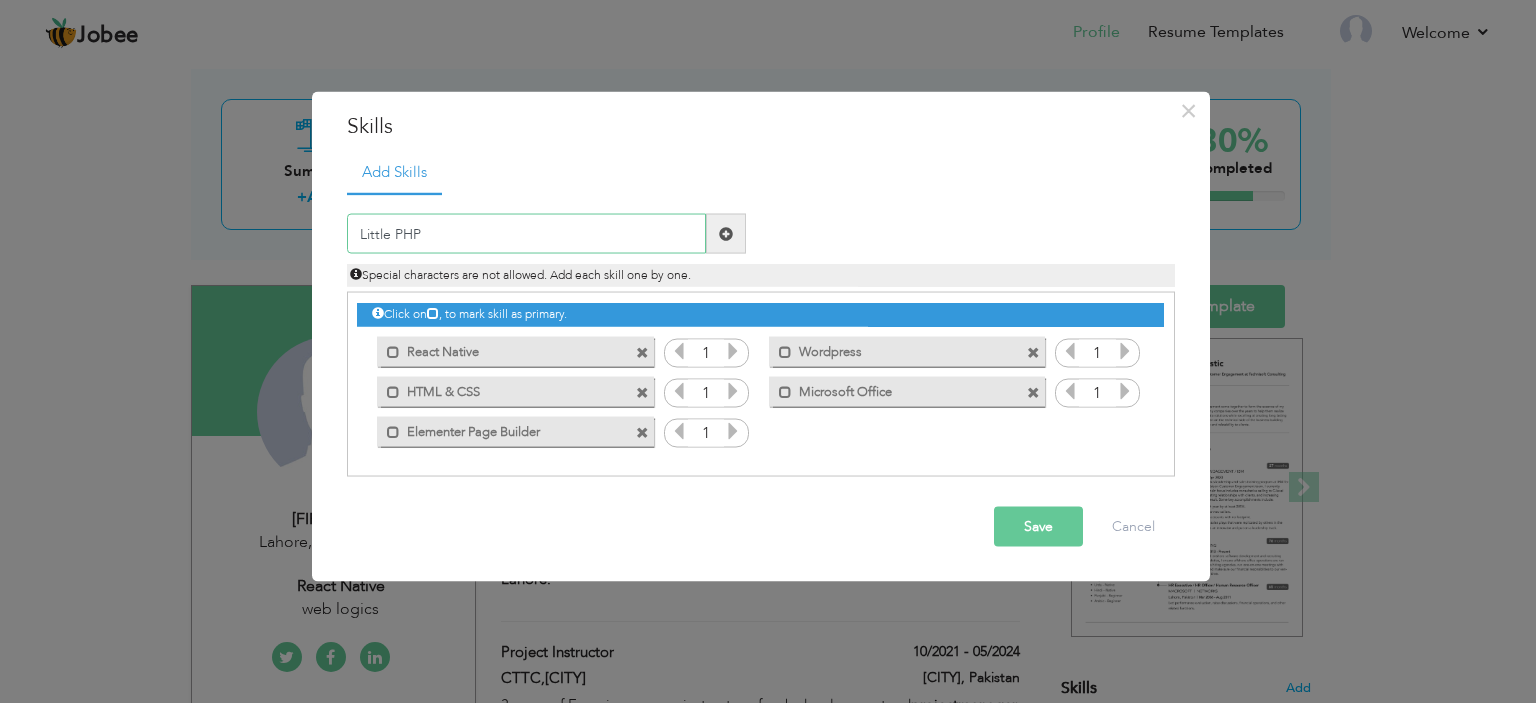 type on "Little PHP" 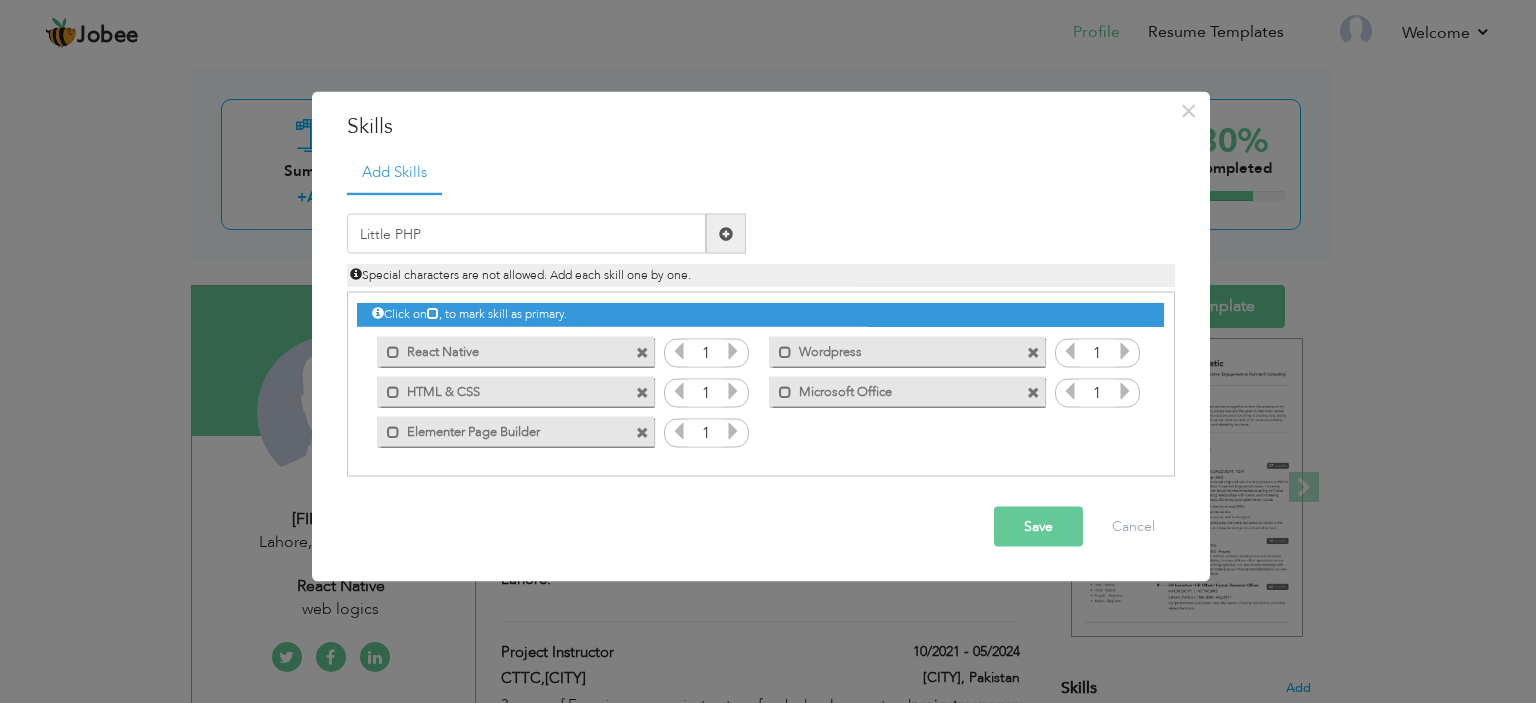 click at bounding box center (726, 233) 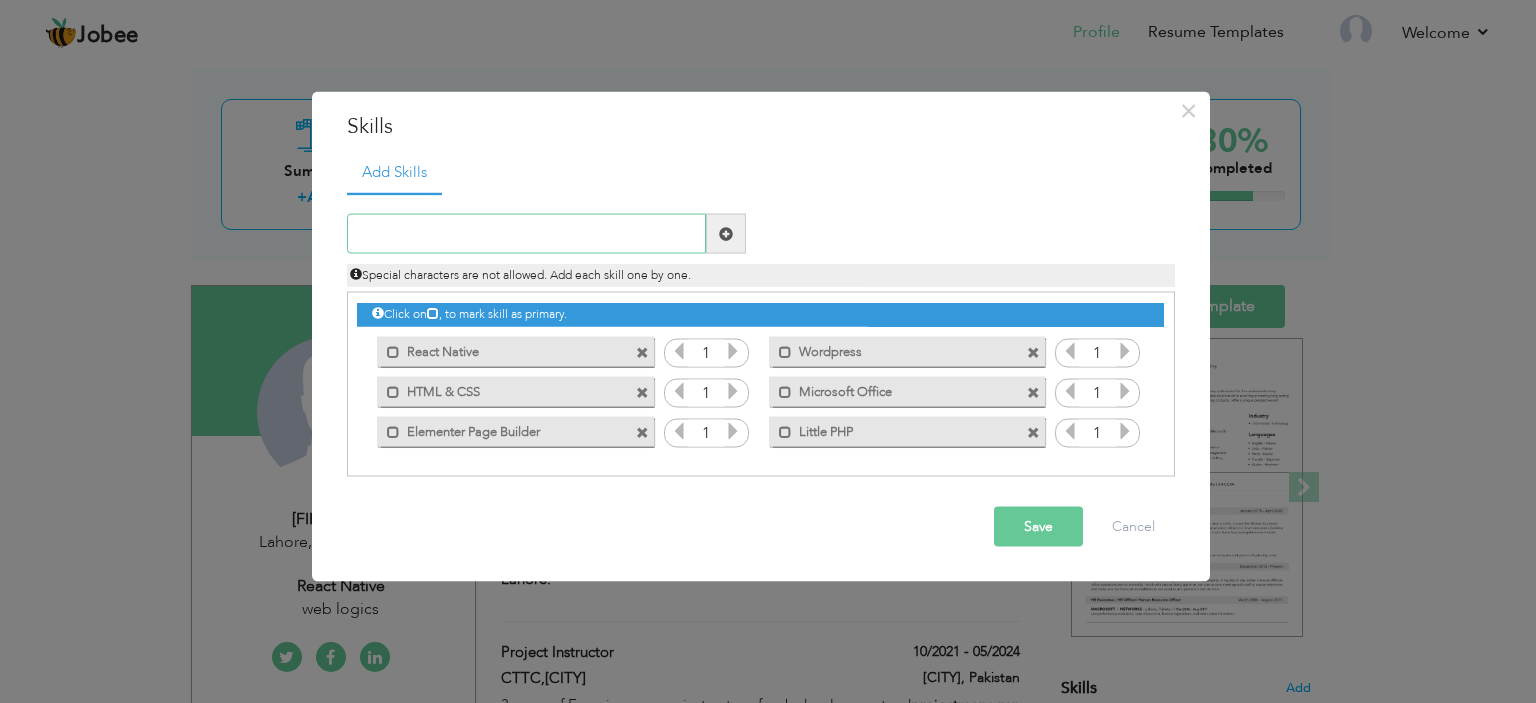 click at bounding box center (526, 234) 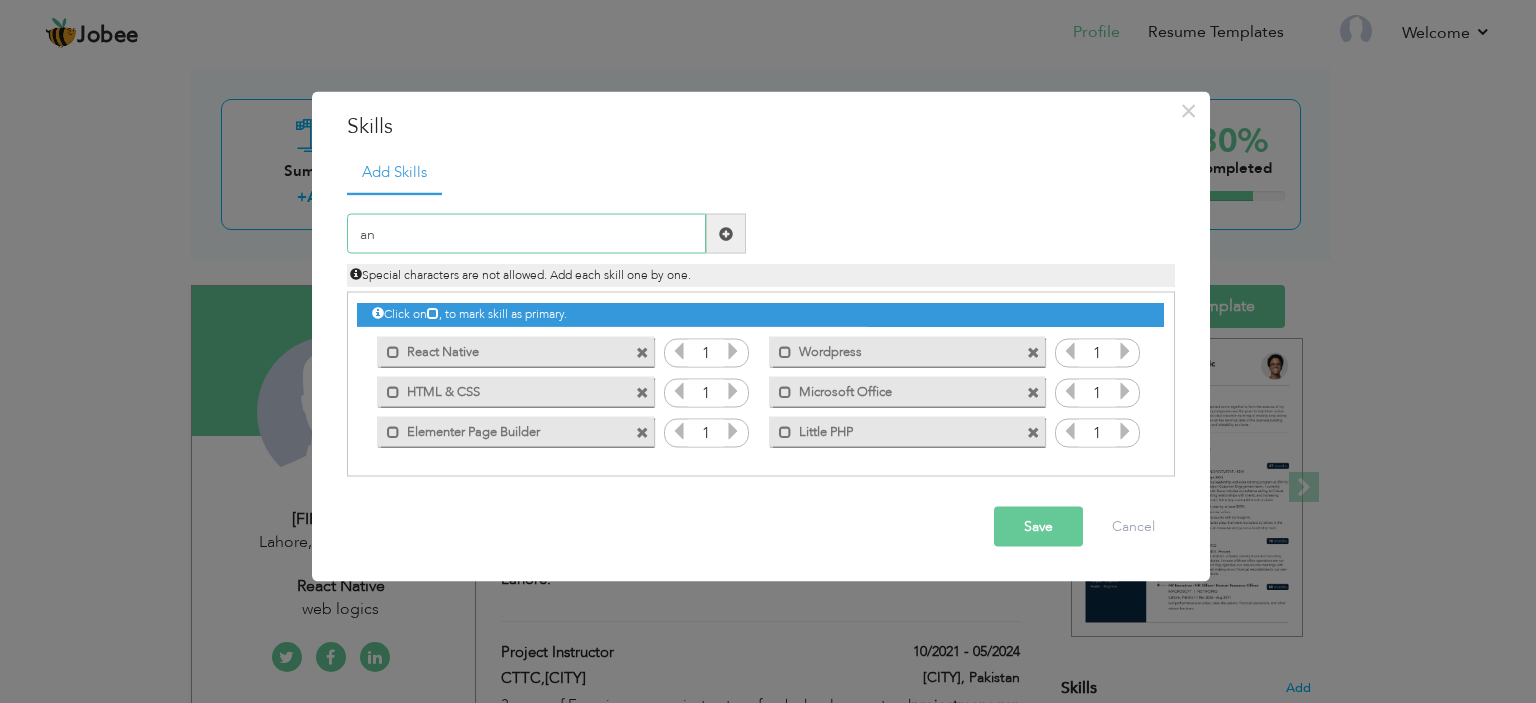 type on "a" 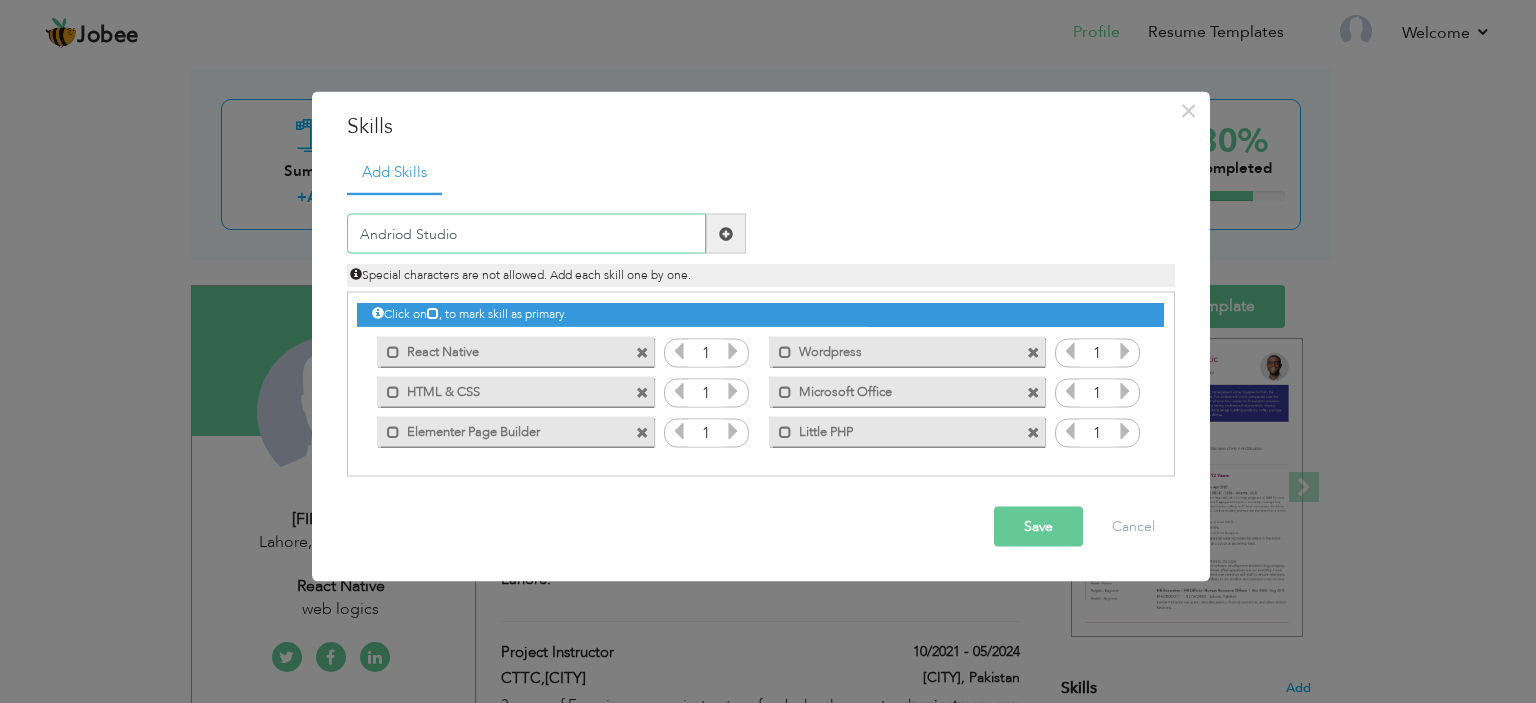 click on "Andriod Studio" at bounding box center [526, 234] 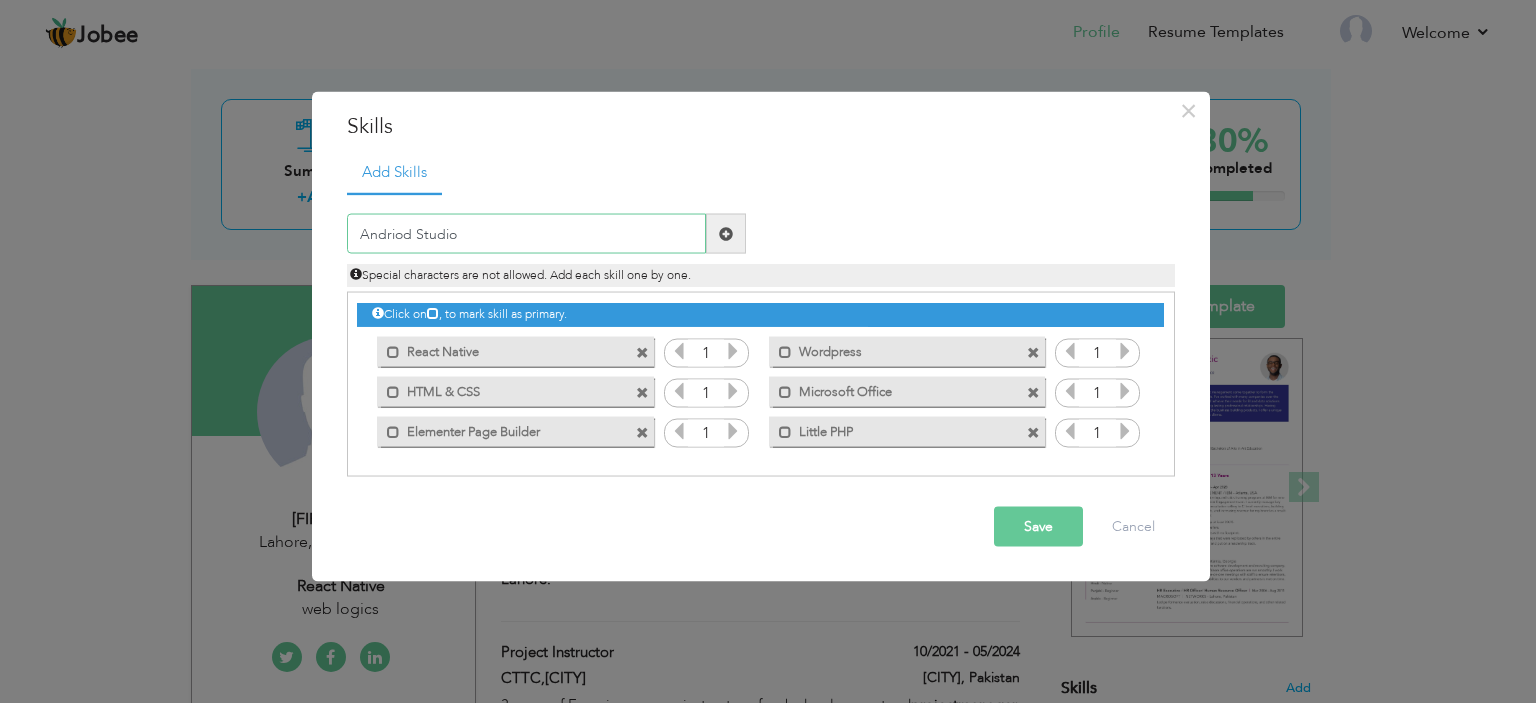 type on "Andriod Studio" 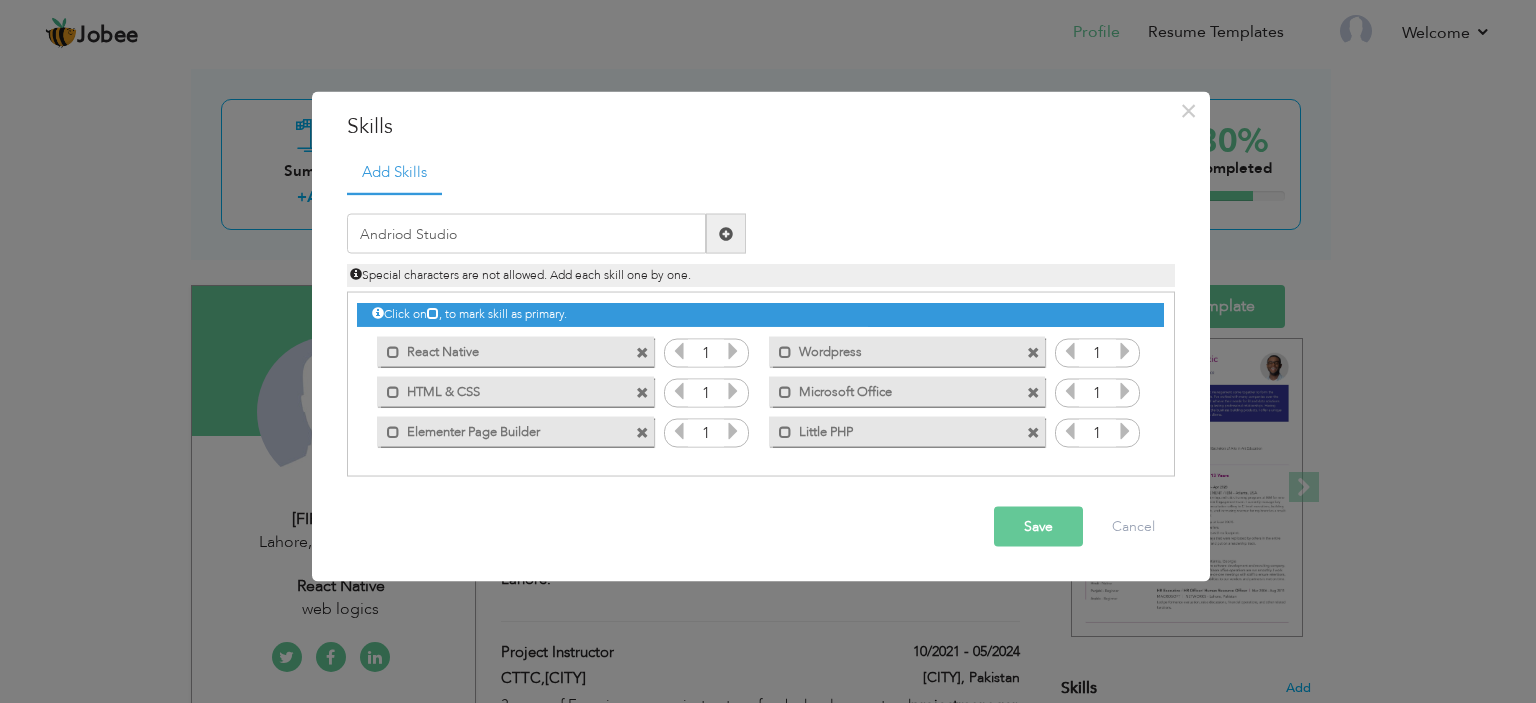 click at bounding box center (726, 234) 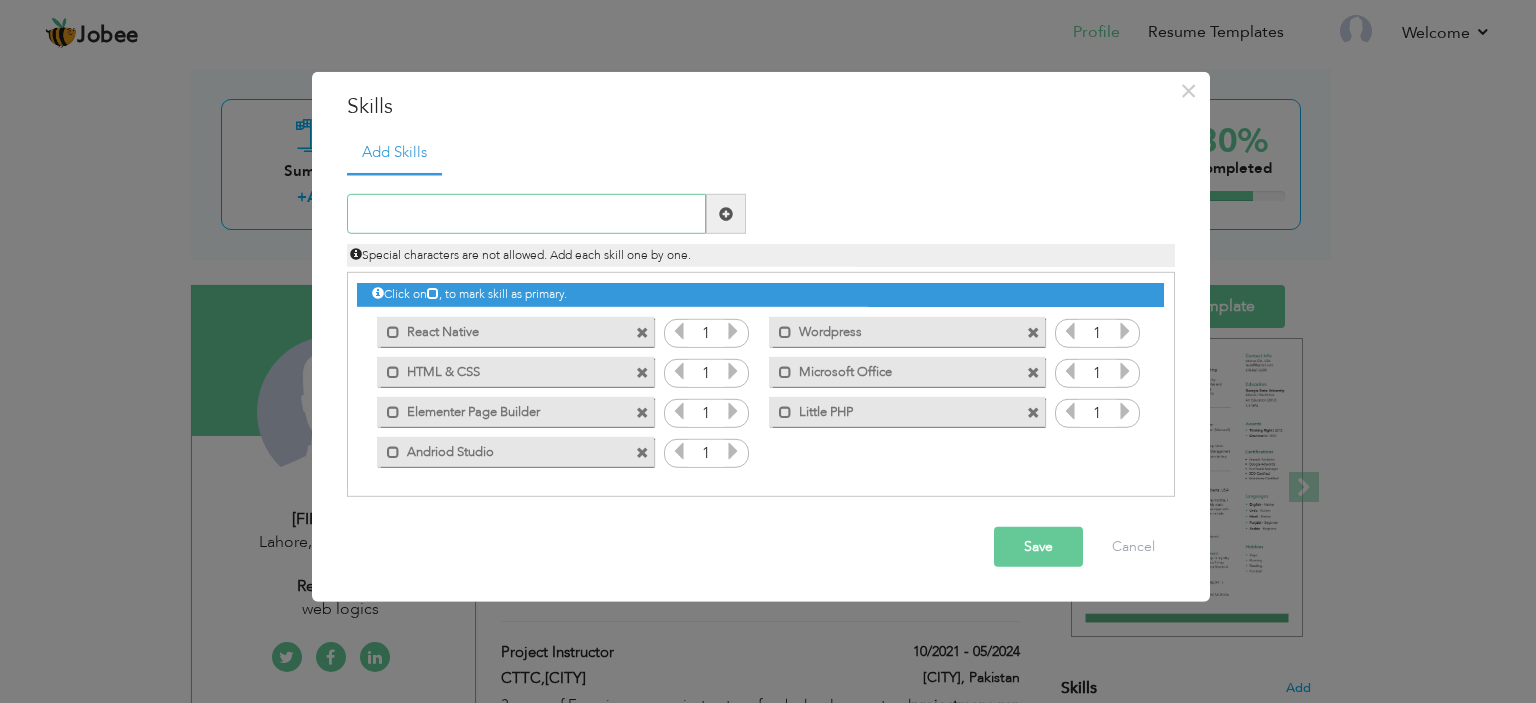 click at bounding box center [526, 214] 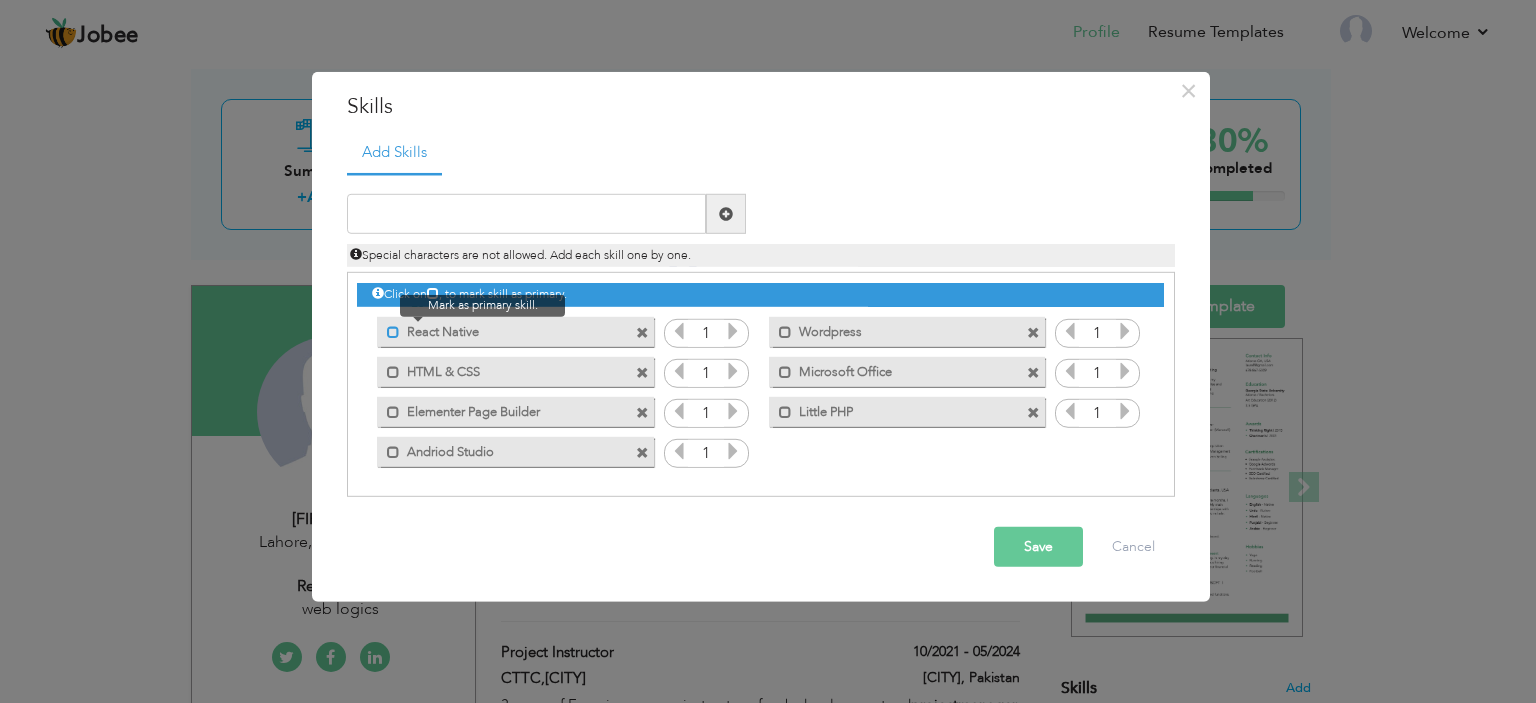 click at bounding box center [393, 331] 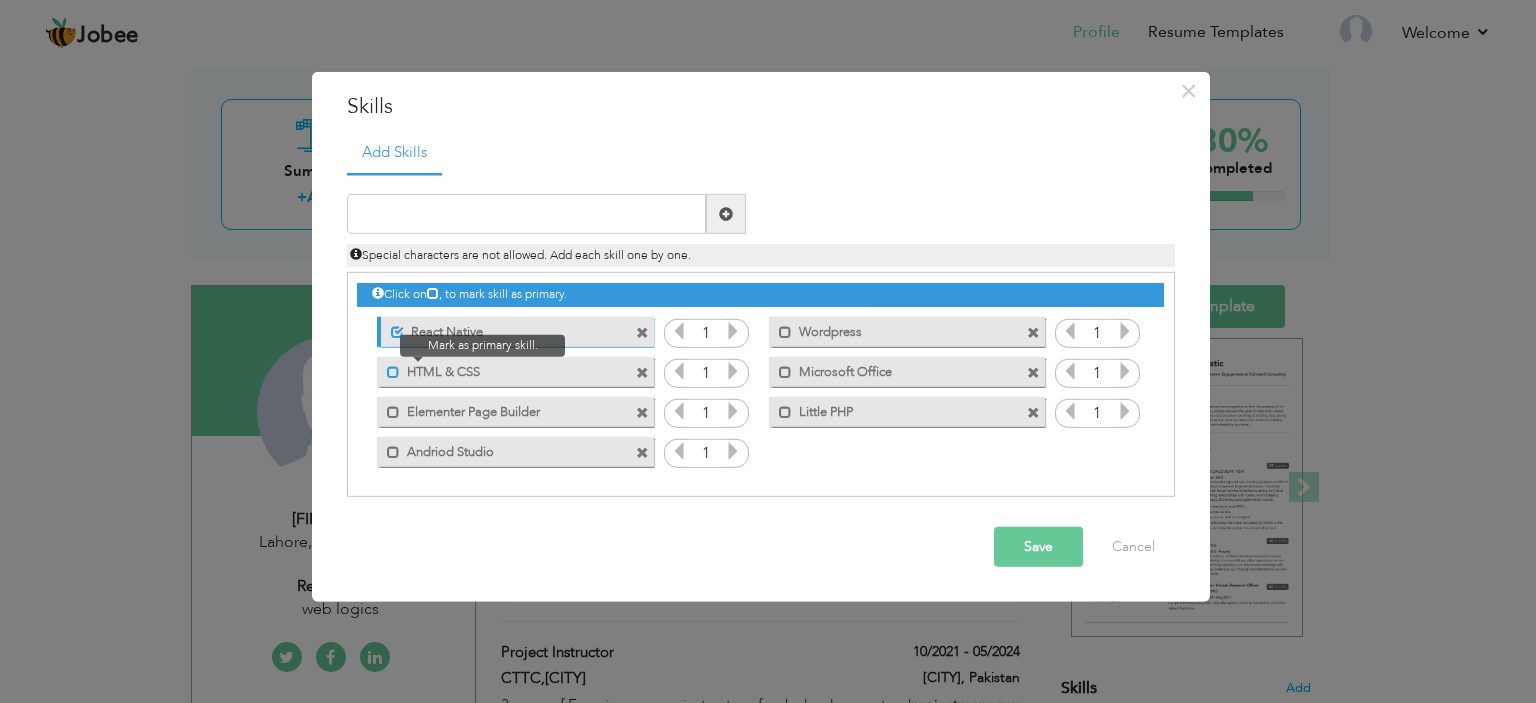 click at bounding box center [393, 371] 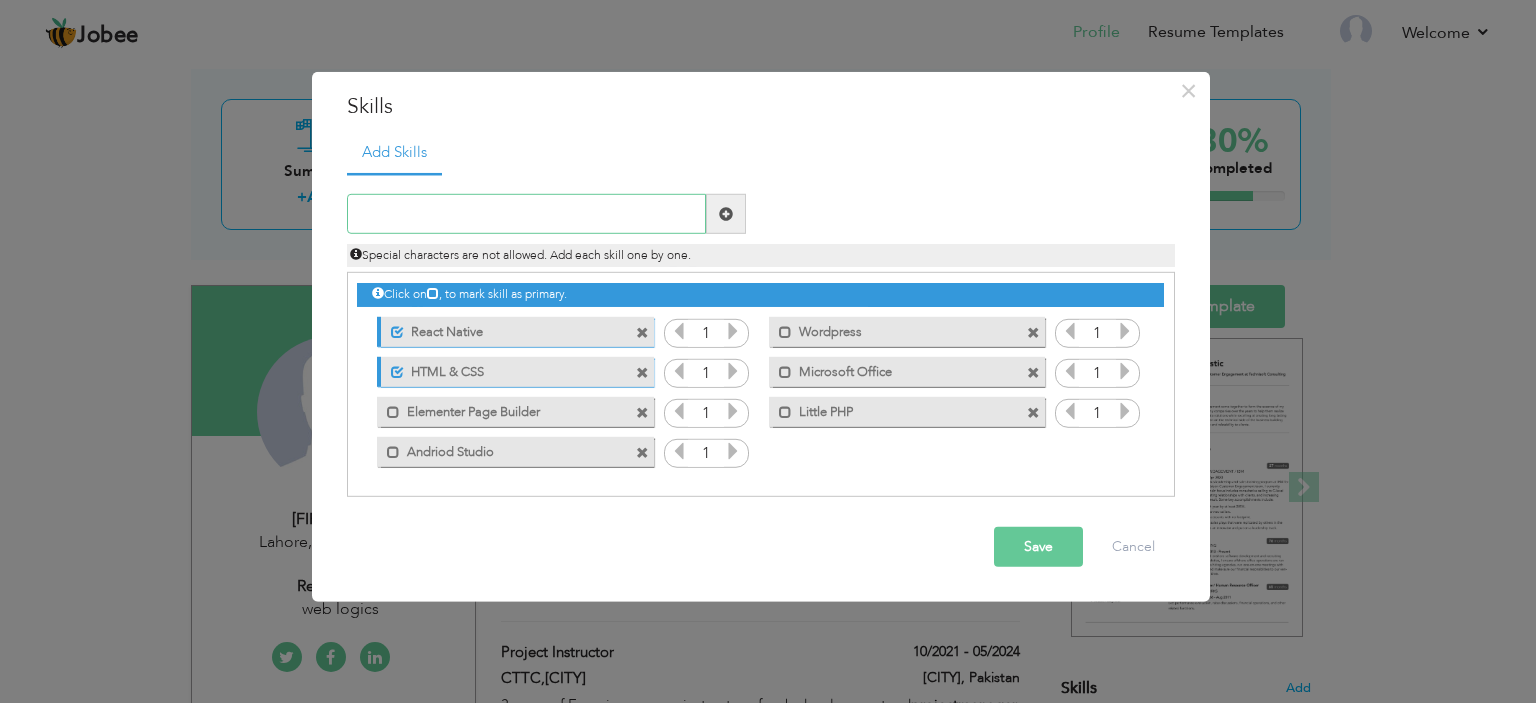 click at bounding box center [526, 214] 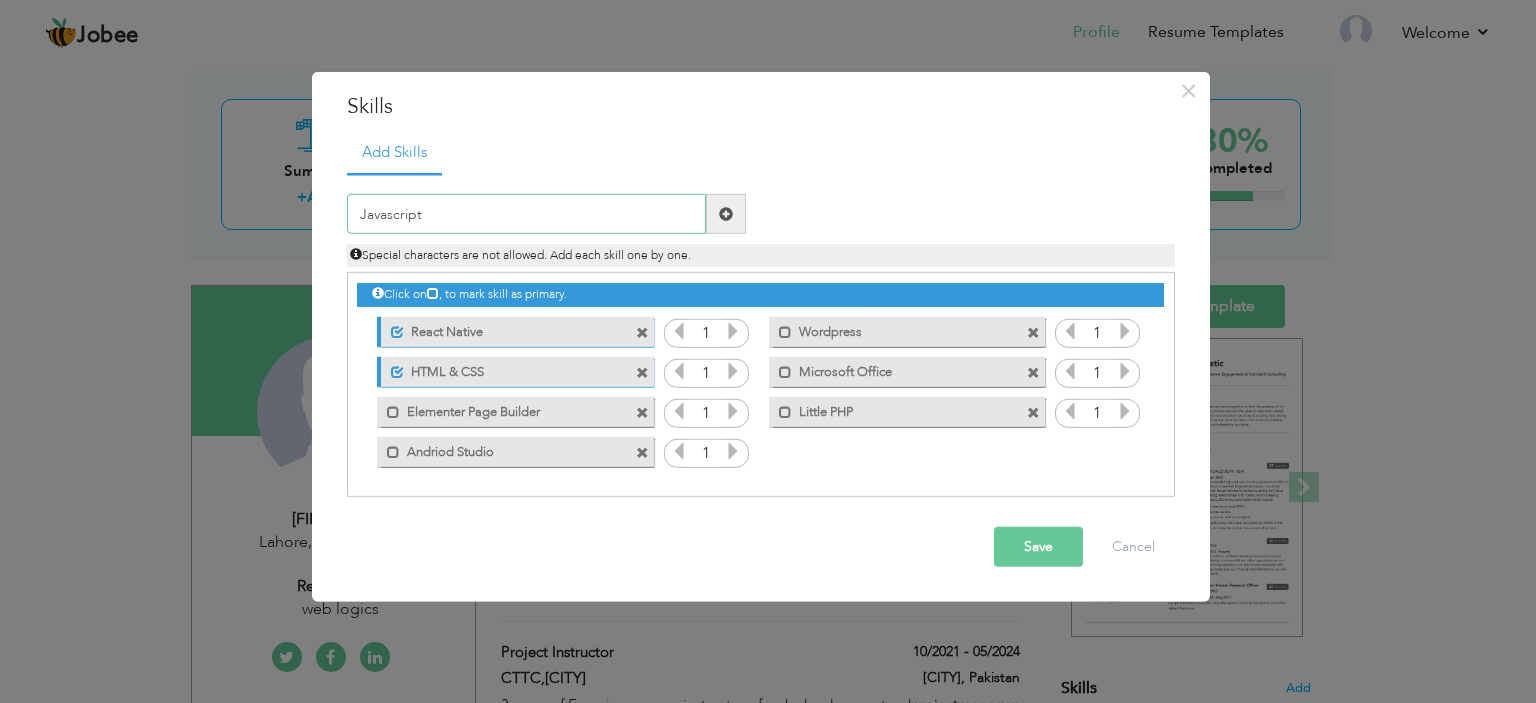 type on "Javascript" 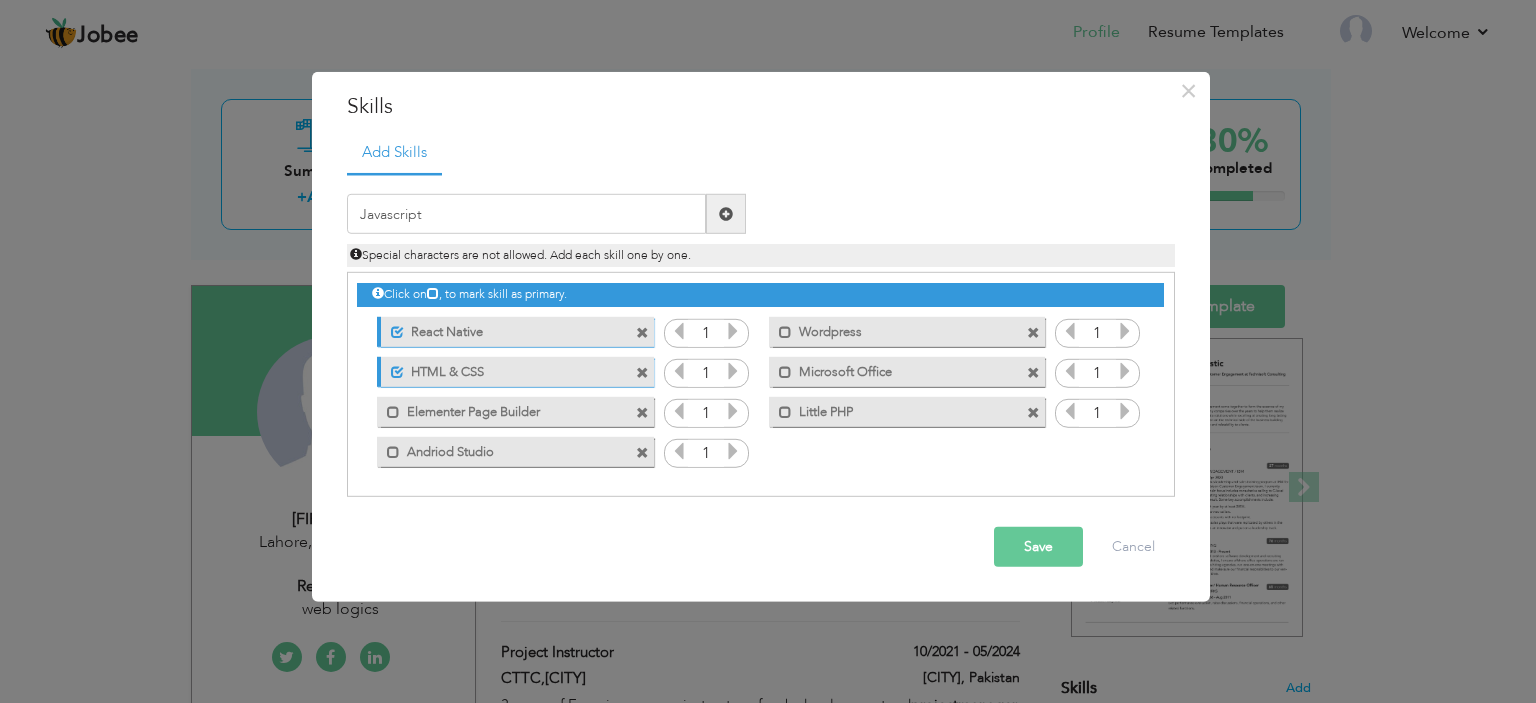 click at bounding box center (726, 214) 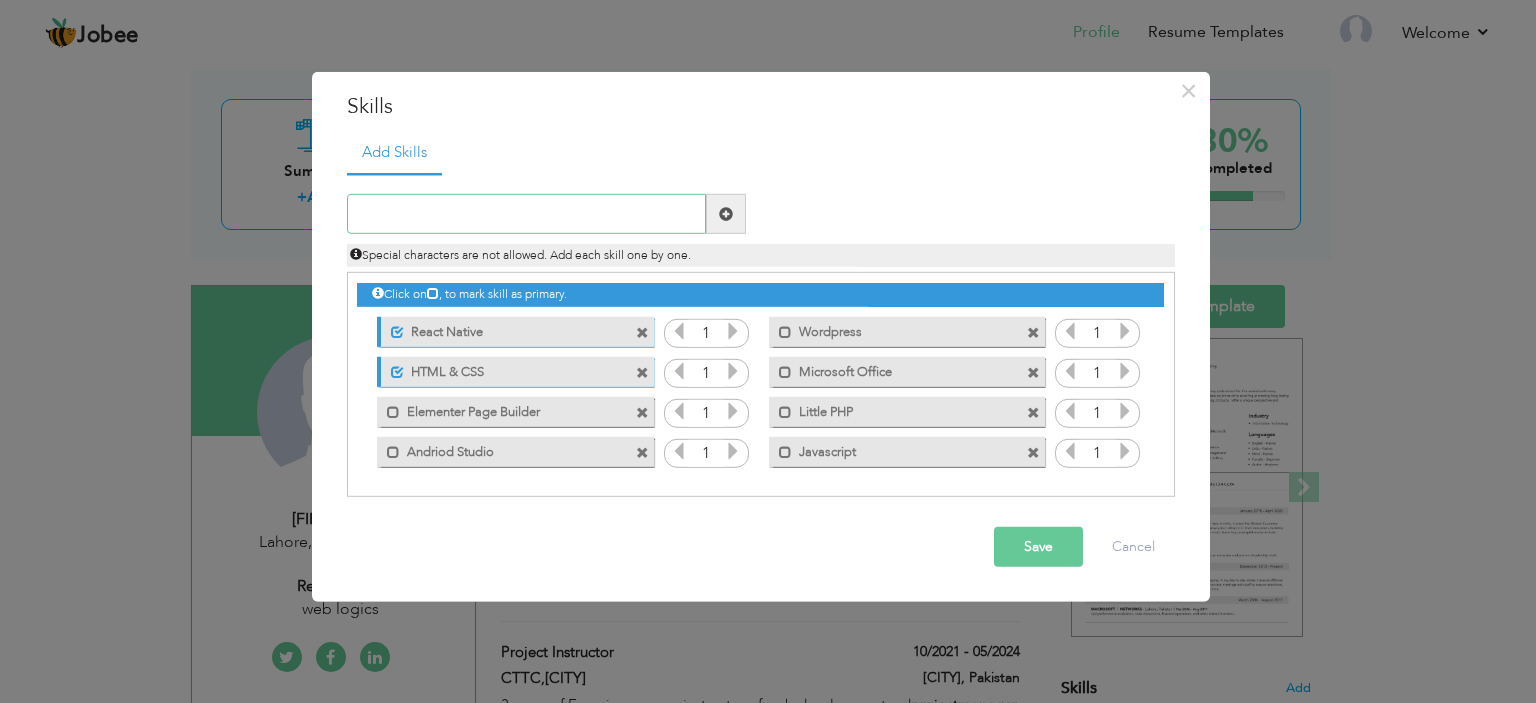 click at bounding box center [526, 214] 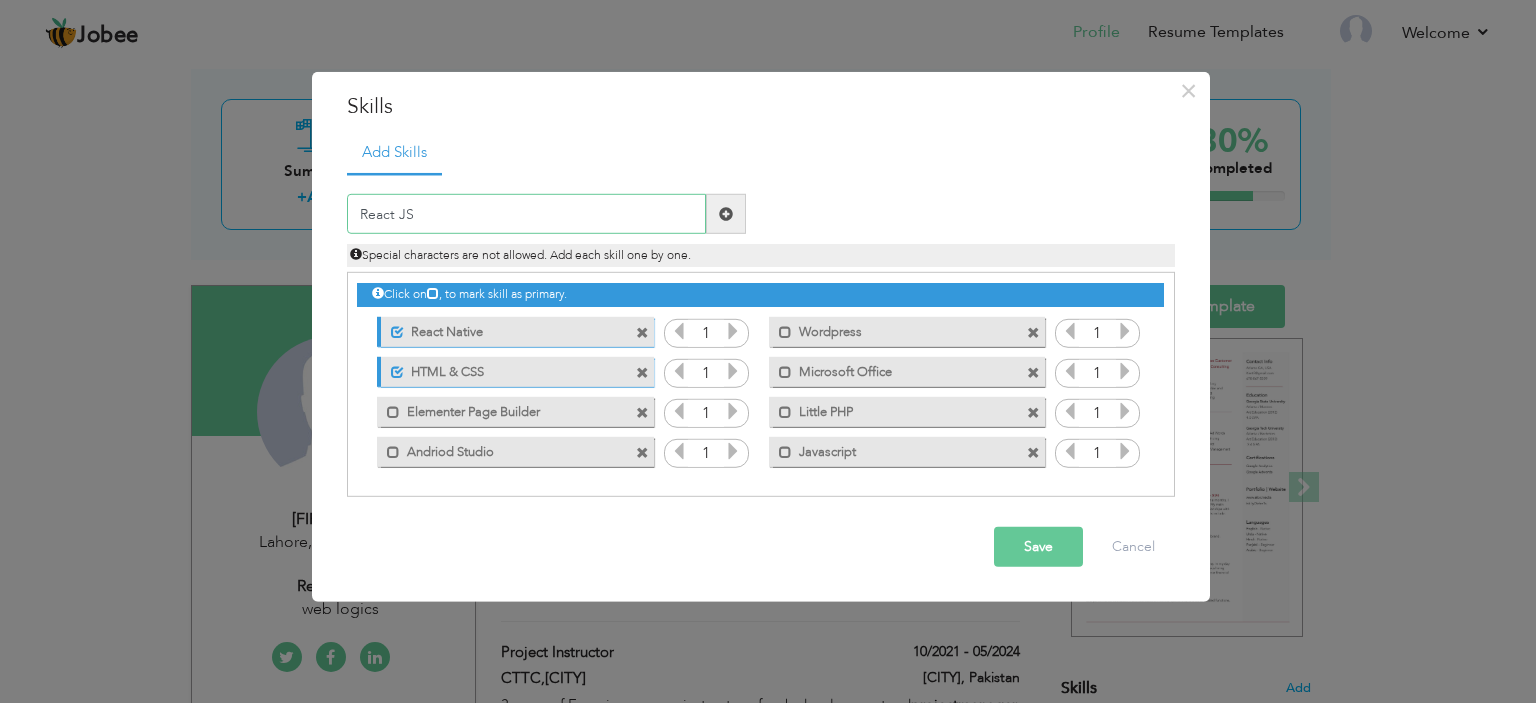 type on "React JS" 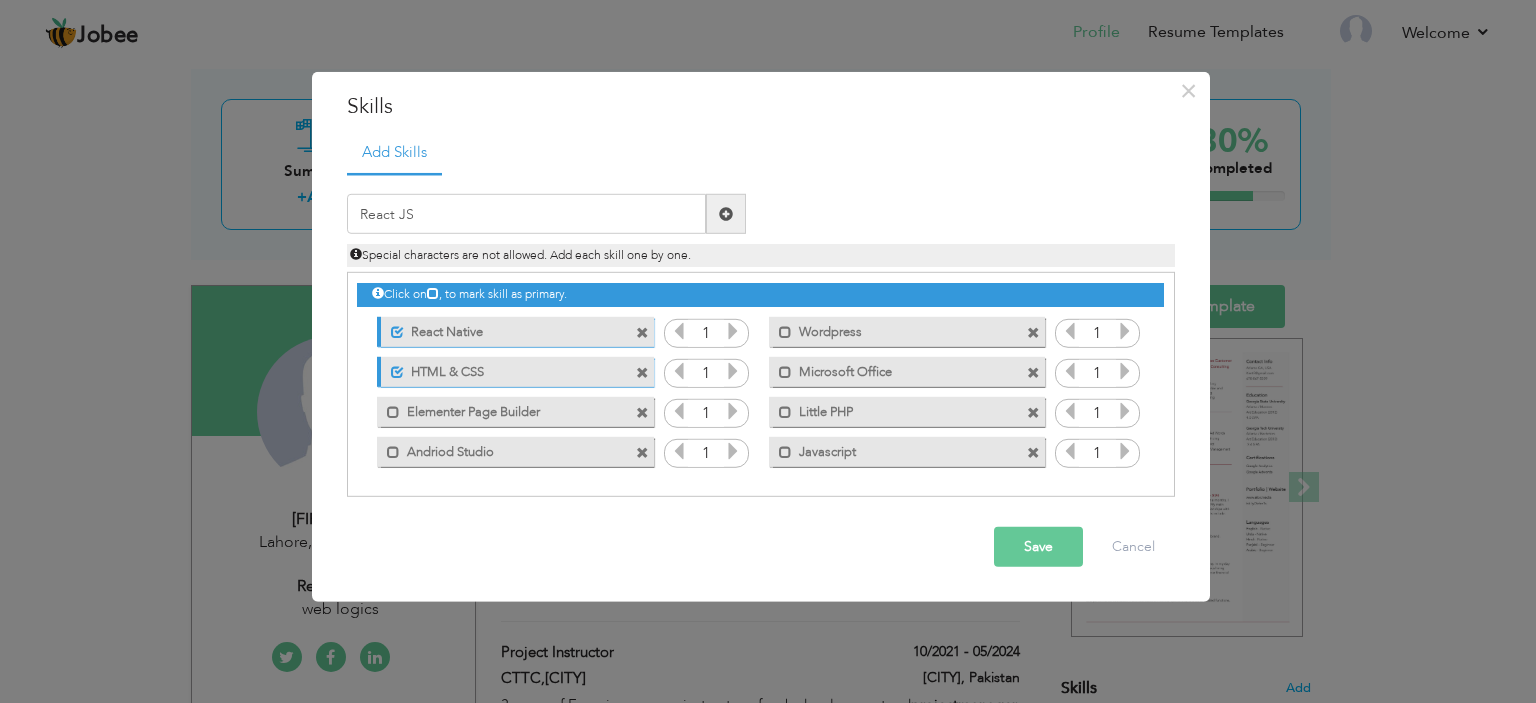 click at bounding box center [726, 214] 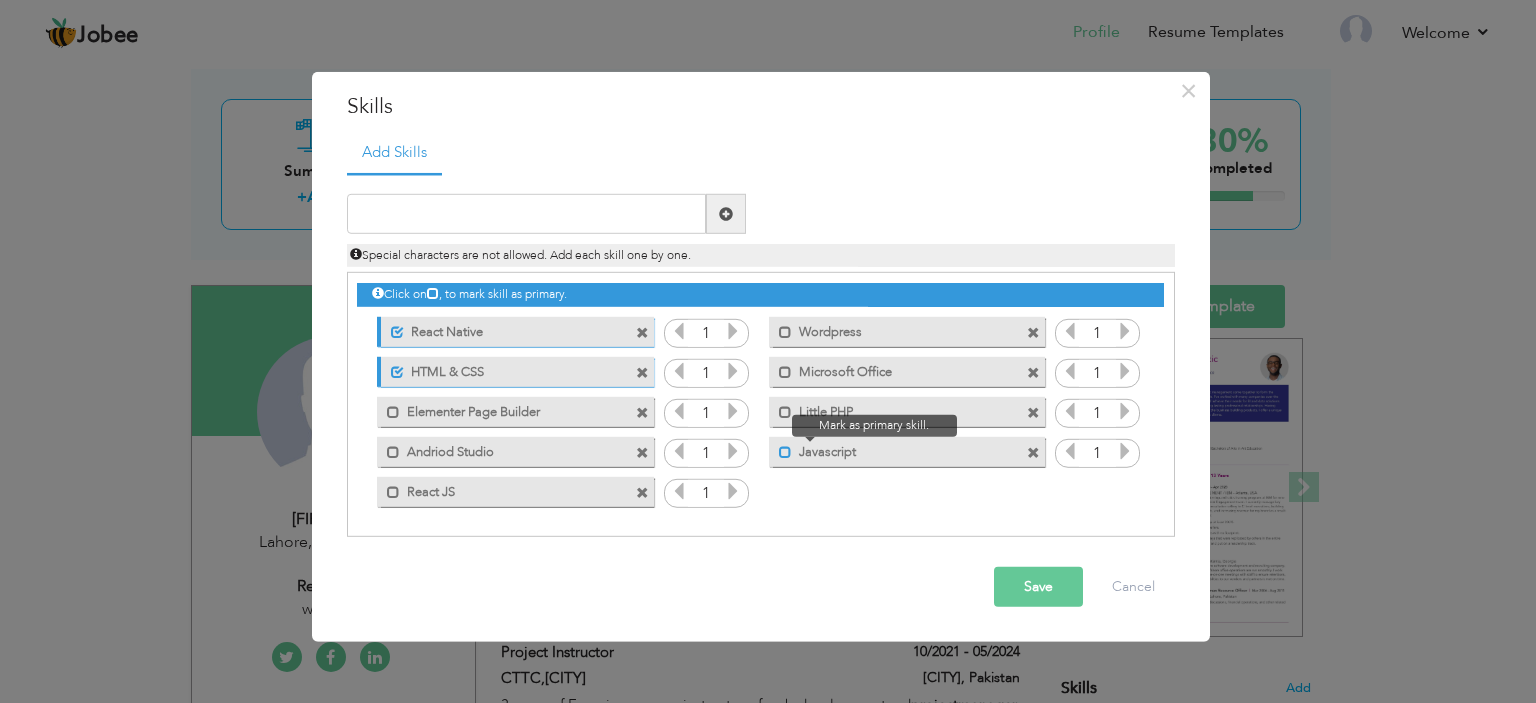 click at bounding box center [785, 451] 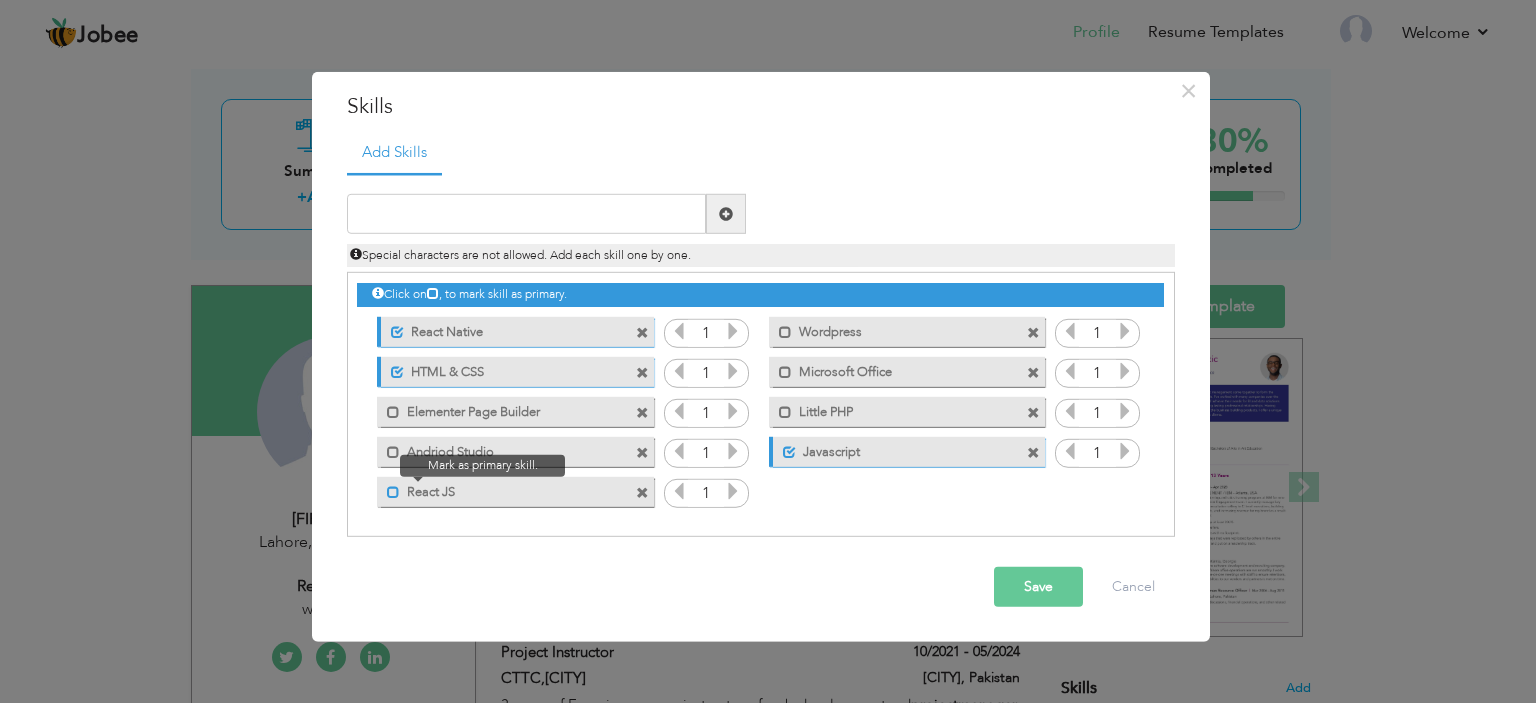 click at bounding box center (393, 491) 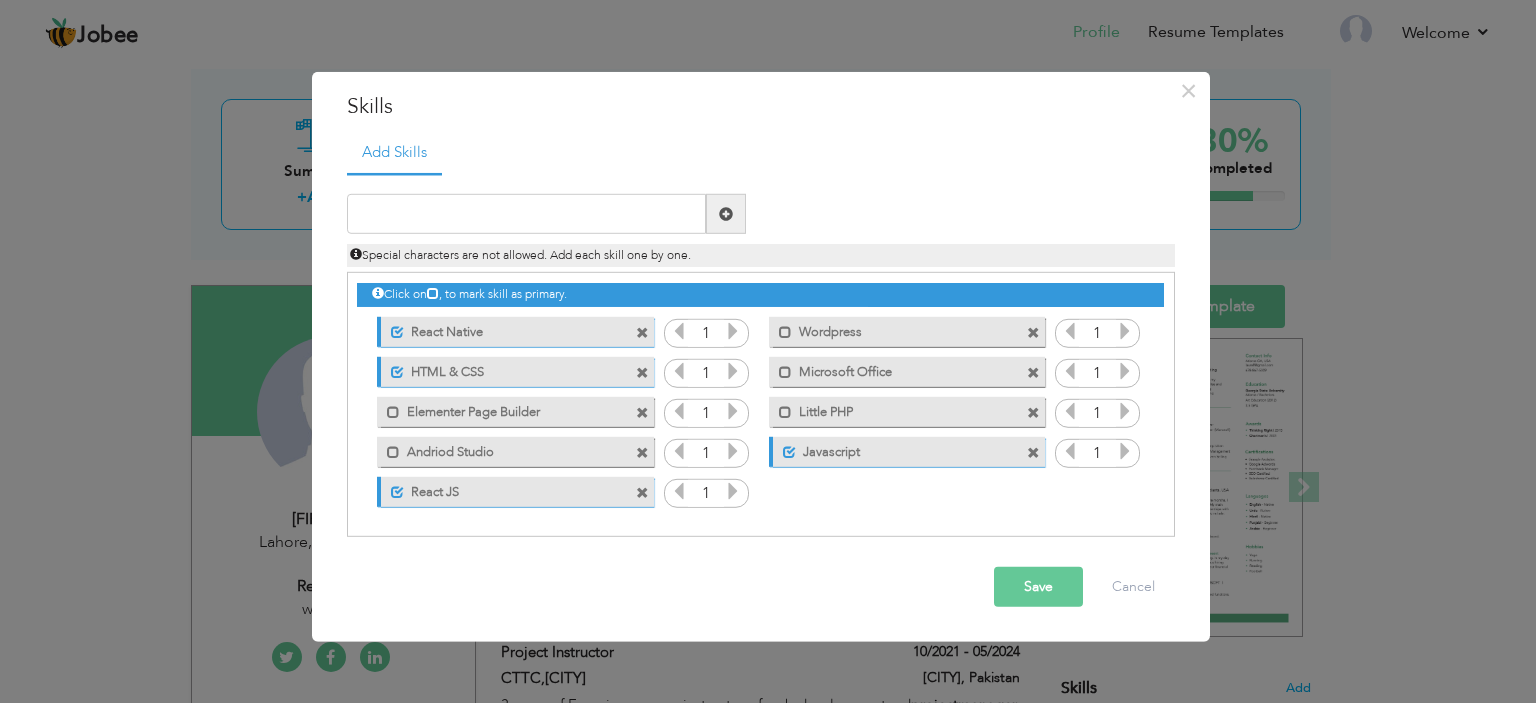click on "Save" at bounding box center [1038, 587] 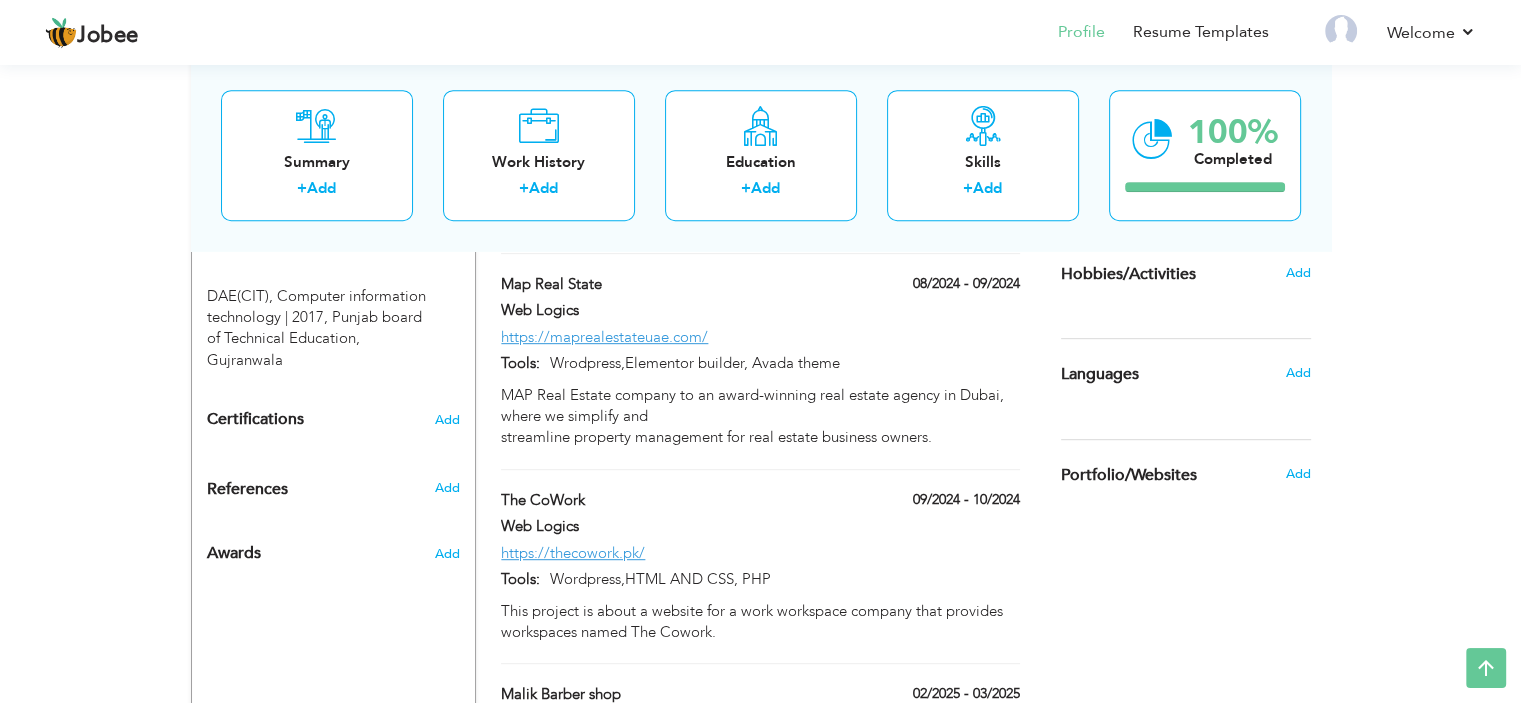 scroll, scrollTop: 898, scrollLeft: 0, axis: vertical 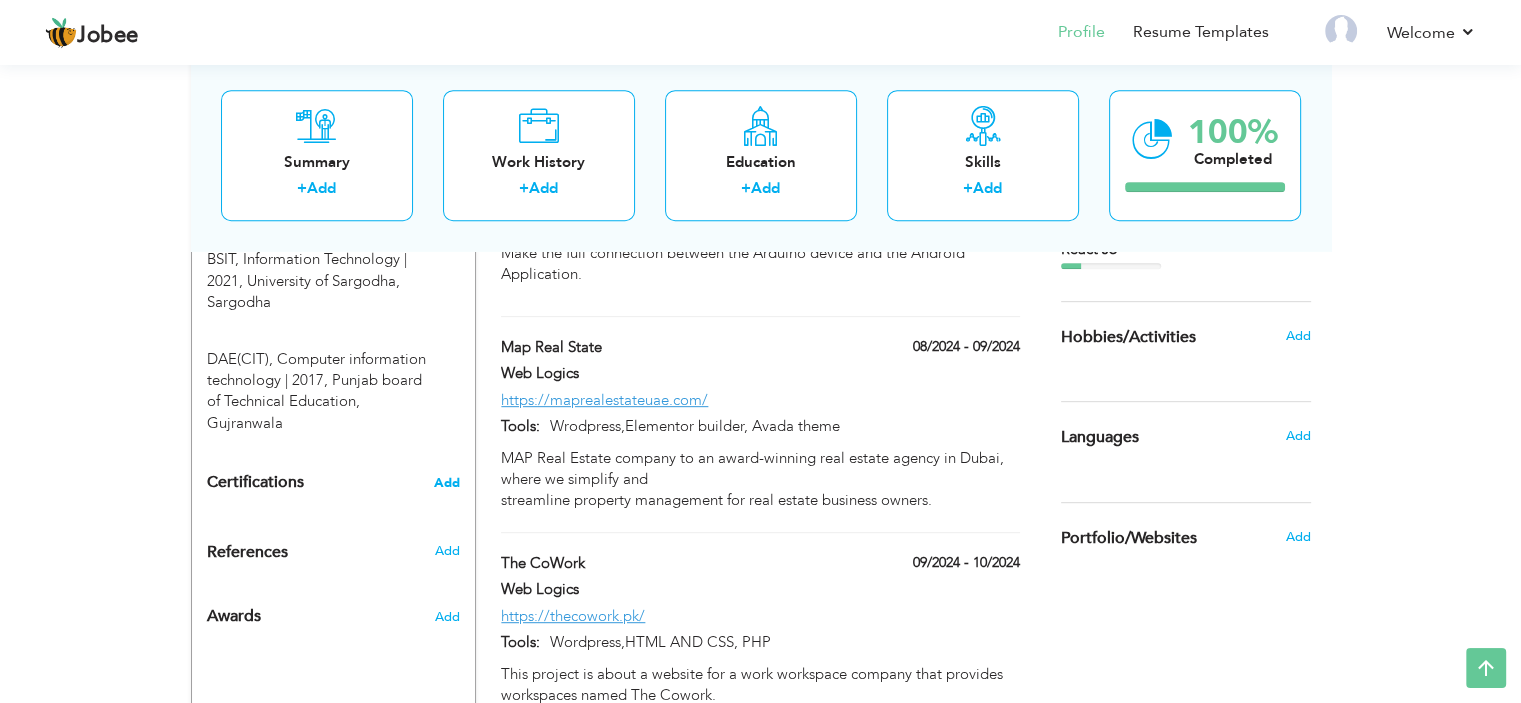 click on "Add" at bounding box center (447, 483) 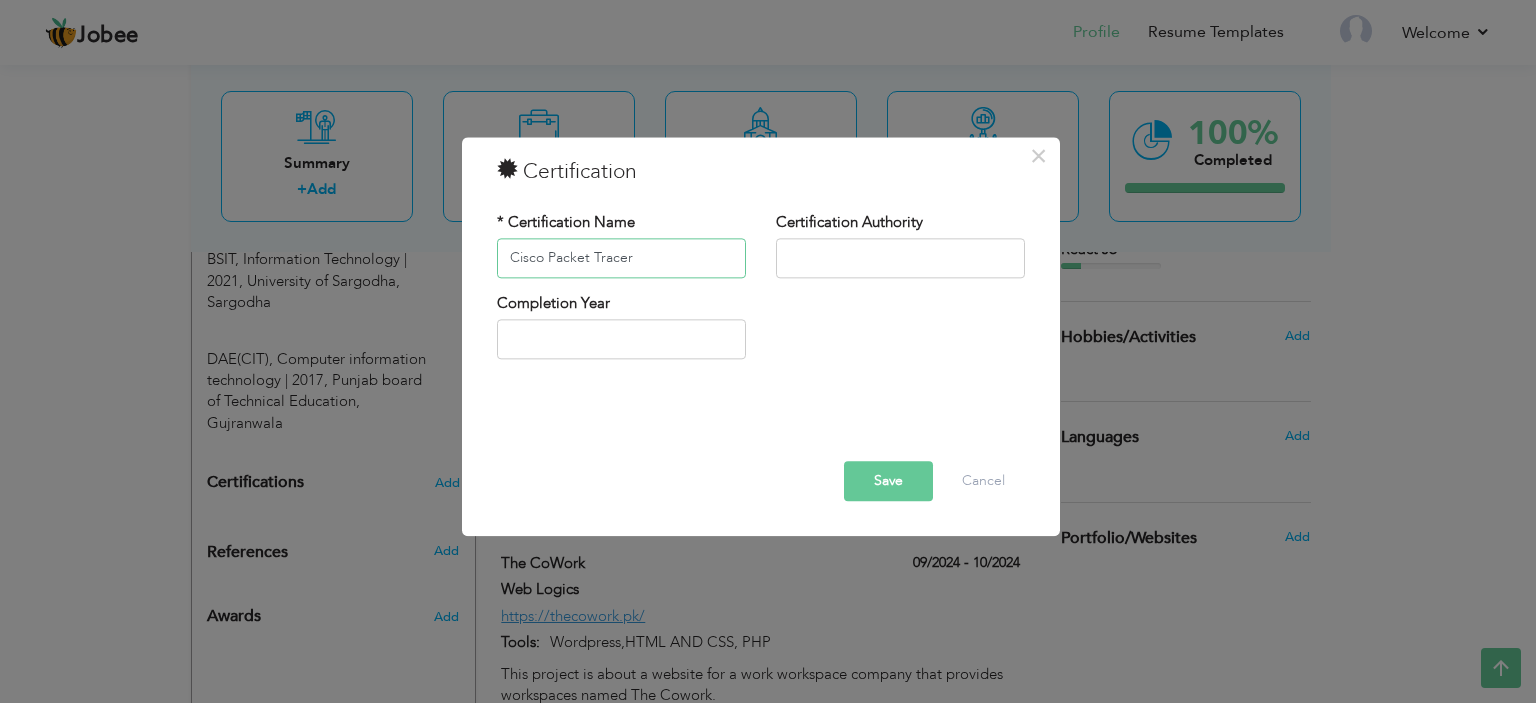 type on "Cisco Packet Tracer" 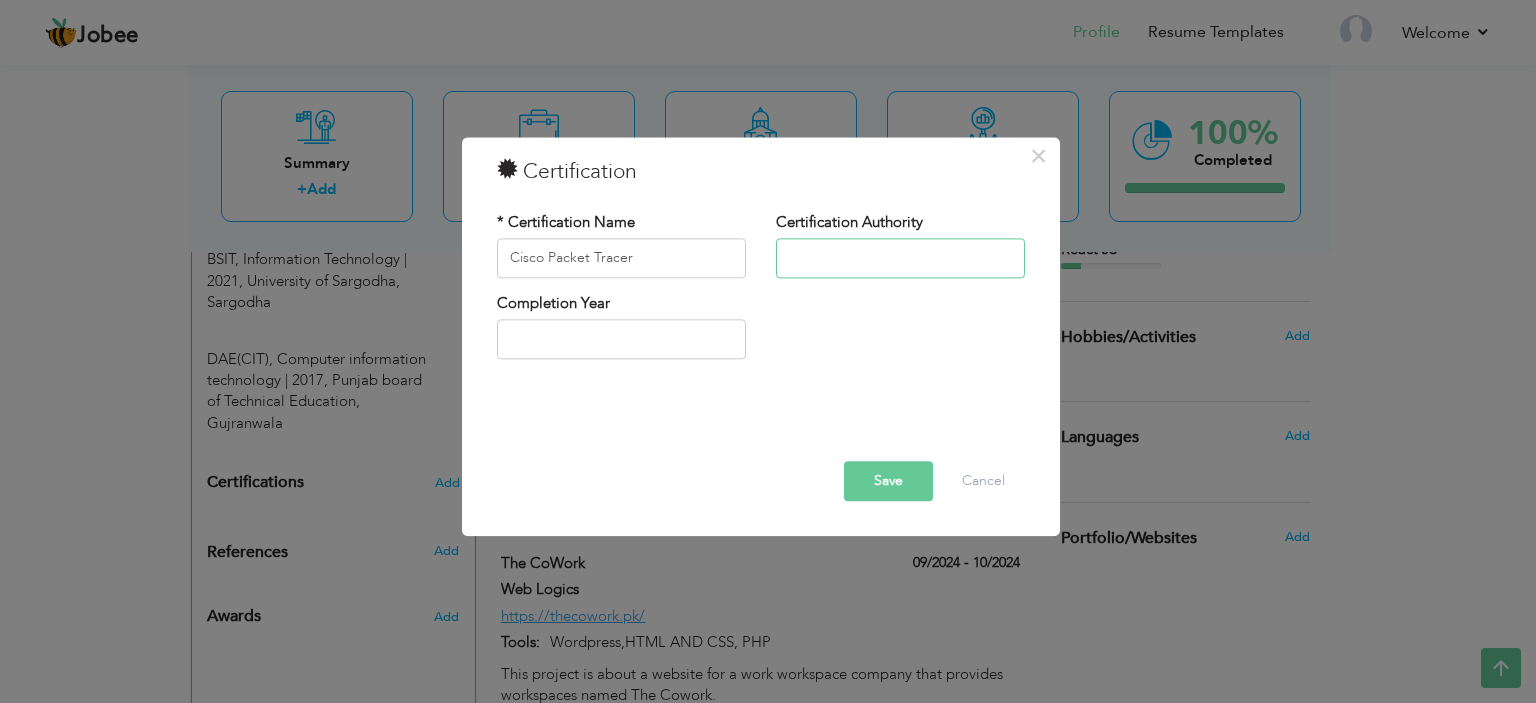 click at bounding box center [900, 258] 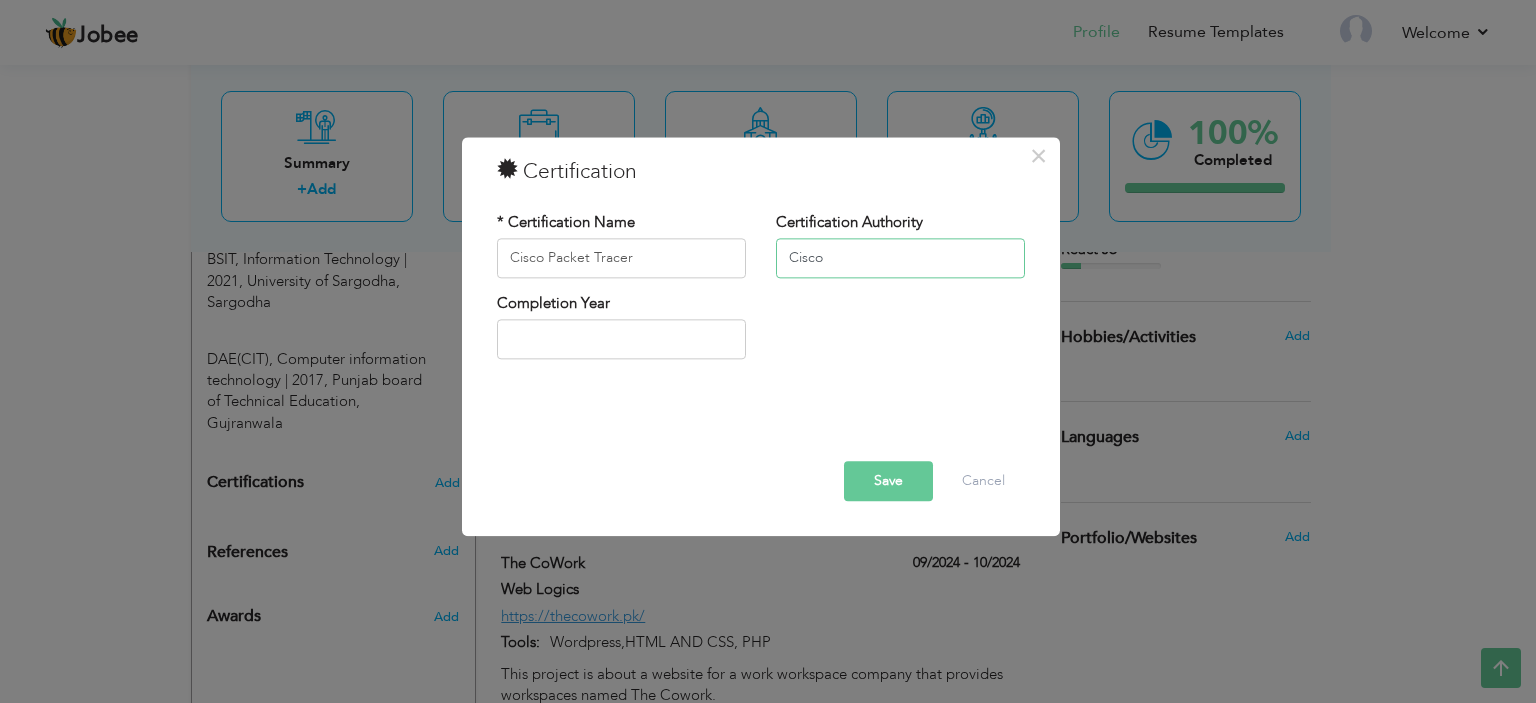 type on "Cisco" 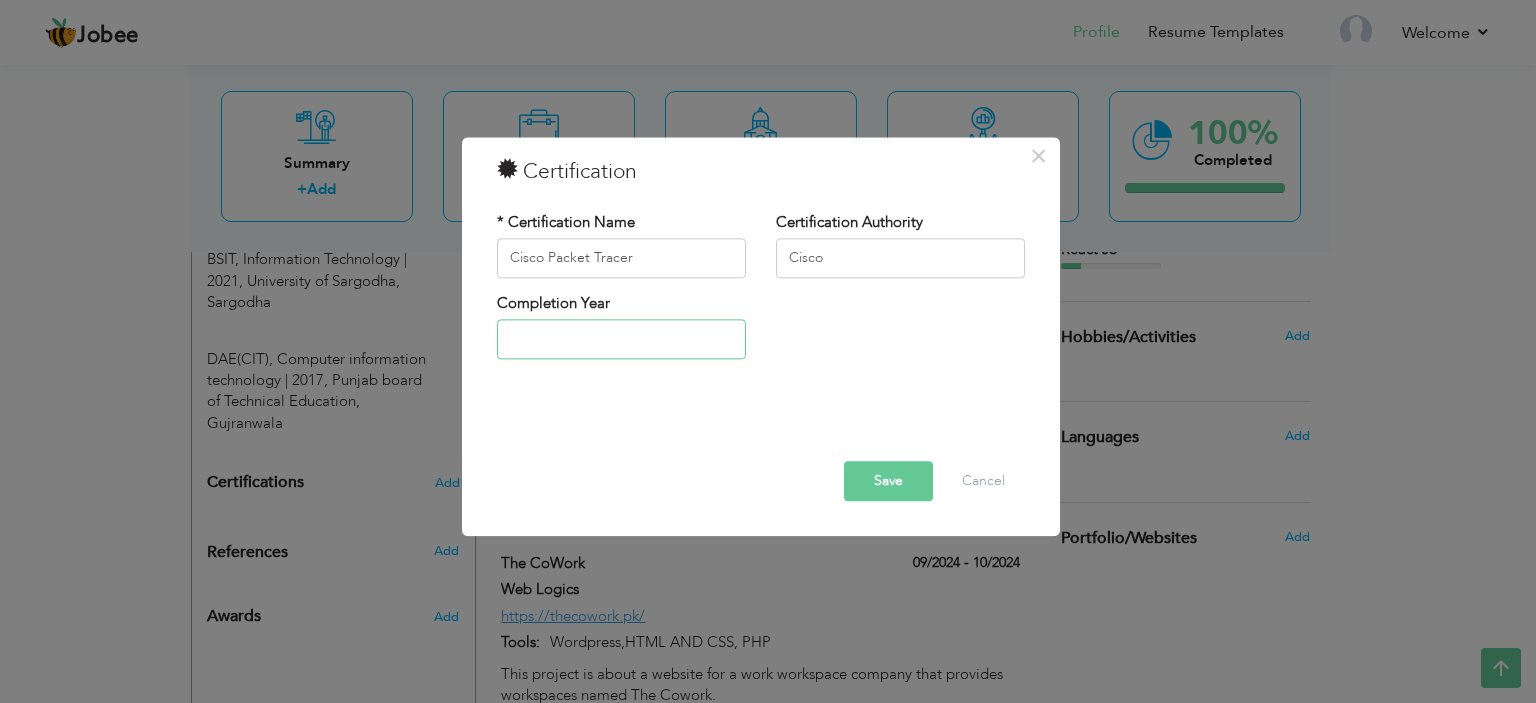 click at bounding box center [621, 340] 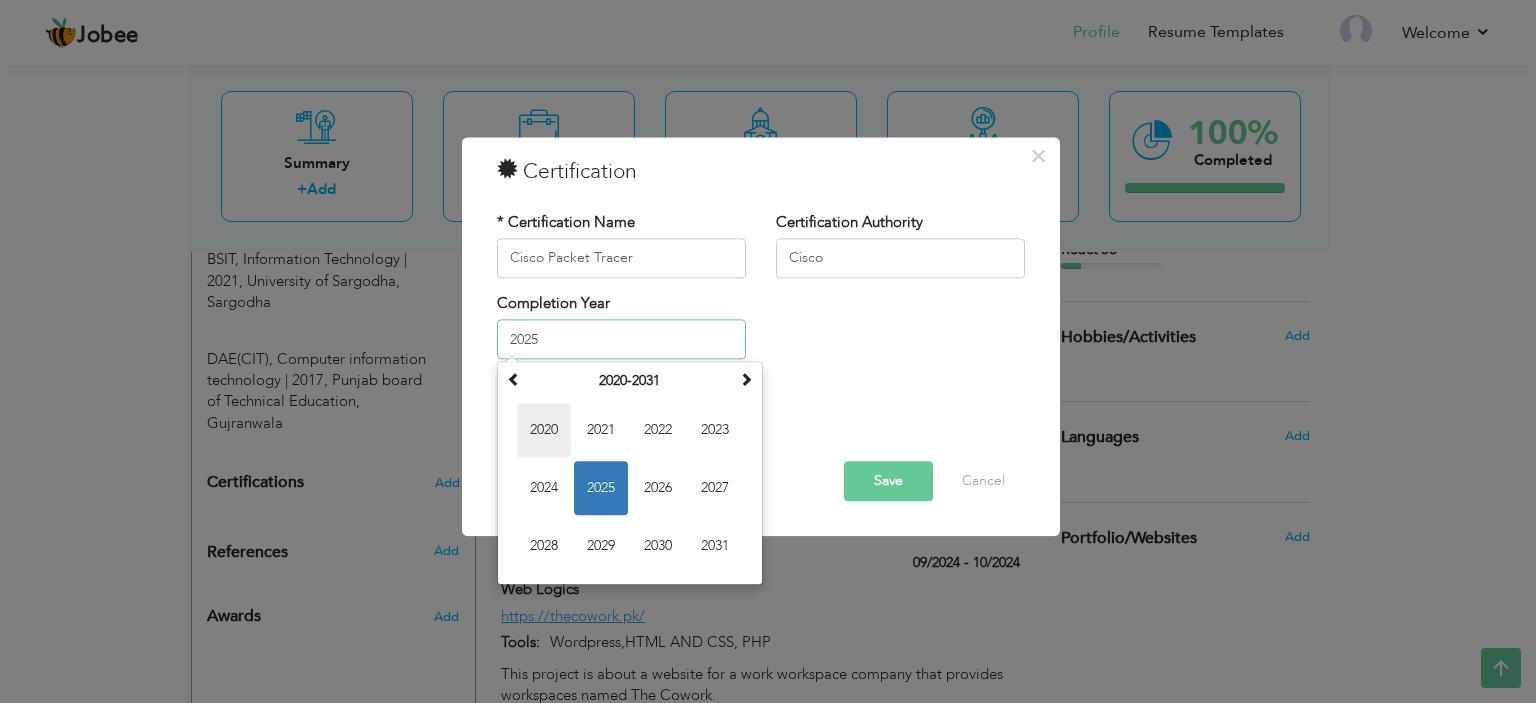 click on "2020" at bounding box center [544, 431] 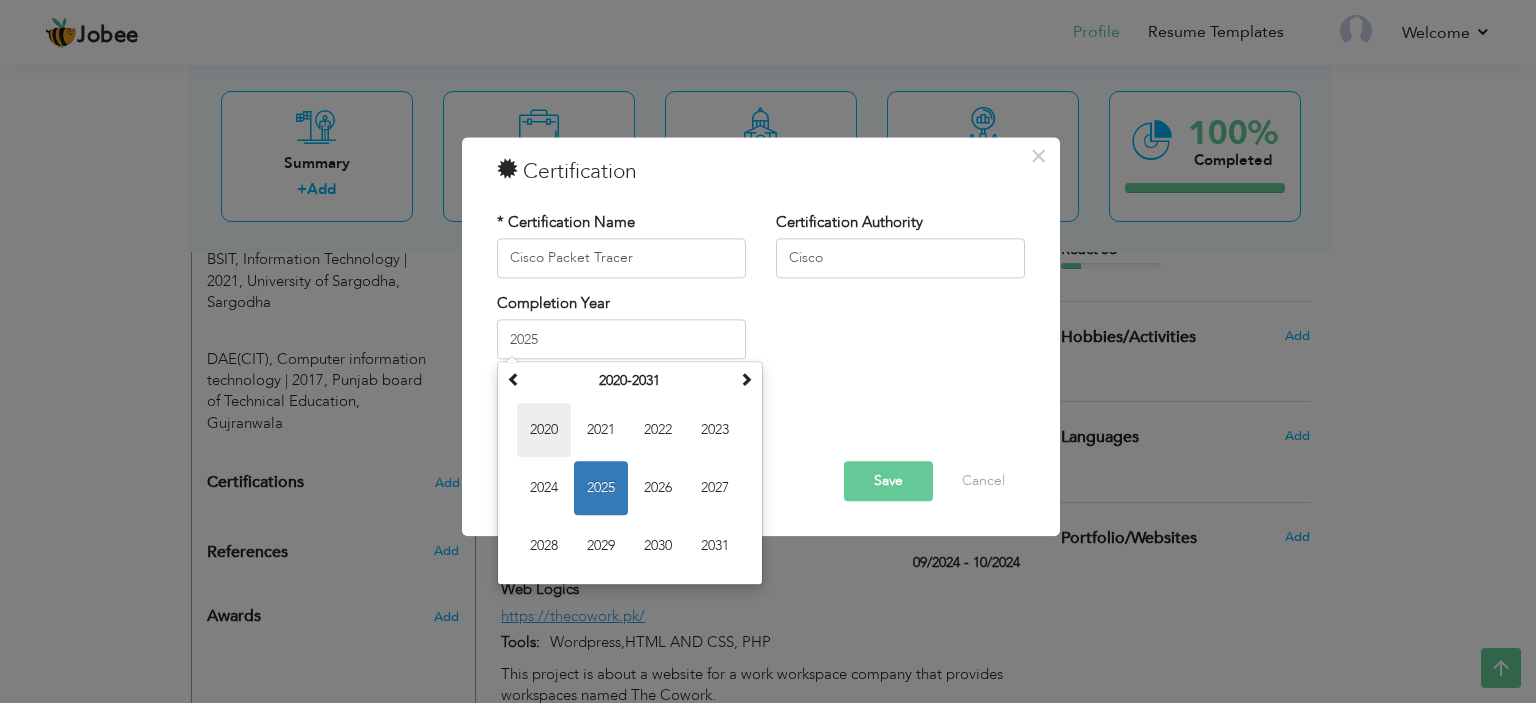 type on "2020" 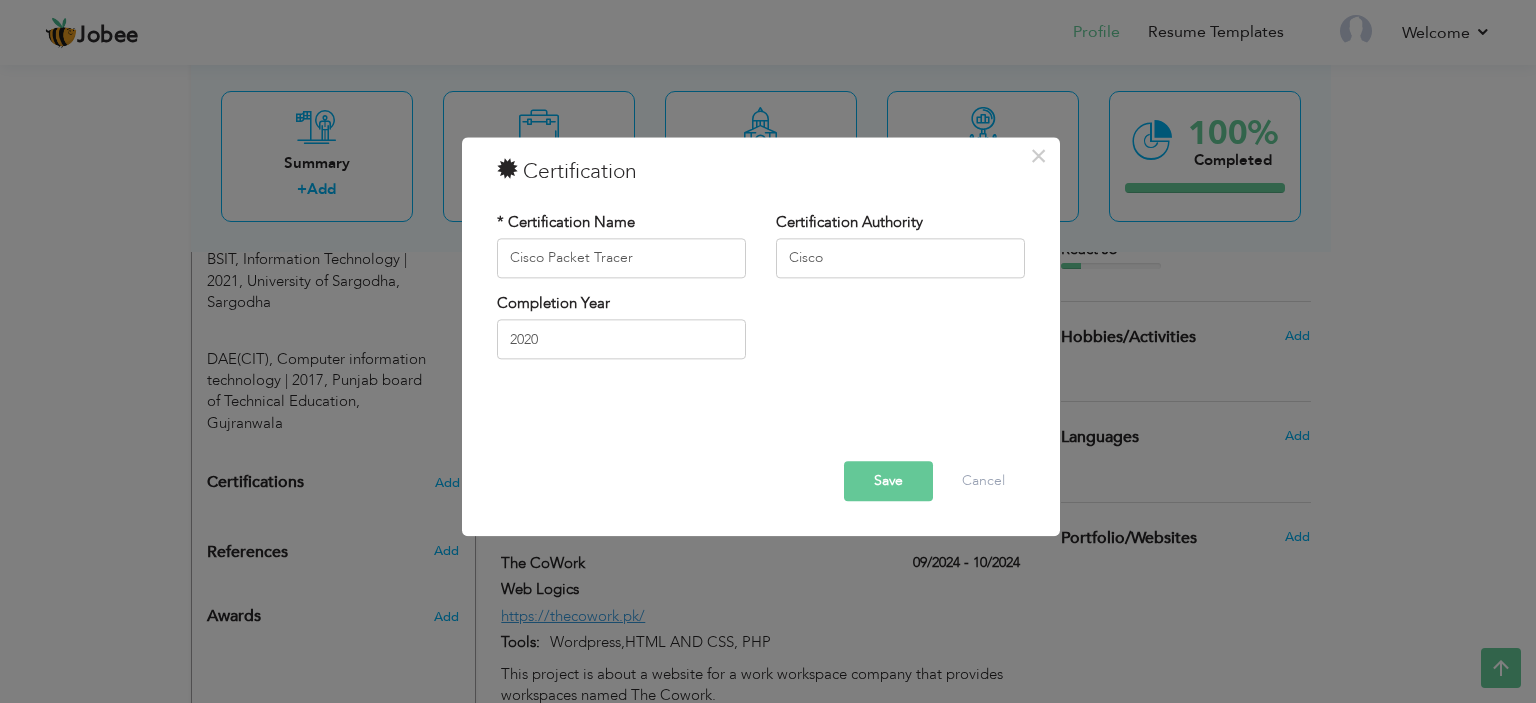 click on "Save" at bounding box center (888, 481) 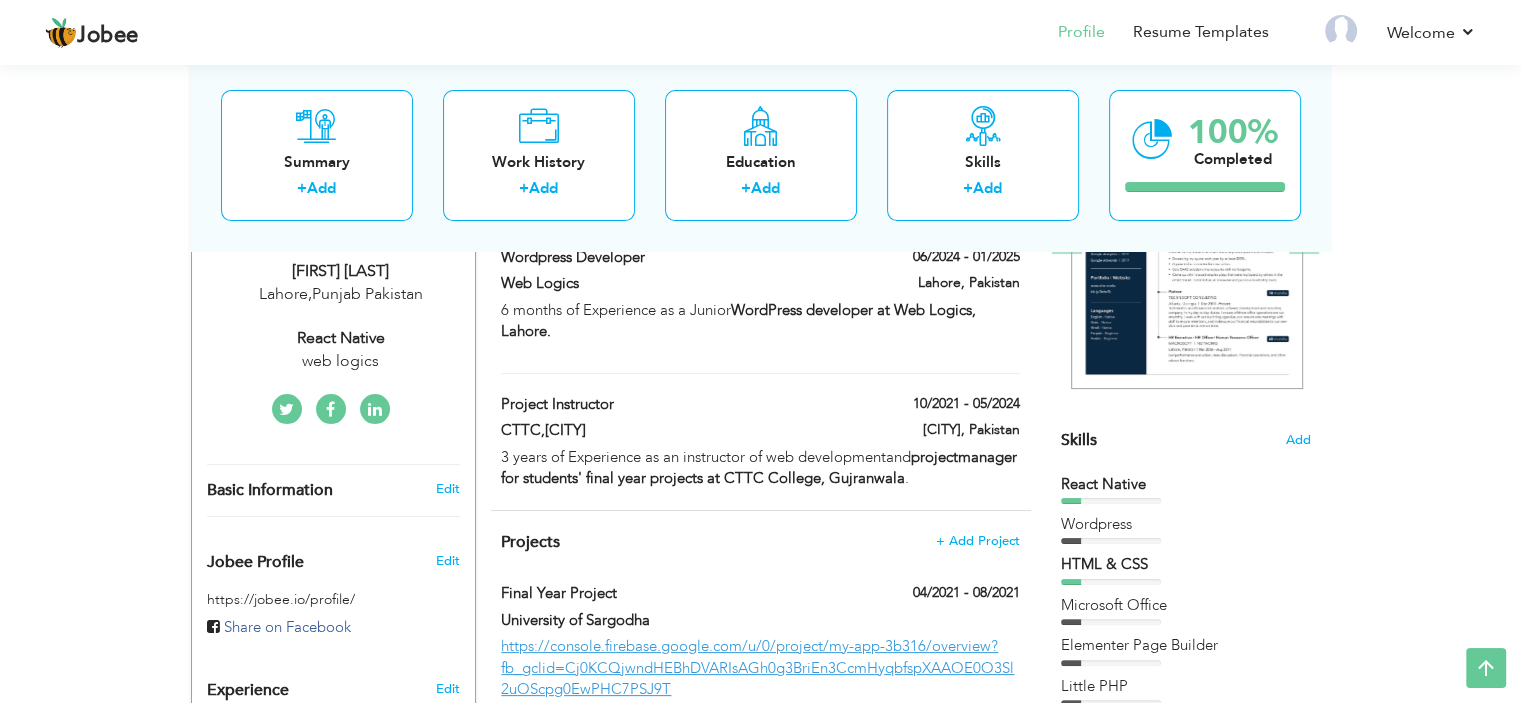 scroll, scrollTop: 454, scrollLeft: 0, axis: vertical 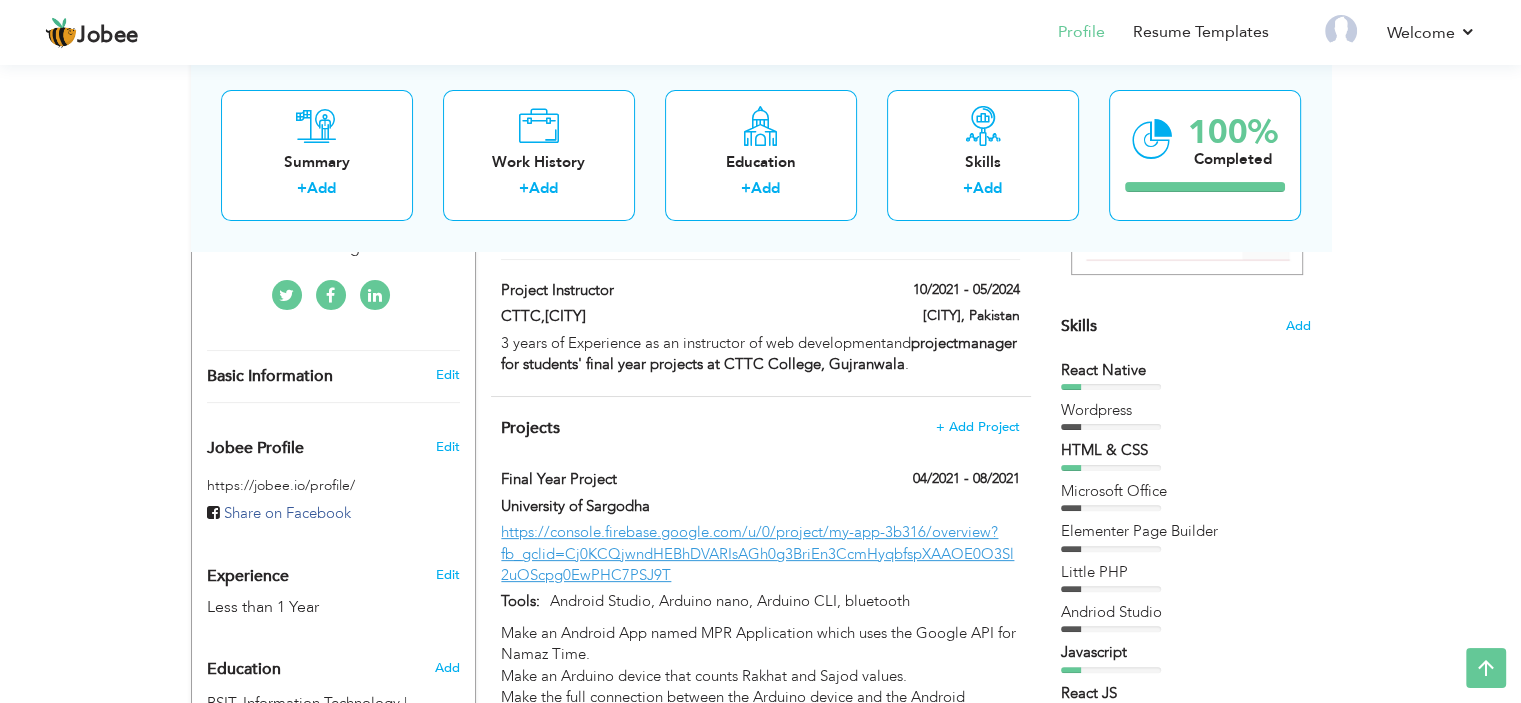 click on "React Native
Wordpress
HTML & CSS" at bounding box center [1186, 537] 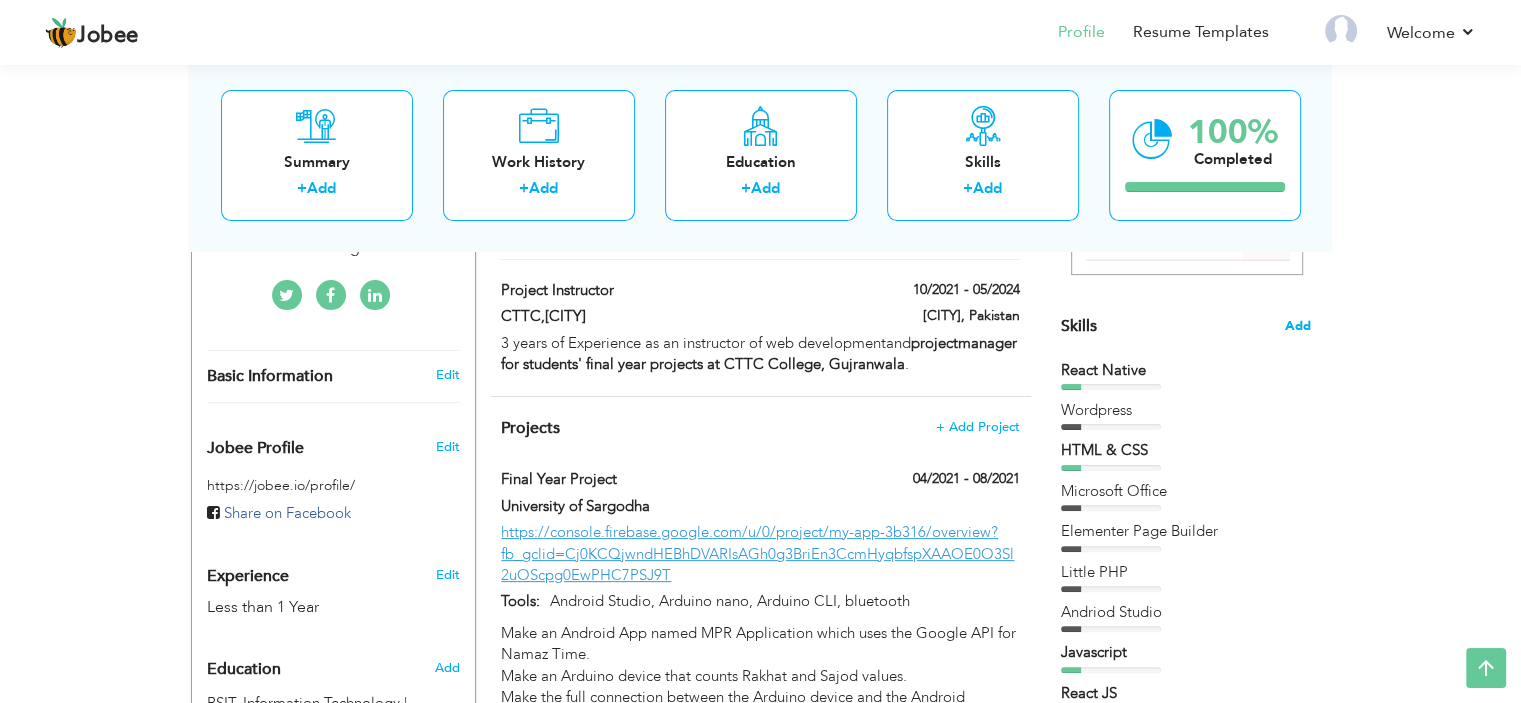 click on "Add" at bounding box center [1298, 326] 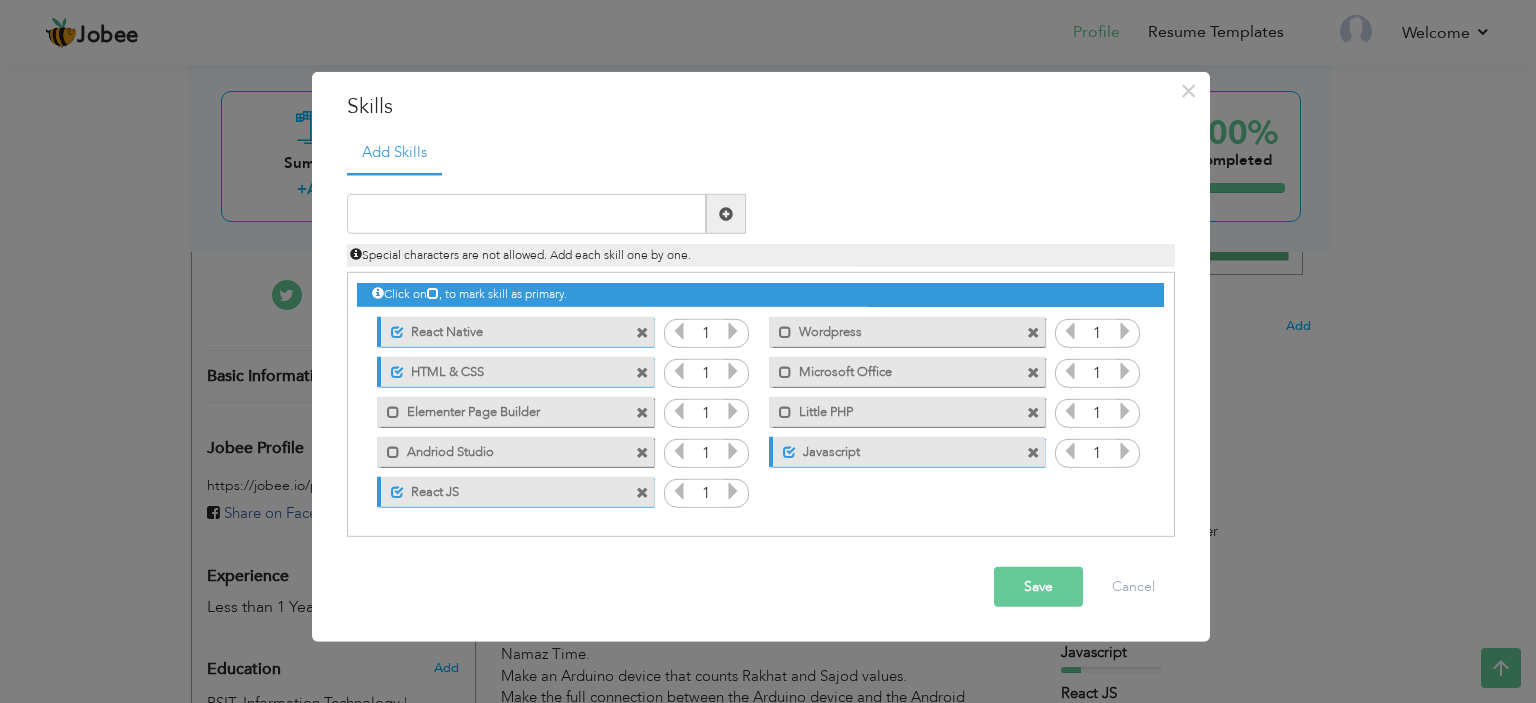 click at bounding box center [1070, 451] 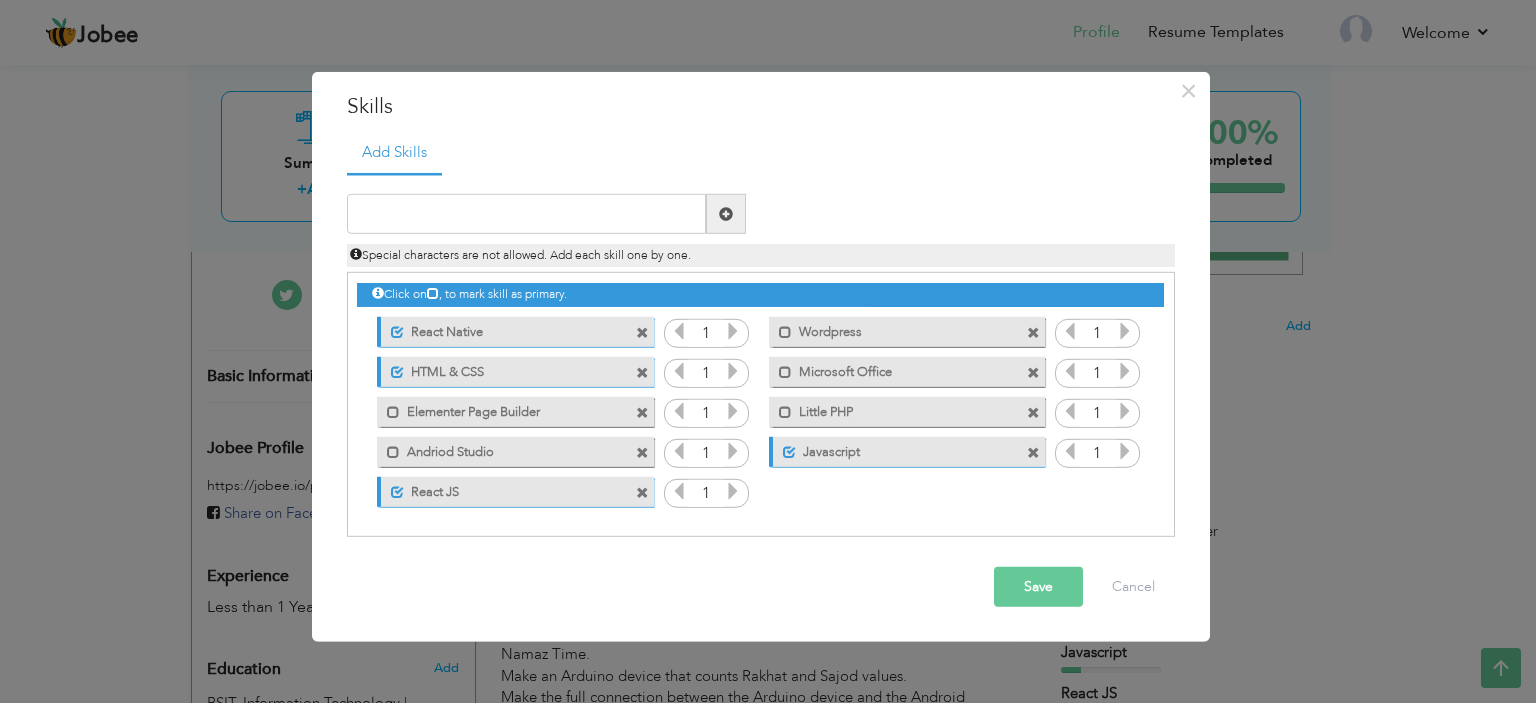 click at bounding box center (1070, 451) 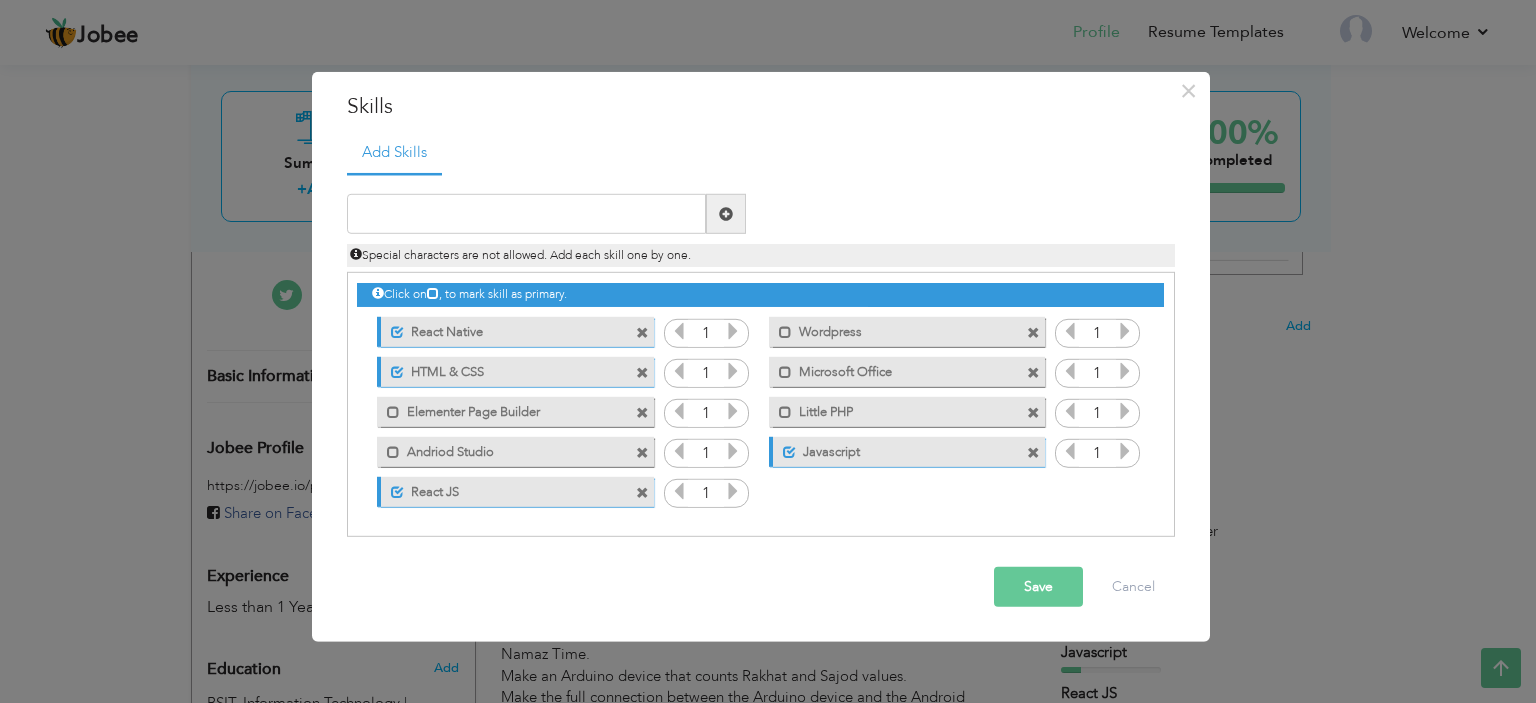 click at bounding box center [1125, 451] 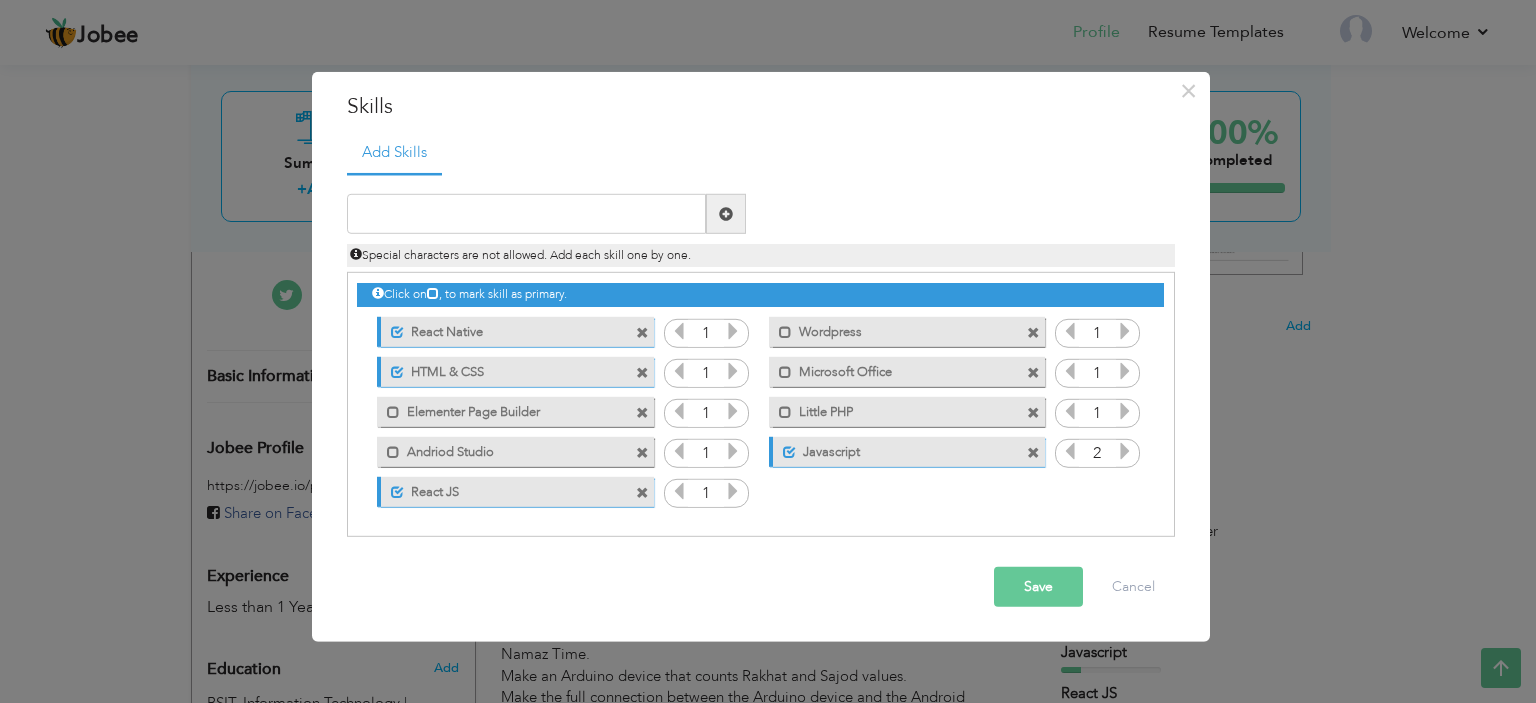 click at bounding box center [1070, 451] 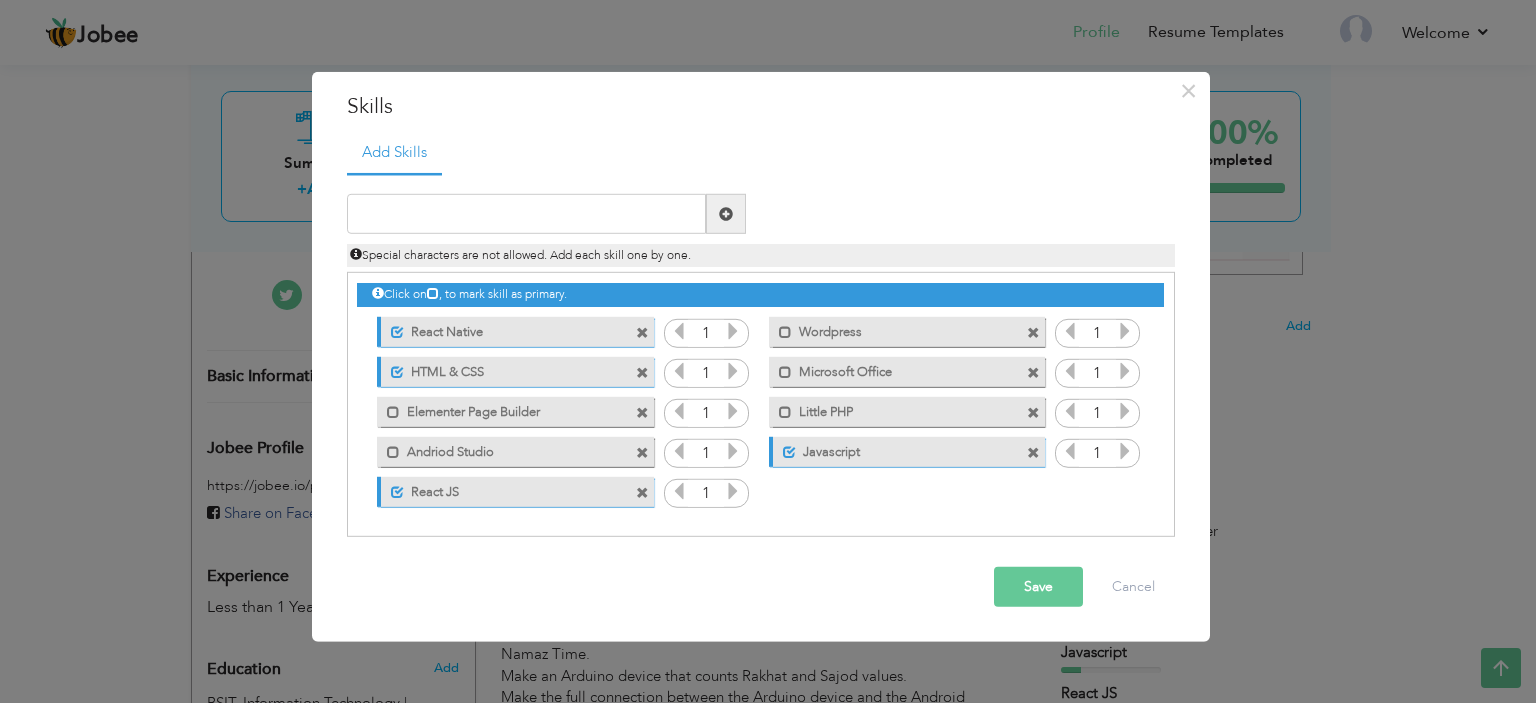 click on "Javascript" at bounding box center (895, 448) 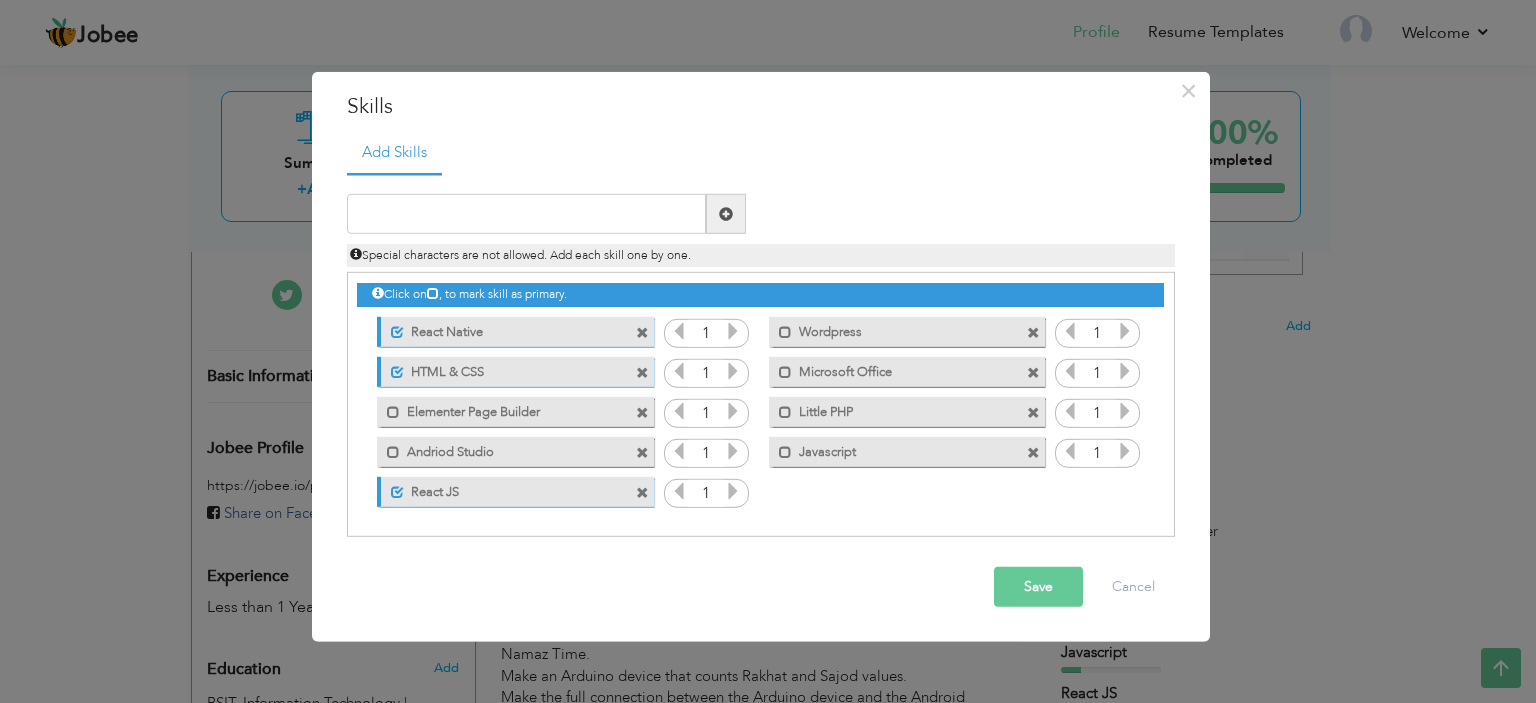 click on "Javascript" at bounding box center [893, 448] 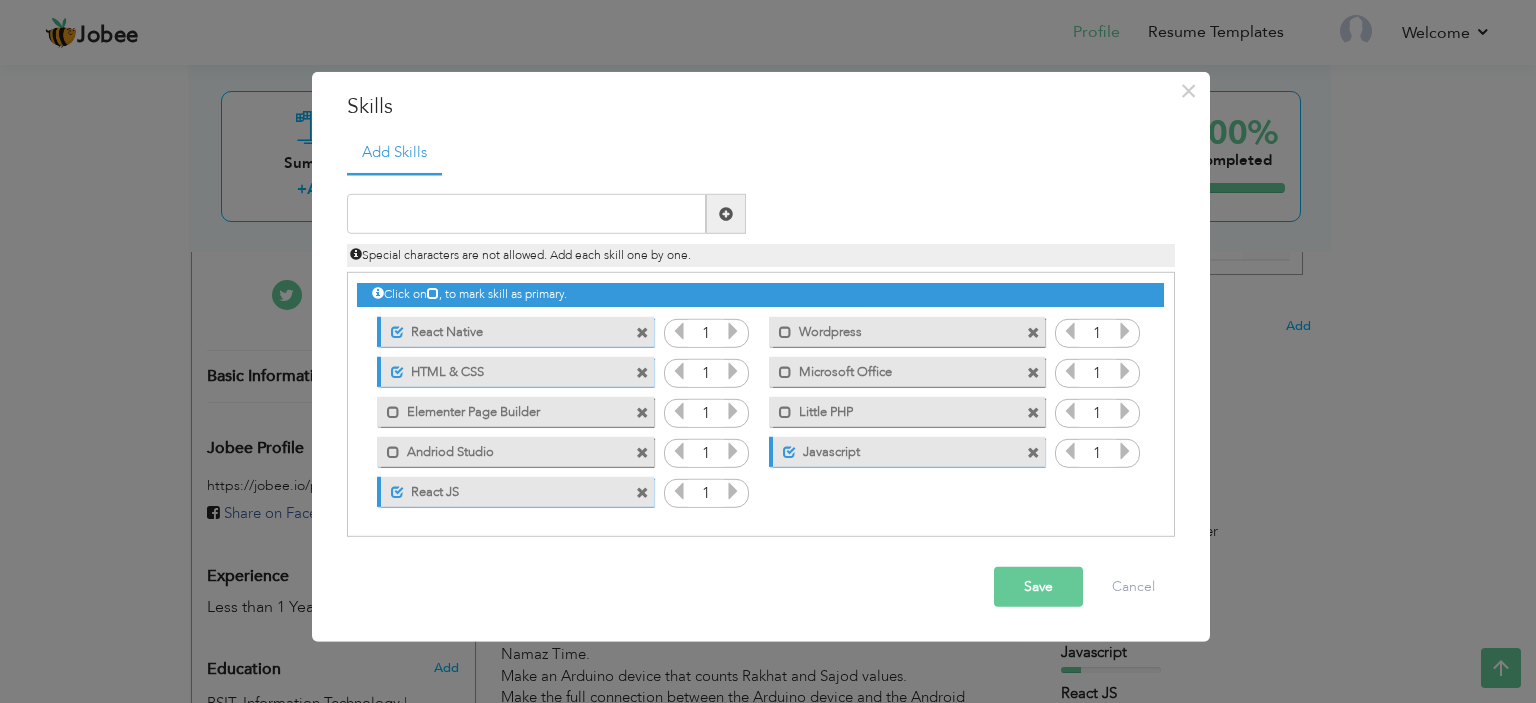 click on "Javascript" at bounding box center [895, 448] 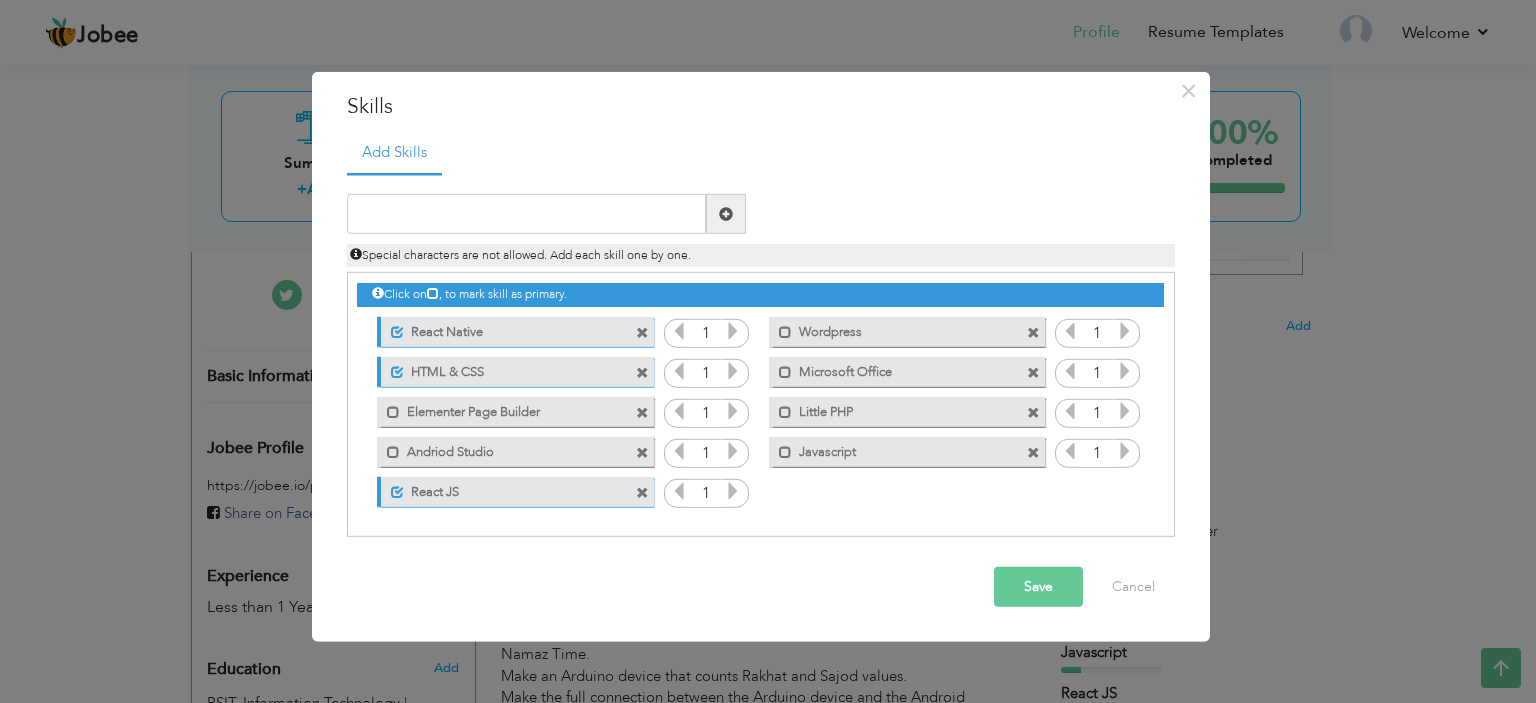 click on "Javascript" at bounding box center (893, 448) 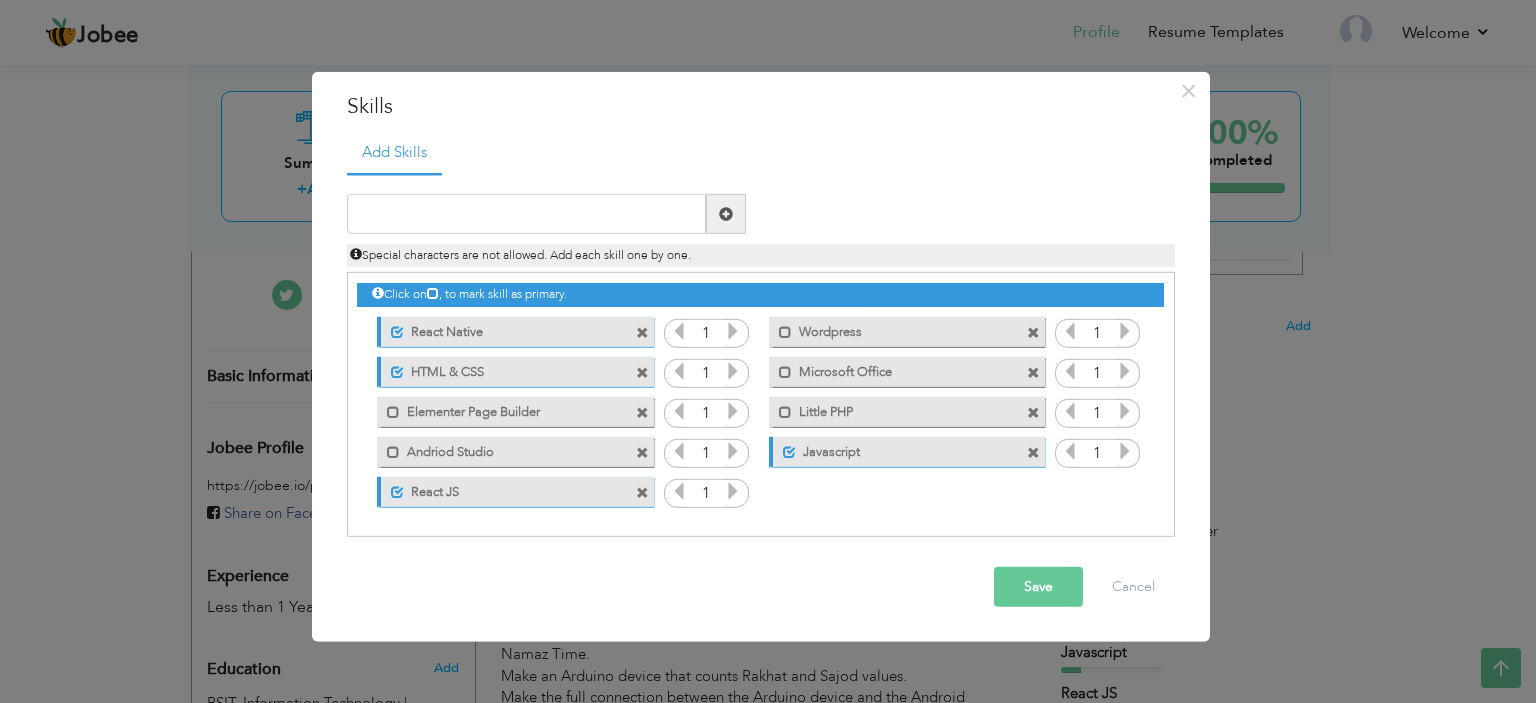 drag, startPoint x: 915, startPoint y: 452, endPoint x: 609, endPoint y: 360, distance: 319.5309 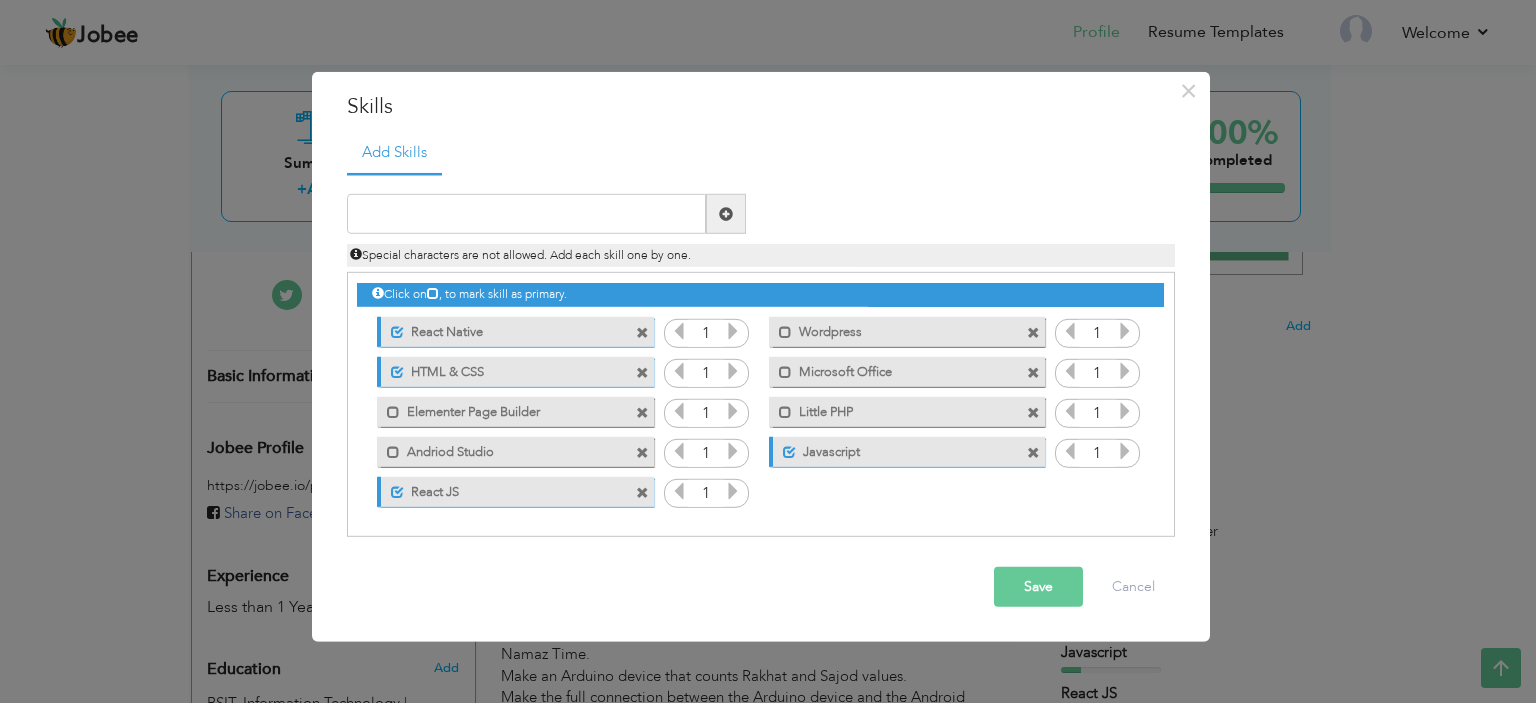 click on "Save" at bounding box center [1038, 587] 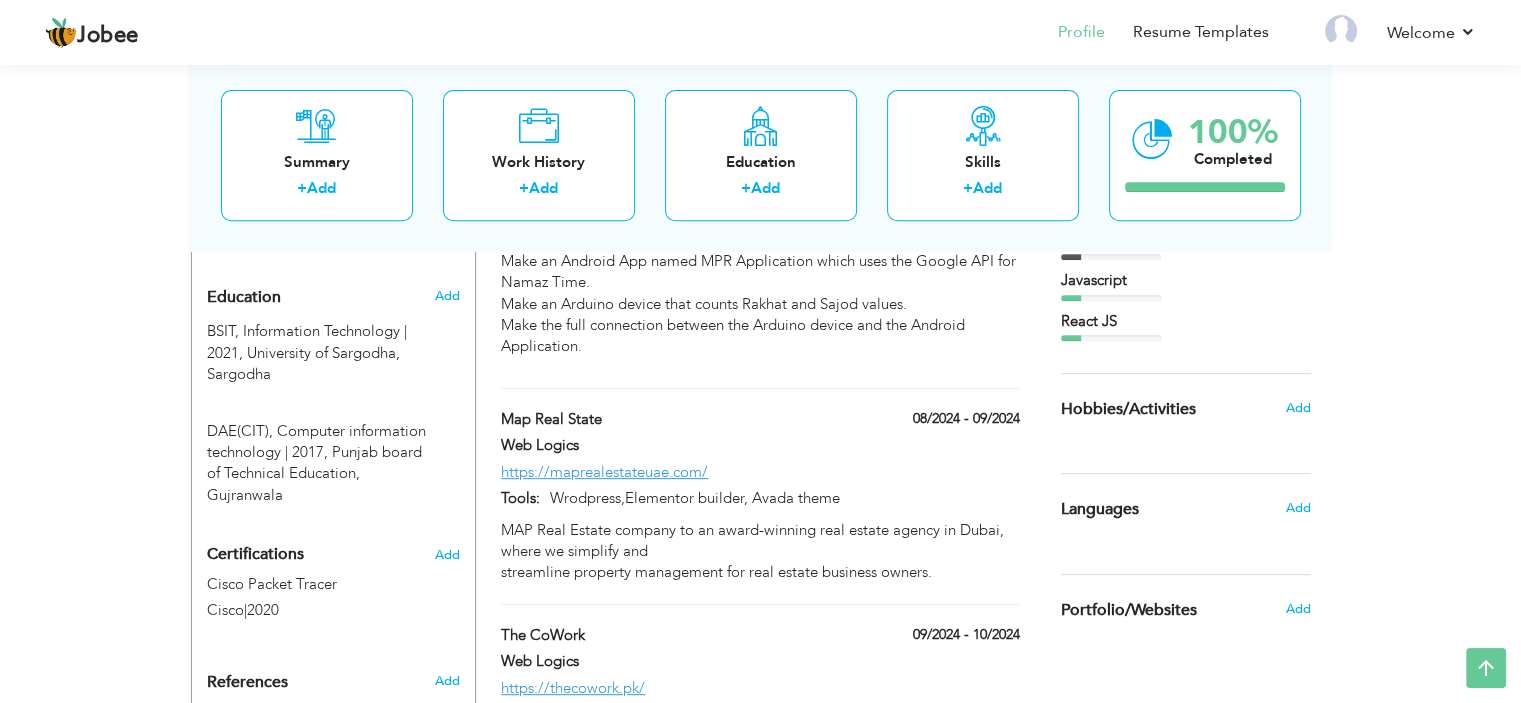scroll, scrollTop: 870, scrollLeft: 0, axis: vertical 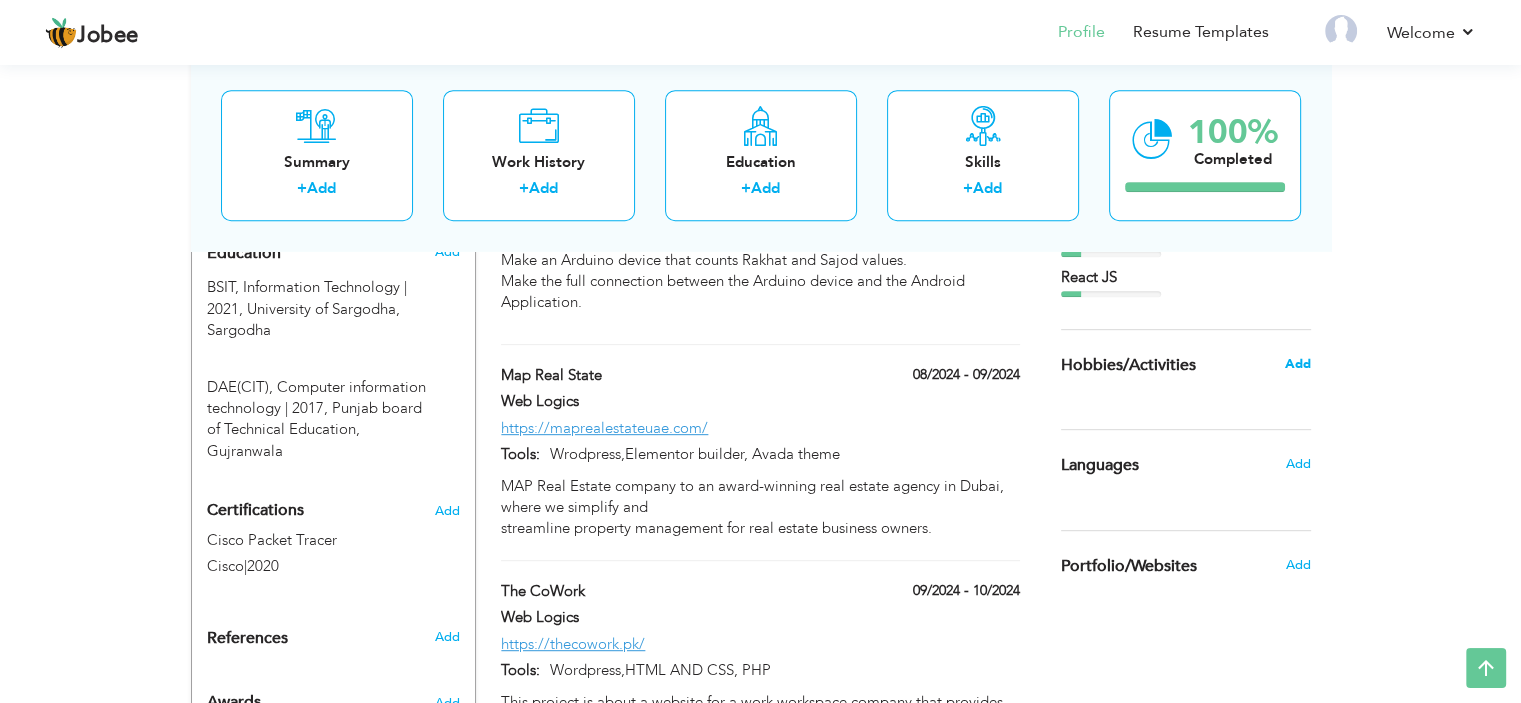 click on "Add" at bounding box center (1297, 364) 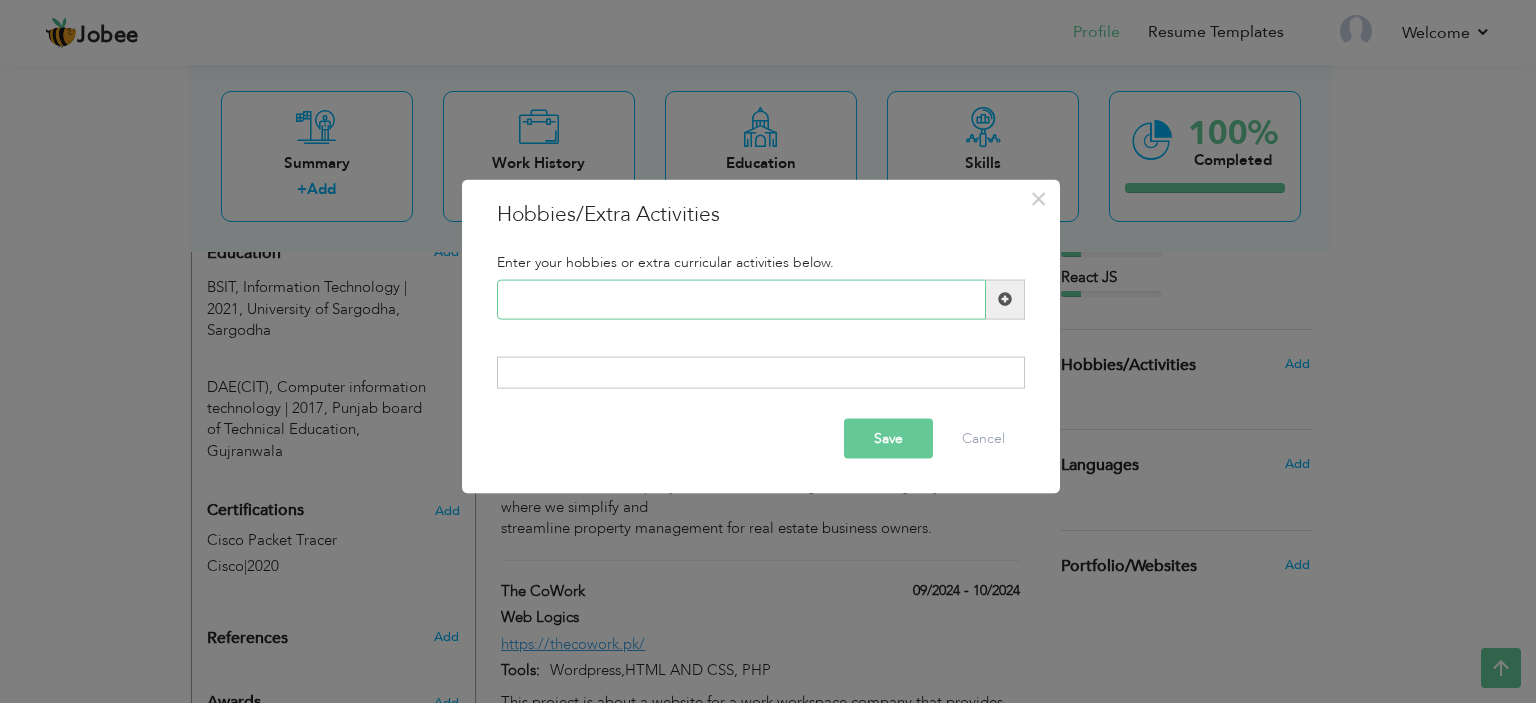 click at bounding box center [741, 299] 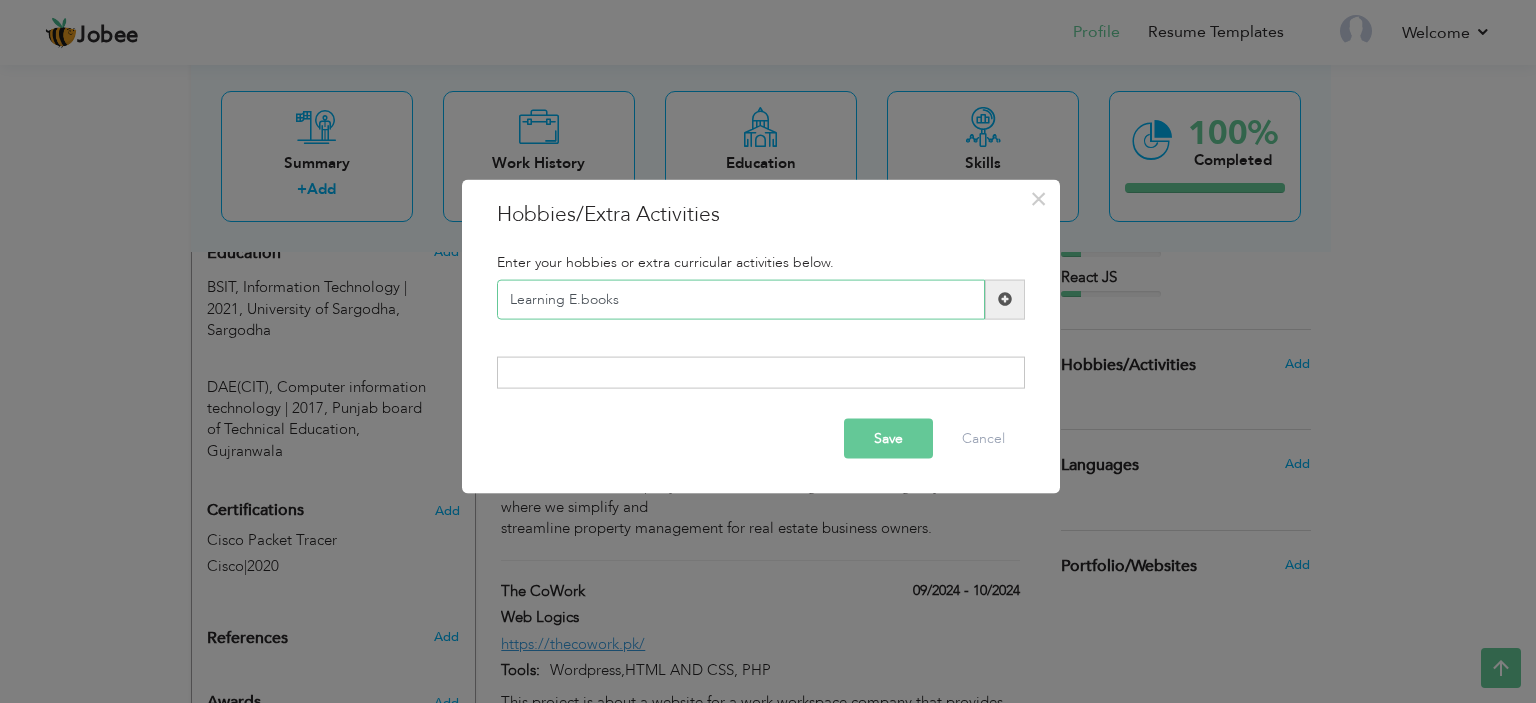type on "Learning E.books" 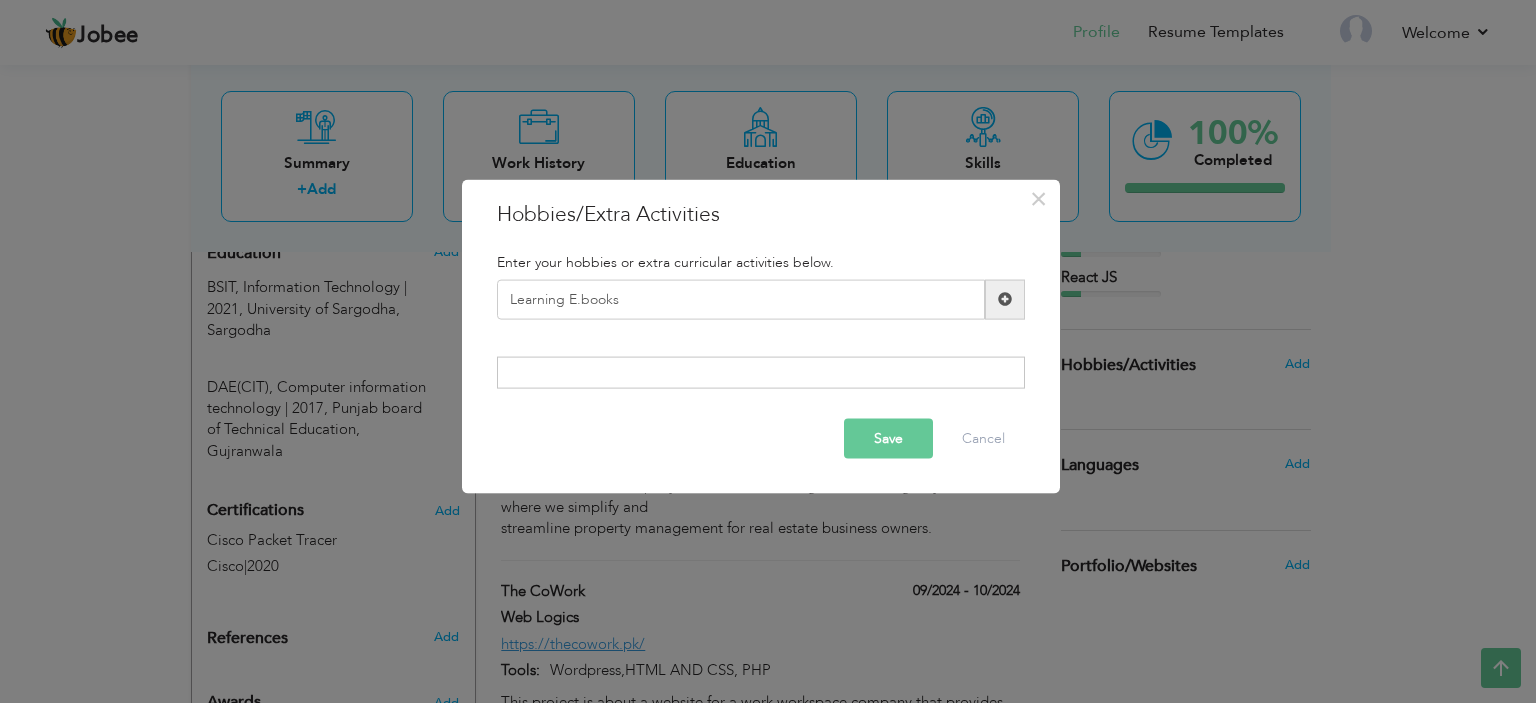 click at bounding box center (761, 373) 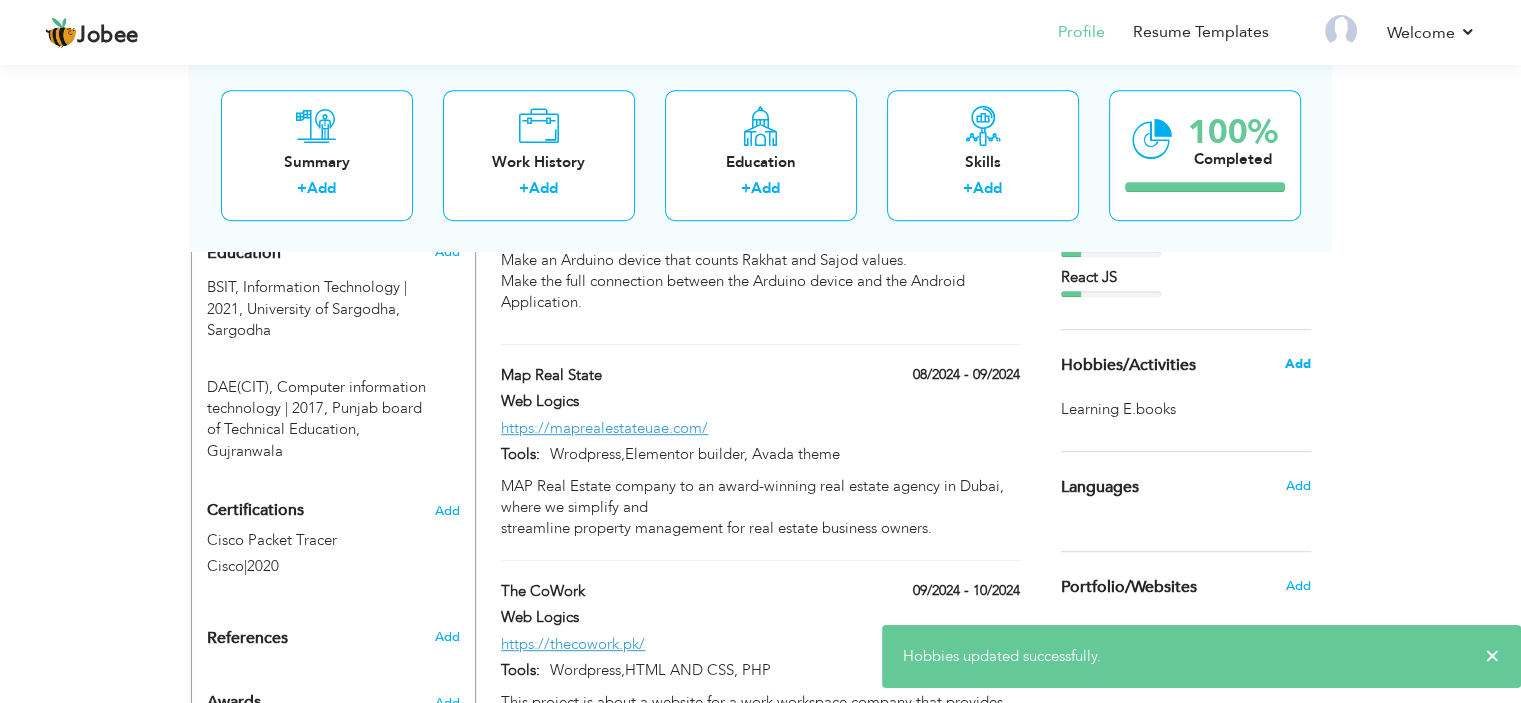 click on "Add" at bounding box center [1297, 364] 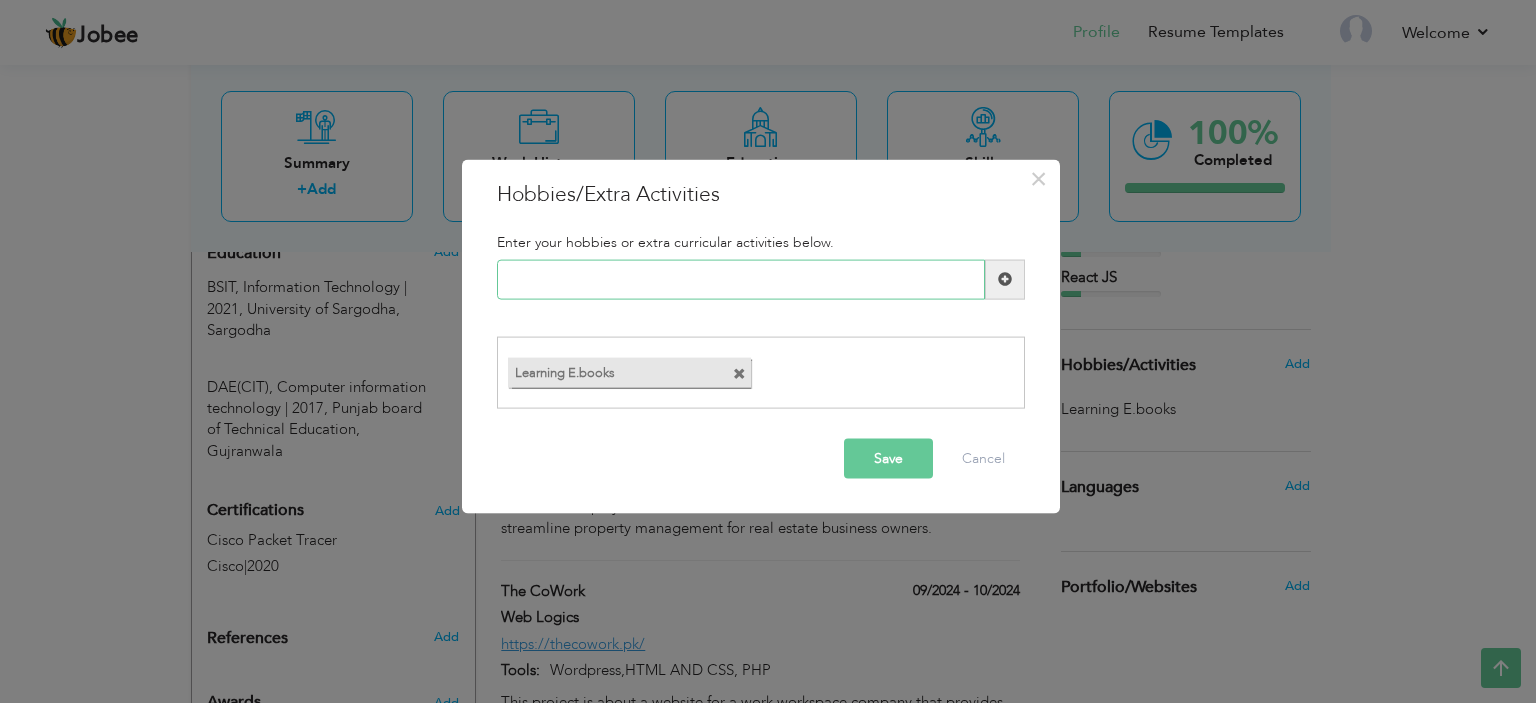 click at bounding box center [741, 279] 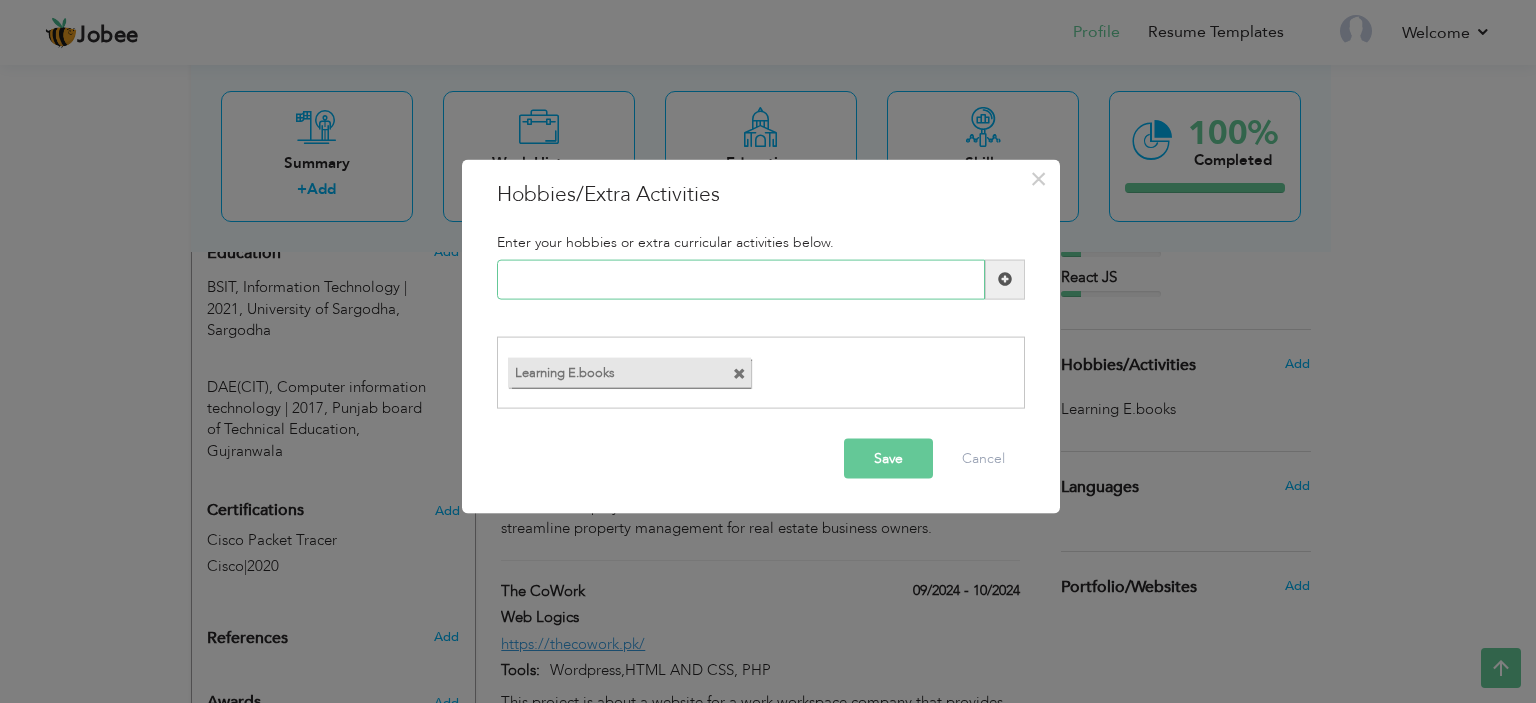 type on "n" 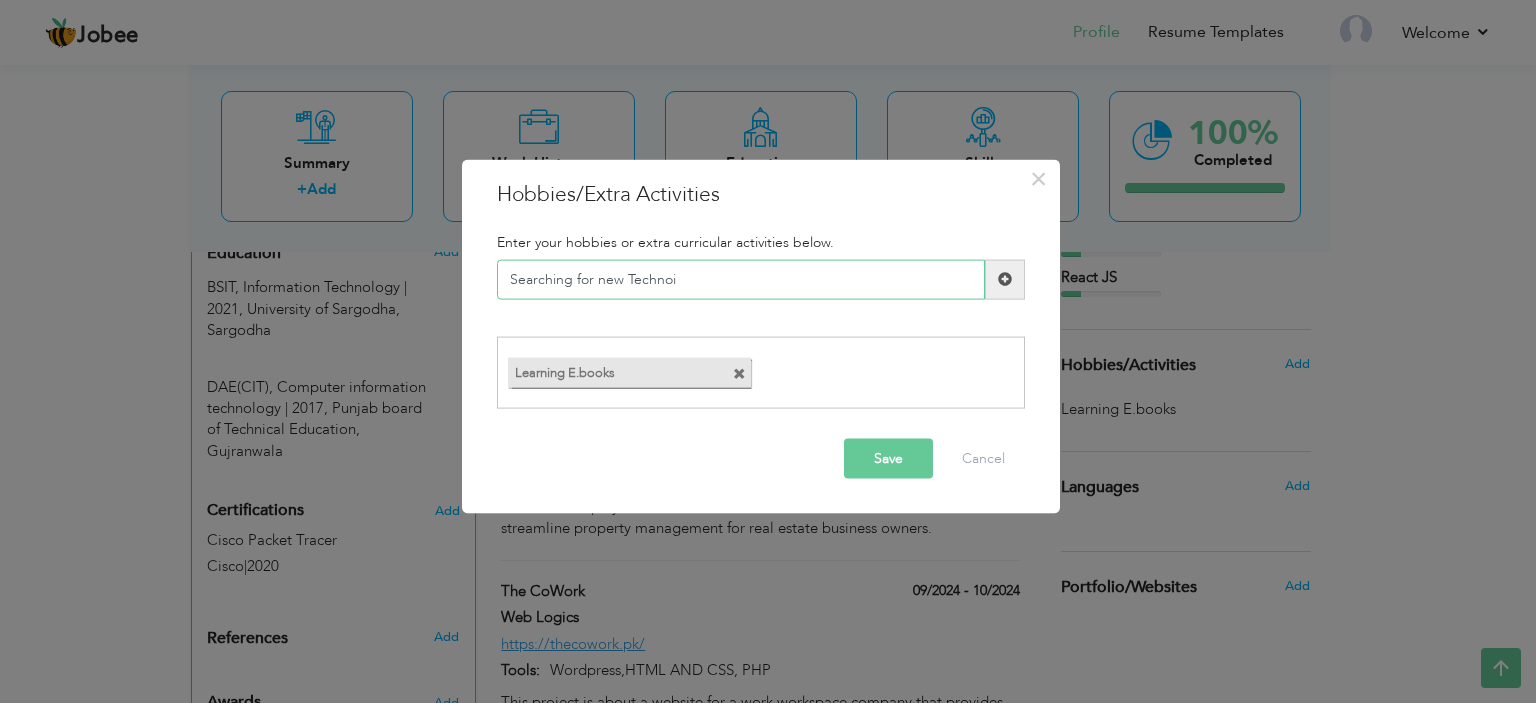 click on "Searching for new Technoi" at bounding box center (741, 279) 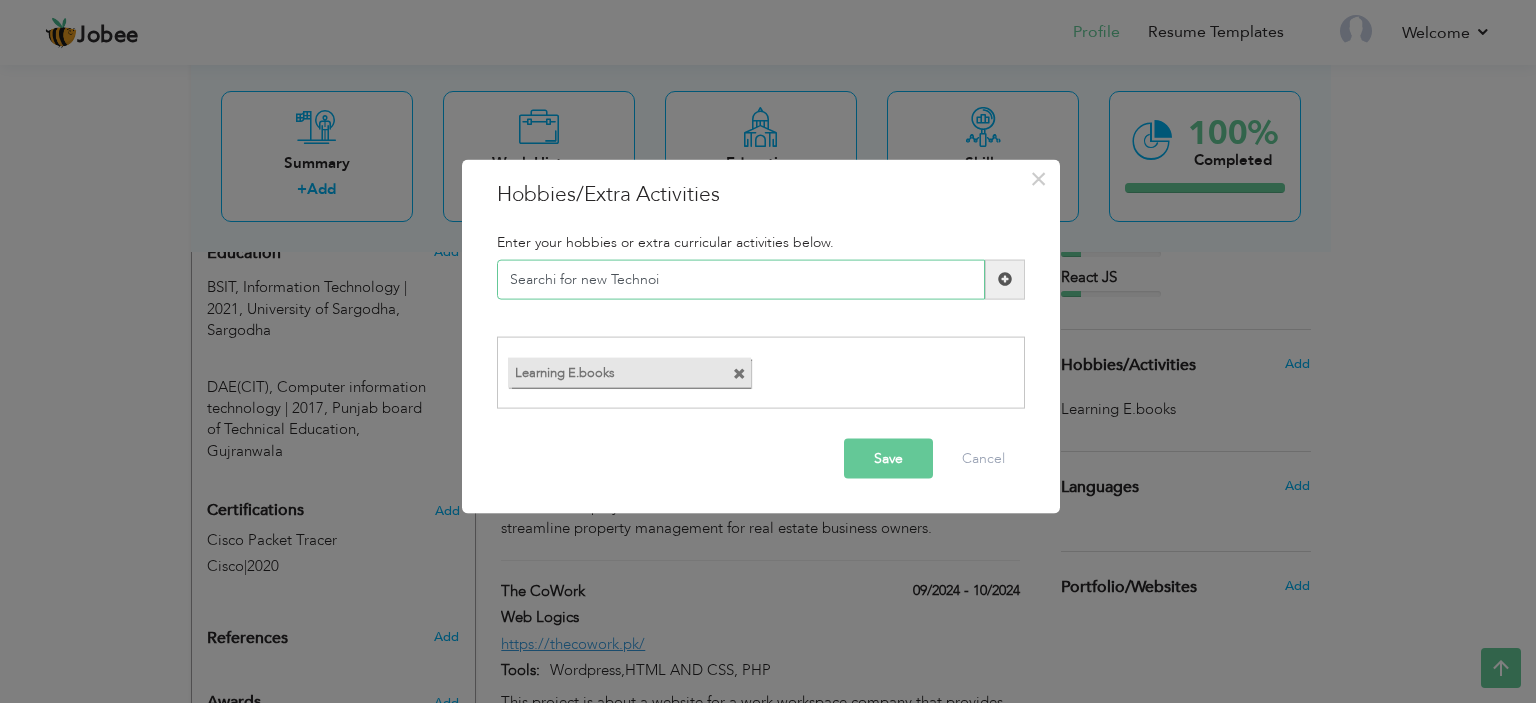 click on "Searchi for new Technoi" at bounding box center (741, 279) 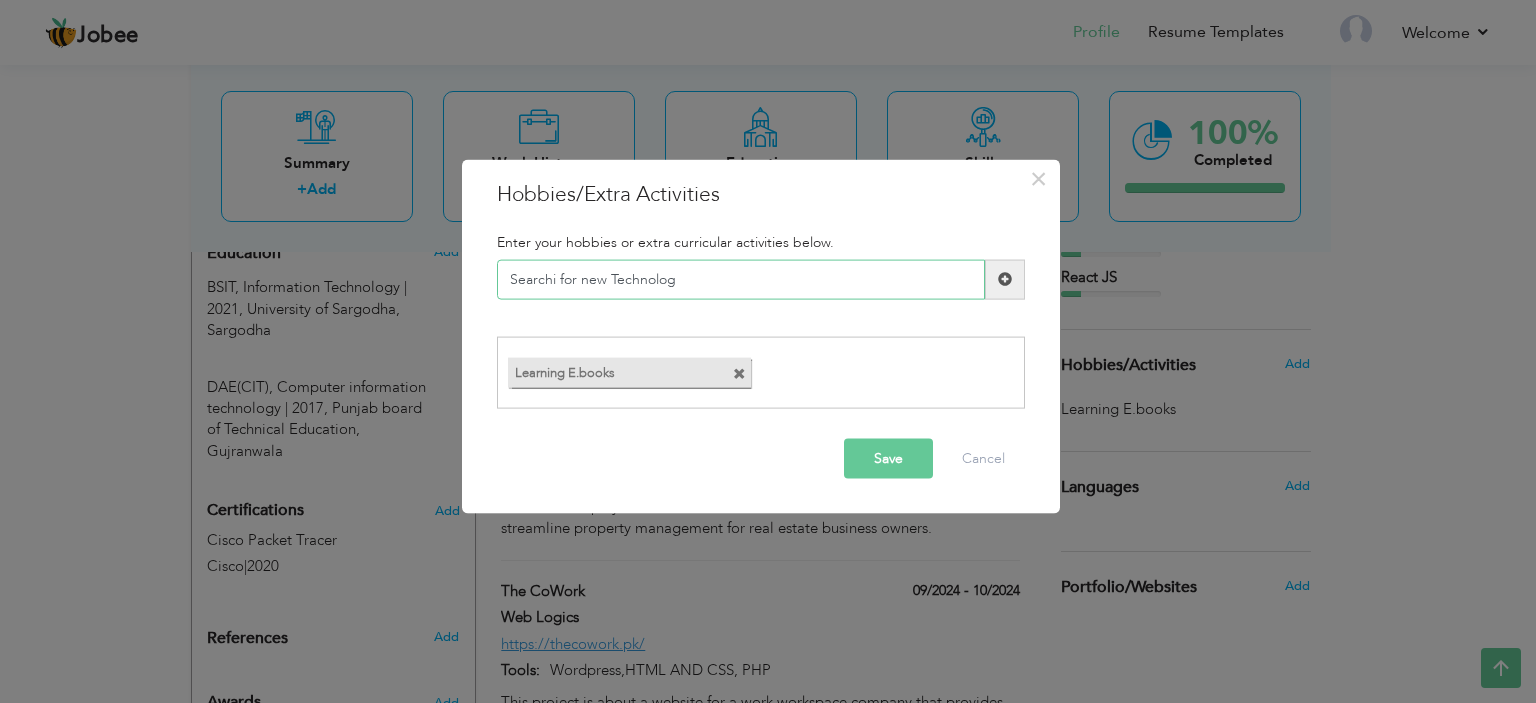click on "Searchi for new Technolog" at bounding box center [741, 279] 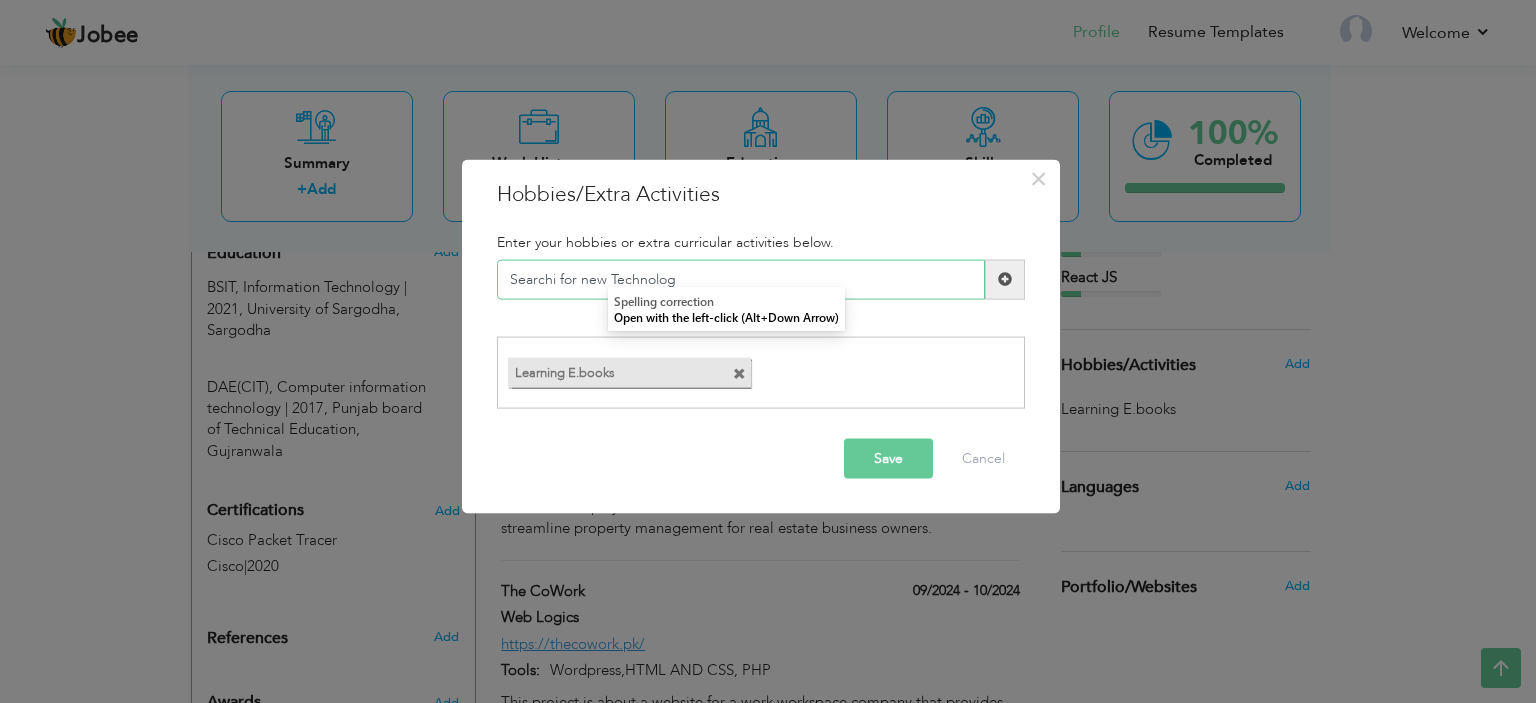 click on "Searchi for new Technolog" at bounding box center (741, 279) 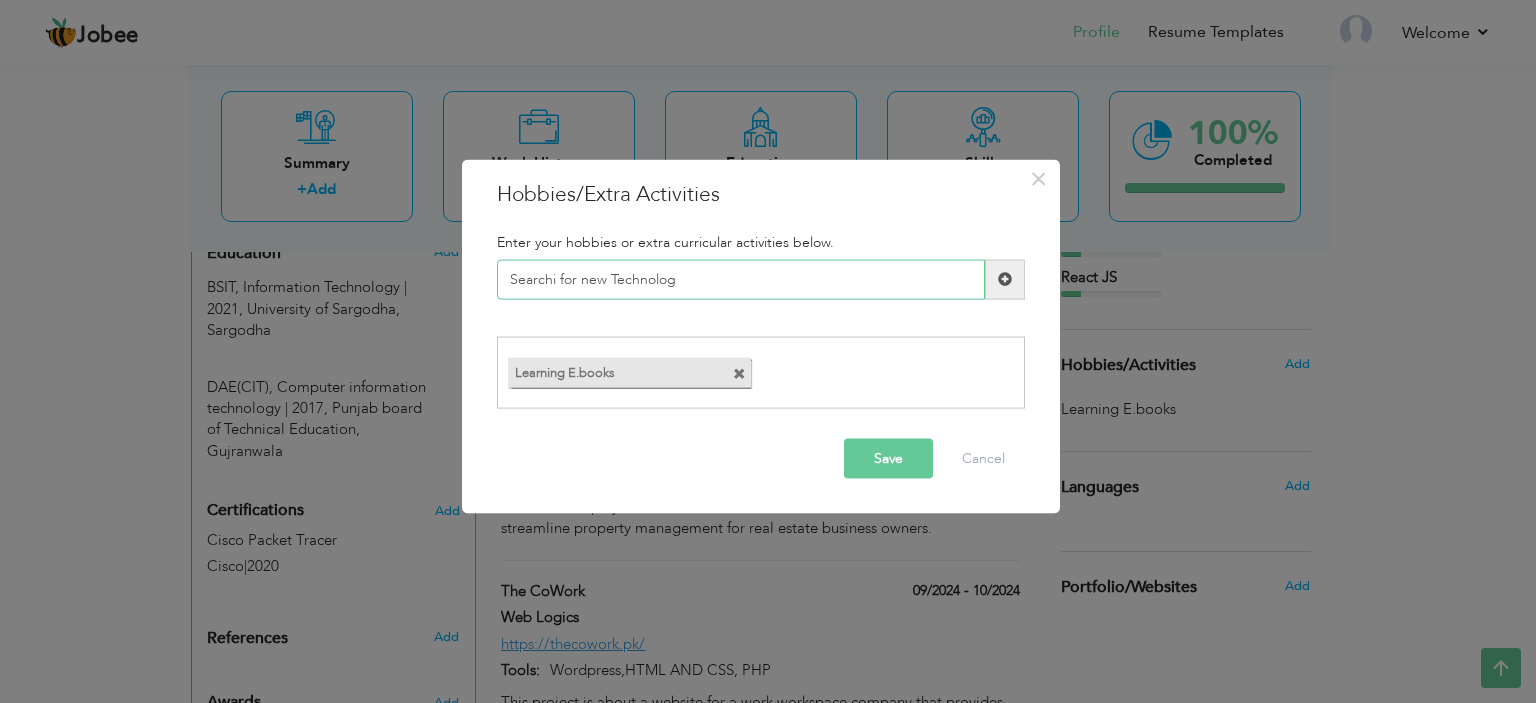 click on "Searchi for new Technolog" at bounding box center [741, 279] 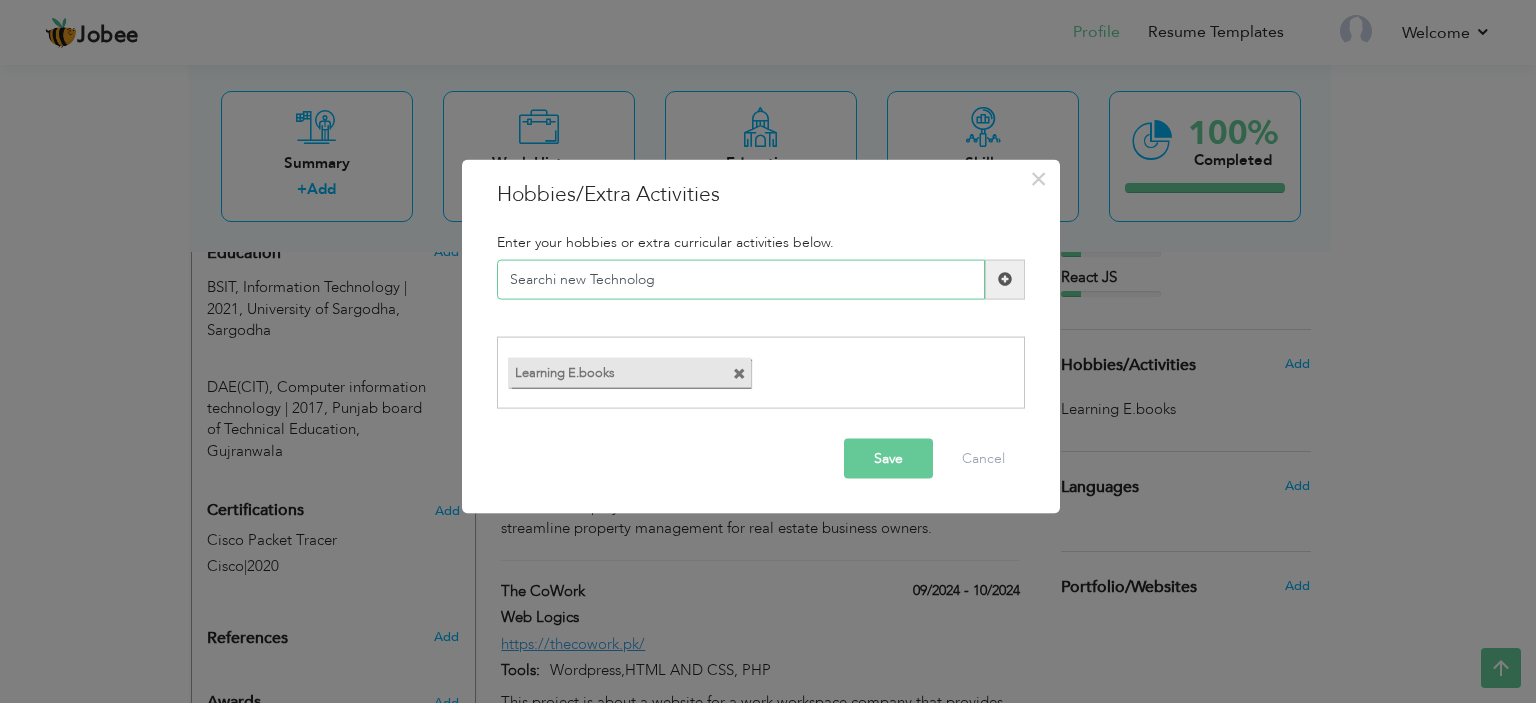 click on "Searchi new Technolog" at bounding box center (741, 279) 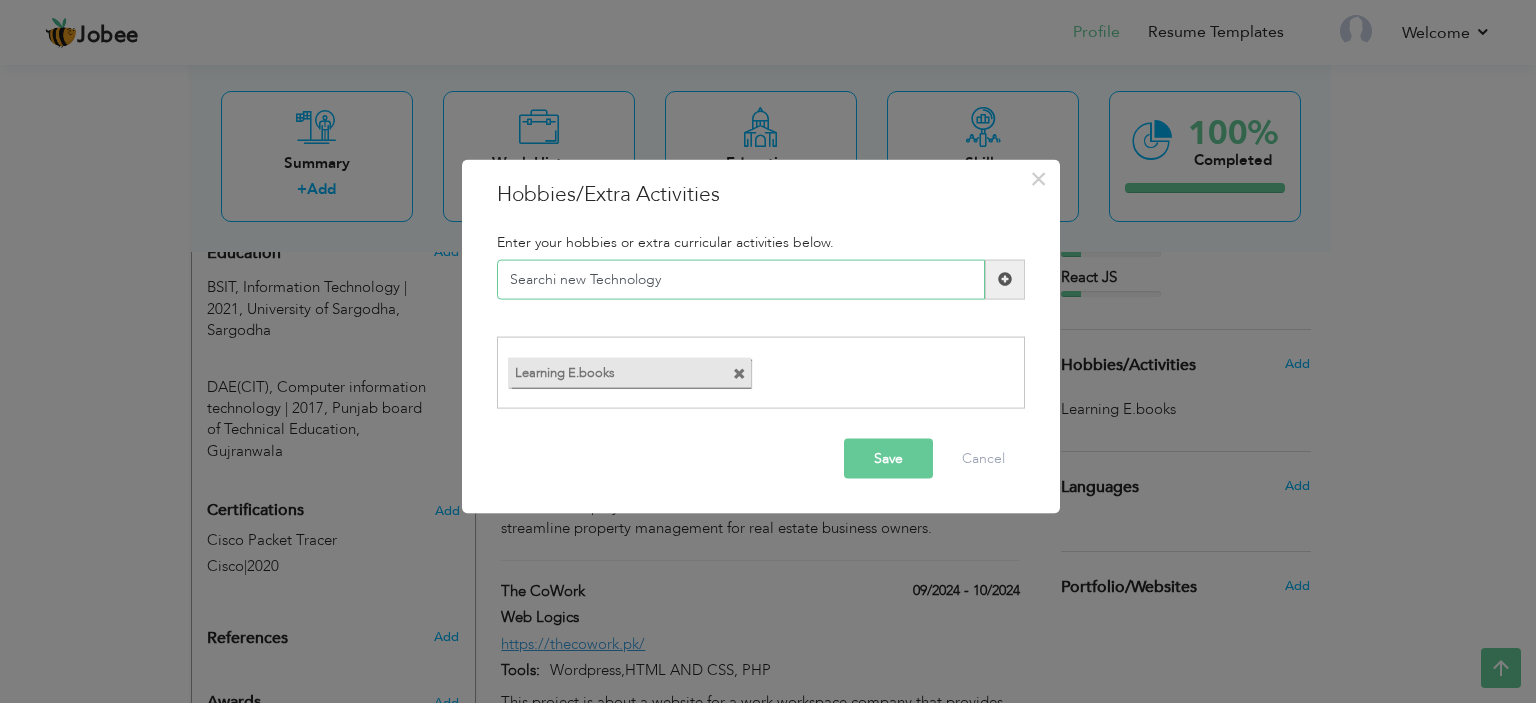 type on "Searchi new Technology" 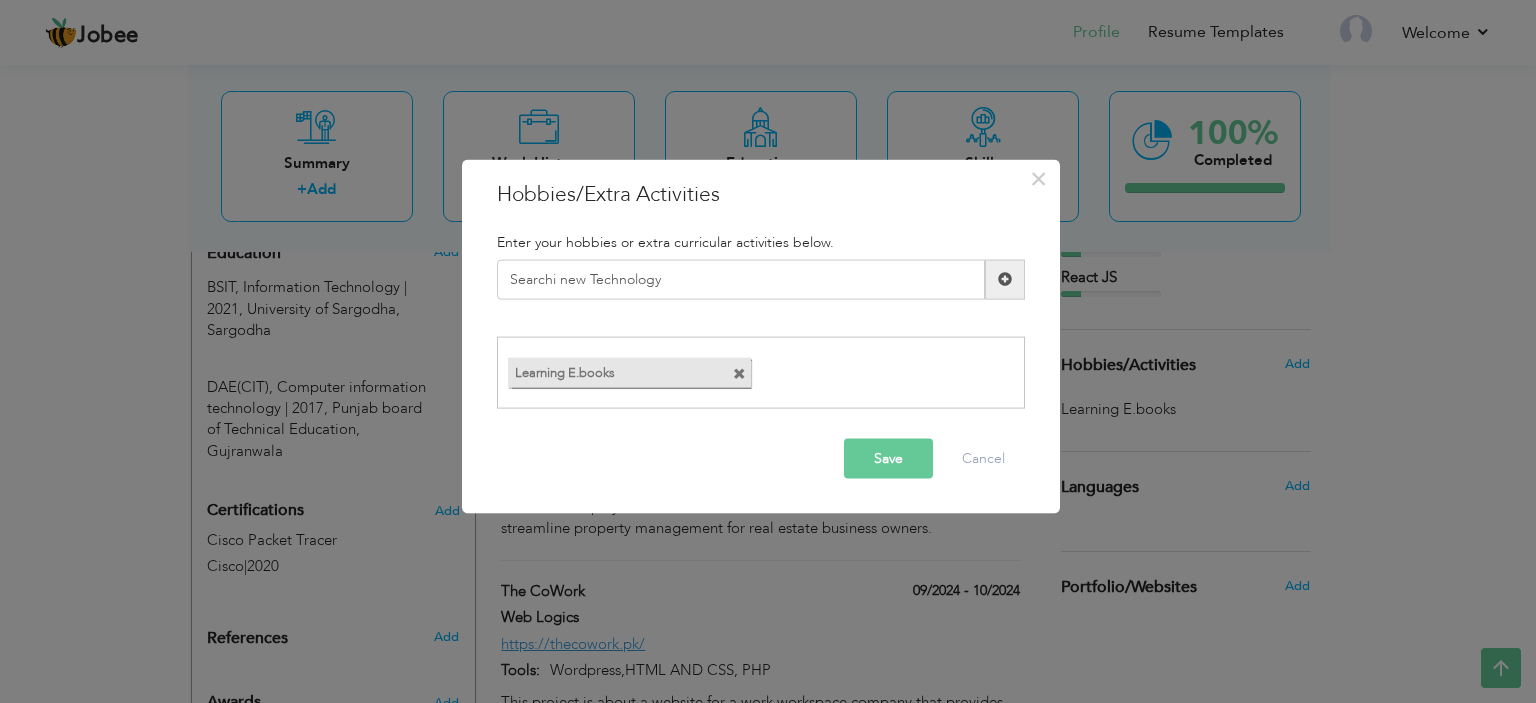 click on "Save" at bounding box center (888, 459) 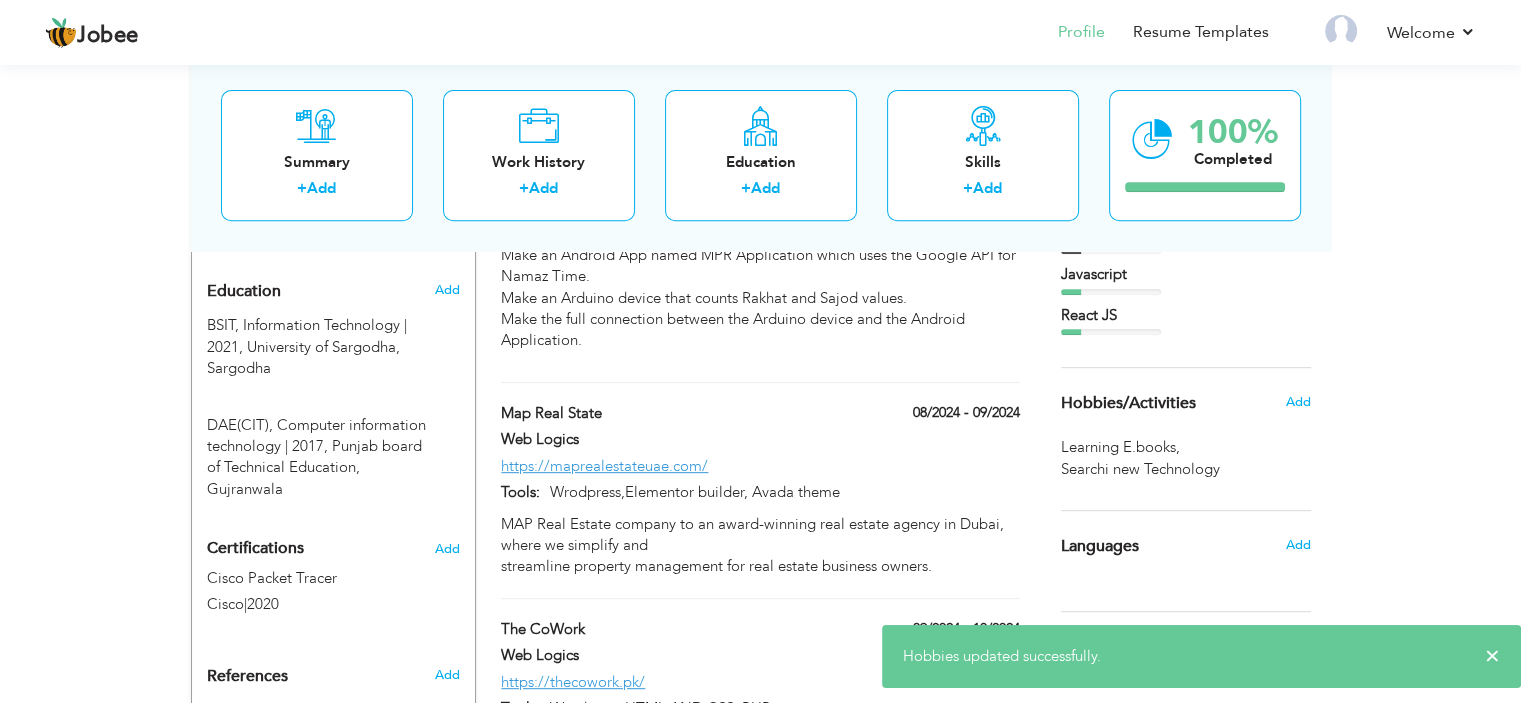 scroll, scrollTop: 732, scrollLeft: 0, axis: vertical 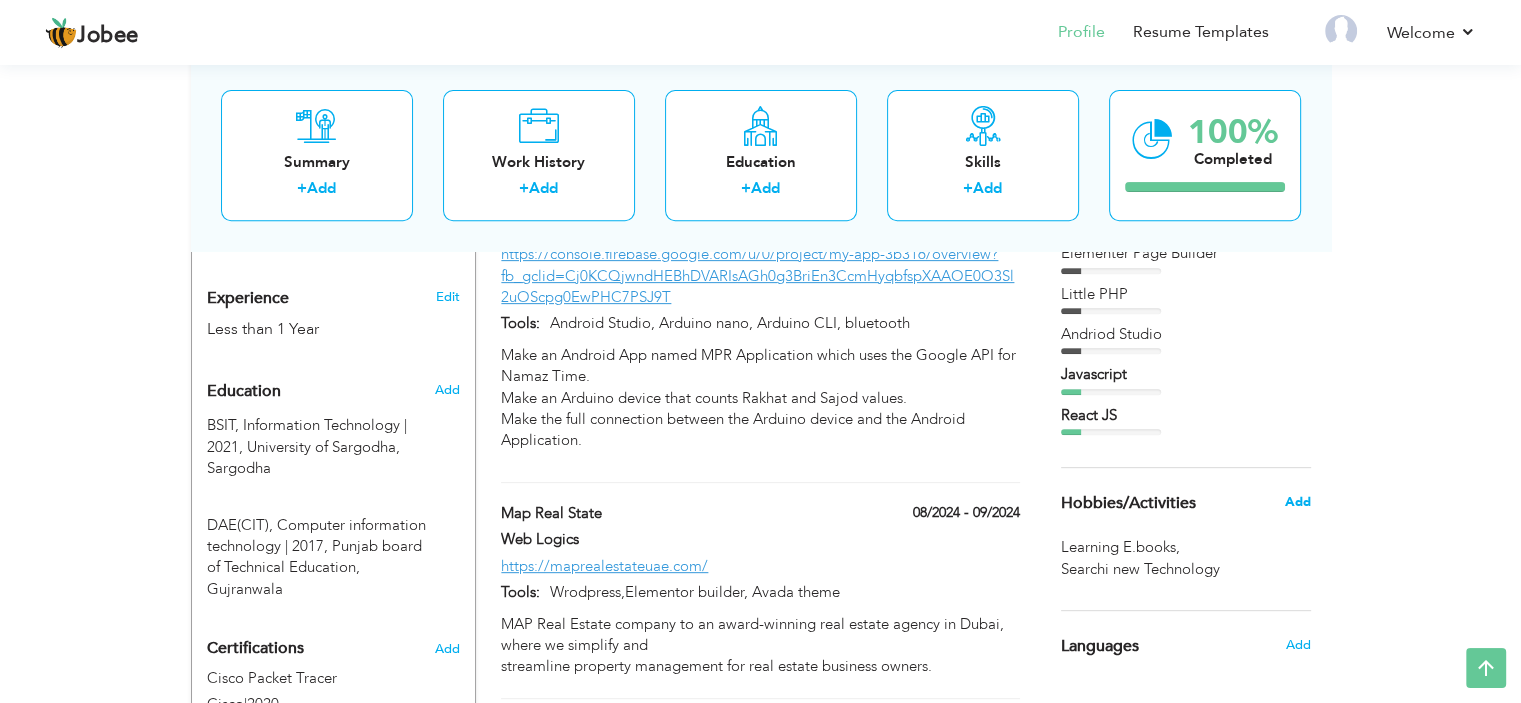click on "Add" at bounding box center (1297, 502) 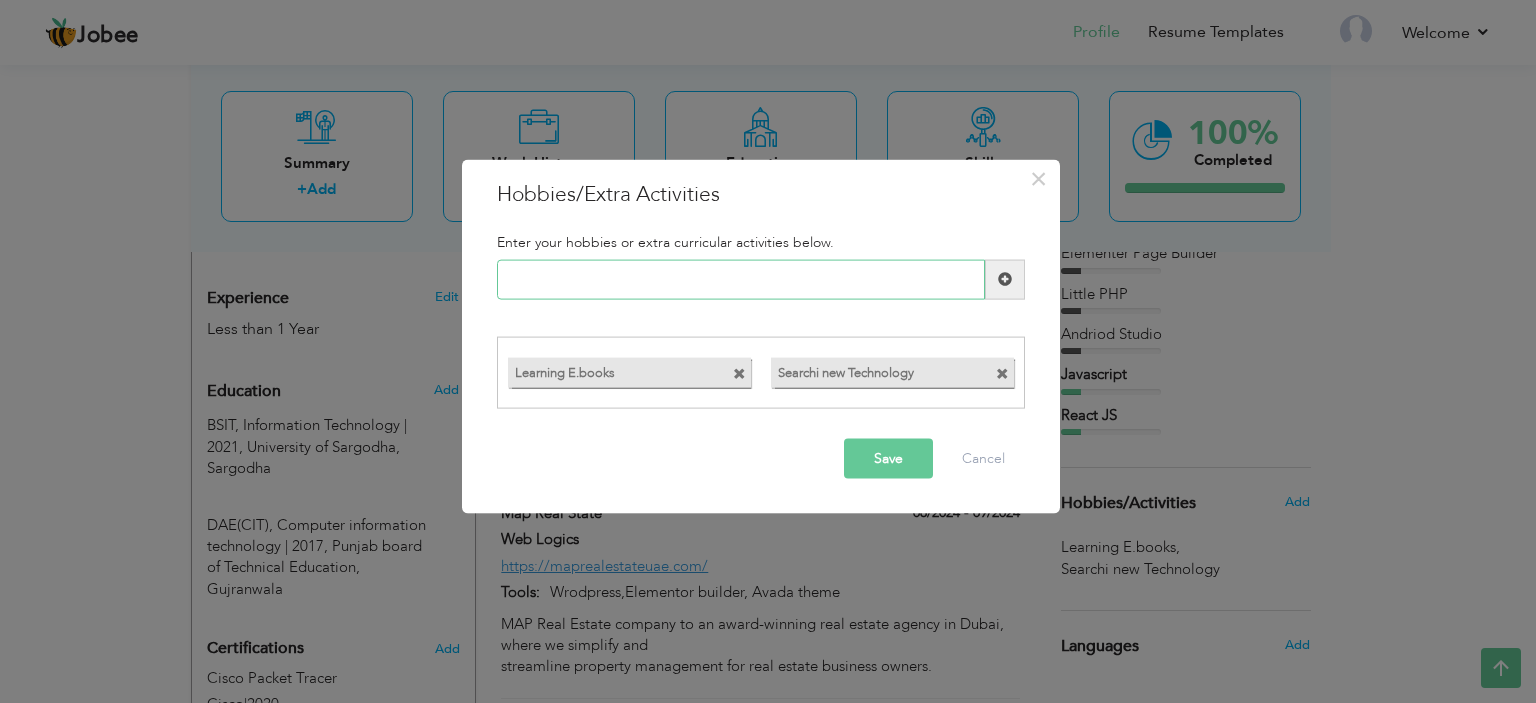 click at bounding box center (741, 279) 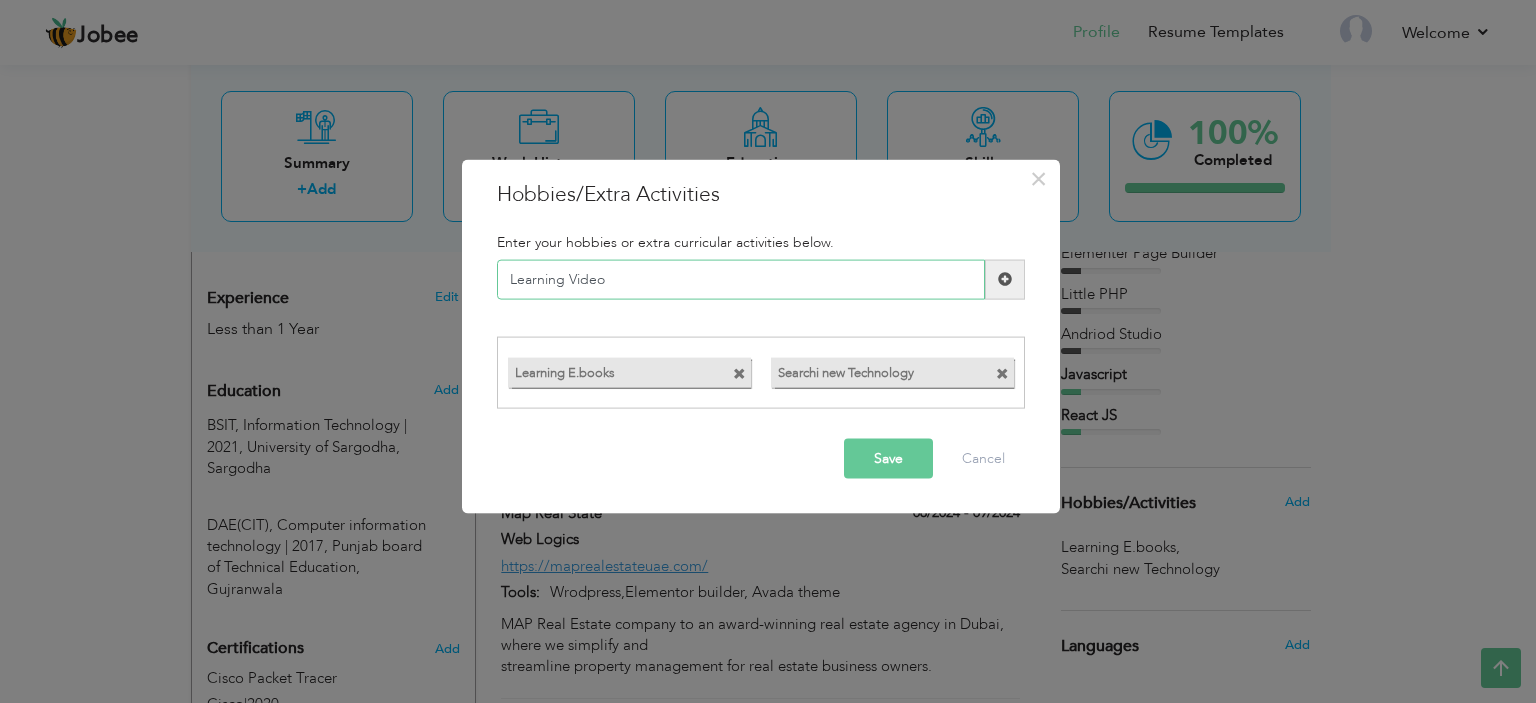 type on "Learning Video" 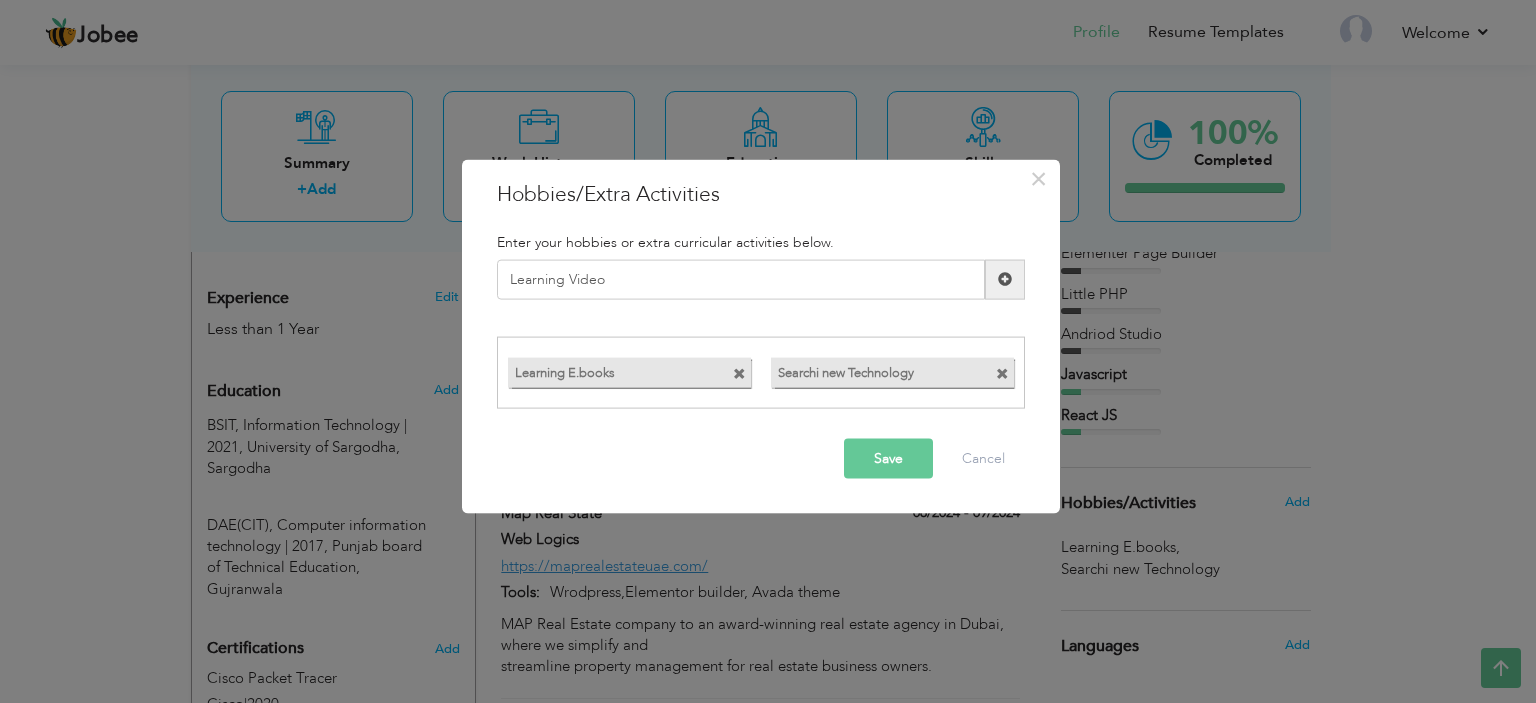 click on "Save" at bounding box center [888, 459] 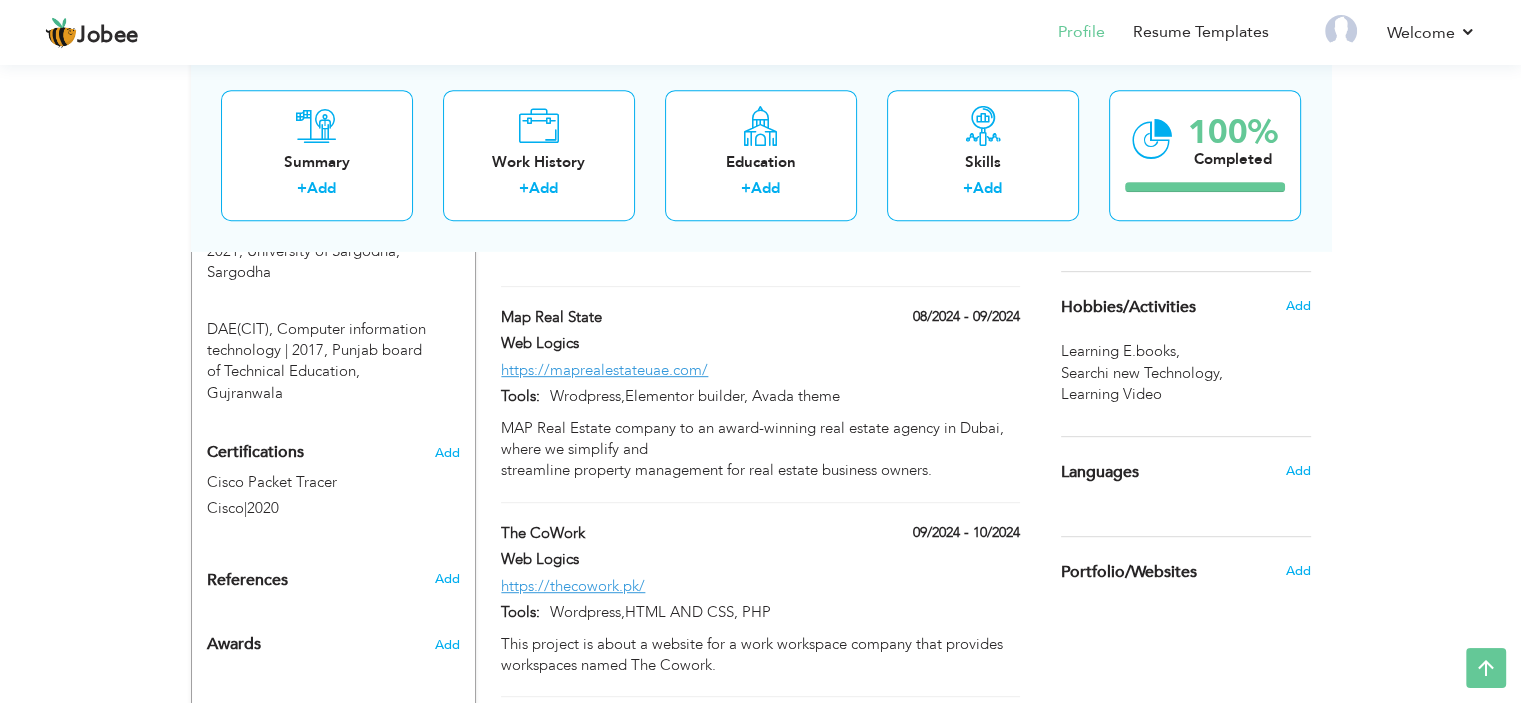 scroll, scrollTop: 898, scrollLeft: 0, axis: vertical 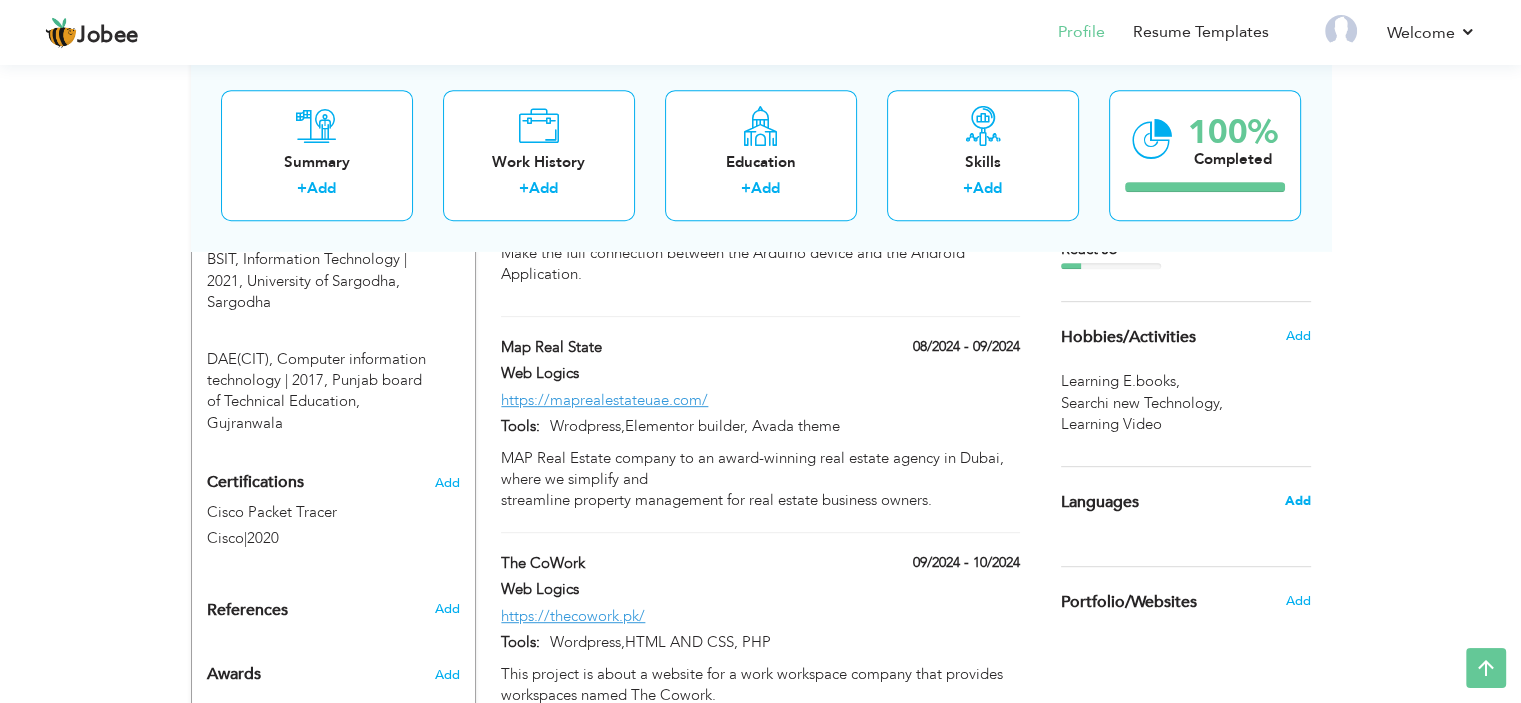 click on "Add" at bounding box center [1297, 501] 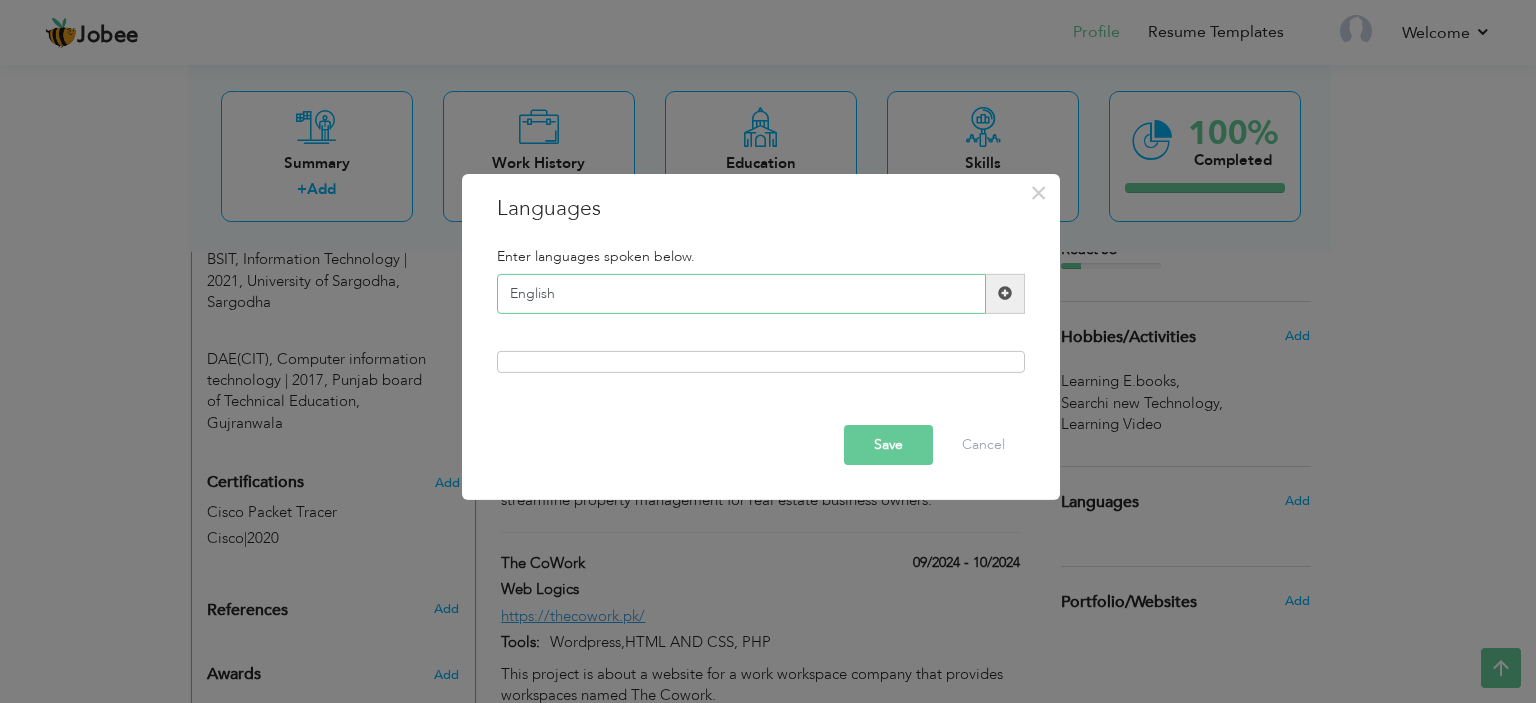 click on "English" at bounding box center (741, 294) 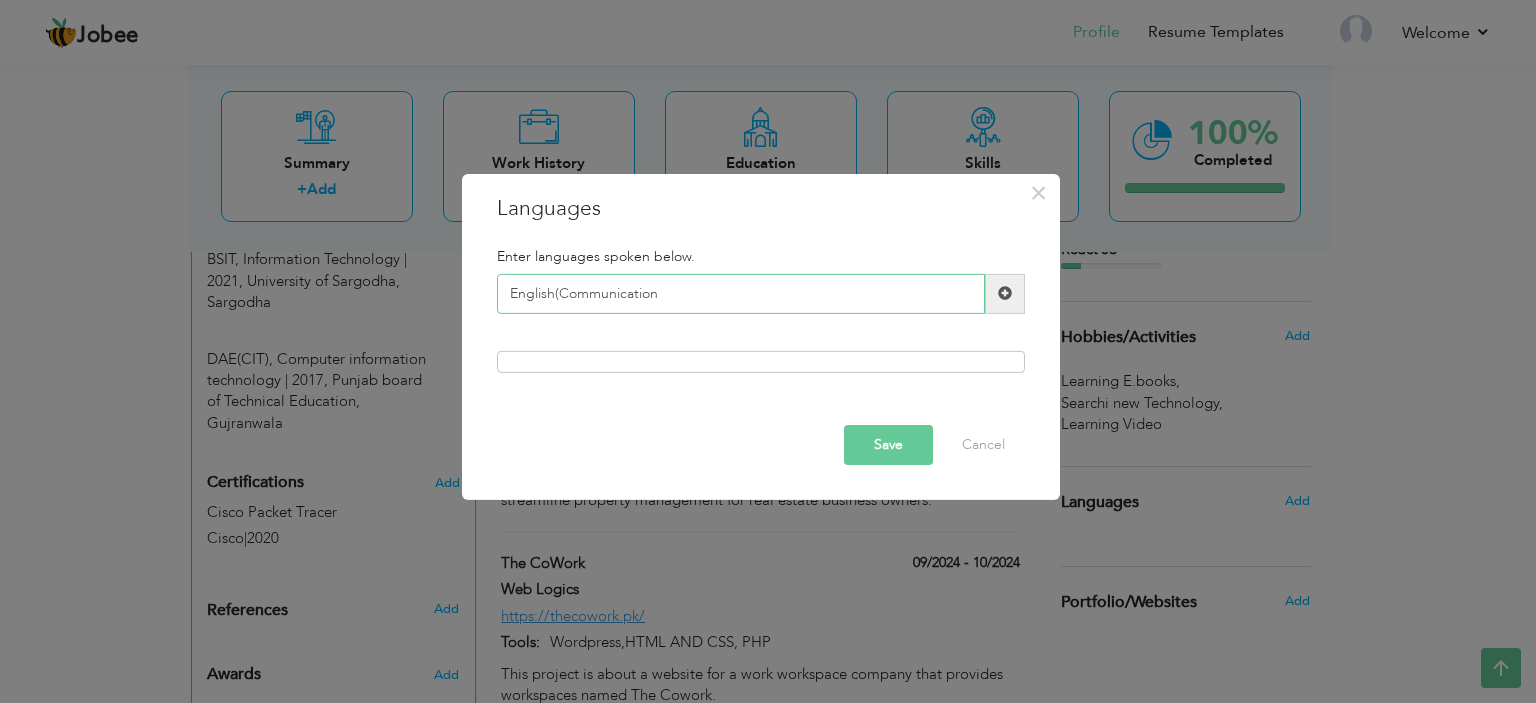 click on "English(Communication" at bounding box center (741, 294) 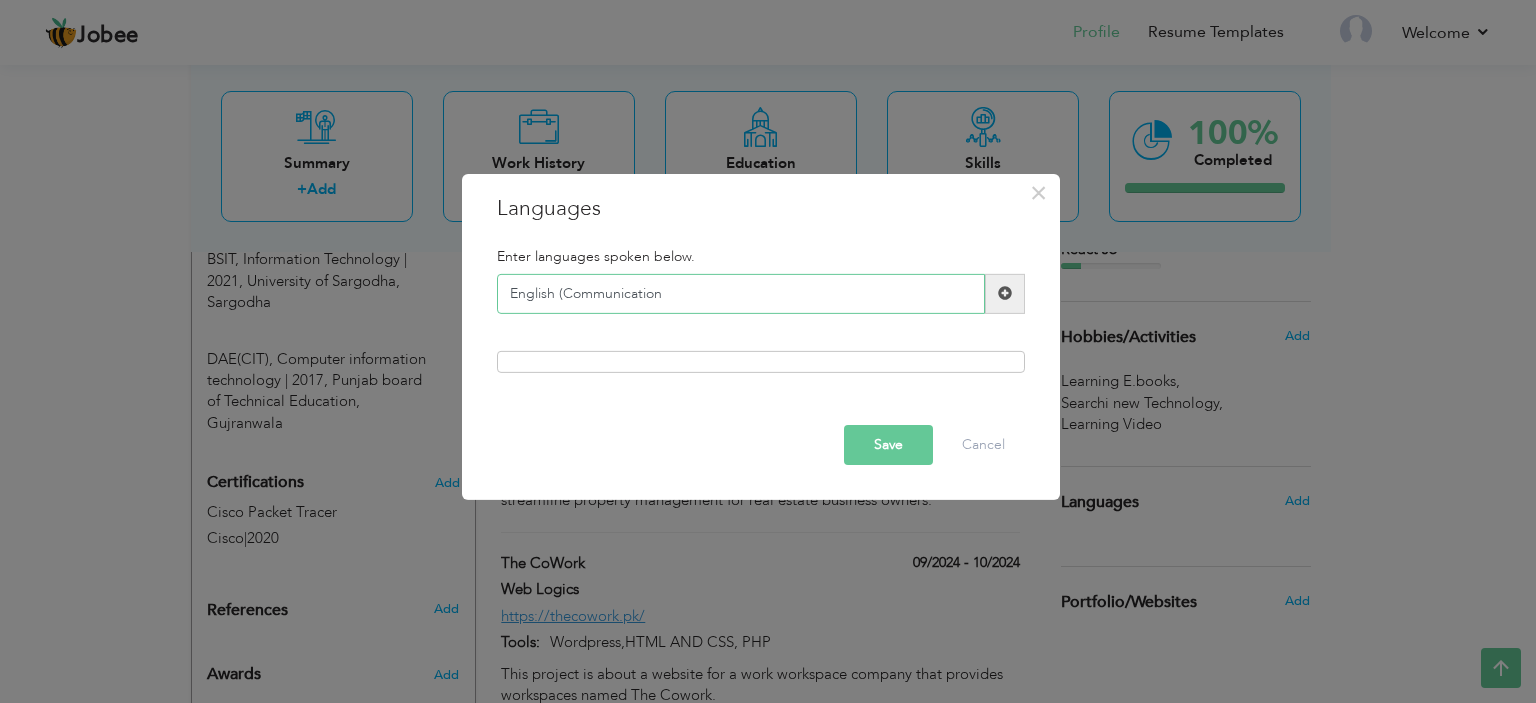 type on "English (Communication" 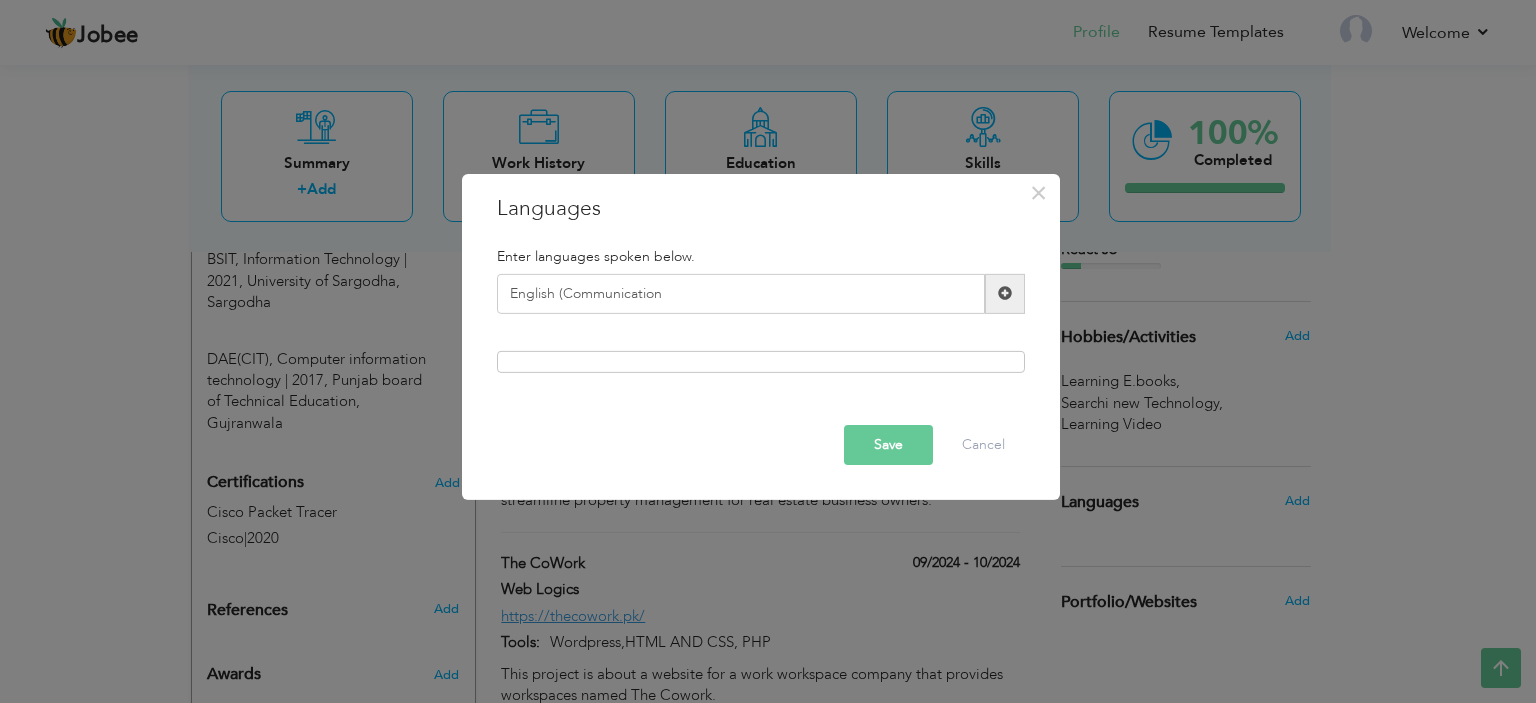 click on "Save" at bounding box center (888, 445) 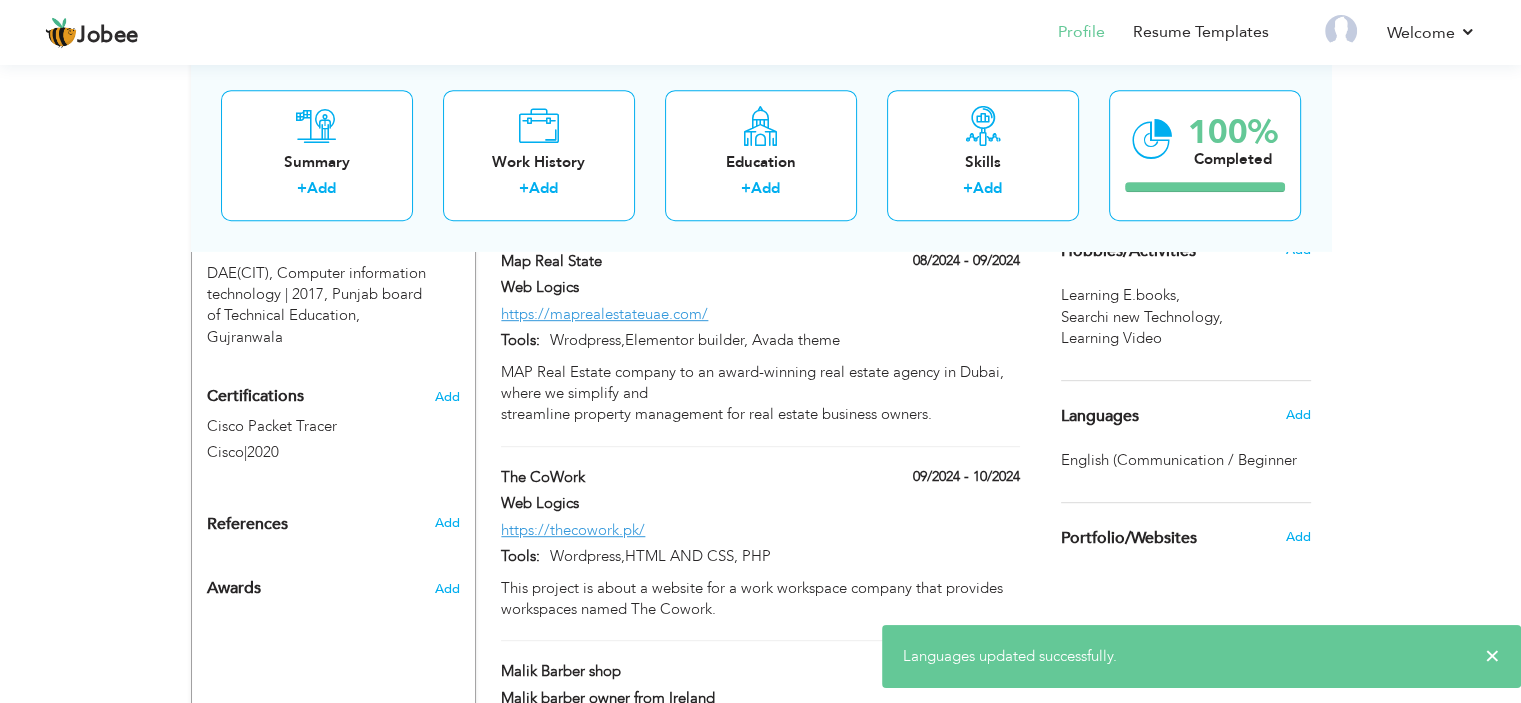 scroll, scrollTop: 1009, scrollLeft: 0, axis: vertical 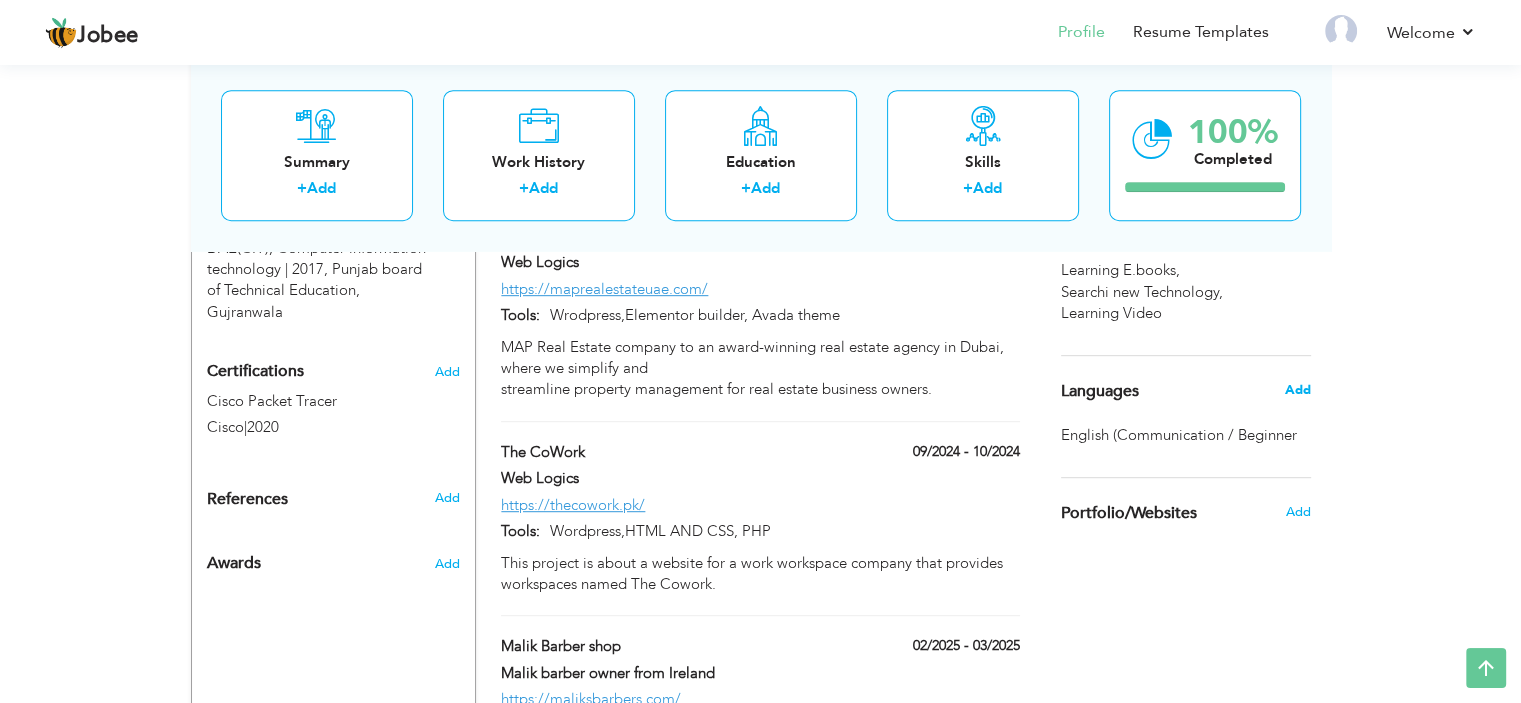 click on "Add" at bounding box center [1297, 390] 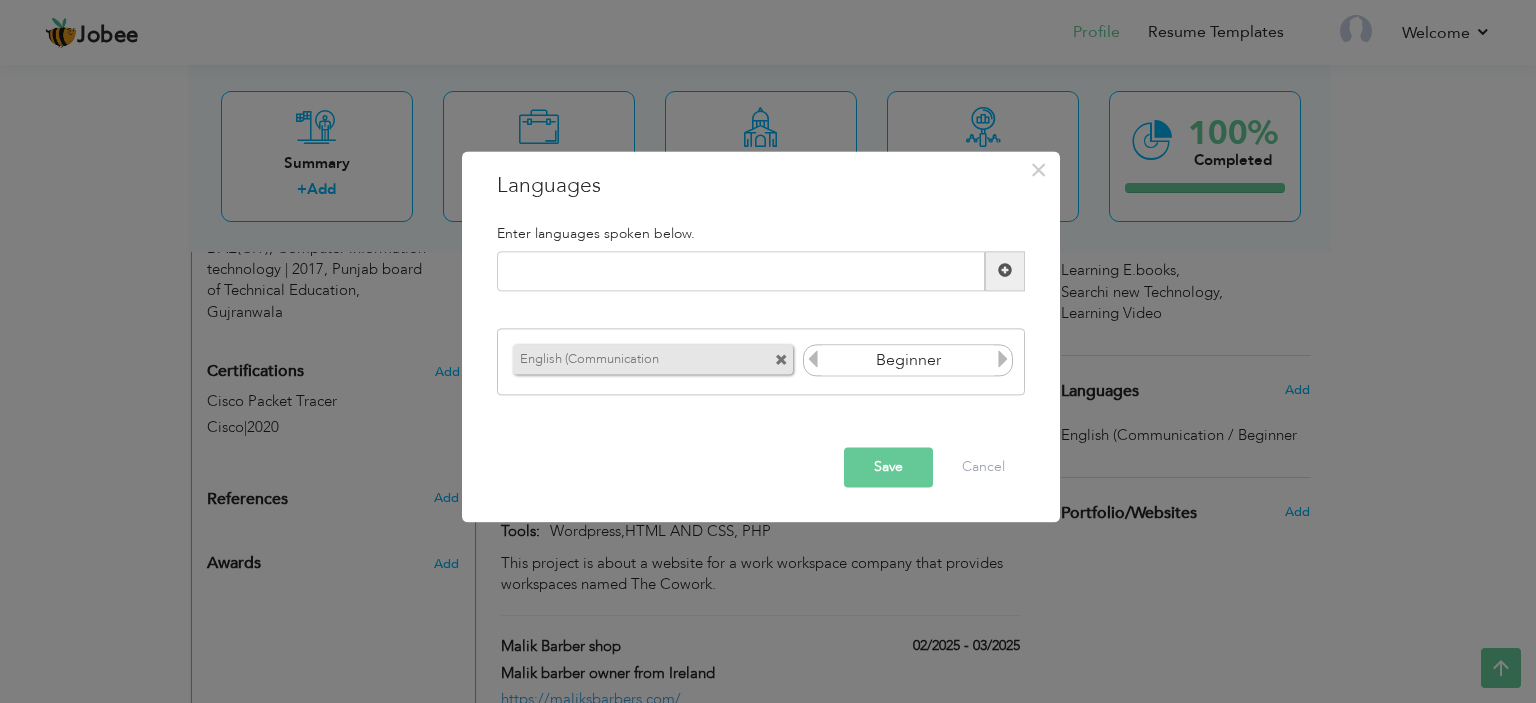 click at bounding box center [1003, 360] 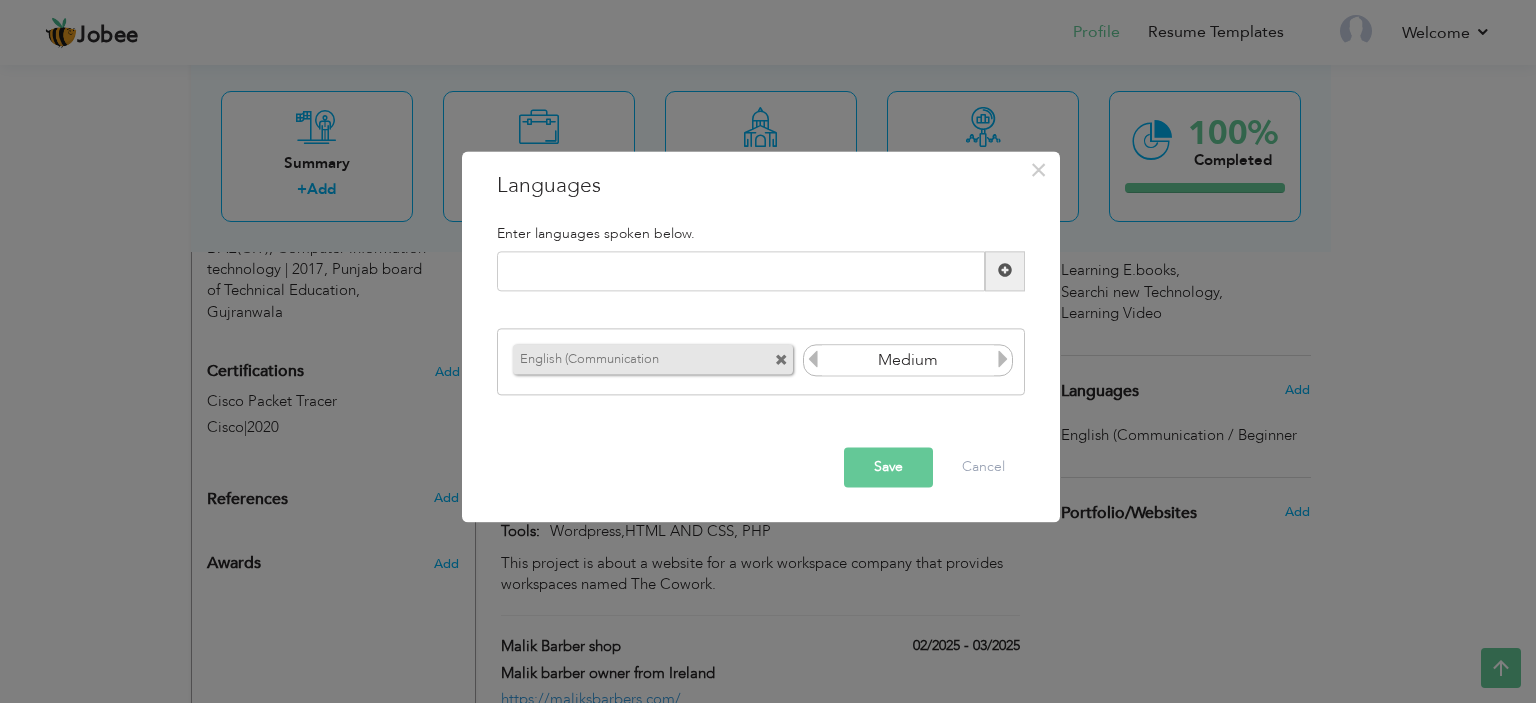 click at bounding box center [1003, 360] 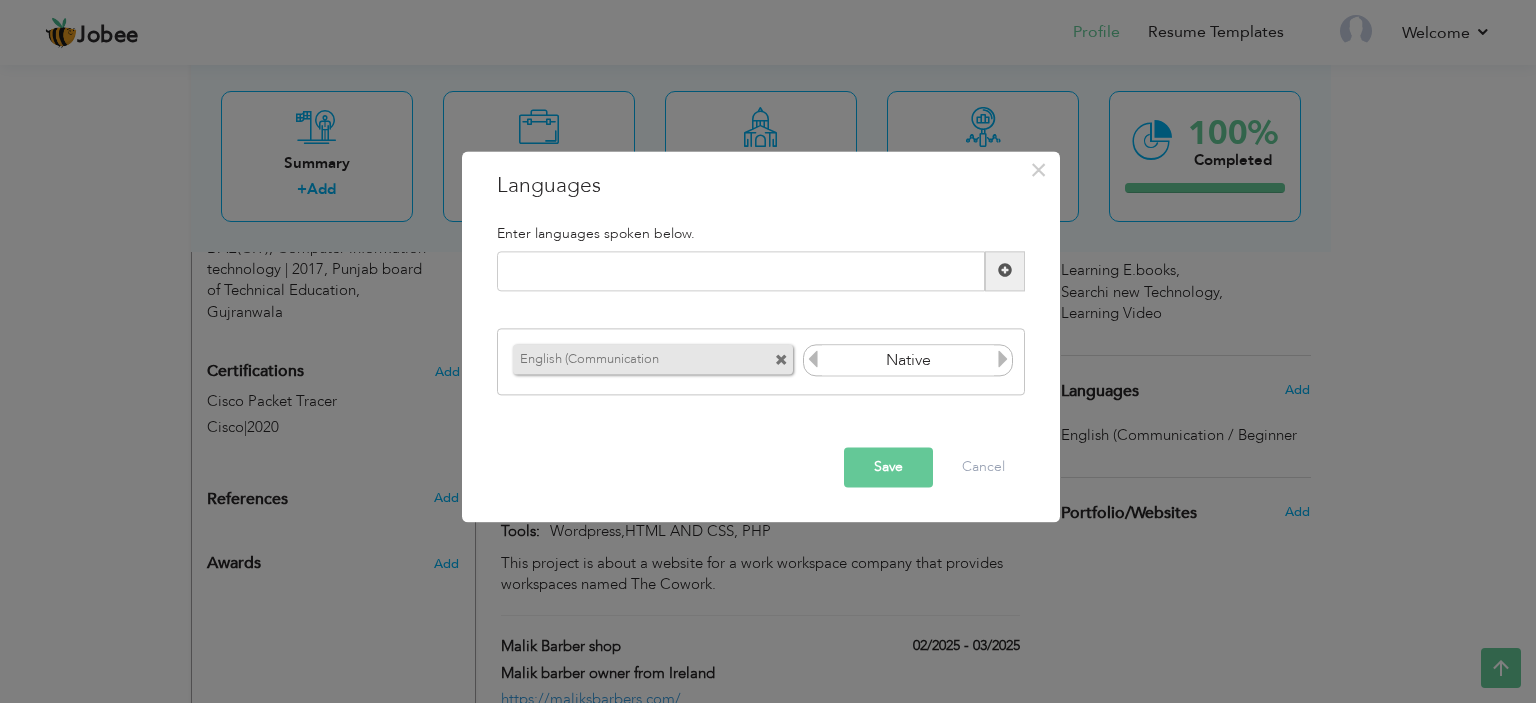 click at bounding box center [1003, 360] 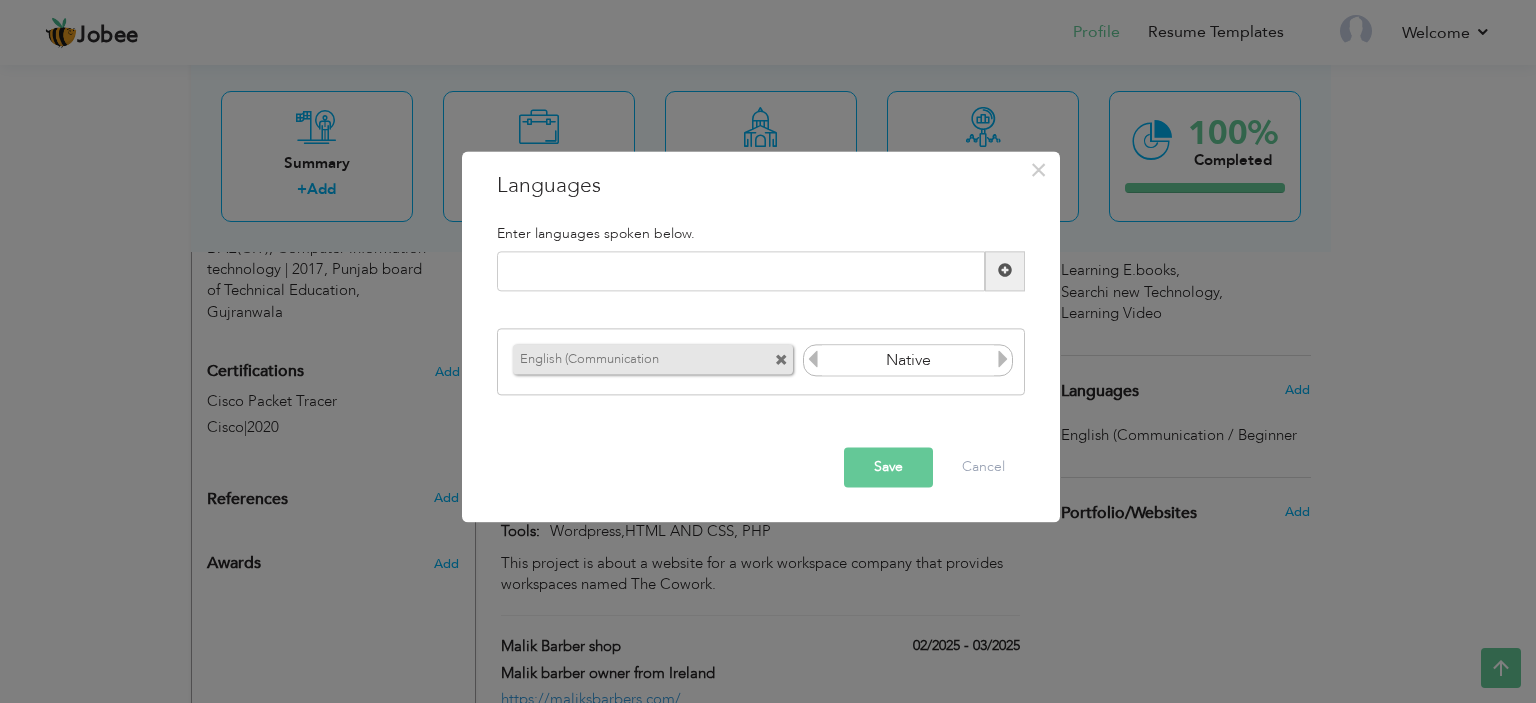 click at bounding box center (813, 360) 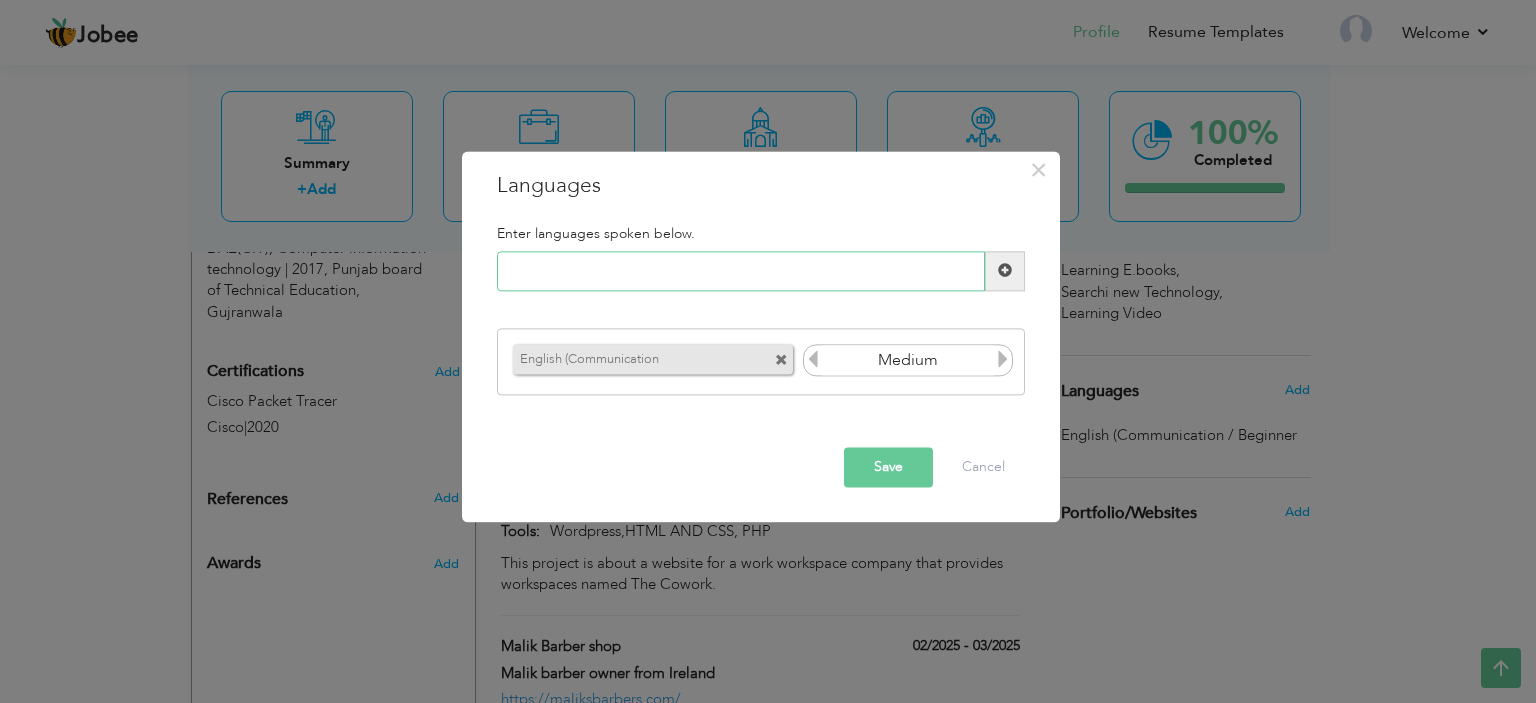 click at bounding box center [741, 271] 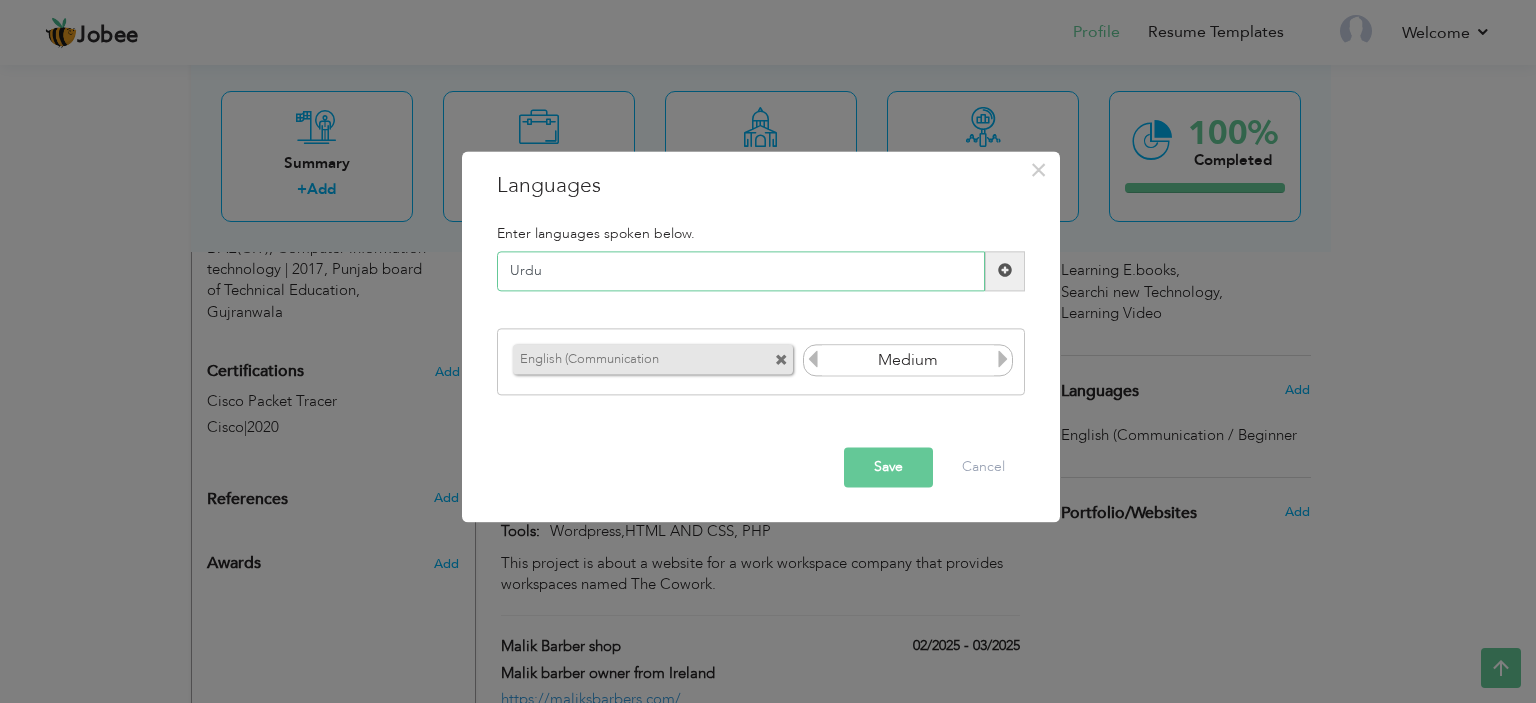 type on "Urdu" 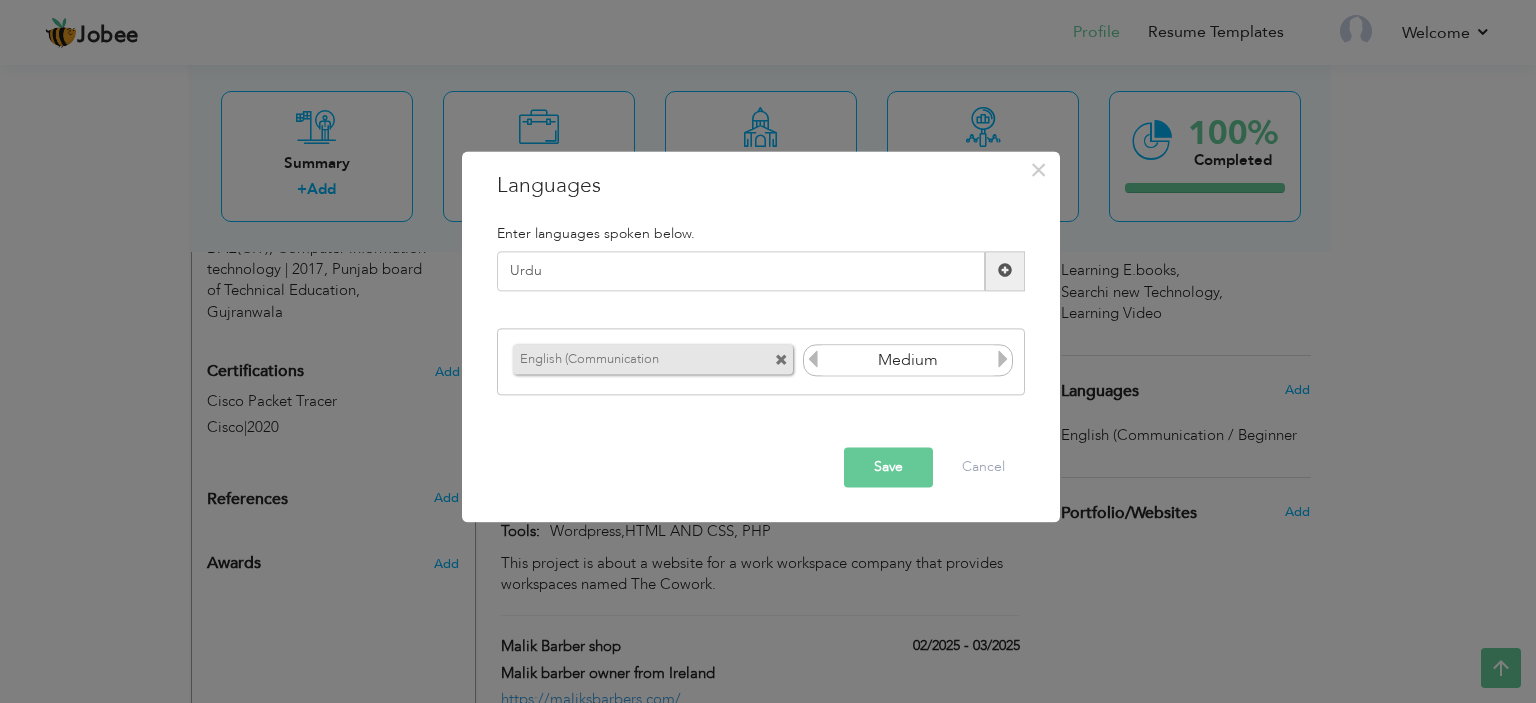 click on "Save" at bounding box center (888, 467) 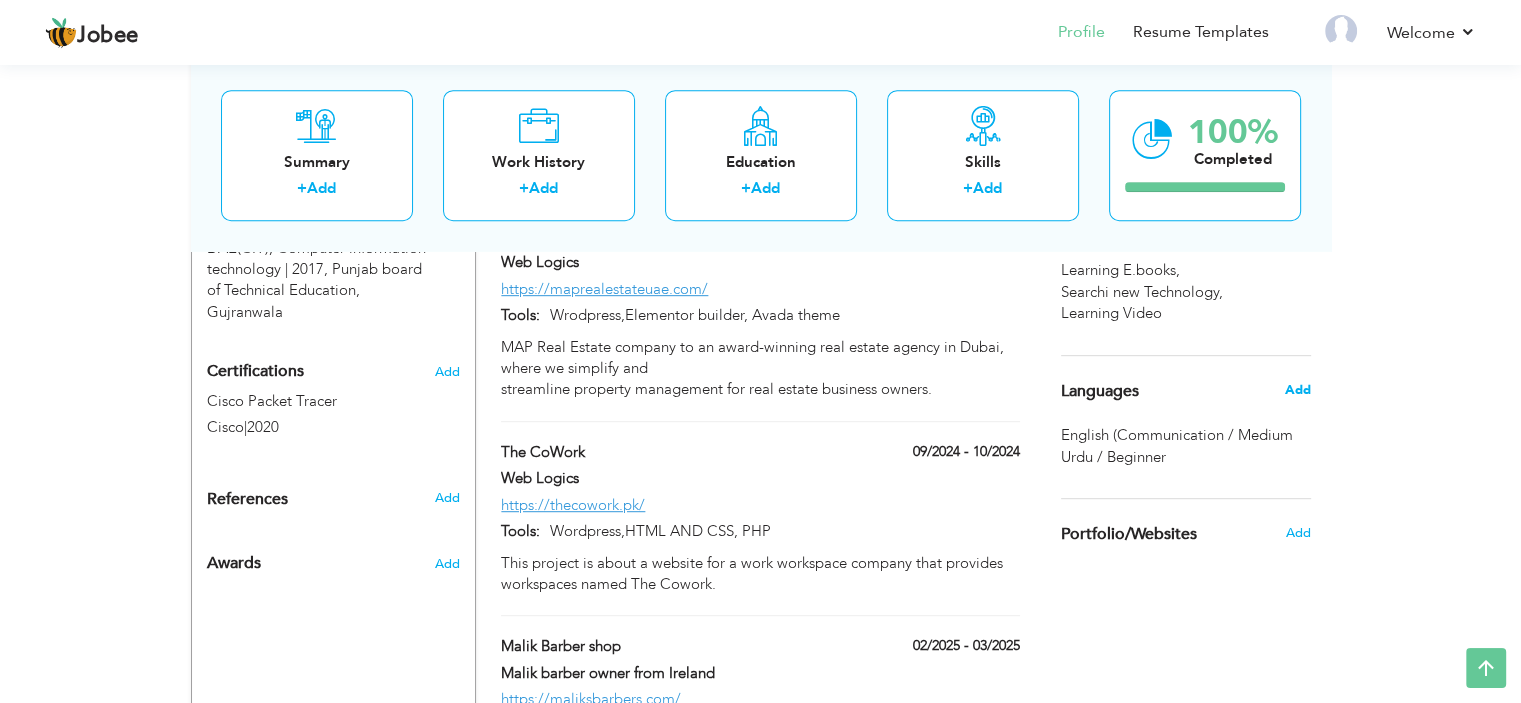 click on "Add" at bounding box center [1297, 390] 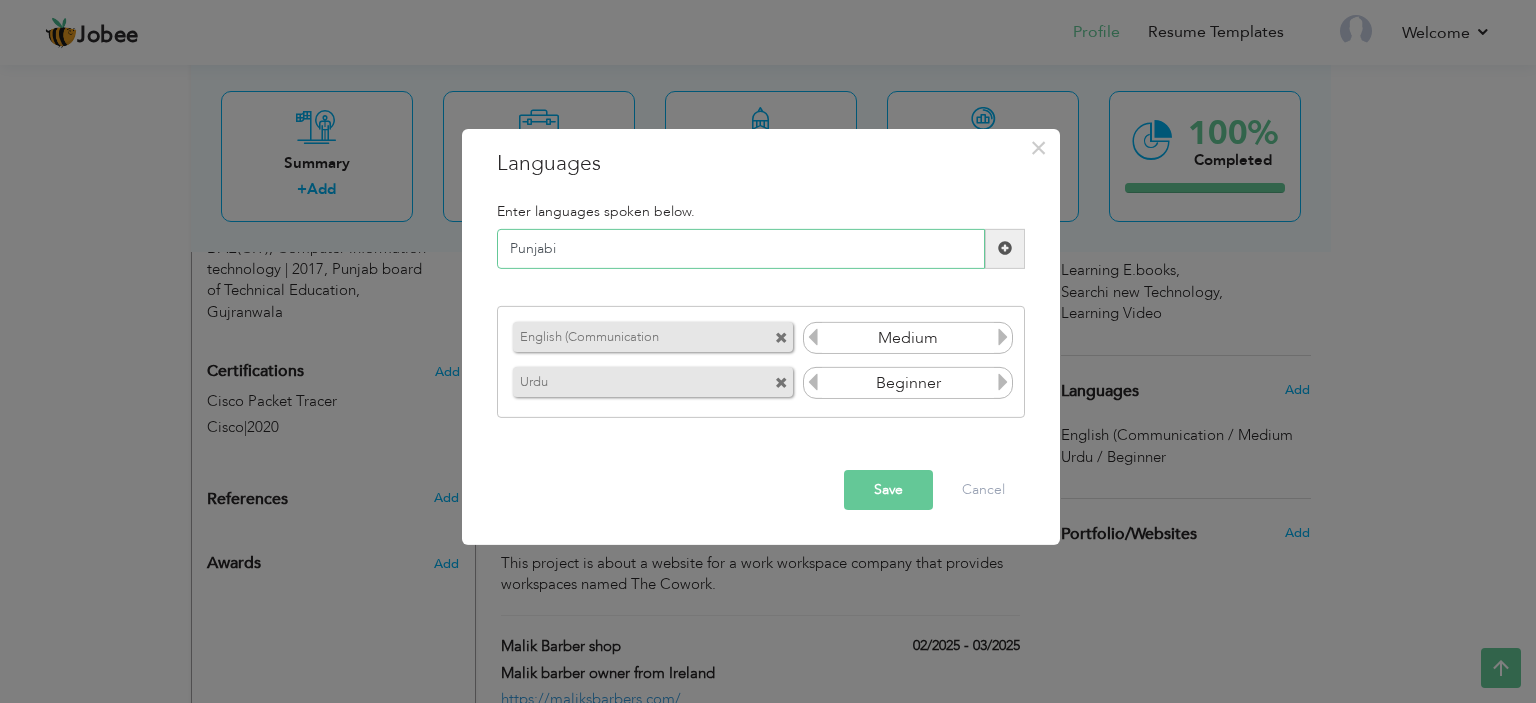 type on "Punjabi" 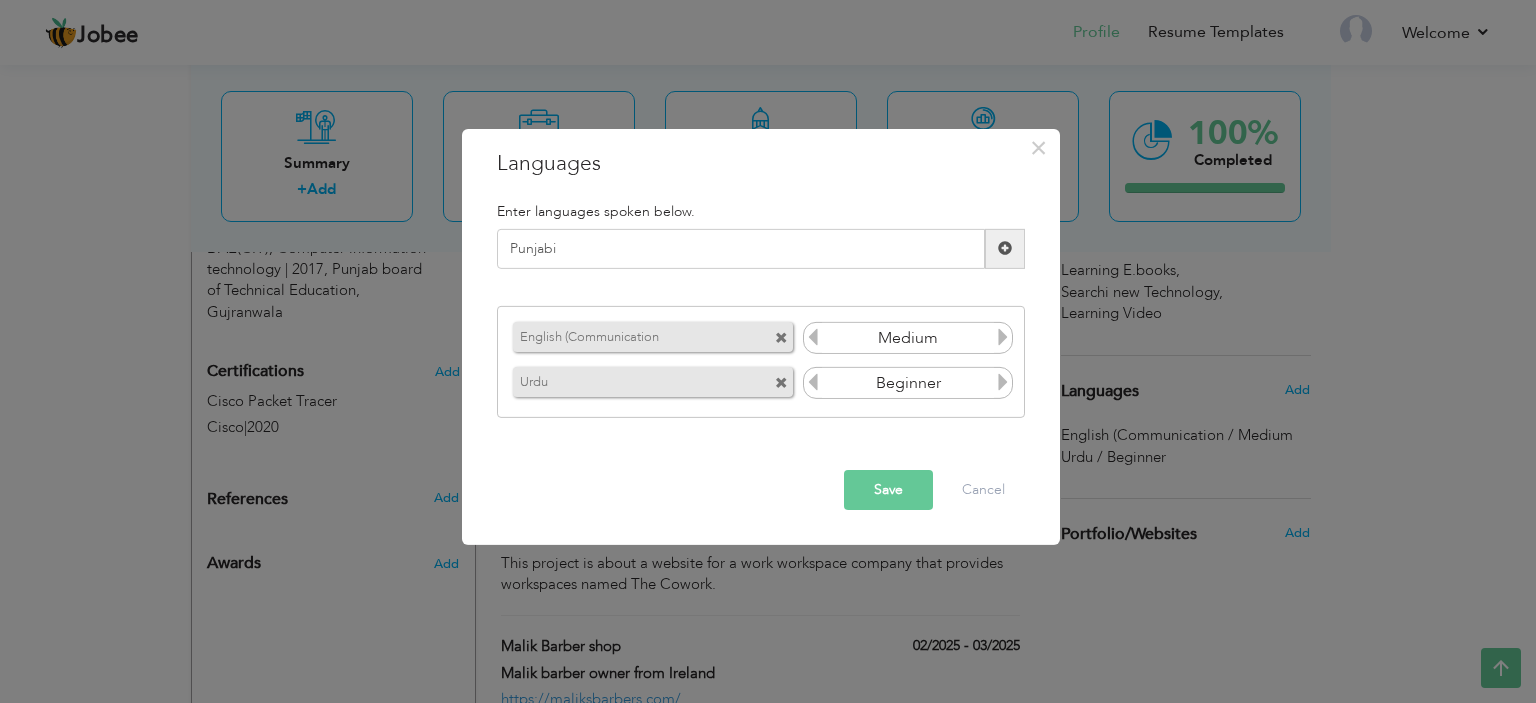click on "Save" at bounding box center (888, 490) 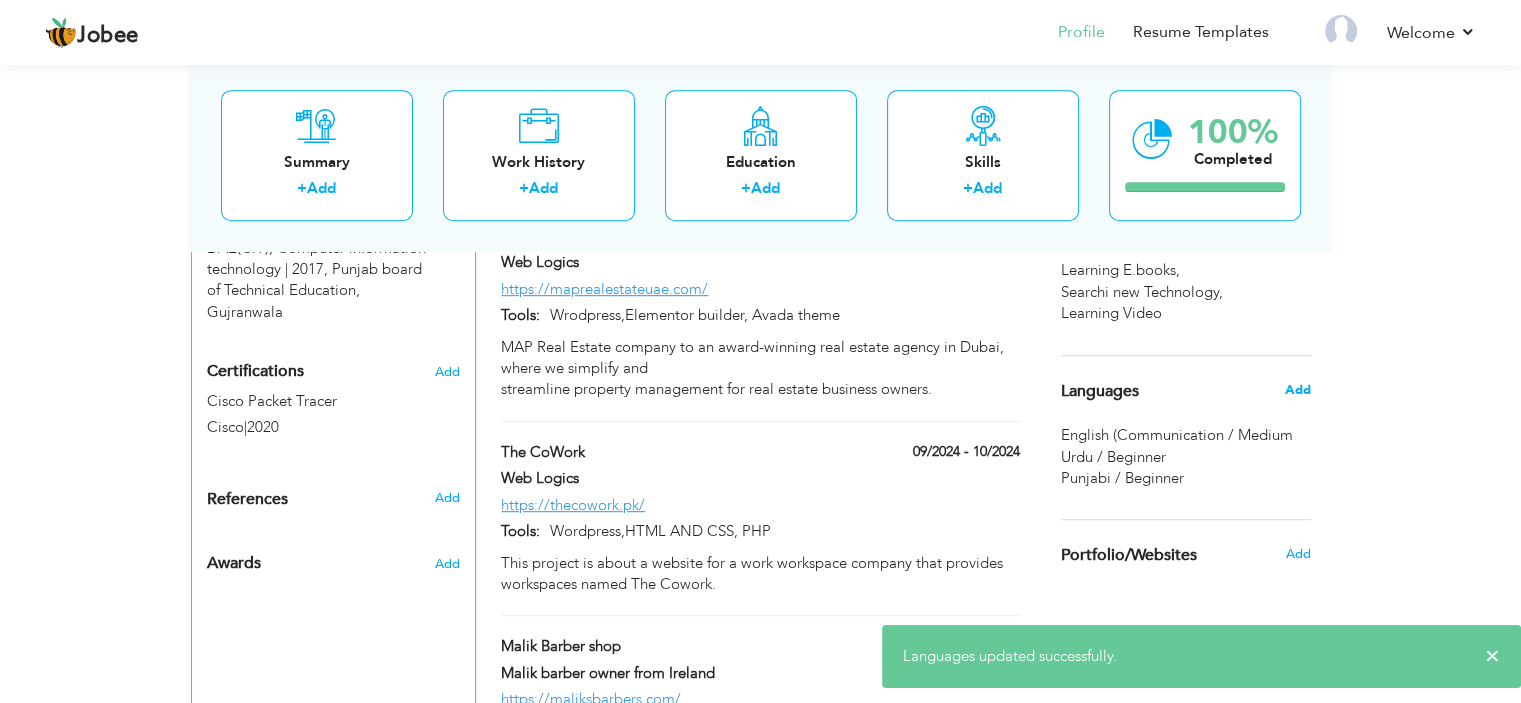 click on "Add" at bounding box center (1297, 390) 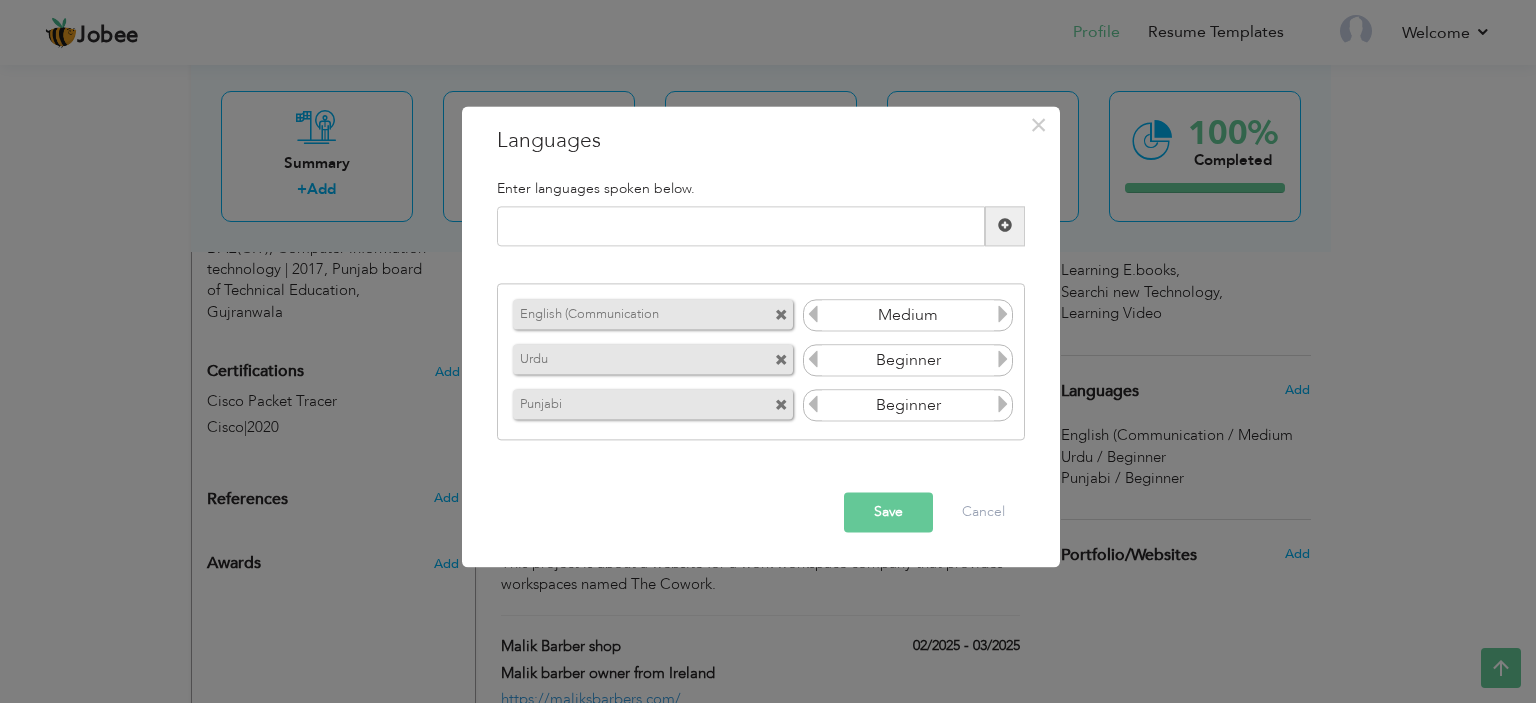 click at bounding box center (1003, 360) 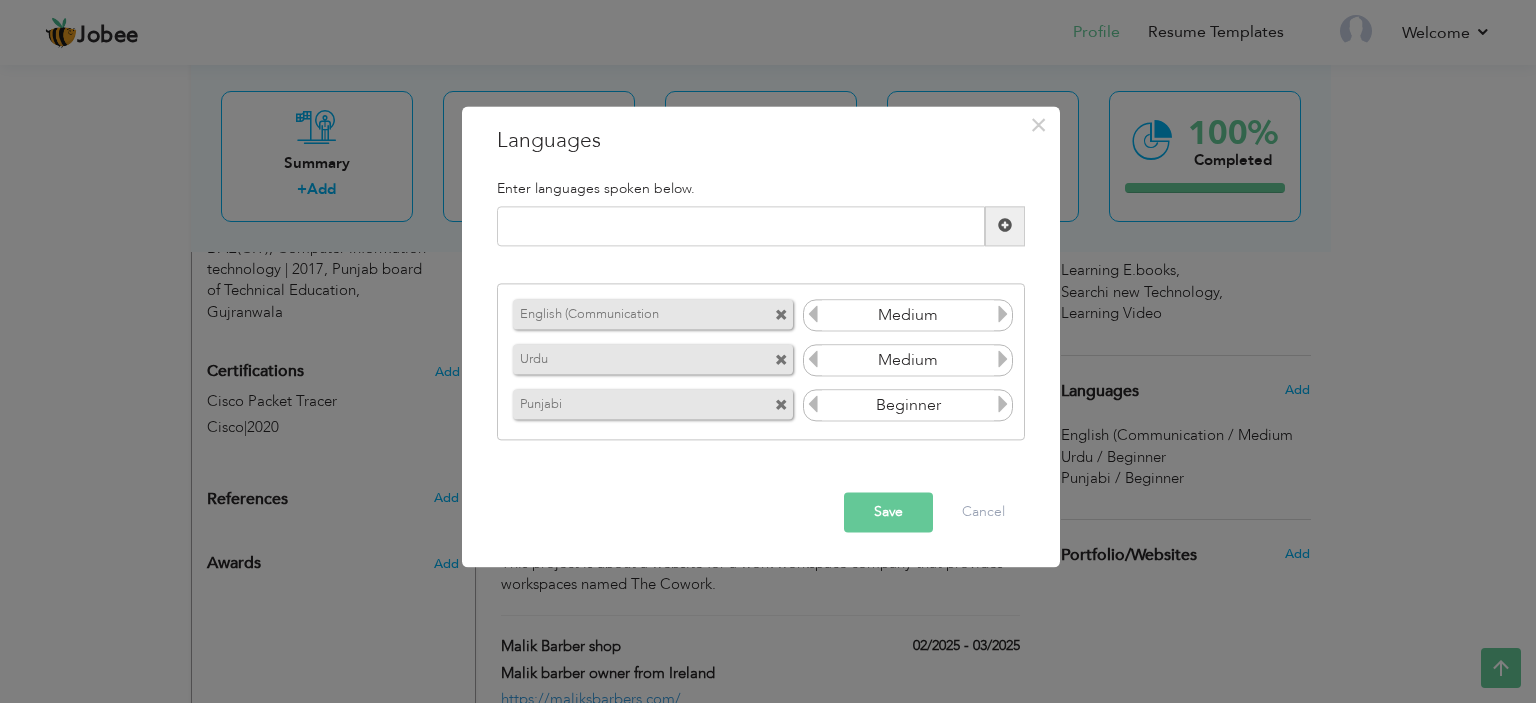 click at bounding box center (1003, 360) 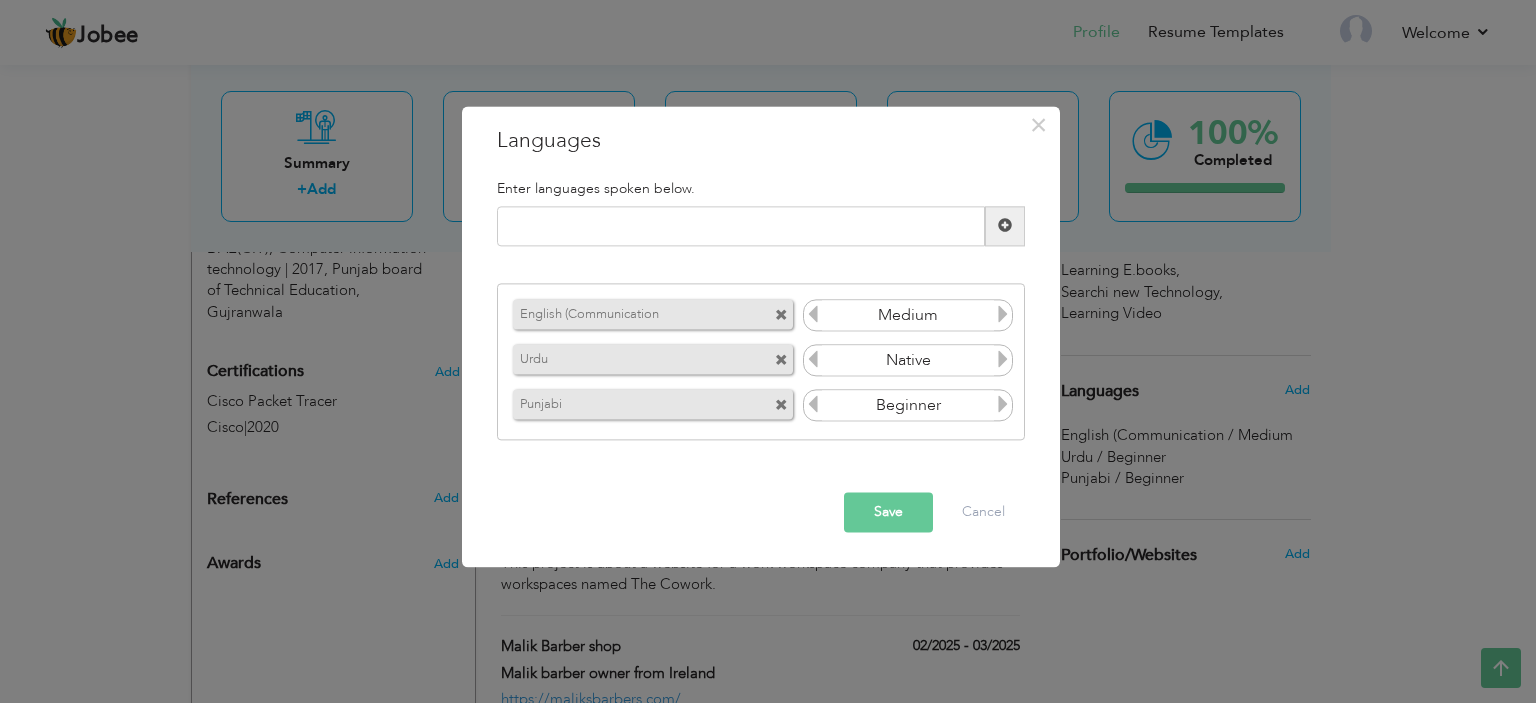 click at bounding box center (1003, 405) 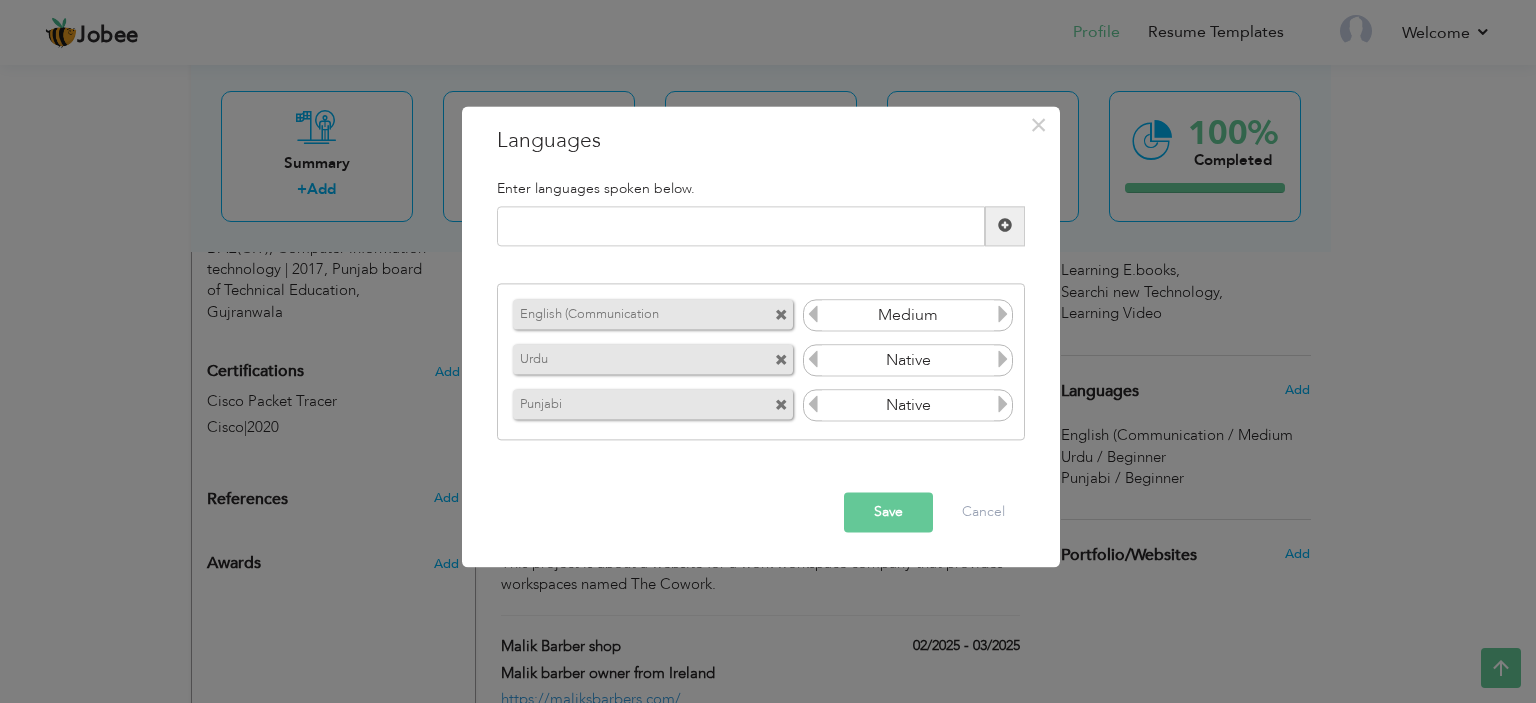click on "Save" at bounding box center (888, 512) 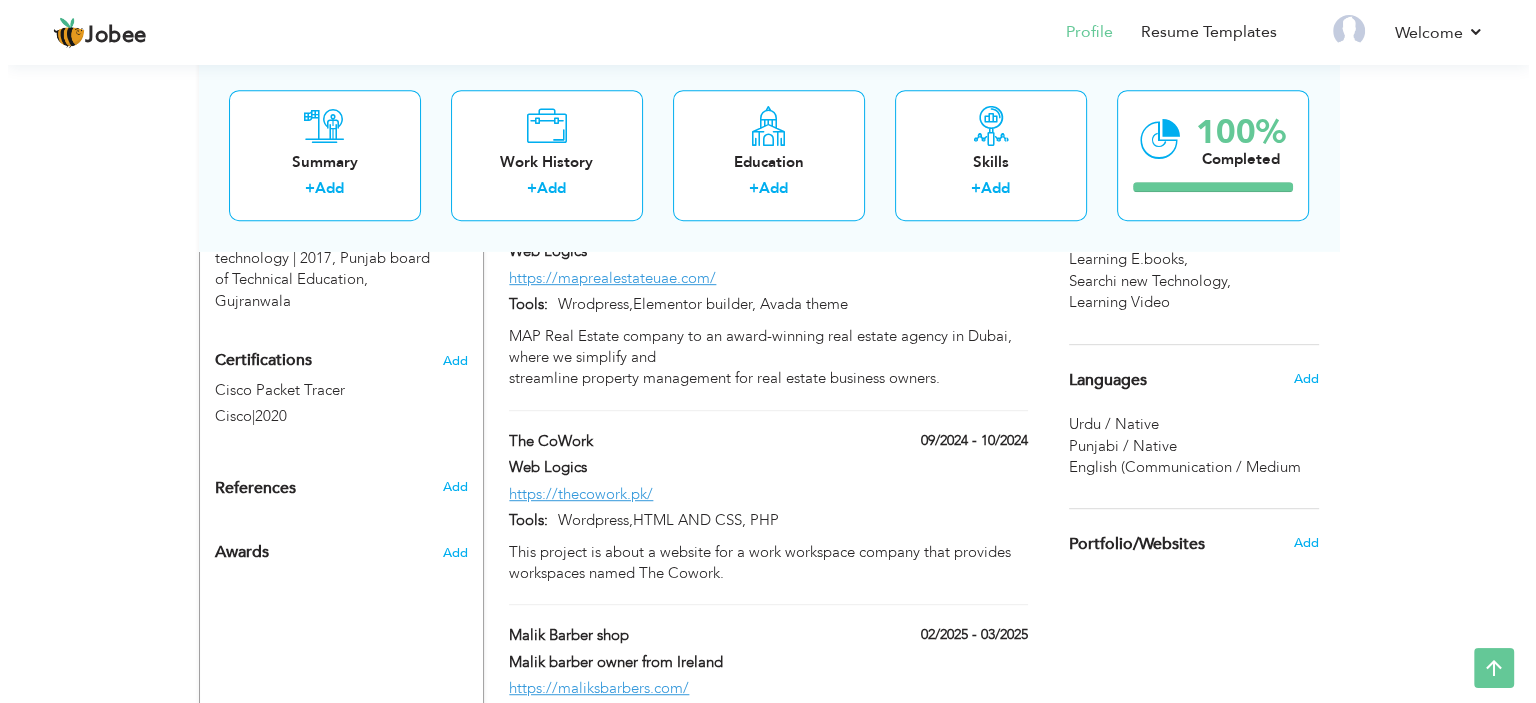 scroll, scrollTop: 954, scrollLeft: 0, axis: vertical 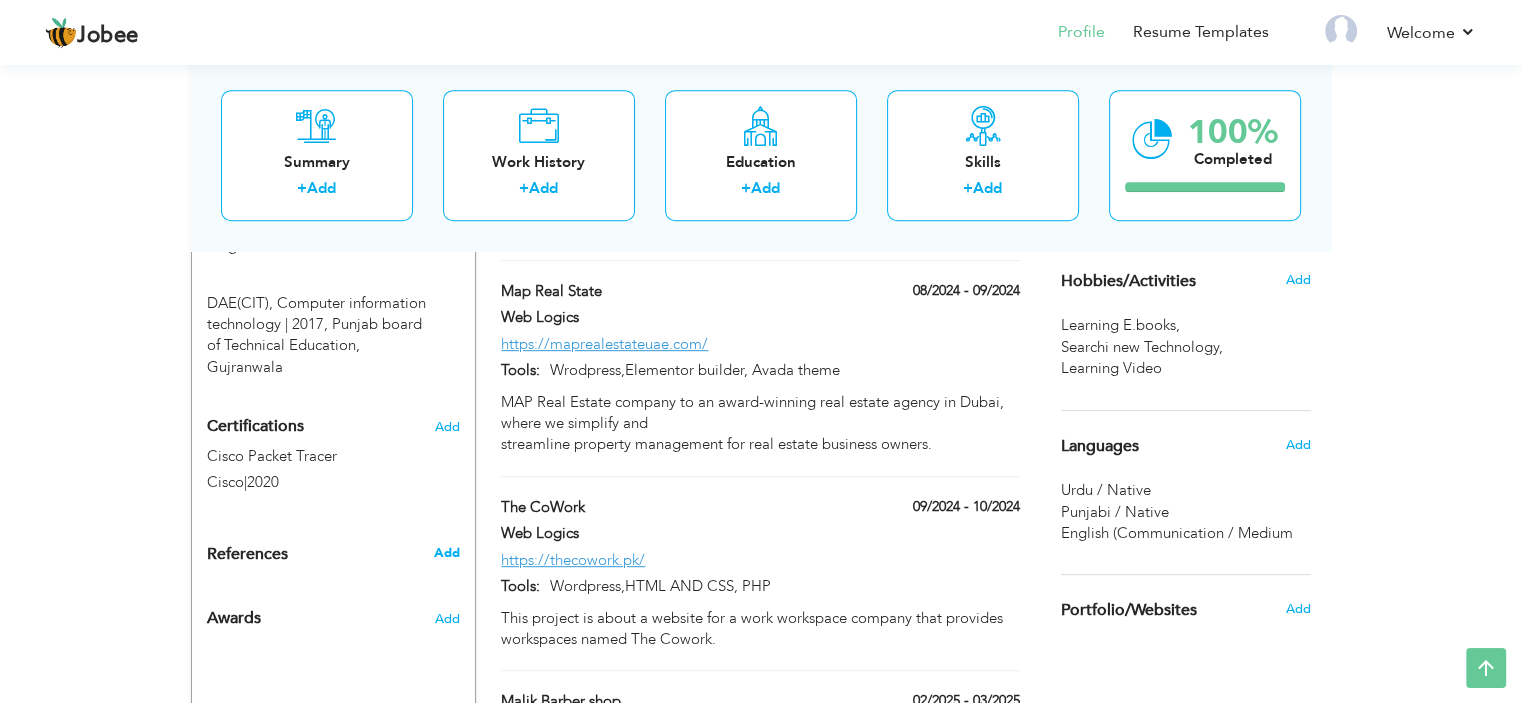 click on "Add" at bounding box center (446, 553) 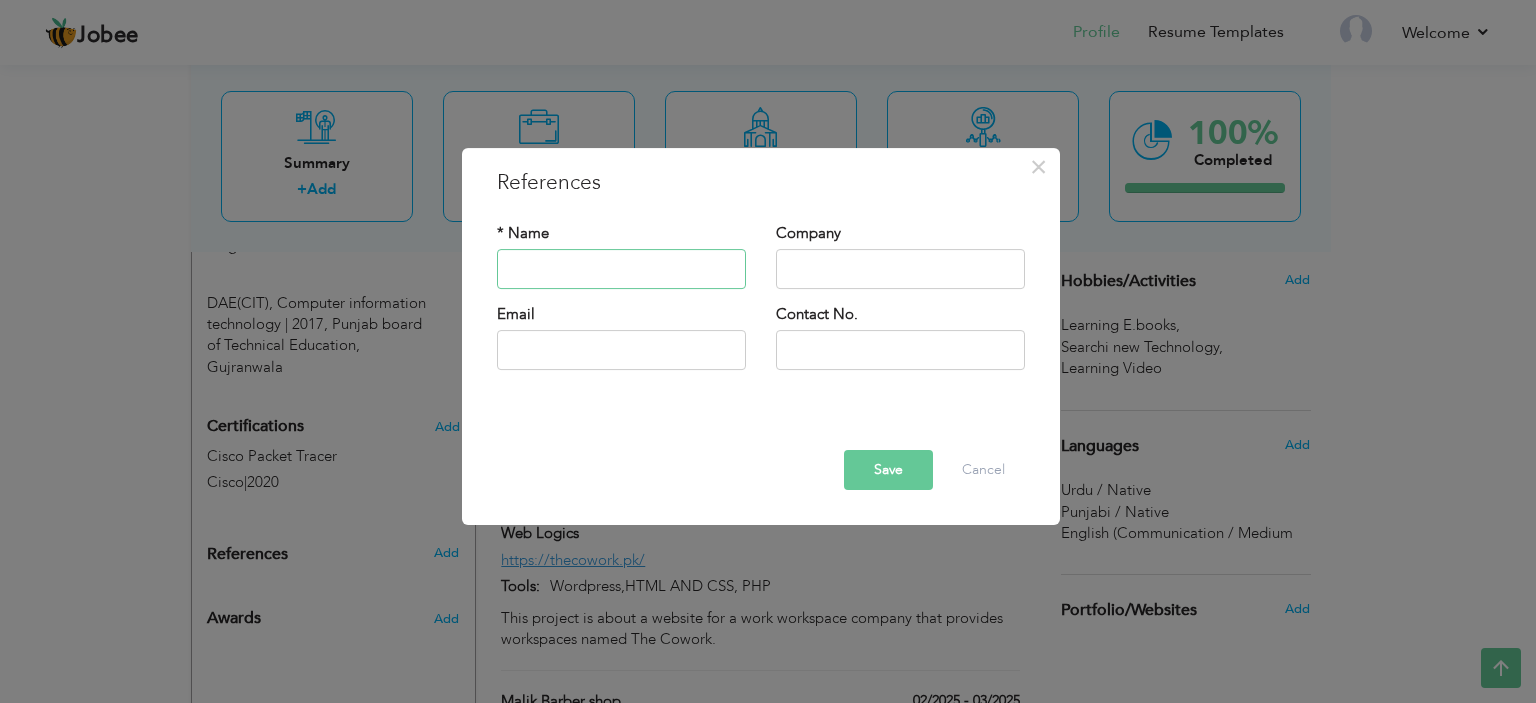 paste on "Dr. Waseem Ahmed, University of Sargodha" 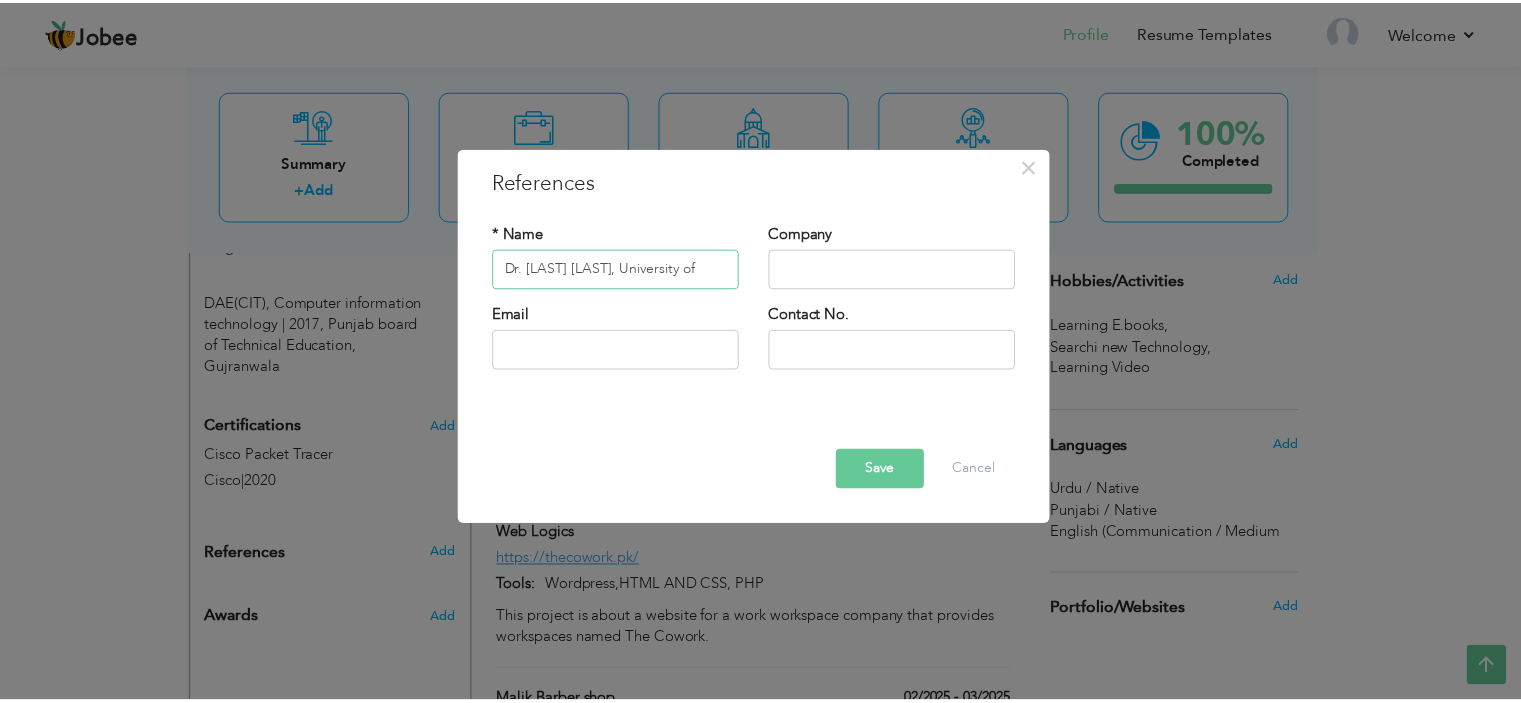 scroll, scrollTop: 0, scrollLeft: 0, axis: both 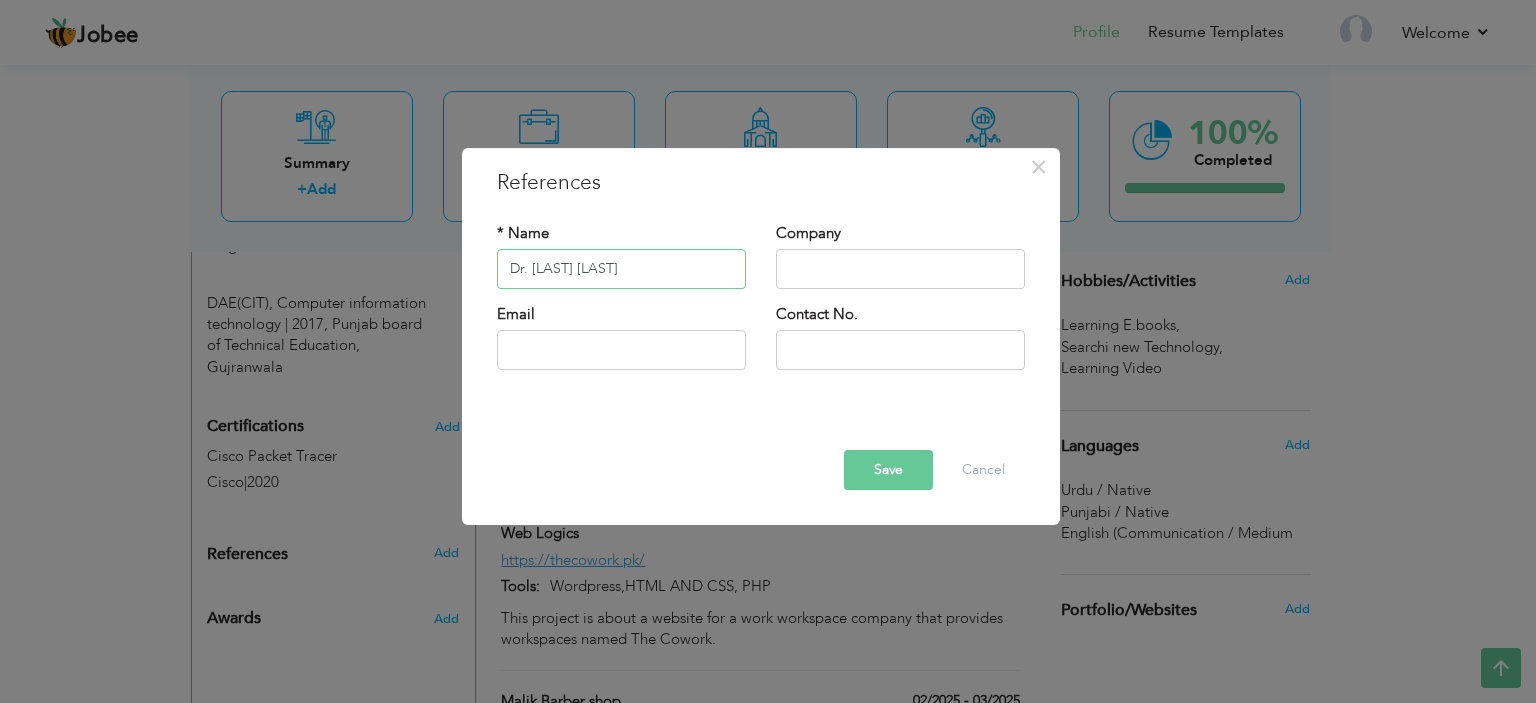 type on "Dr. Waseem Ahmed" 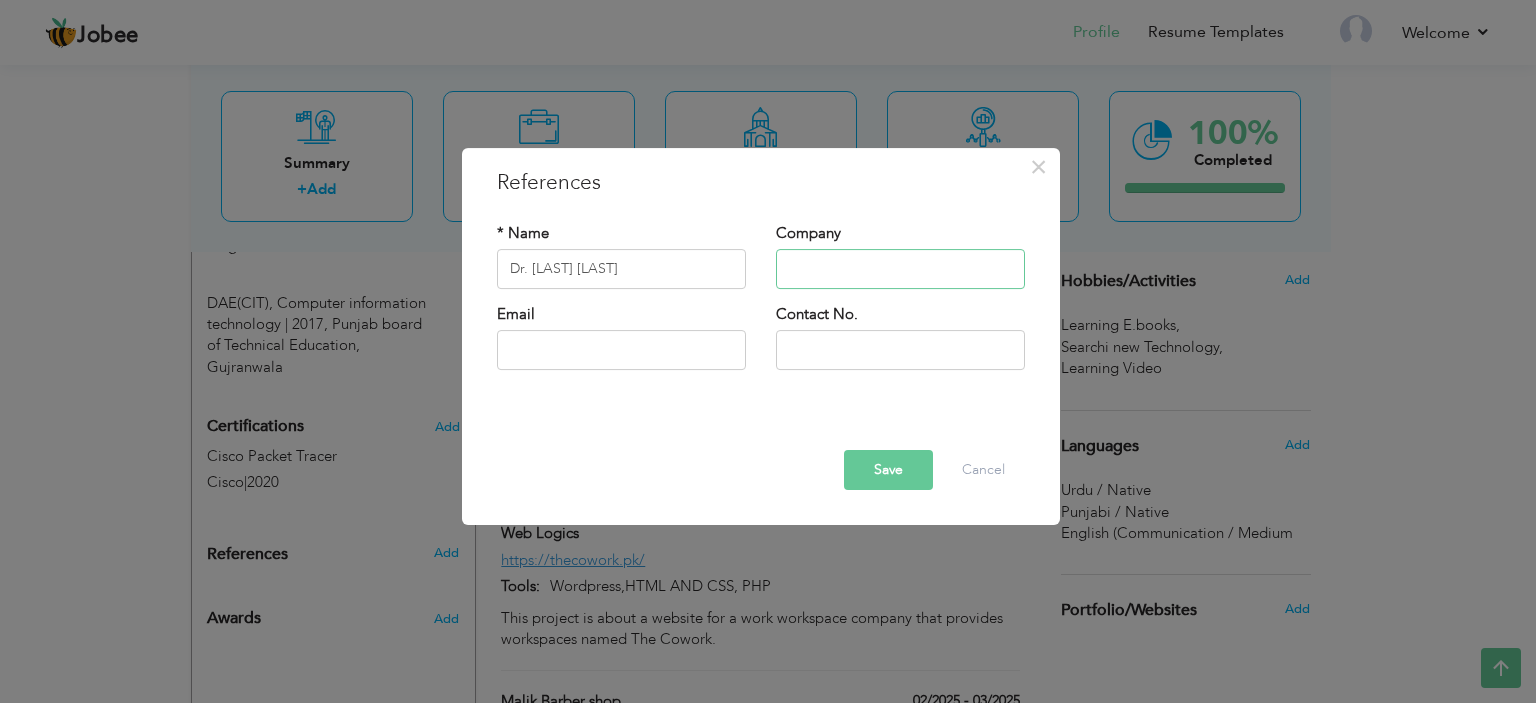 click at bounding box center [900, 269] 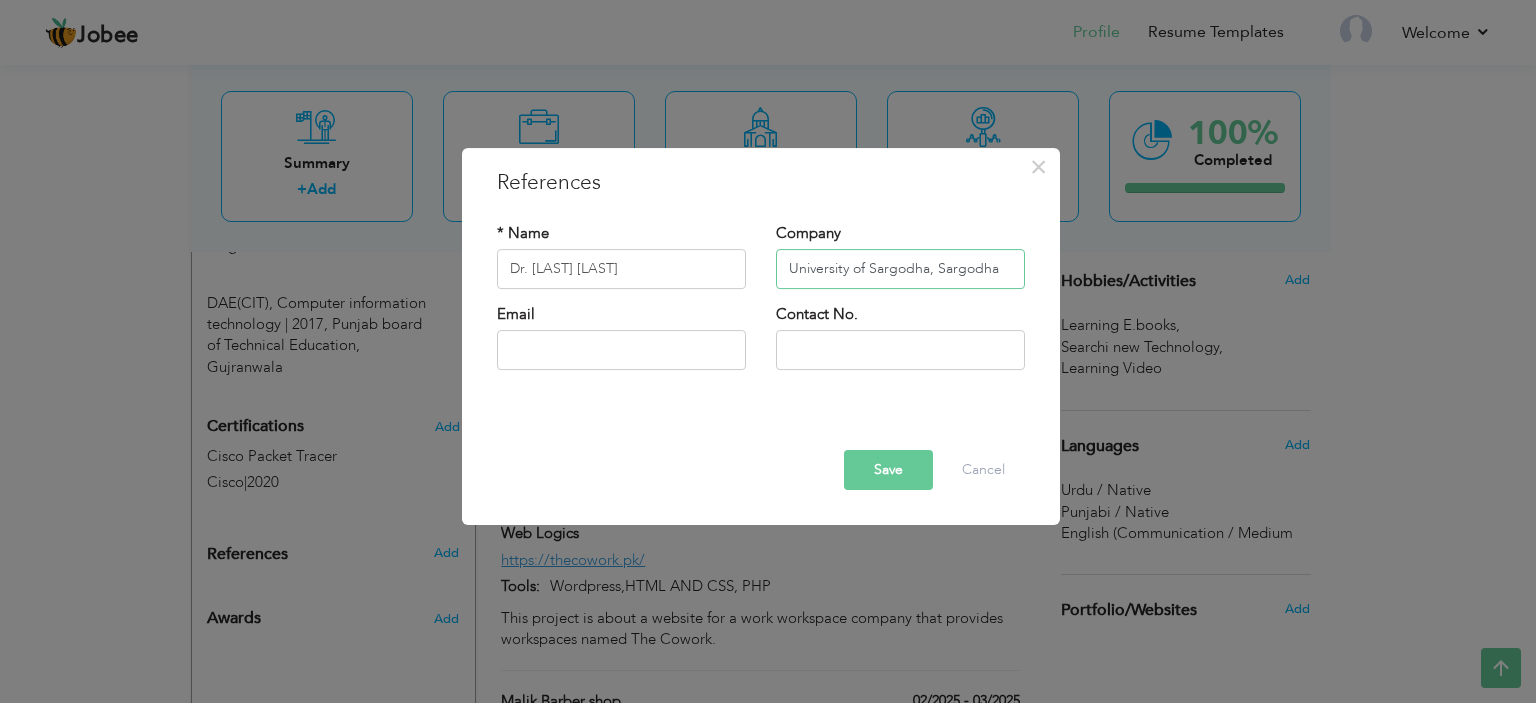 type on "University of Sargodha, Sargodha" 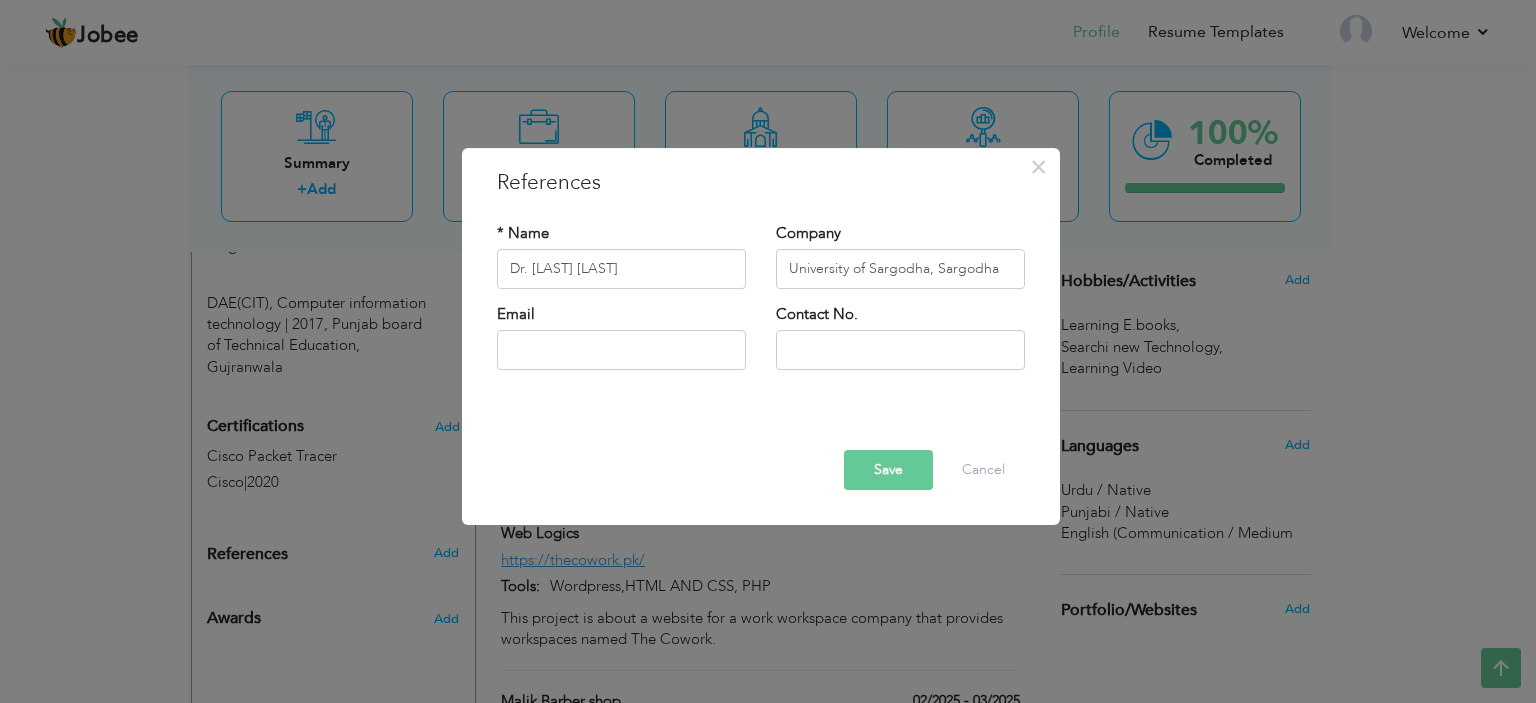 click on "Email" at bounding box center (621, 344) 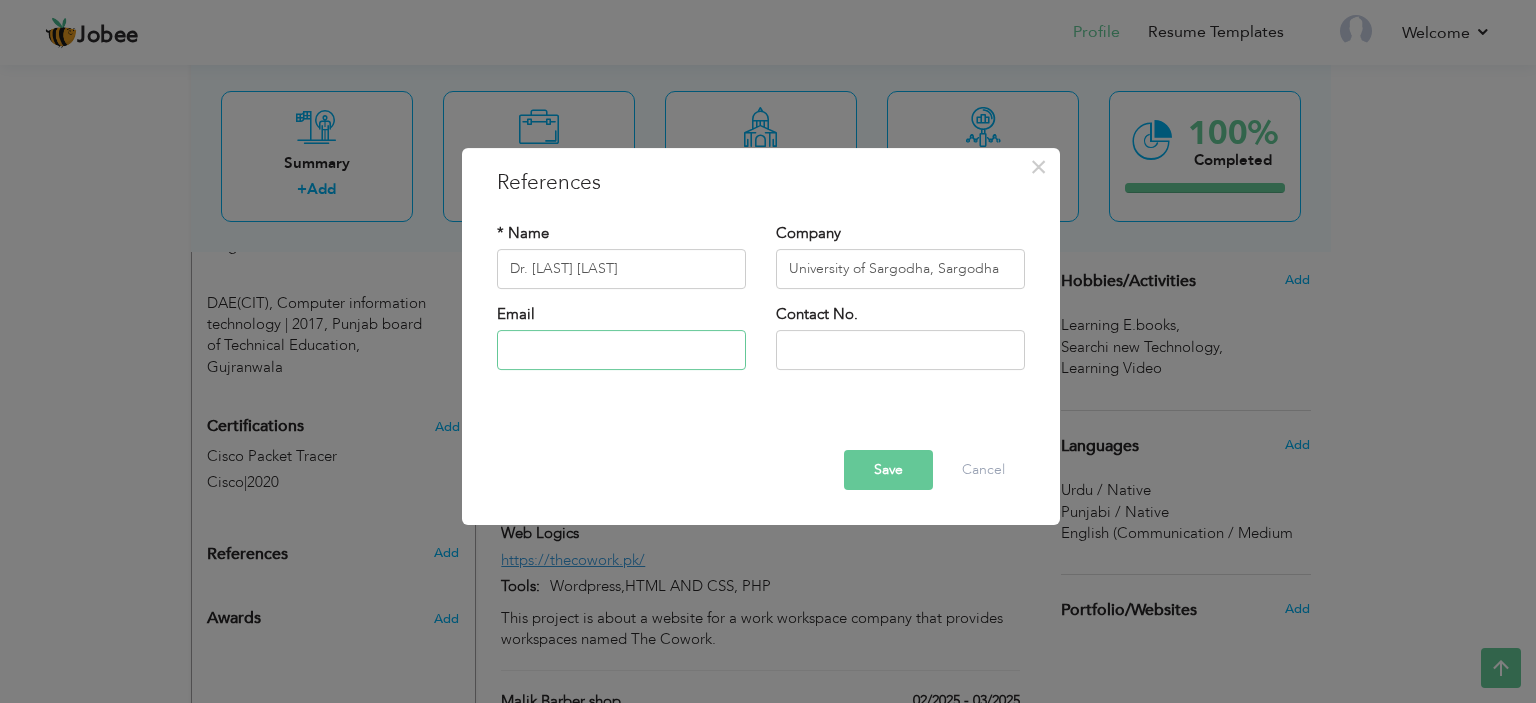 click at bounding box center [621, 350] 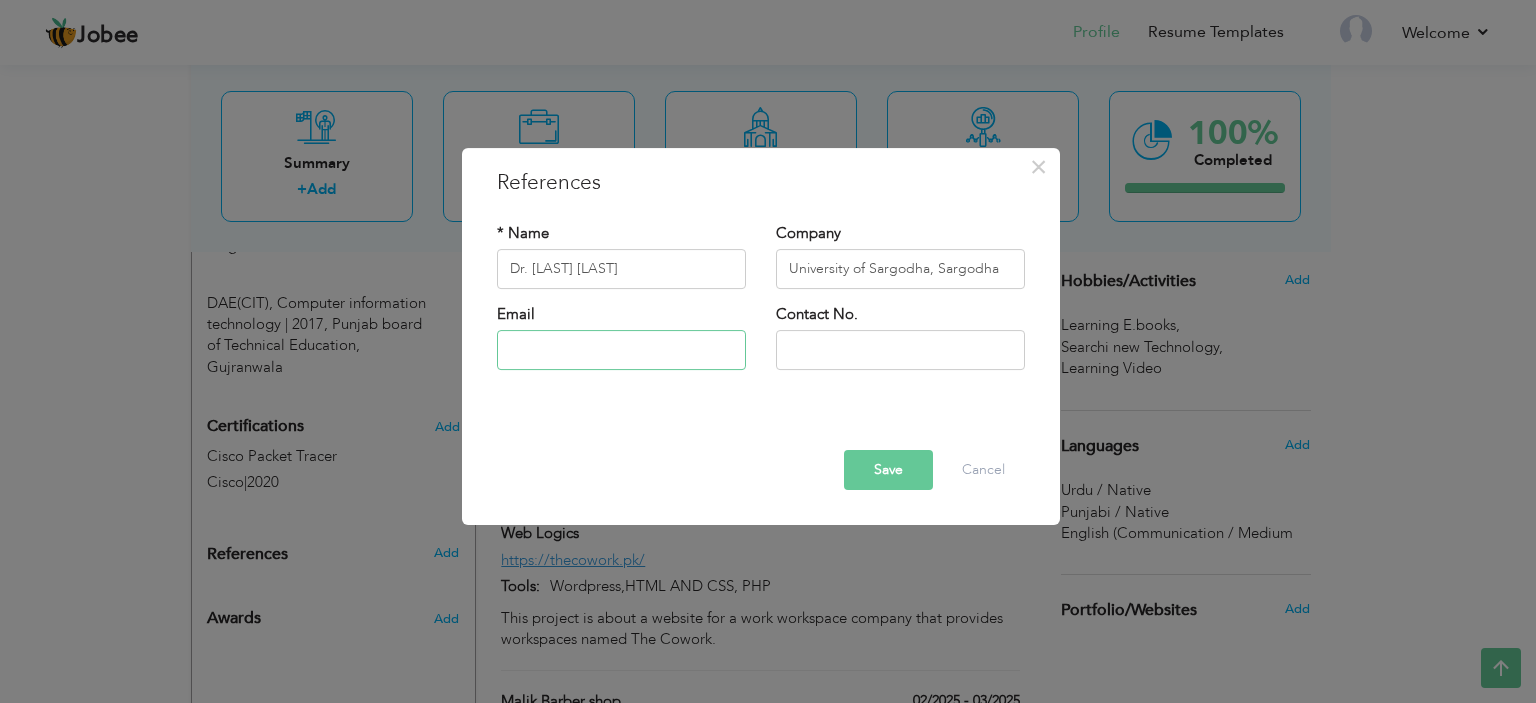 click at bounding box center [621, 350] 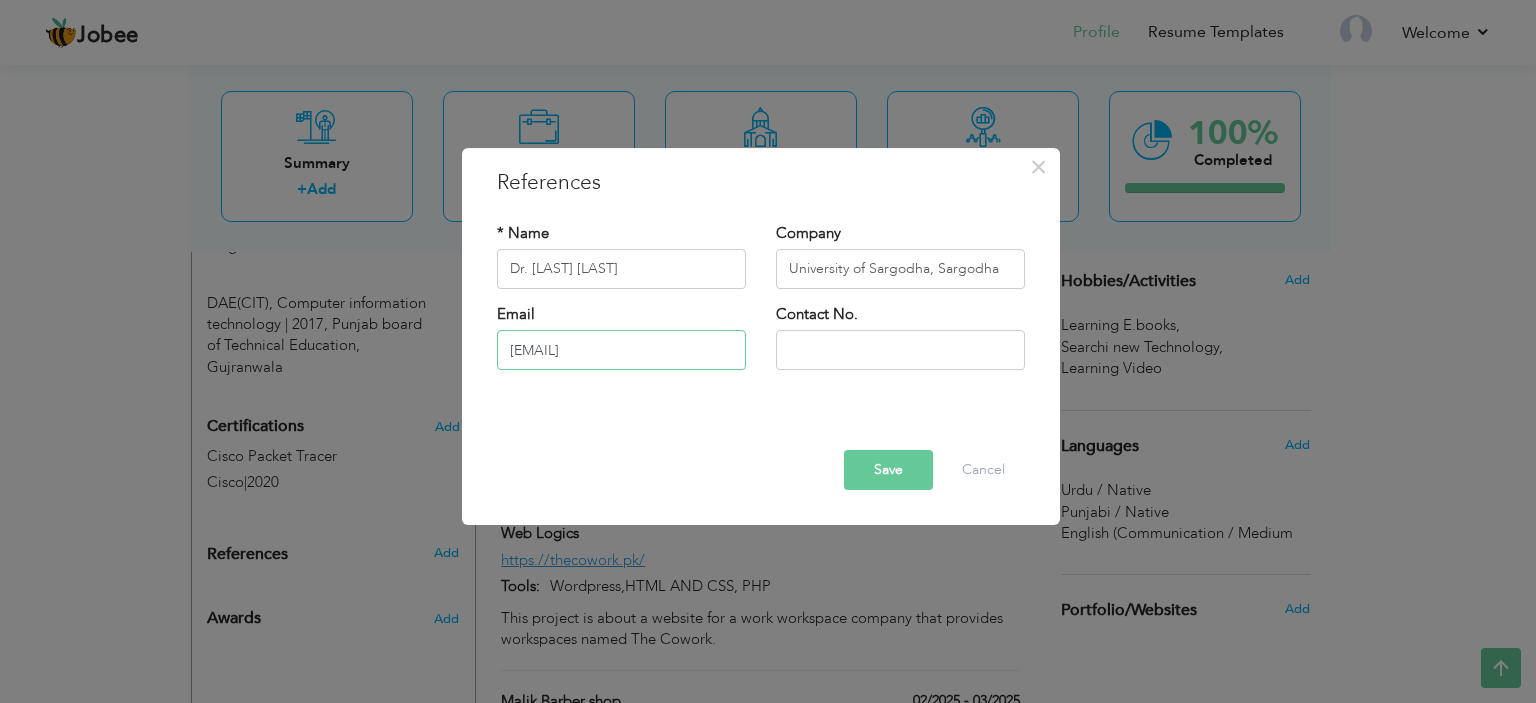 type on "Waseem.ahmed@uos.edu.pk" 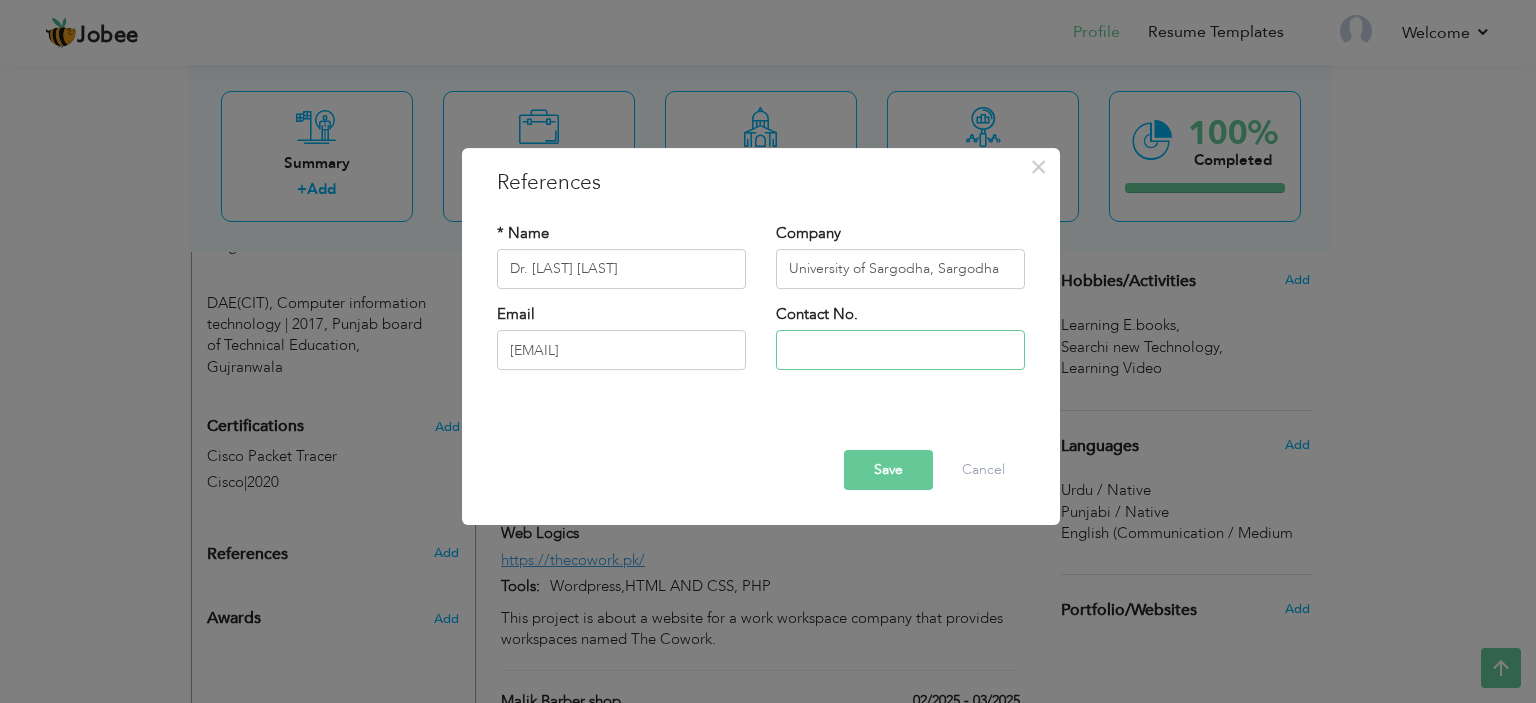 click at bounding box center (900, 350) 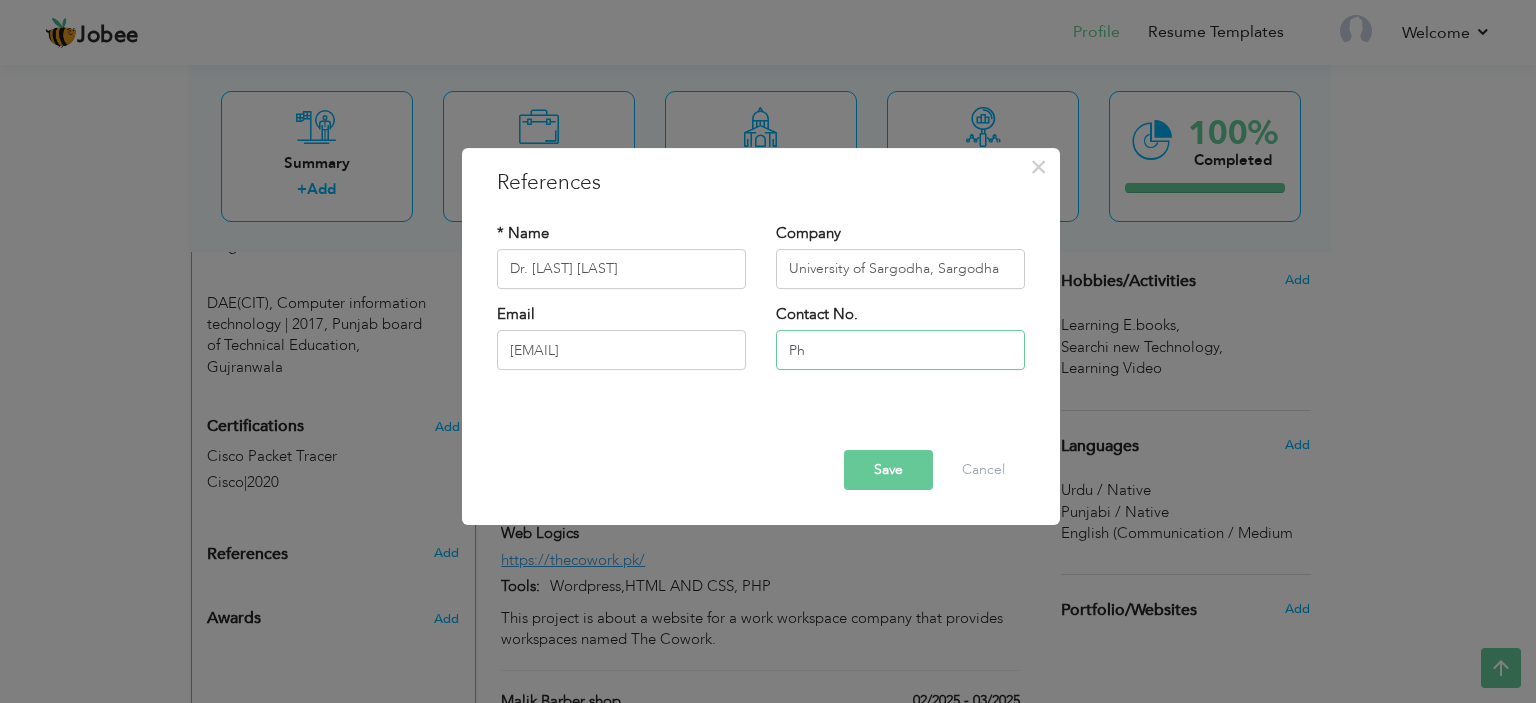 type on "P" 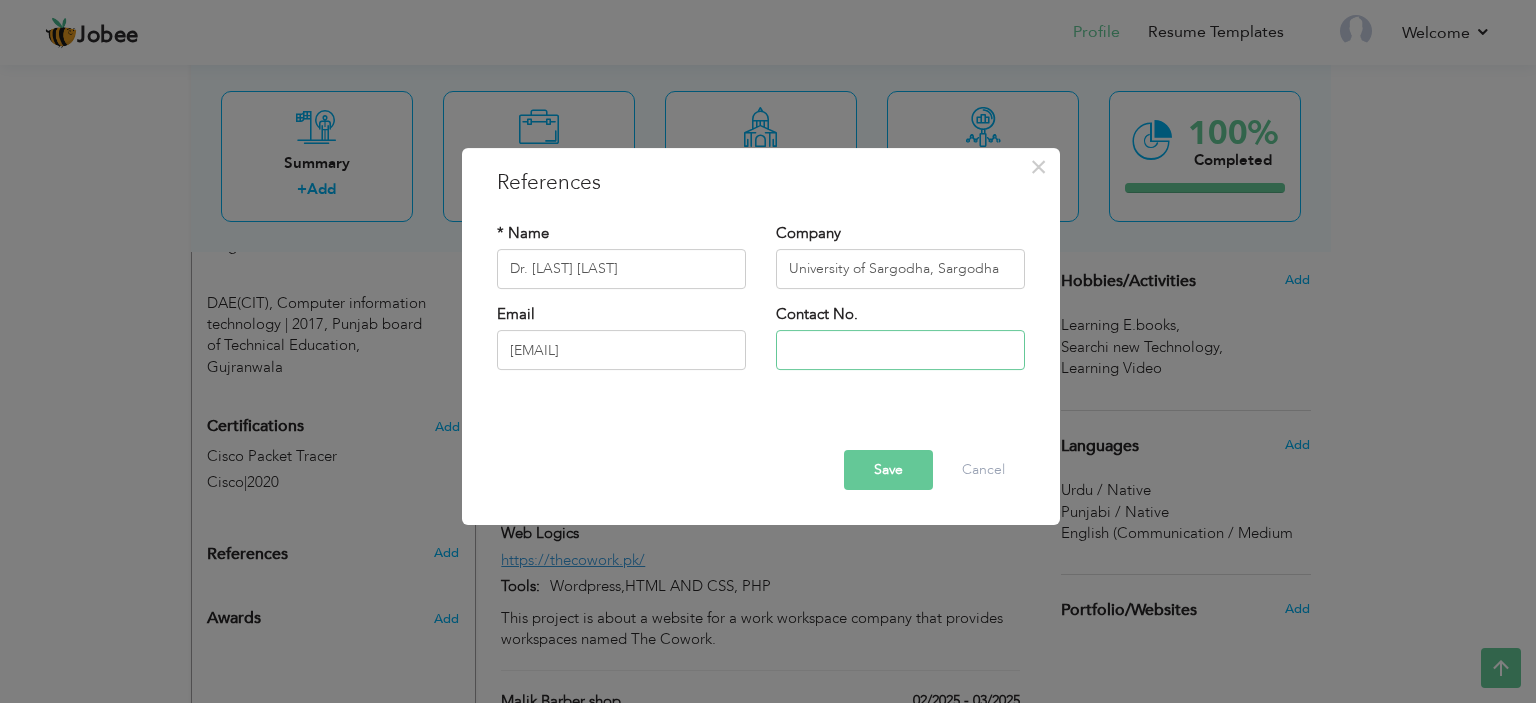 paste on "048-9230879" 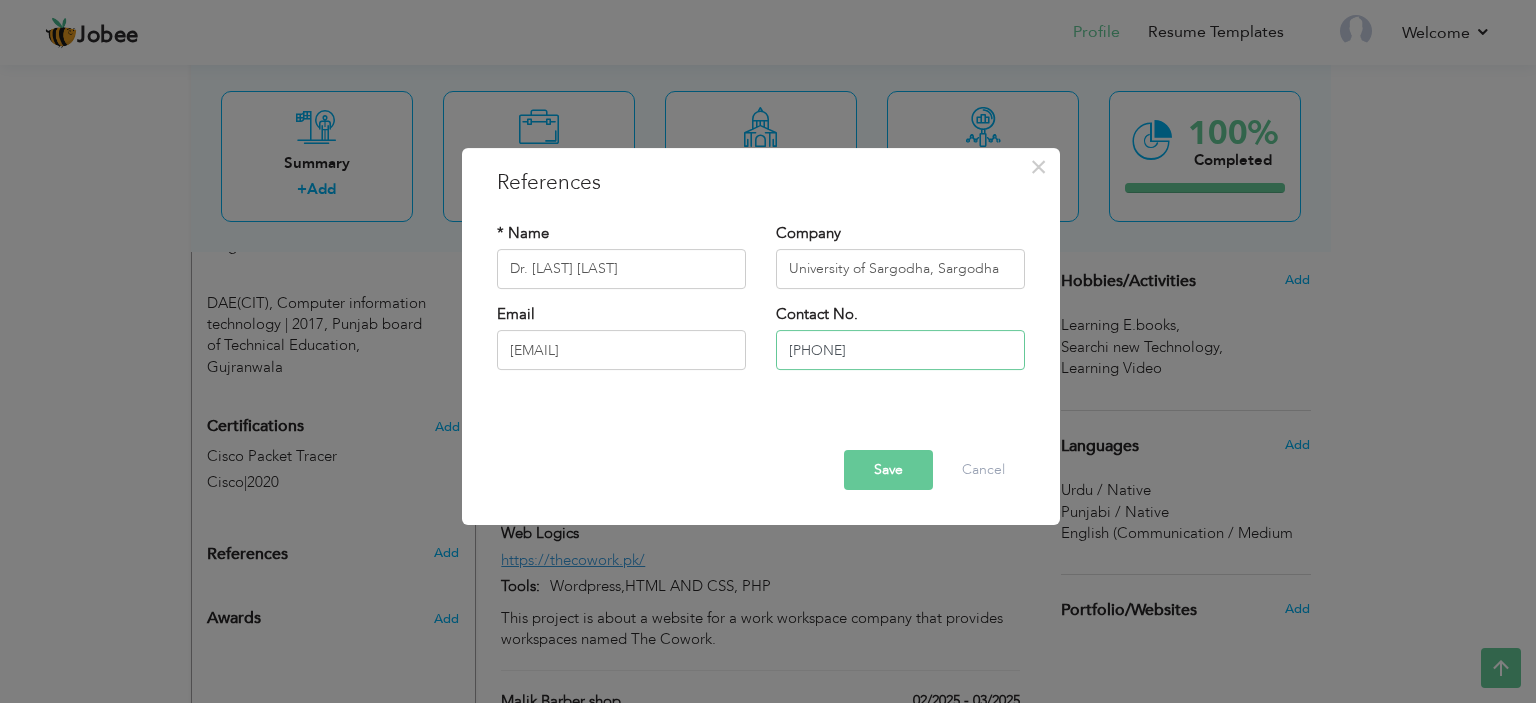 type on "048-9230879" 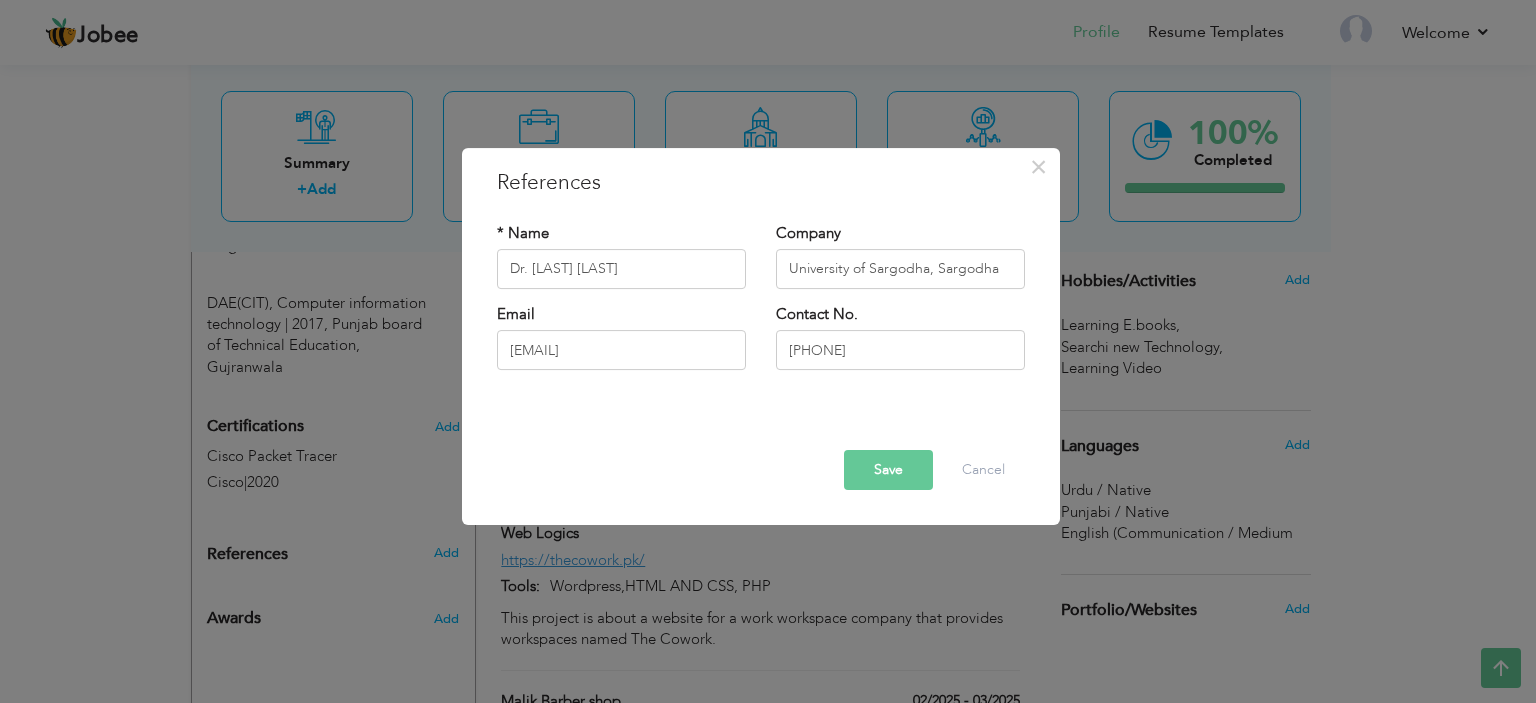 click on "Save" at bounding box center (888, 470) 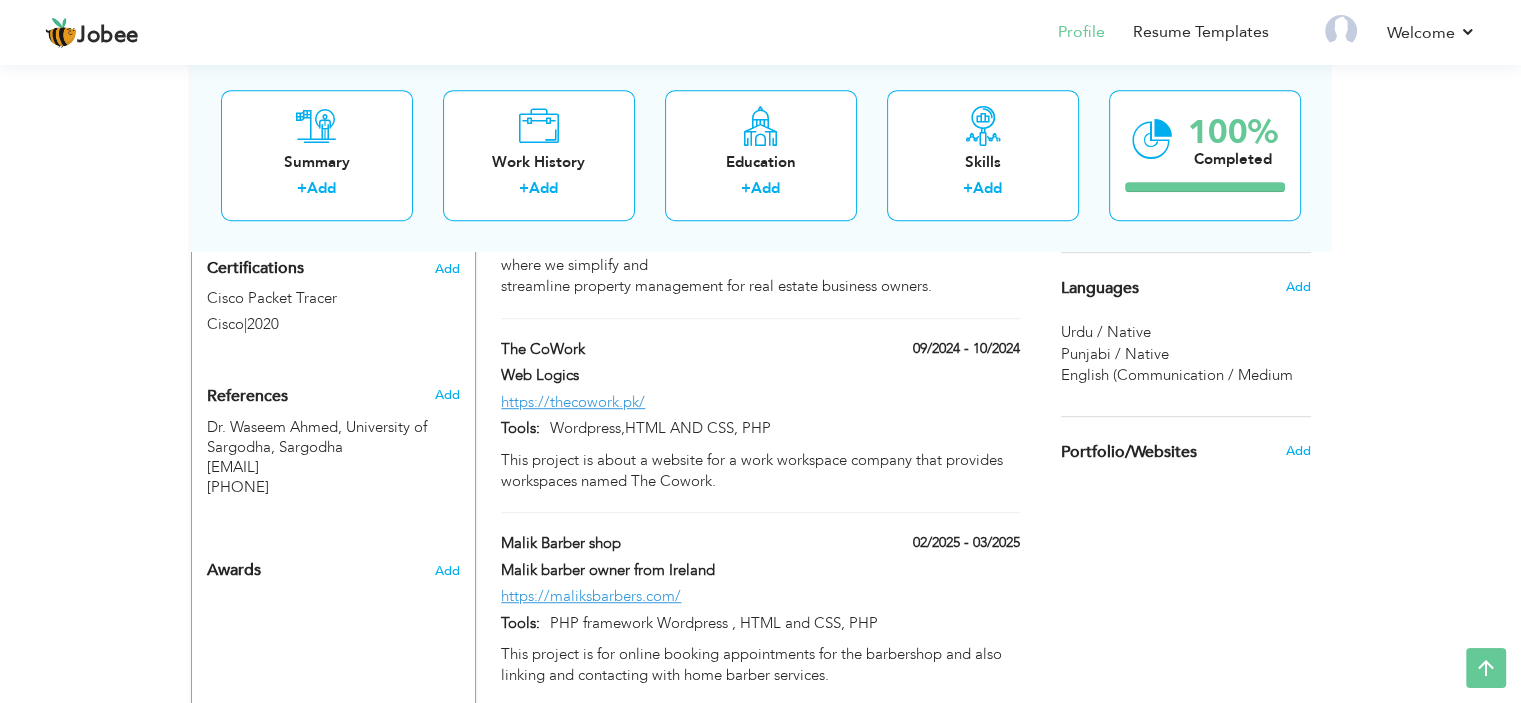 scroll, scrollTop: 1092, scrollLeft: 0, axis: vertical 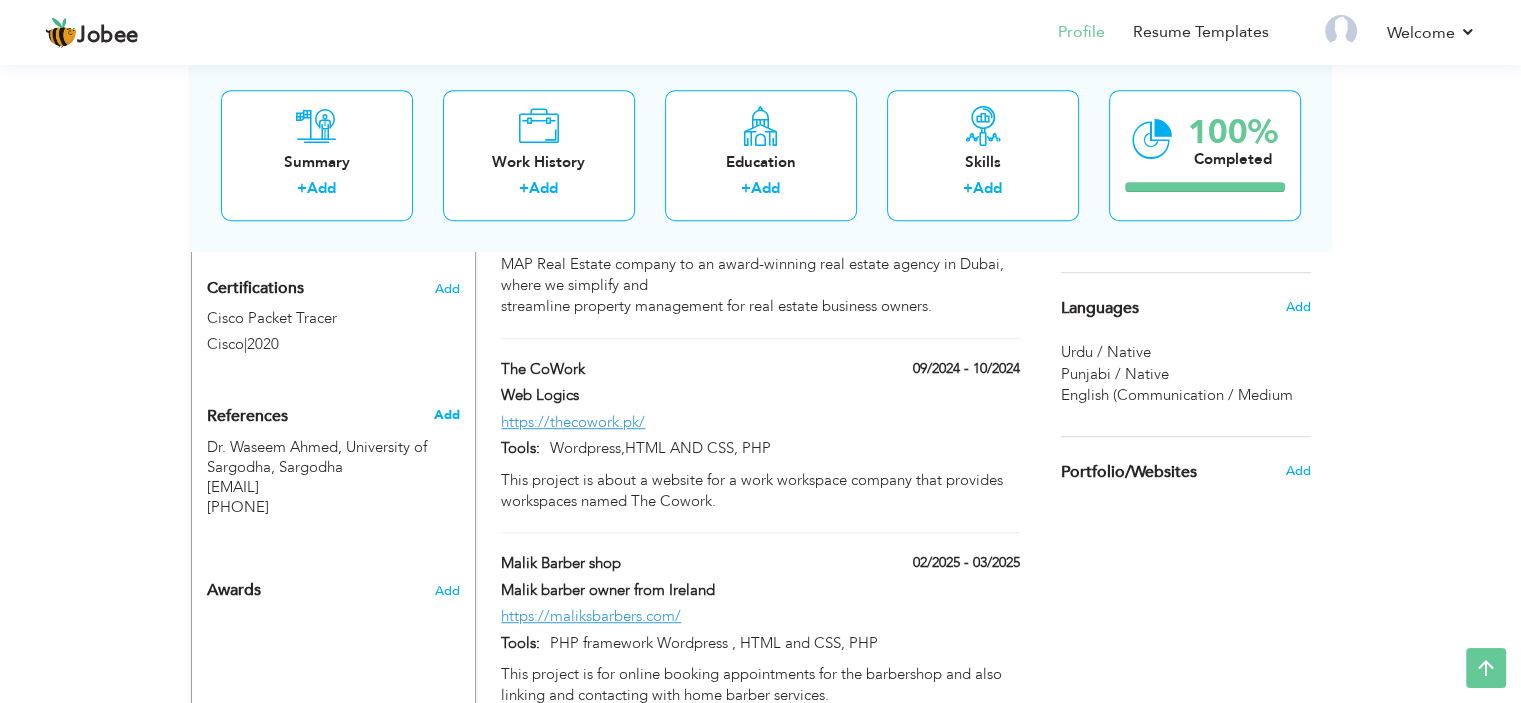 click on "Add" at bounding box center (446, 415) 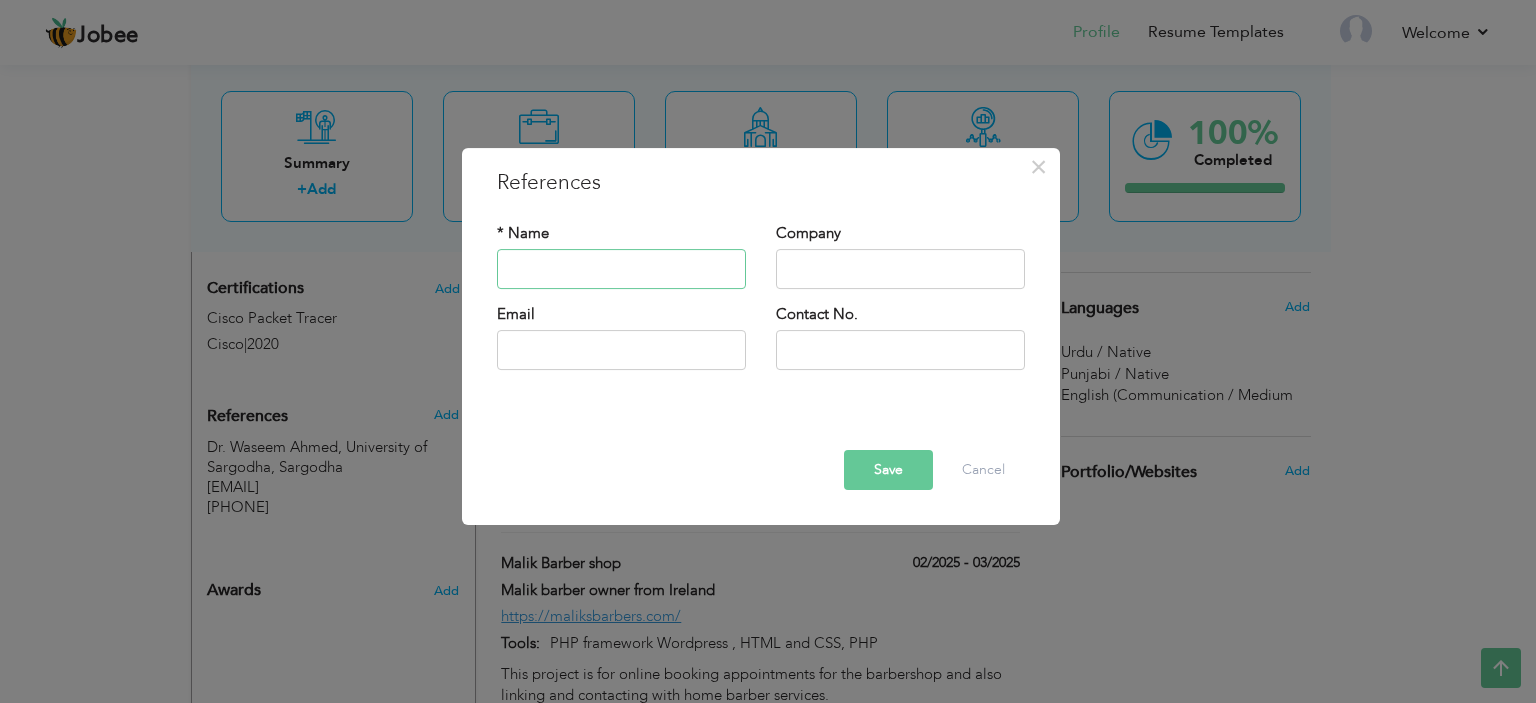 type on "v" 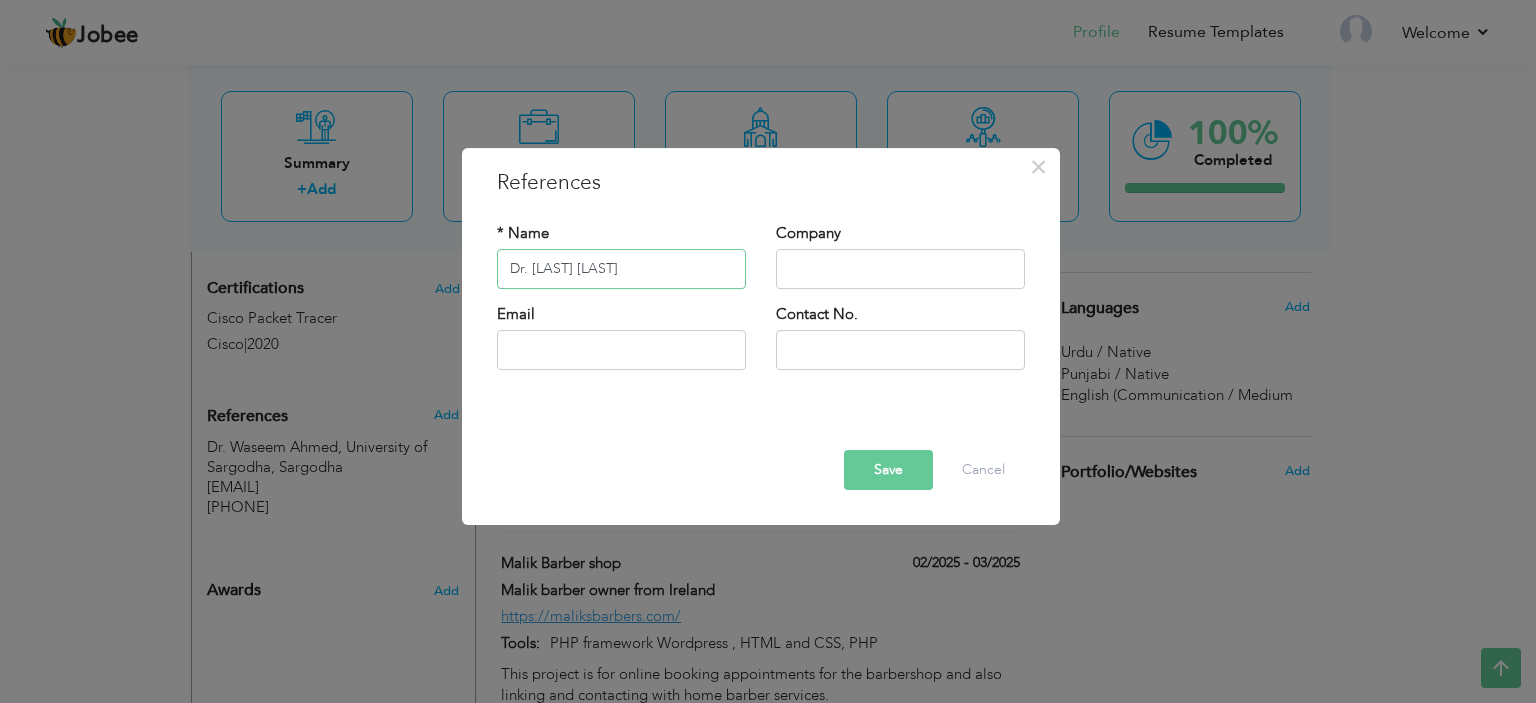 type on "Dr. Qaisar Farooq" 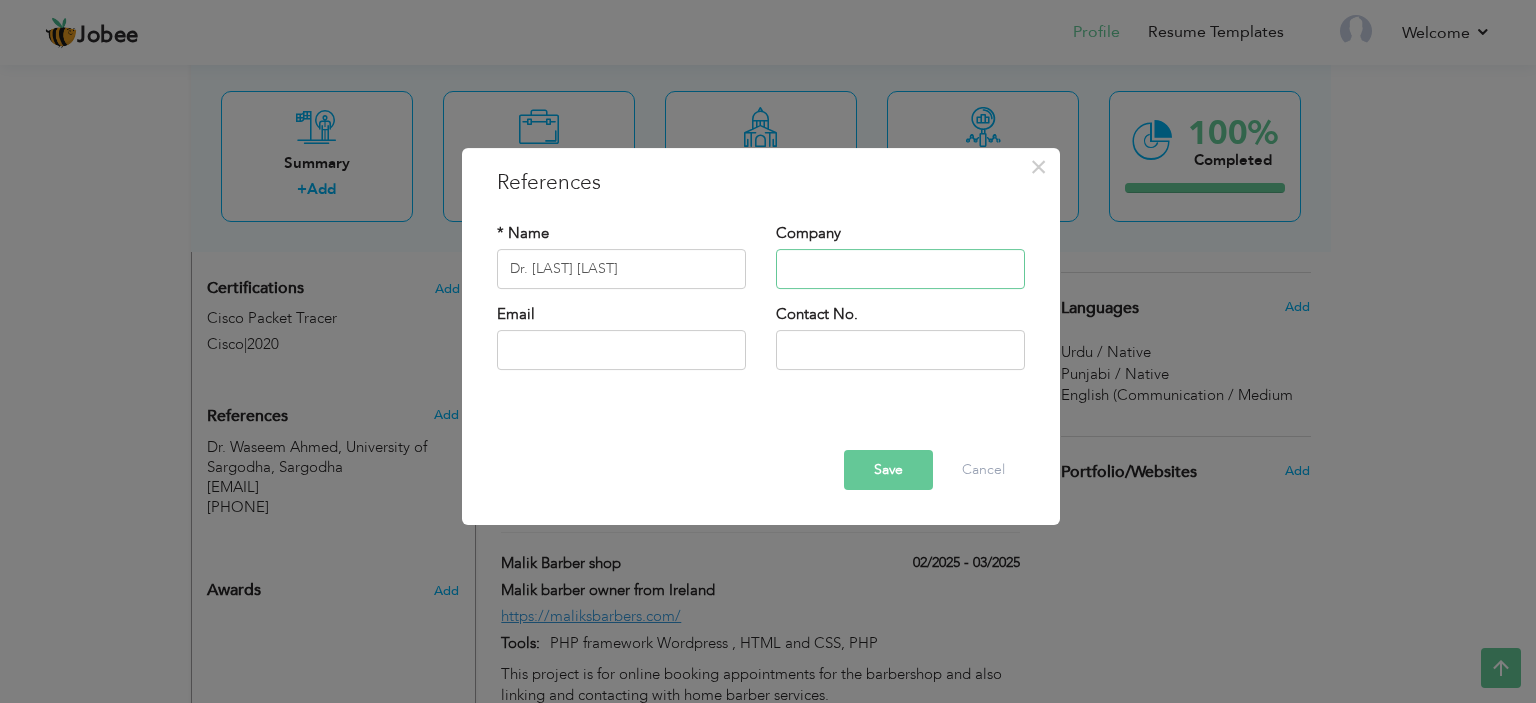 click at bounding box center (900, 269) 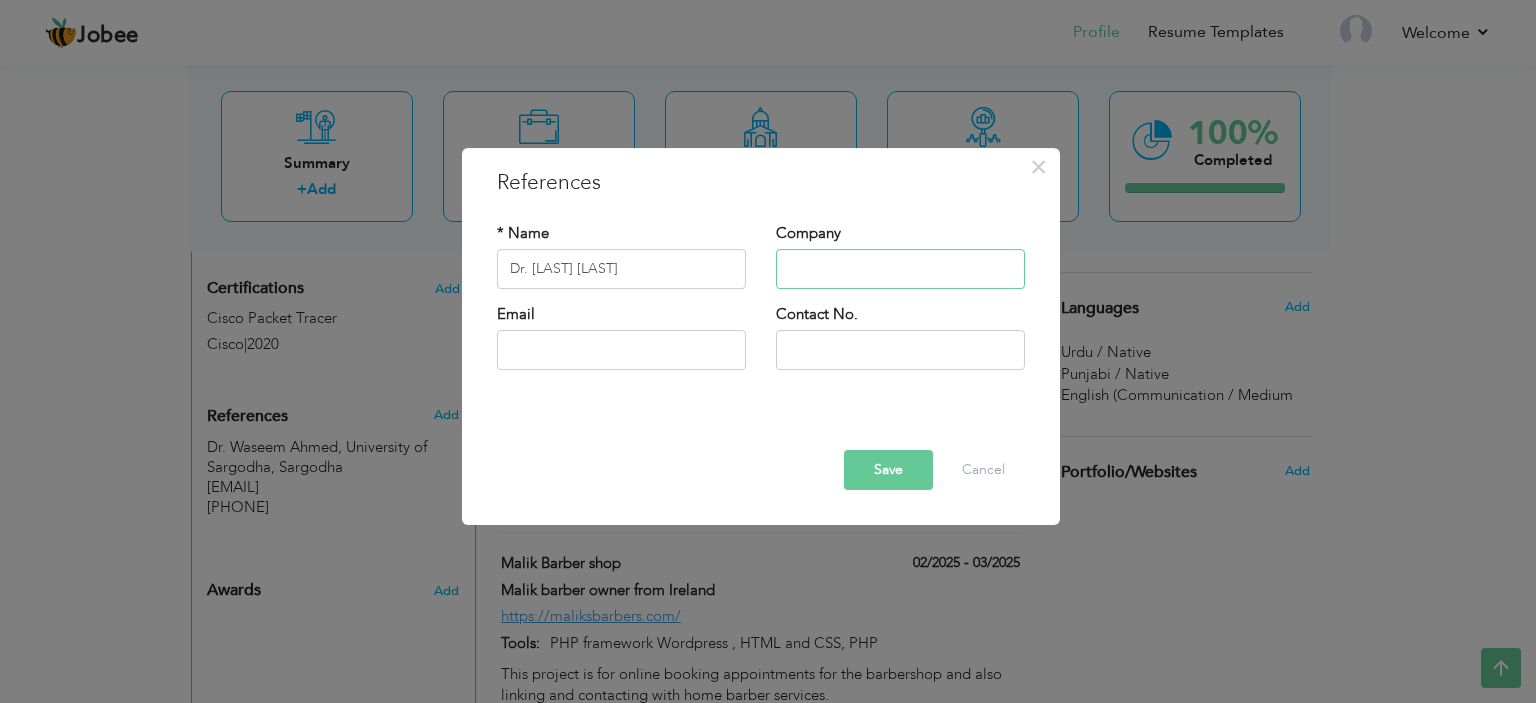 paste on "University of Sargodha, Sargodha" 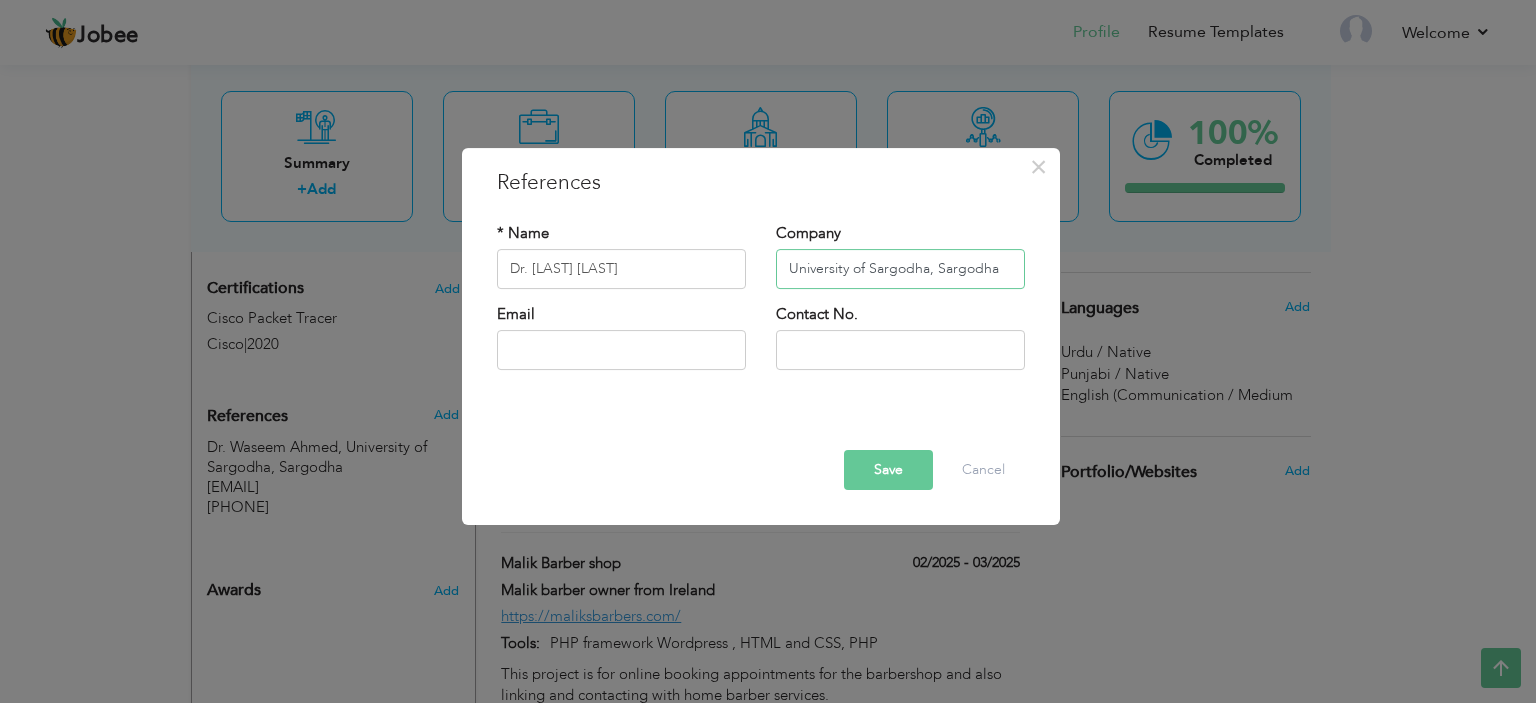 type on "University of Sargodha, Sargodha" 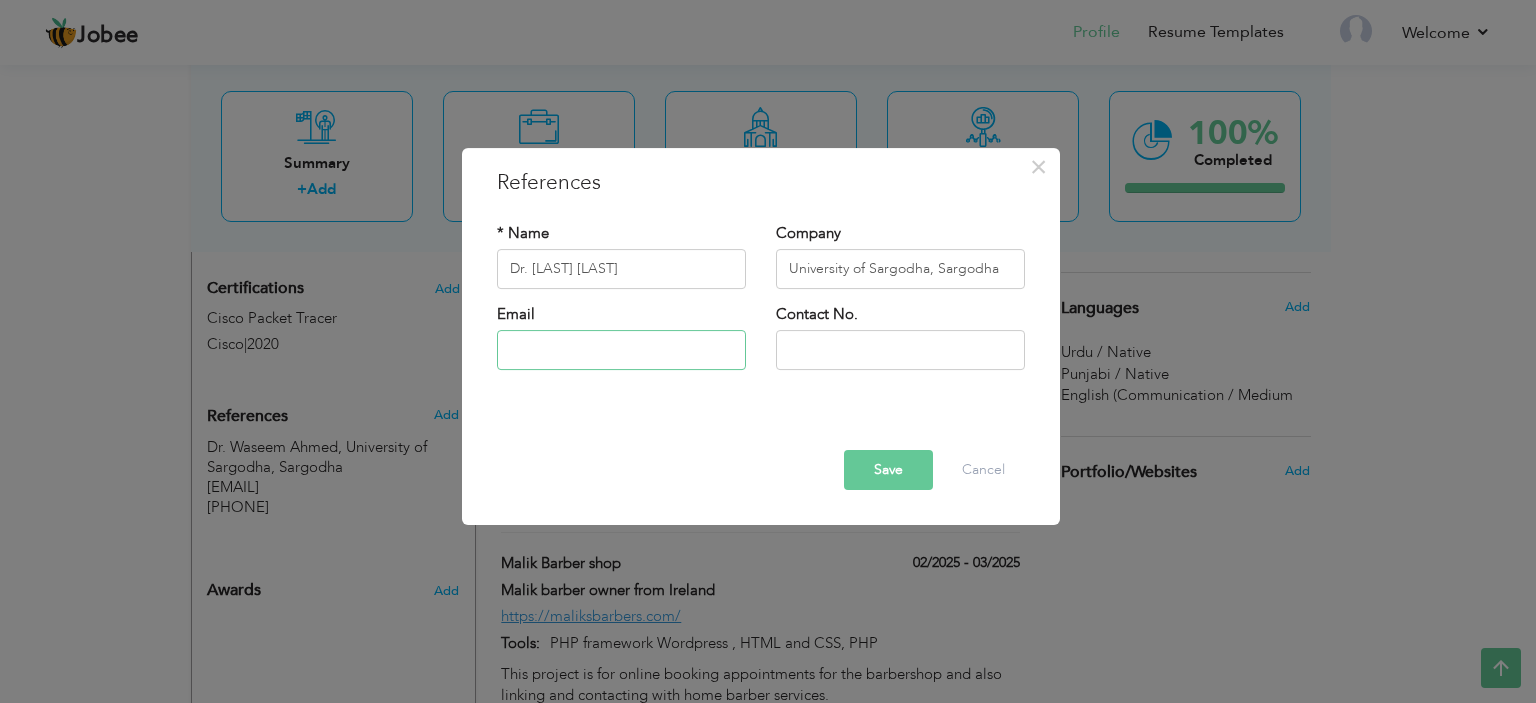 click at bounding box center (621, 350) 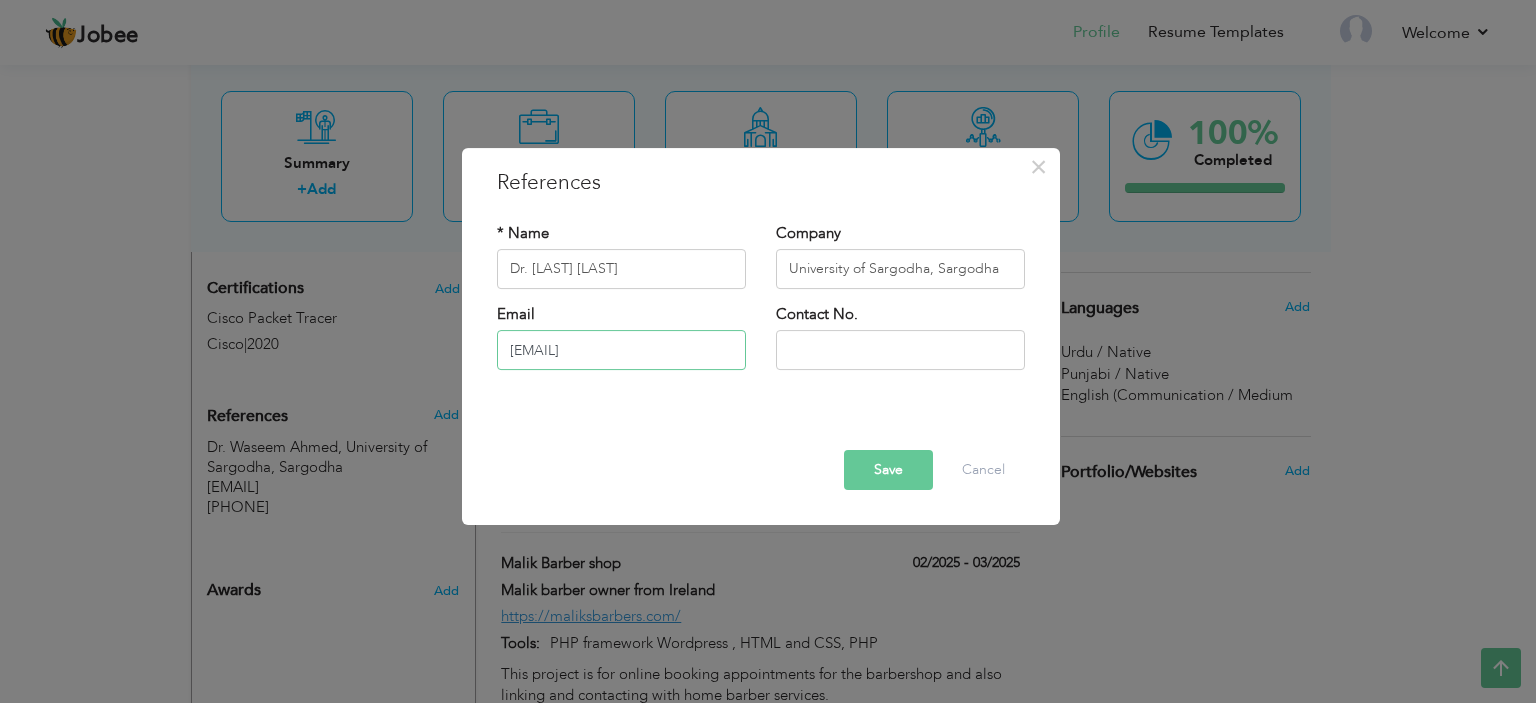 type on "qaisar.farooq@uos.edu.pk" 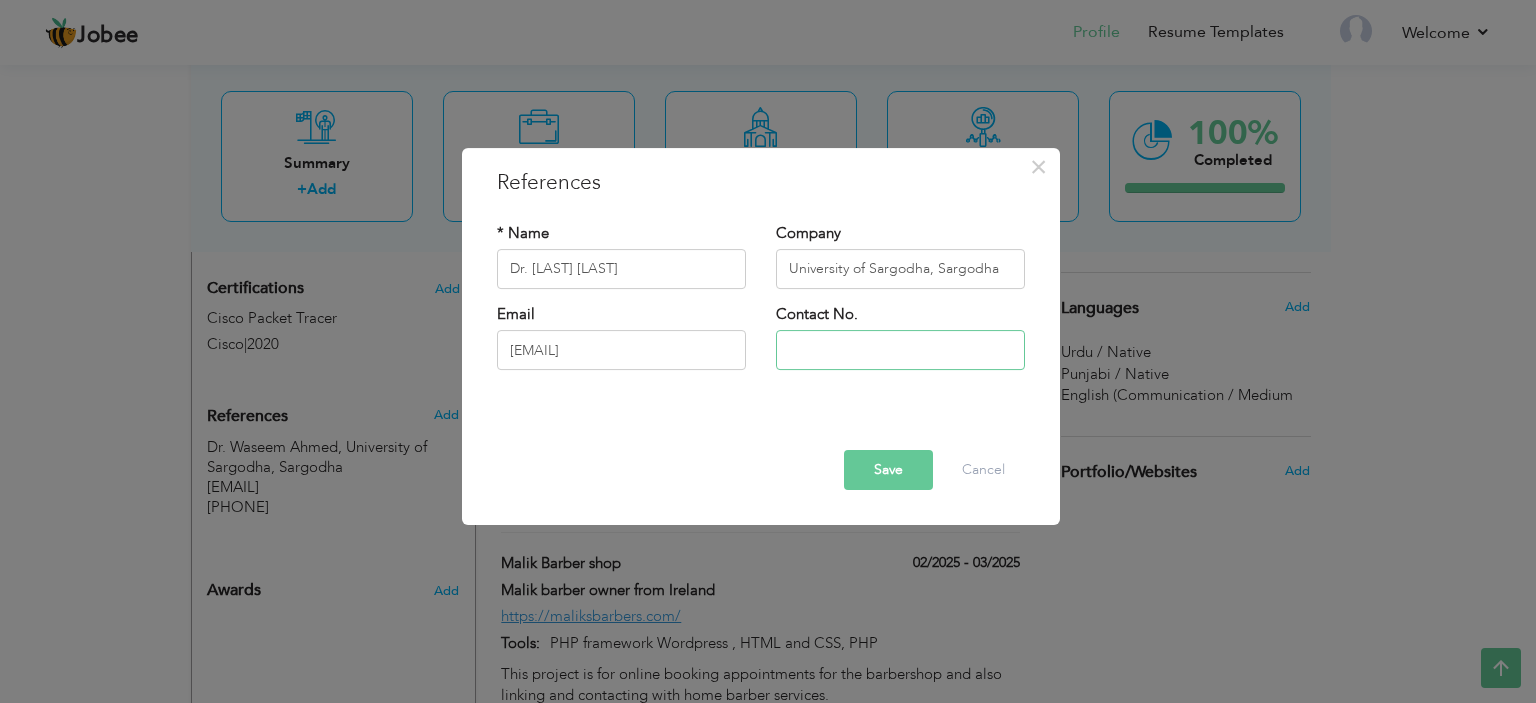 click at bounding box center (900, 350) 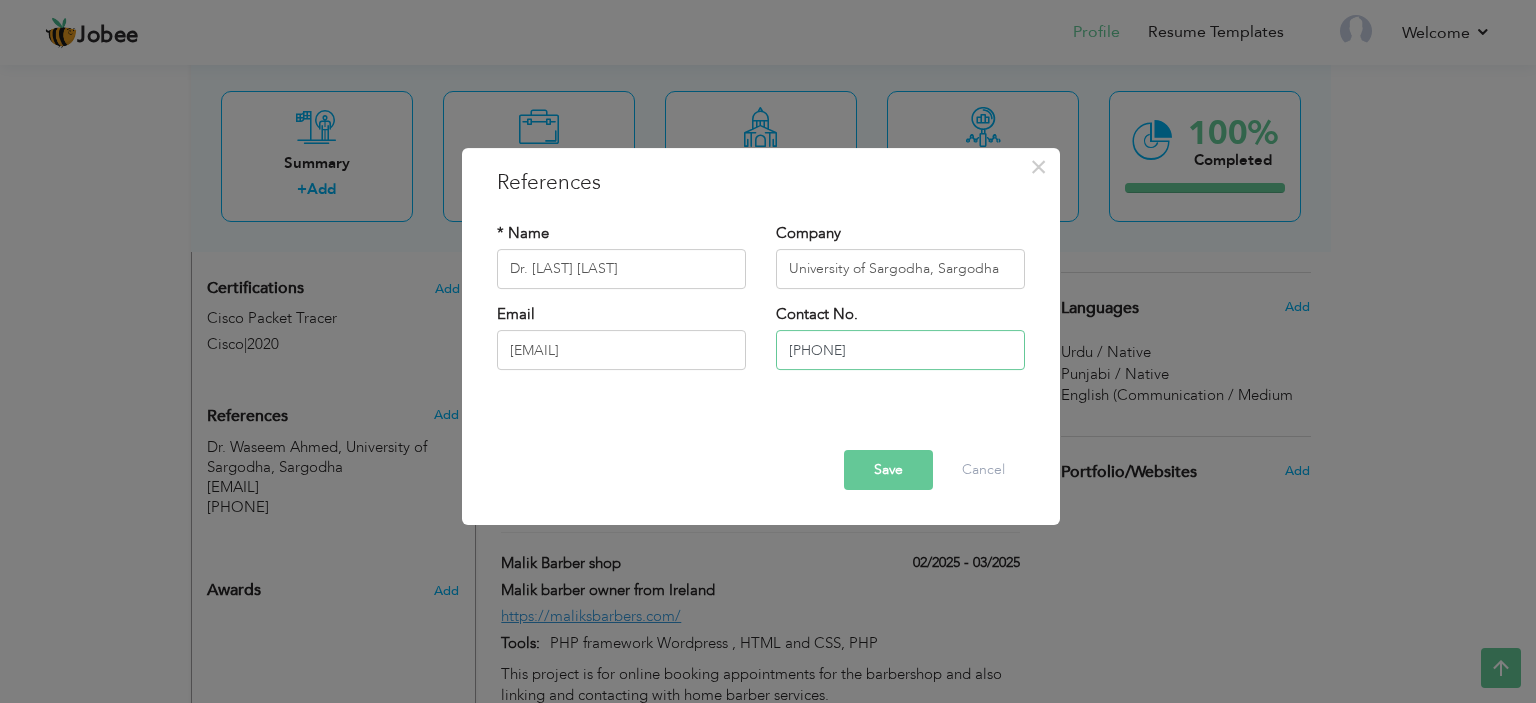 type on "048-9230879" 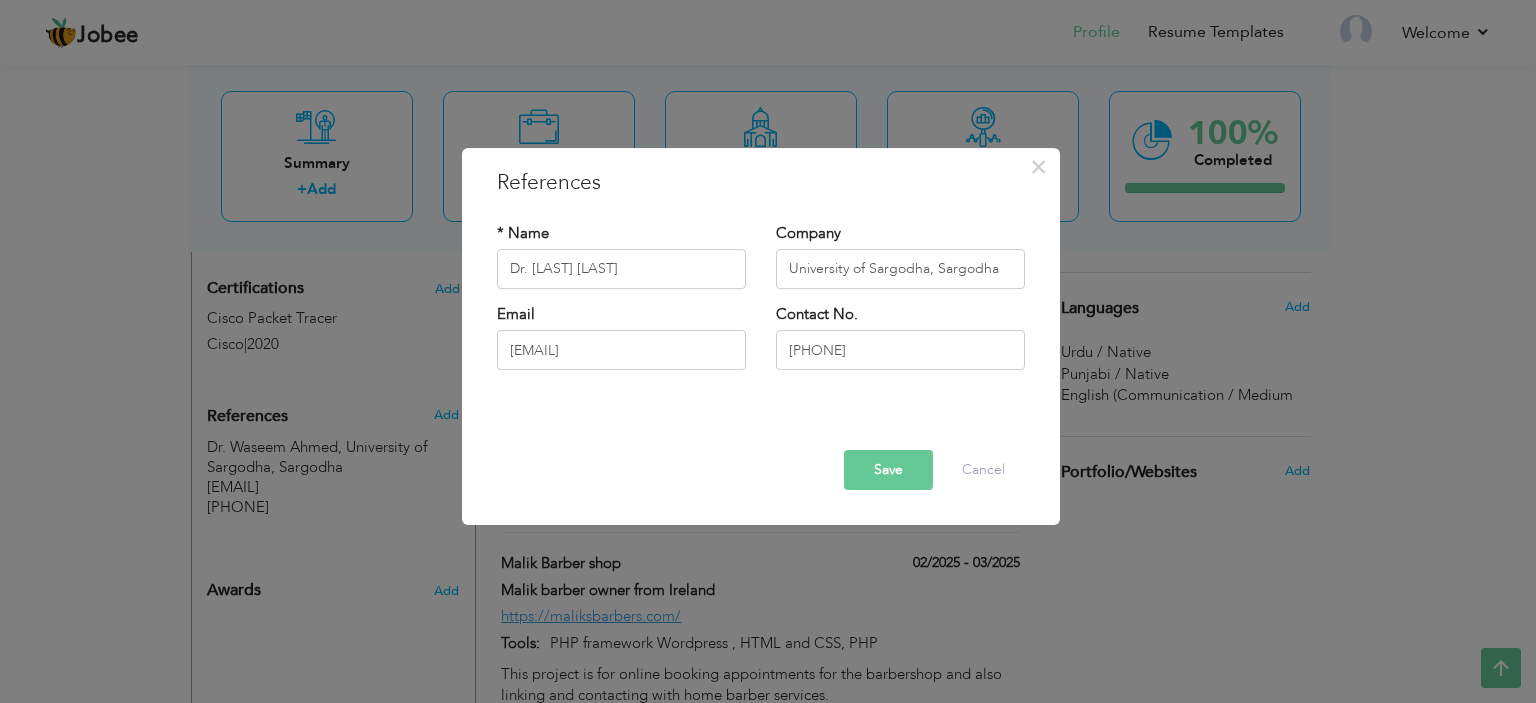 click on "Save" at bounding box center [888, 470] 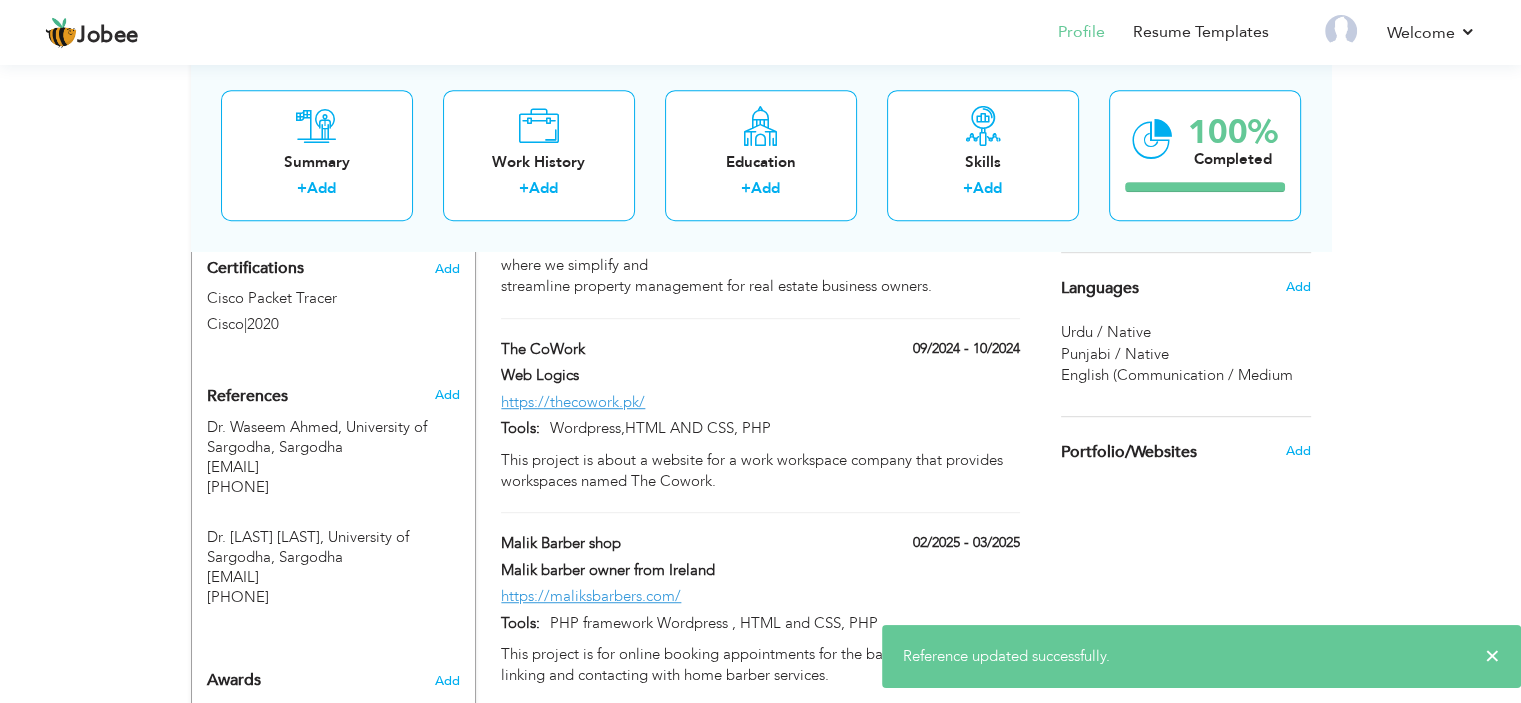 scroll, scrollTop: 1204, scrollLeft: 0, axis: vertical 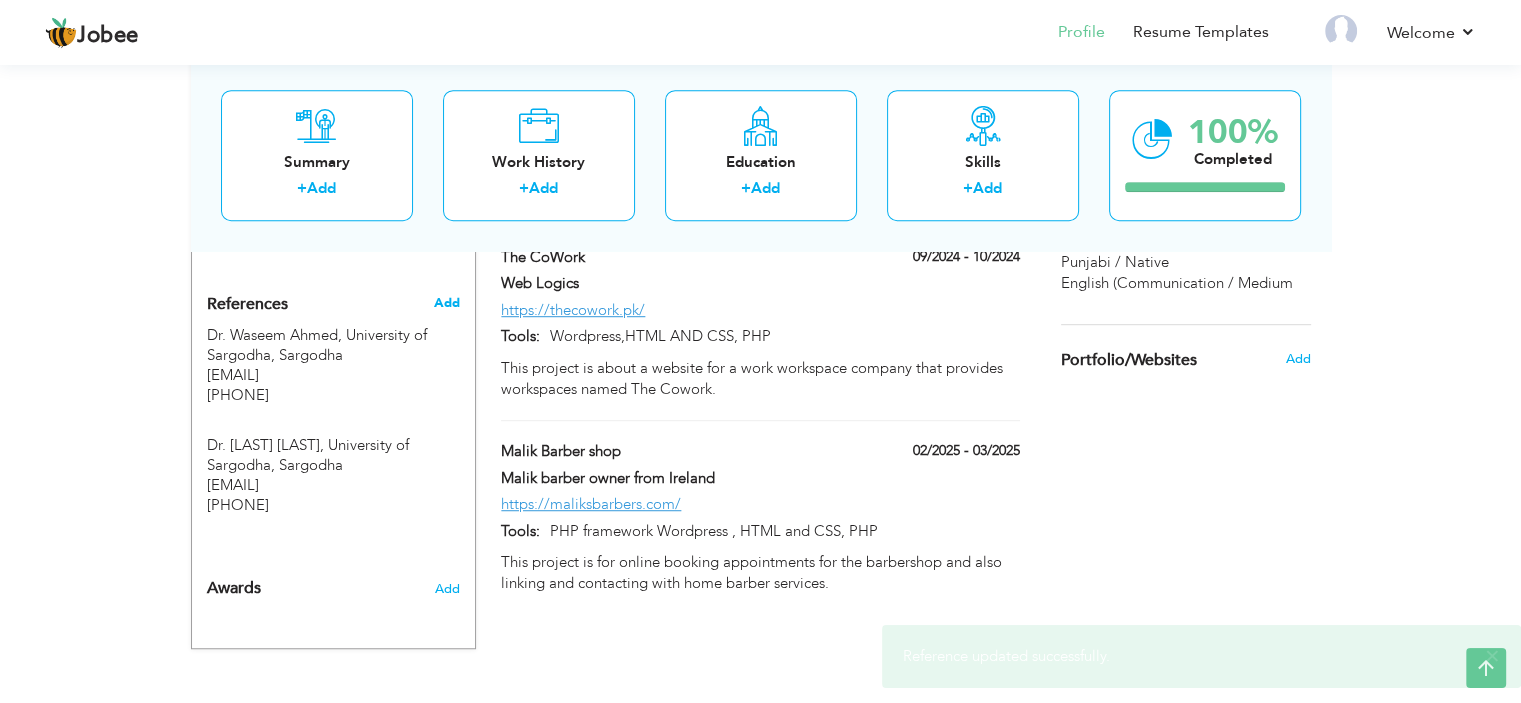 click on "Add" at bounding box center (446, 303) 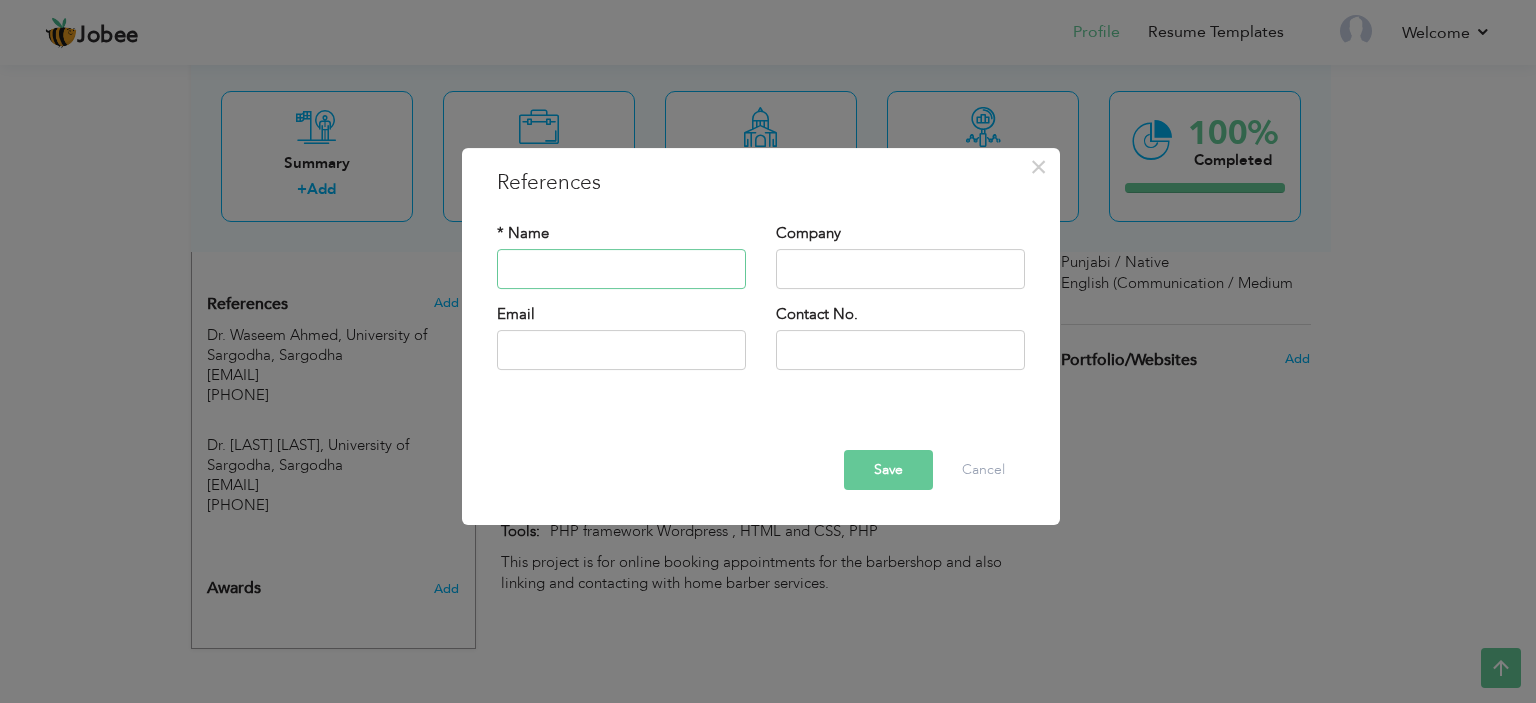 click at bounding box center (621, 269) 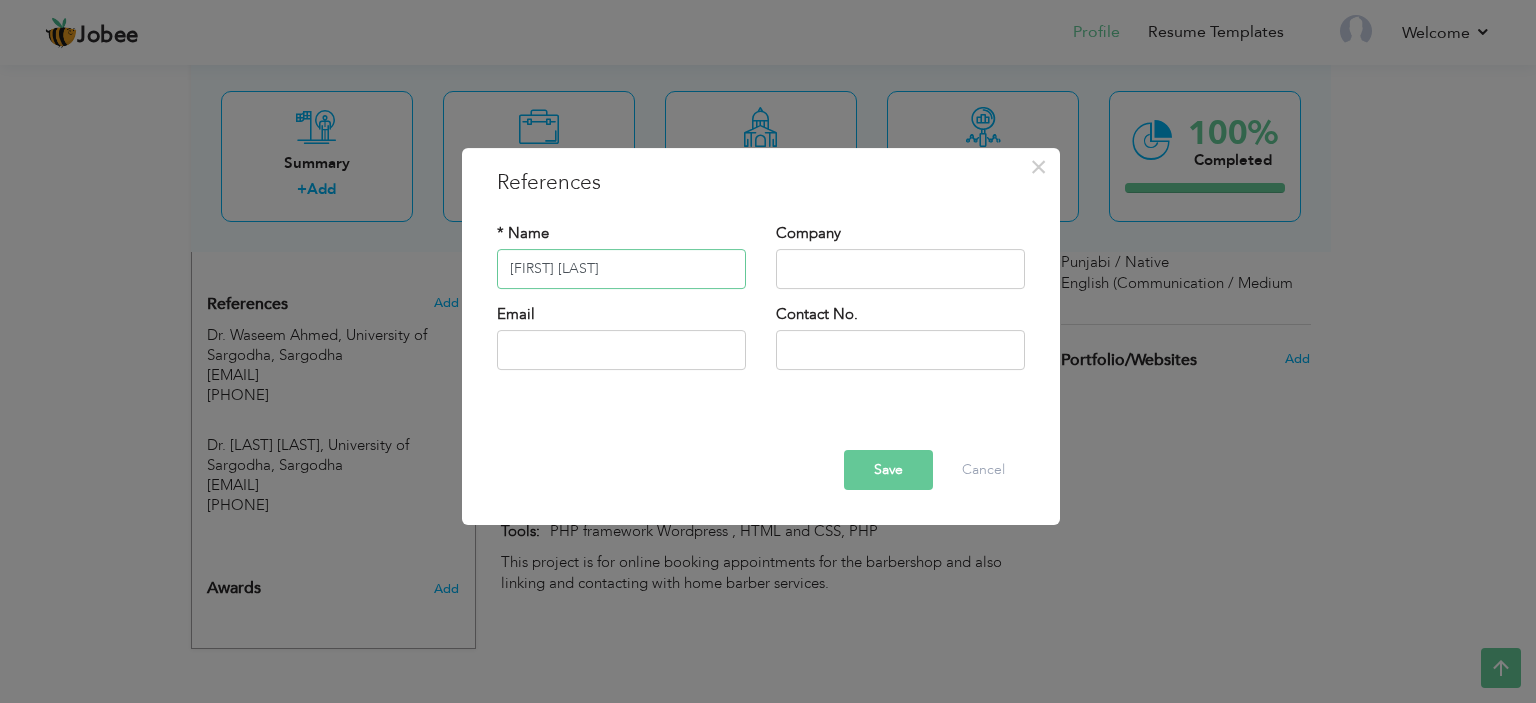 type on "Ashar Khan" 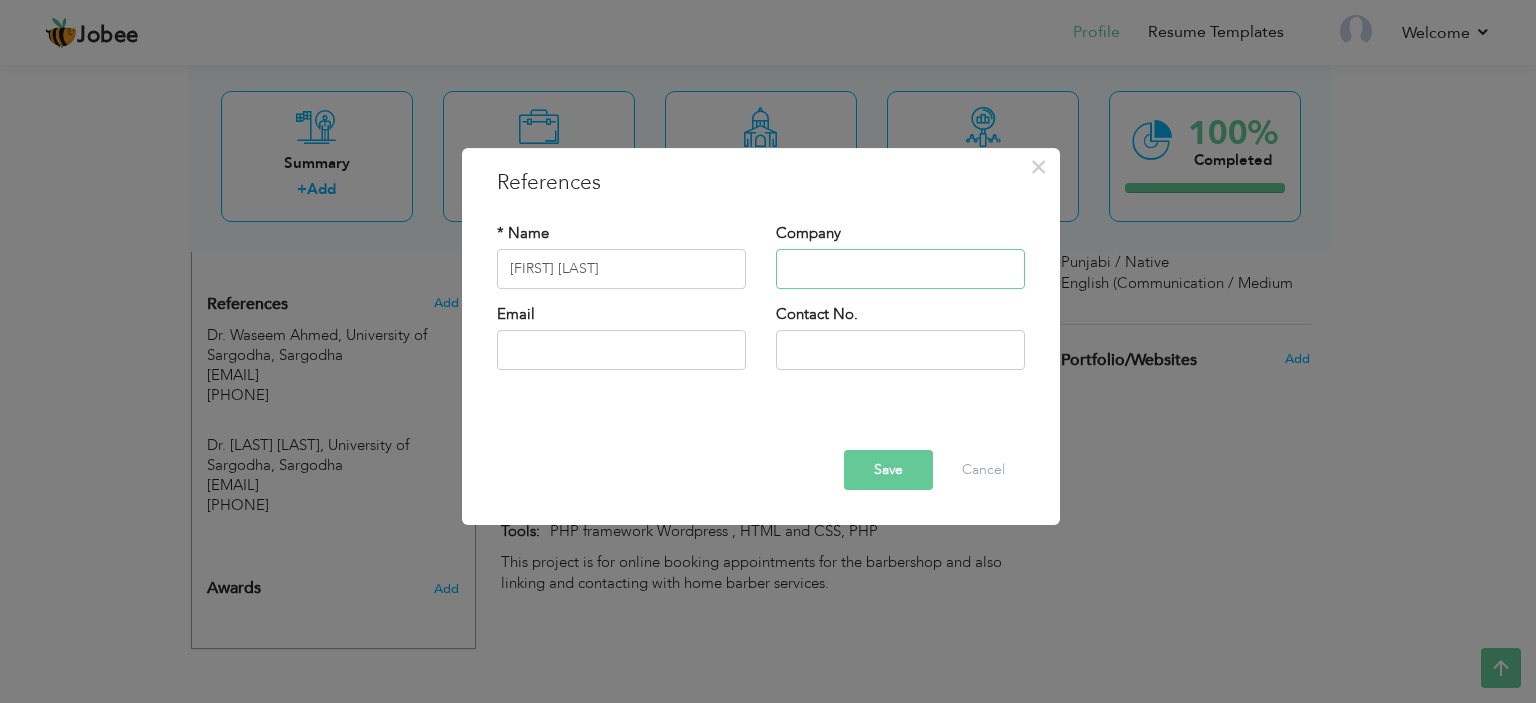 click at bounding box center [900, 269] 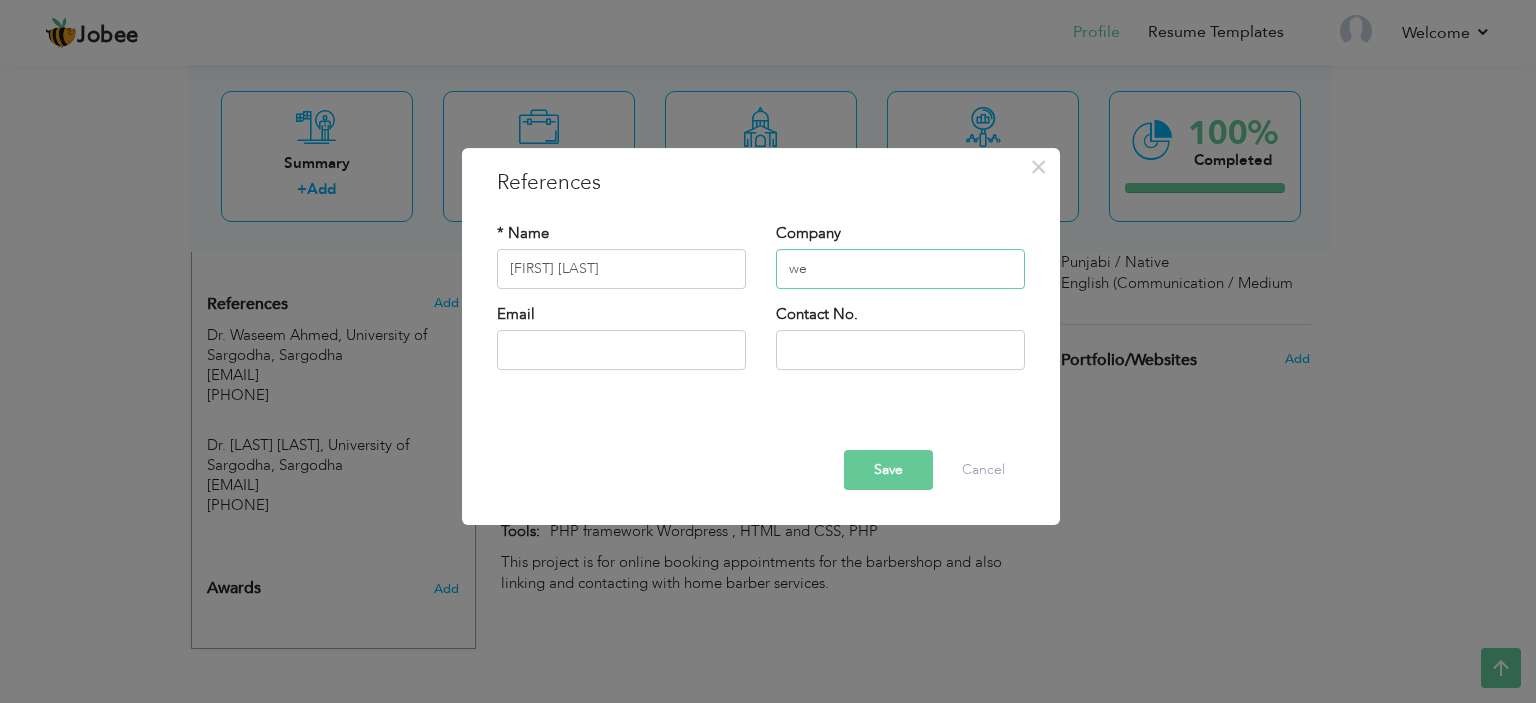 type on "w" 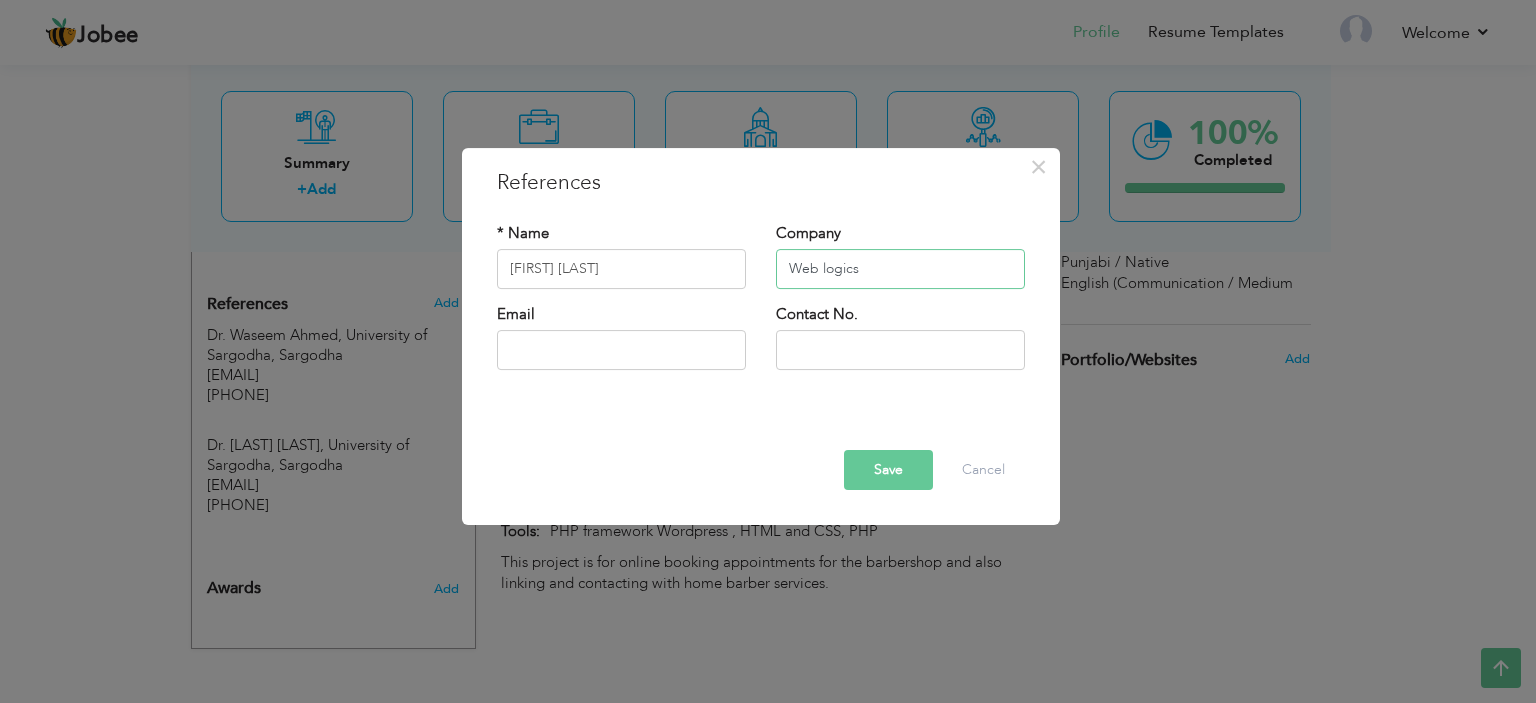 type on "Web logics" 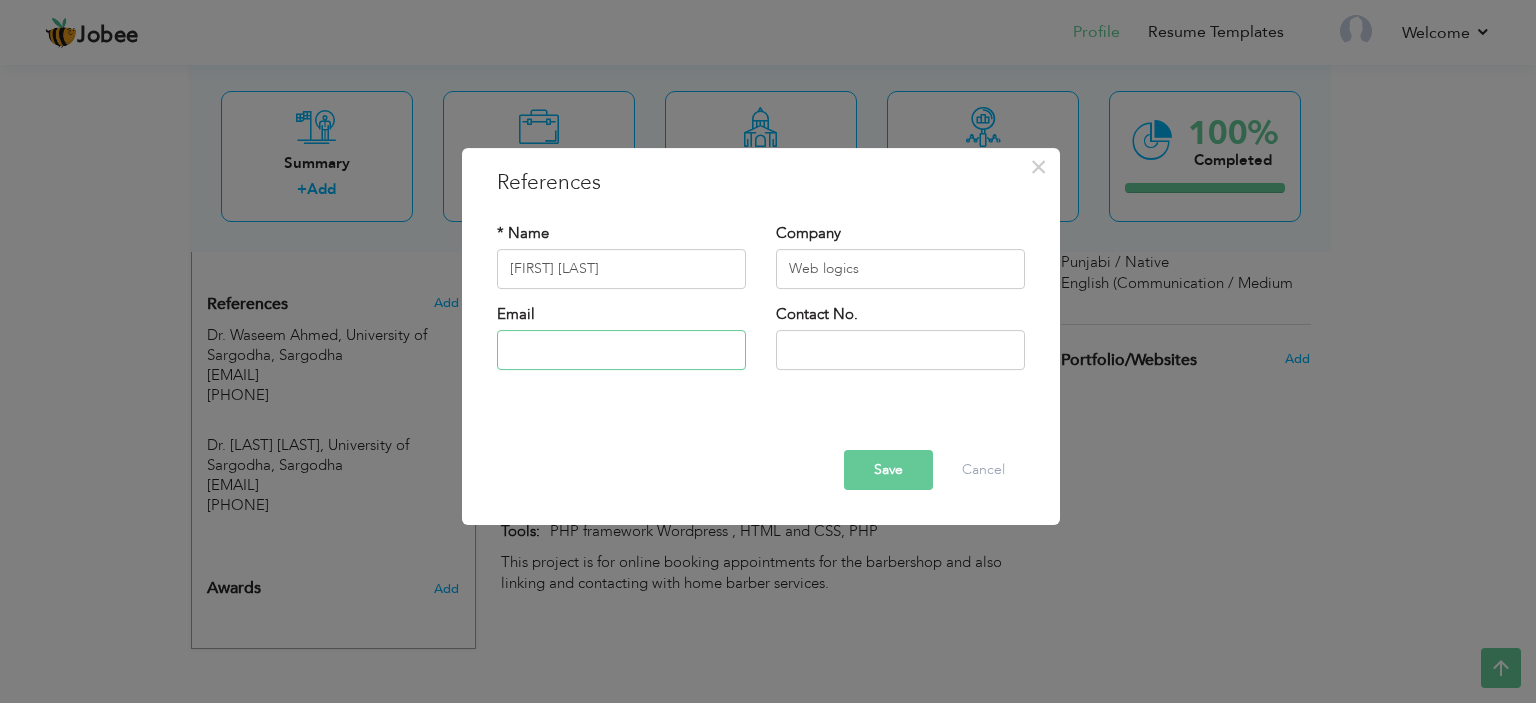 click at bounding box center (621, 350) 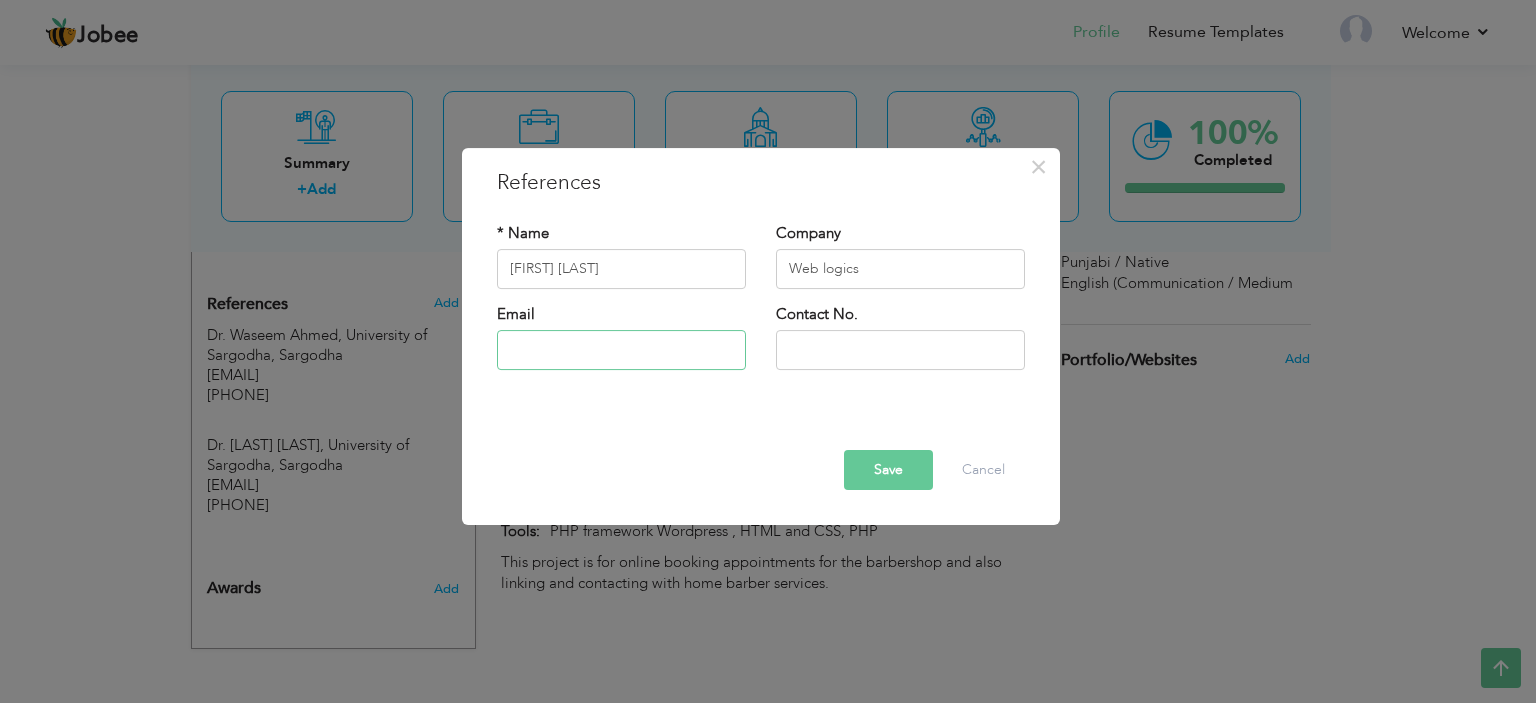 click at bounding box center (621, 350) 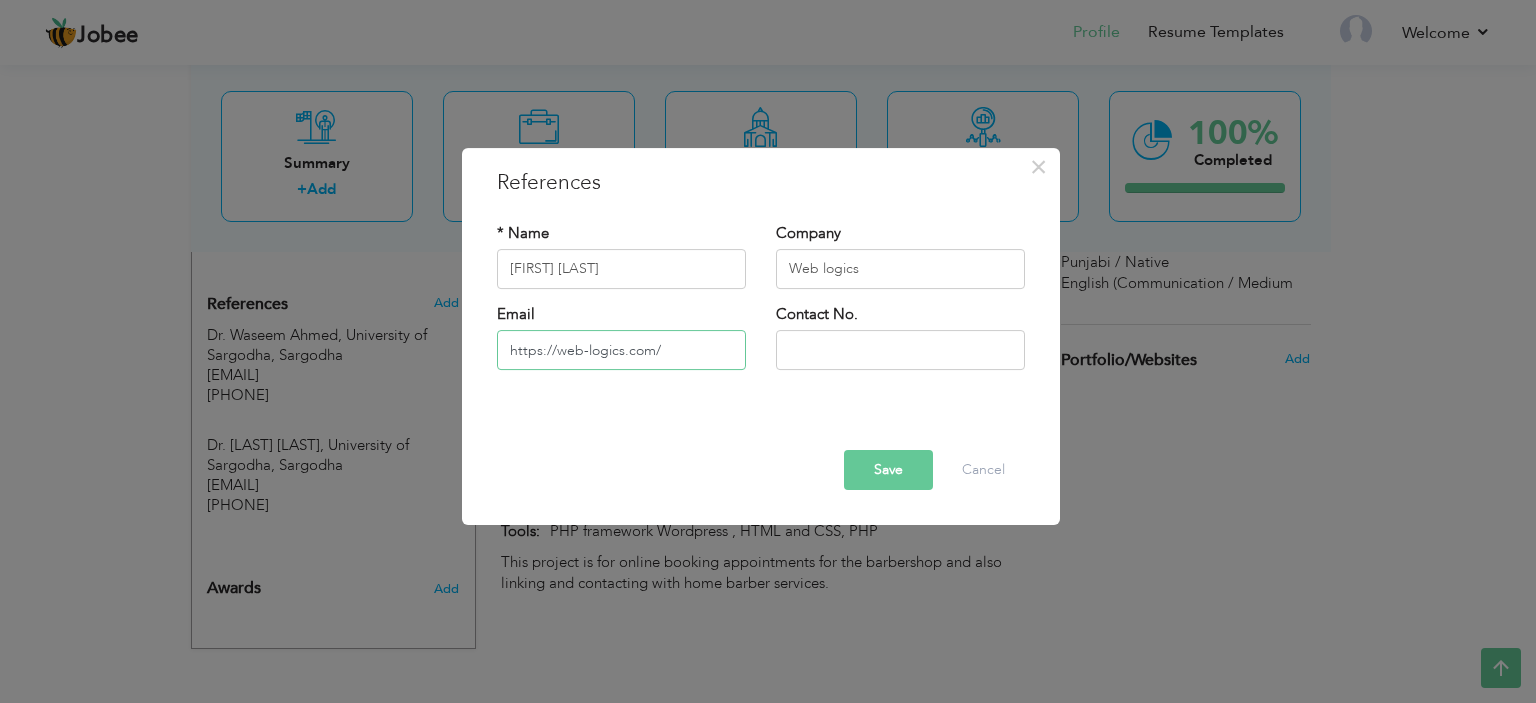 type on "https://web-logics.com/" 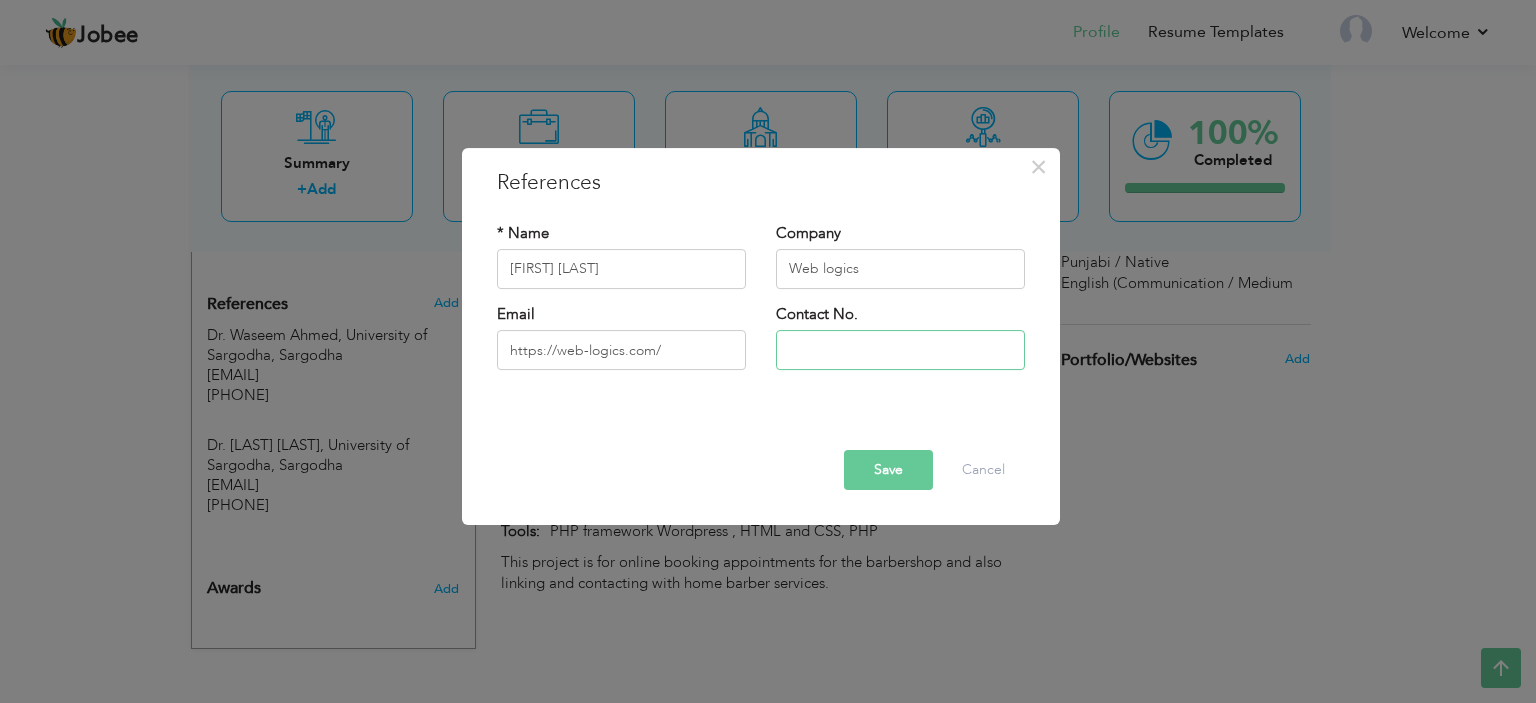 click at bounding box center [900, 350] 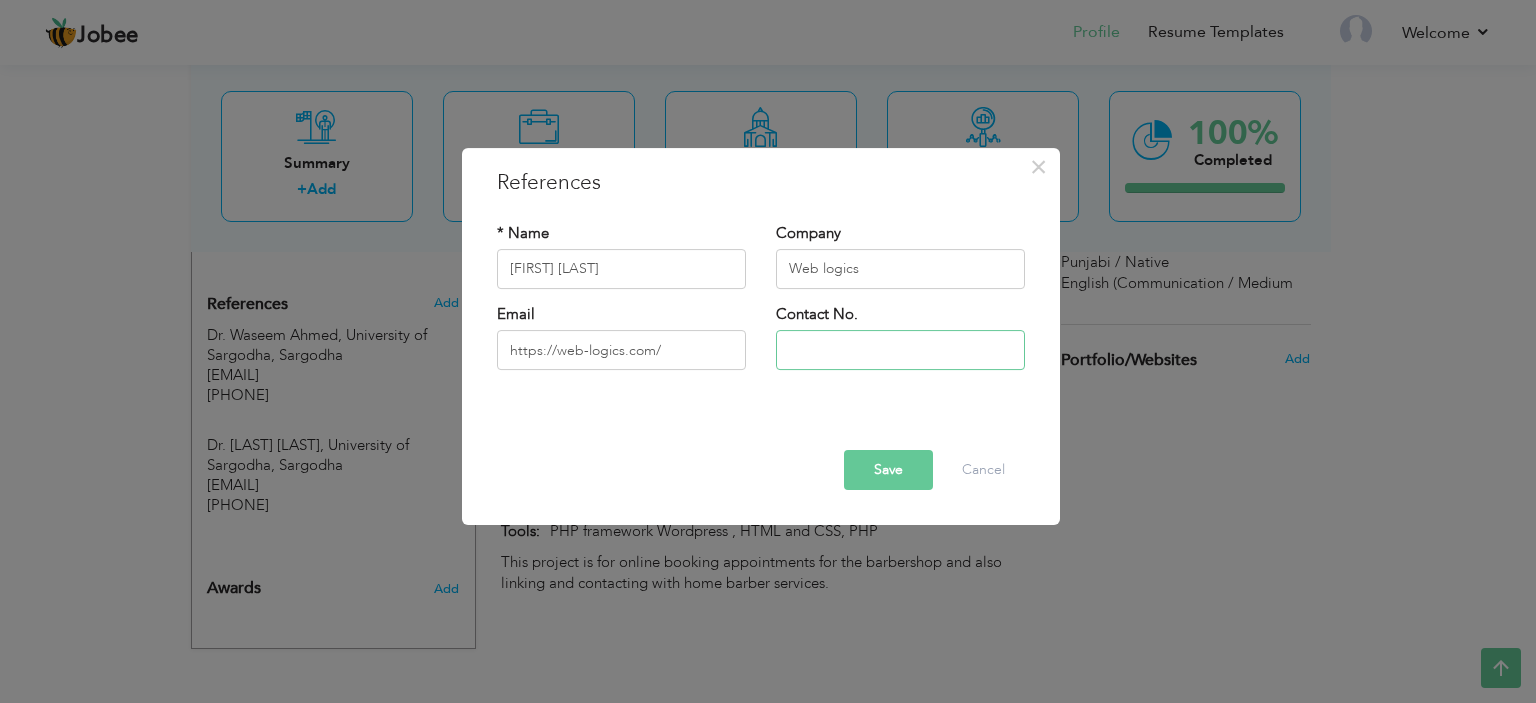 click at bounding box center [900, 350] 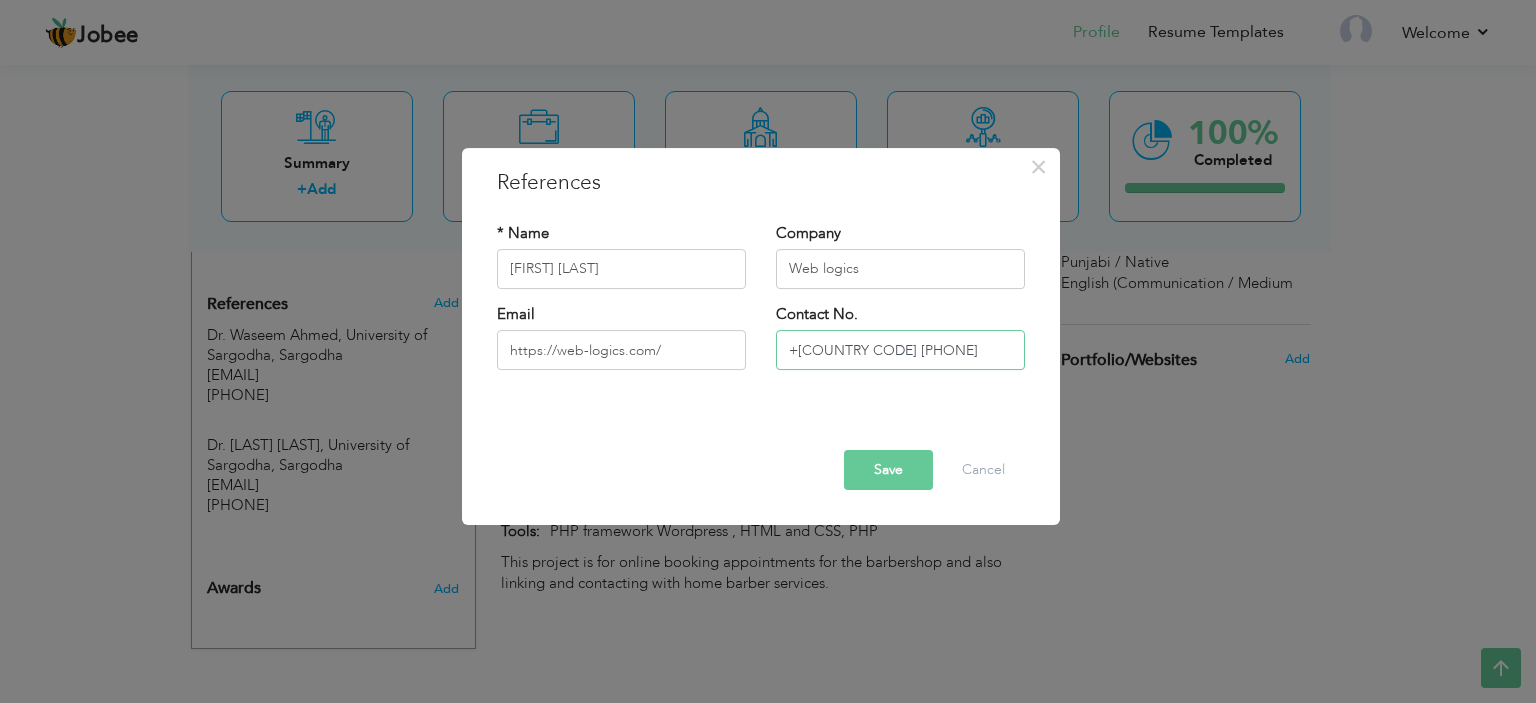 type on "+92 321 4348007" 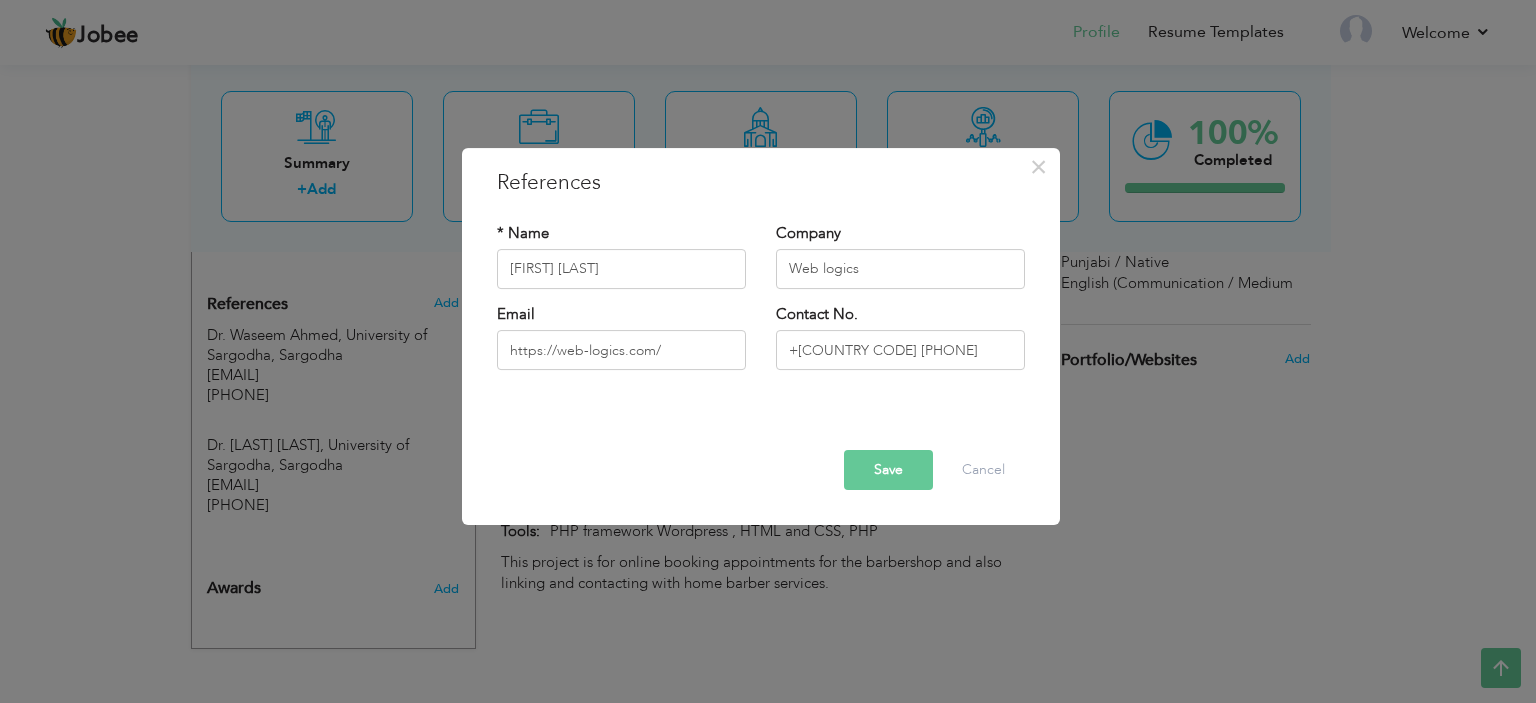 click on "Save" at bounding box center (888, 470) 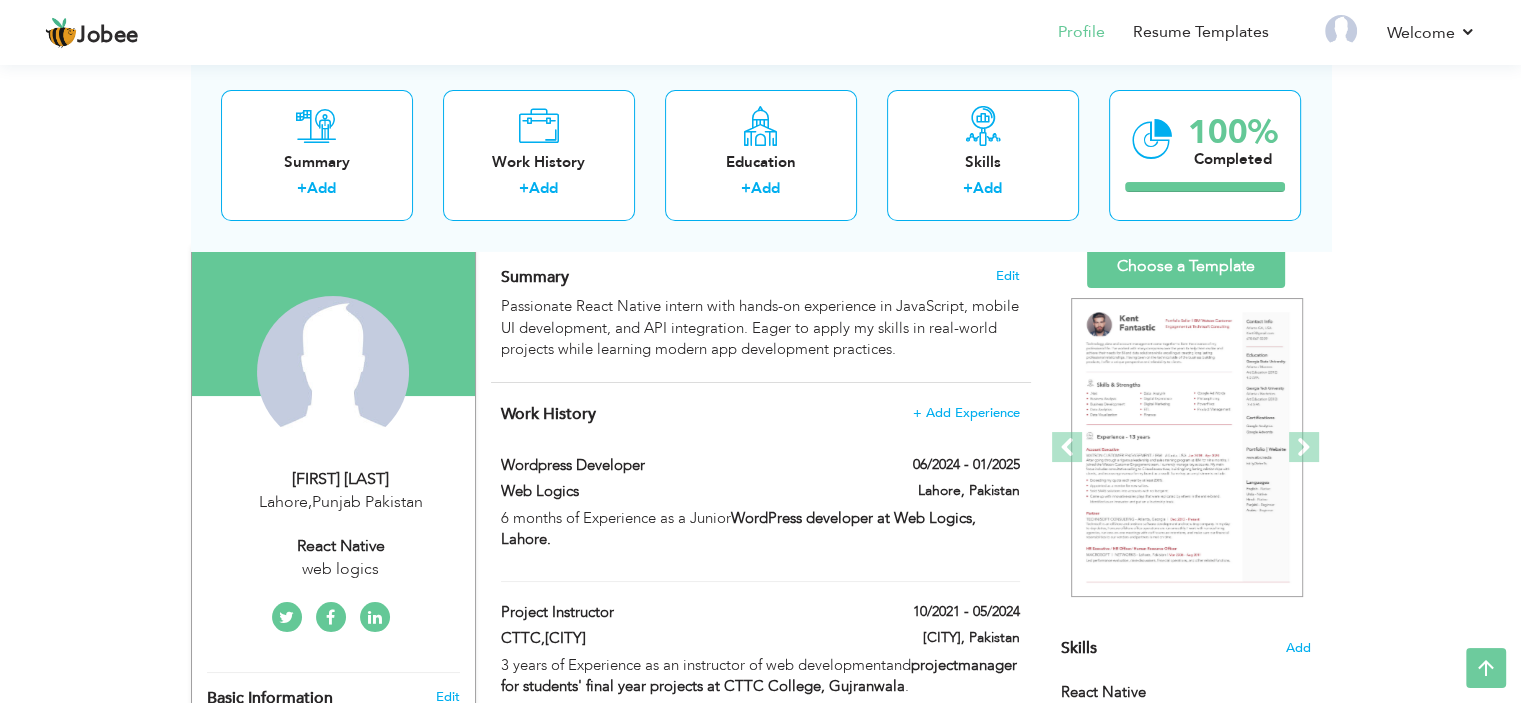scroll, scrollTop: 0, scrollLeft: 0, axis: both 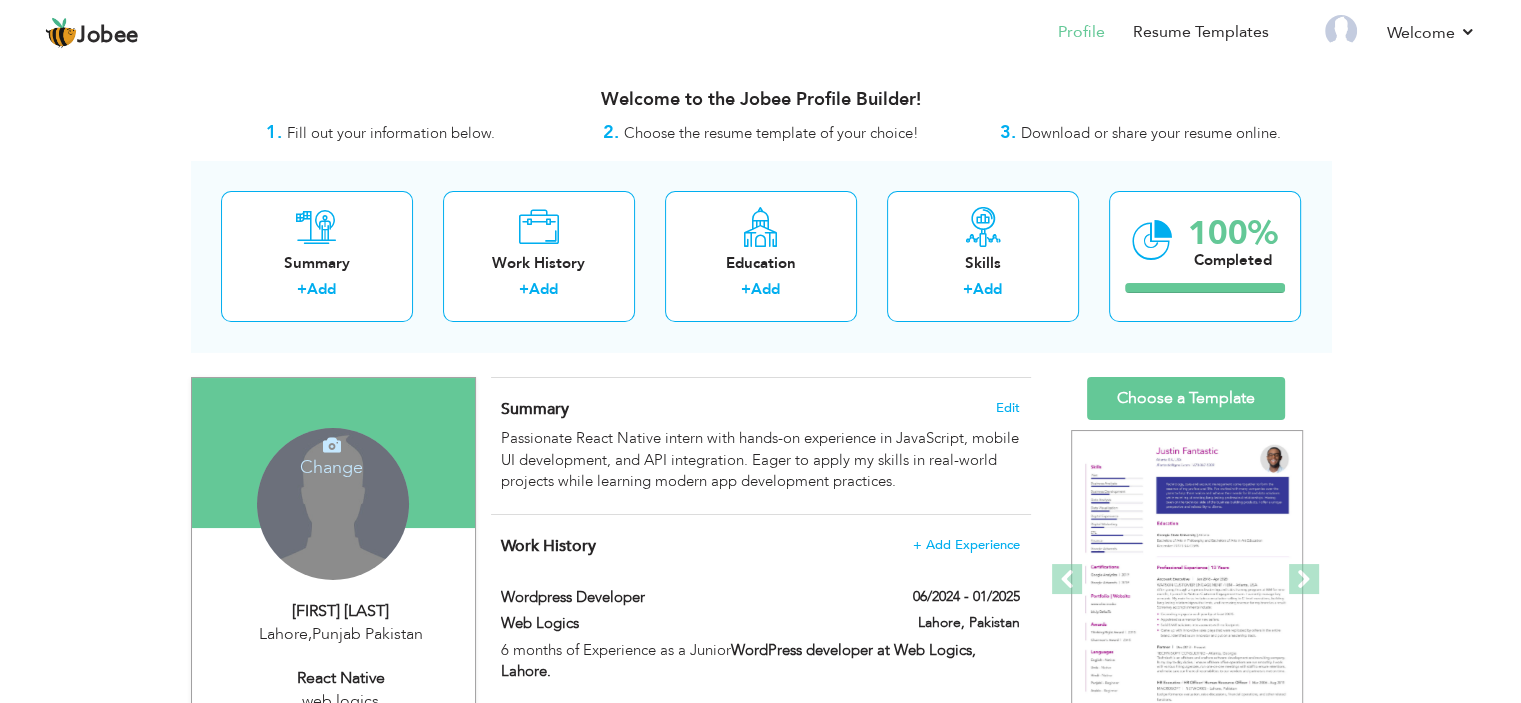 click on "Change" at bounding box center [331, 454] 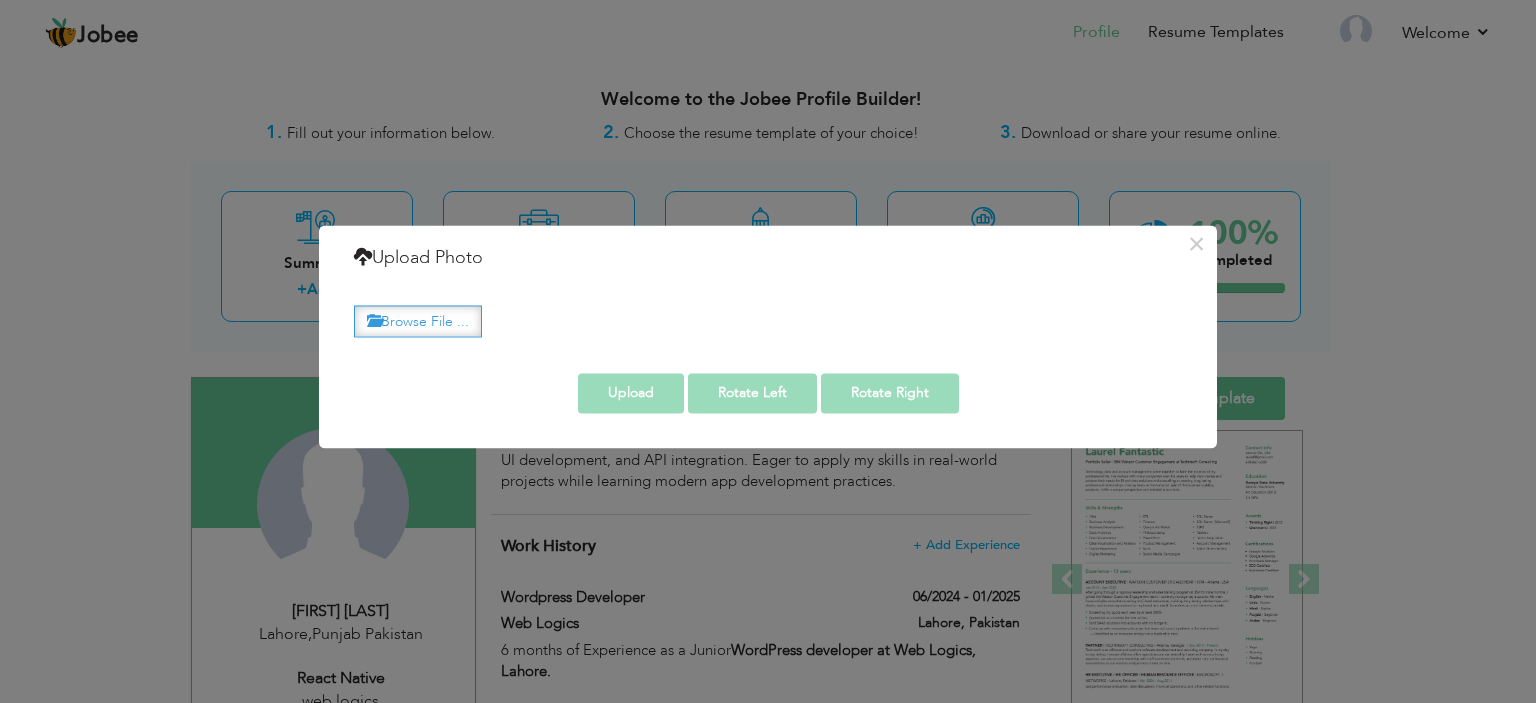 click on "Browse File ..." at bounding box center (418, 321) 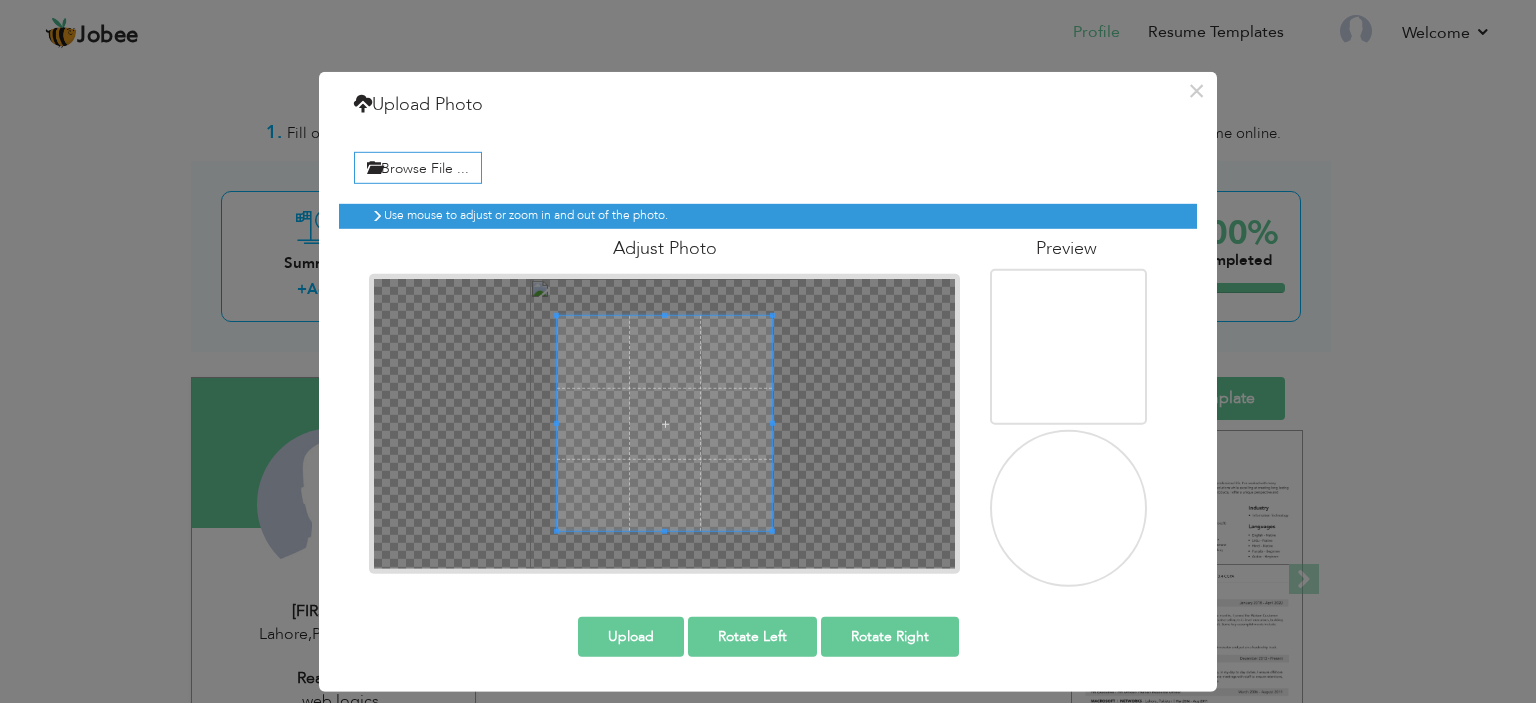 click at bounding box center [664, 423] 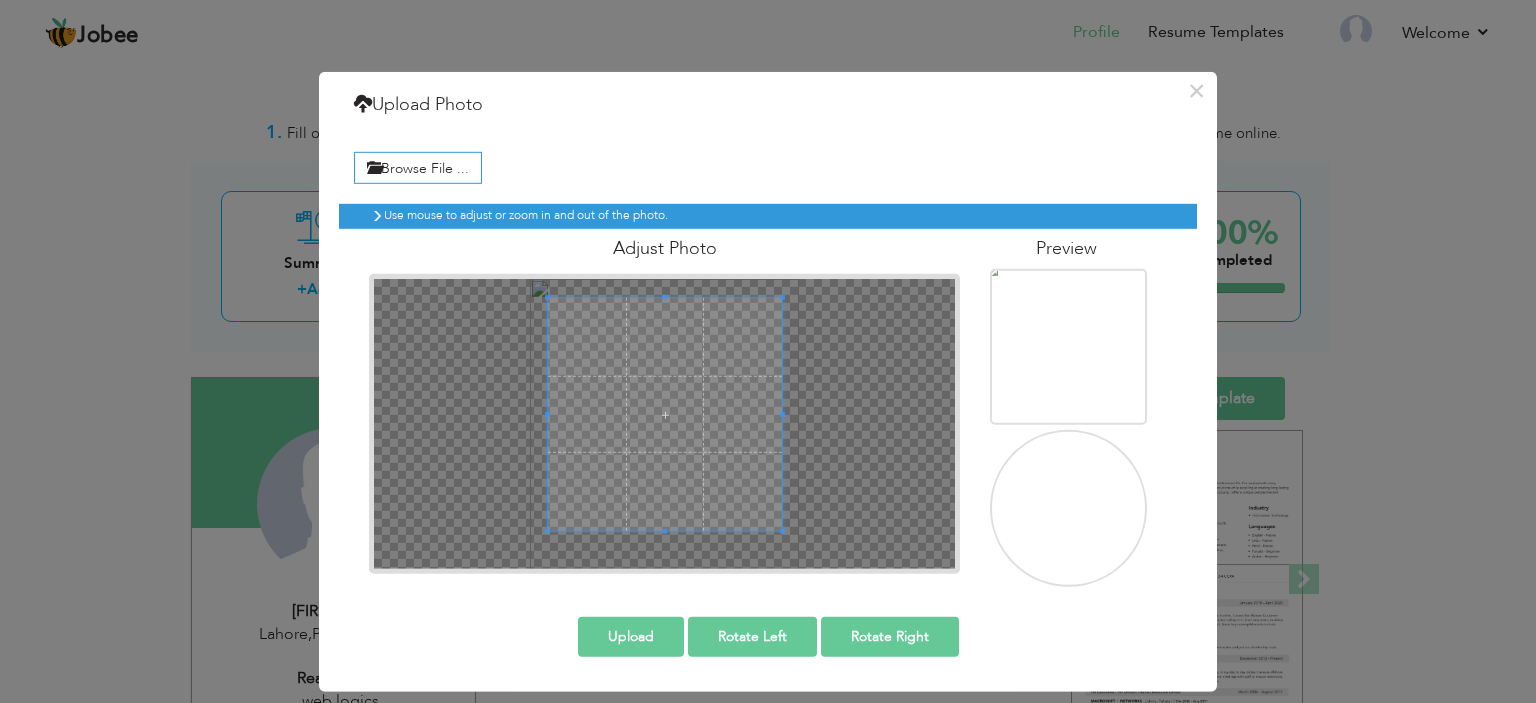 click at bounding box center [665, 297] 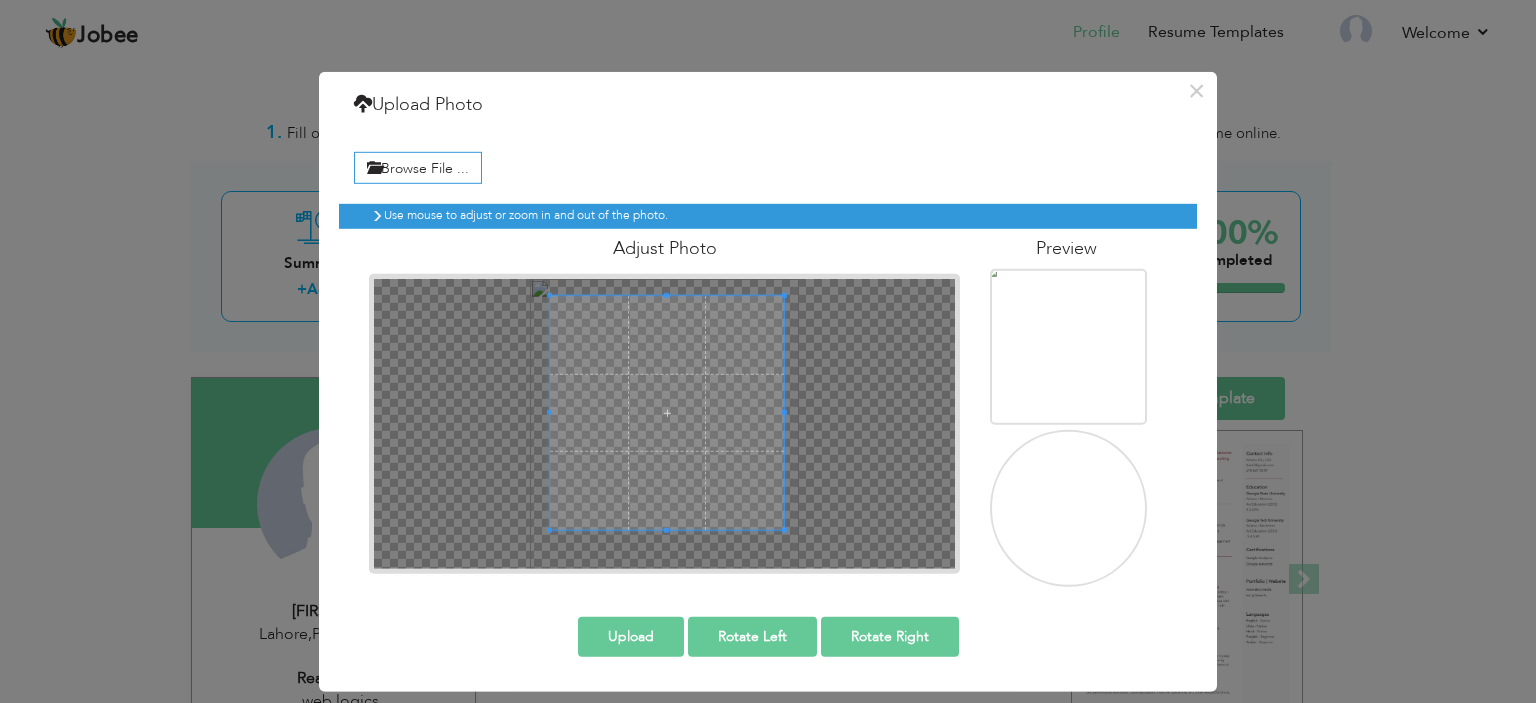click at bounding box center [667, 413] 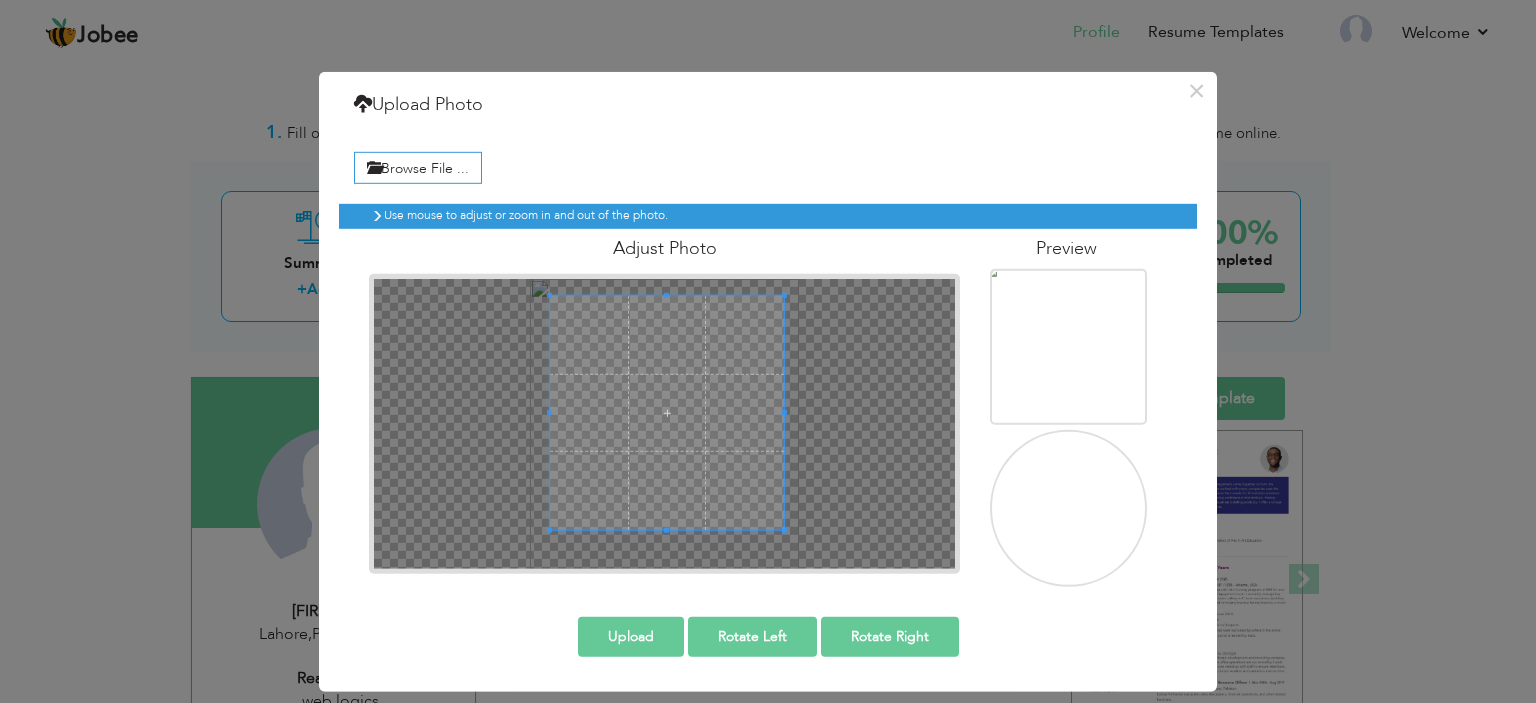 click on "Upload" at bounding box center (631, 637) 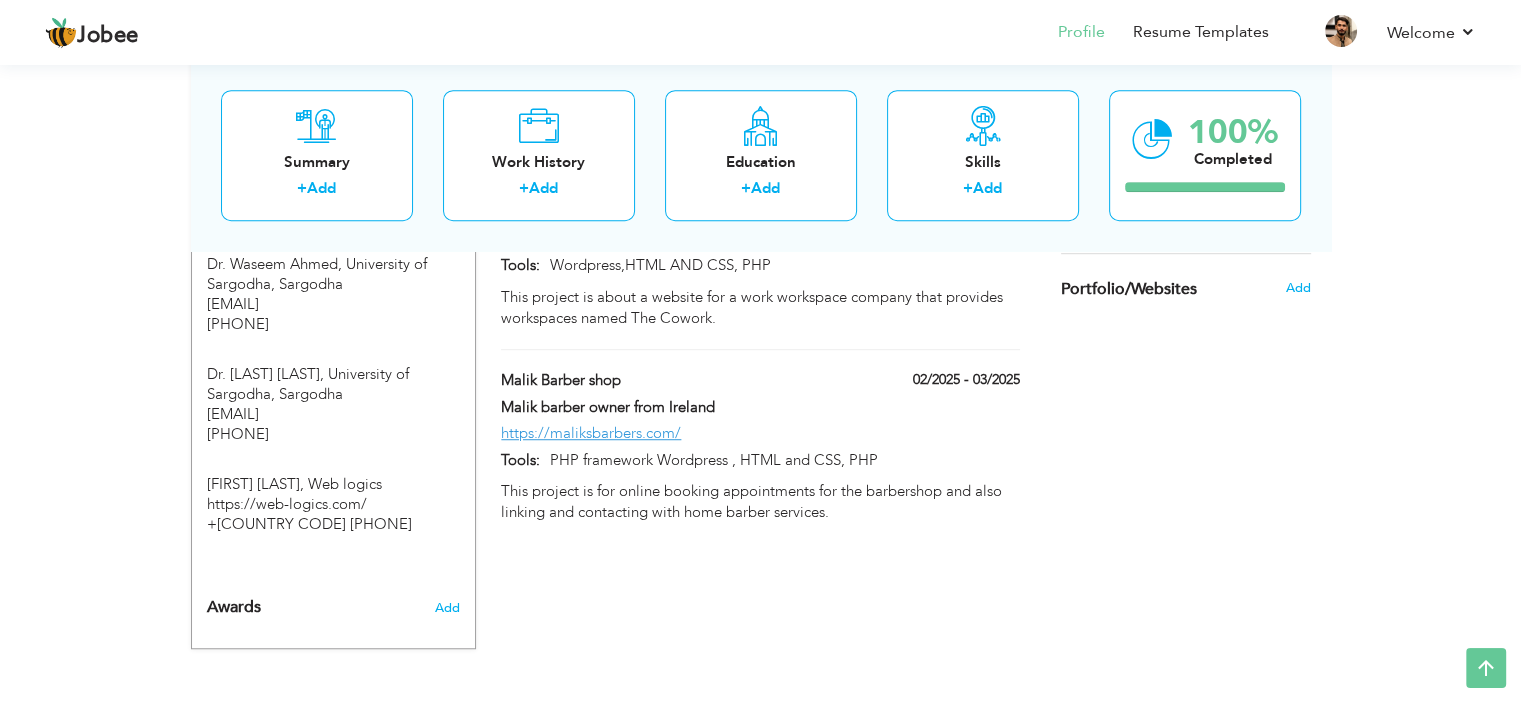 scroll, scrollTop: 0, scrollLeft: 0, axis: both 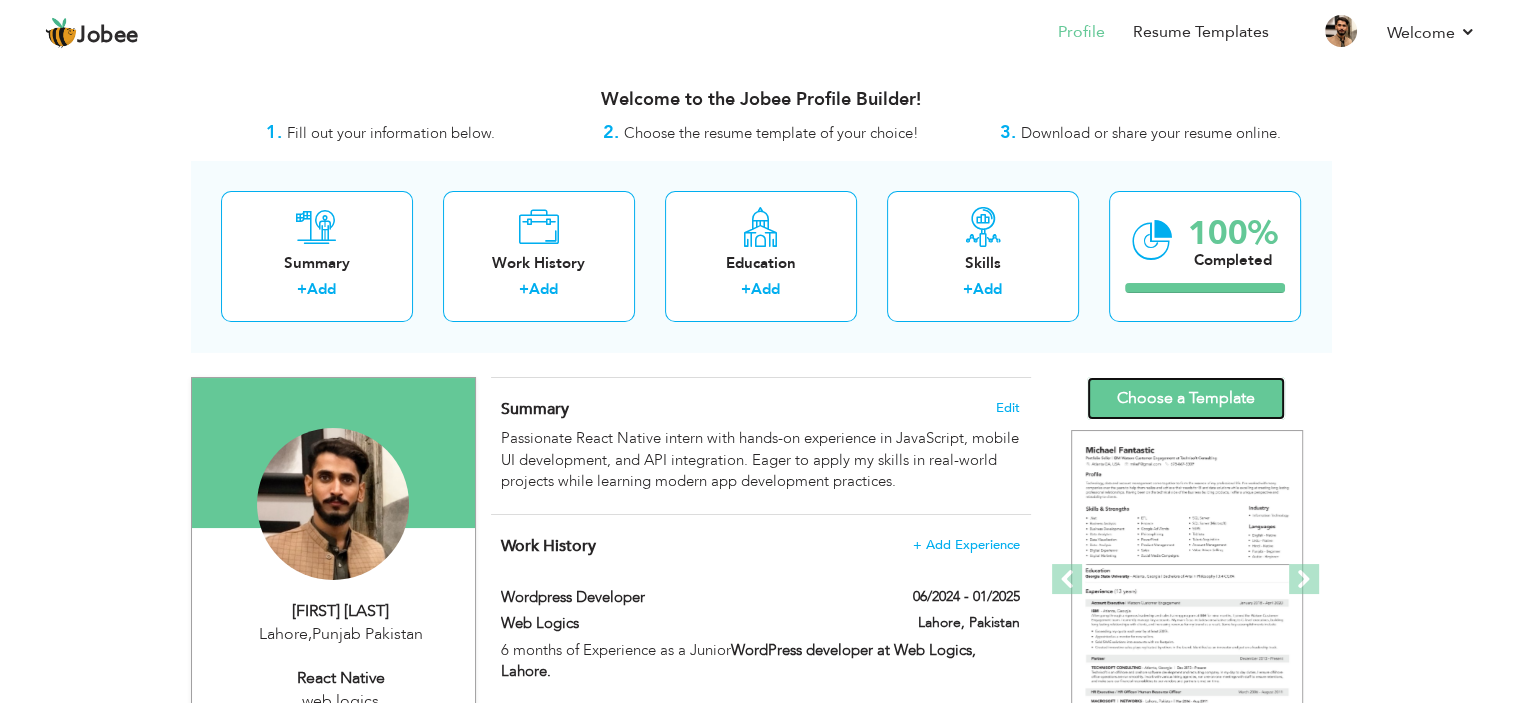click on "Choose a Template" at bounding box center [1186, 398] 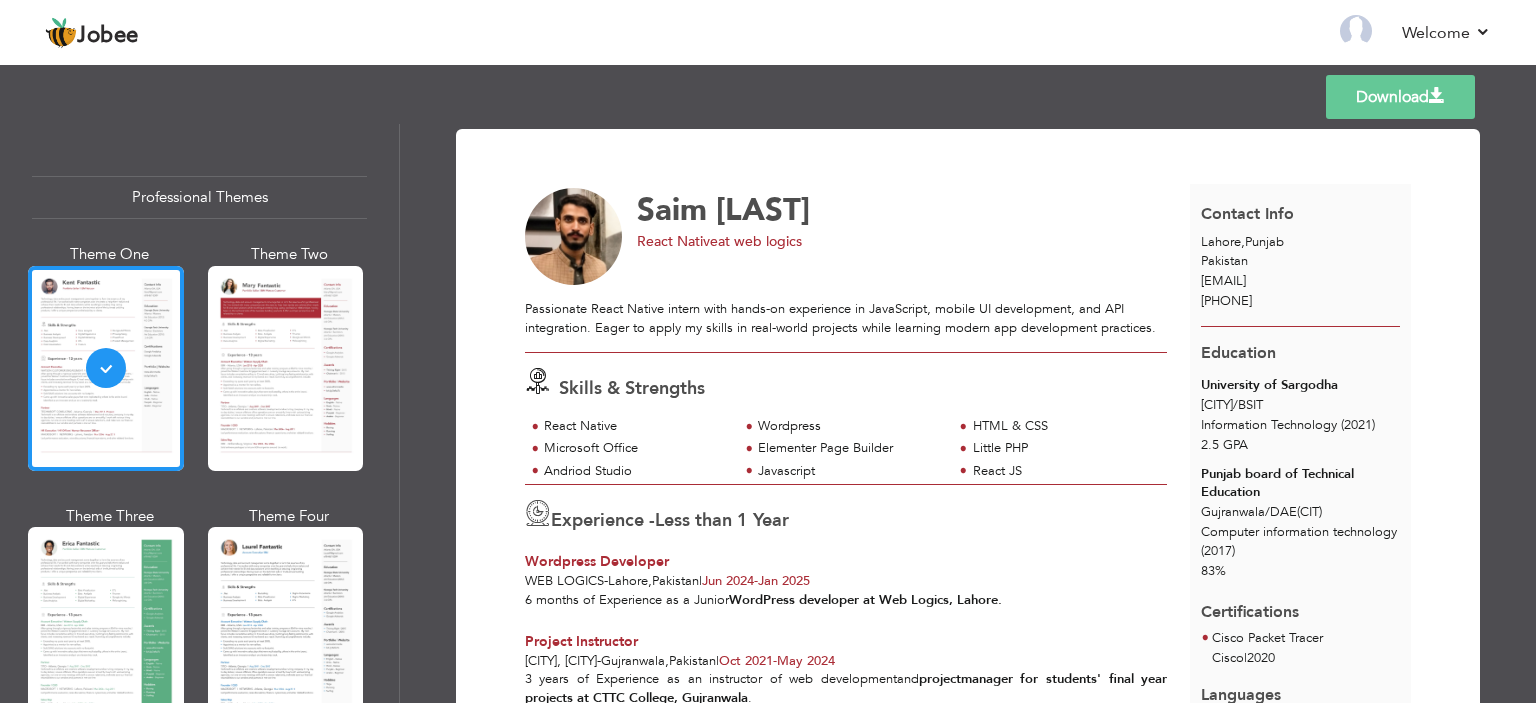 scroll, scrollTop: 0, scrollLeft: 0, axis: both 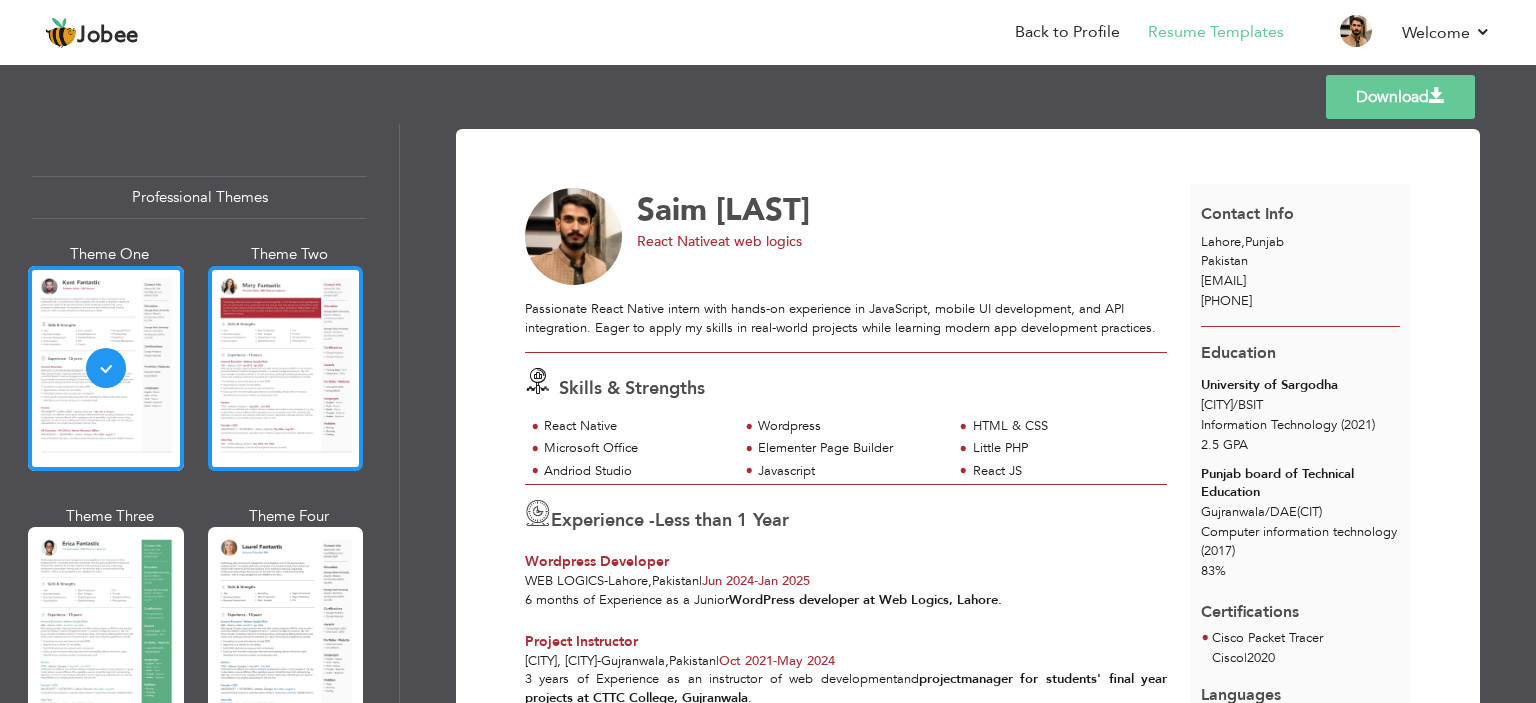 click at bounding box center (286, 368) 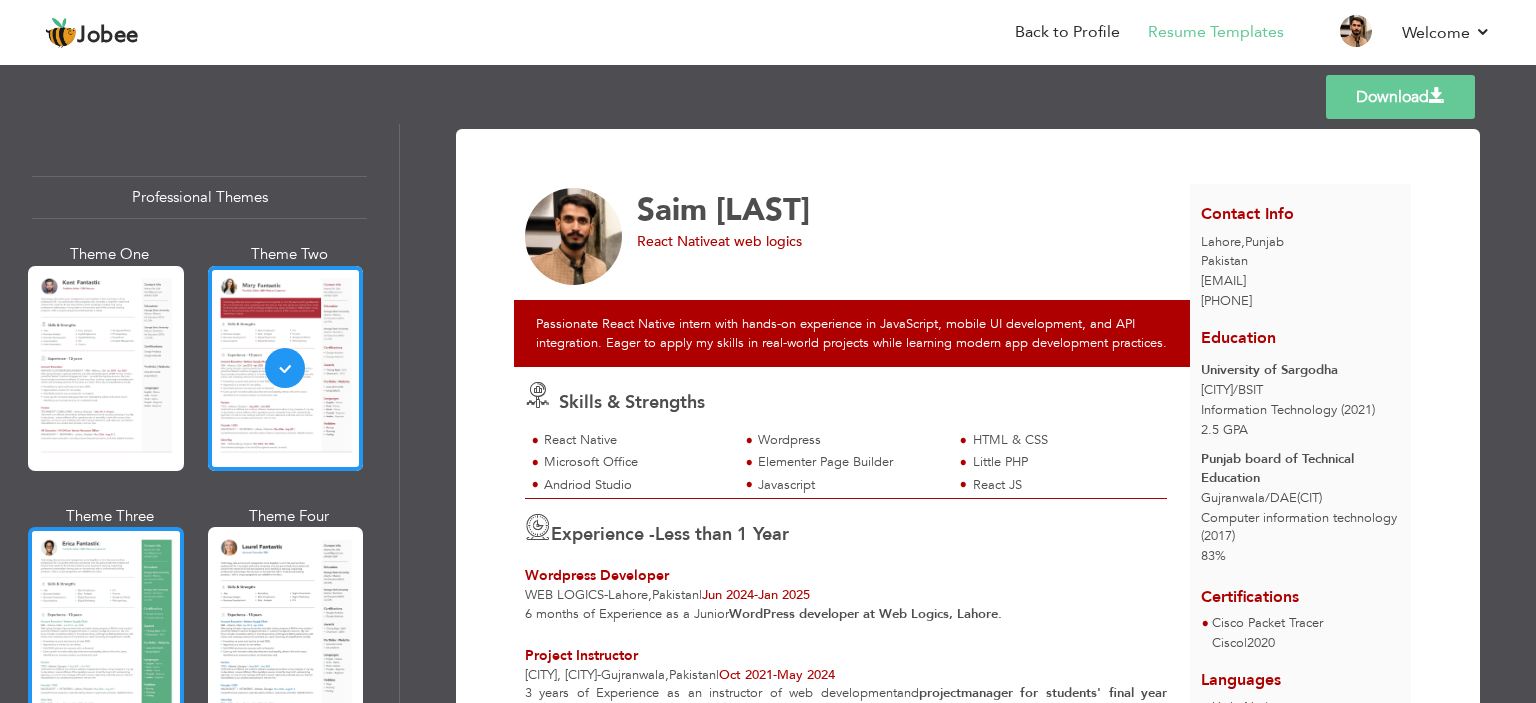 click at bounding box center [106, 629] 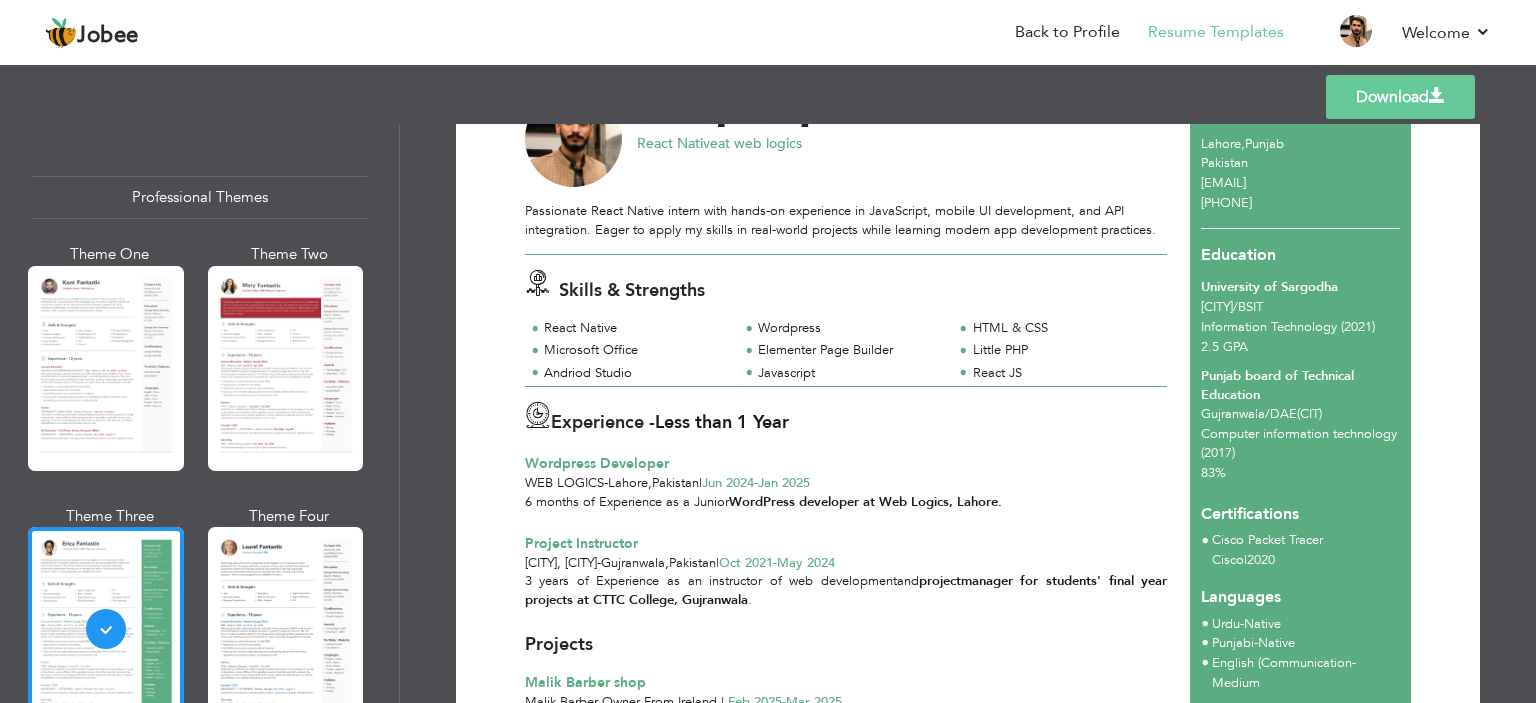 scroll, scrollTop: 0, scrollLeft: 0, axis: both 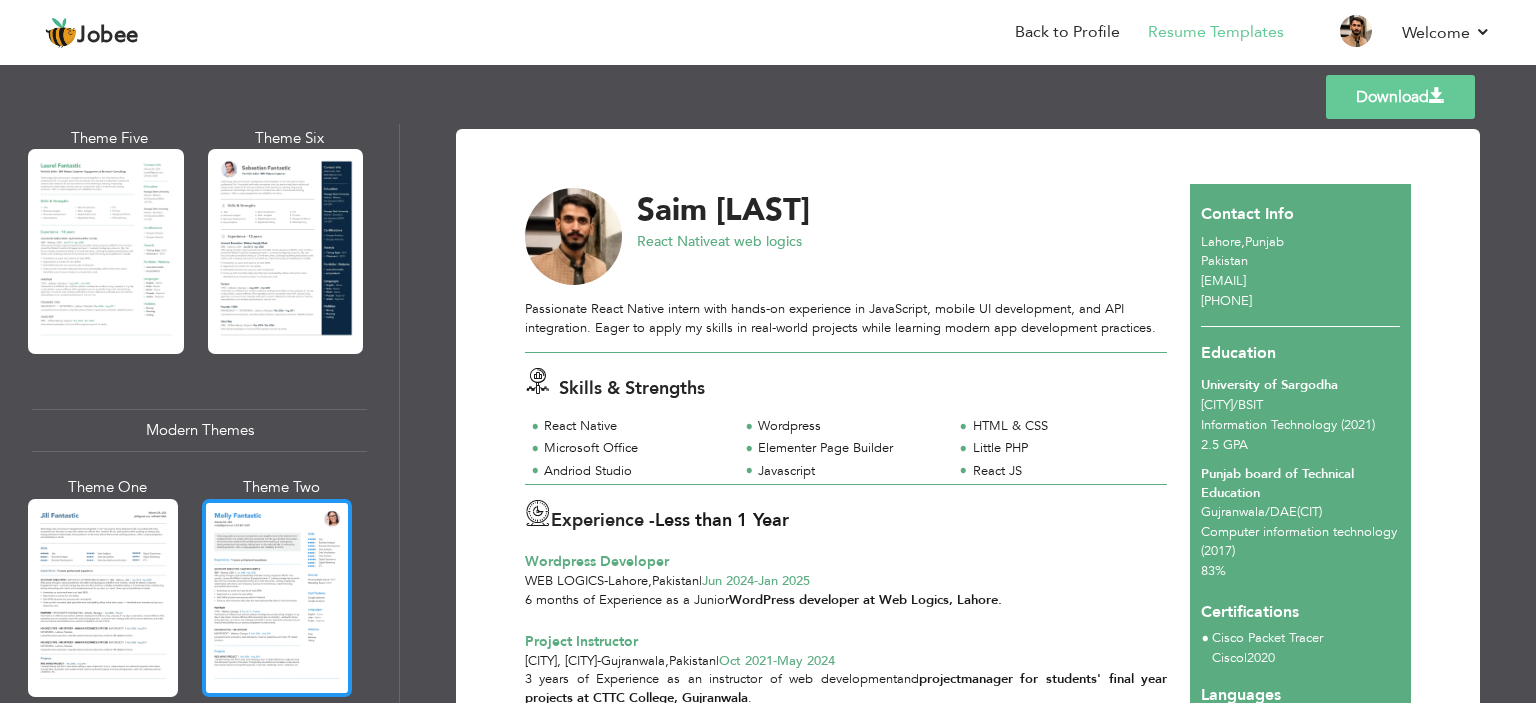 click at bounding box center (277, 598) 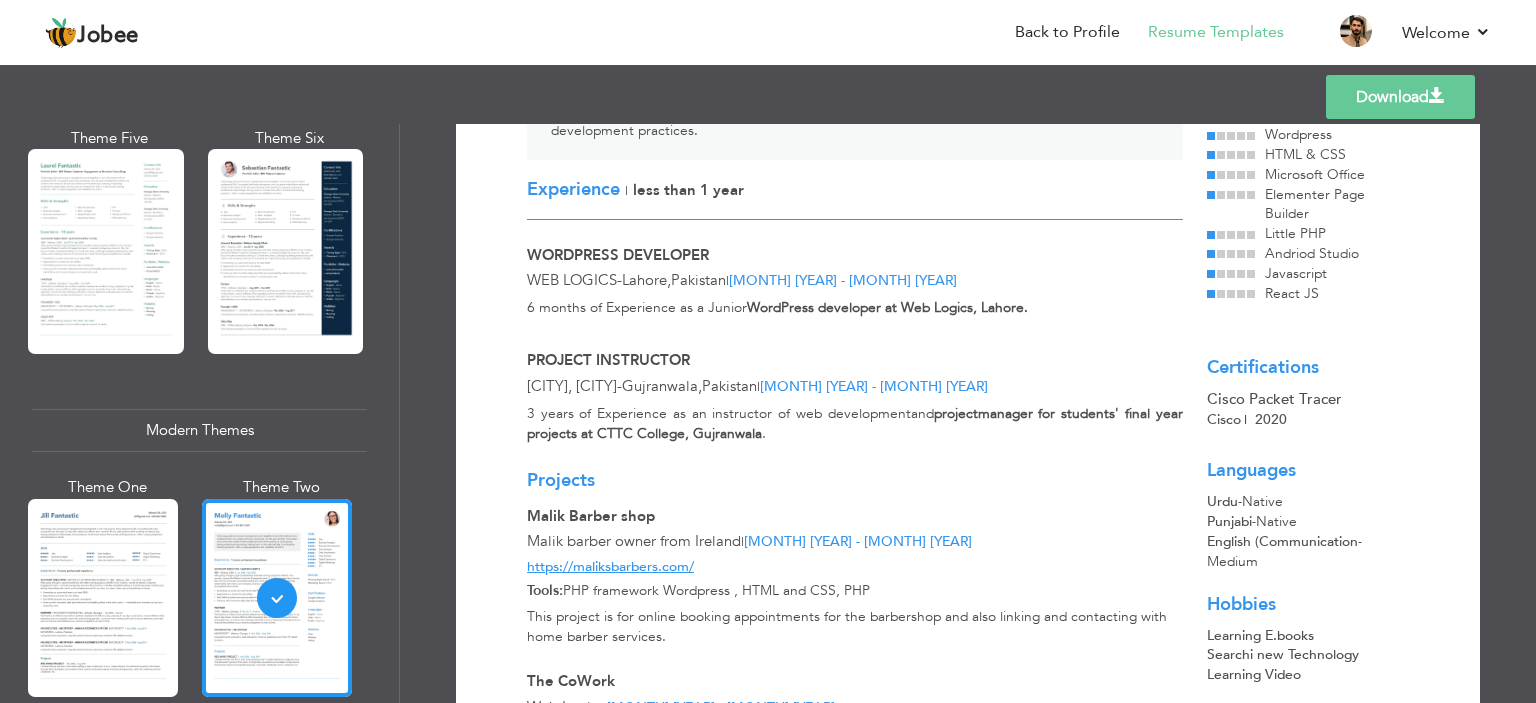 scroll, scrollTop: 0, scrollLeft: 0, axis: both 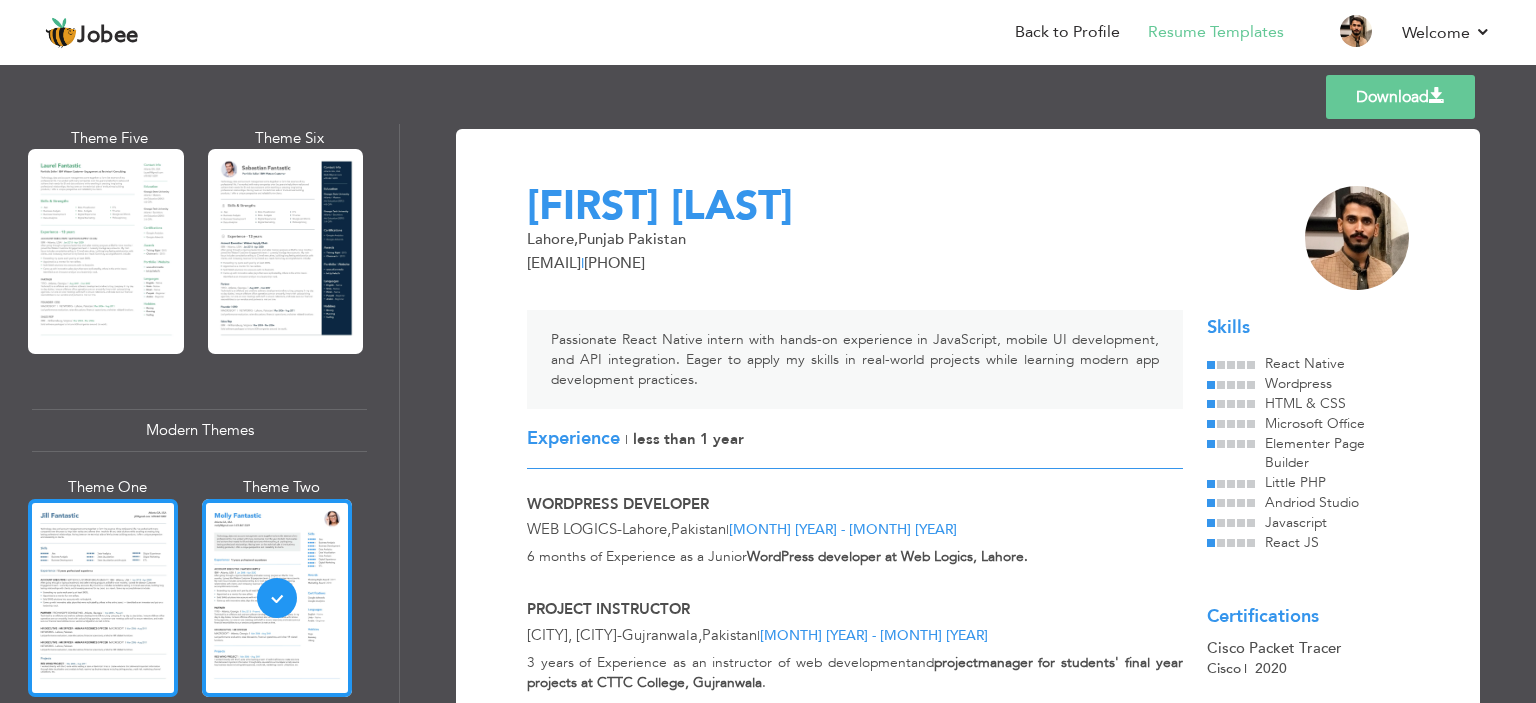 click at bounding box center [103, 598] 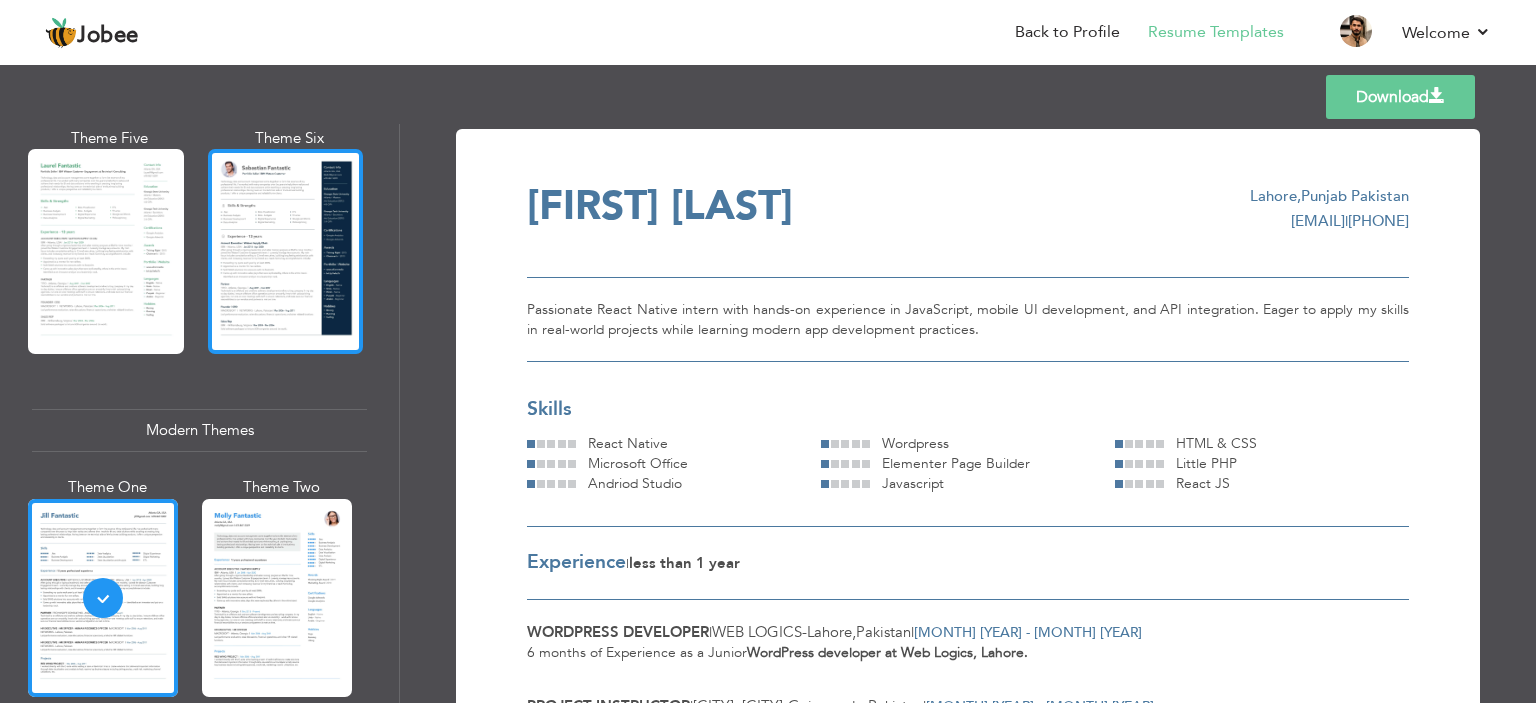 click at bounding box center [286, 251] 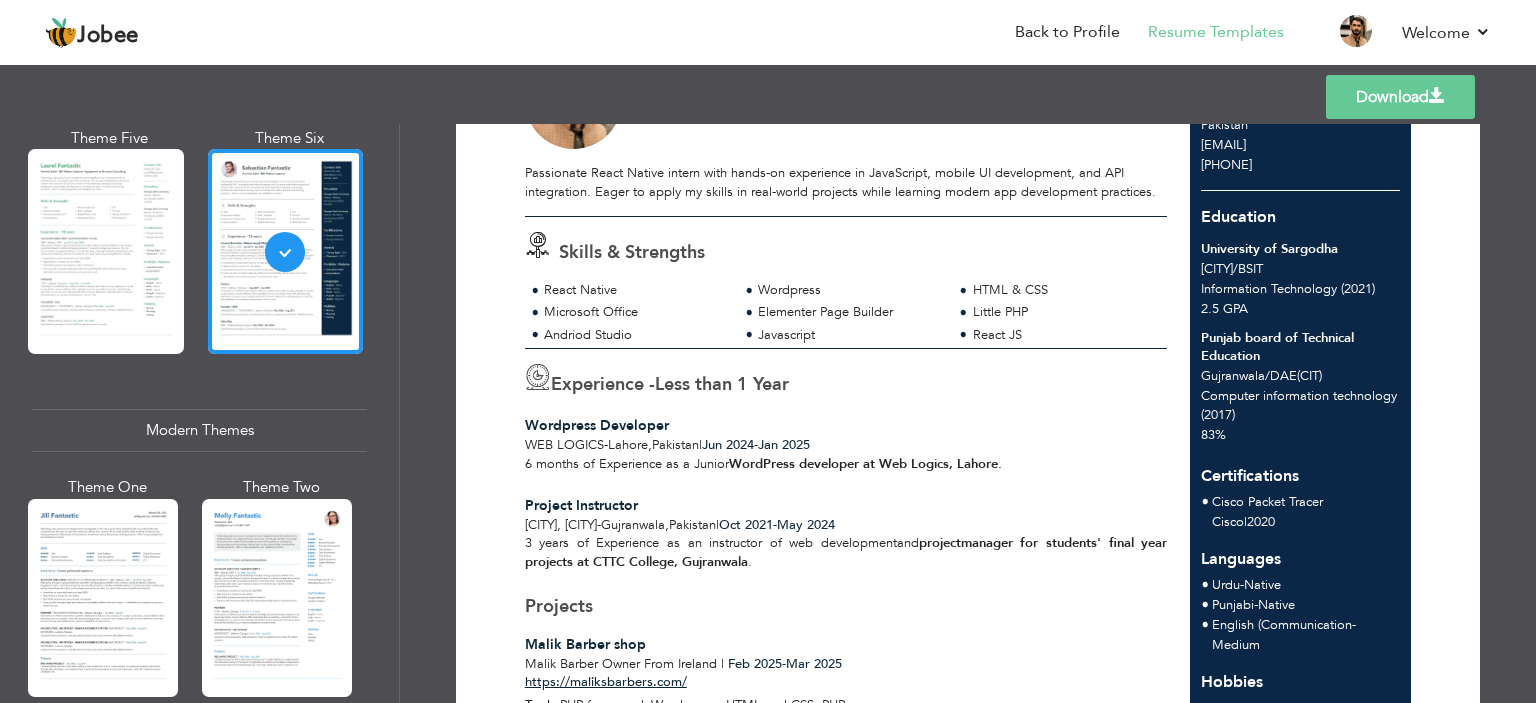 scroll, scrollTop: 0, scrollLeft: 0, axis: both 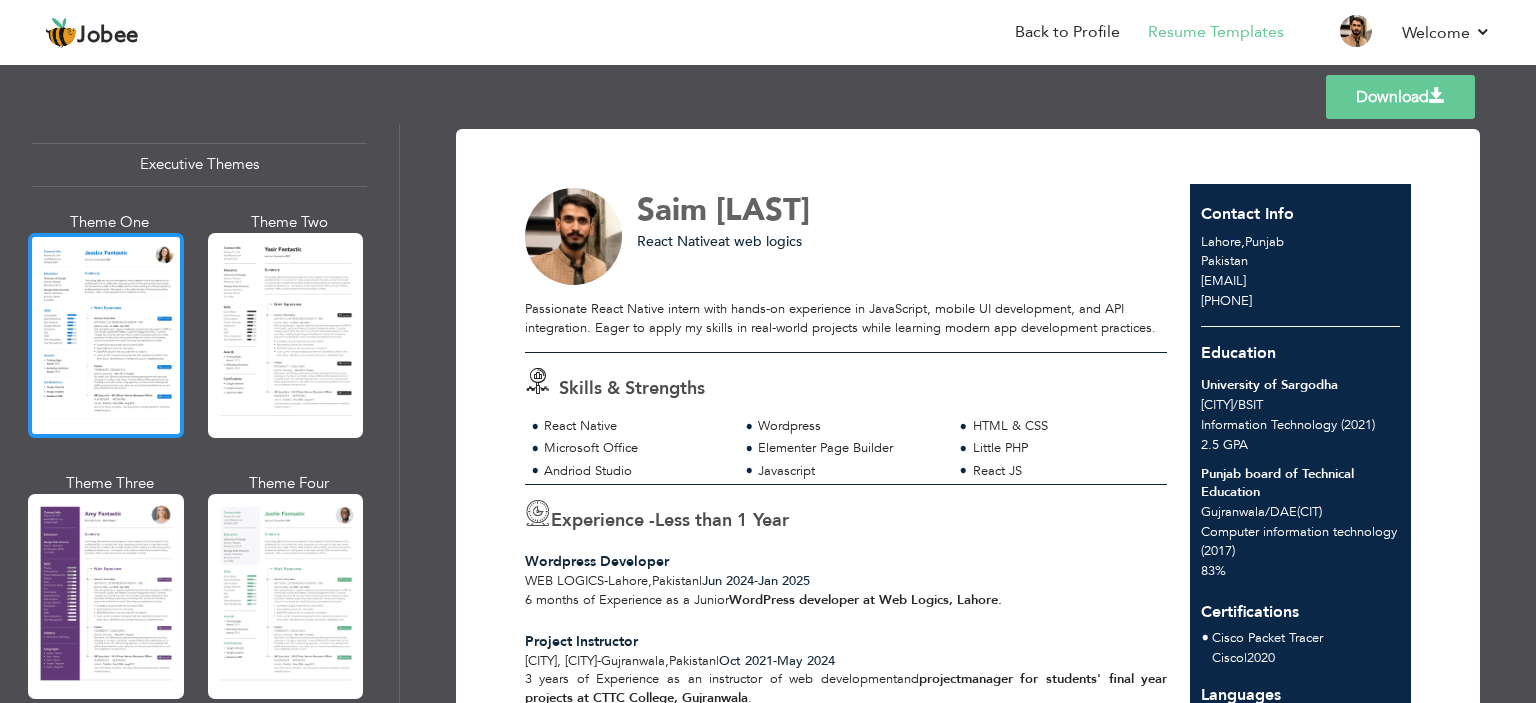 click at bounding box center (106, 335) 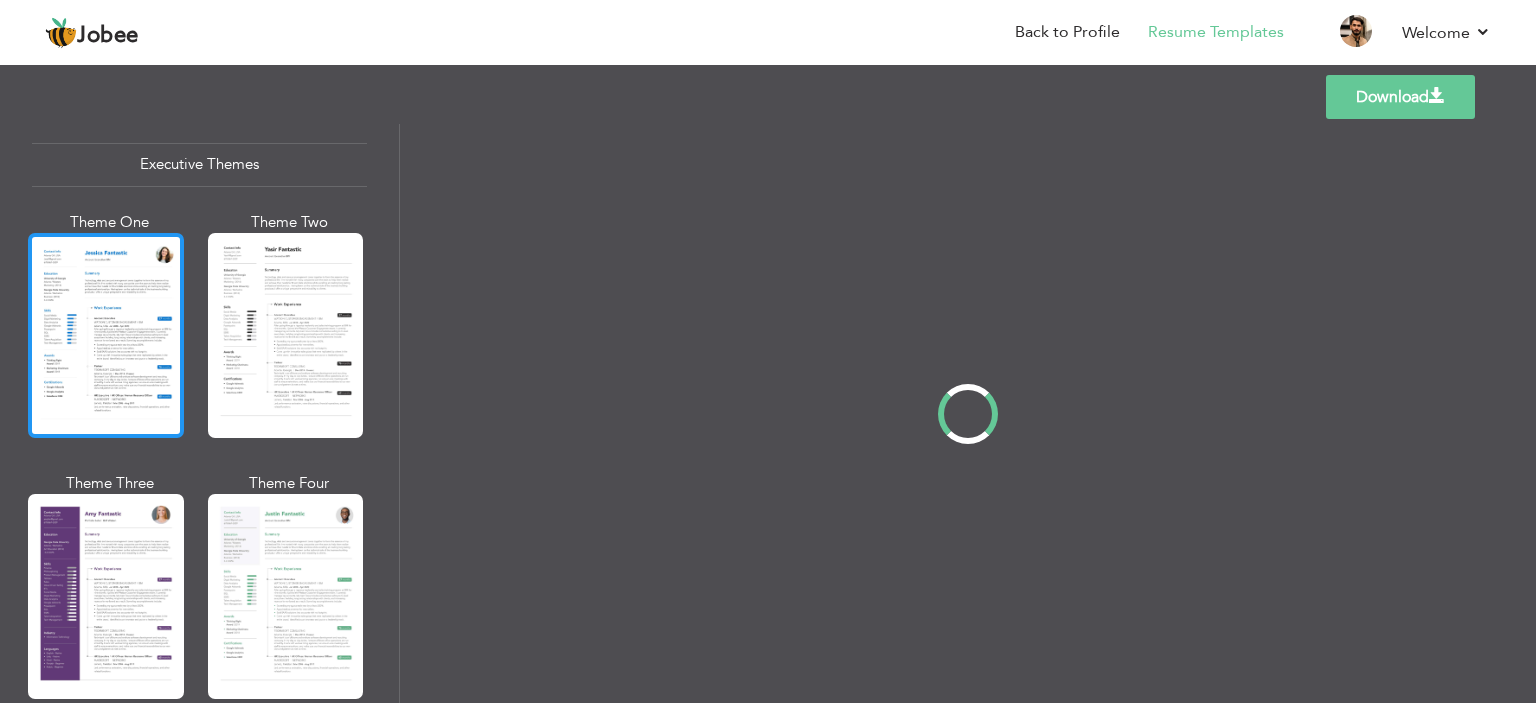 scroll, scrollTop: 1498, scrollLeft: 0, axis: vertical 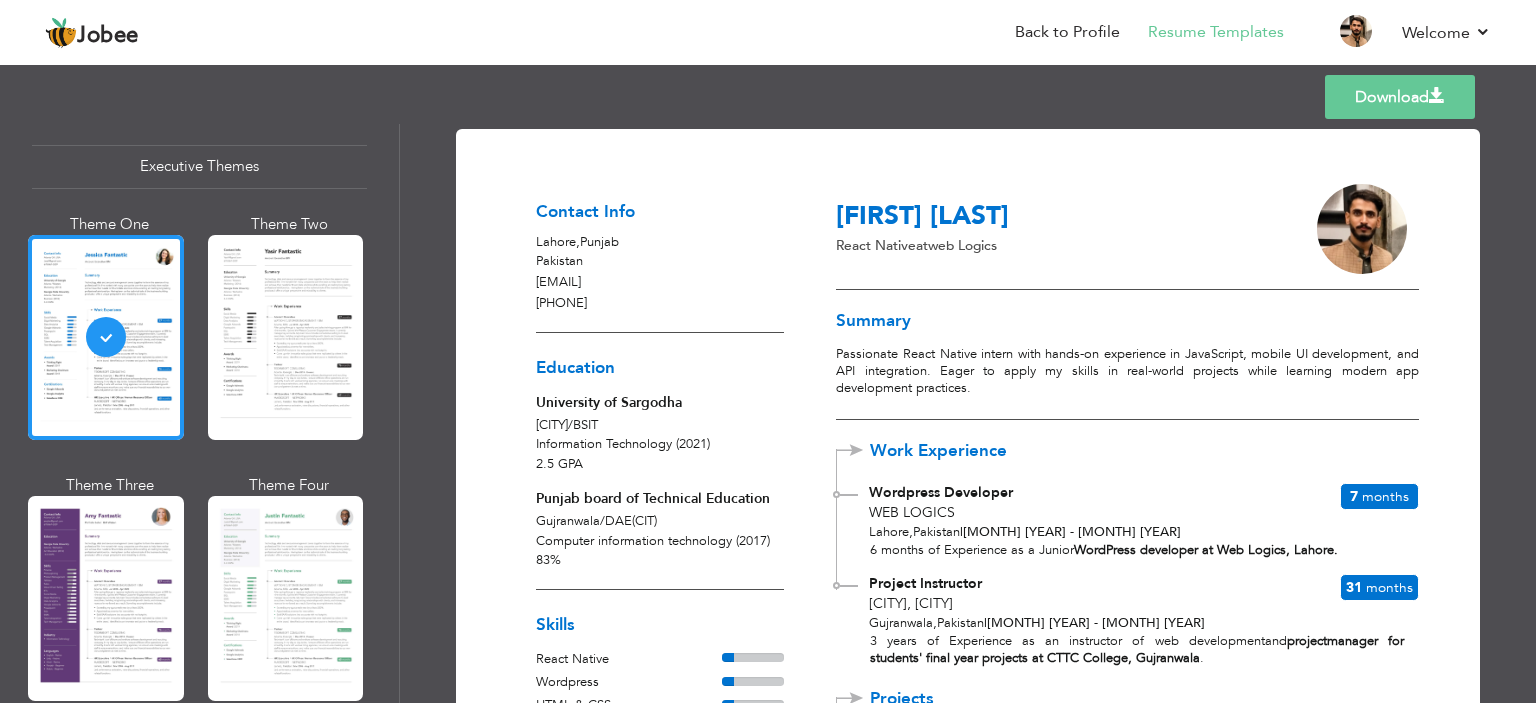 click on "Download" at bounding box center [1400, 97] 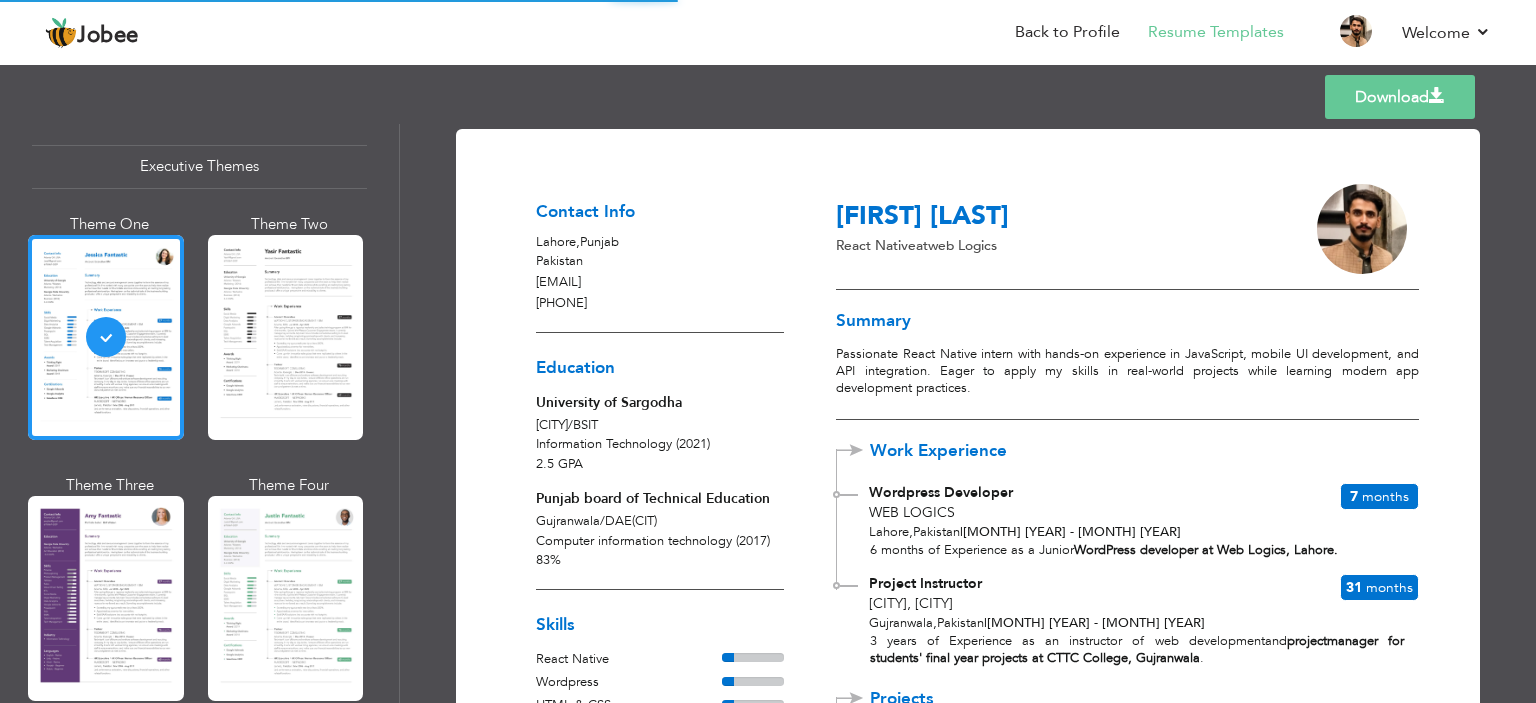 click on "Download" at bounding box center (1400, 97) 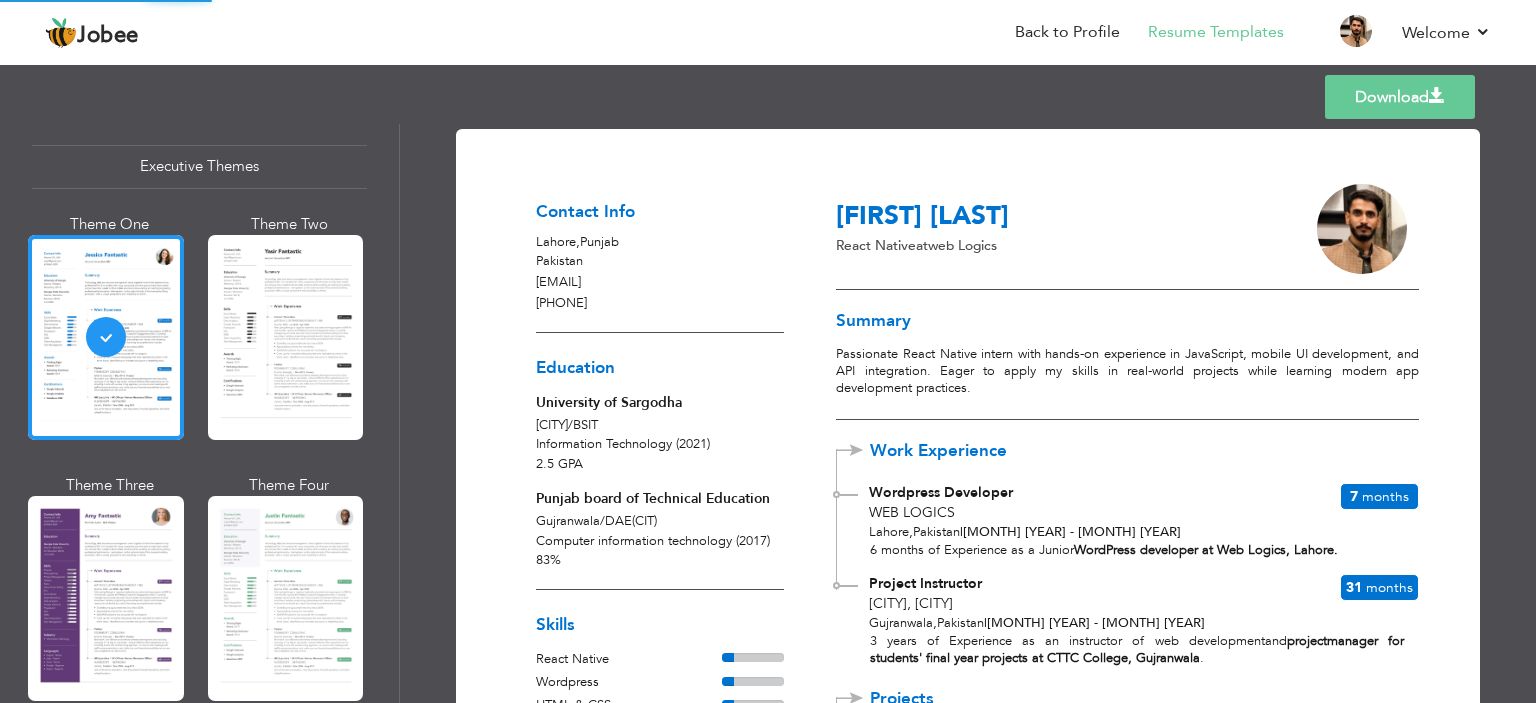 click on "Templates
Download" at bounding box center [768, 97] 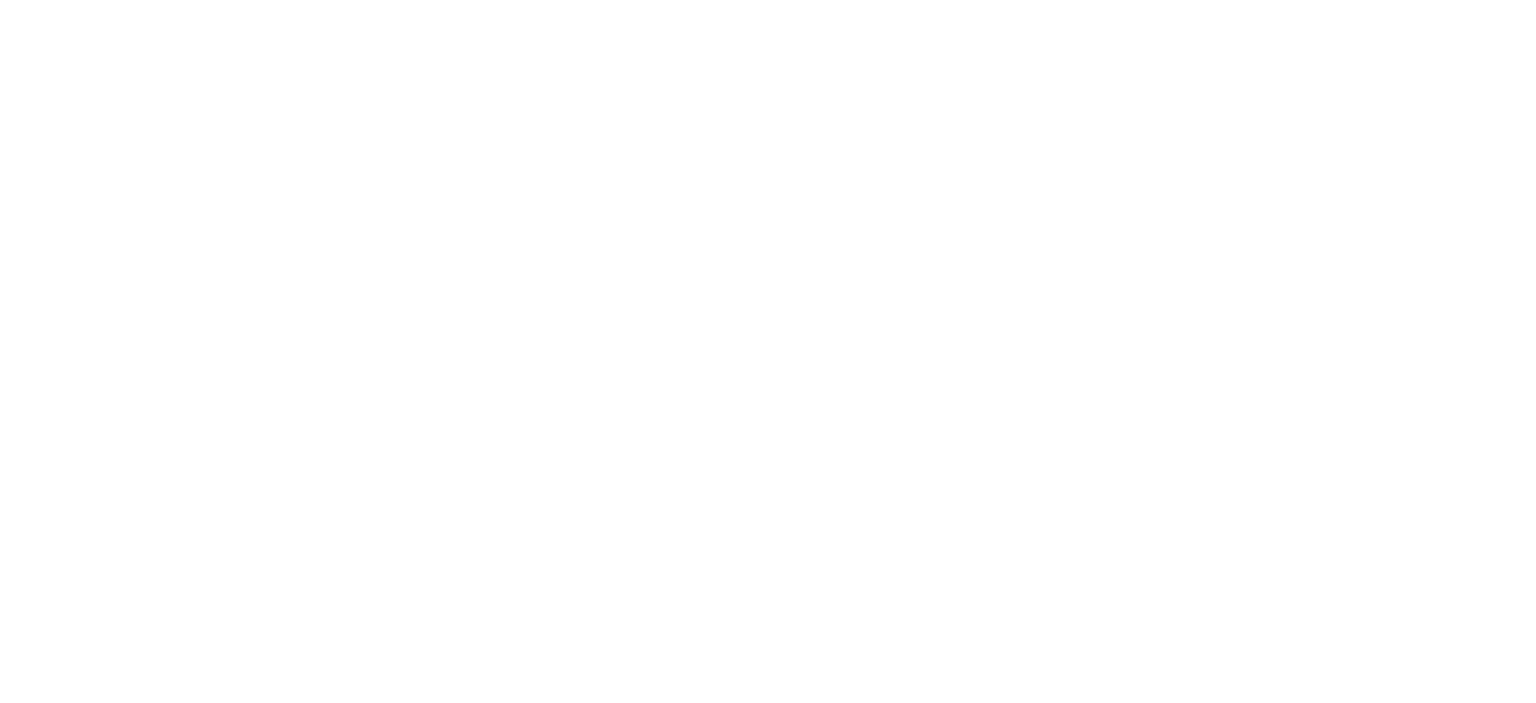 scroll, scrollTop: 0, scrollLeft: 0, axis: both 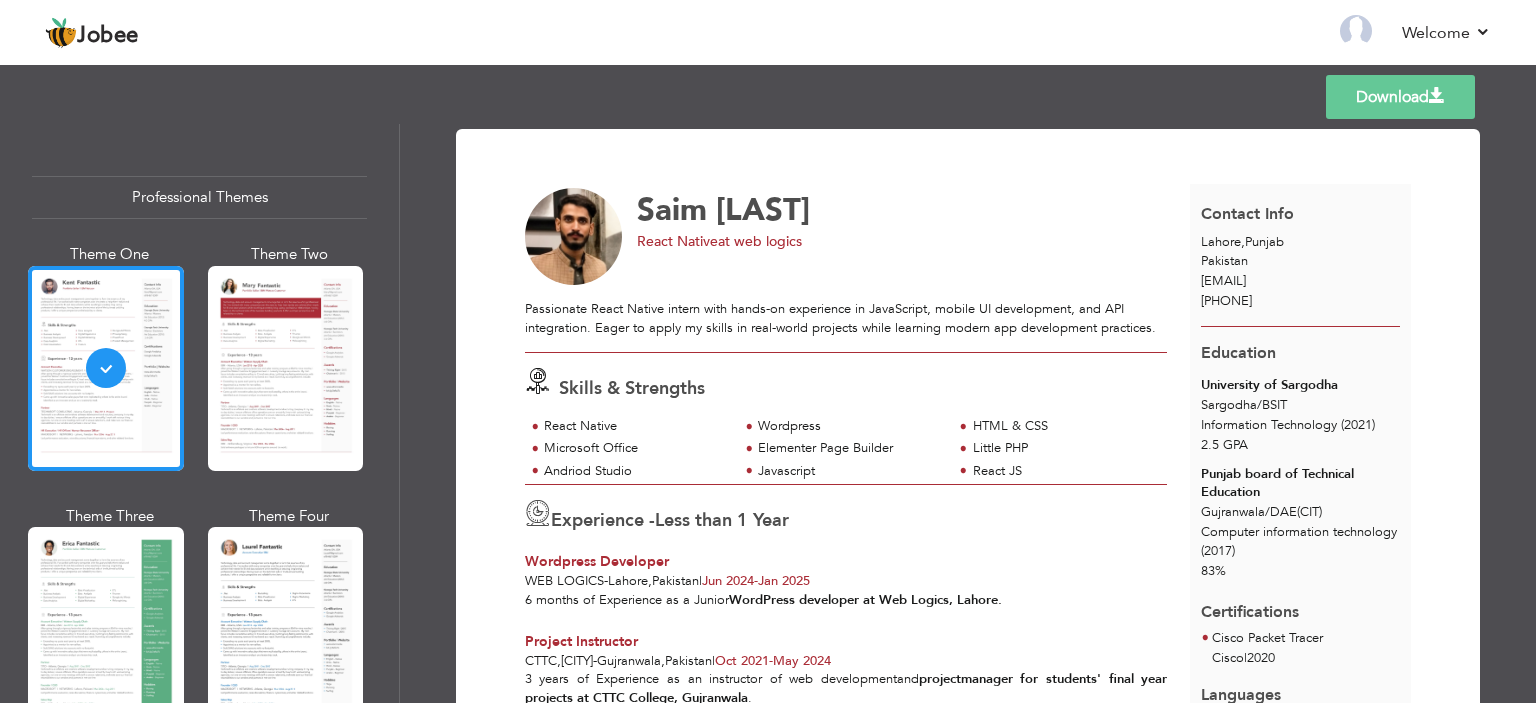 click on "Download" at bounding box center (1400, 97) 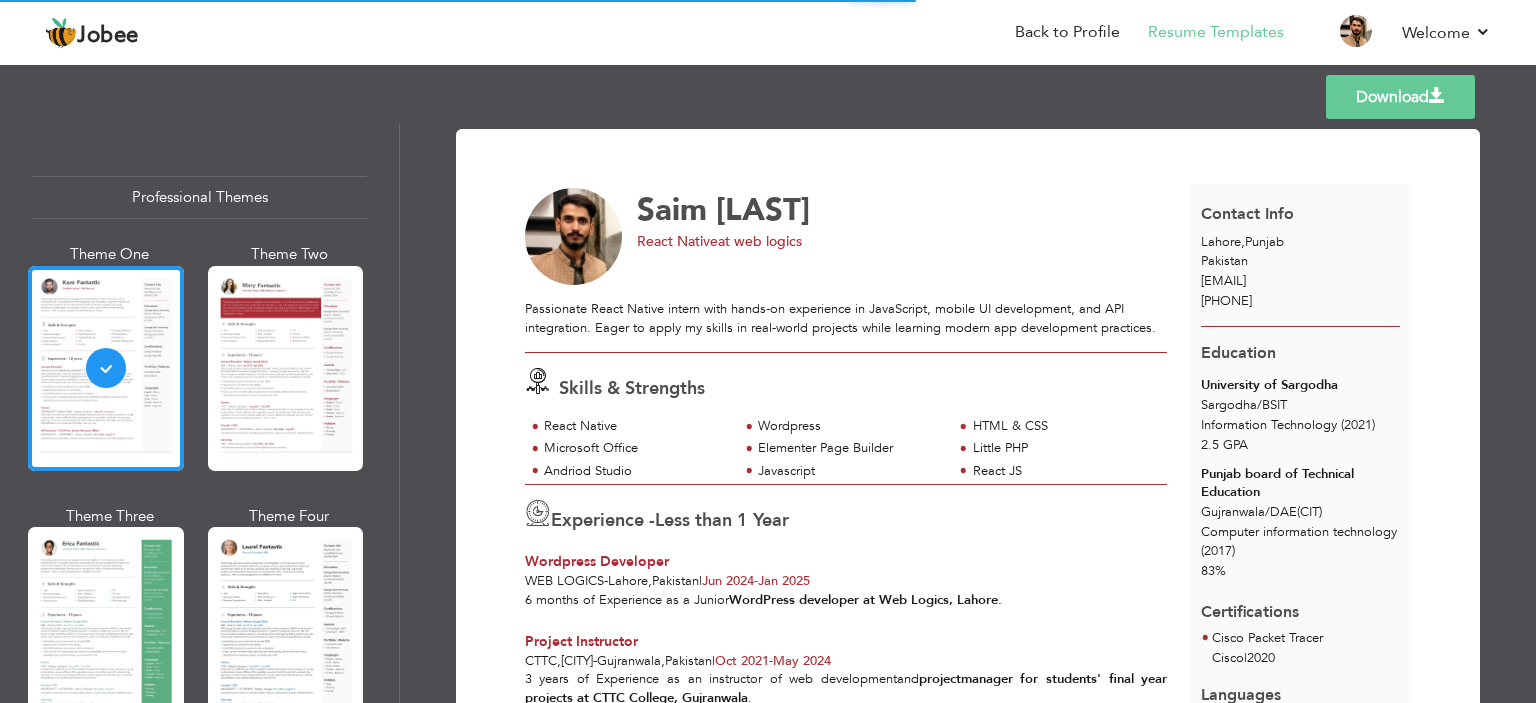 drag, startPoint x: 1393, startPoint y: 100, endPoint x: 1445, endPoint y: 188, distance: 102.21546 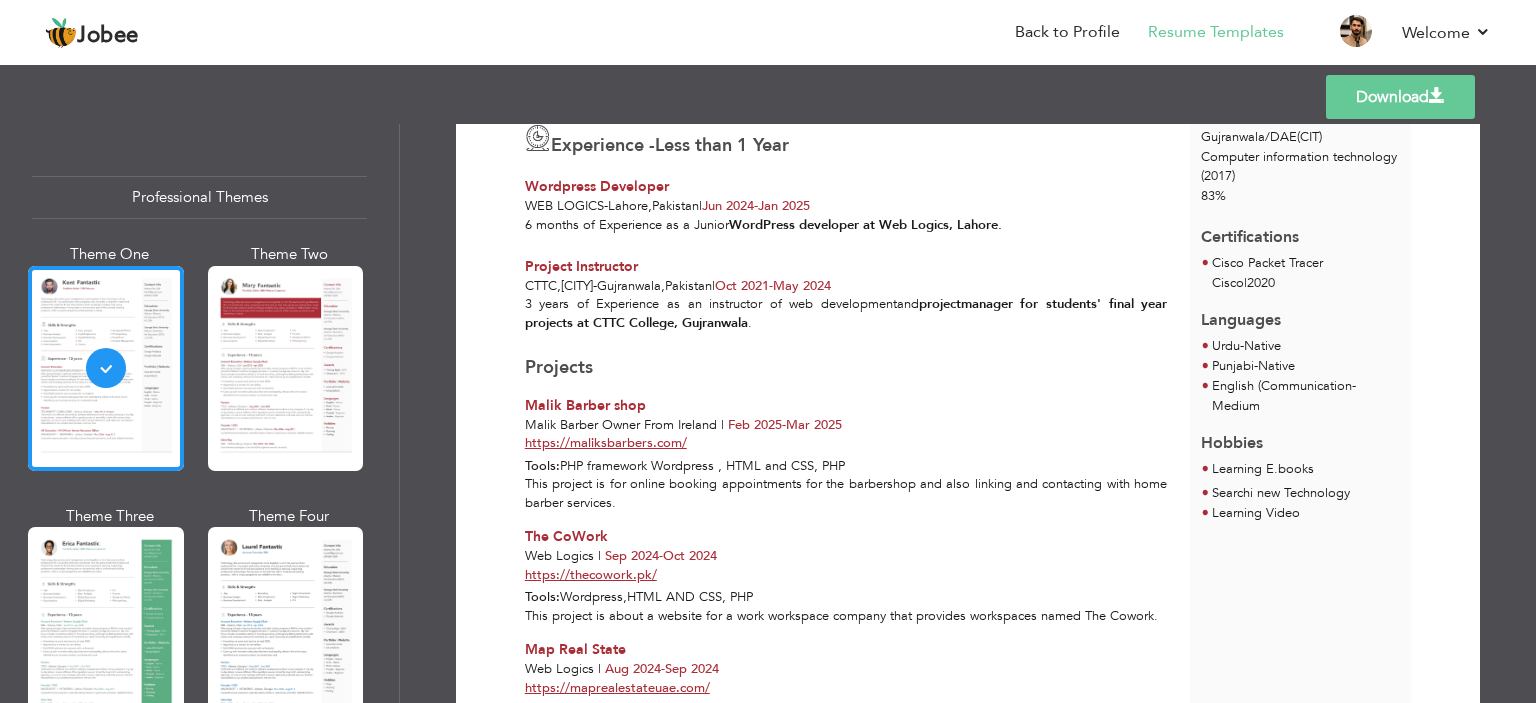 scroll, scrollTop: 917, scrollLeft: 0, axis: vertical 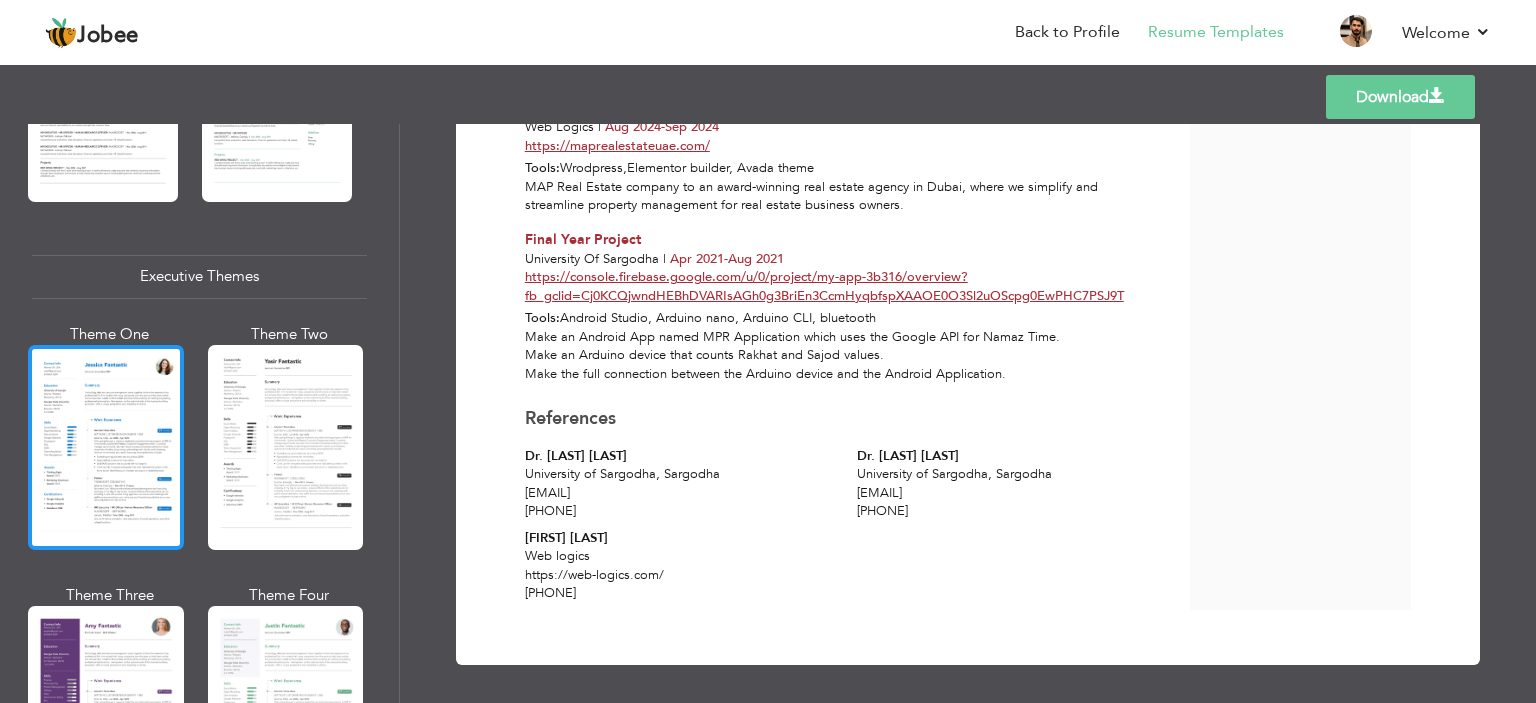 click at bounding box center (106, 447) 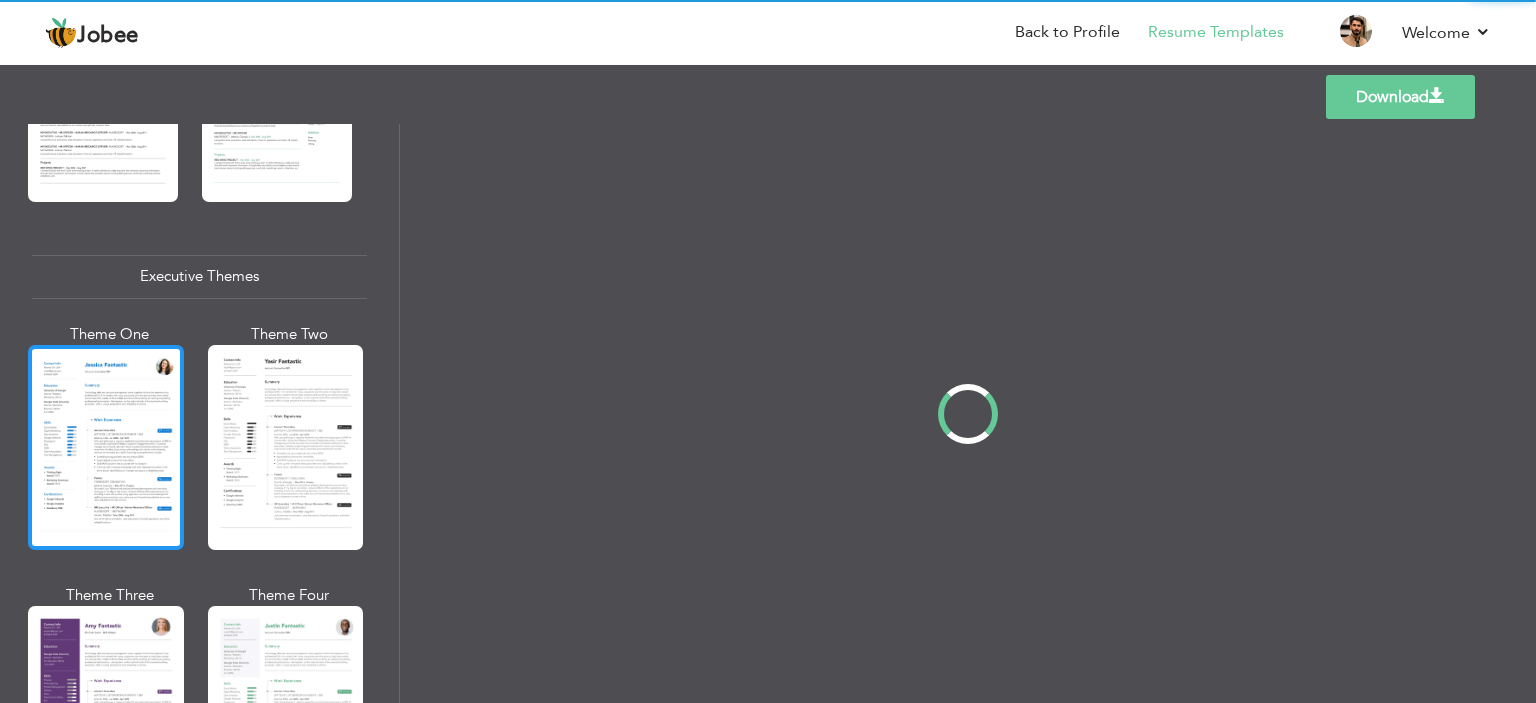 scroll, scrollTop: 0, scrollLeft: 0, axis: both 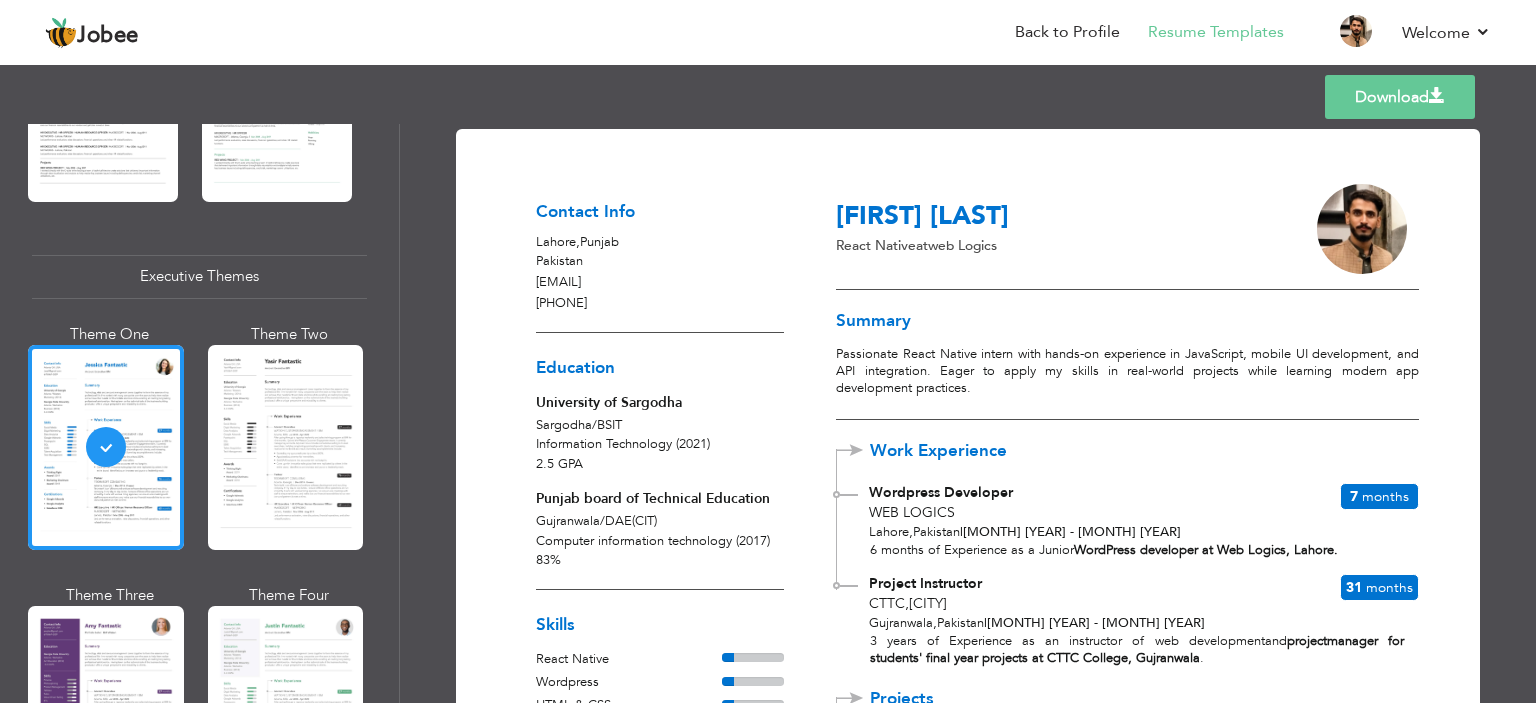 click on "Download" at bounding box center (1400, 97) 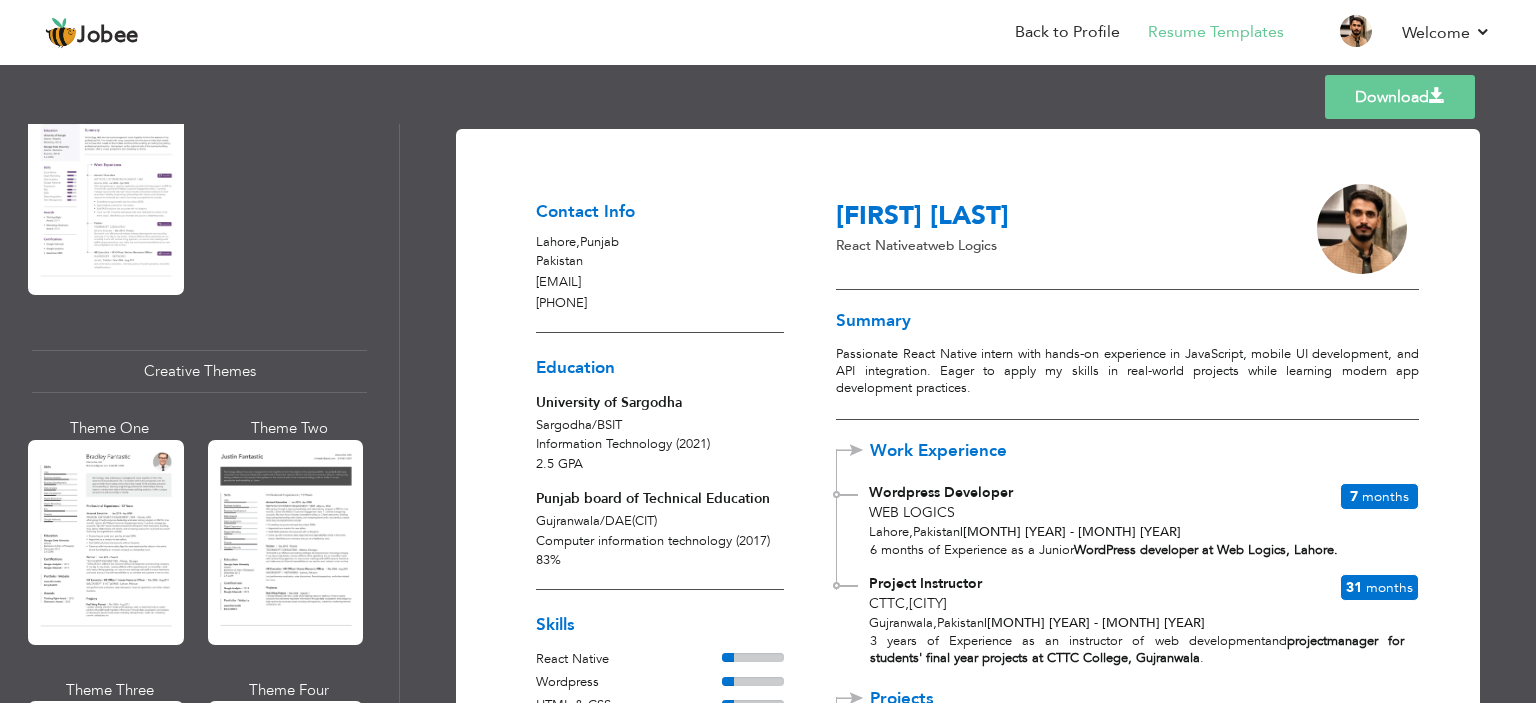 scroll, scrollTop: 2221, scrollLeft: 0, axis: vertical 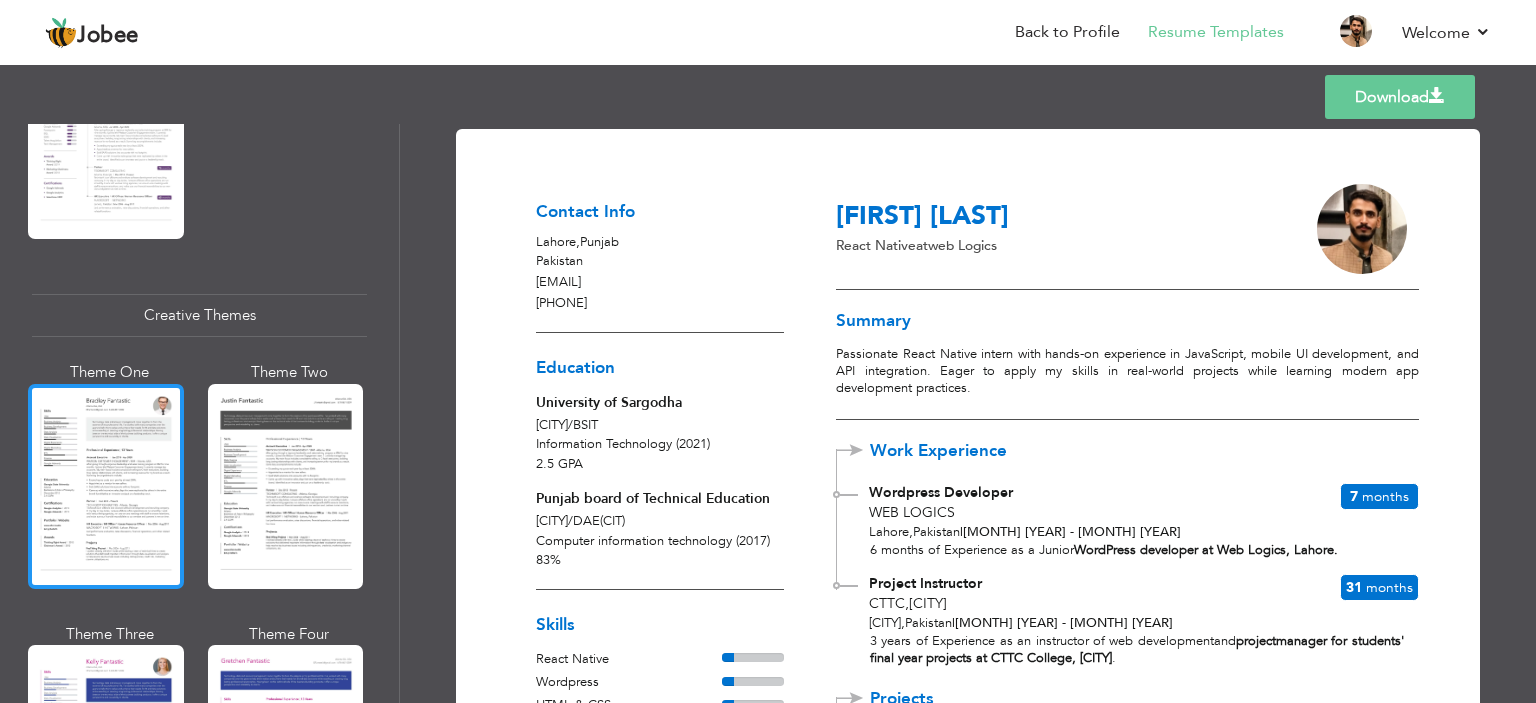 click 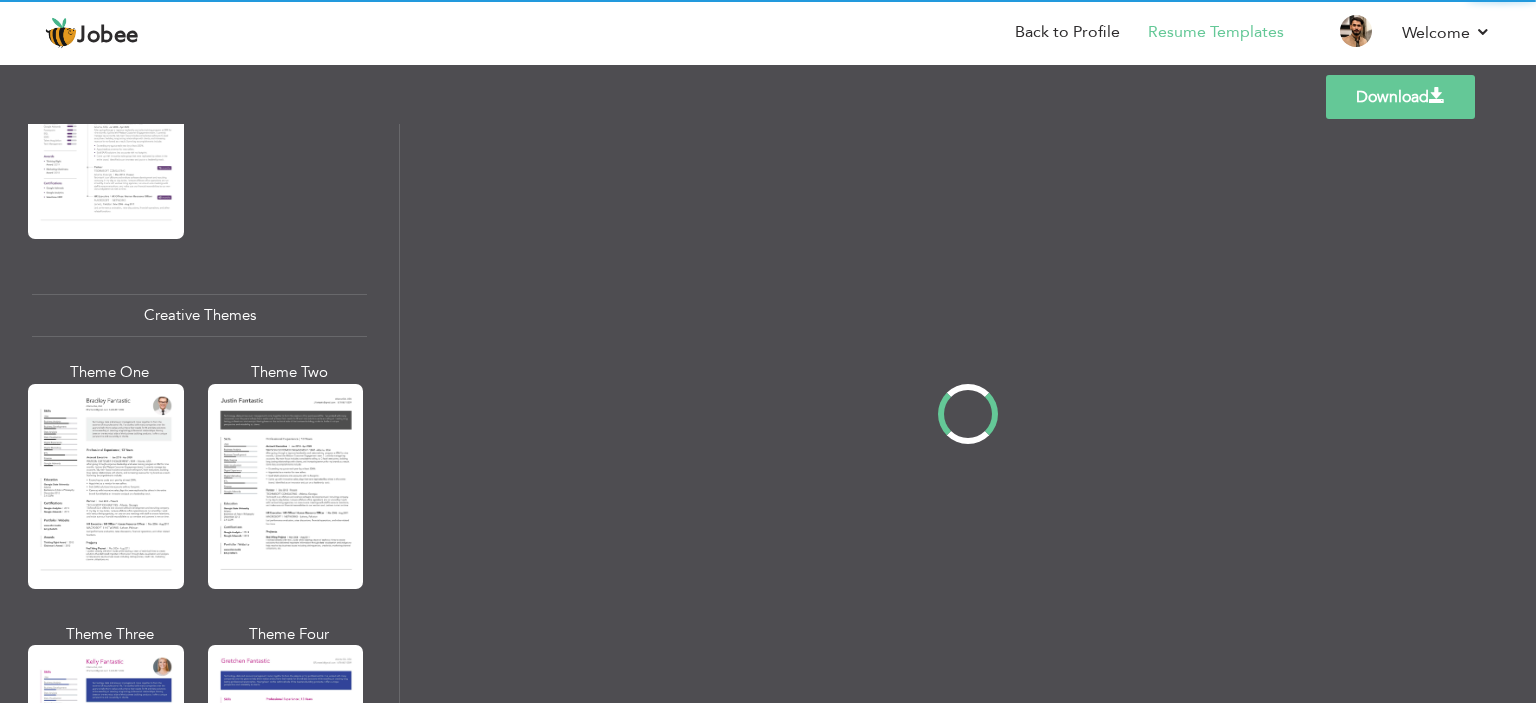 scroll, scrollTop: 2223, scrollLeft: 0, axis: vertical 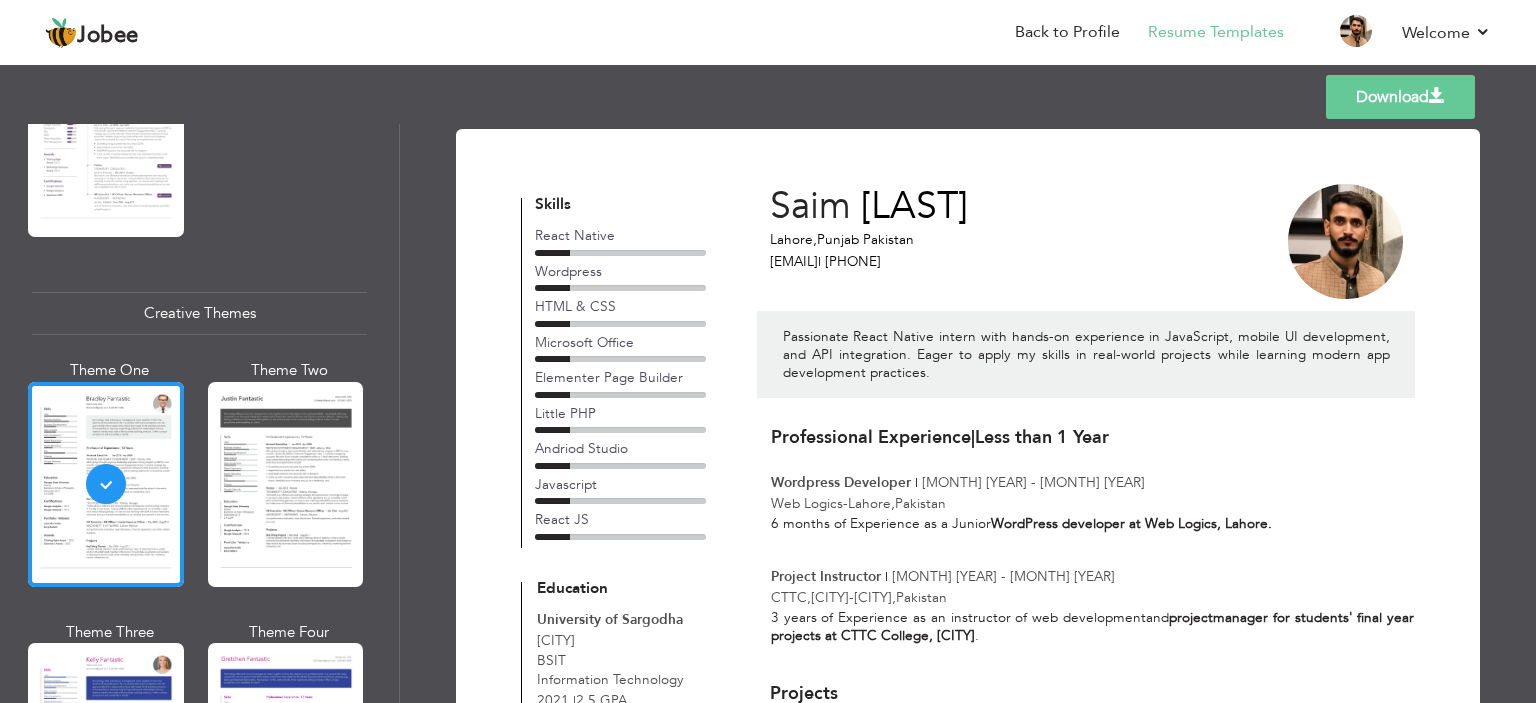 click on "Download" 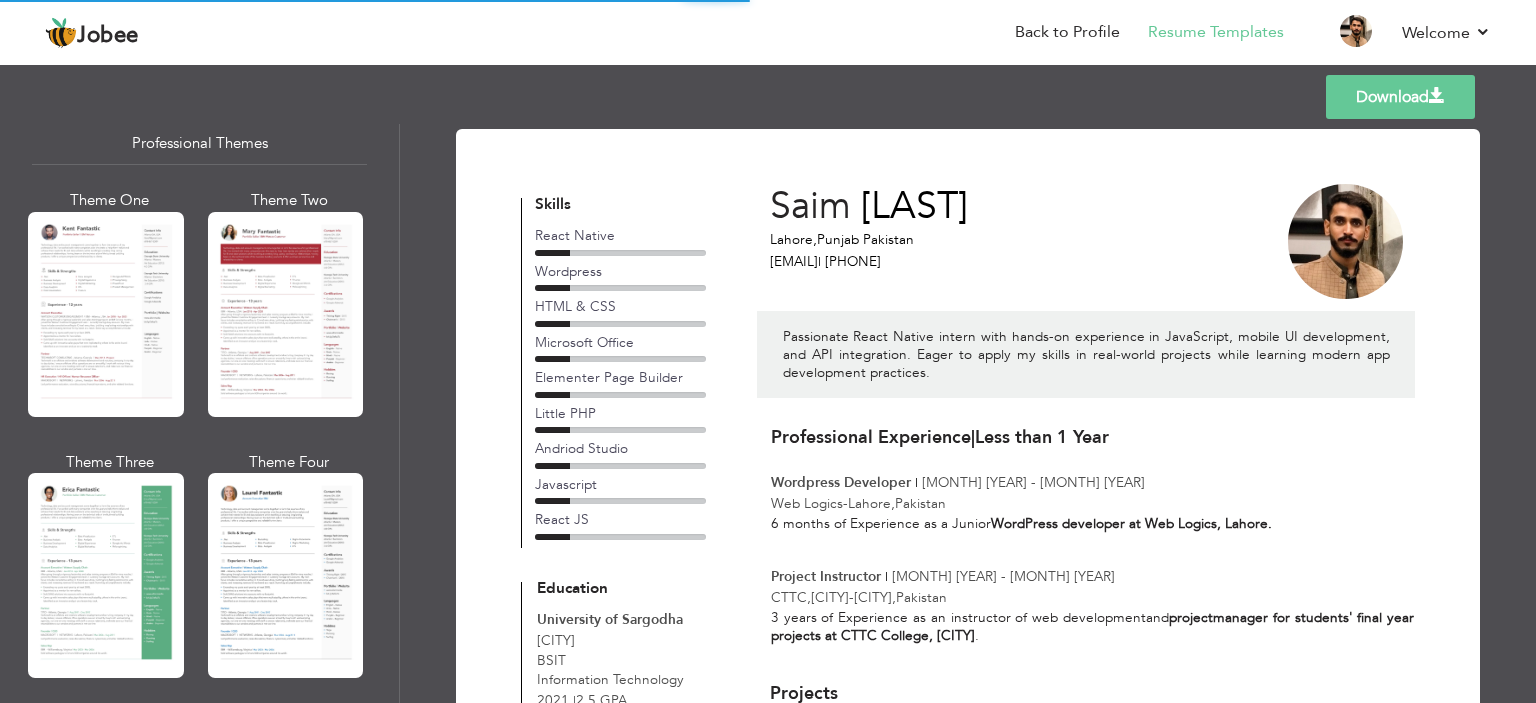 scroll, scrollTop: 0, scrollLeft: 0, axis: both 